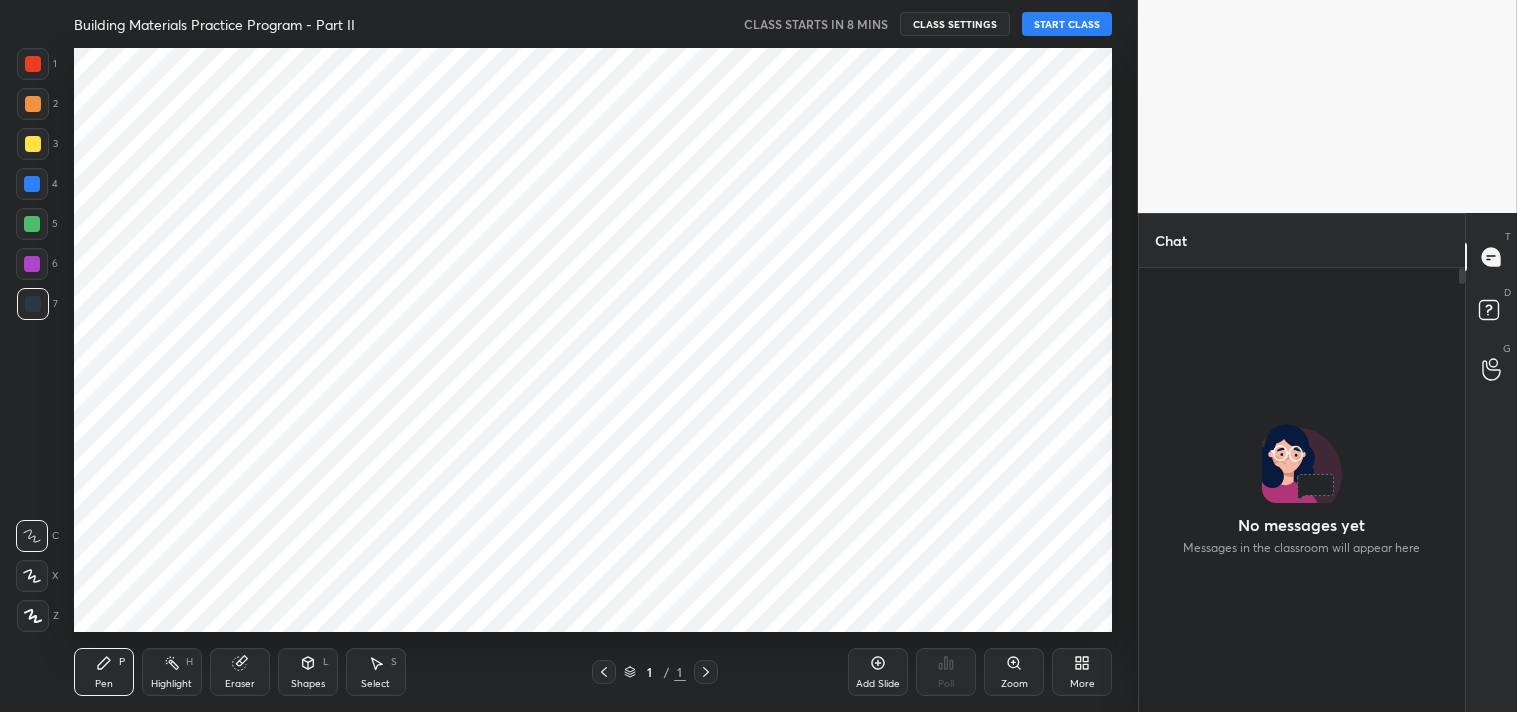 scroll, scrollTop: 0, scrollLeft: 0, axis: both 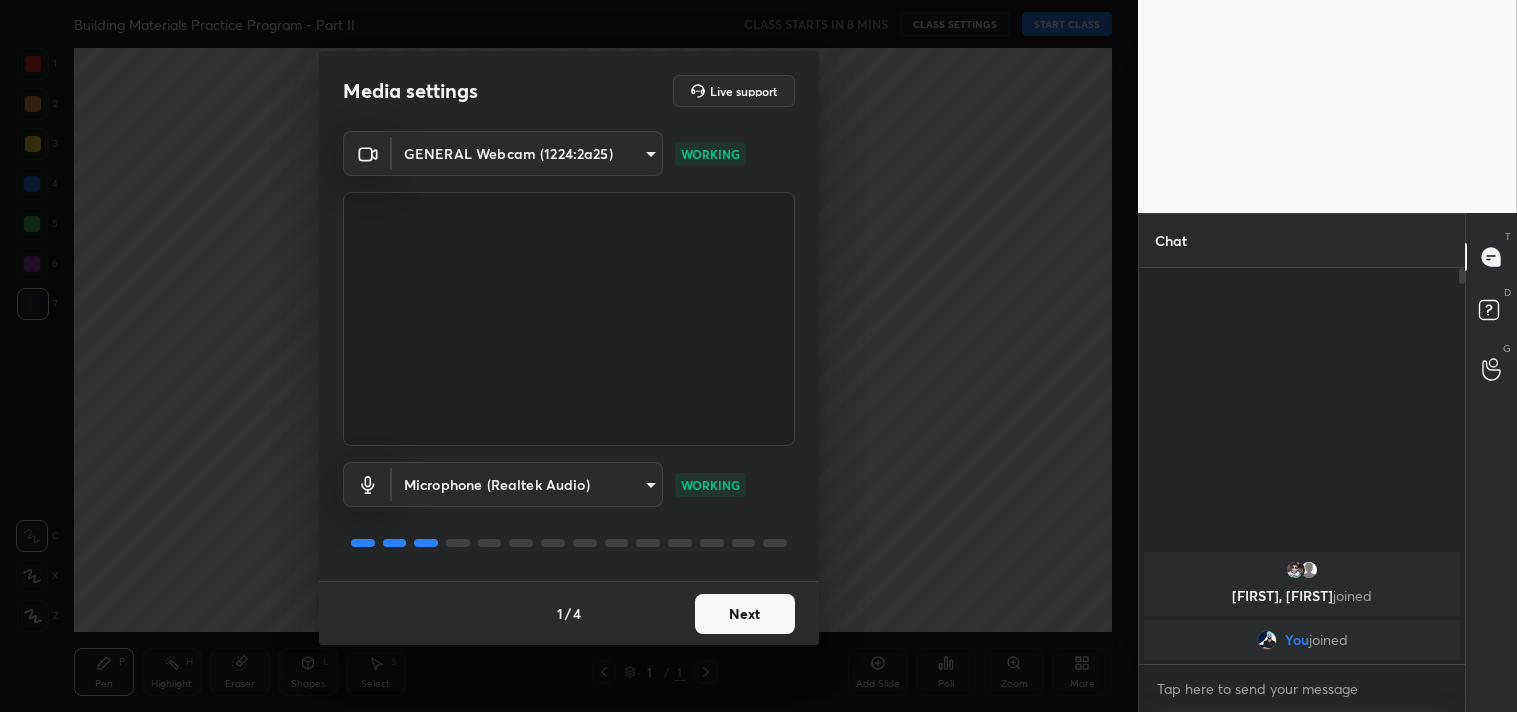 click on "Next" at bounding box center [745, 614] 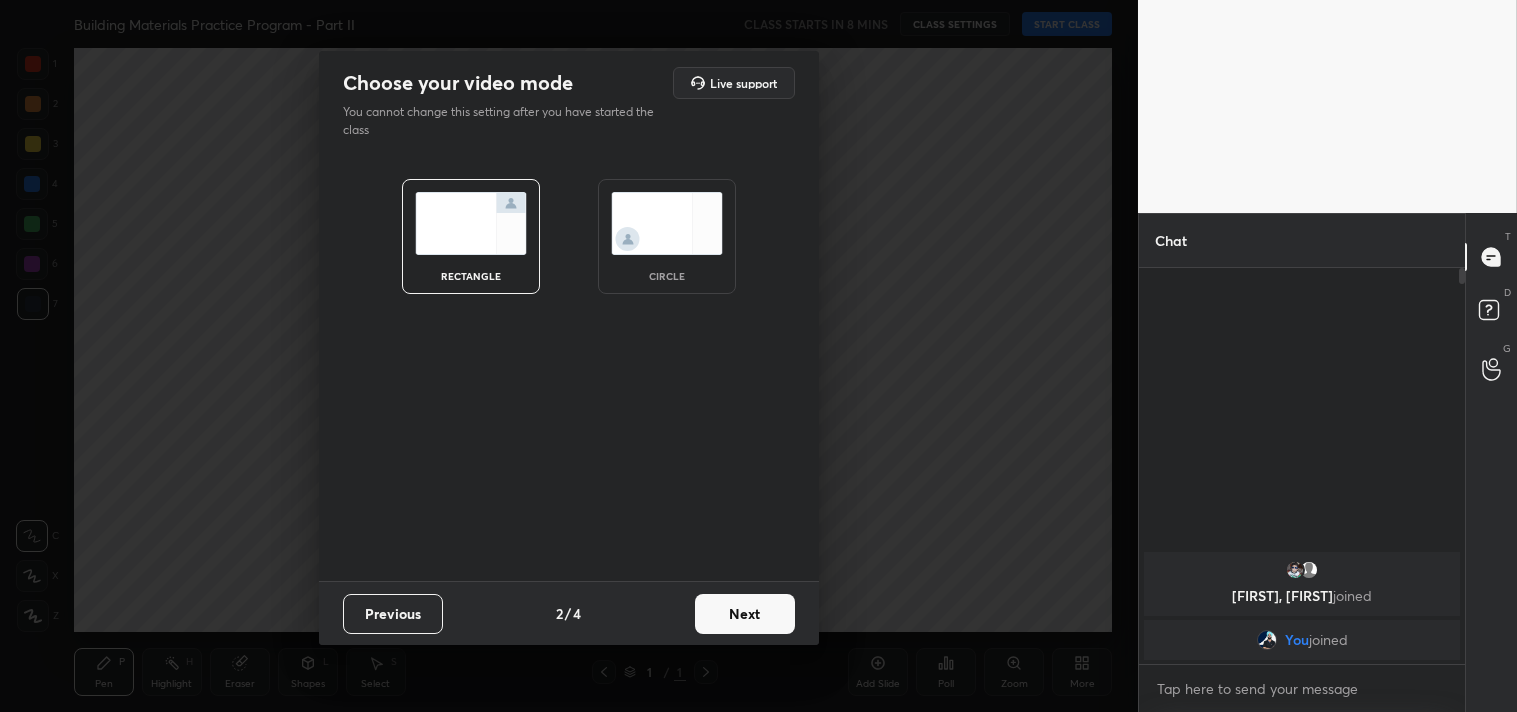 click on "Next" at bounding box center (745, 614) 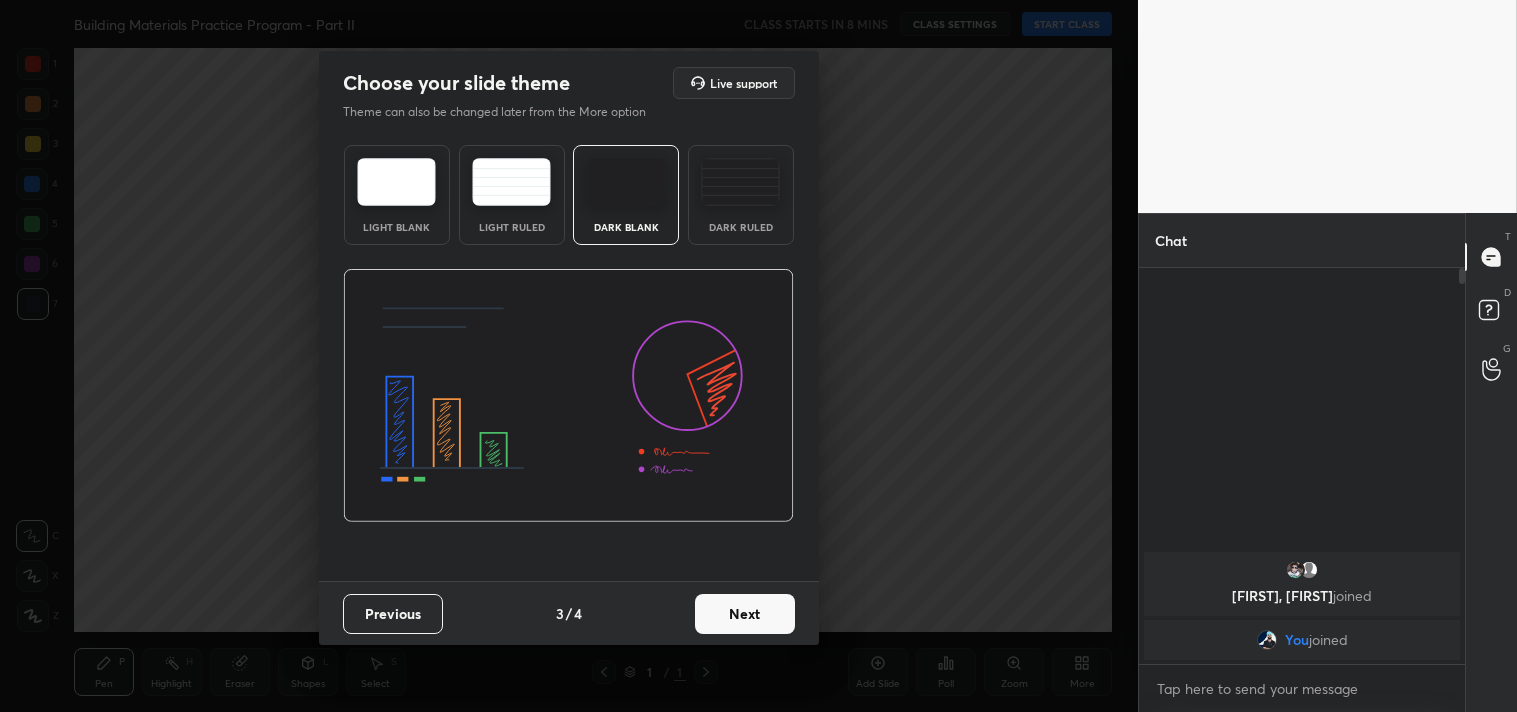 click on "Next" at bounding box center (745, 614) 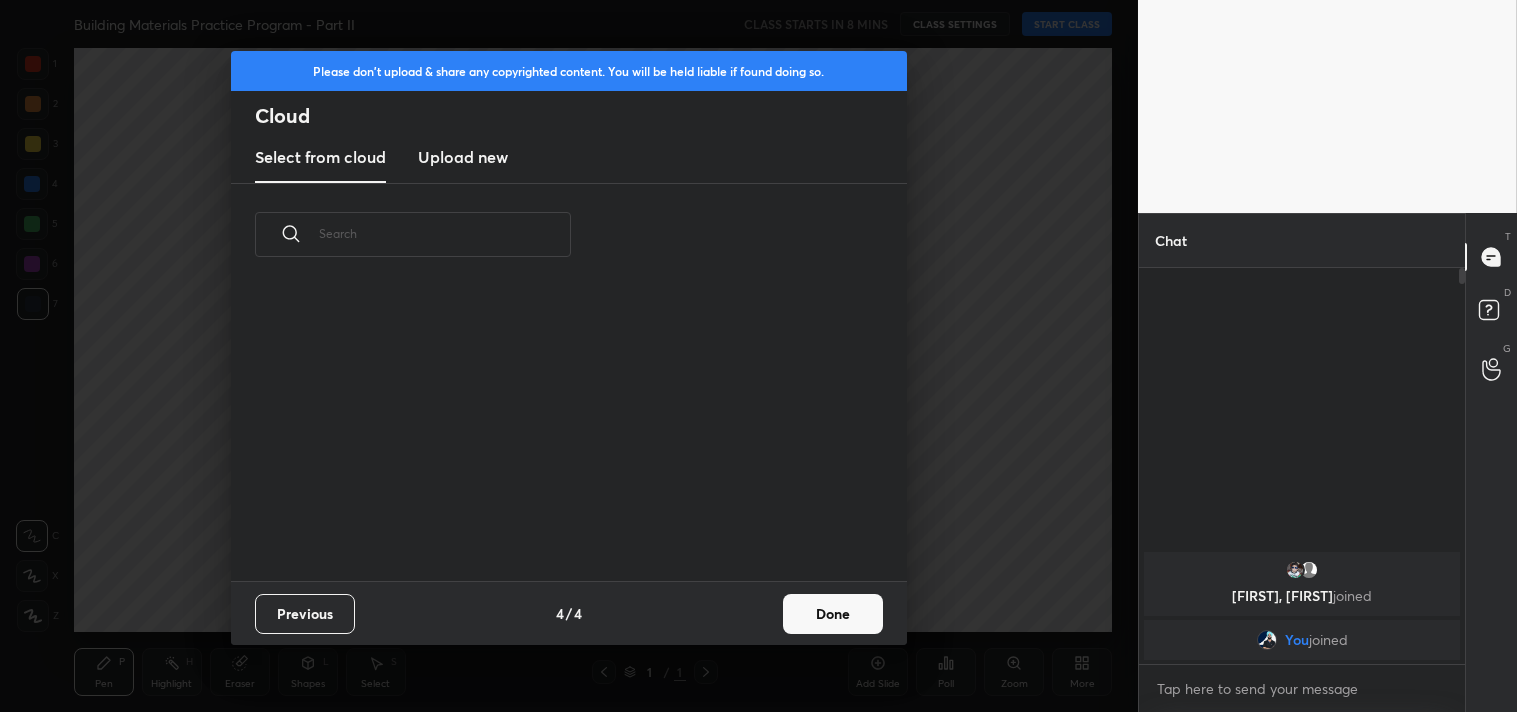 scroll, scrollTop: 6, scrollLeft: 11, axis: both 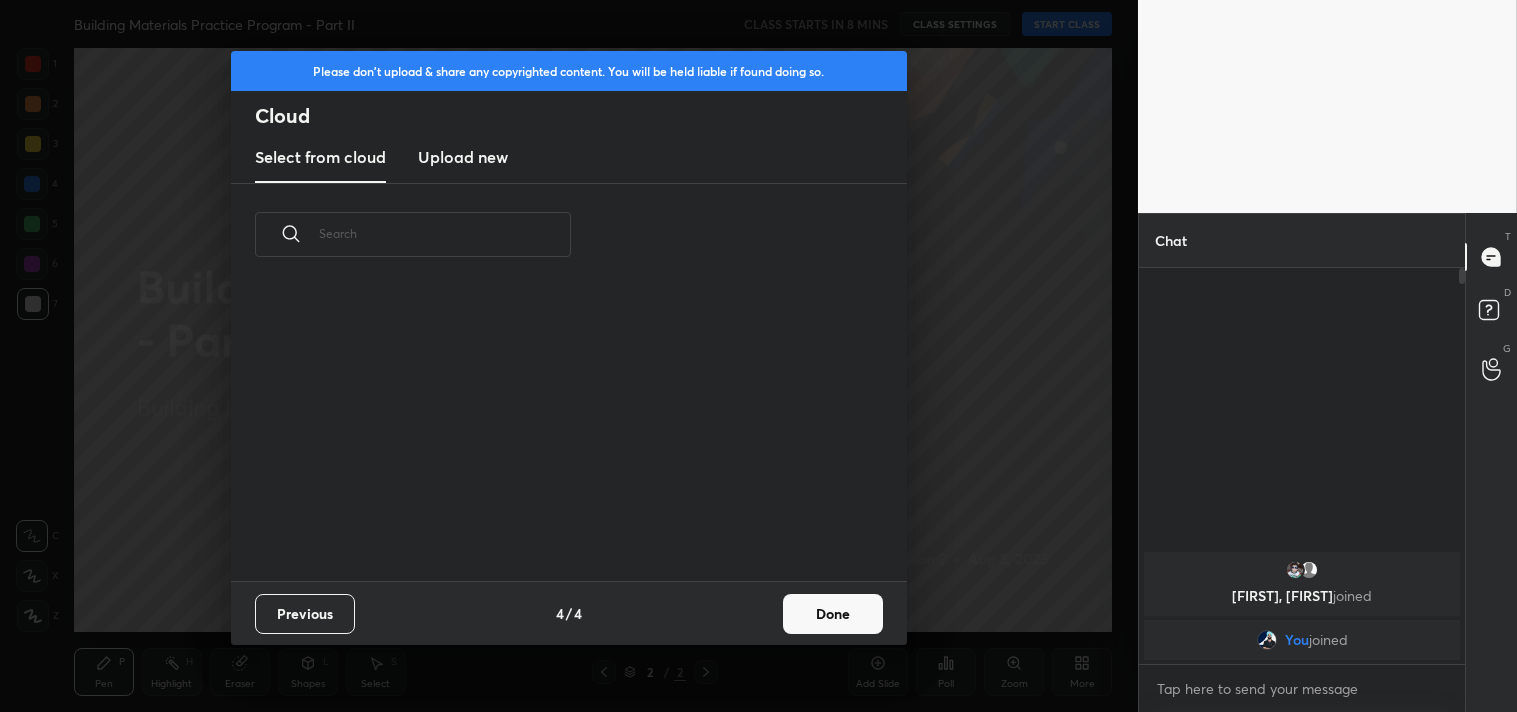 click on "Upload new" at bounding box center (463, 157) 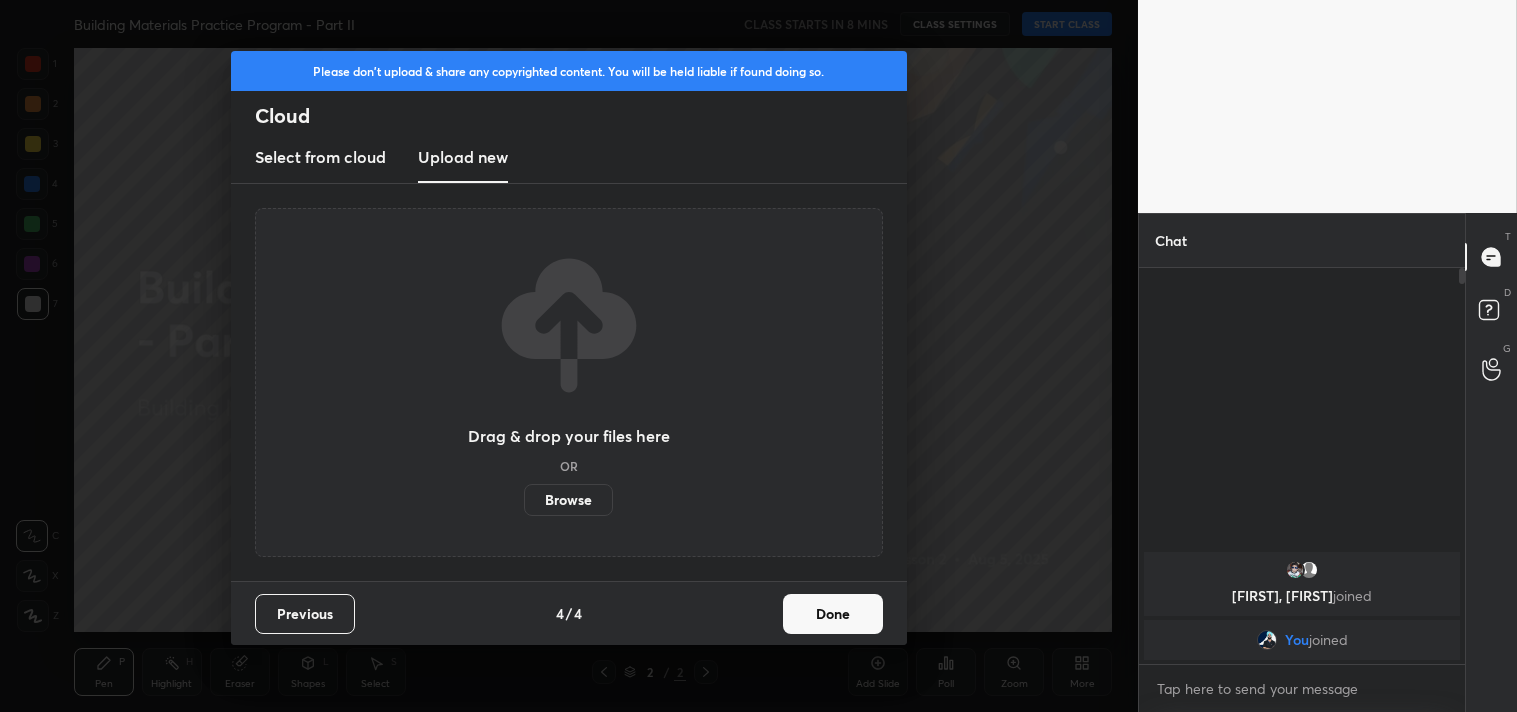 click on "Browse" at bounding box center [568, 500] 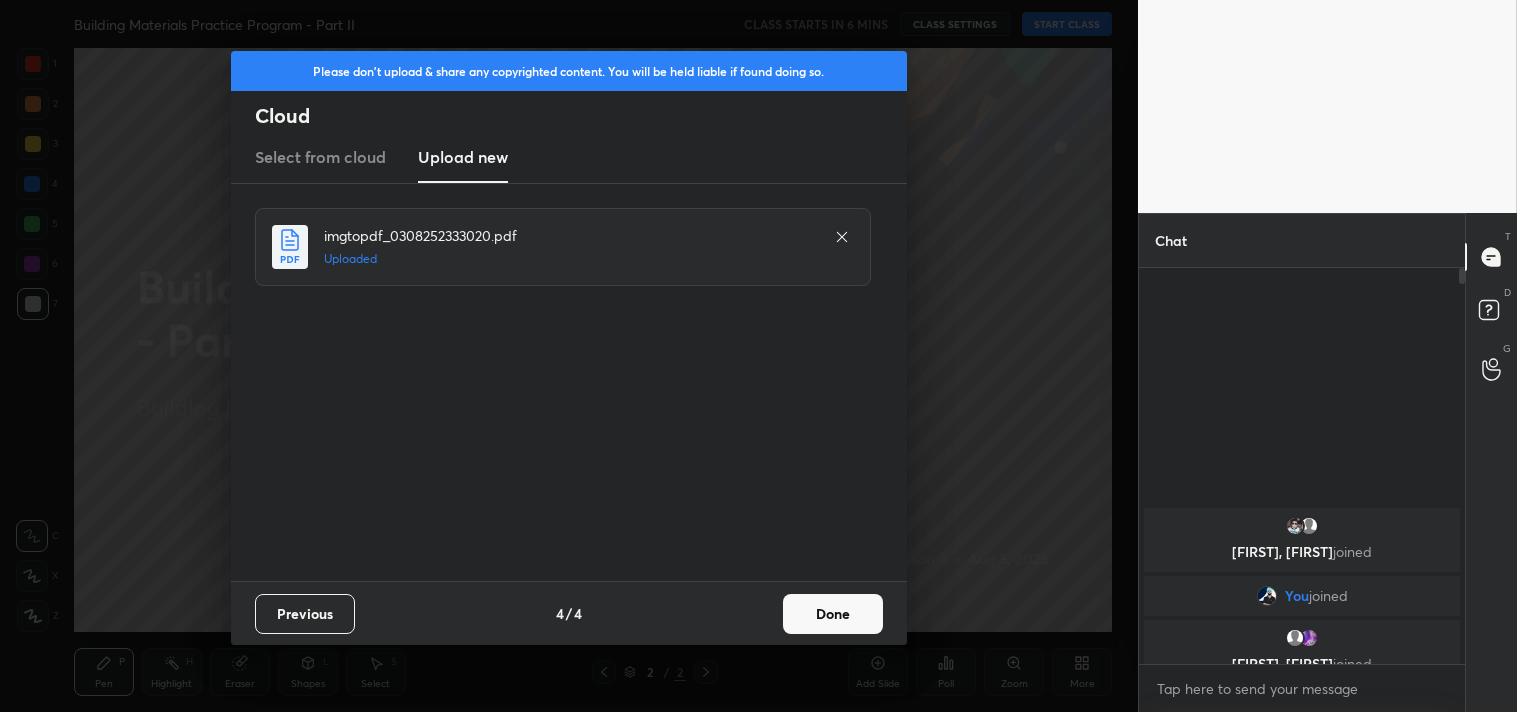 click on "Done" at bounding box center [833, 614] 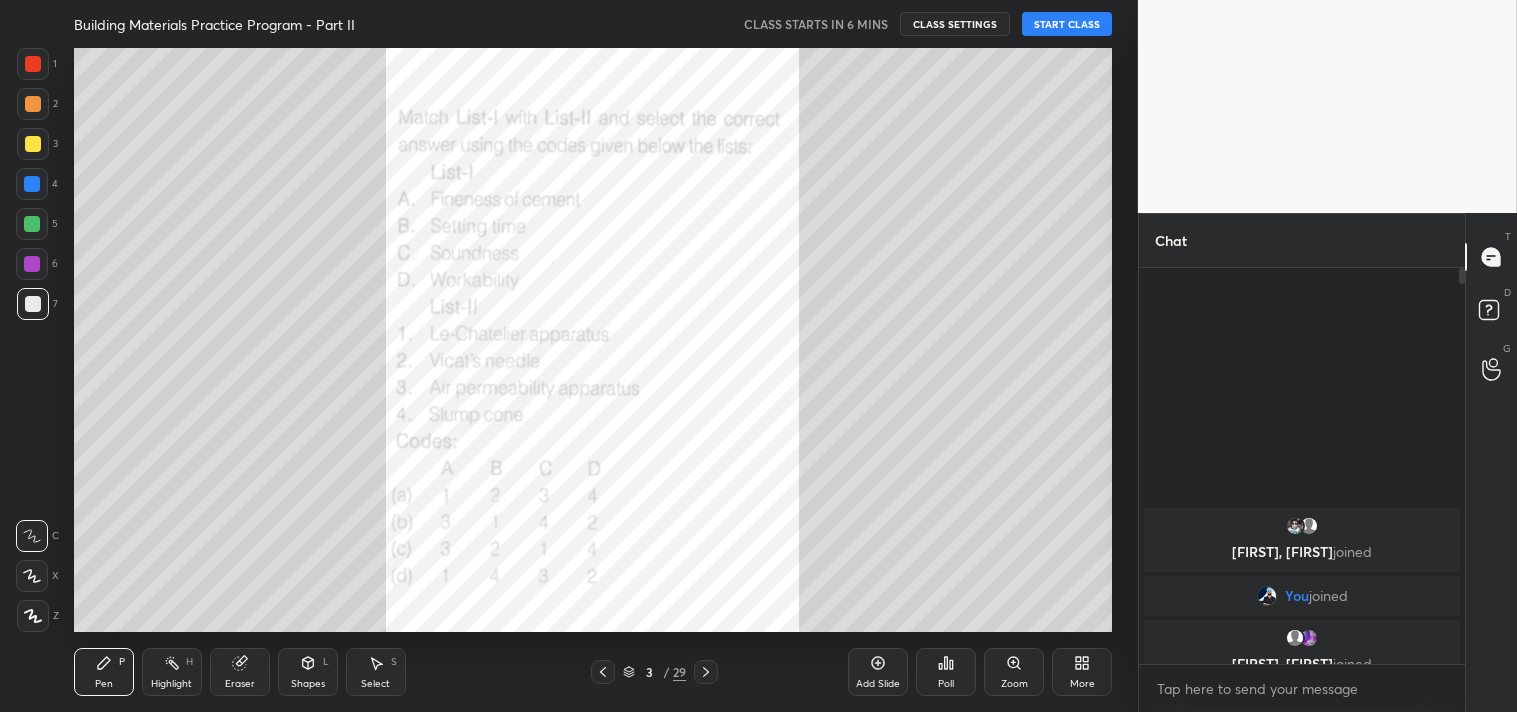 click 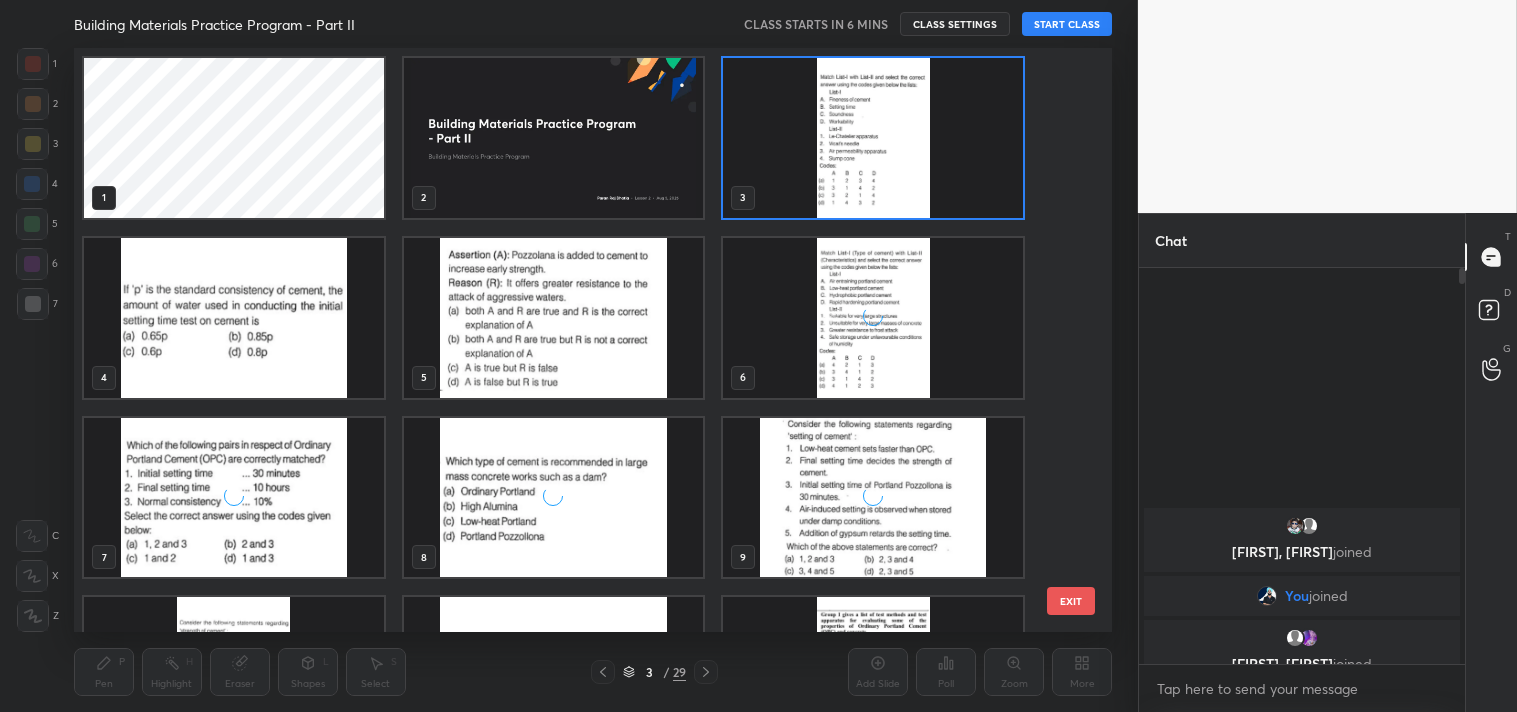 scroll, scrollTop: 6, scrollLeft: 11, axis: both 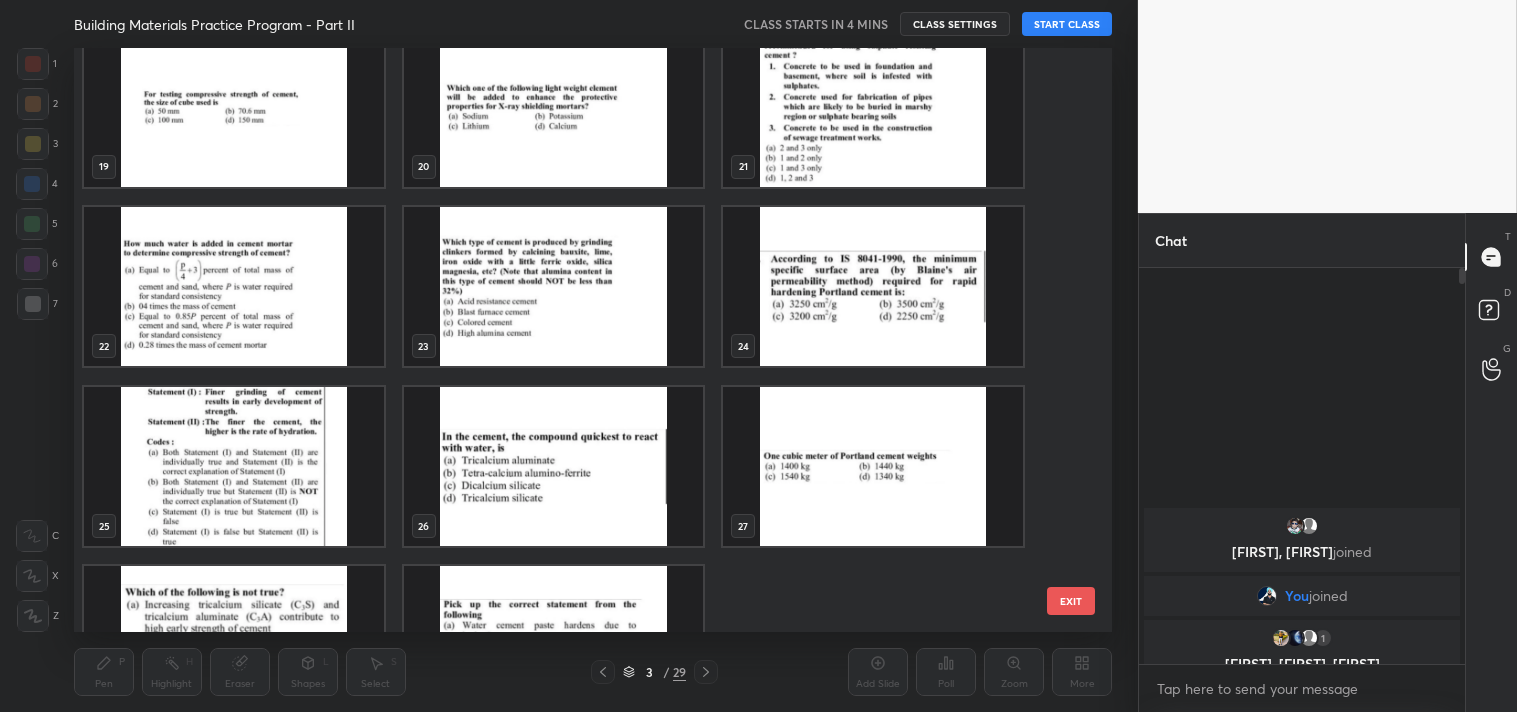 click at bounding box center (234, 466) 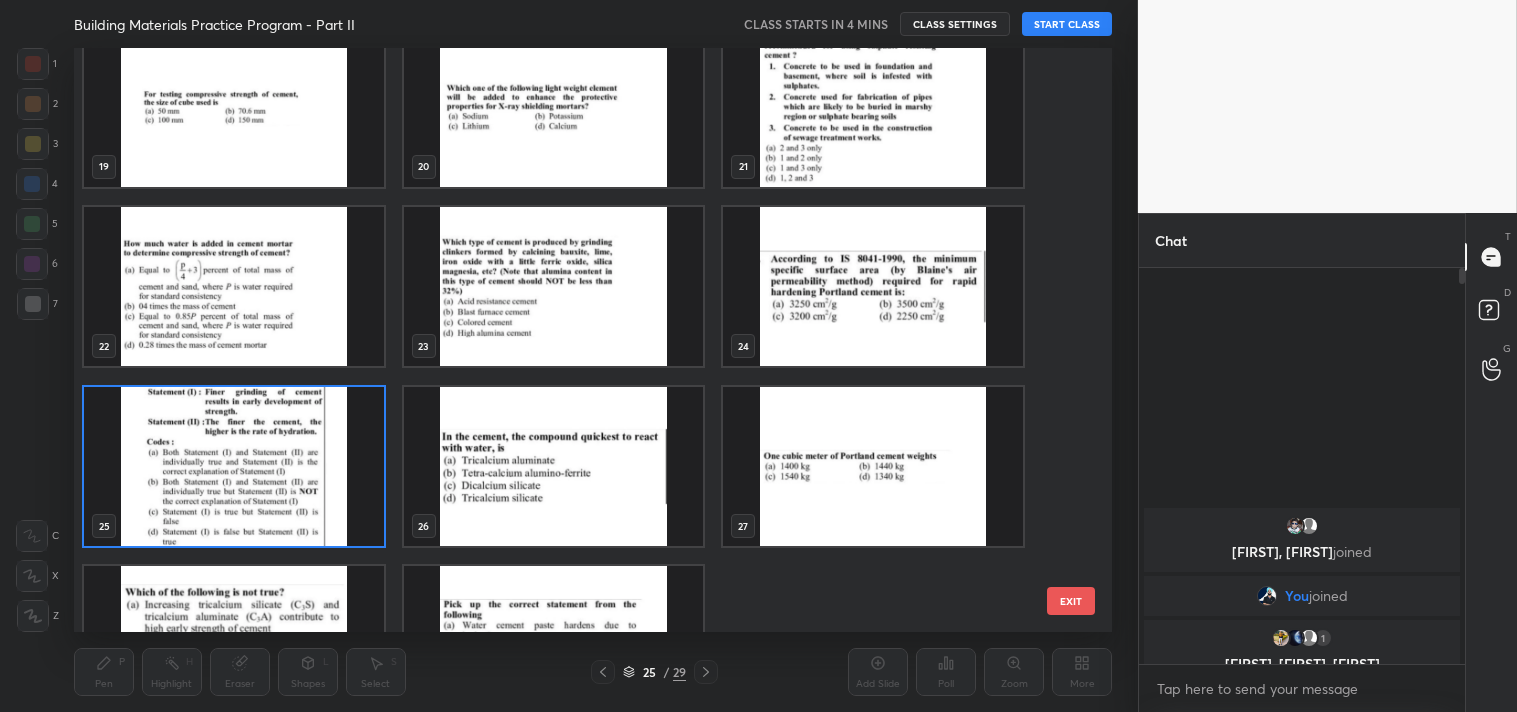click at bounding box center (553, 646) 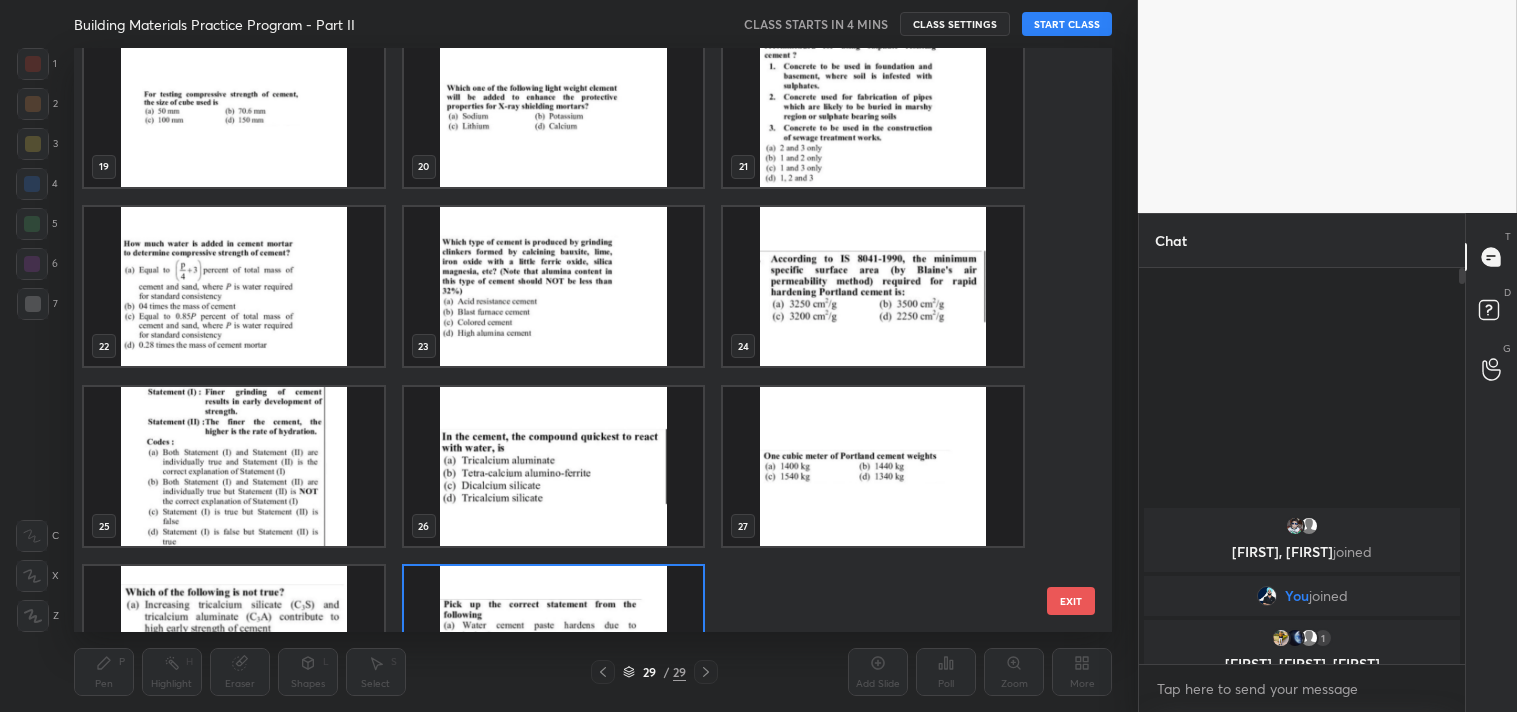 scroll, scrollTop: 1213, scrollLeft: 0, axis: vertical 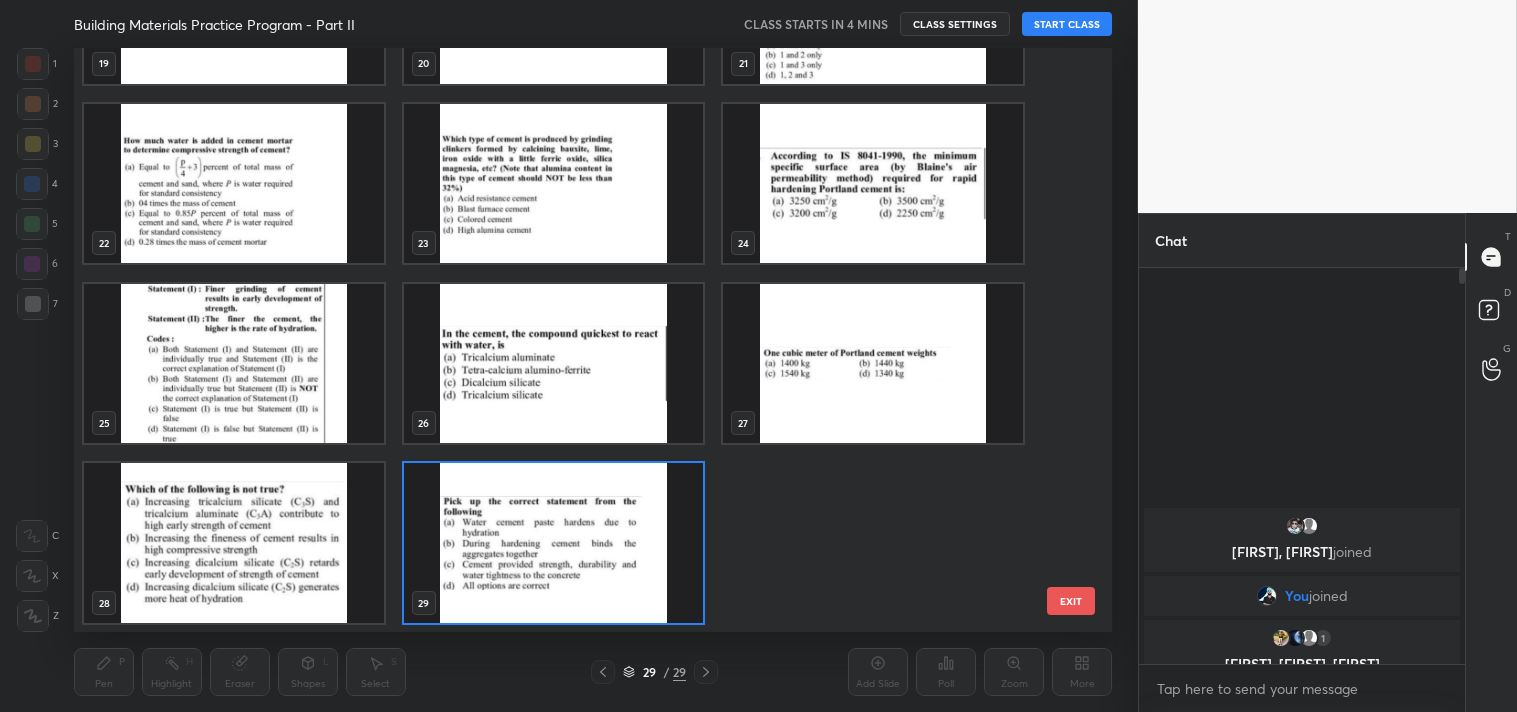 click on "EXIT" at bounding box center [1071, 601] 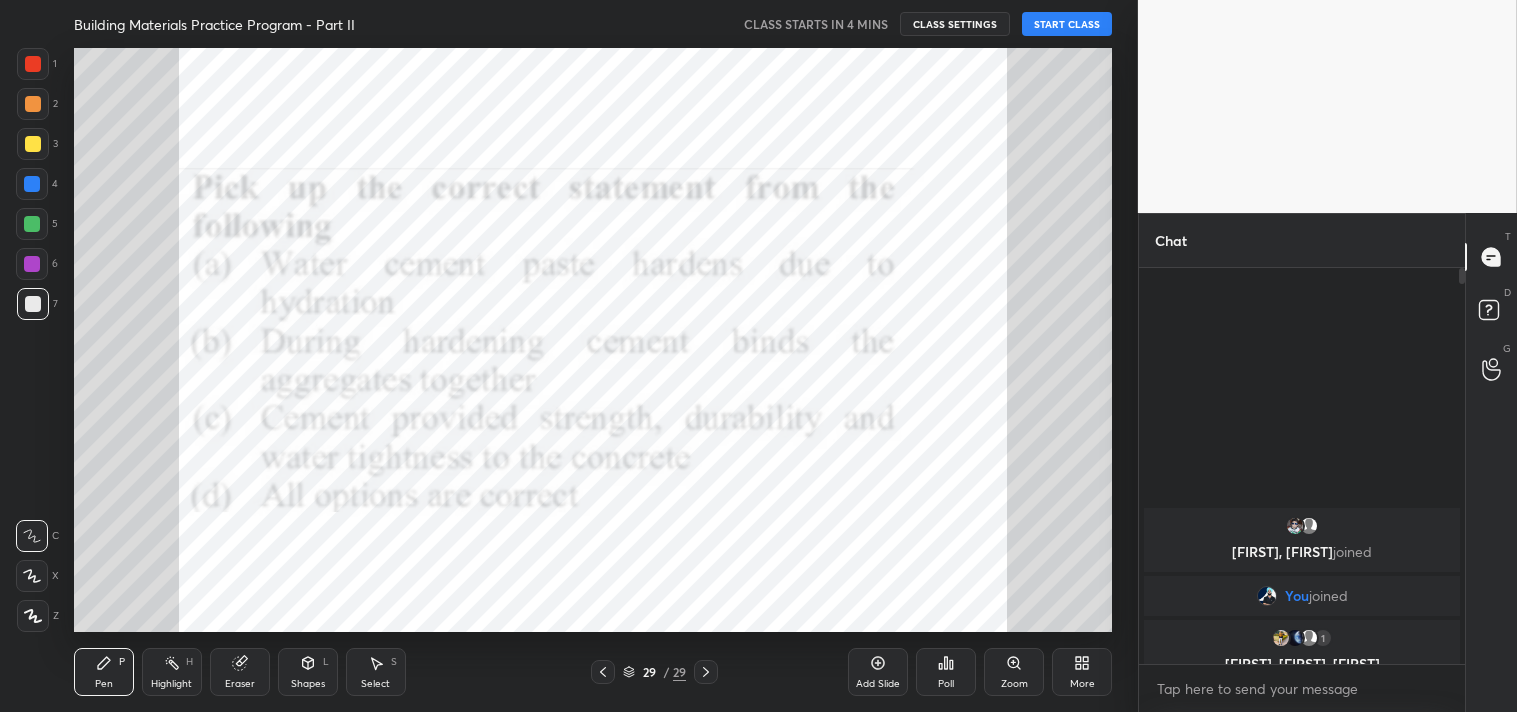 click 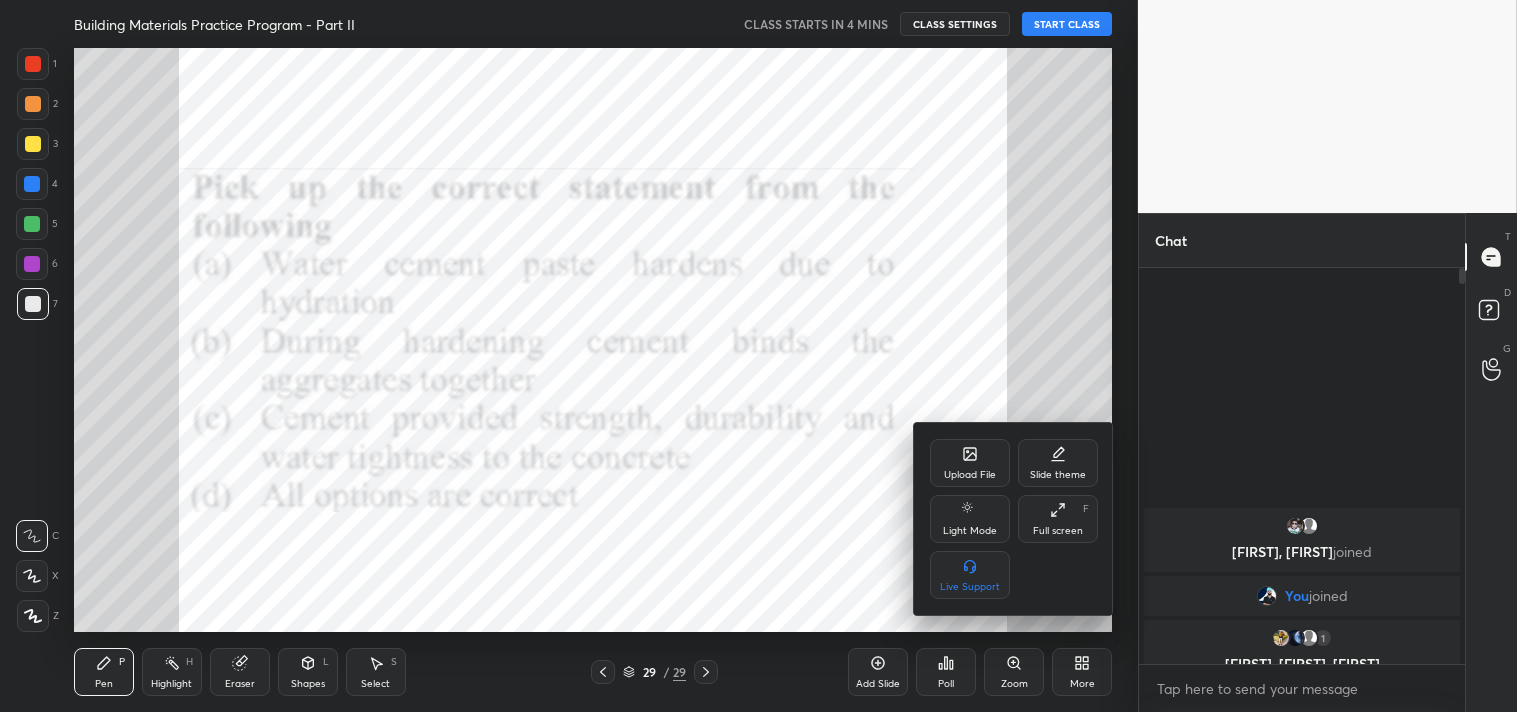 click 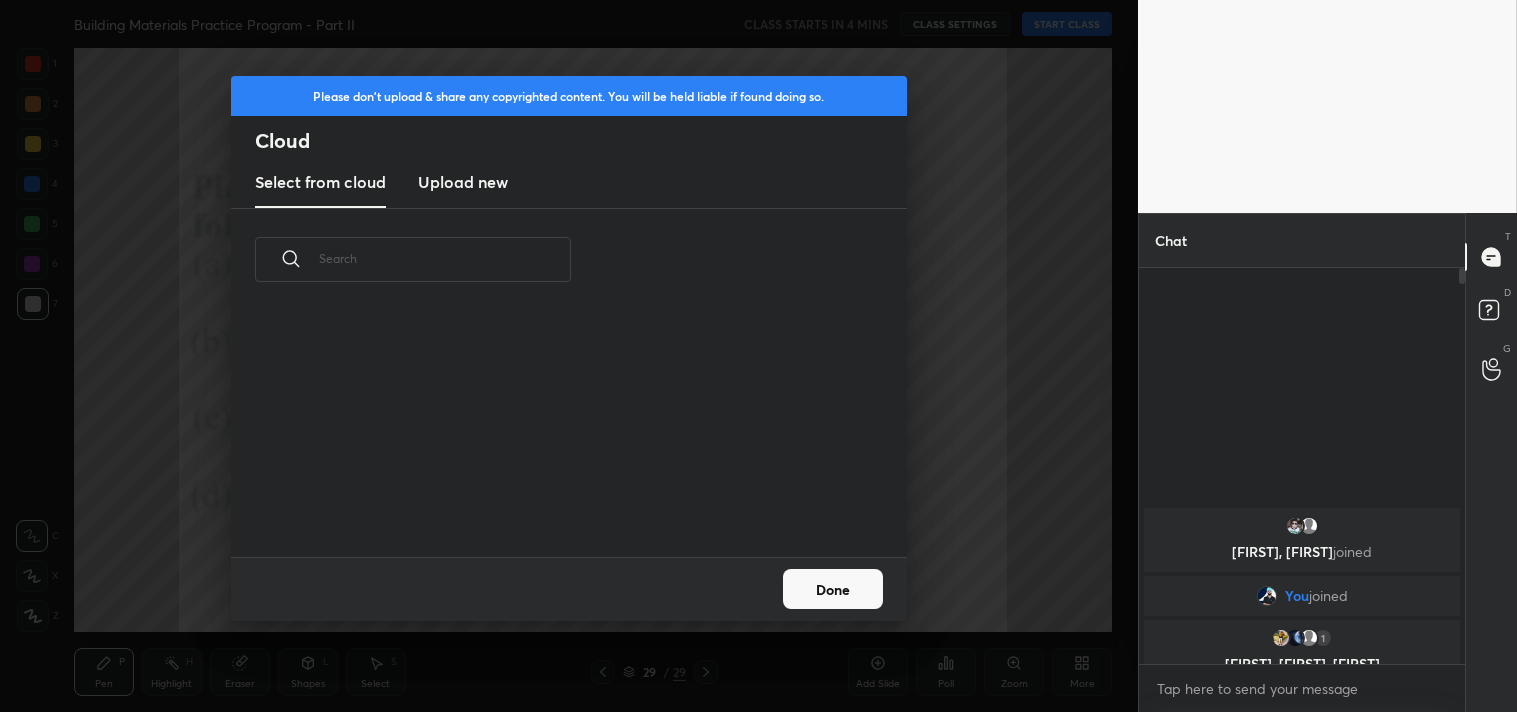 scroll, scrollTop: 6, scrollLeft: 11, axis: both 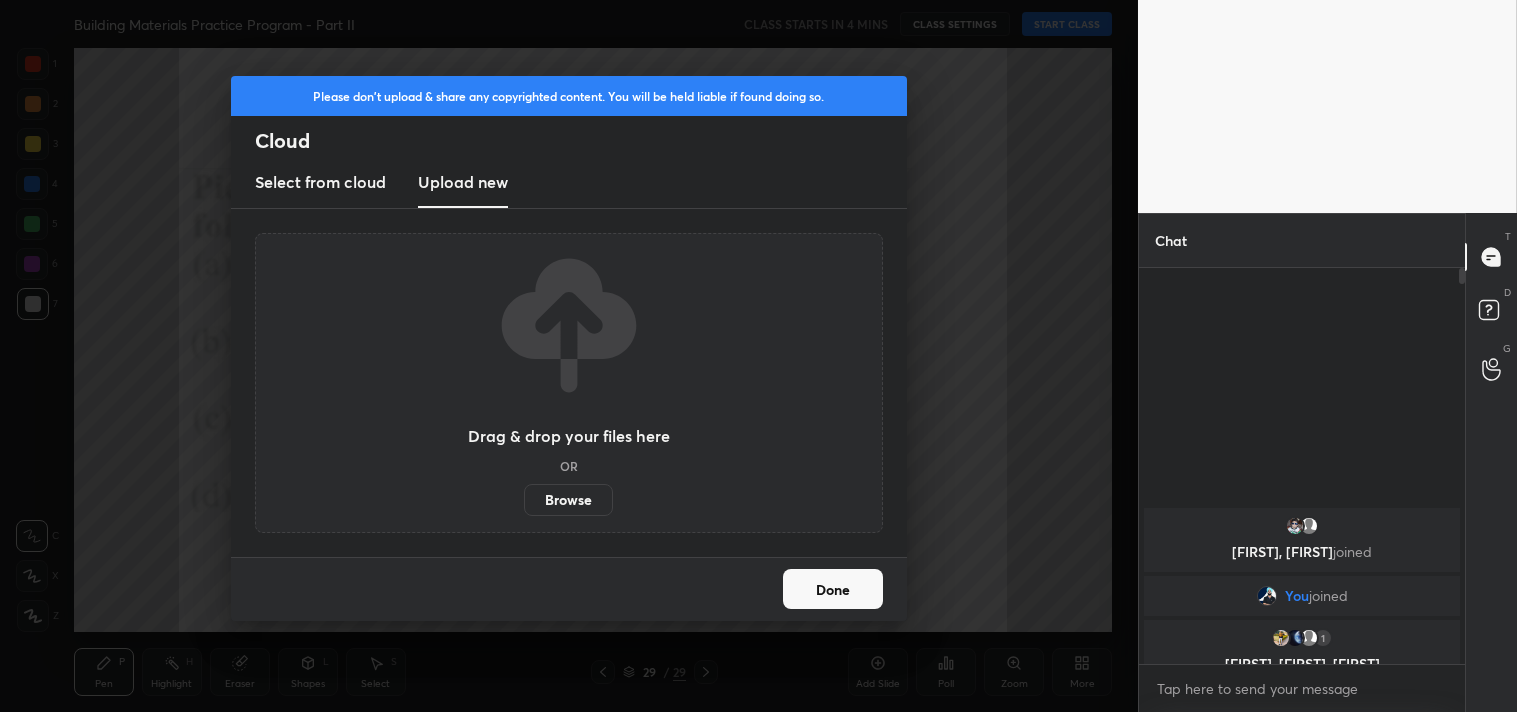 click on "Browse" at bounding box center [568, 500] 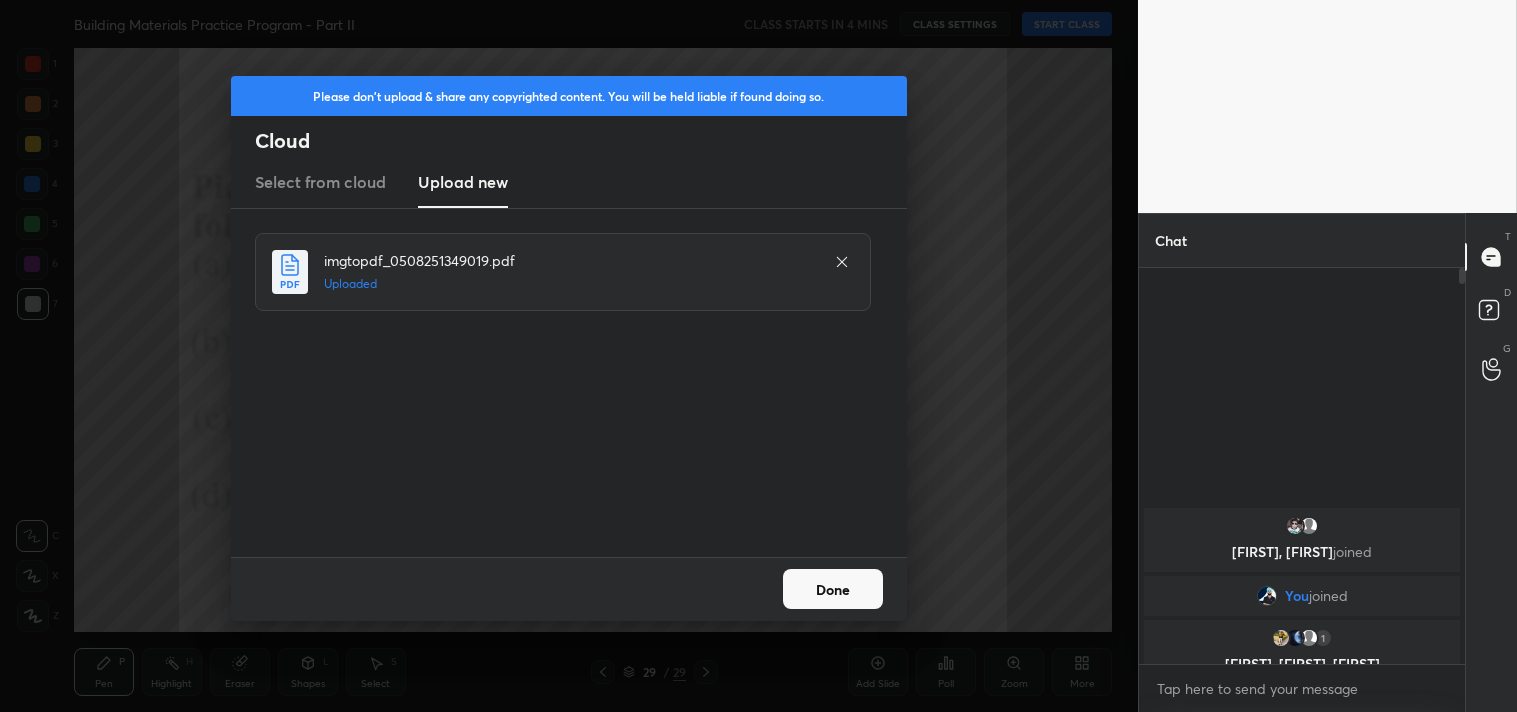 click on "Done" at bounding box center (833, 589) 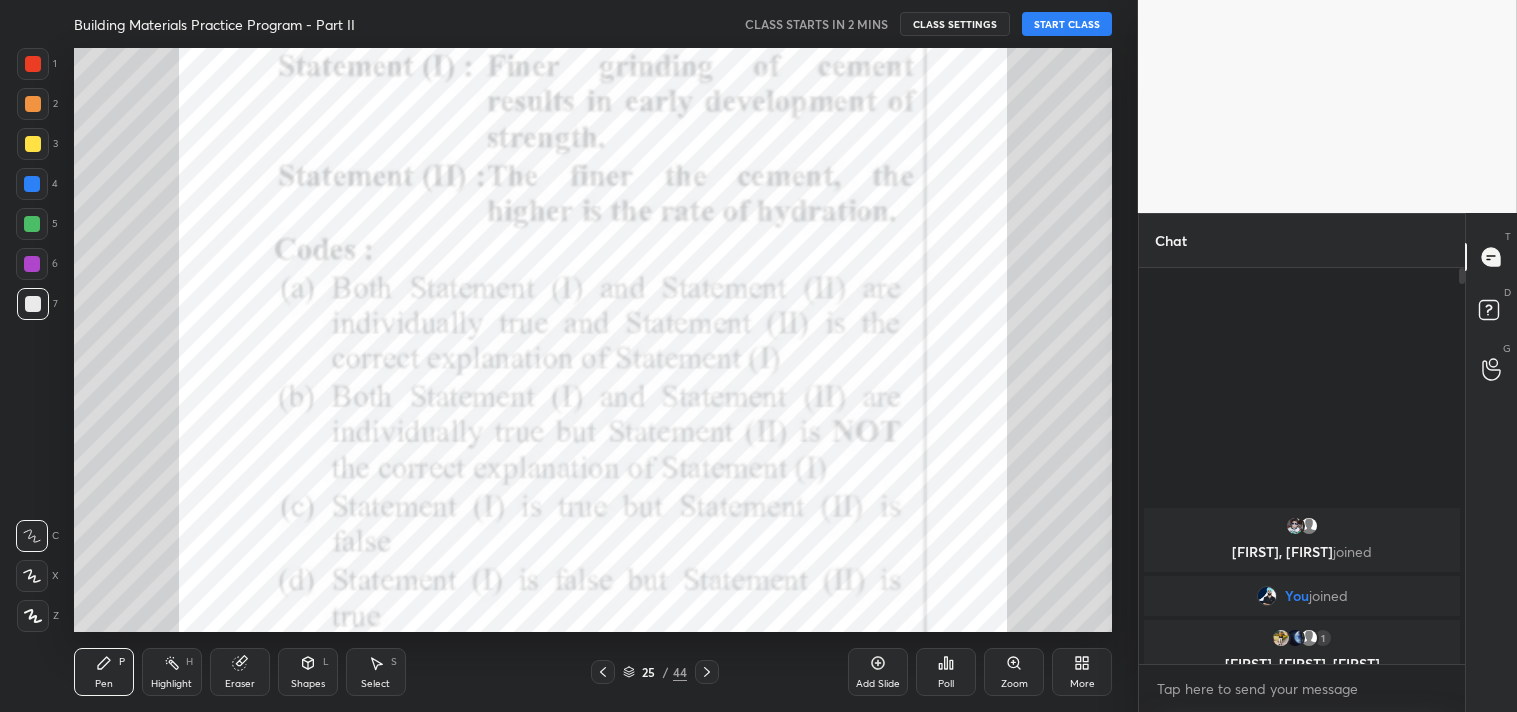 click 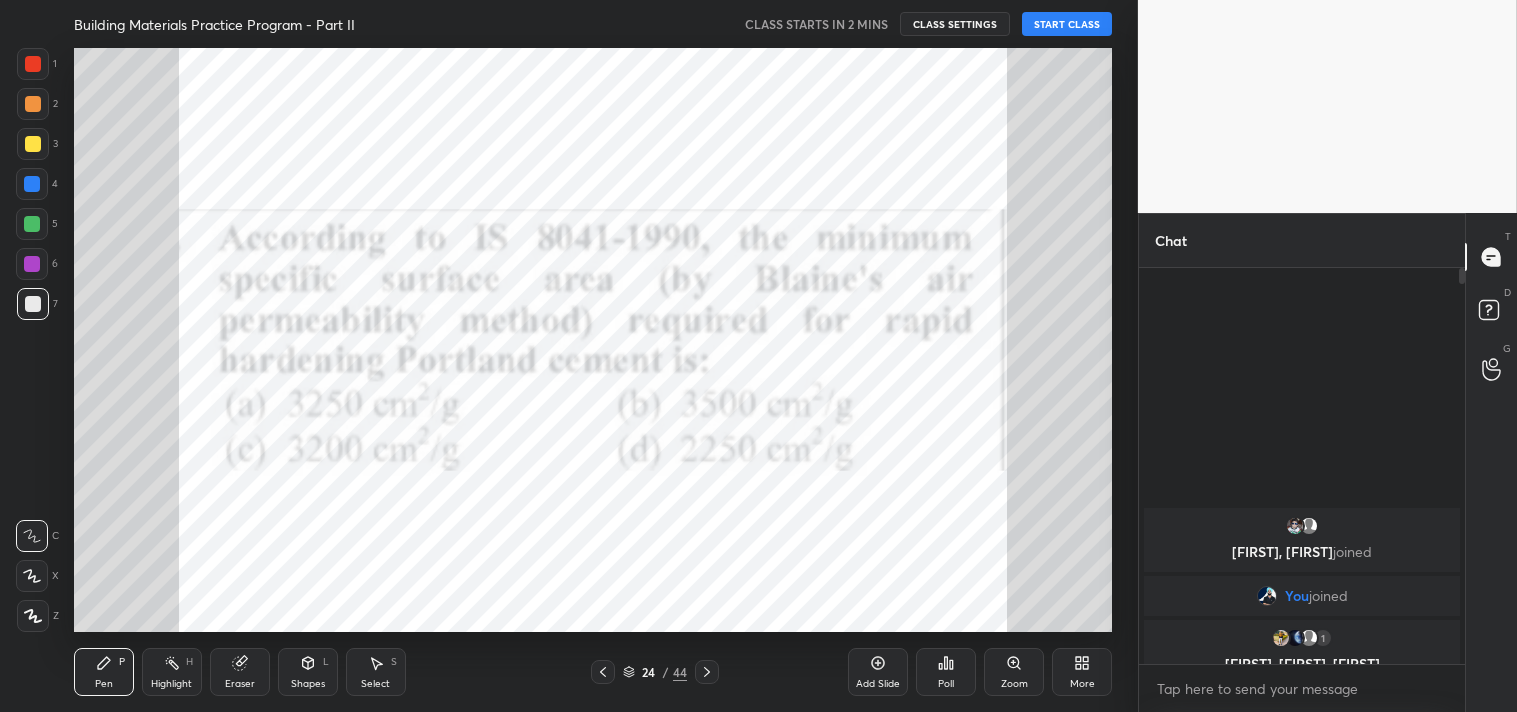 click on "Add Slide" at bounding box center (878, 672) 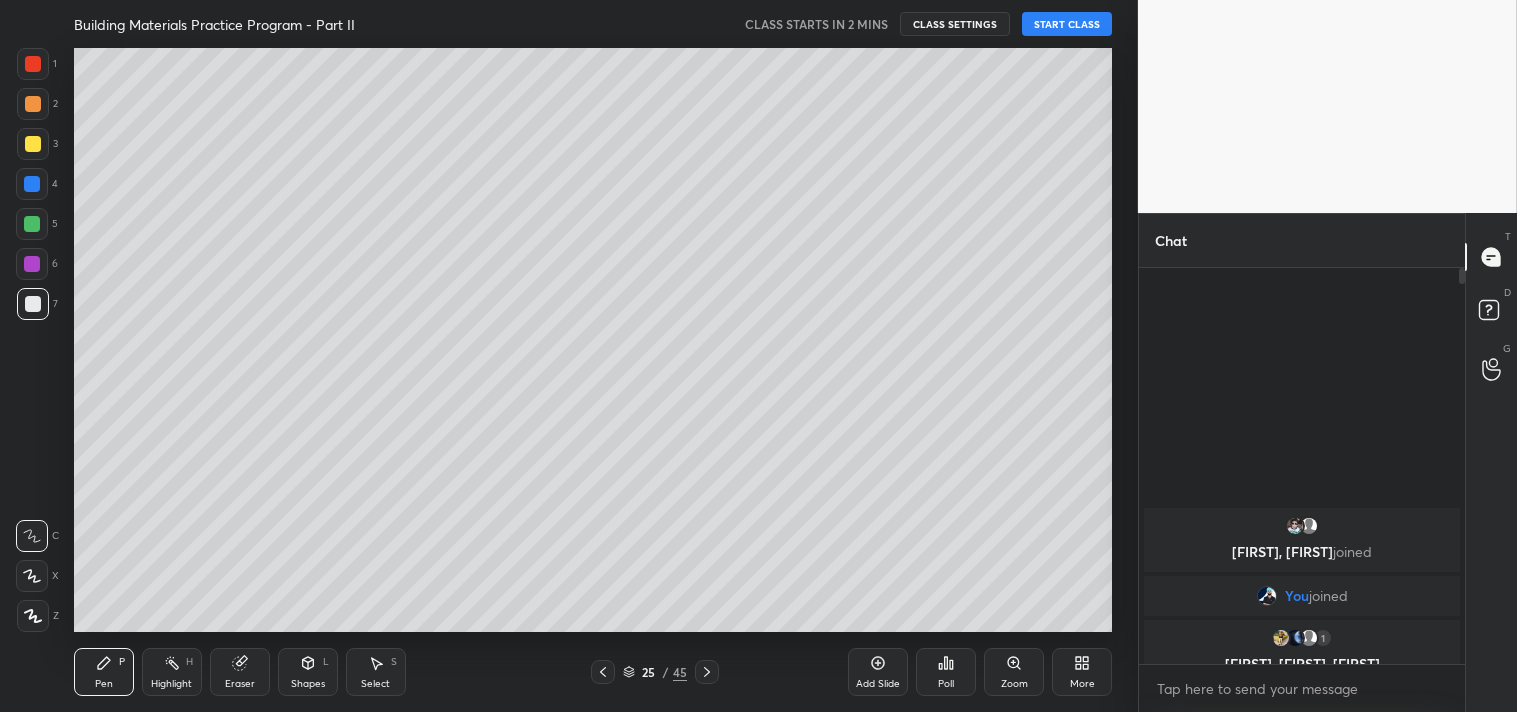 click on "CLASS SETTINGS" at bounding box center [955, 24] 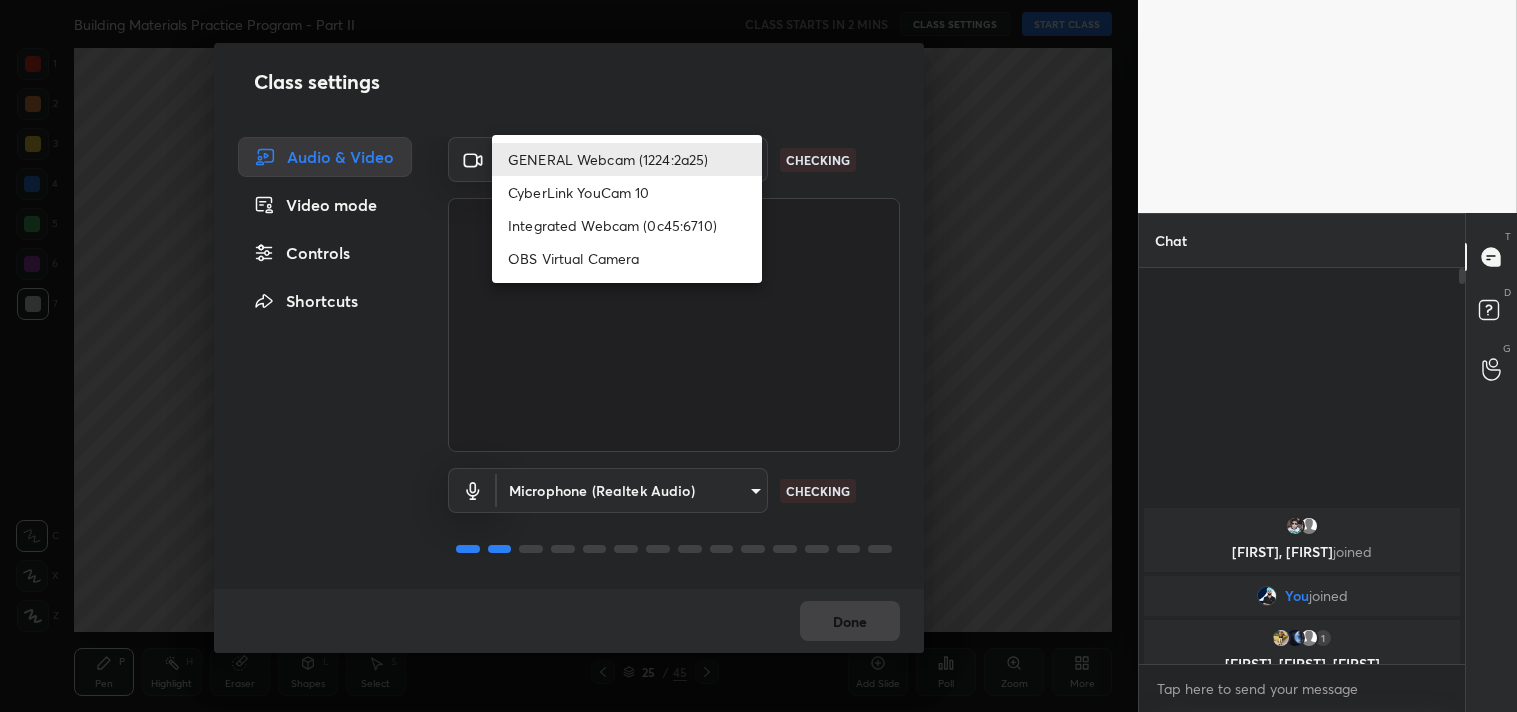 click on "1 2 3 4 5 6 7 C X Z C X Z E E Erase all   H H Building Materials Practice Program - Part II CLASS STARTS IN 2 MINS CLASS SETTINGS START CLASS Setting up your live class Back Building Materials Practice Program - Part II • L2 of Building Materials Practice Program [PERSON] Pen P Highlight H Eraser Shapes L Select S 25 / 45 Add Slide Poll Zoom More Chat PraShanT, [PERSON]  joined You  joined 1 Sonu, Deepak, Niteesh &  1 other  joined 5 NEW MESSAGES Enable hand raising Enable raise hand to speak to learners. Once enabled, chat will be turned off temporarily. Enable x   introducing Raise a hand with a doubt Now learners can raise their hand along with a doubt  How it works? Doubts asked by learners will show up here Raise hand disabled You have disabled Raise hand currently. Enable it to invite learners to speak Enable Can't raise hand Looks like educator just invited you to speak. Please wait before you can raise your hand again. Got it T Messages (T) D Doubts (D) G Raise Hand (G) Report an issue ​" at bounding box center (758, 356) 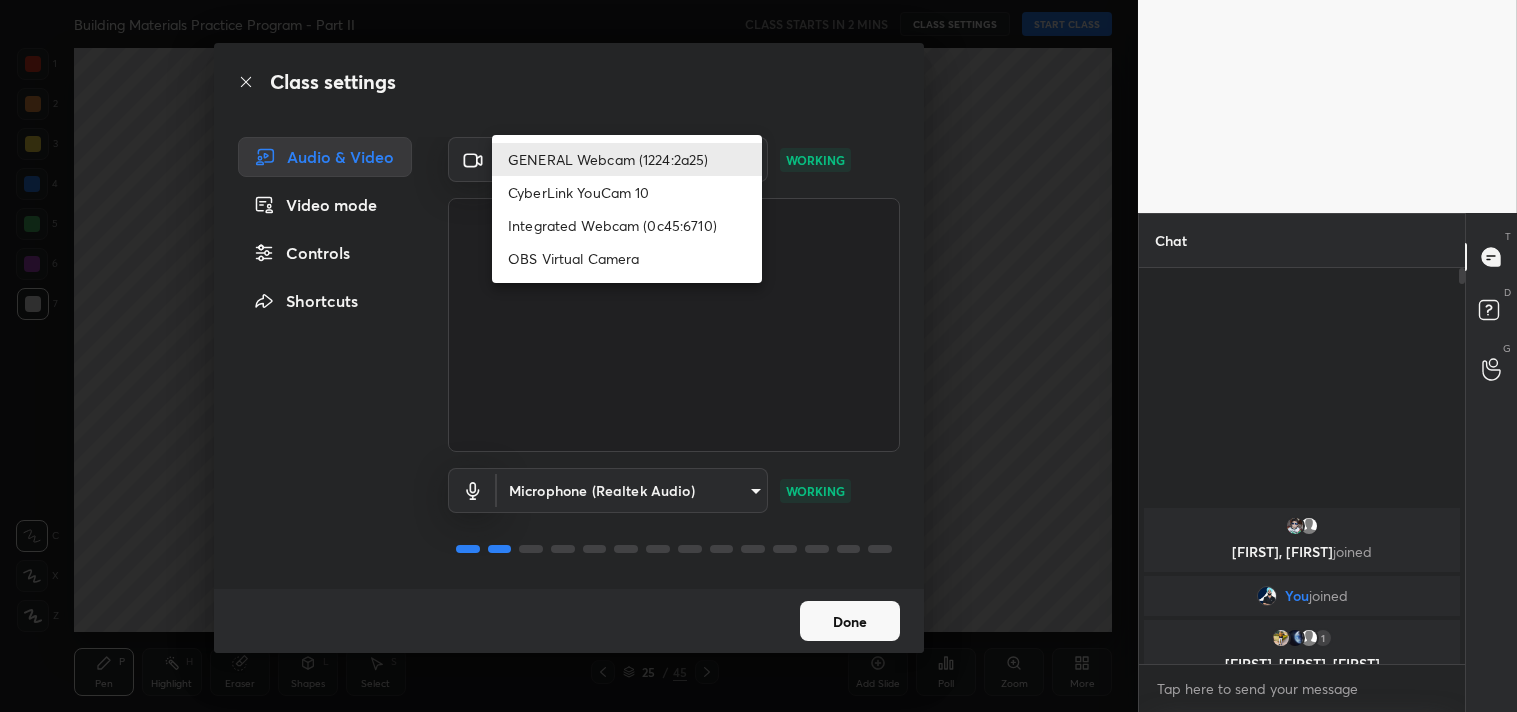 click on "Integrated Webcam (0c45:6710)" at bounding box center [627, 225] 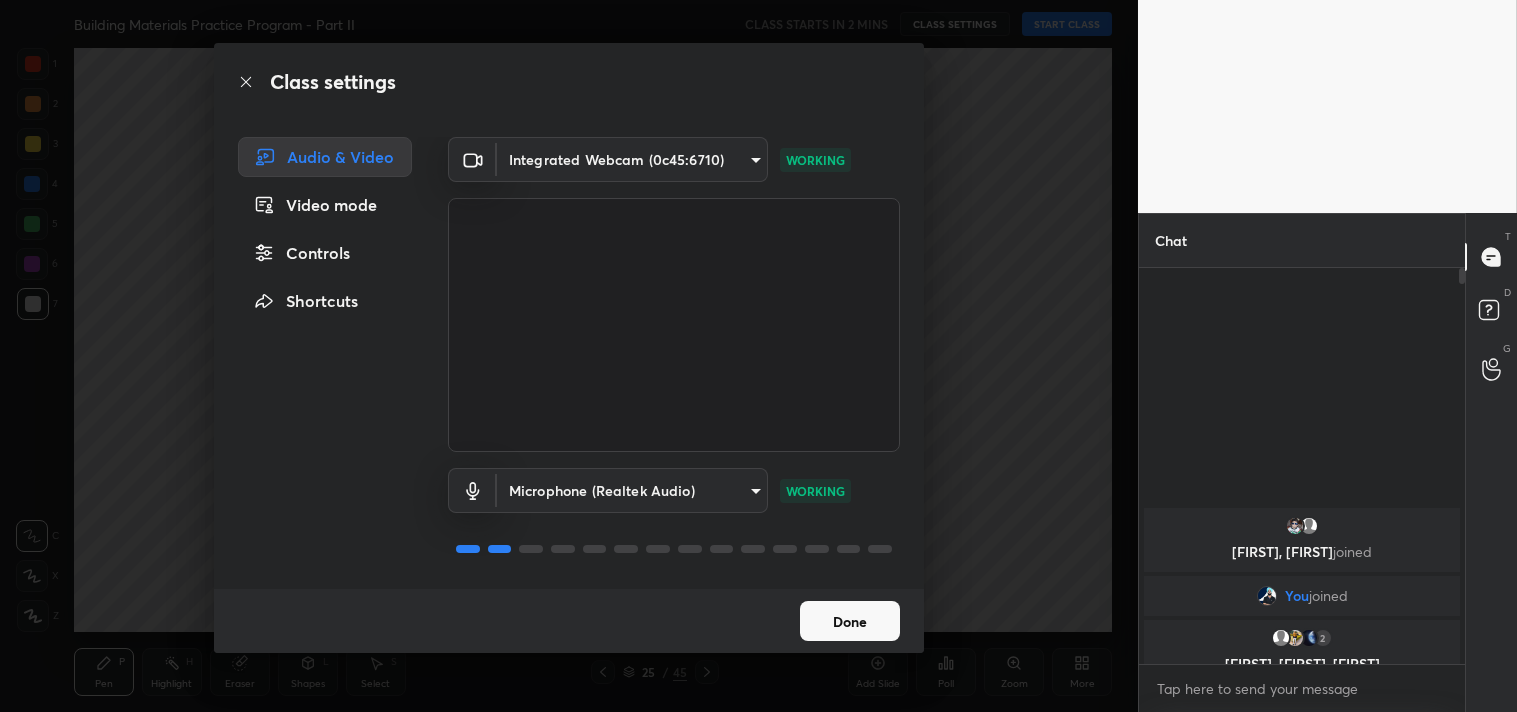 click on "Done" at bounding box center (850, 621) 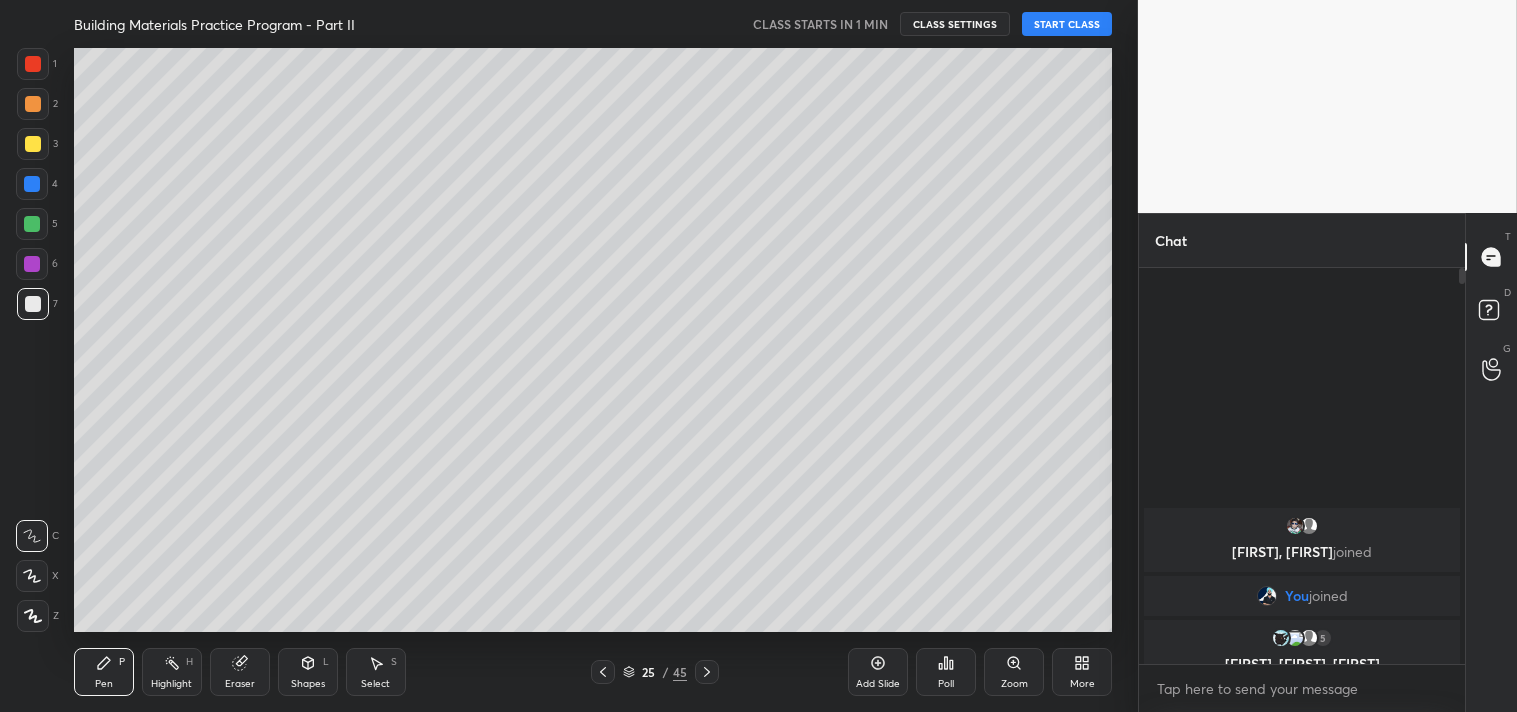 click on "START CLASS" at bounding box center (1067, 24) 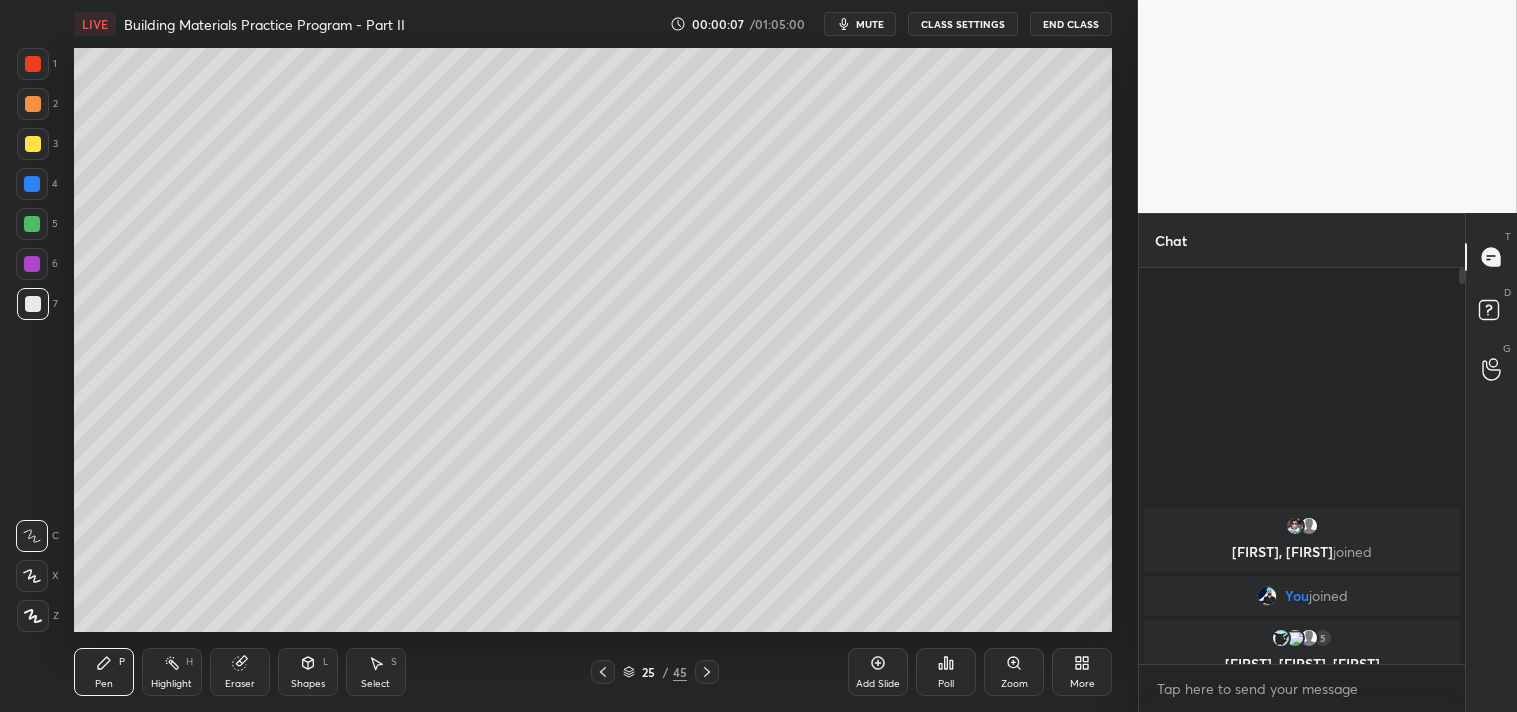 click on "mute" at bounding box center [870, 24] 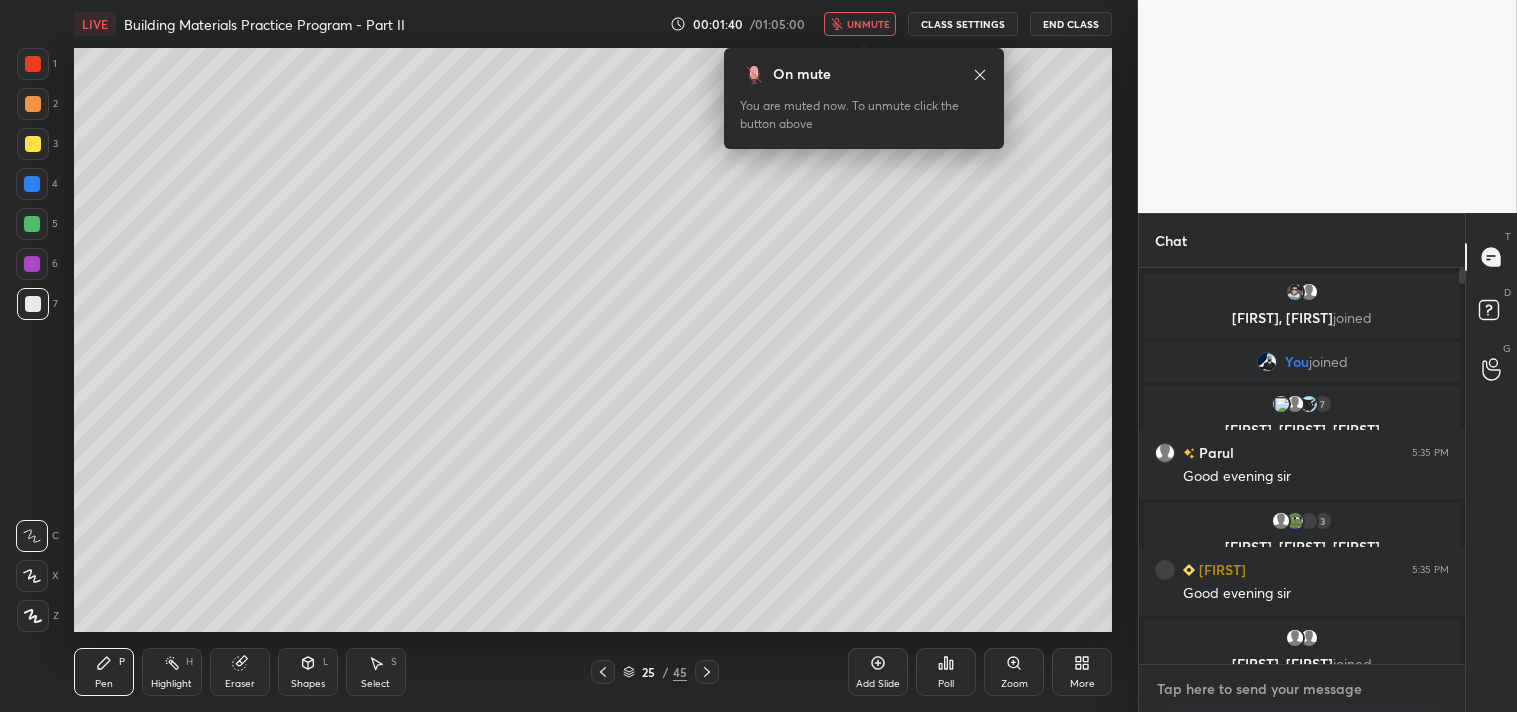 type on "x" 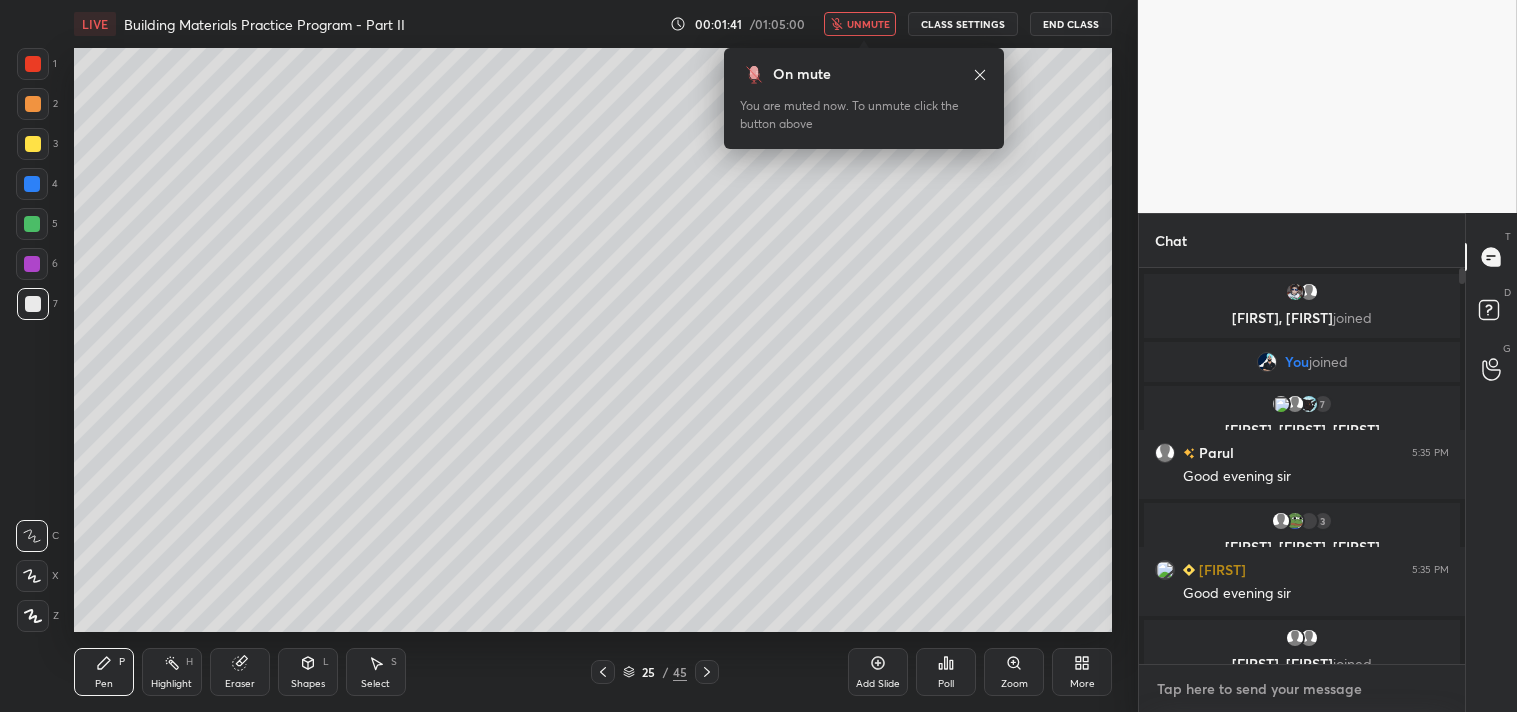 type on "j" 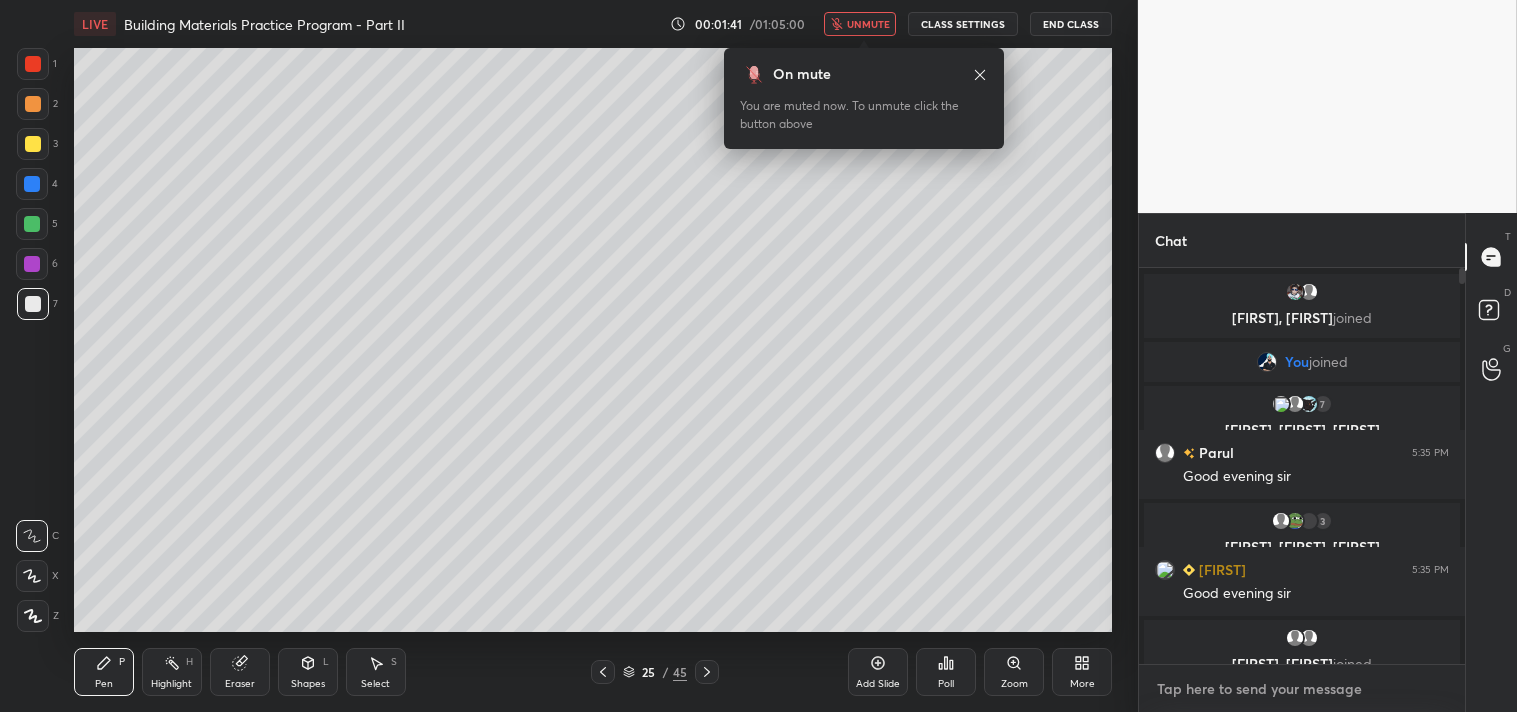type on "x" 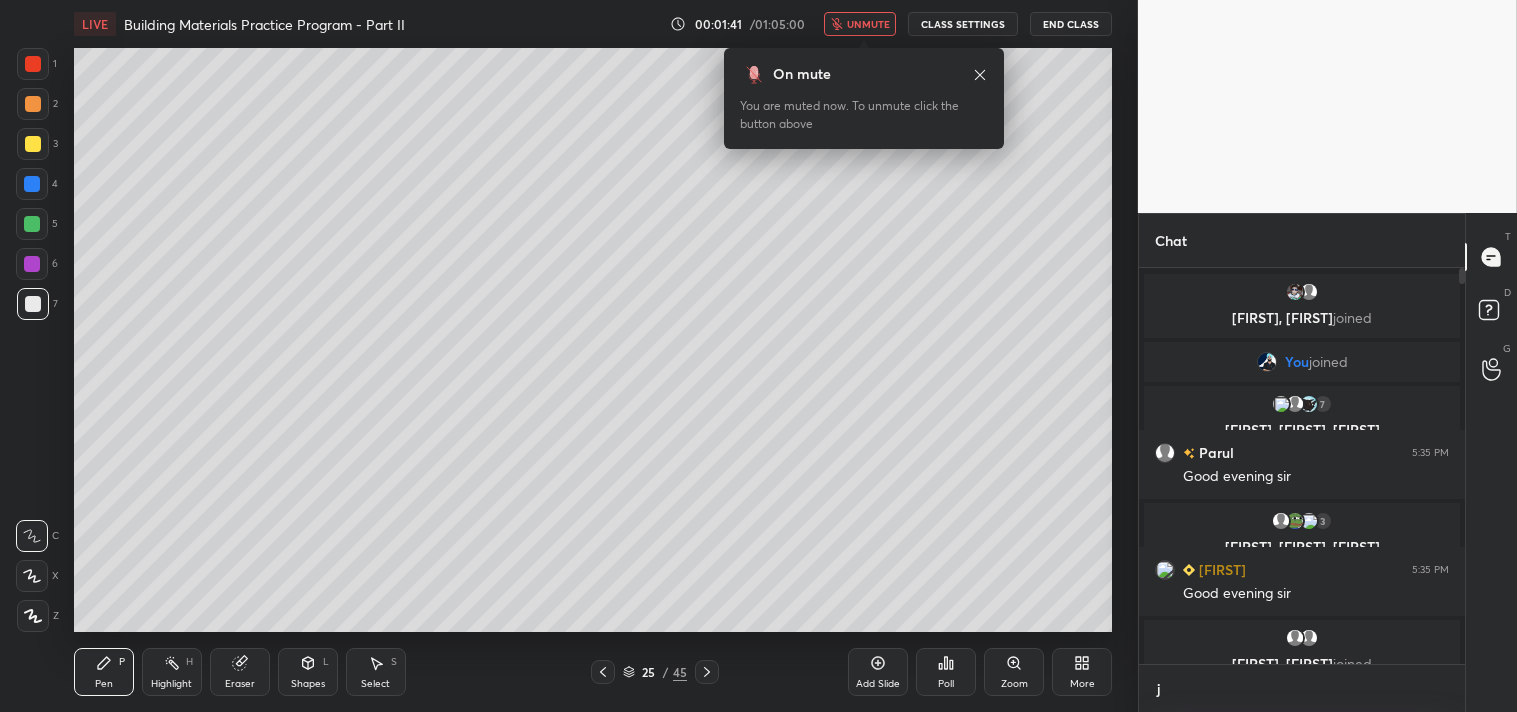 scroll, scrollTop: 384, scrollLeft: 320, axis: both 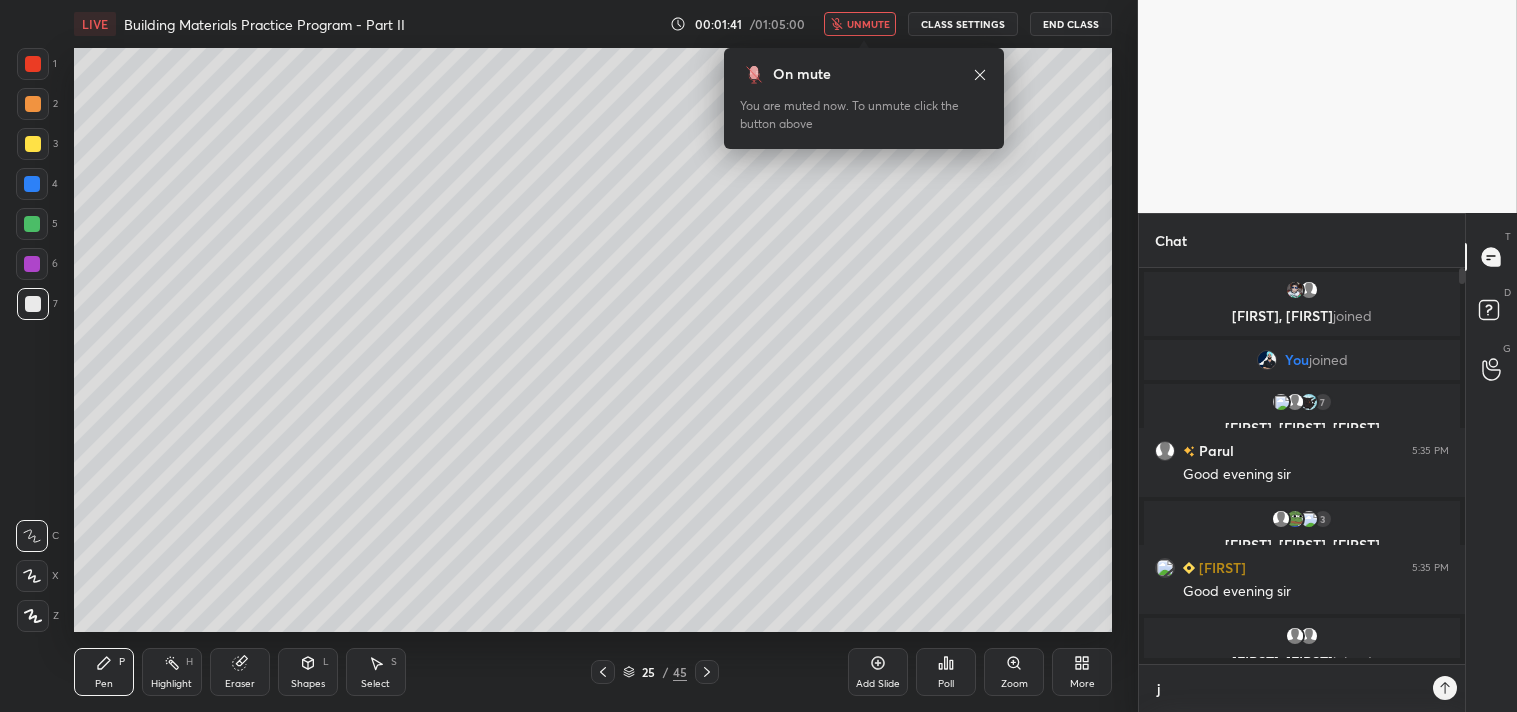 type on "jo" 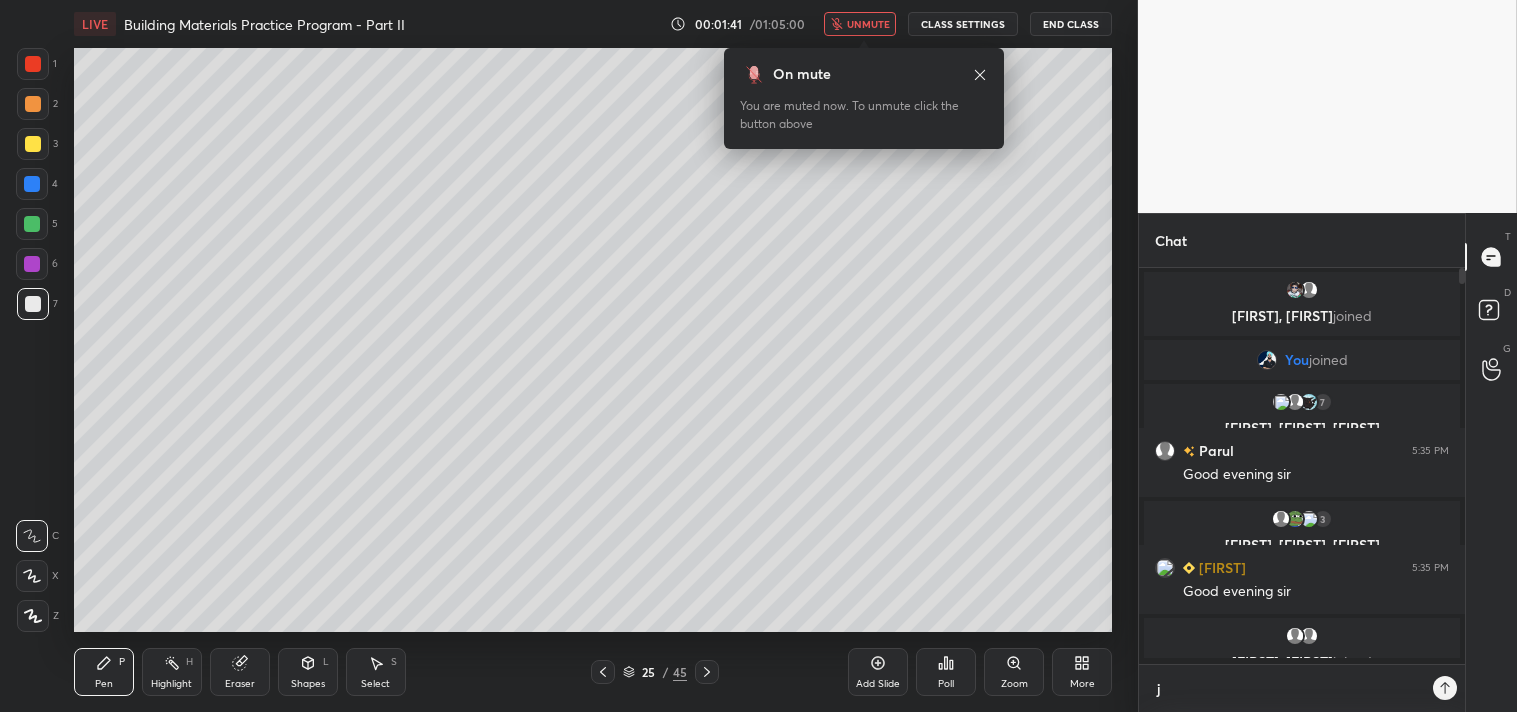 type on "x" 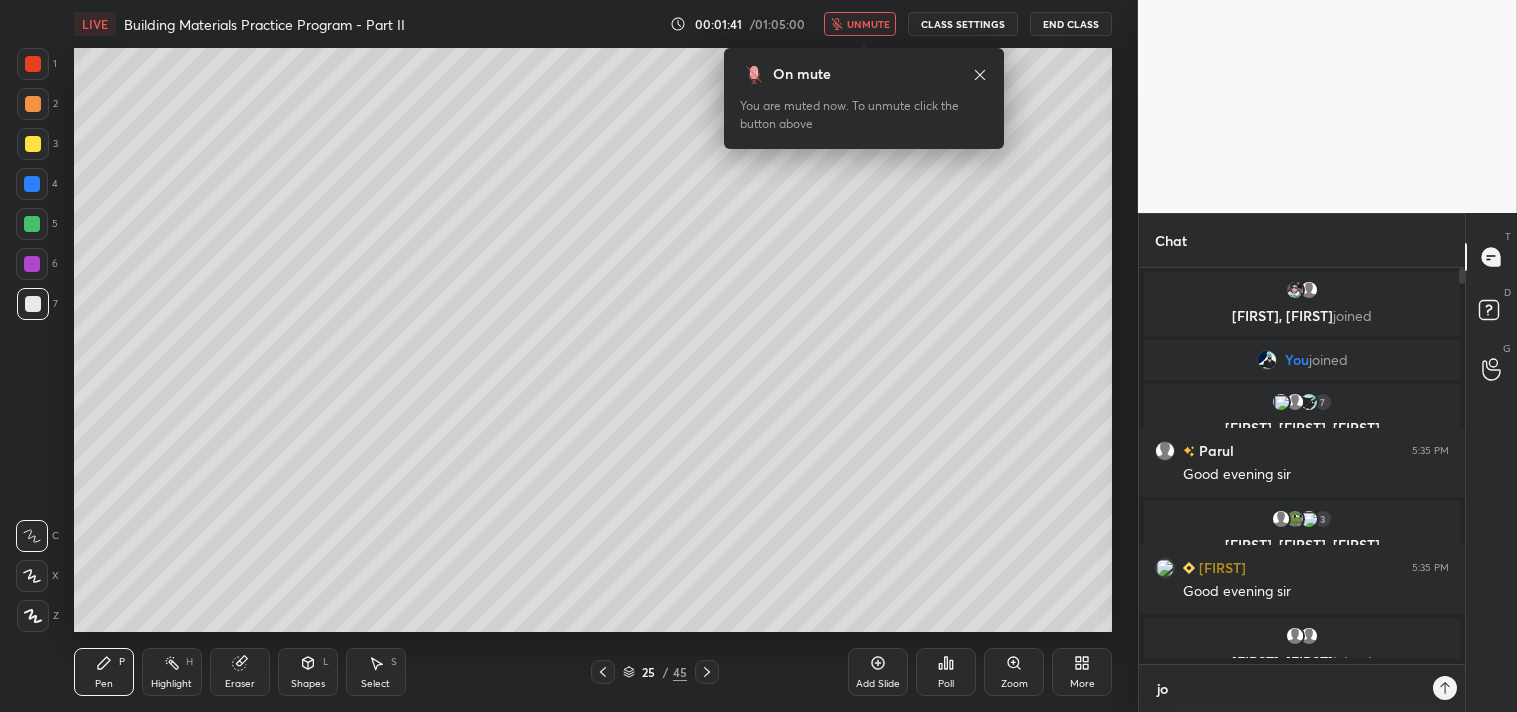 scroll, scrollTop: 6, scrollLeft: 5, axis: both 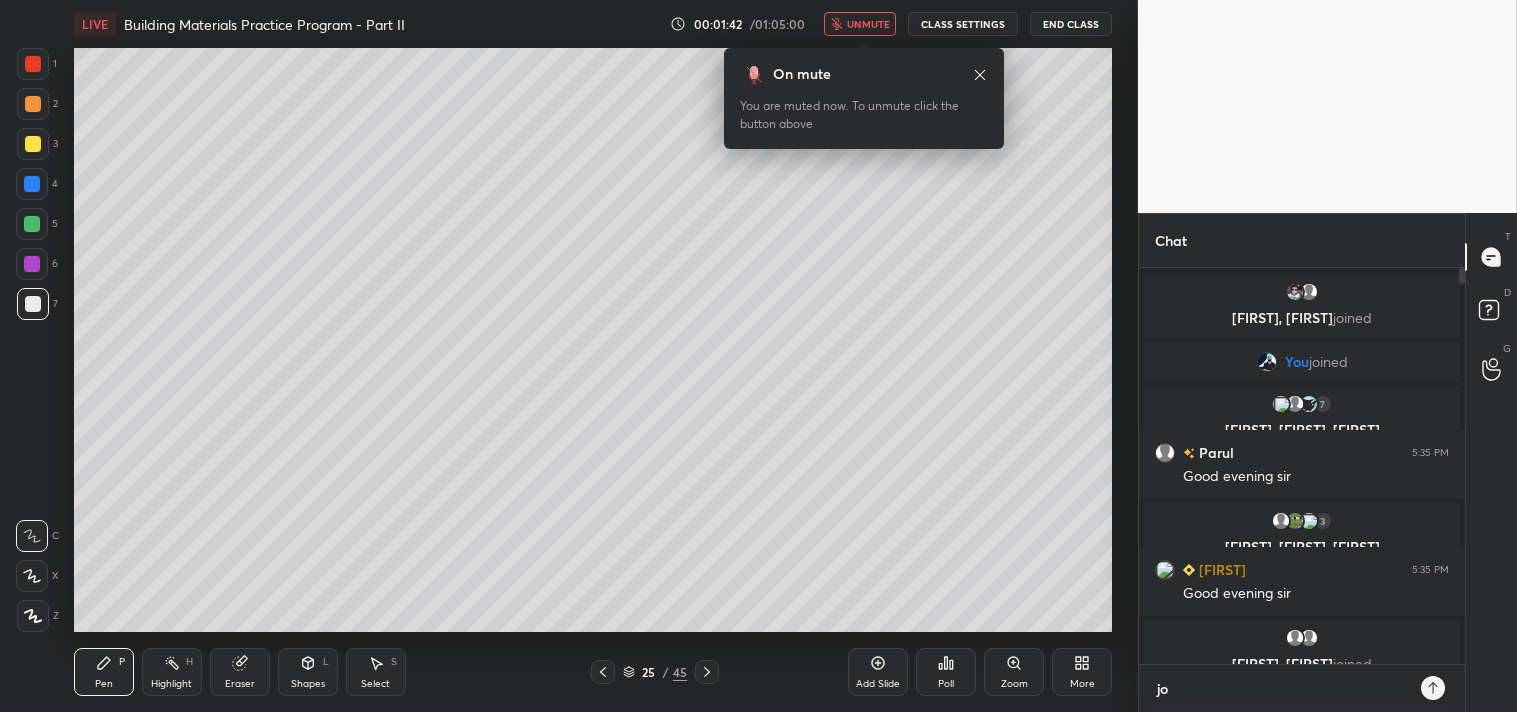 type on "joi" 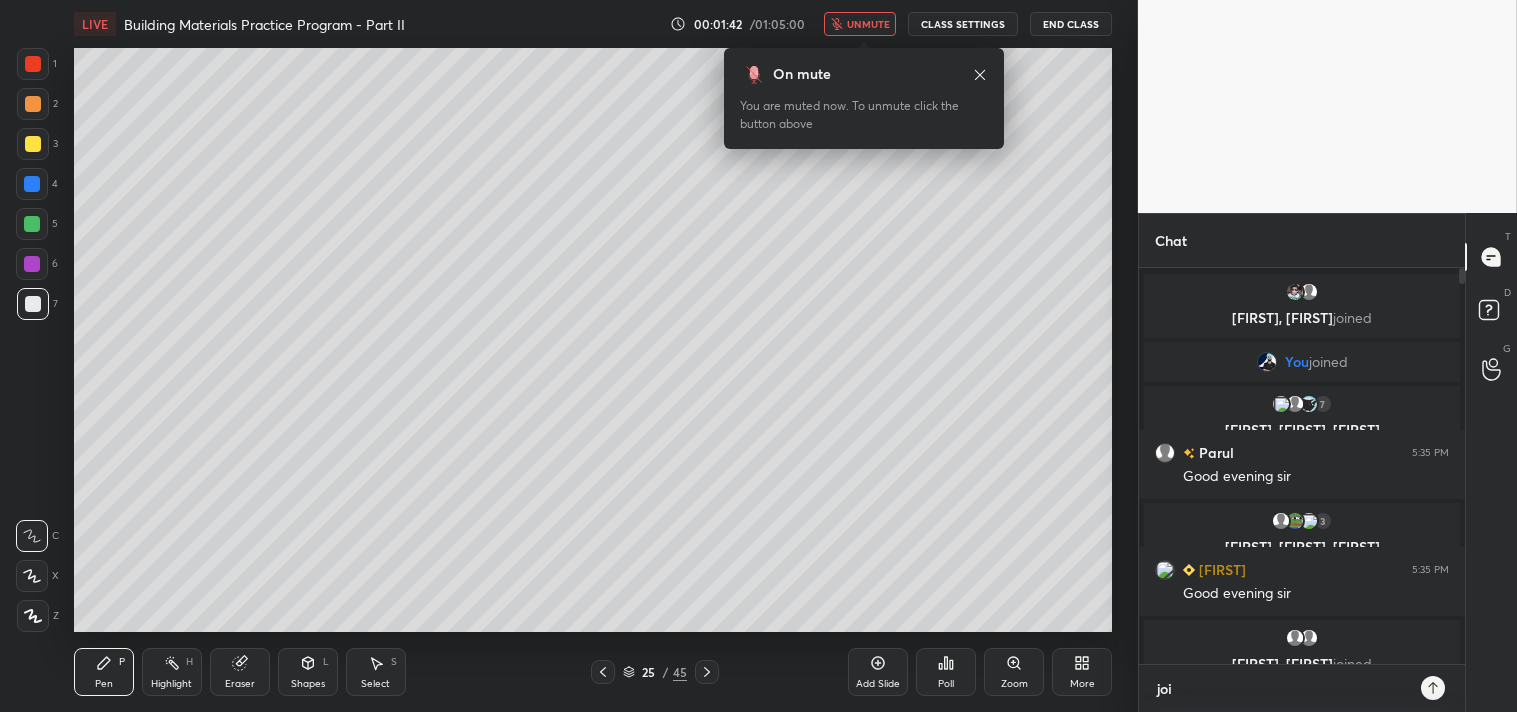 type on "x" 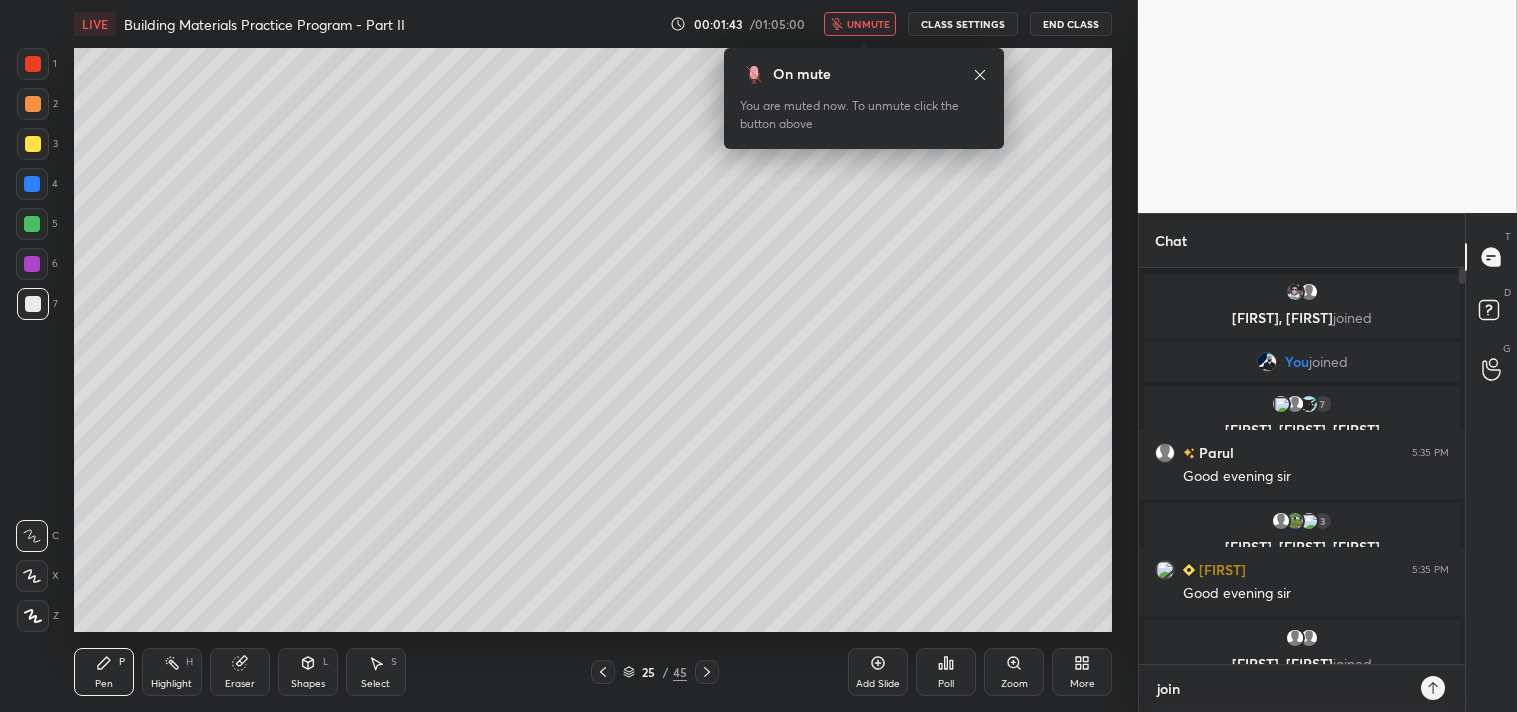 type on "joini" 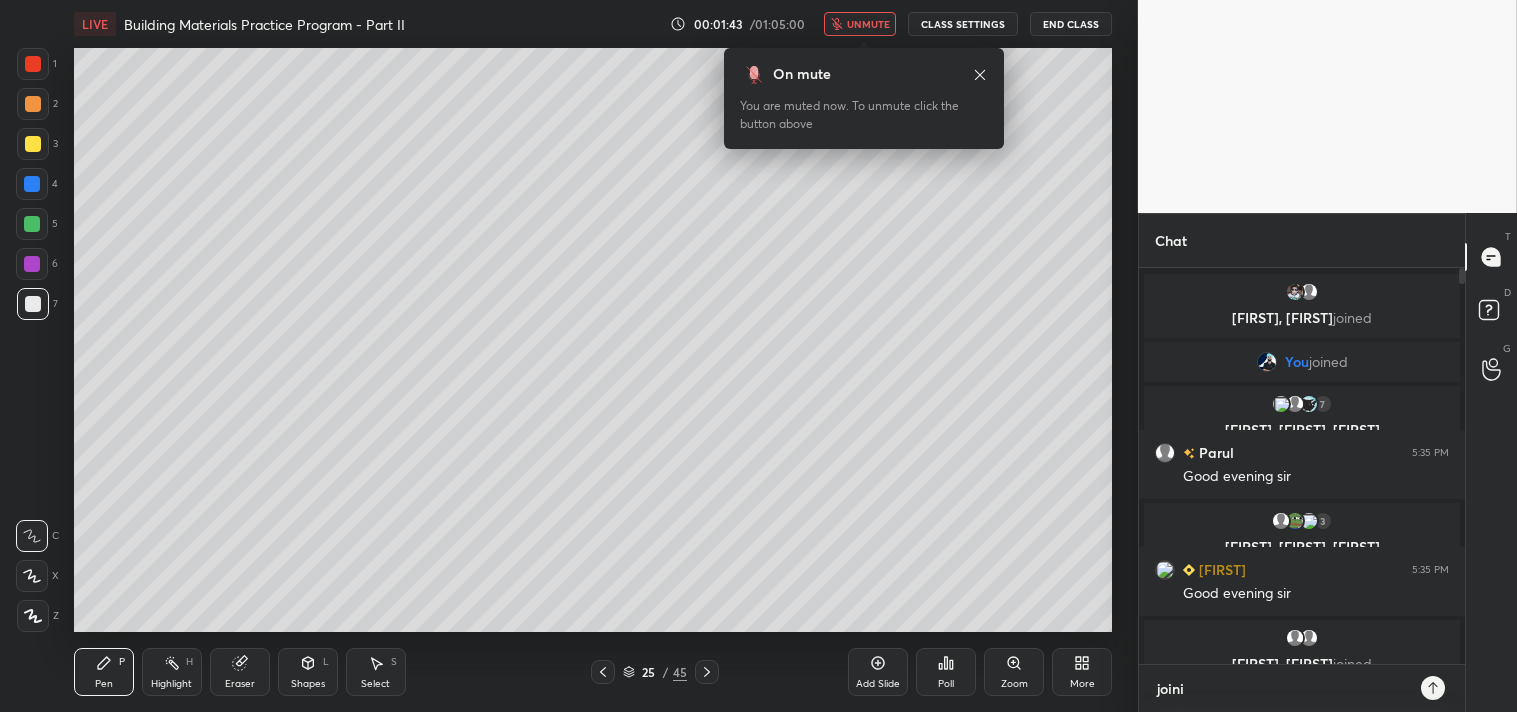 type on "joinin" 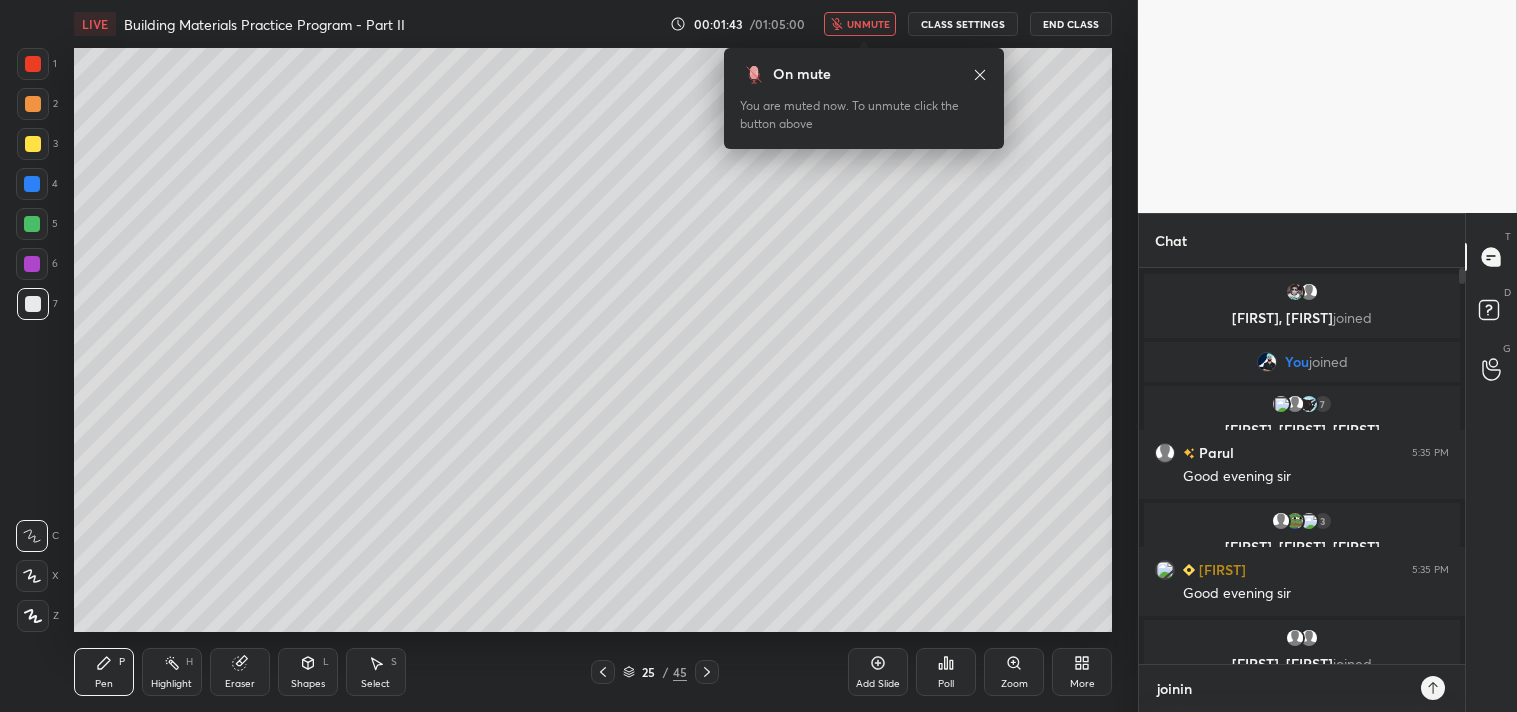 type on "joining" 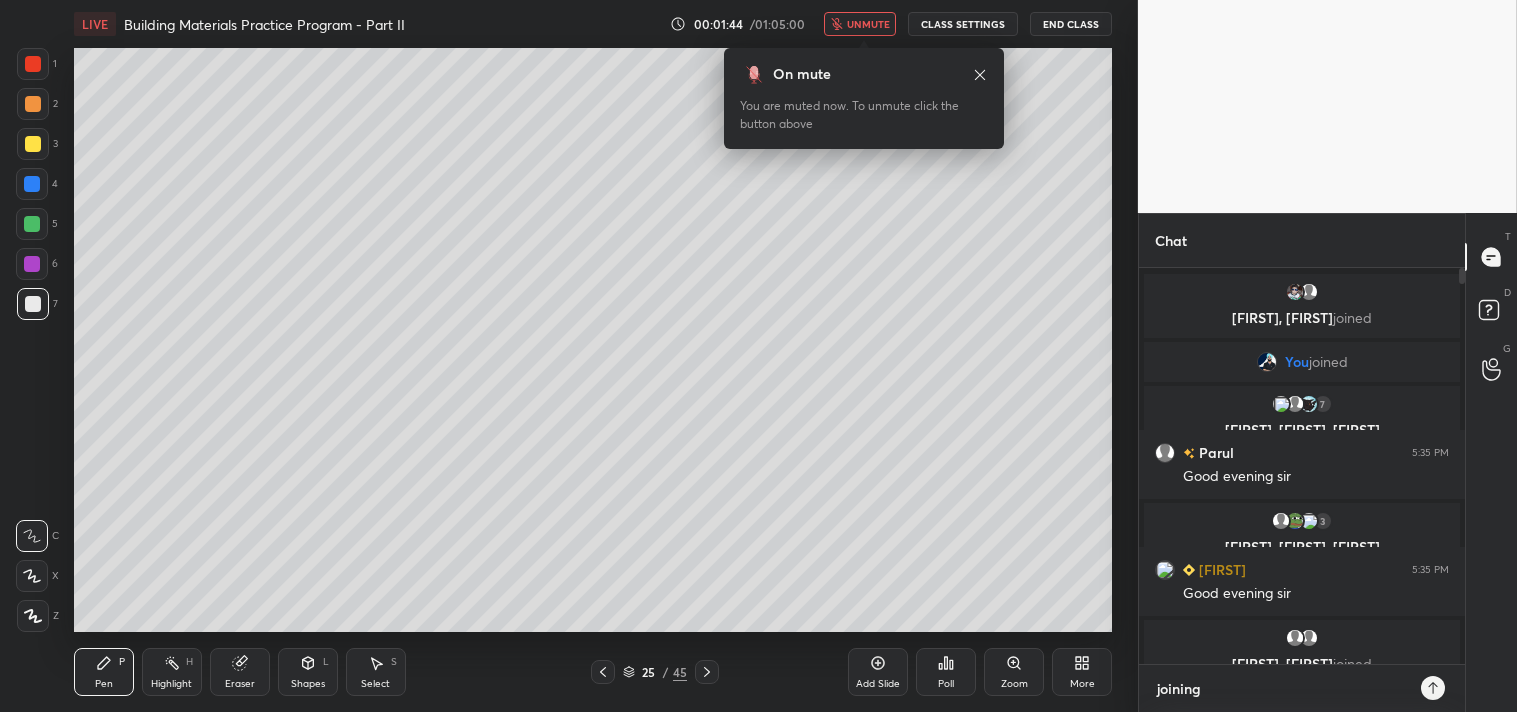 type on "joining" 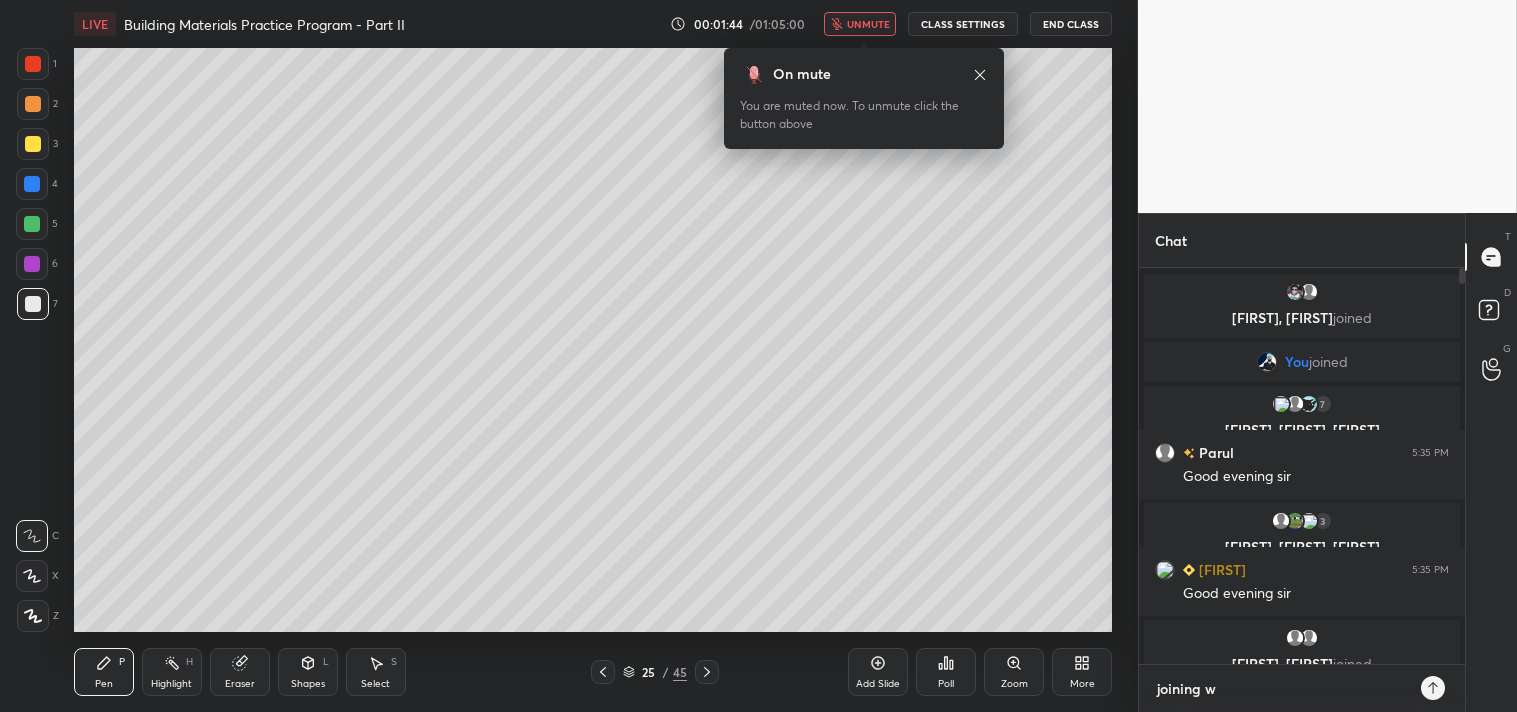type on "joining wi" 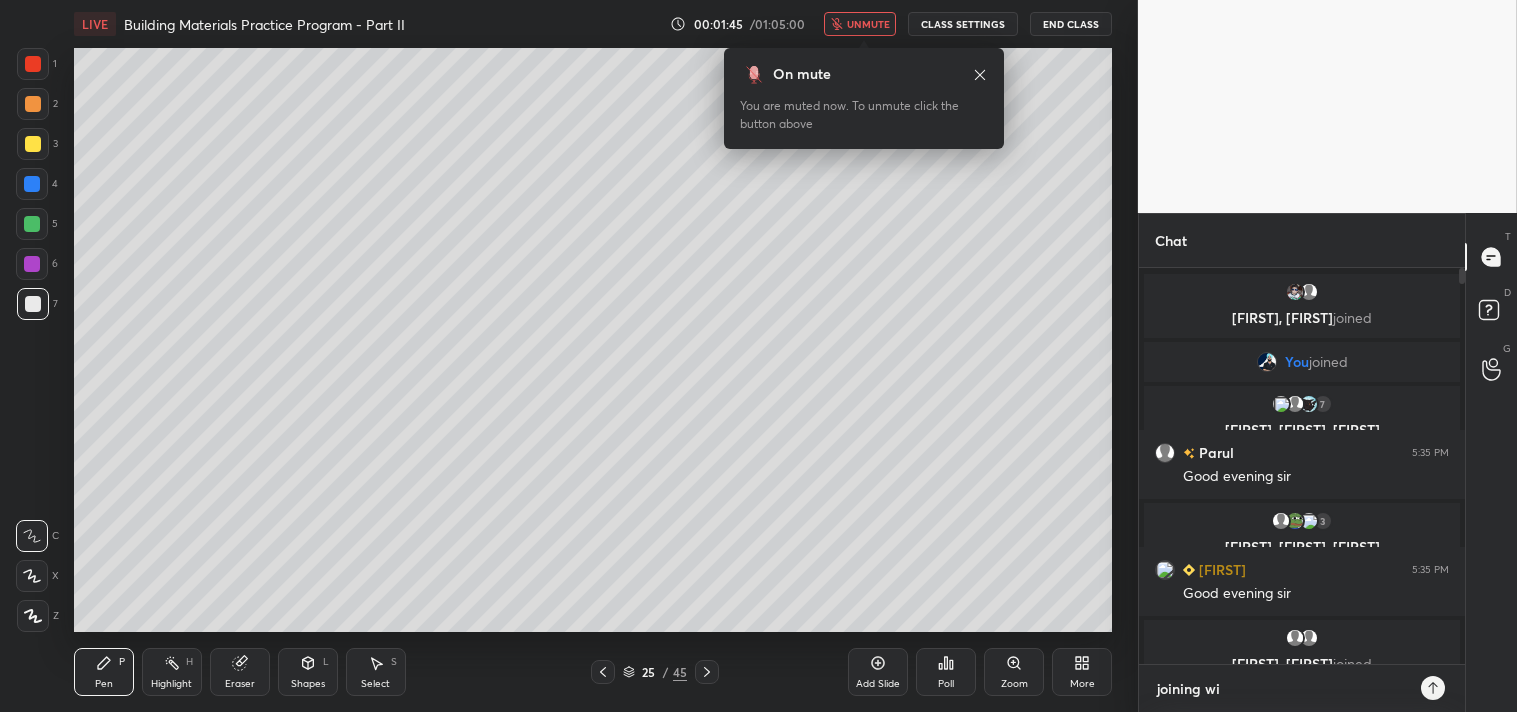 type on "joining wit" 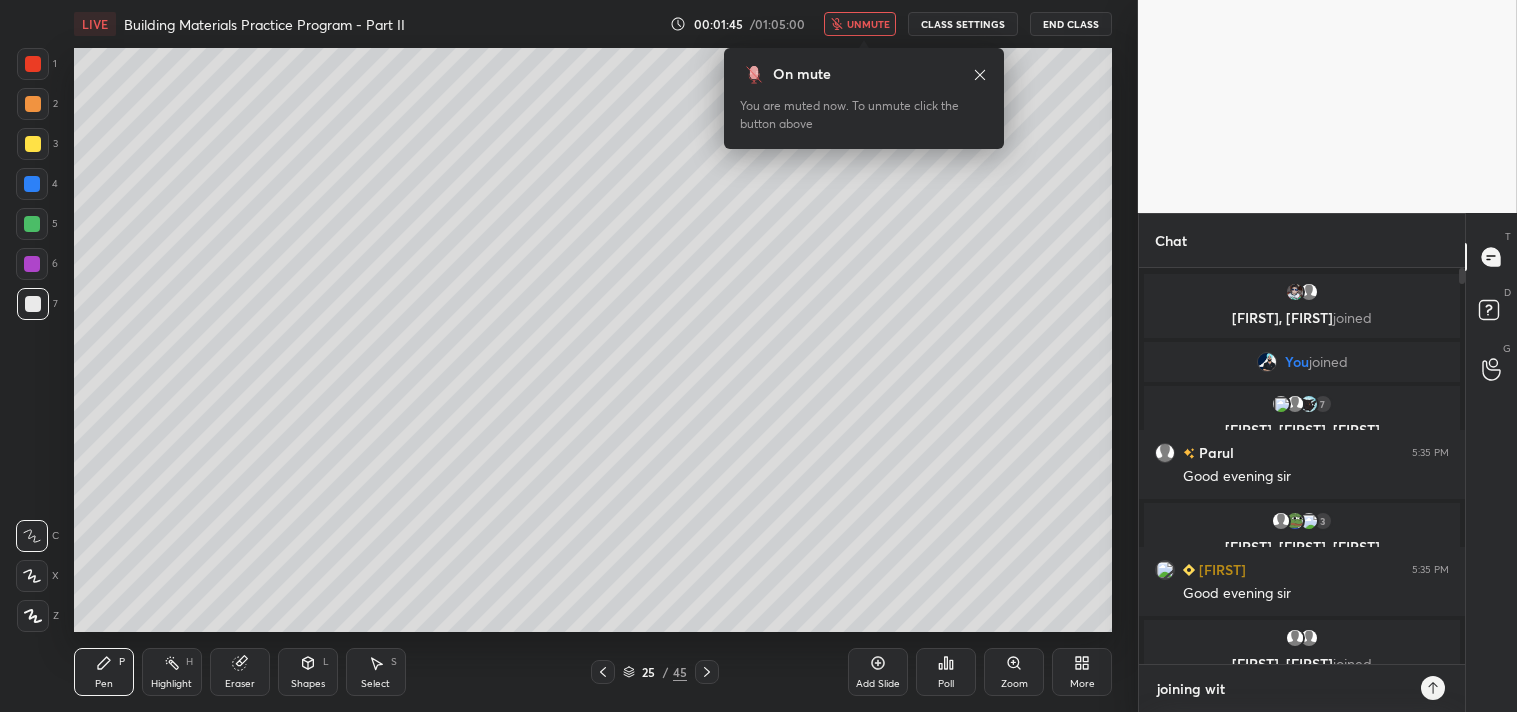 type on "x" 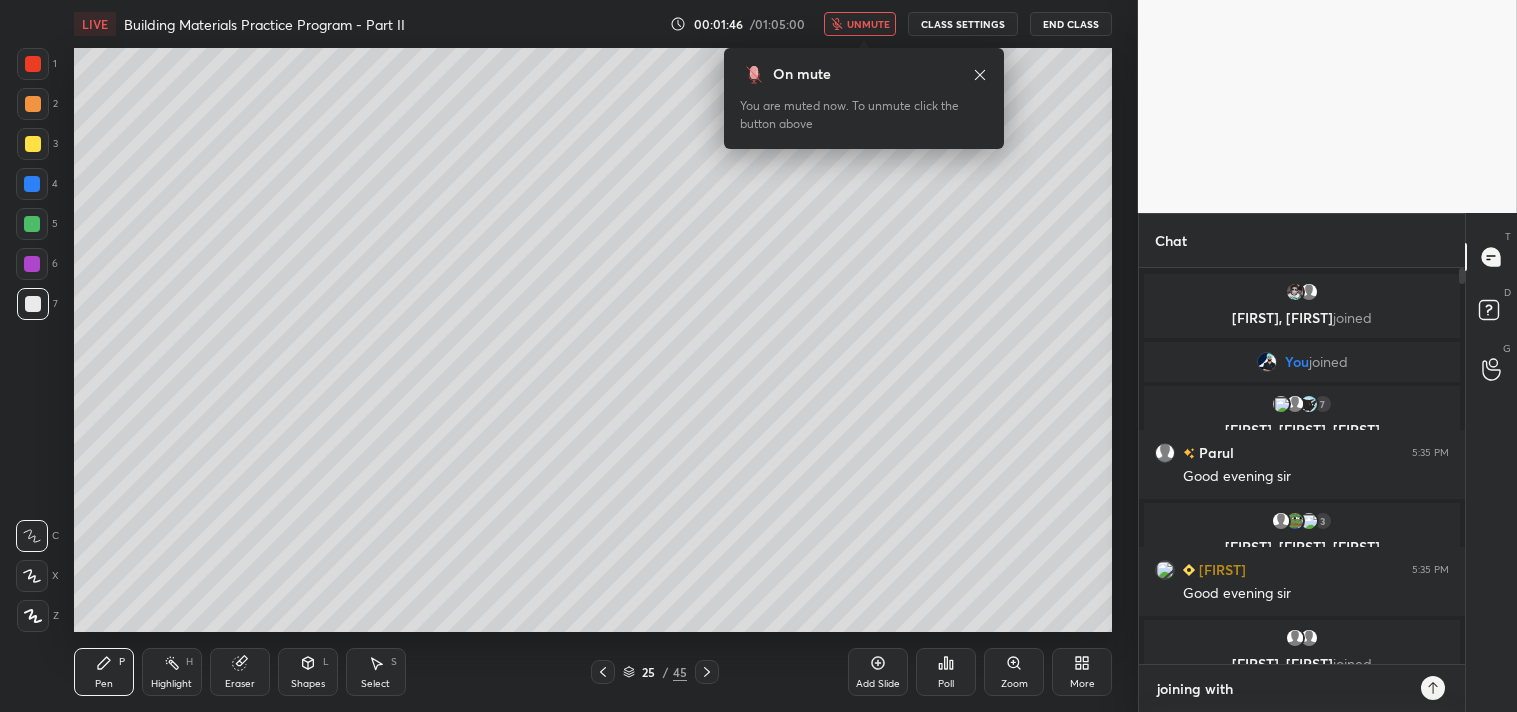 type on "joining withi" 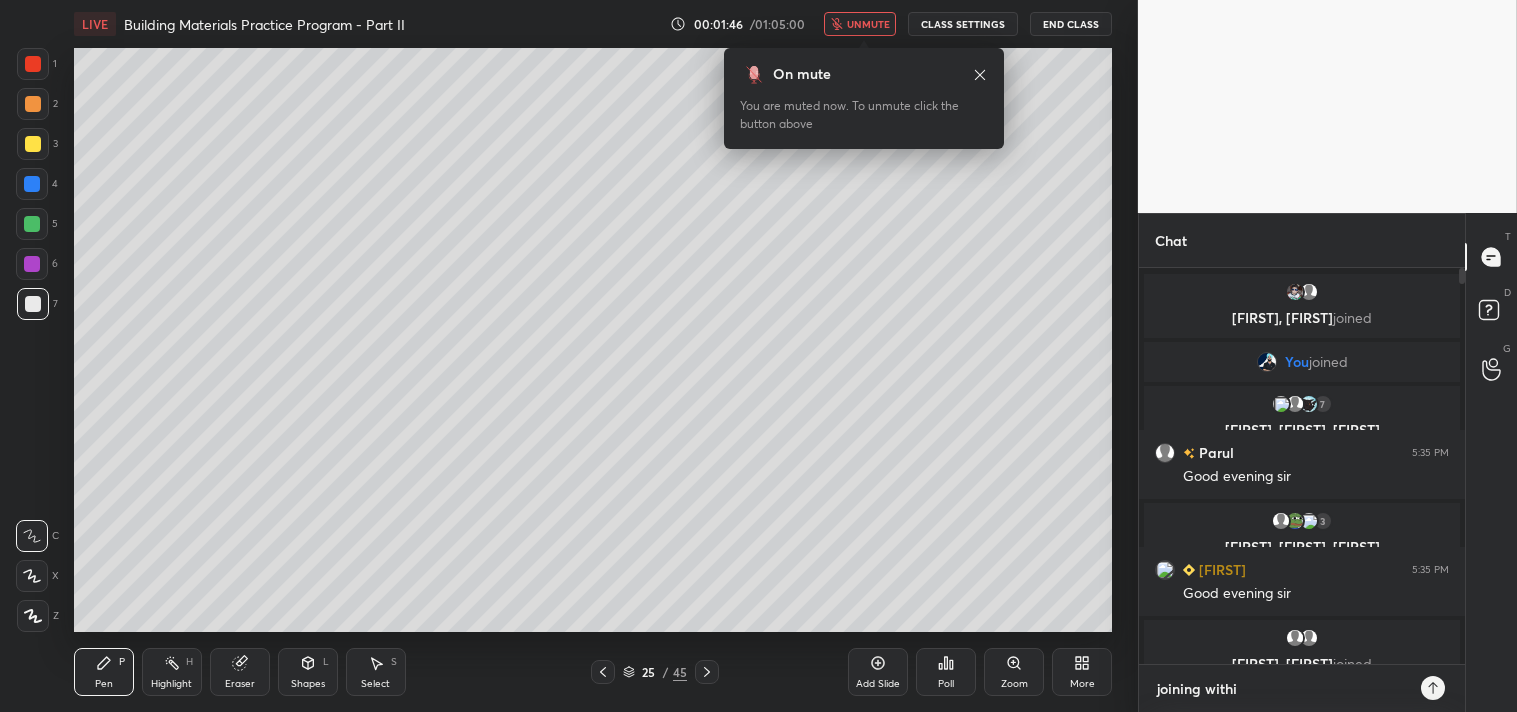 type on "x" 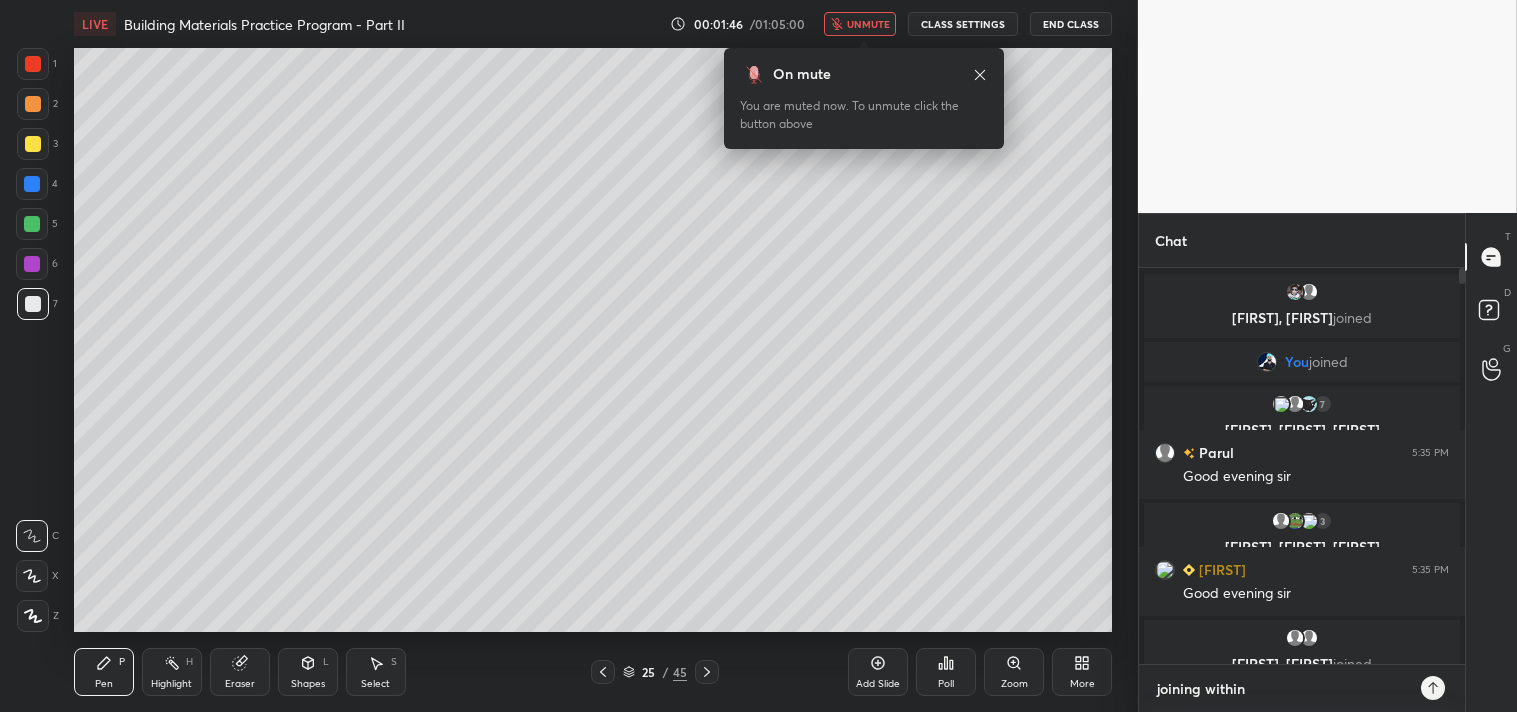 type on "joining within" 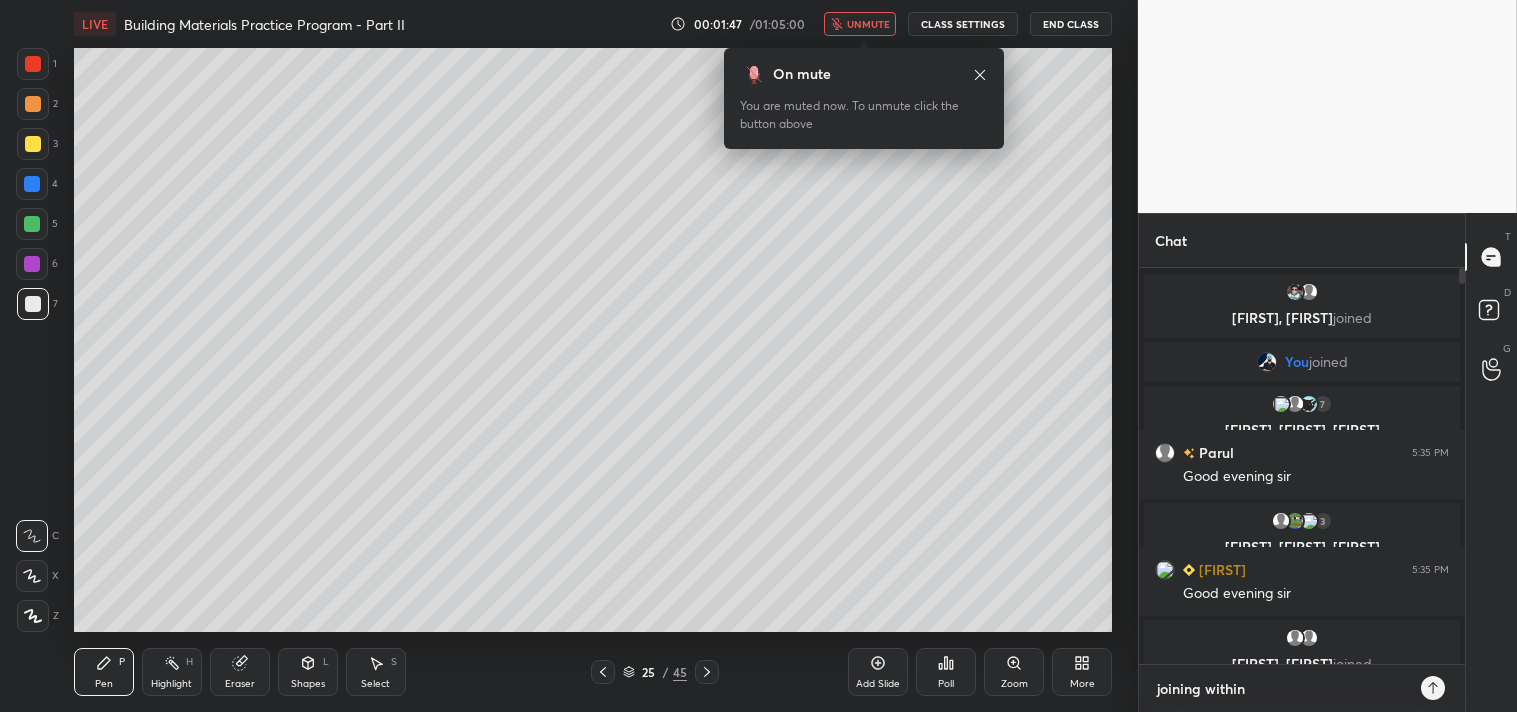 type on "joining within a" 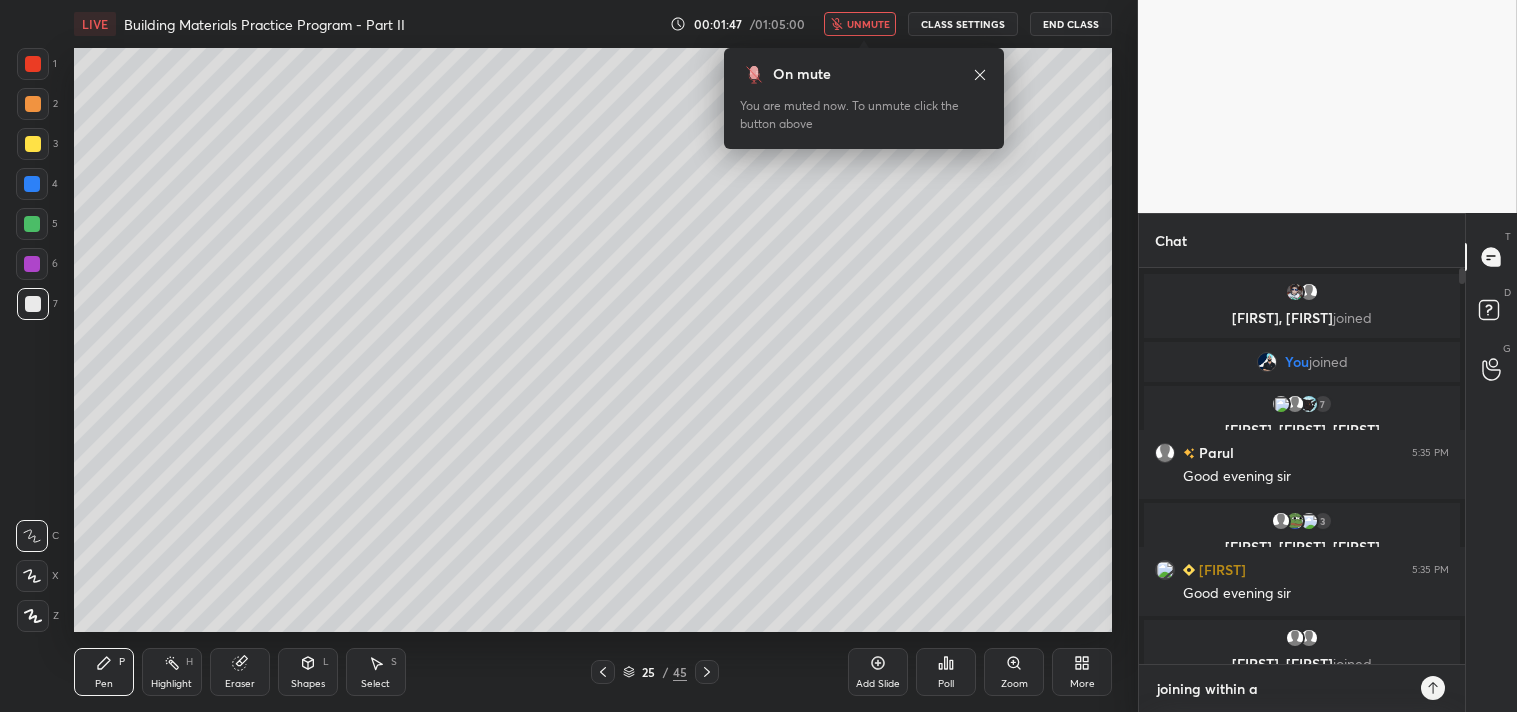 type on "joining within a" 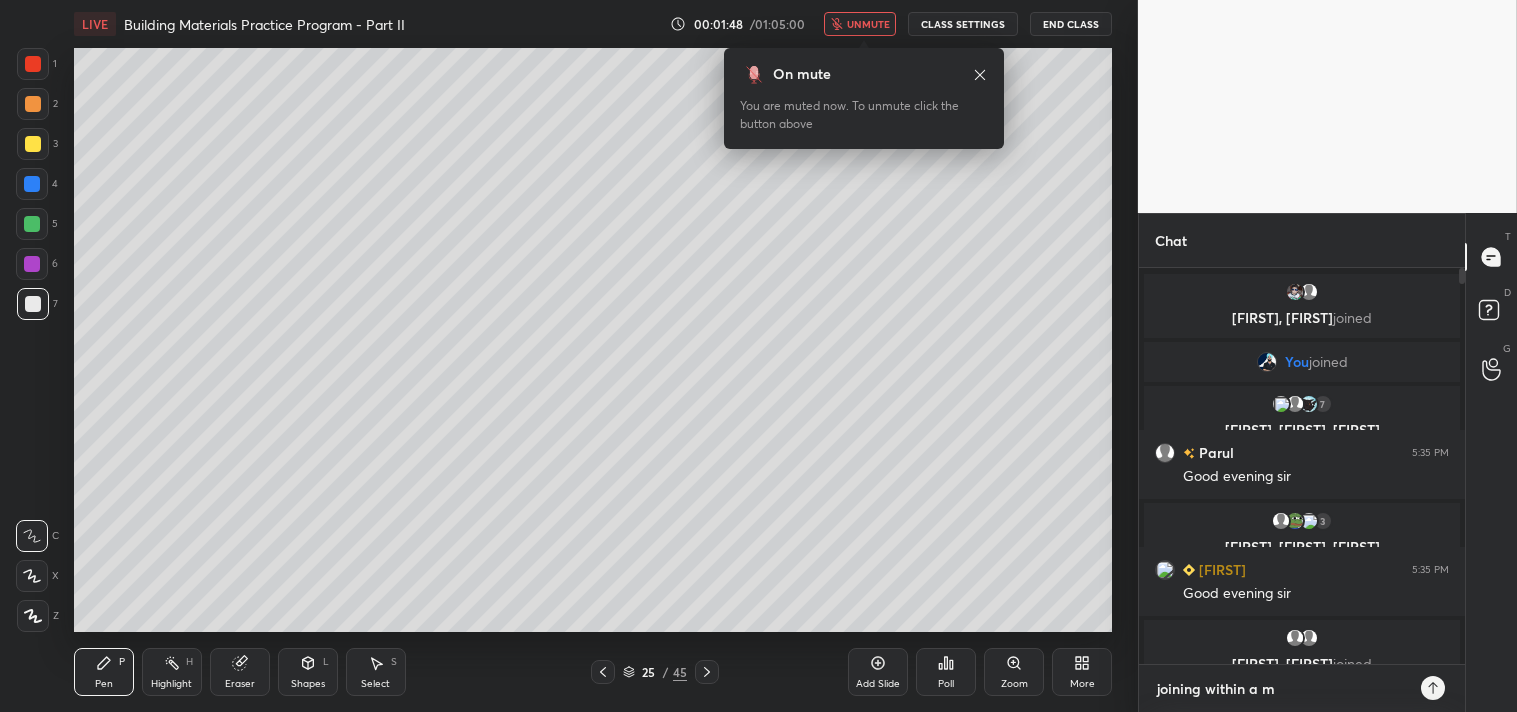 type on "joining within a mi" 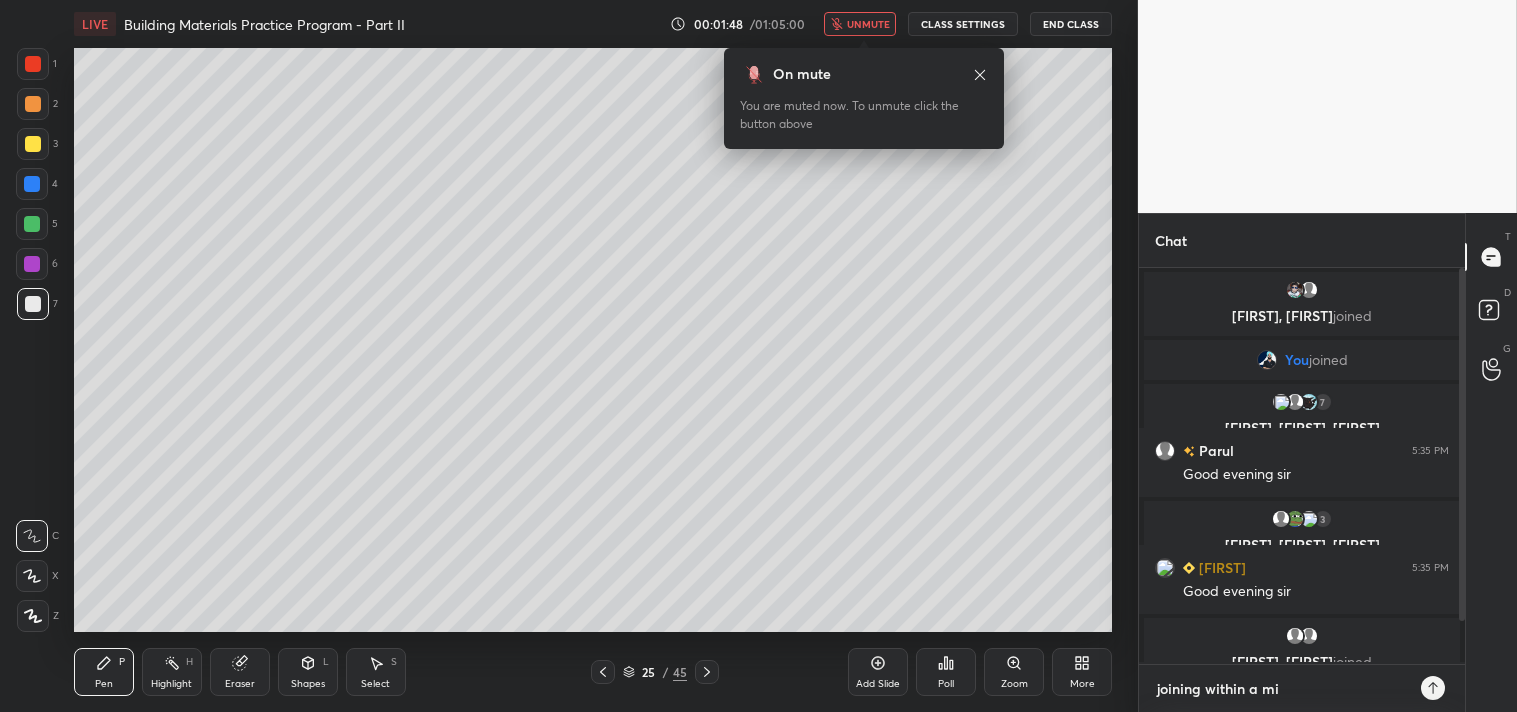 type on "joining within a min" 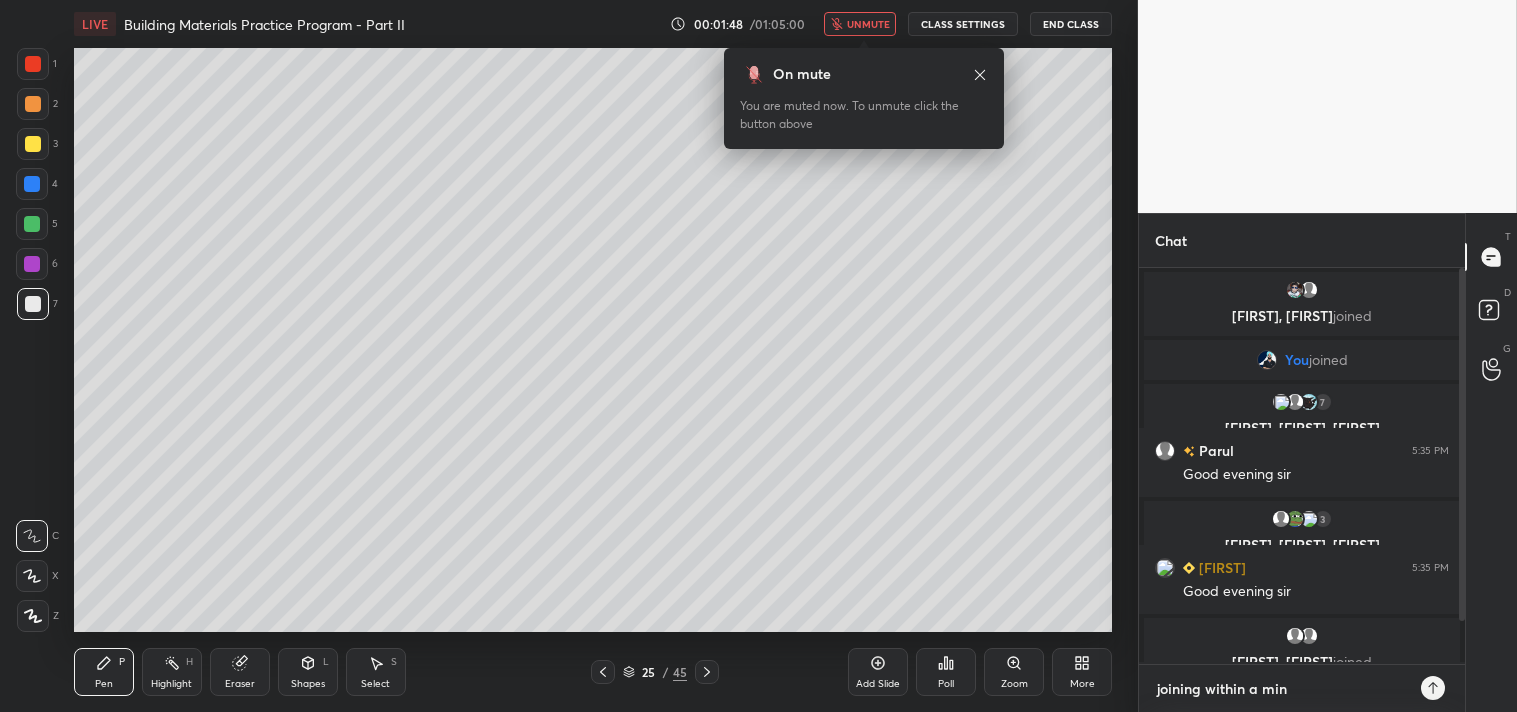 type 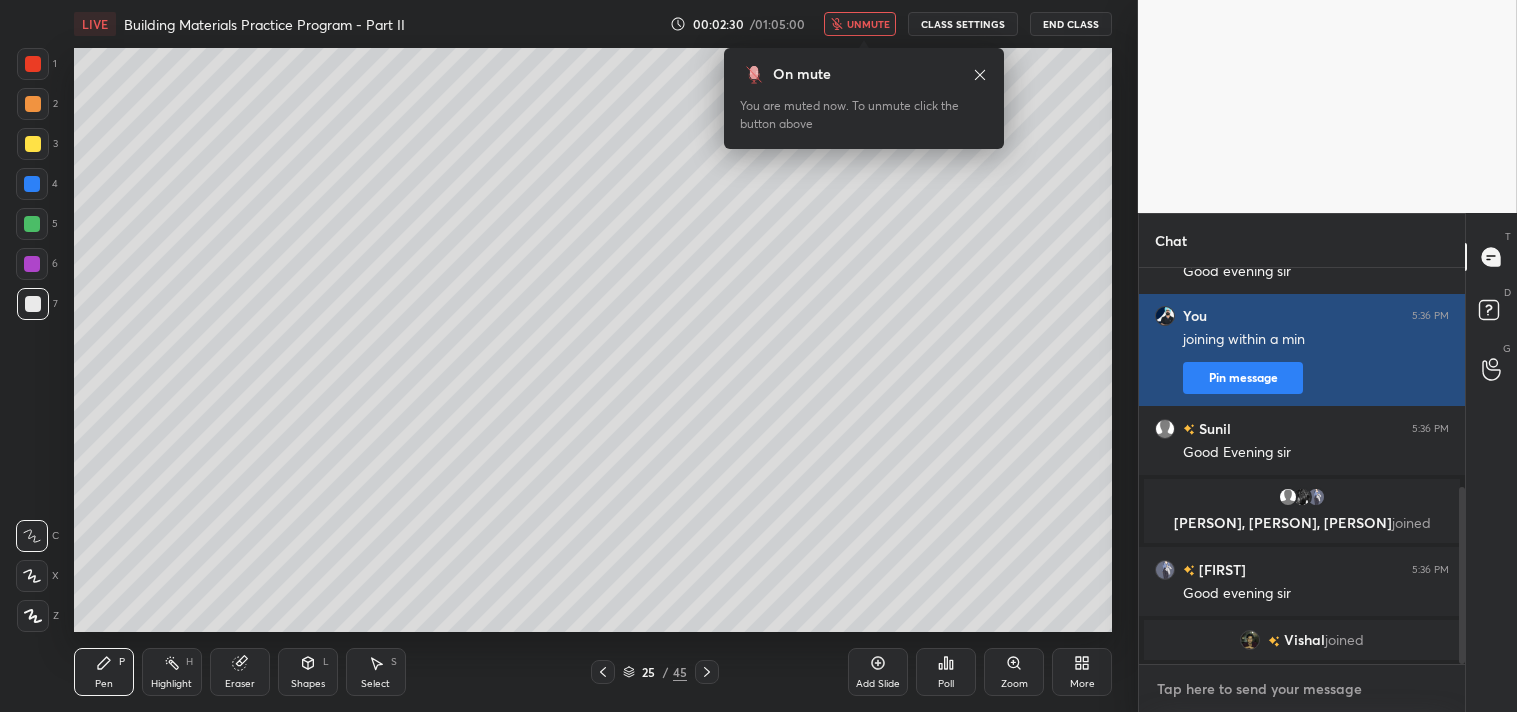 scroll, scrollTop: 515, scrollLeft: 0, axis: vertical 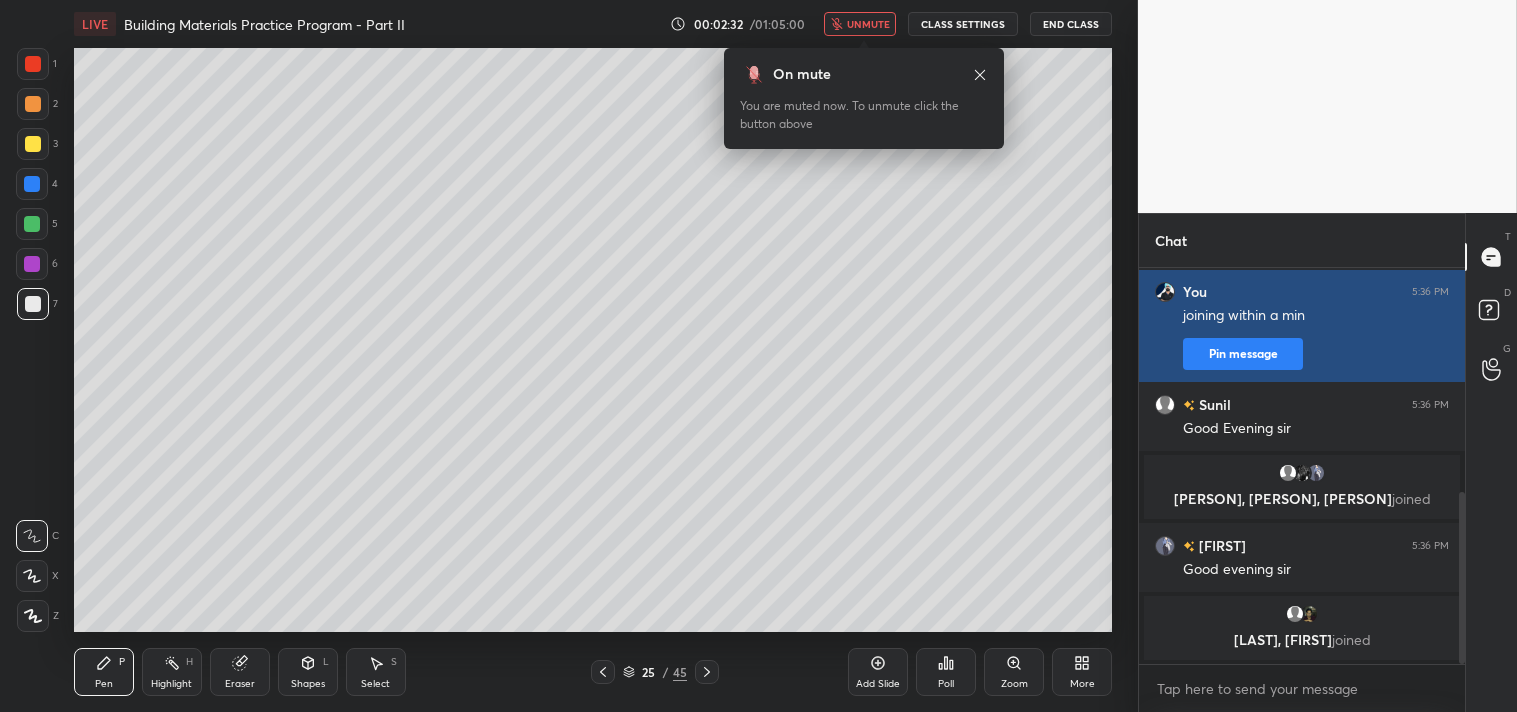 type on "x" 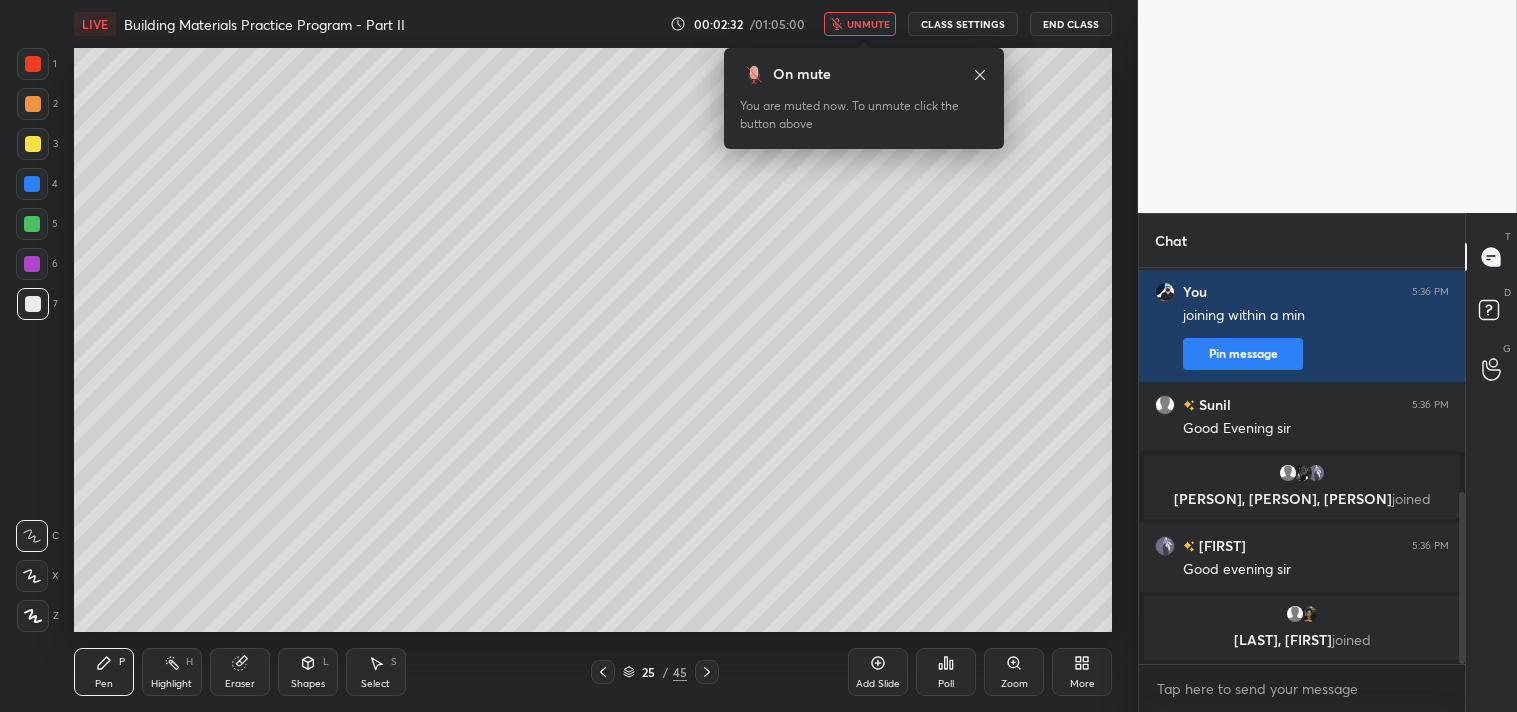 click 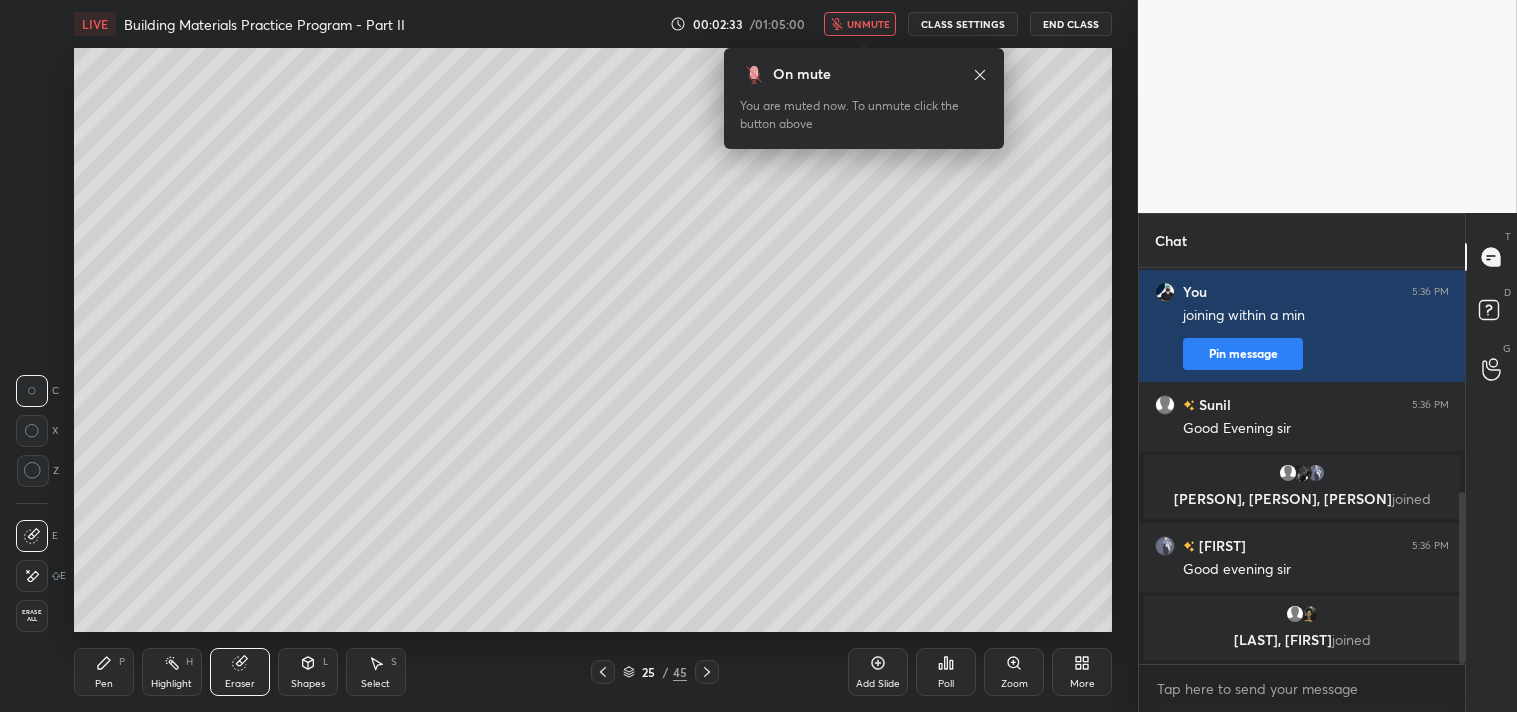 click on "Erase all" at bounding box center [32, 616] 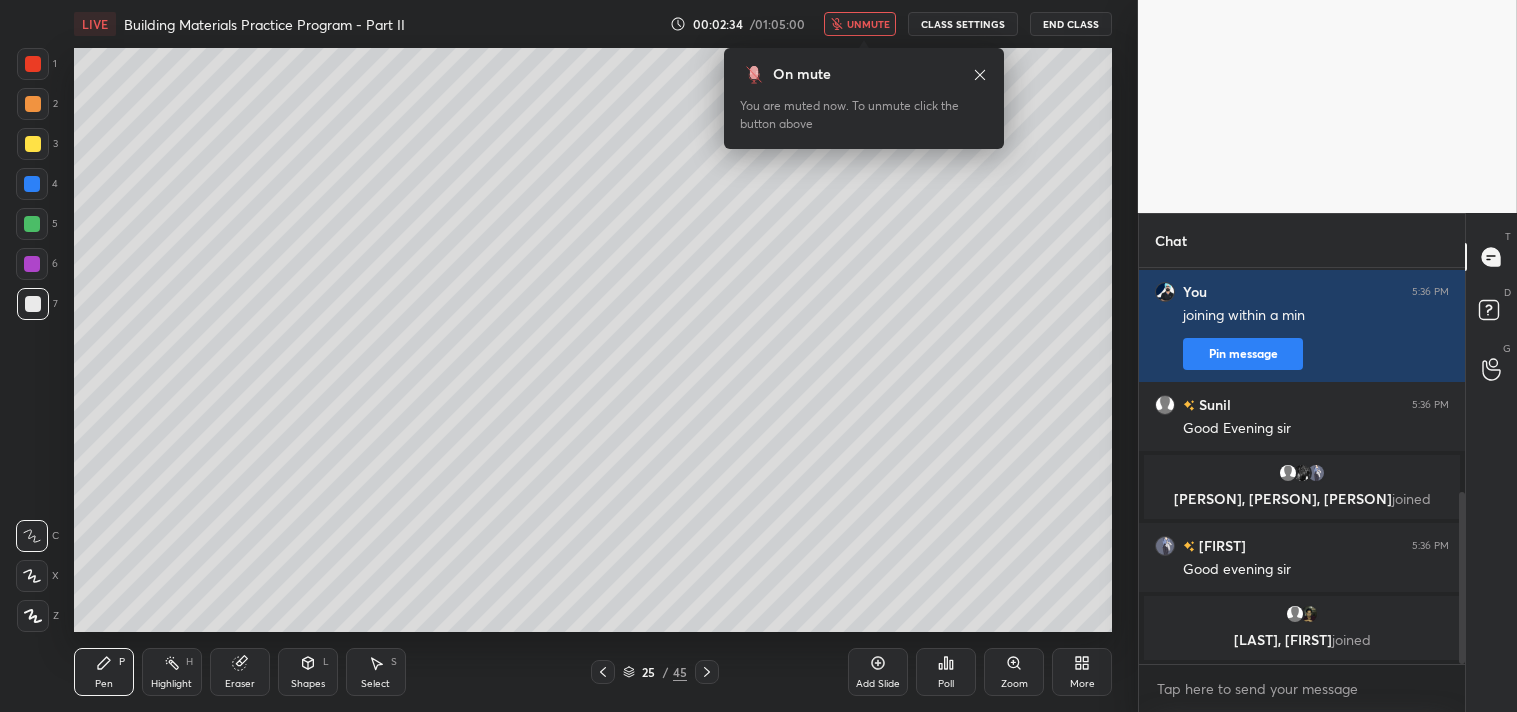 click on "CLASS SETTINGS" at bounding box center (963, 24) 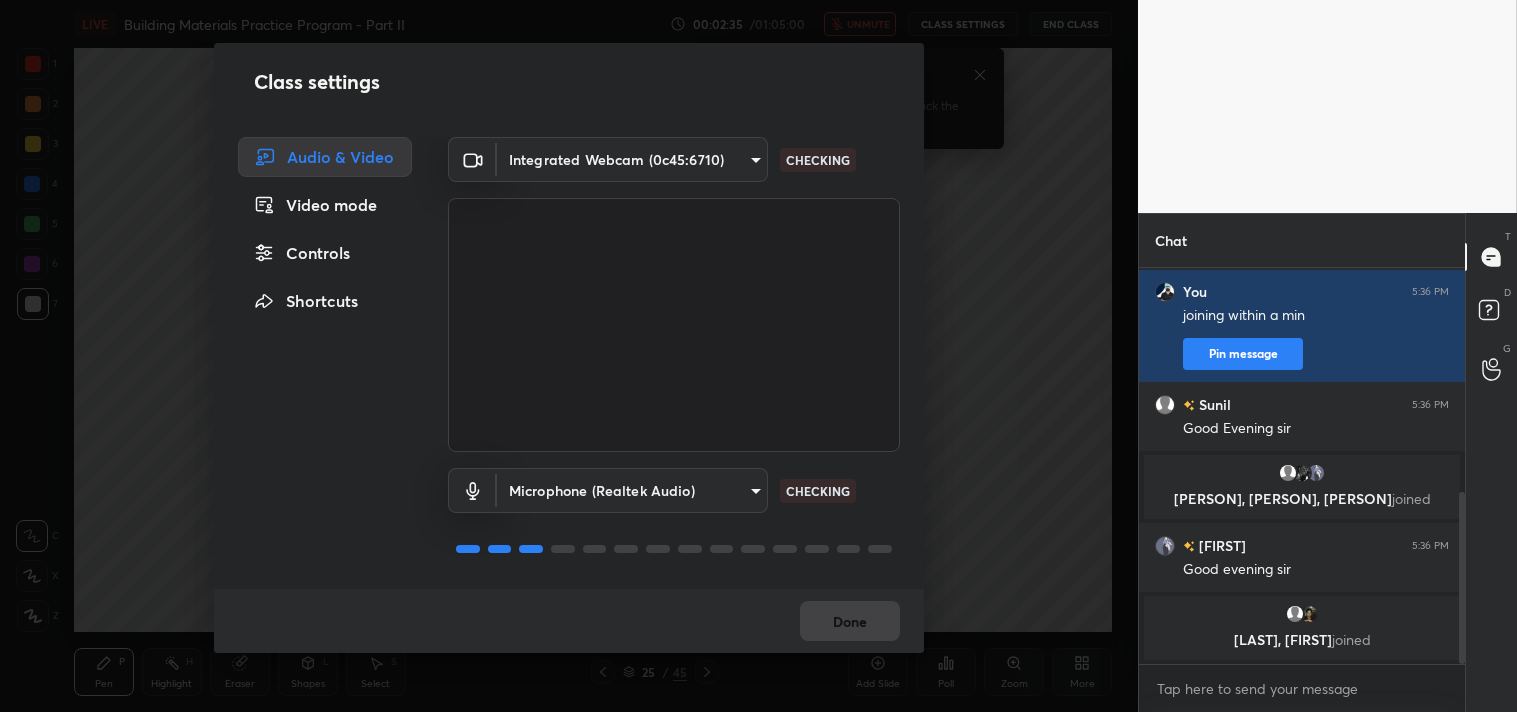 click on "1 2 3 4 5 6 7 C X Z C X Z E E Erase all   H H LIVE Building Materials Practice Program - Part II 00:02:35 /  01:05:00 unmute CLASS SETTINGS End Class Setting up your live class Poll for   secs No correct answer Start poll Back Building Materials Practice Program - Part II • L2 of Building Materials Practice Program [FIRST] [LAST] Pen P Highlight H Eraser Shapes L Select S 25 / 45 Add Slide Poll Zoom More Chat Abhi, gsp  joined dheeraj 5:36 PM Good evening sir You 5:36 PM joining within a min Pin message Sunil 5:36 PM Good Evening sir Ak, Eiffat, Shirin  joined Shirin 5:36 PM Good evening sir Khatri, Vishal  joined JUMP TO LATEST Enable hand raising Enable raise hand to speak to learners. Once enabled, chat will be turned off temporarily. Enable x   introducing Raise a hand with a doubt Now learners can raise their hand along with a doubt  How it works? Doubts asked by learners will show up here NEW DOUBTS ASKED No one has raised a hand yet Can't raise hand Got it T Messages (T) D Doubts (D) G Buffering" at bounding box center (758, 356) 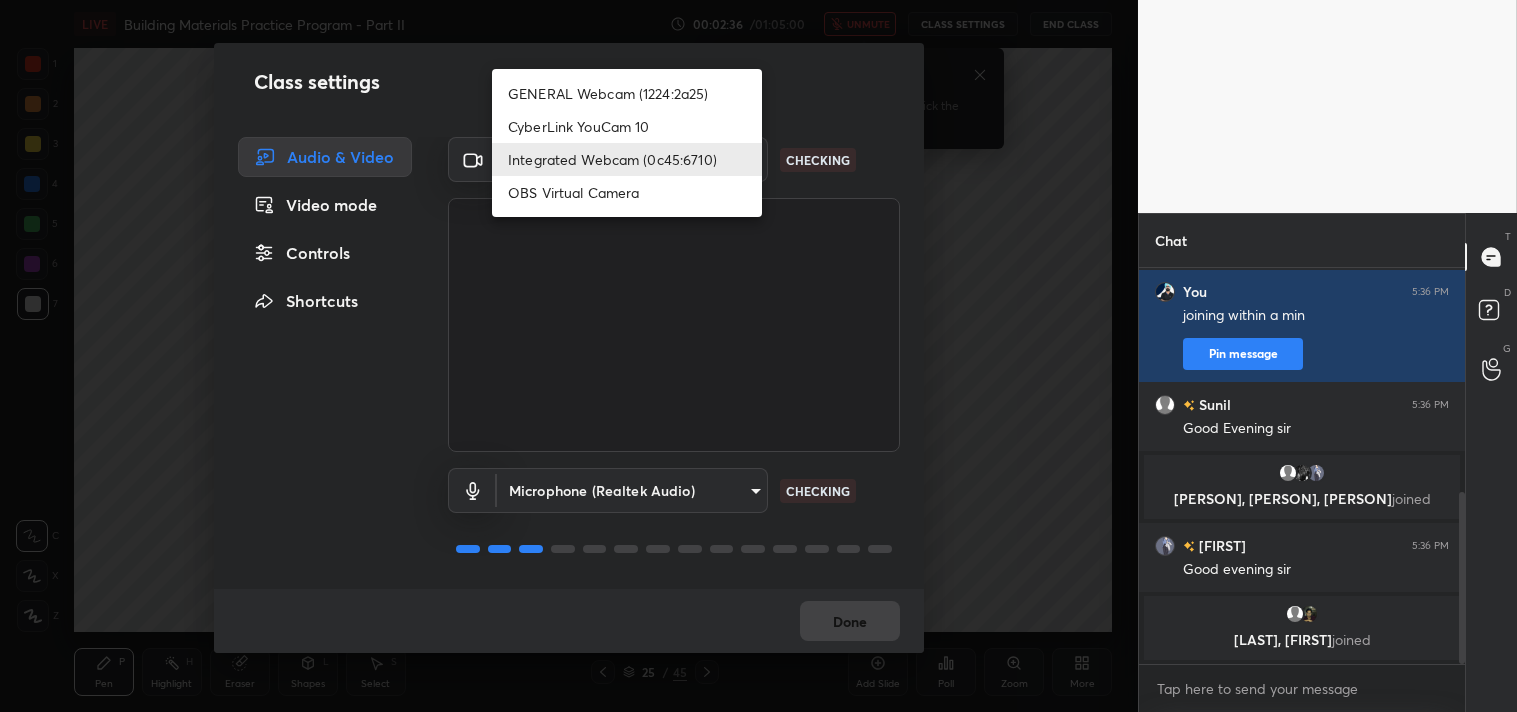 click on "GENERAL Webcam (1224:2a25)" at bounding box center [627, 93] 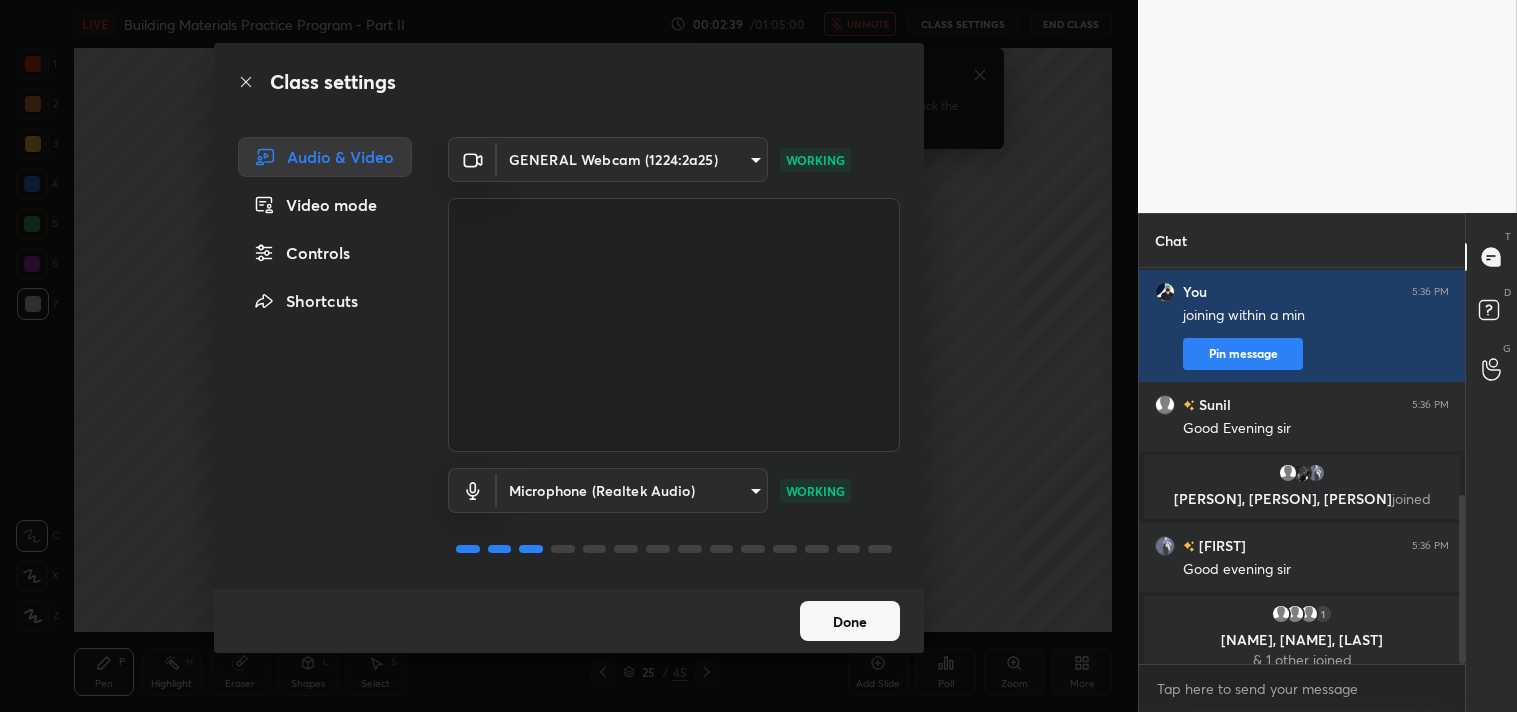 scroll, scrollTop: 531, scrollLeft: 0, axis: vertical 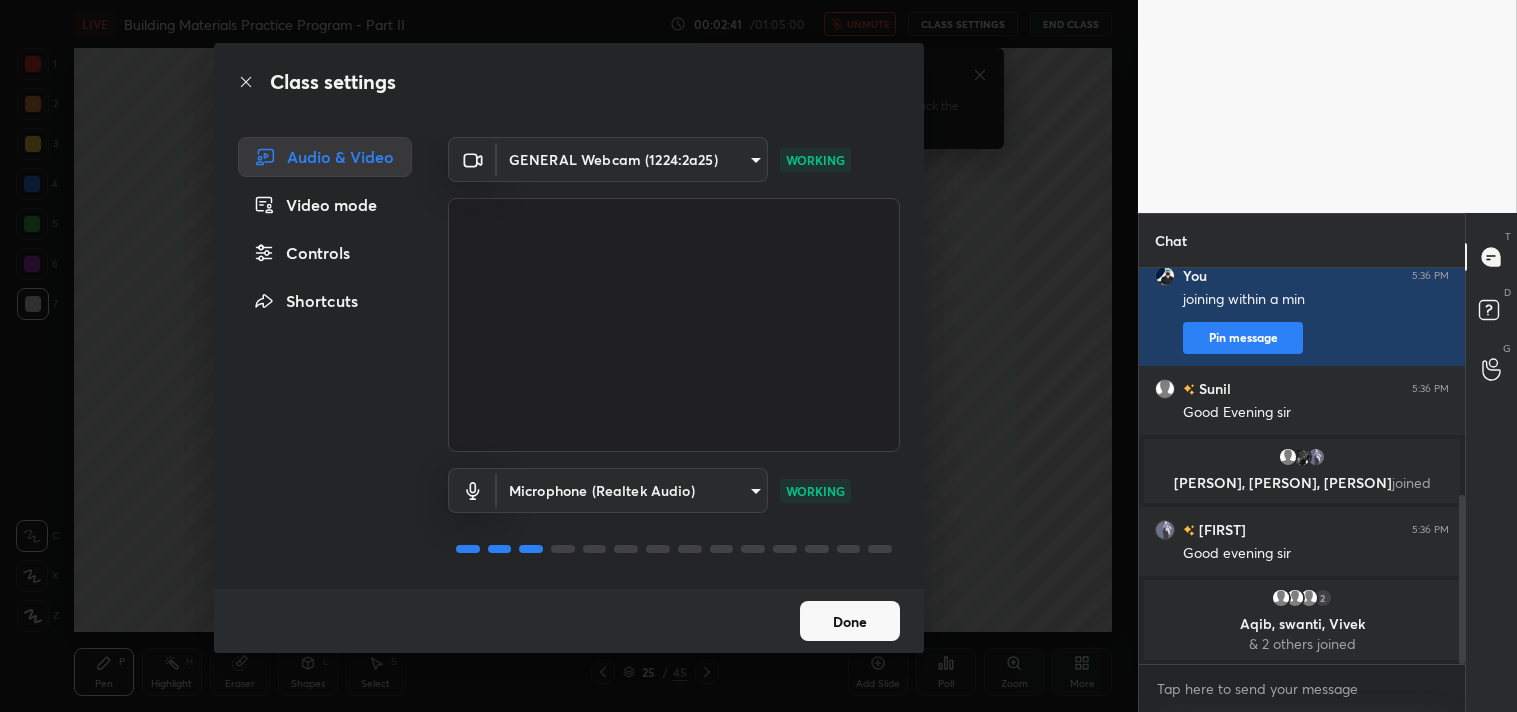 click on "Done" at bounding box center (850, 621) 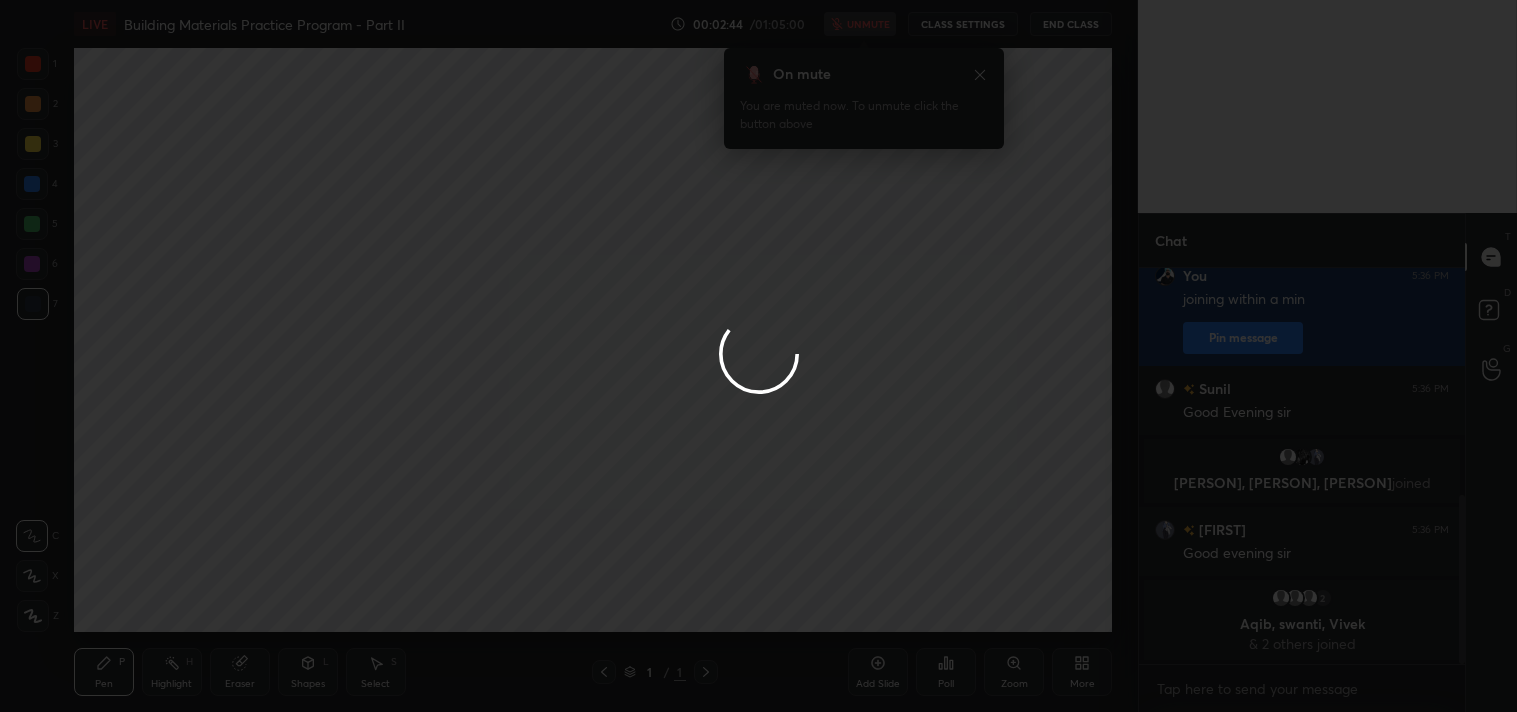 scroll, scrollTop: 650, scrollLeft: 0, axis: vertical 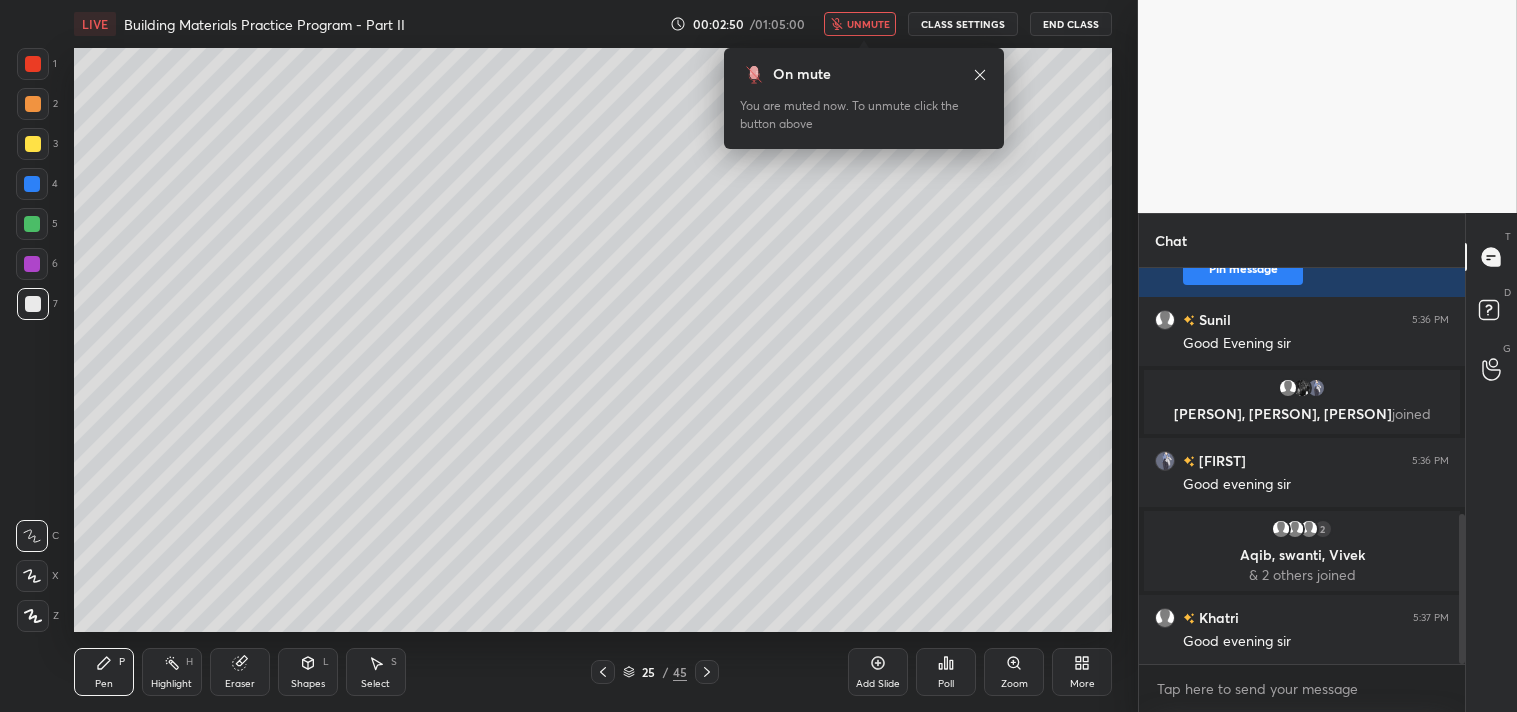 drag, startPoint x: 26, startPoint y: 615, endPoint x: 46, endPoint y: 611, distance: 20.396078 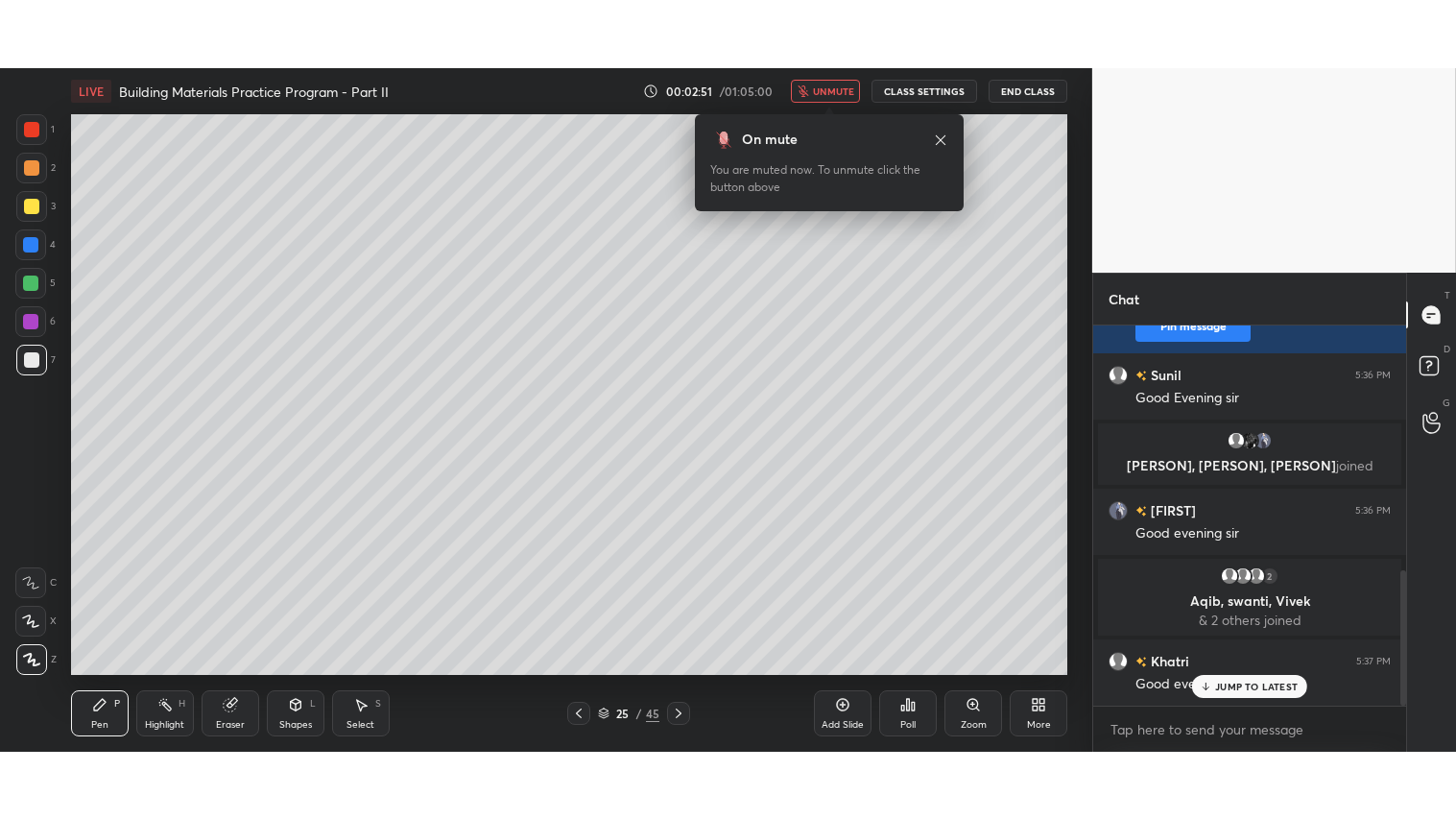 scroll, scrollTop: 689, scrollLeft: 0, axis: vertical 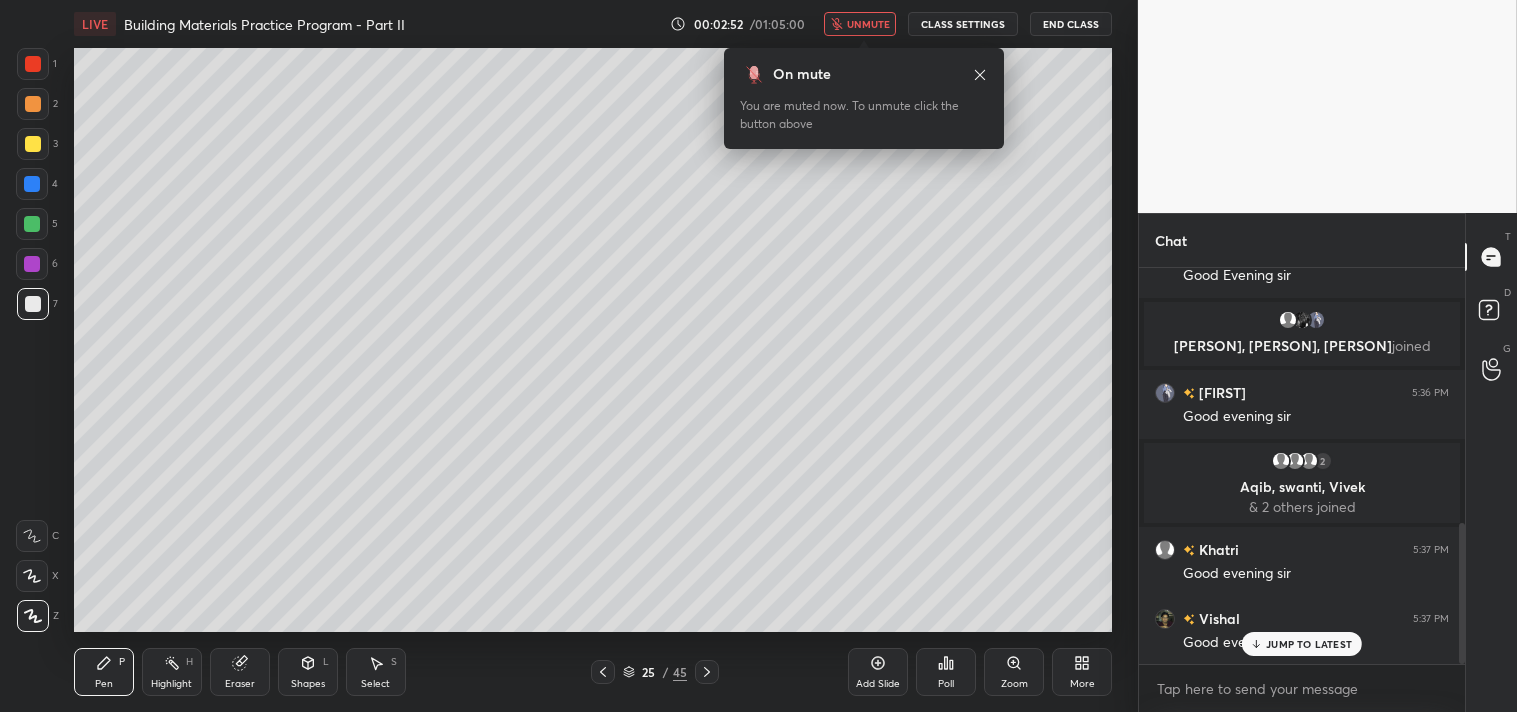 click 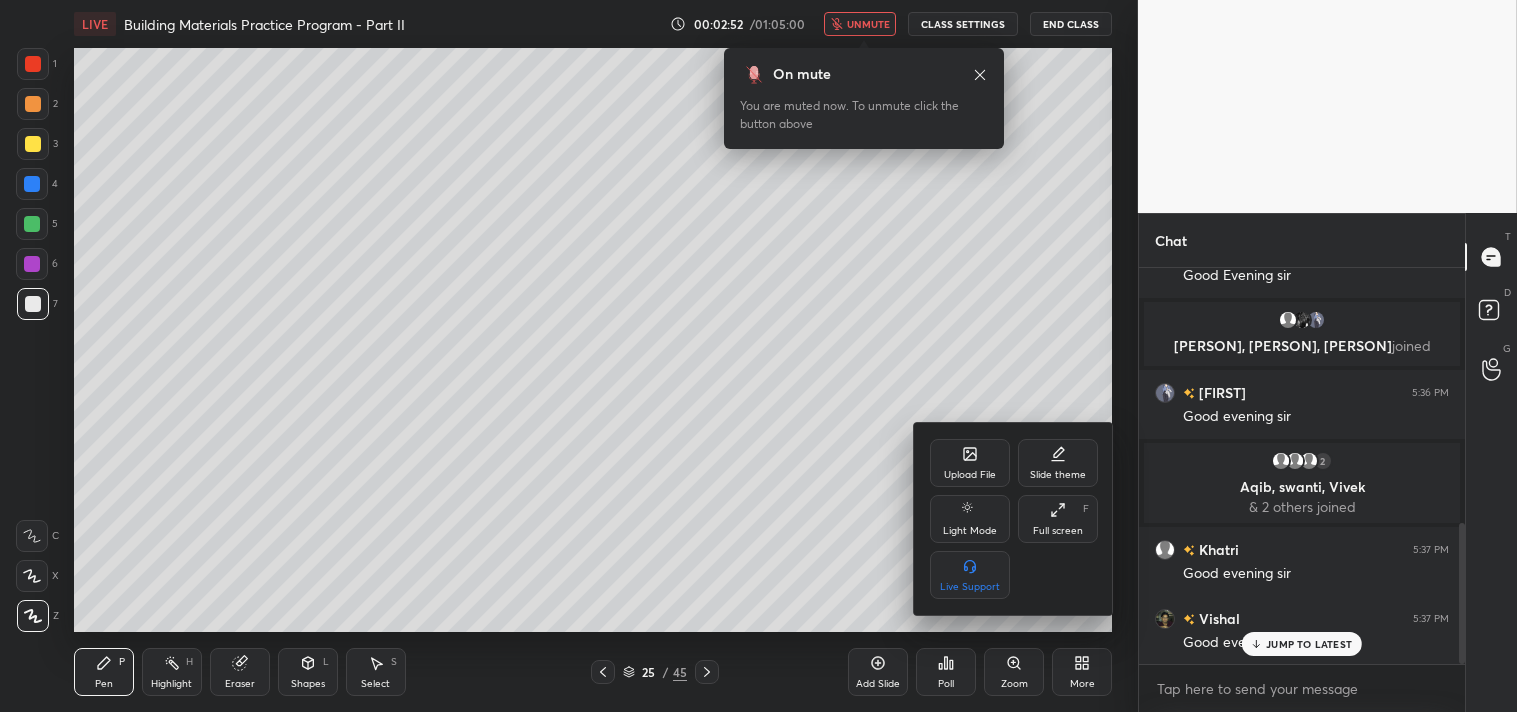 click 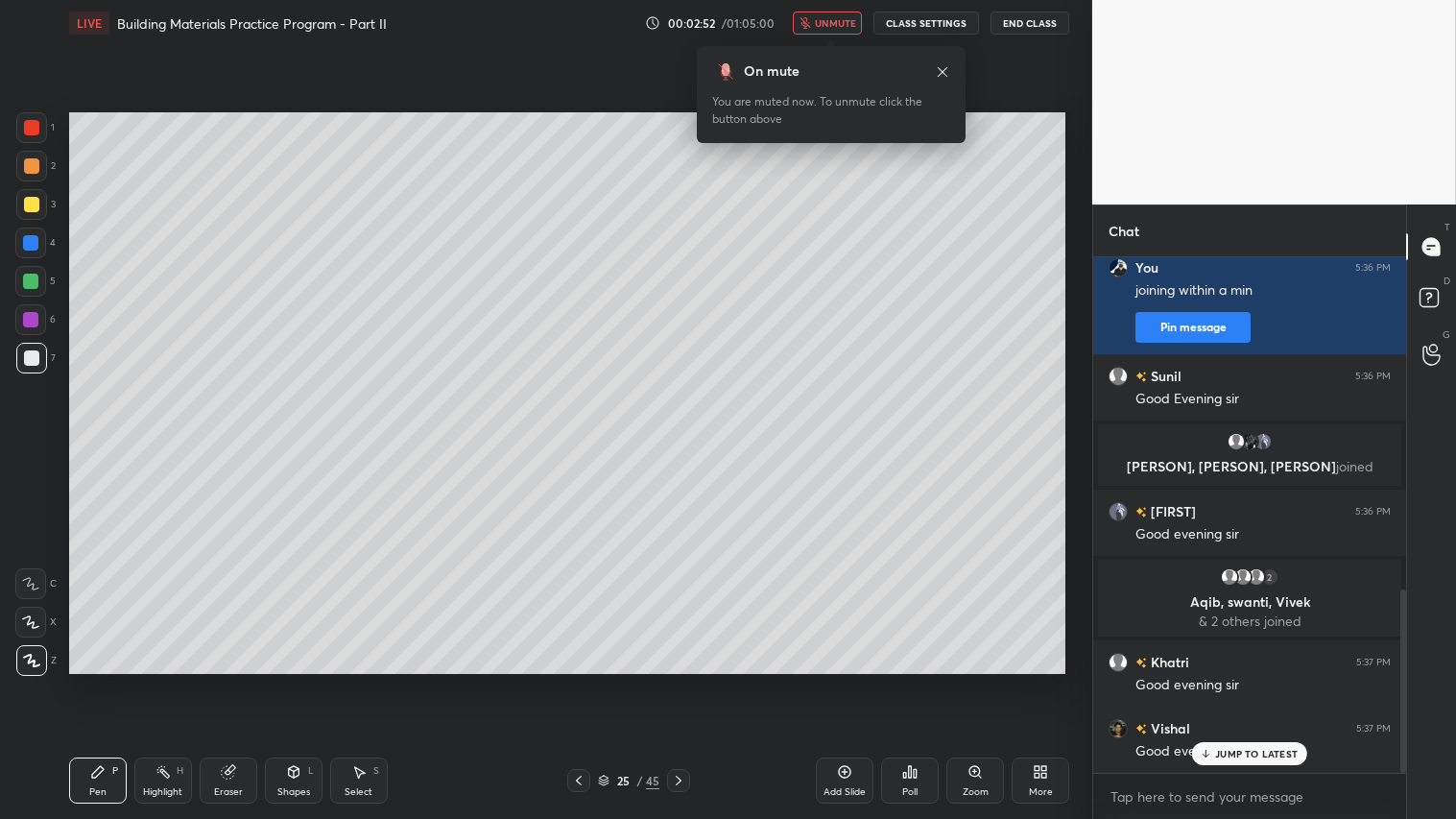 scroll, scrollTop: 95317, scrollLeft: 94962, axis: both 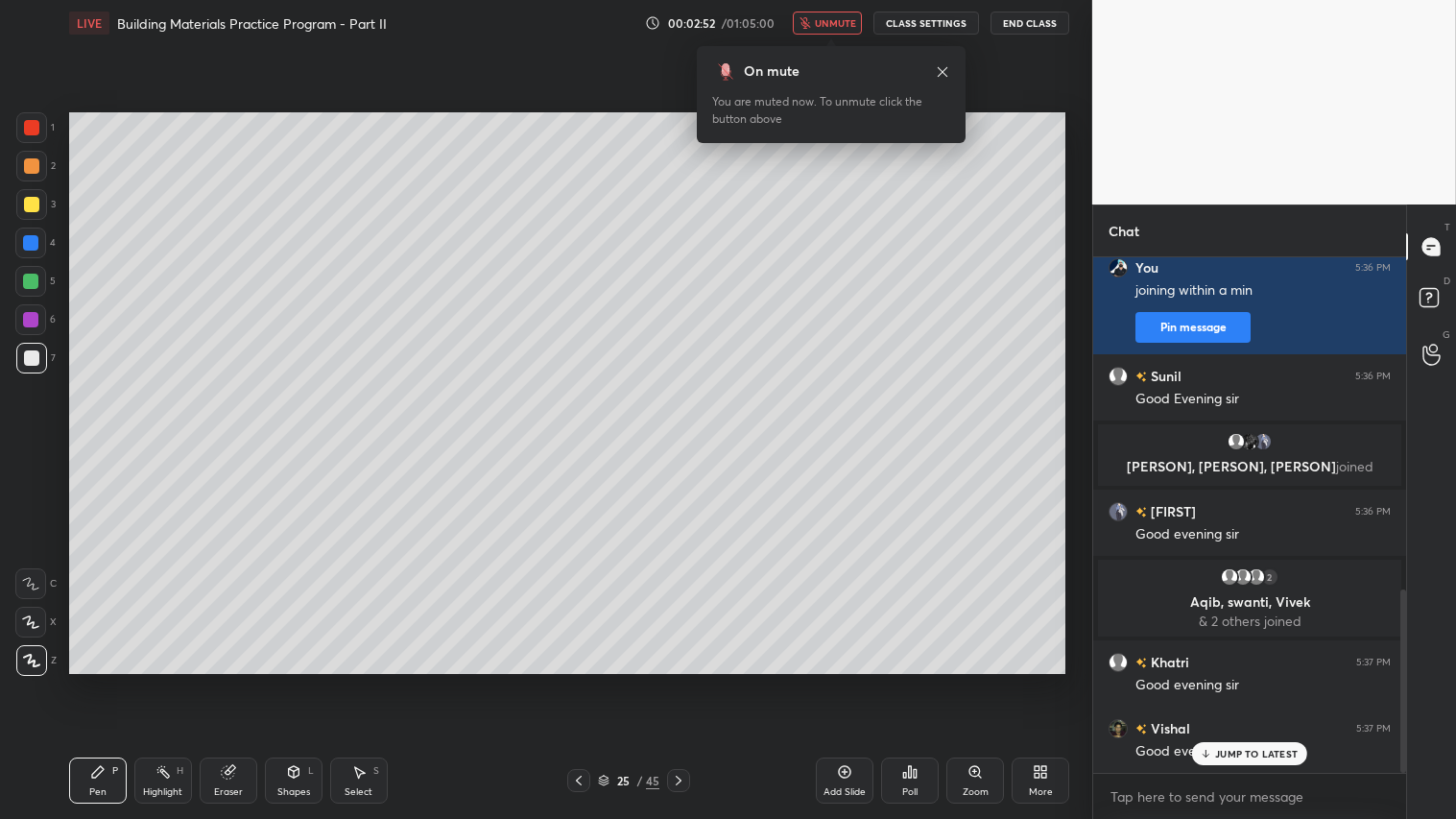type on "x" 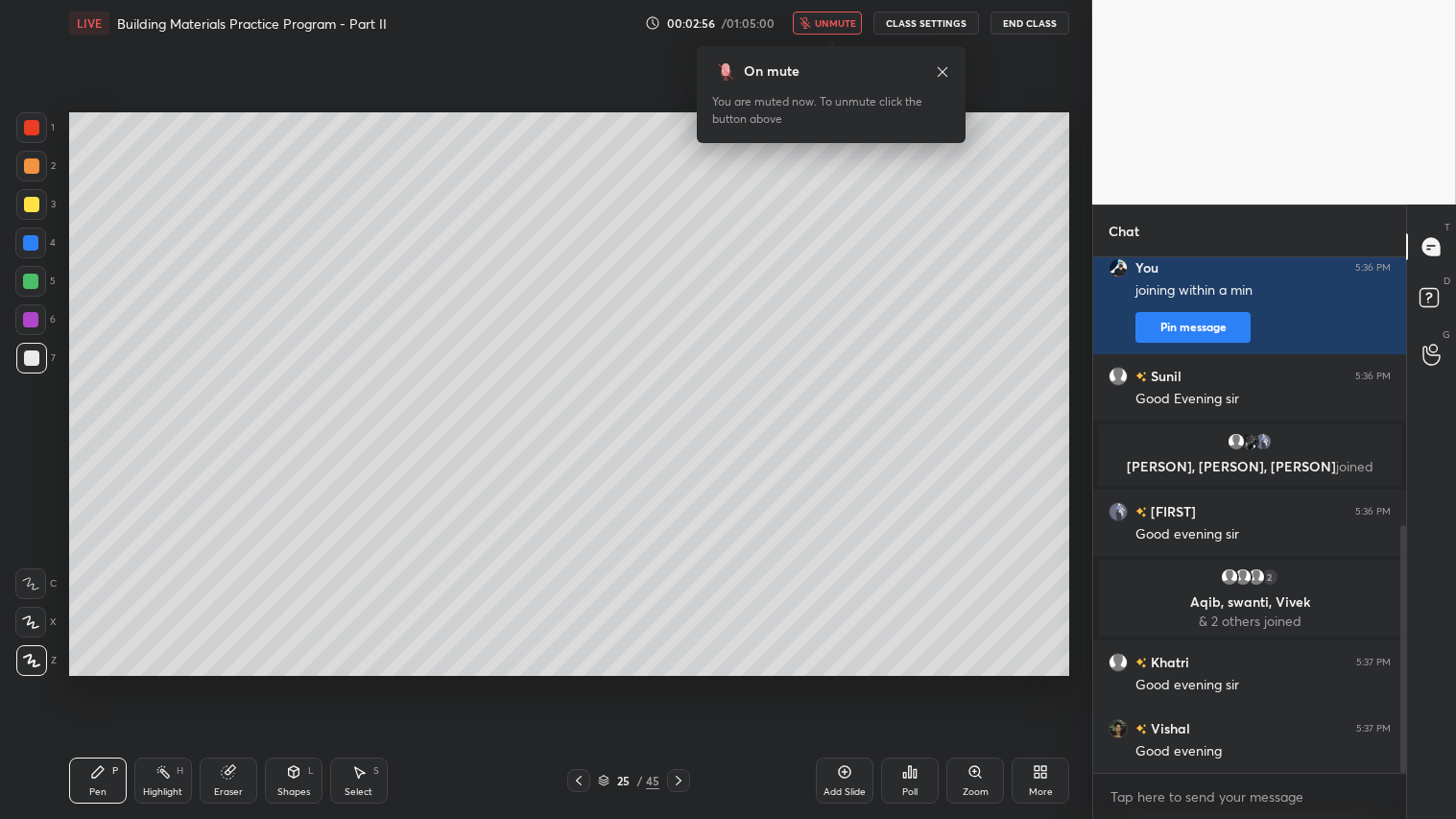 scroll, scrollTop: 600, scrollLeft: 0, axis: vertical 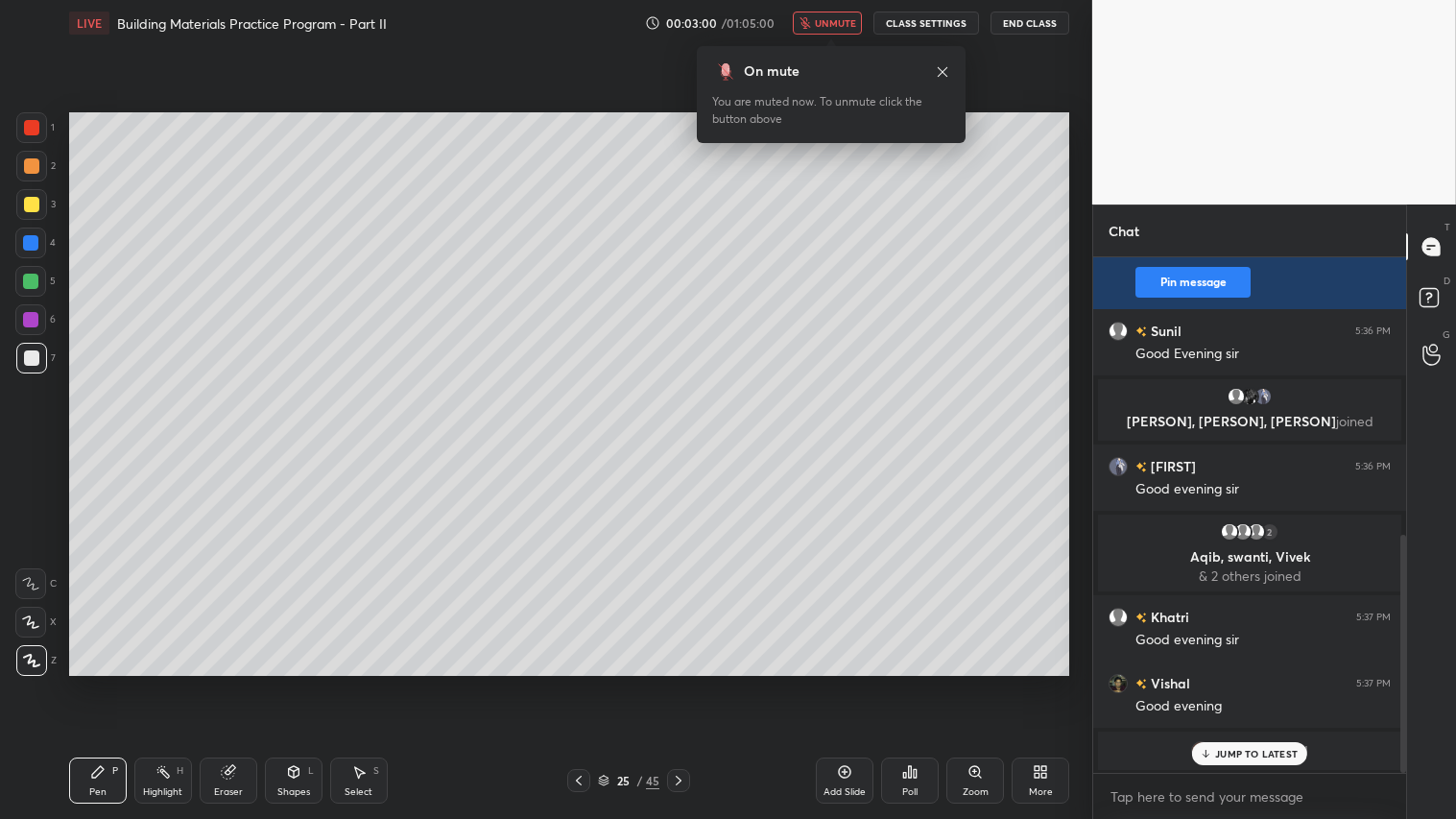 click on "JUMP TO LATEST" at bounding box center (1256, 754) 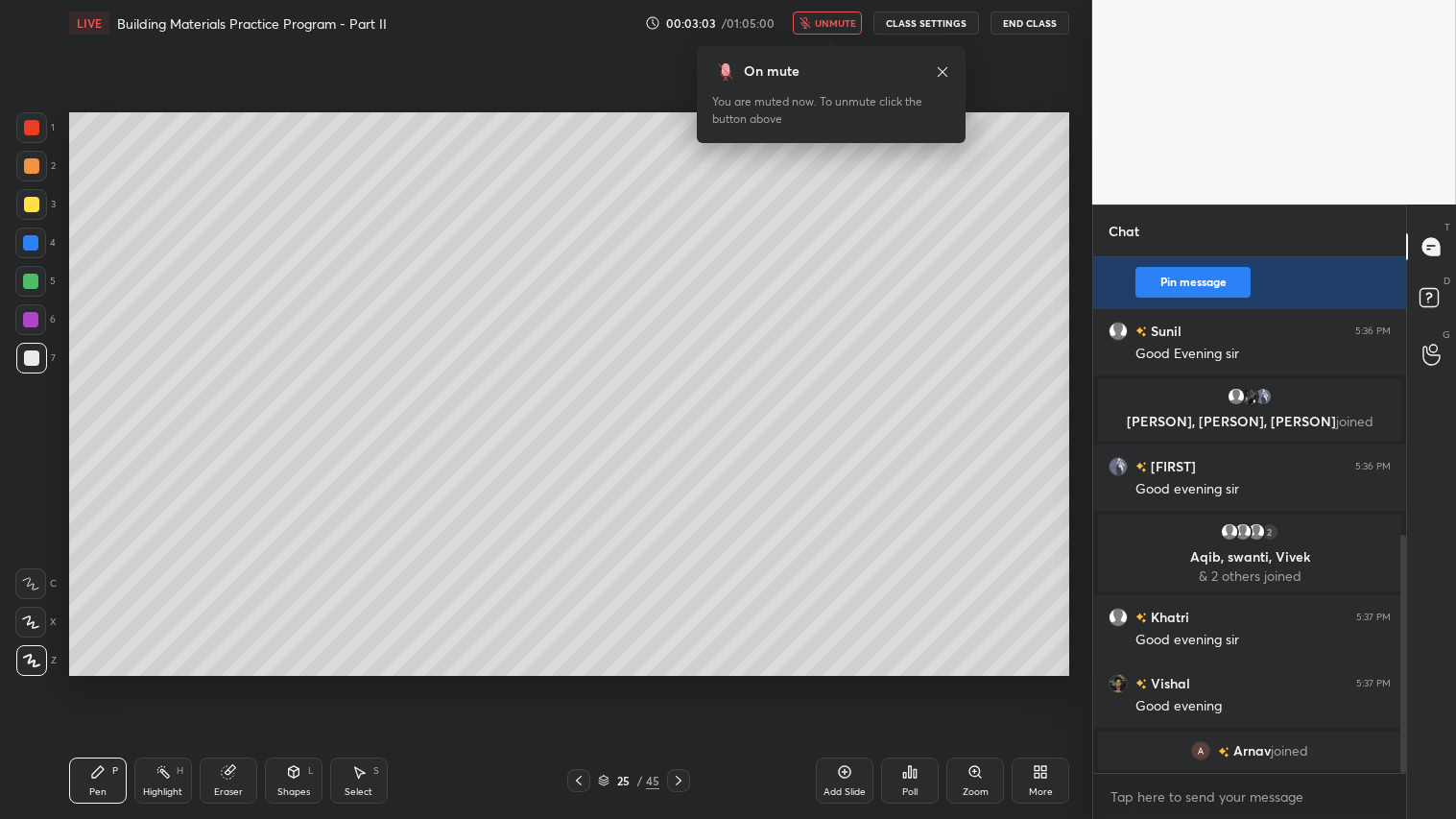 drag, startPoint x: 227, startPoint y: 787, endPoint x: 224, endPoint y: 778, distance: 9.486833 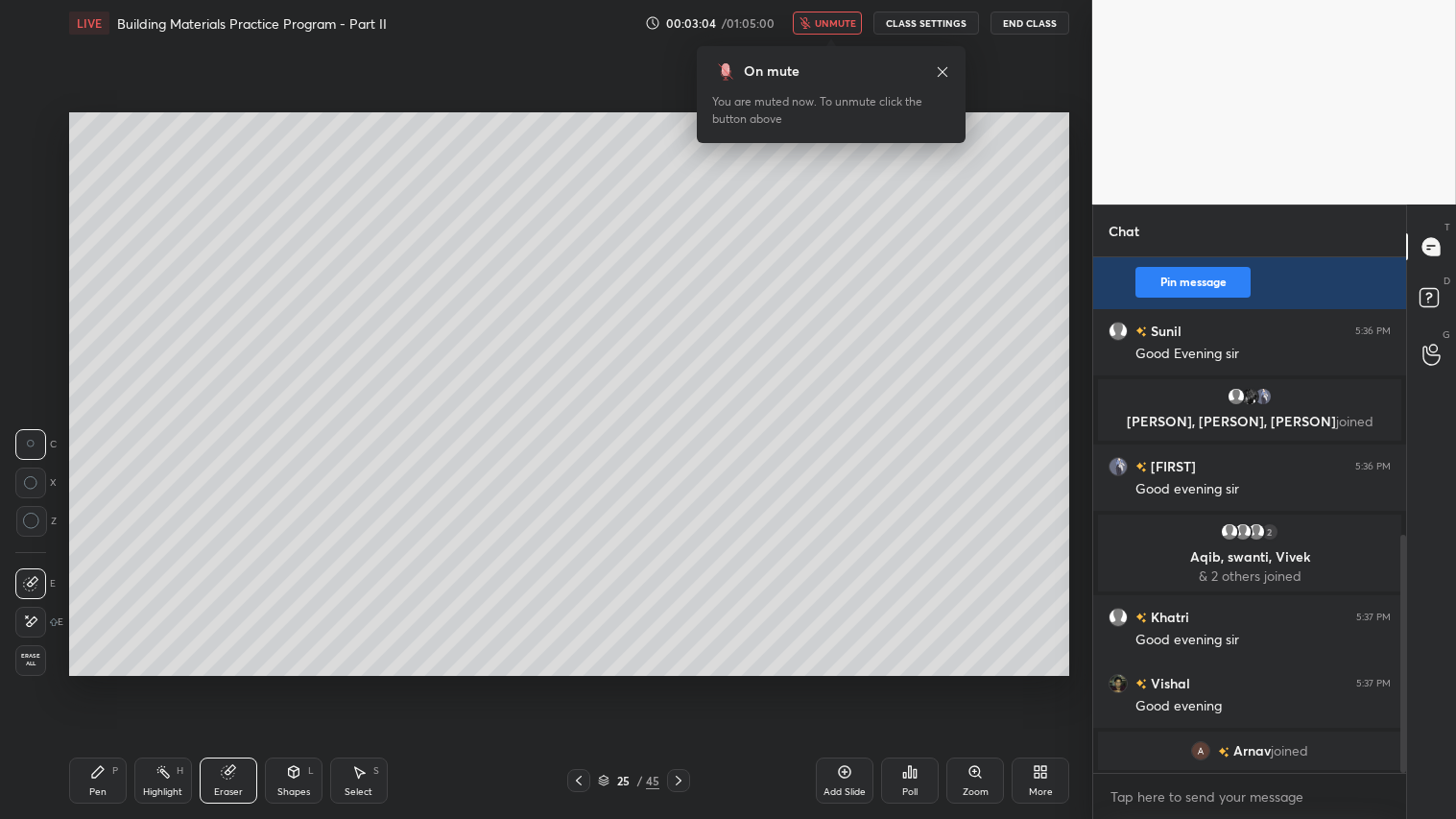 click on "Erase all" at bounding box center (31, 660) 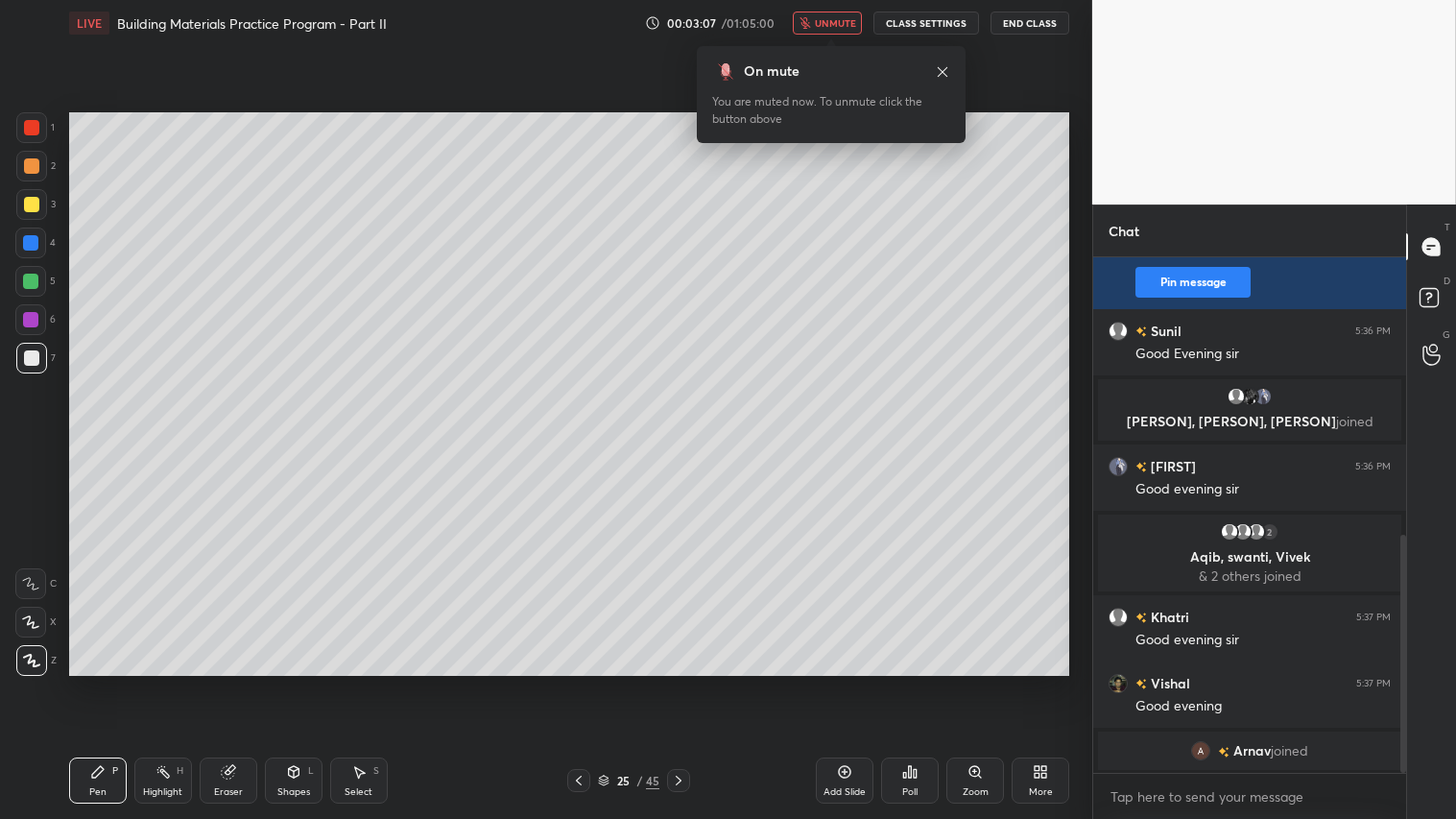 click on "unmute" at bounding box center [835, 23] 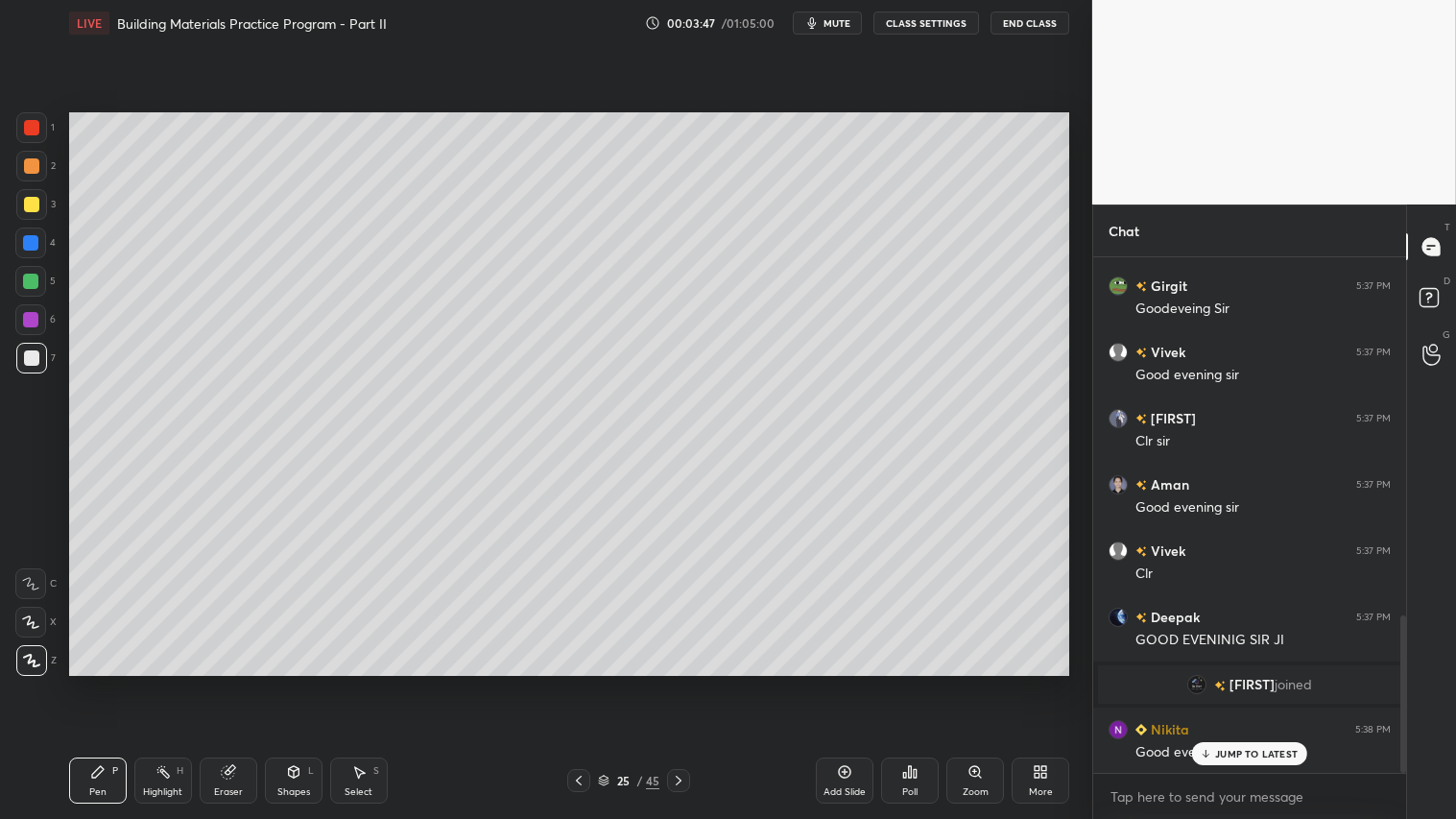 scroll, scrollTop: 1223, scrollLeft: 0, axis: vertical 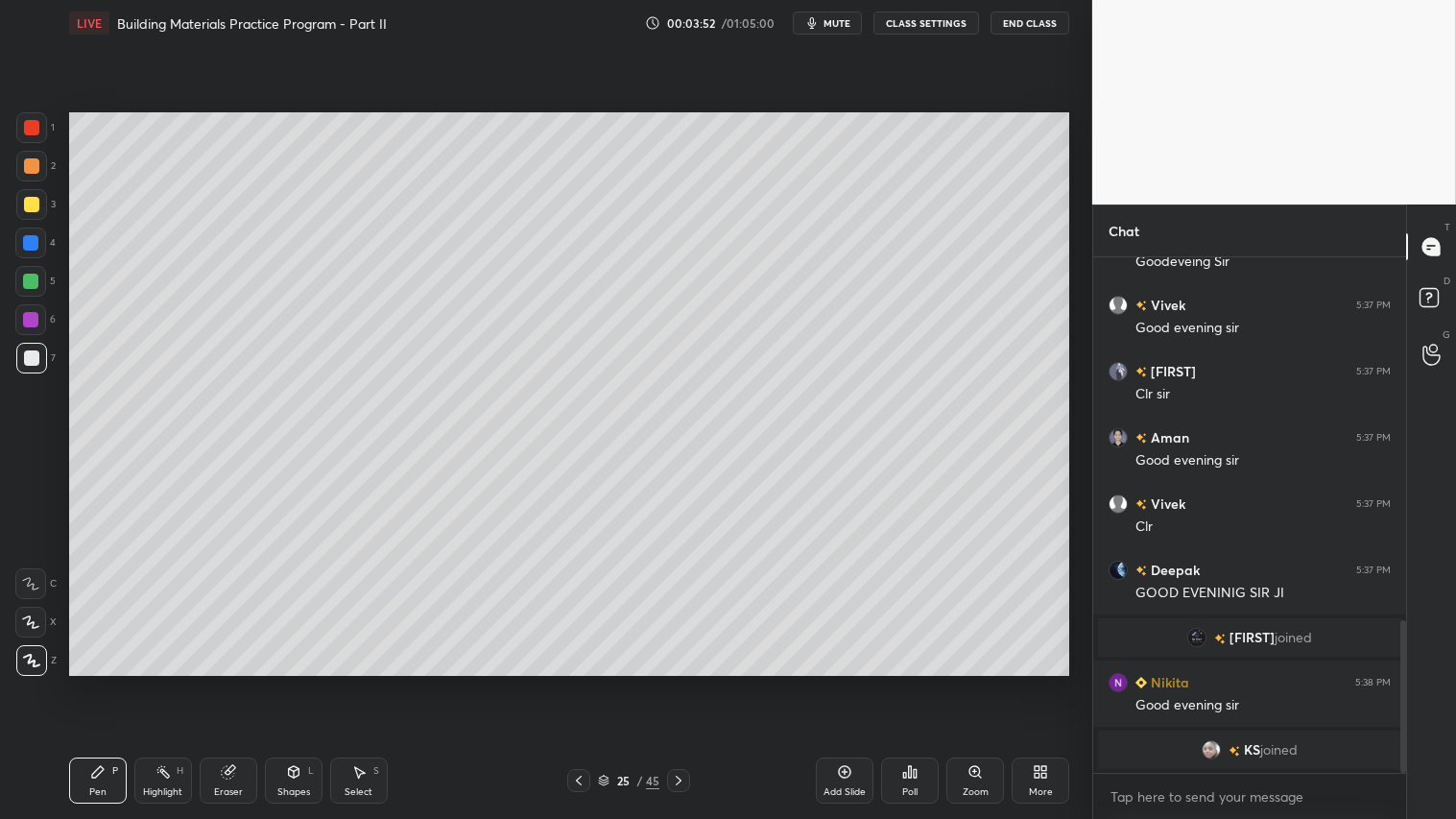click 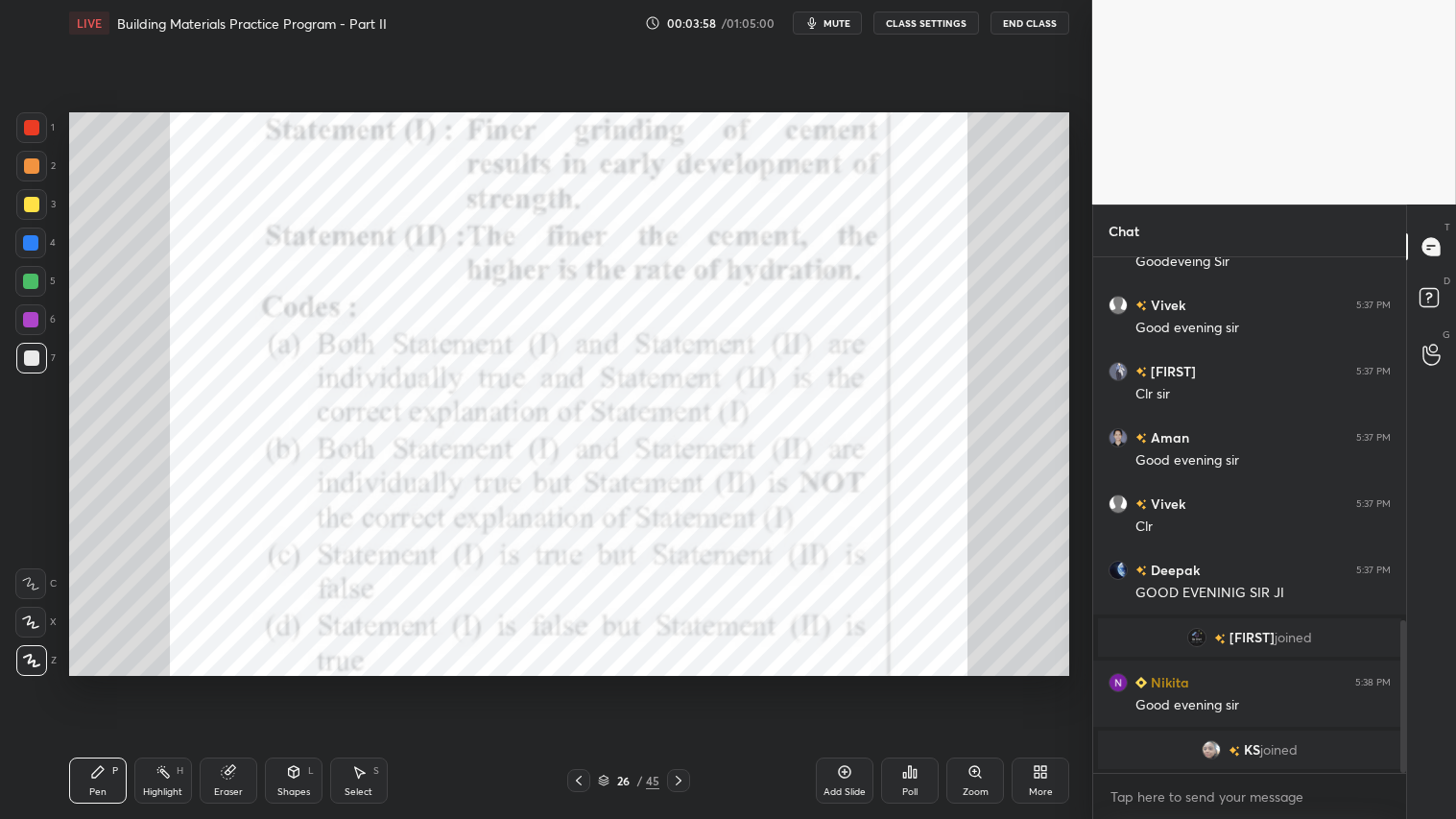 click at bounding box center (32, 128) 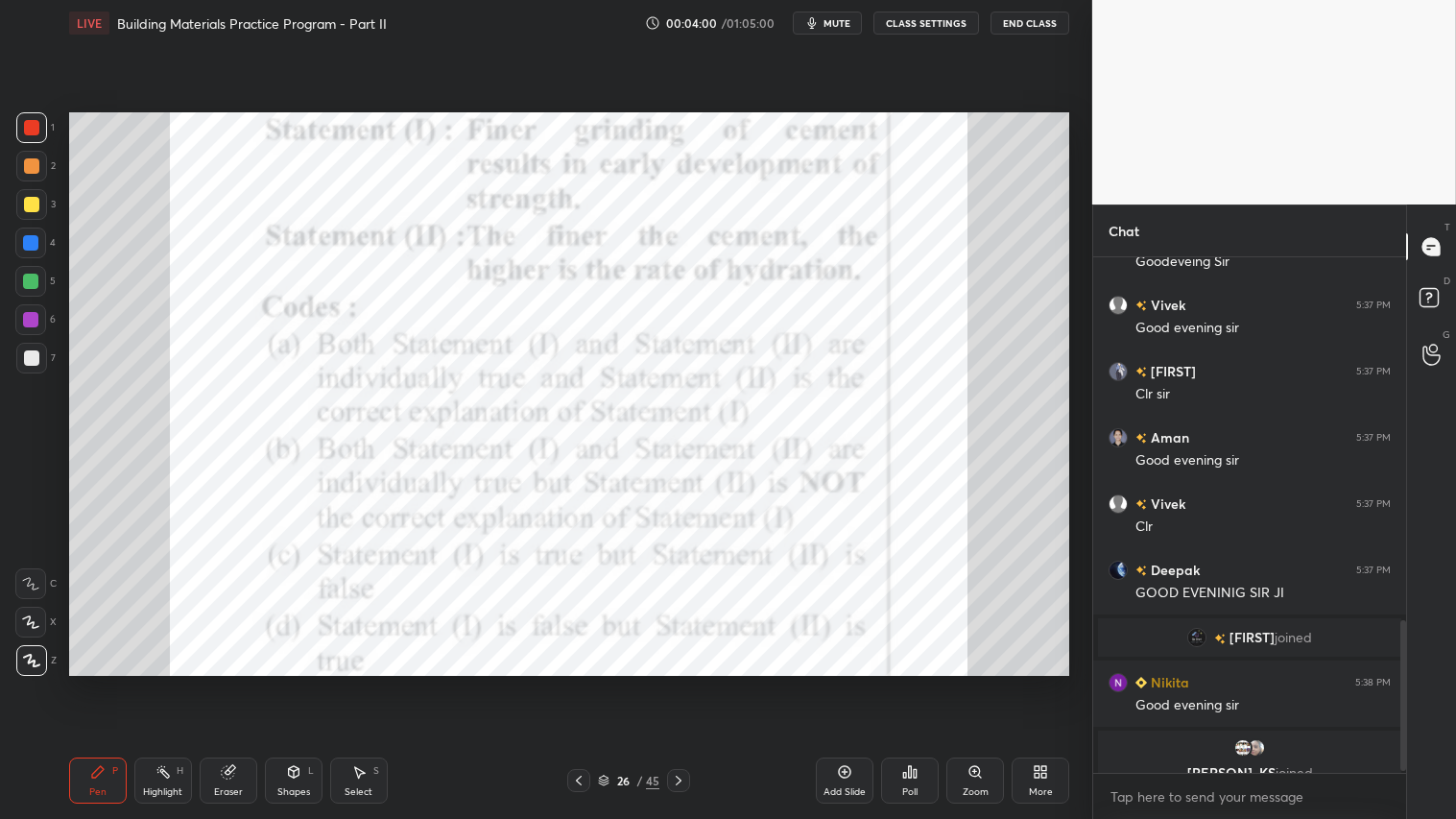 scroll, scrollTop: 1245, scrollLeft: 0, axis: vertical 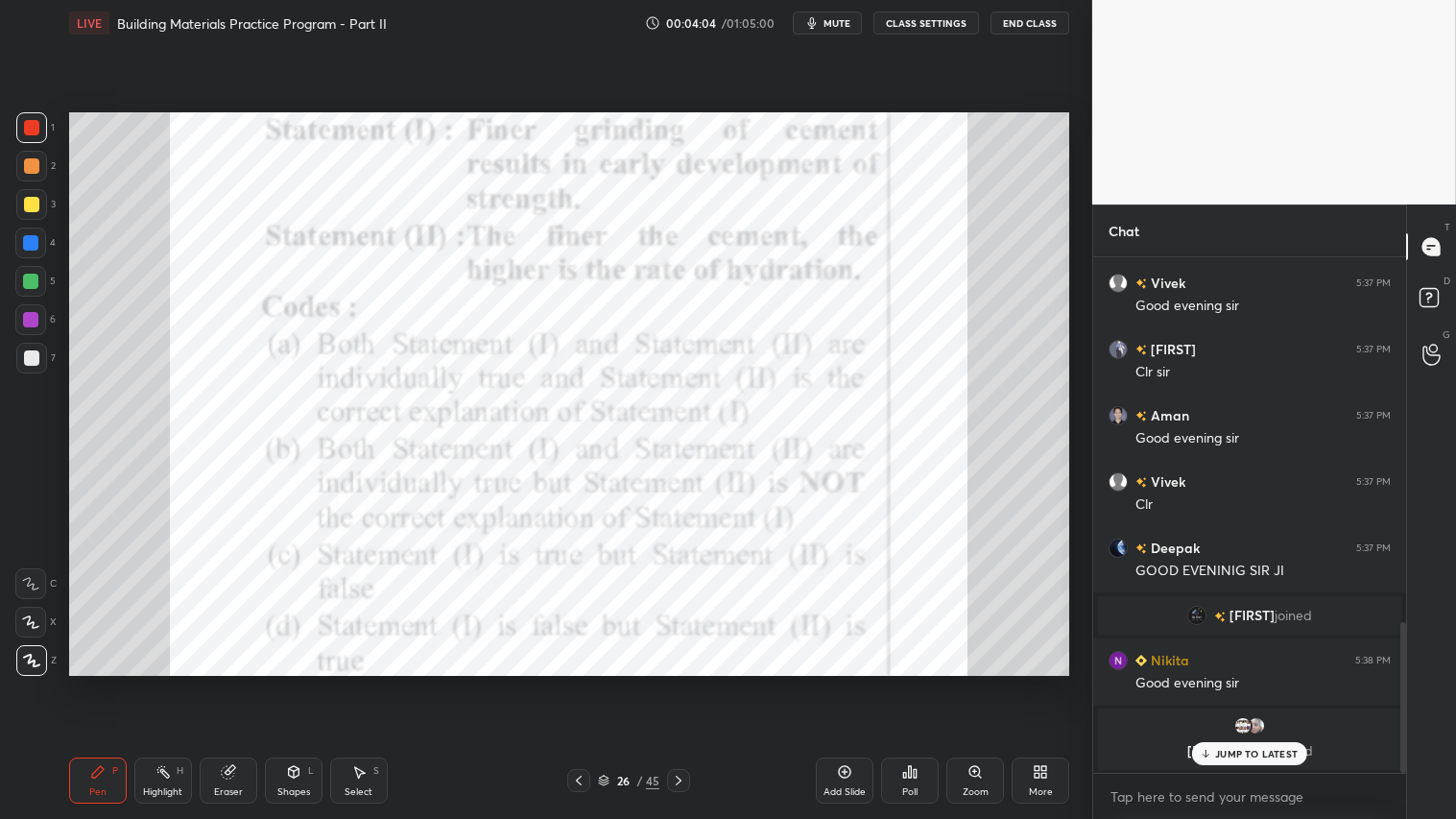 click on "mute" at bounding box center [837, 23] 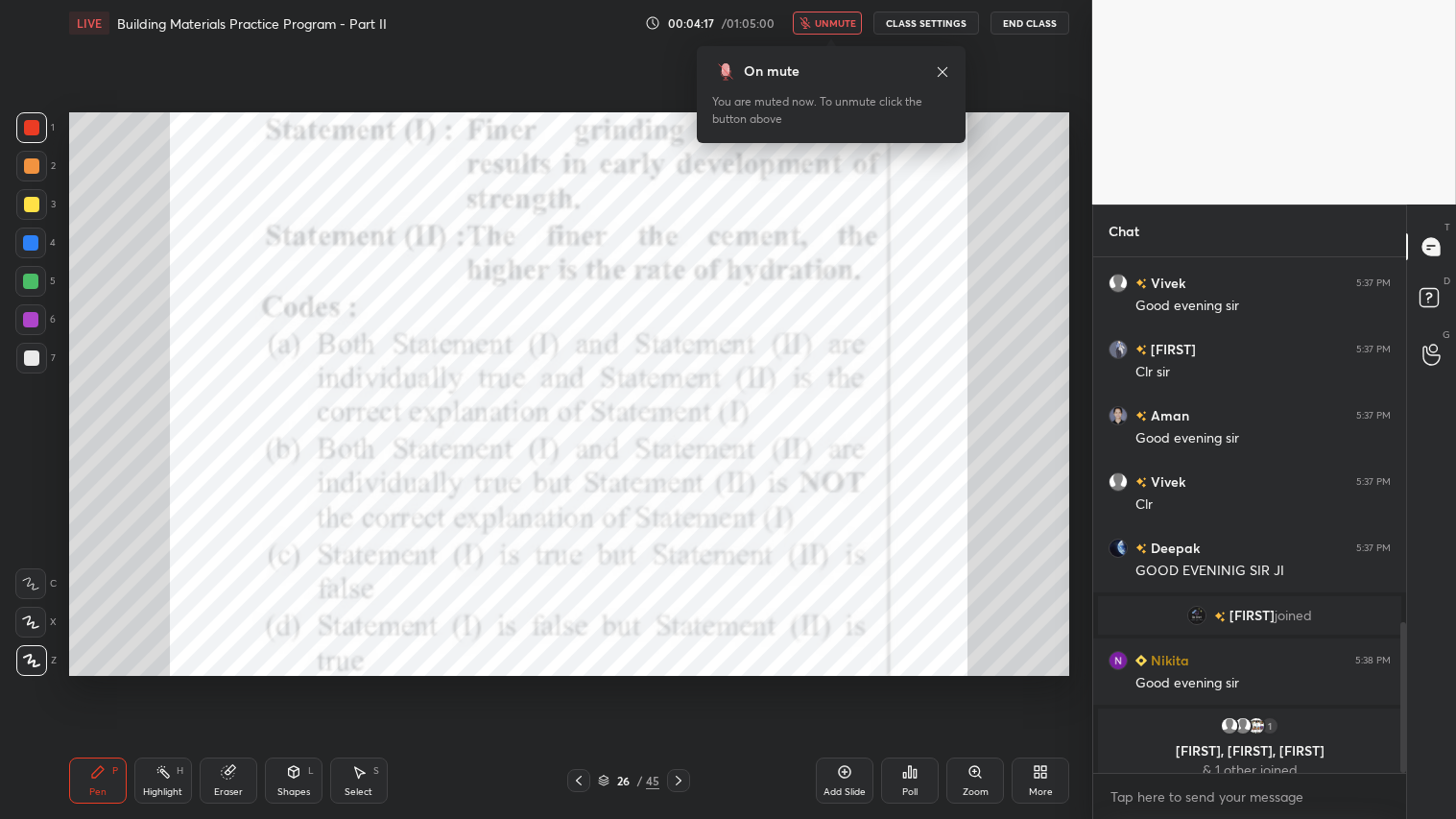 click on "unmute" at bounding box center [827, 23] 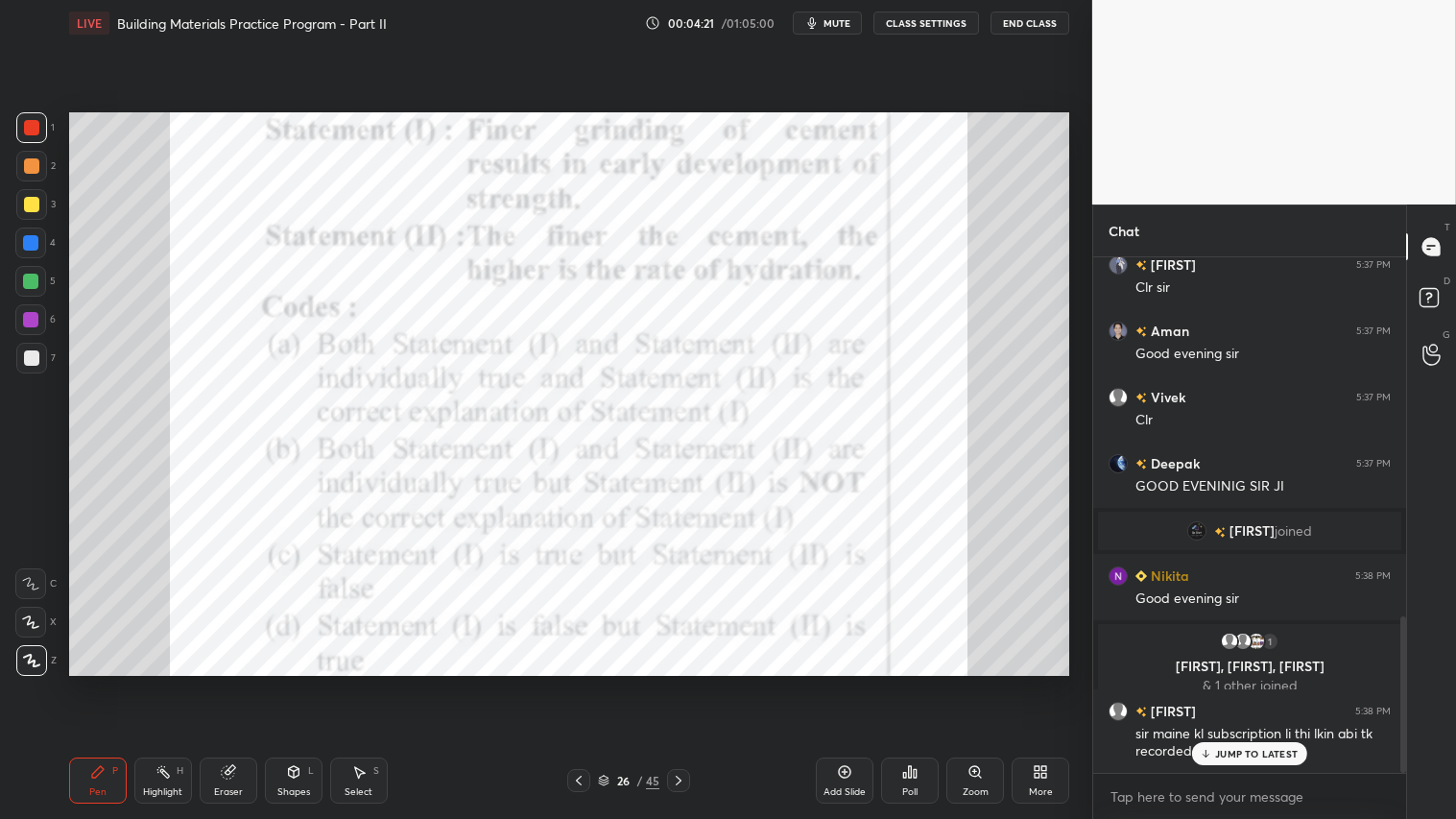 scroll, scrollTop: 1187, scrollLeft: 0, axis: vertical 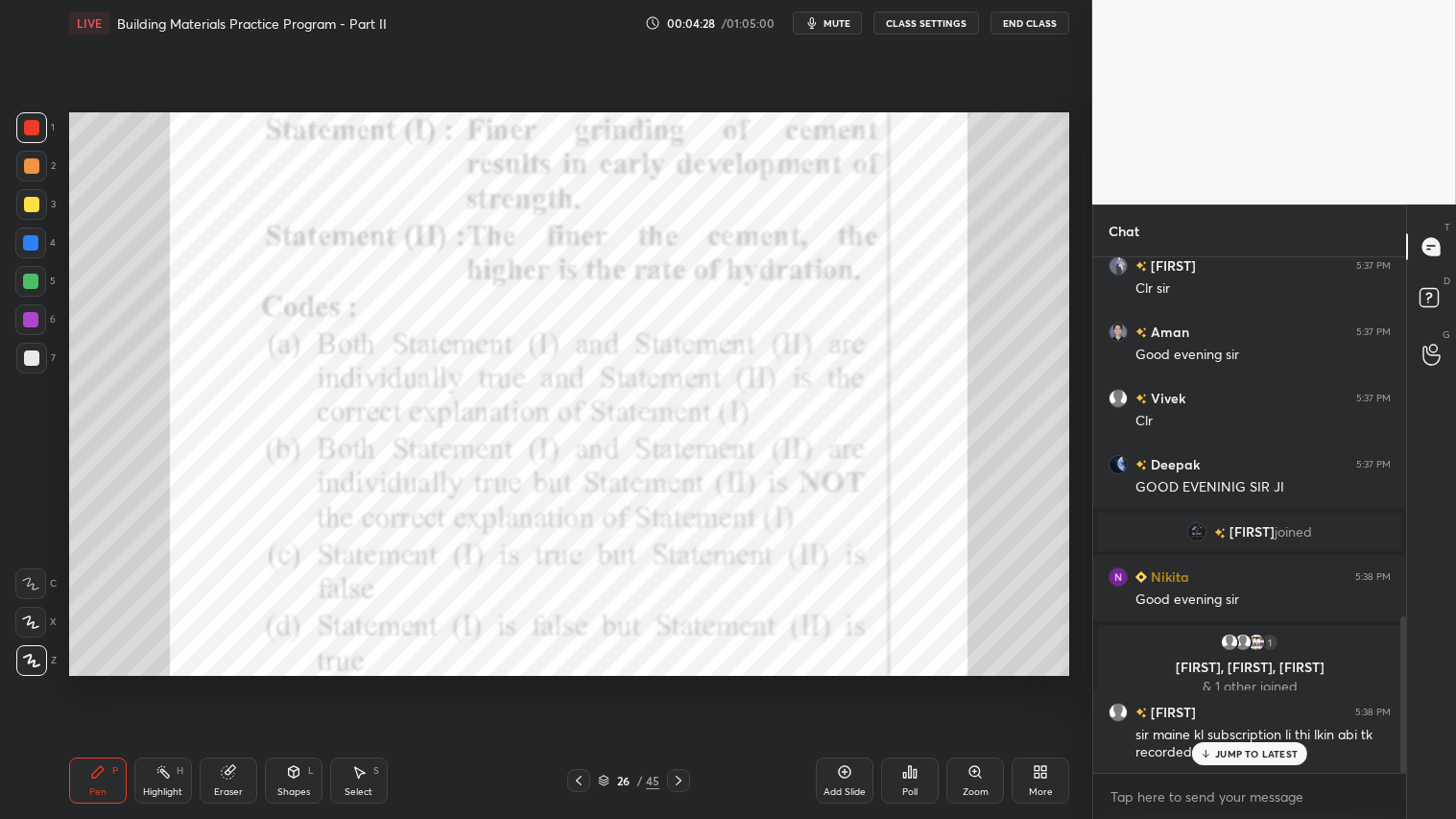 click on "Poll" at bounding box center (910, 781) 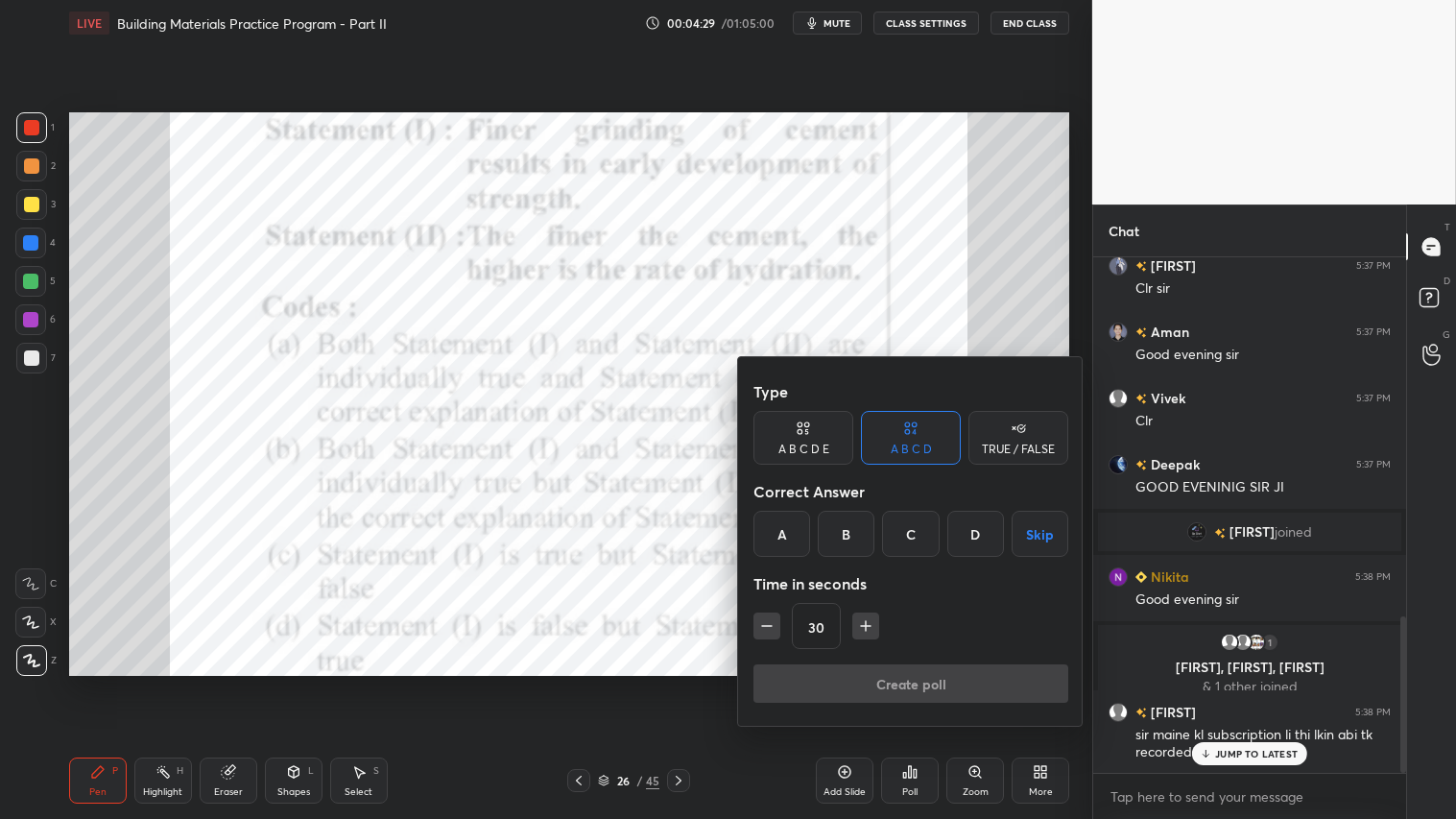 scroll, scrollTop: 1253, scrollLeft: 0, axis: vertical 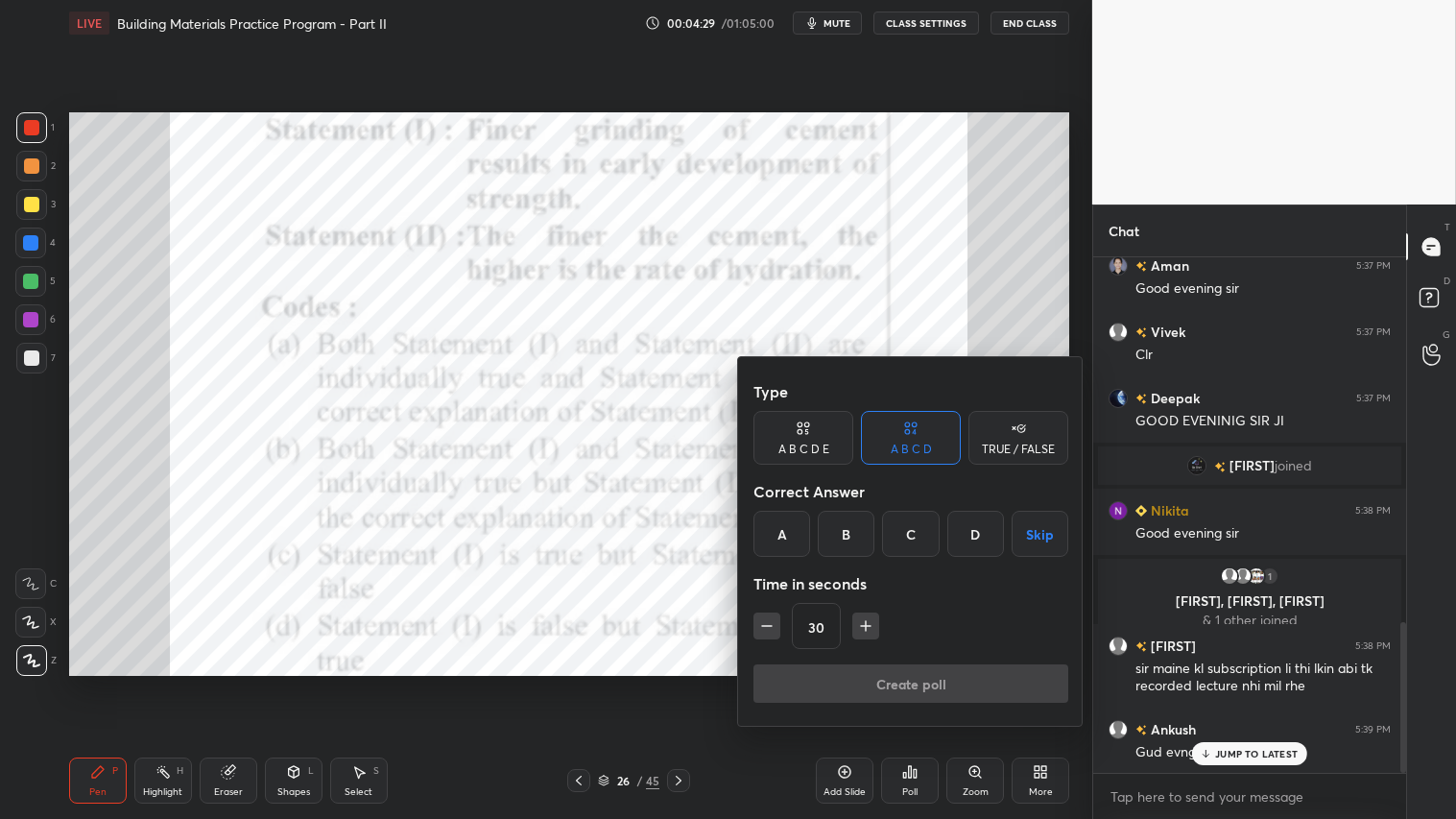 click on "A" at bounding box center [781, 534] 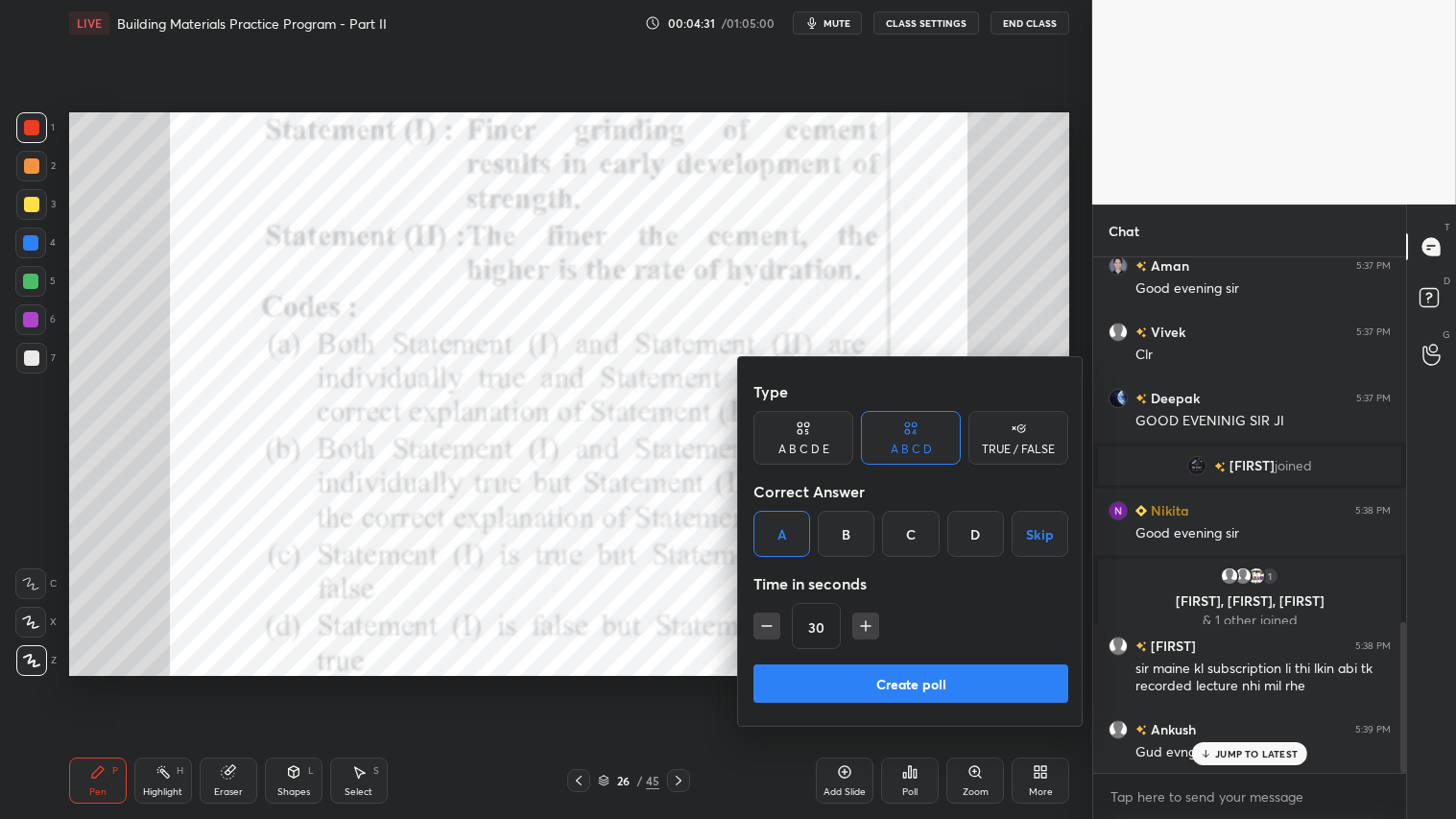 click 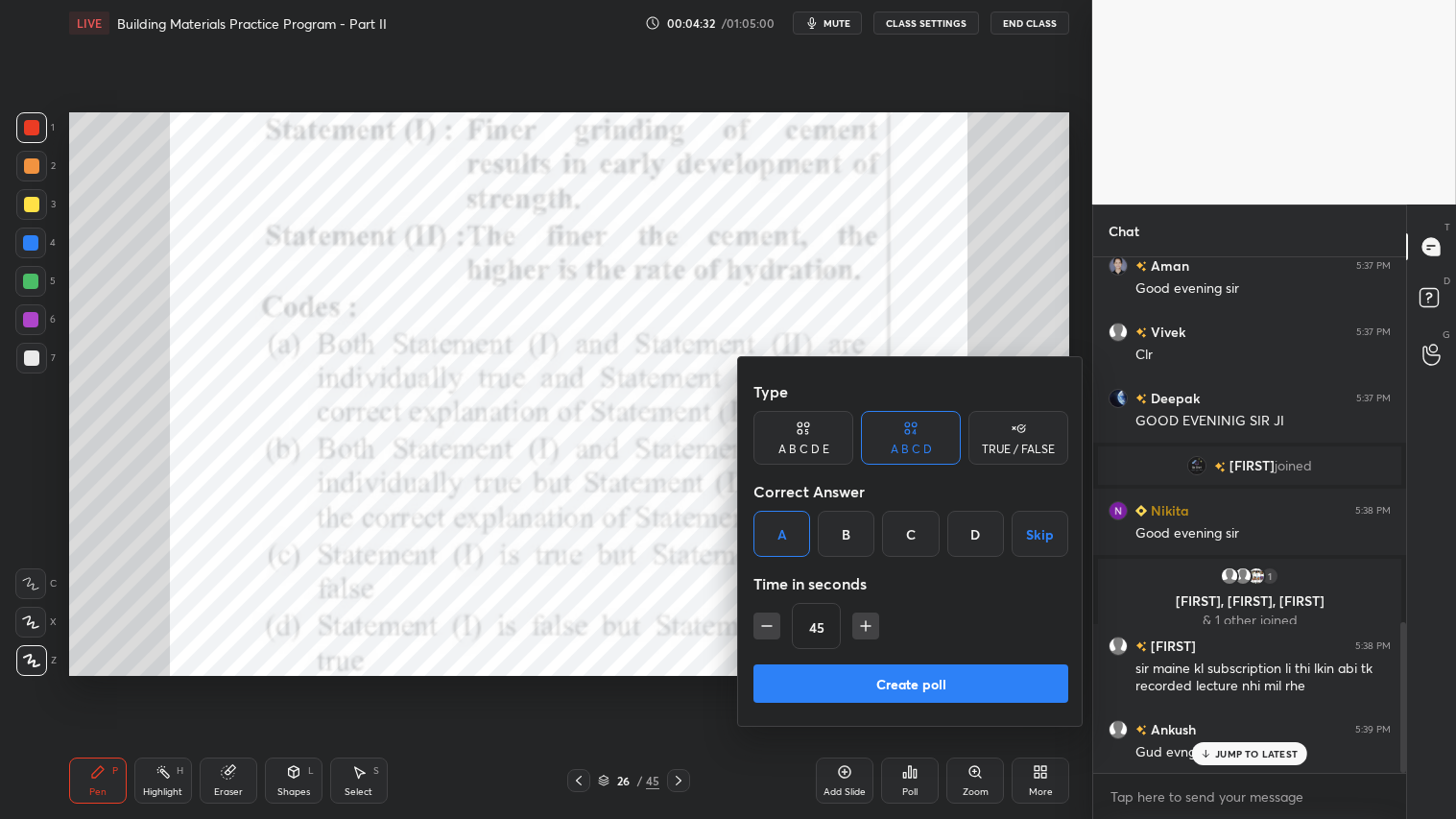 click 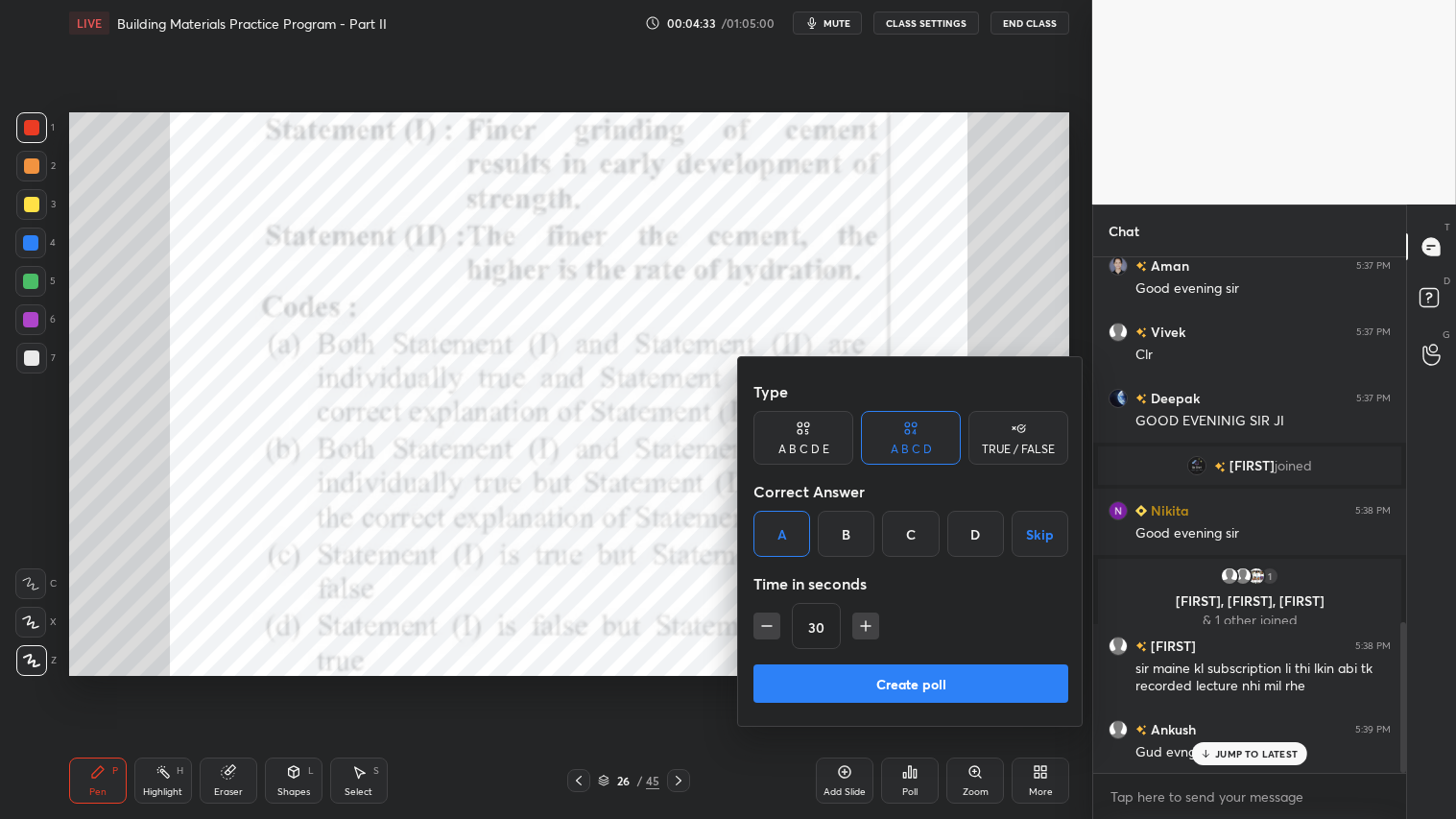 click on "Create poll" at bounding box center (911, 684) 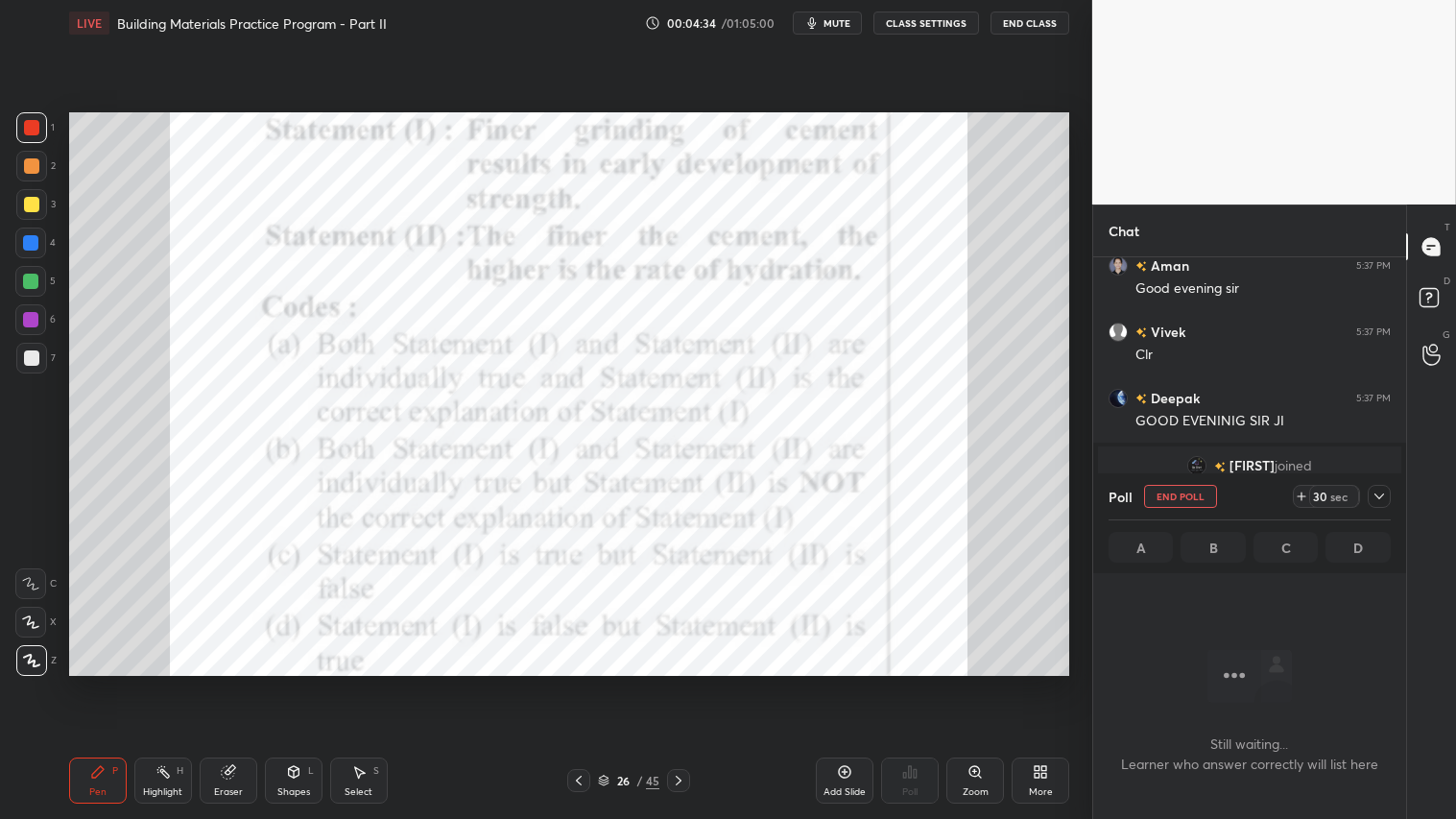 scroll, scrollTop: 413, scrollLeft: 307, axis: both 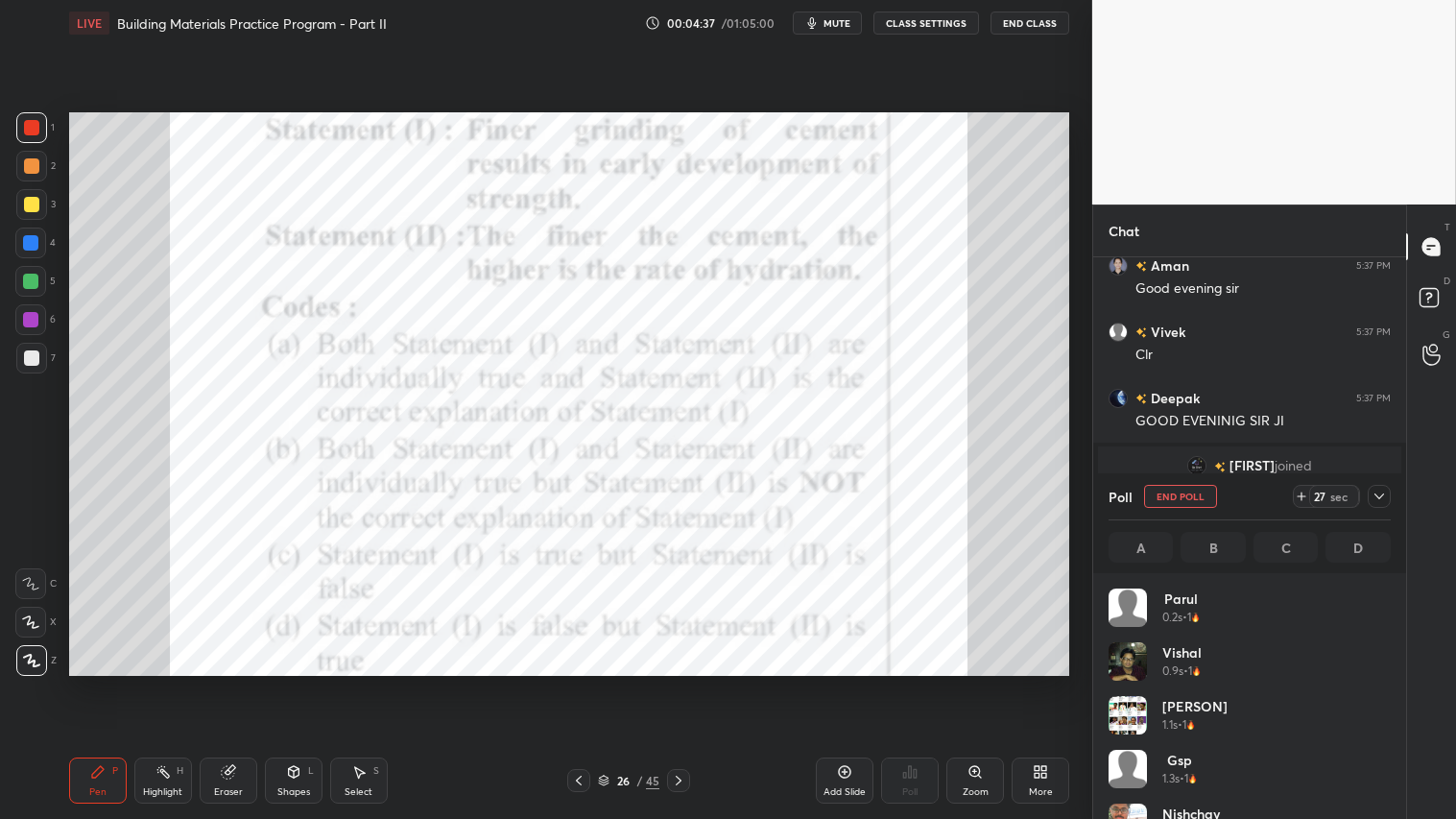 click 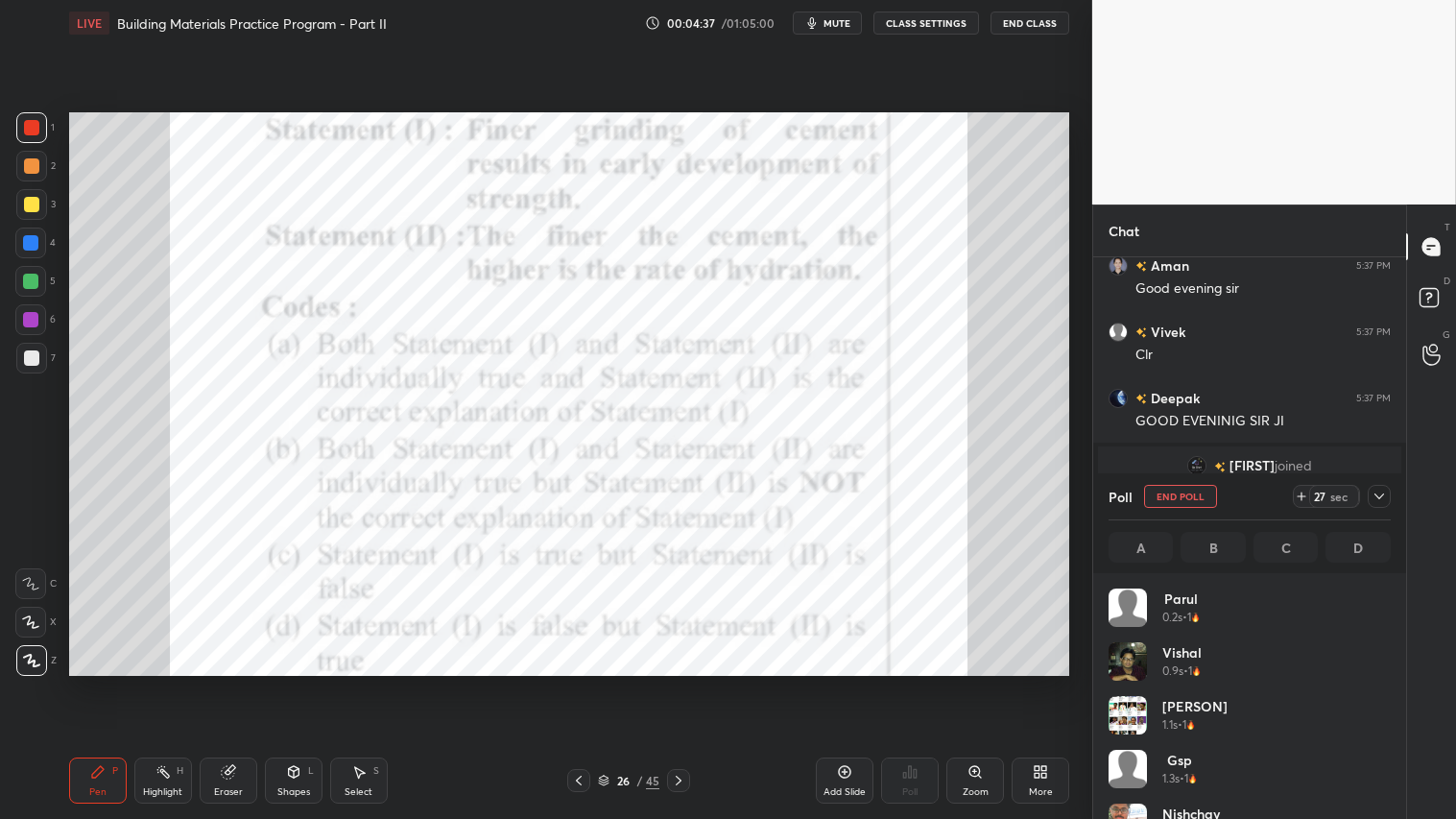 scroll, scrollTop: 147, scrollLeft: 276, axis: both 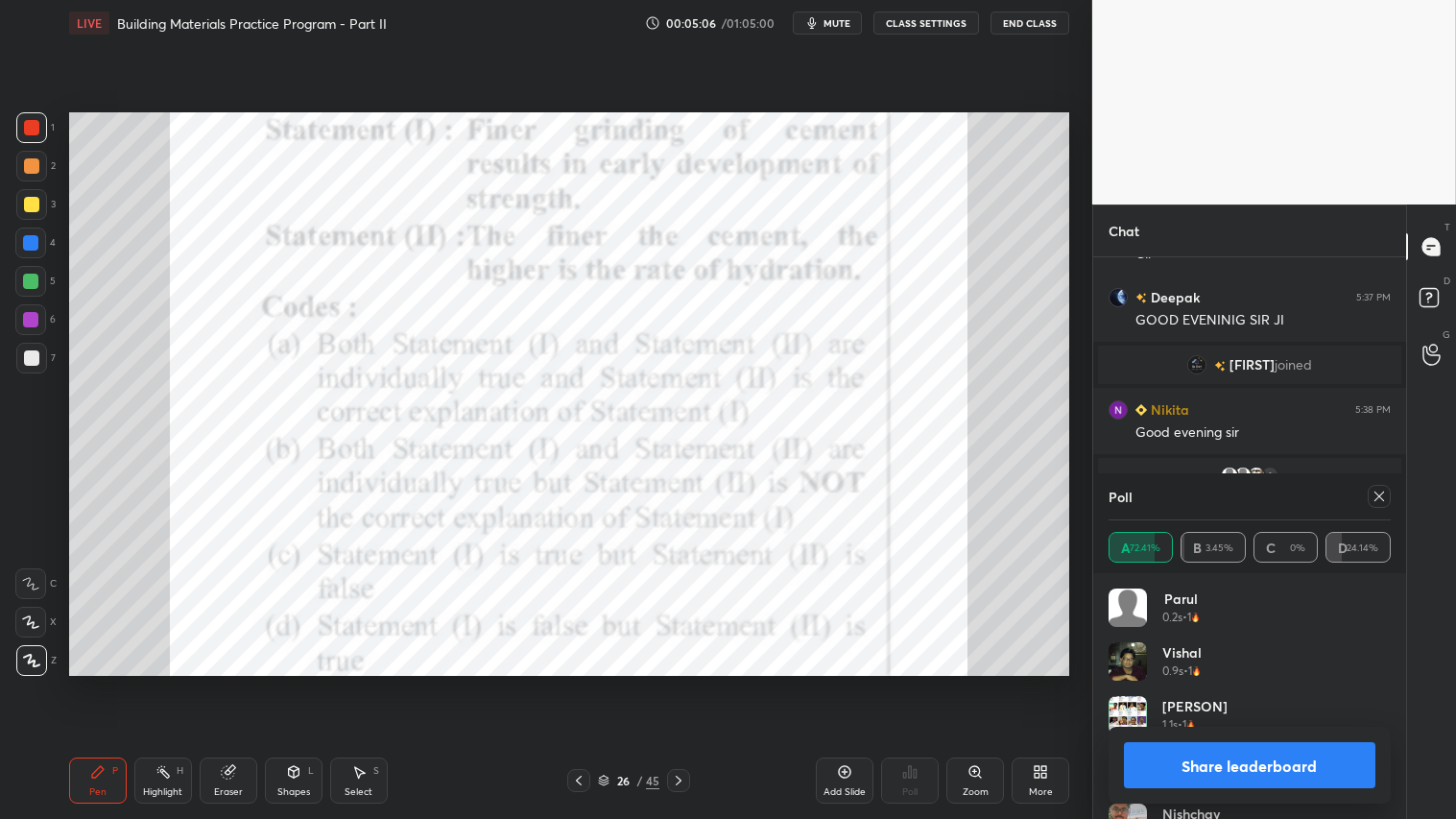 click on "Share leaderboard" at bounding box center [1250, 765] 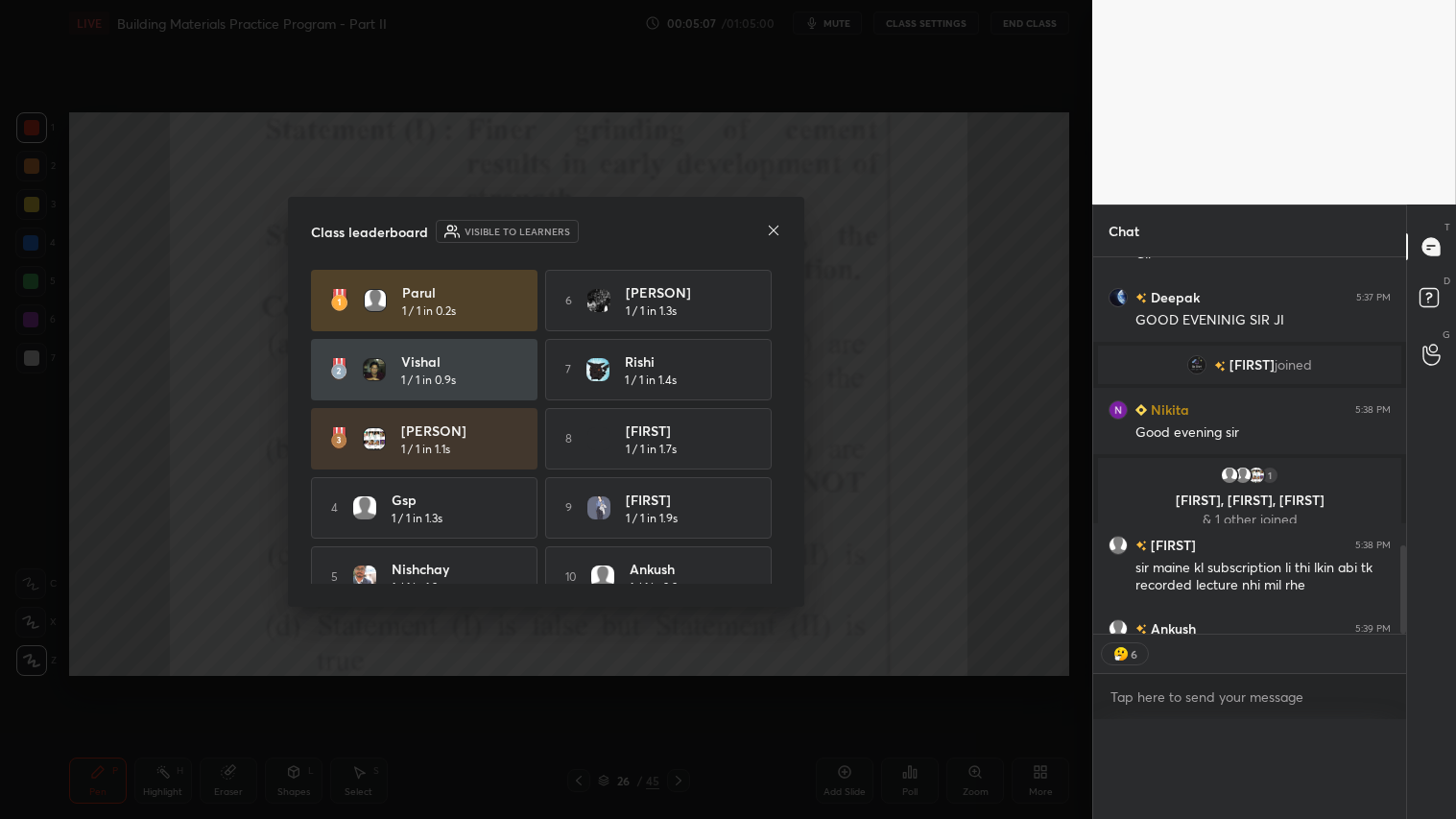 scroll, scrollTop: 1, scrollLeft: 6, axis: both 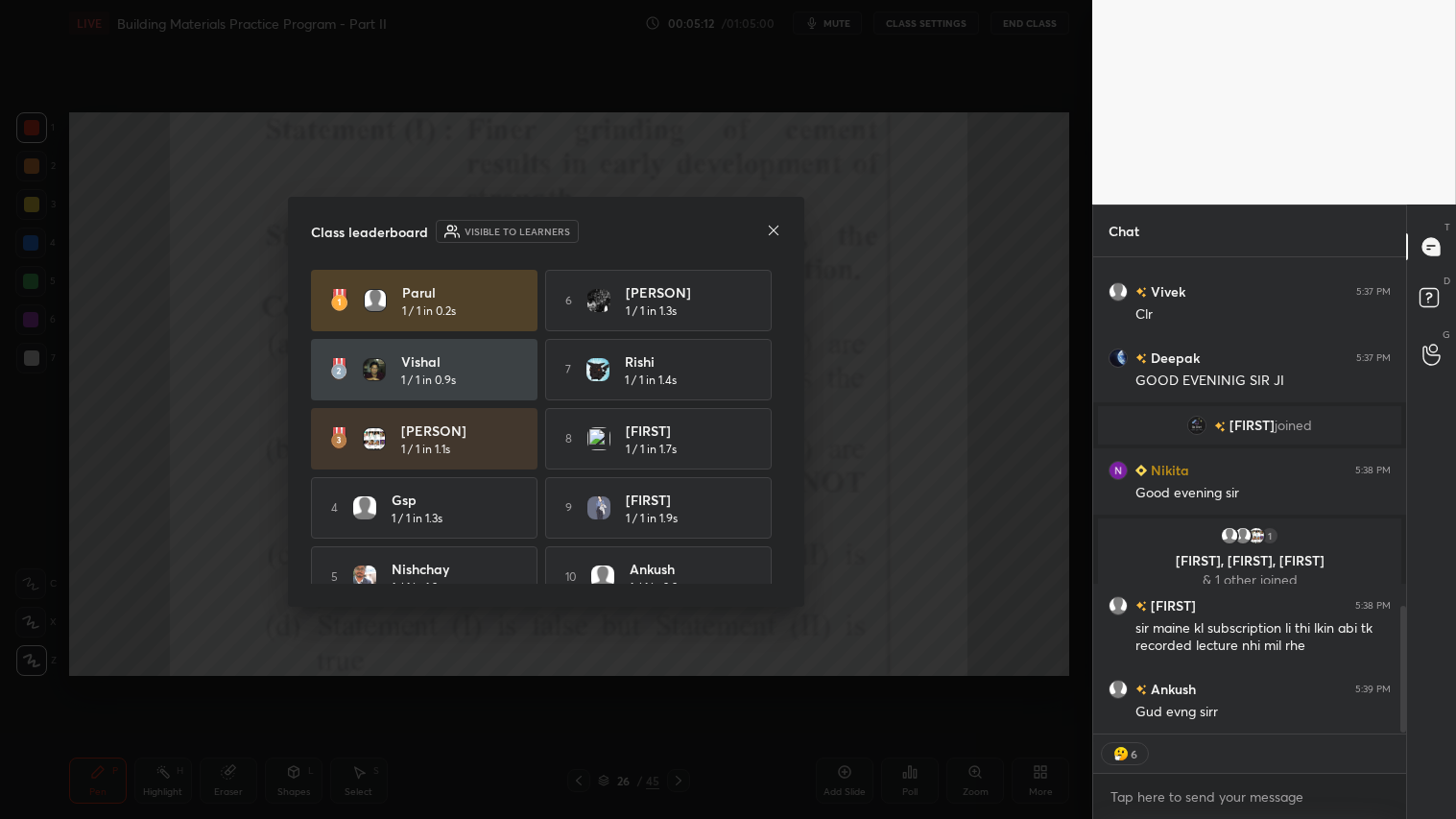 click 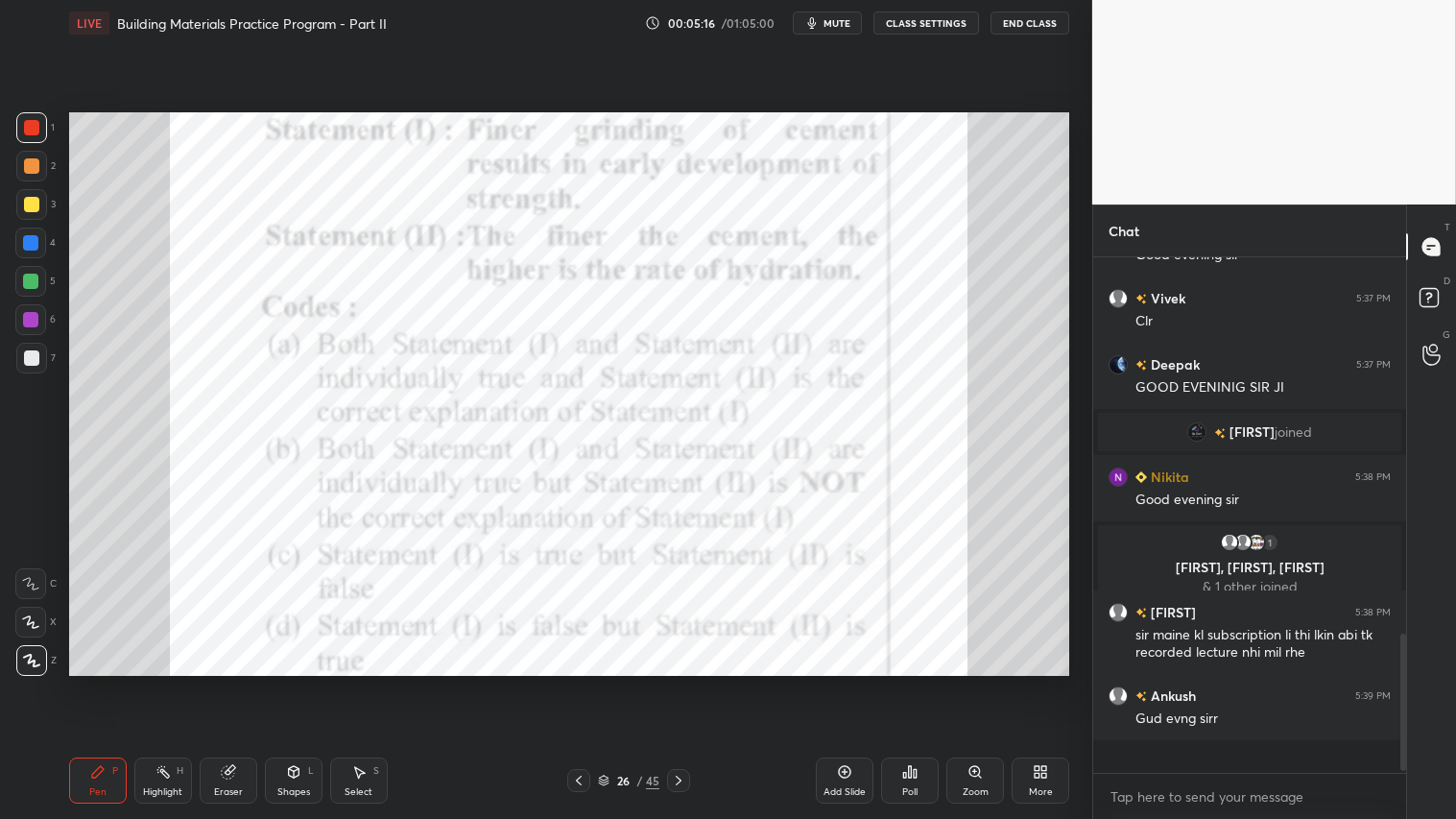 scroll, scrollTop: 6, scrollLeft: 5, axis: both 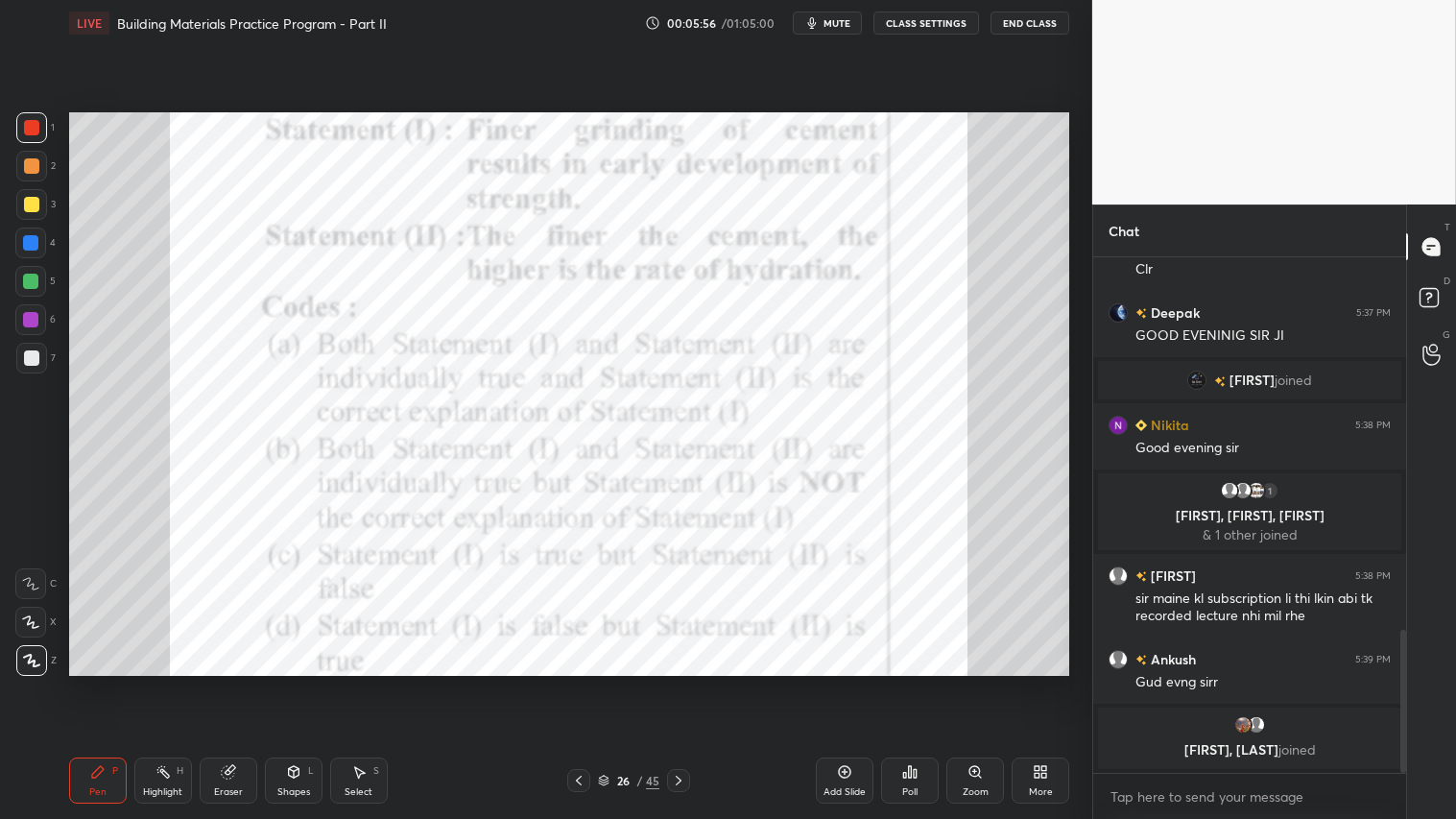 click at bounding box center [32, 128] 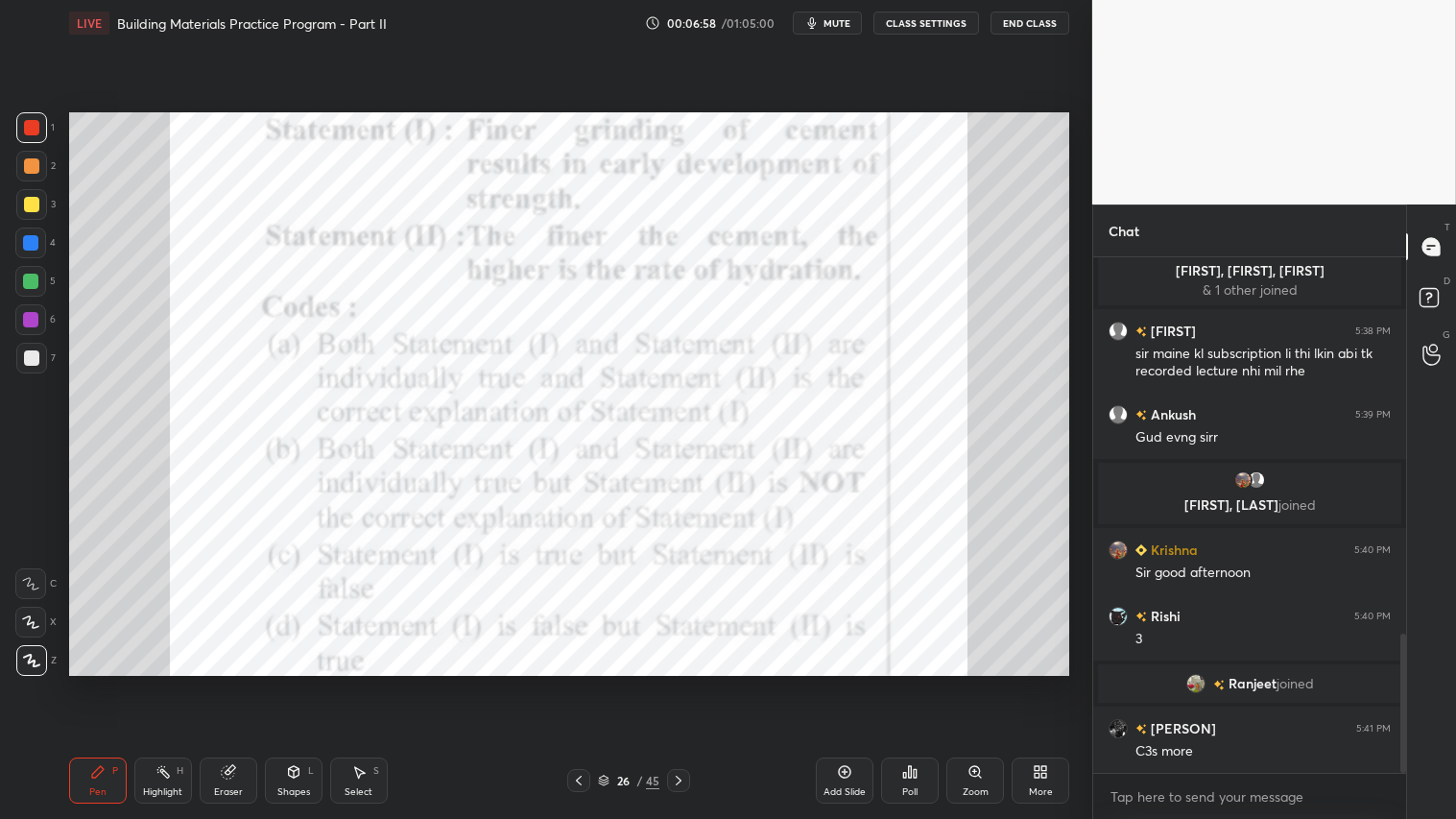 scroll, scrollTop: 1393, scrollLeft: 0, axis: vertical 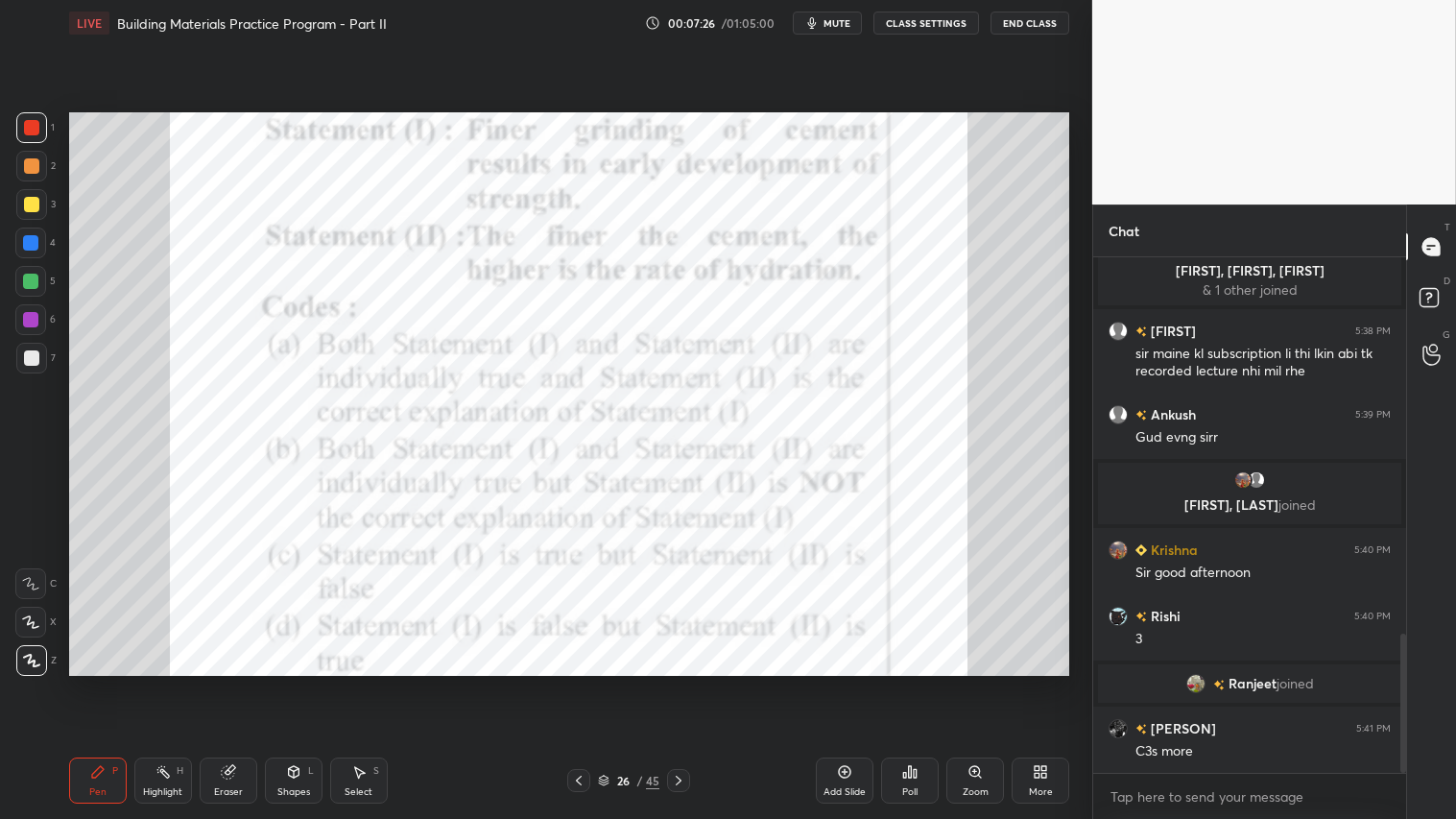click at bounding box center (32, 128) 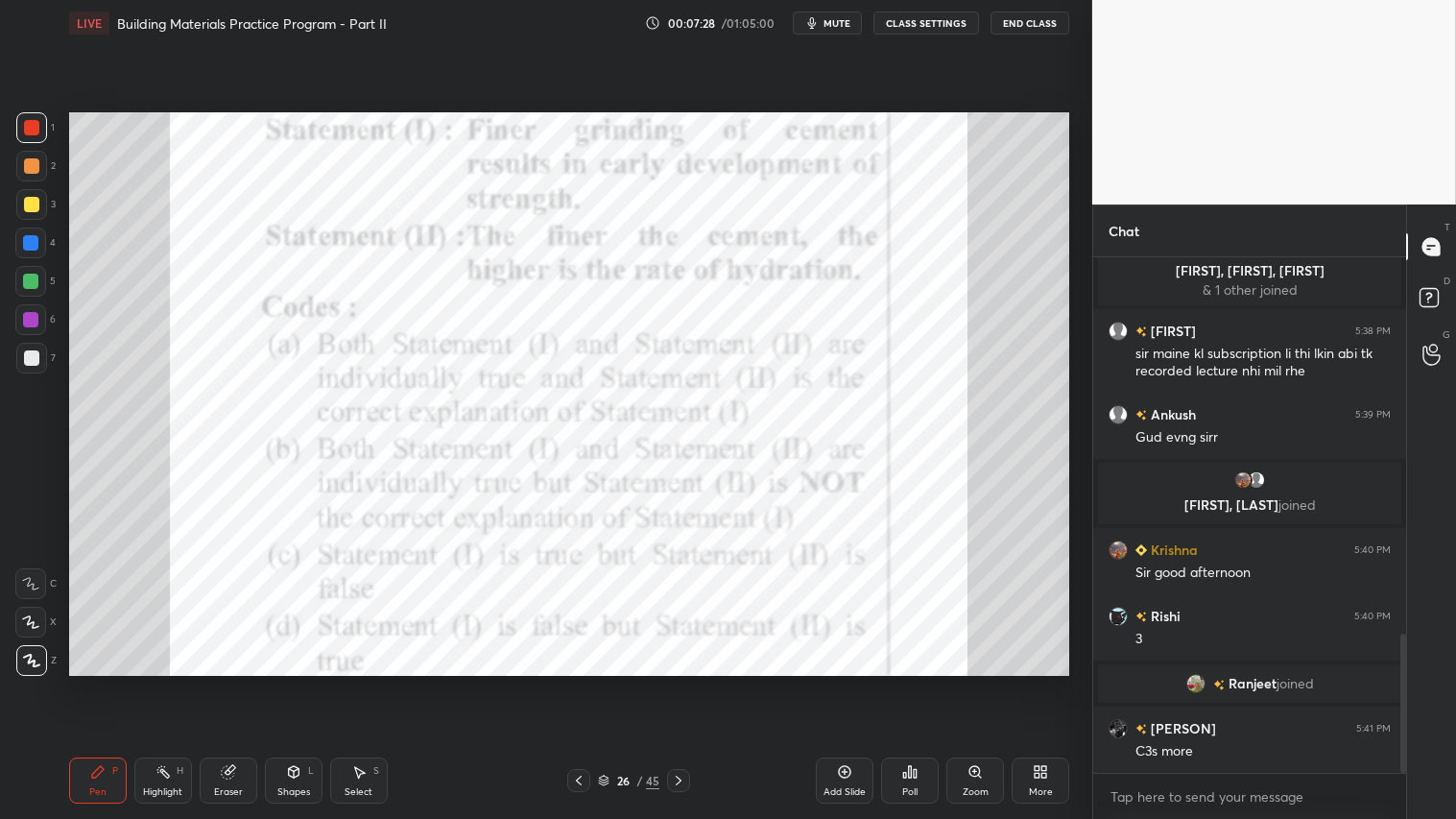 click 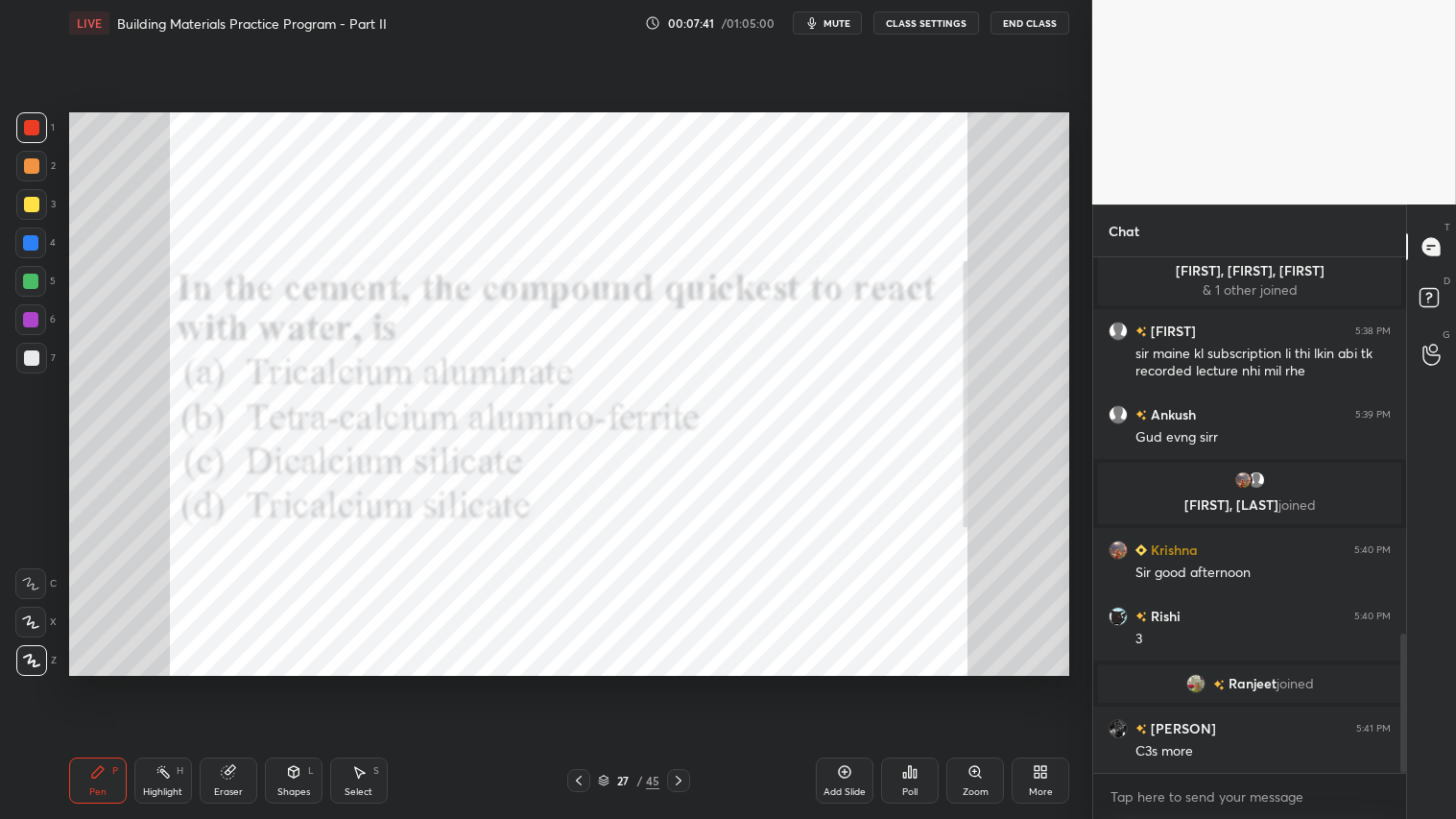 scroll, scrollTop: 1476, scrollLeft: 0, axis: vertical 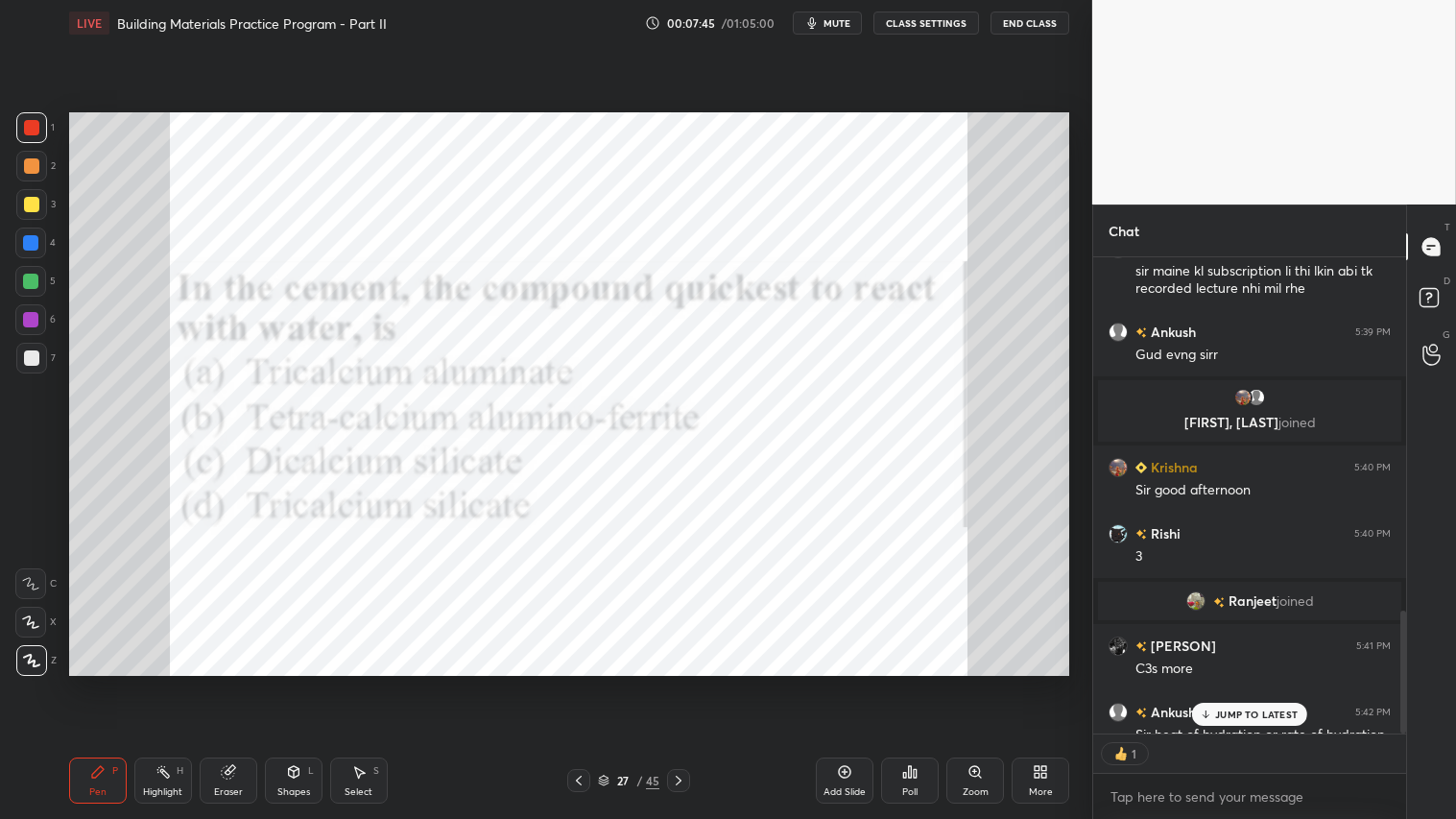 click on "[FIRST] 5:37 PM good evening sir [FIRST] 5:37 PM Goodeveing Sir [FIRST] 5:37 PM Good evening sir [FIRST] 5:37 PM Clr sir [FIRST] 5:37 PM Good evening sir [FIRST] 5:37 PM Clr [FIRST] 5:37 PM GOOD EVENINIG SIR JI [FIRST]  joined [FIRST] 5:38 PM Good evening sir 1 [FIRST], [FIRST], [FIRST] &  1 other  joined [FIRST] 5:38 PM sir maine kl subscription li thi lkin abi tk recorded lecture nhi mil rhe [FIRST] 5:39 PM Gud evng sirr [FIRST], [FIRST]  joined [FIRST] 5:40 PM Sir good afternoon [FIRST] 5:40 PM 3 [FIRST]  joined [FIRST] 5:41 PM C3s more [FIRST] 5:42 PM Sir heat of hydration or rate of hydration me kya diff hai JUMP TO LATEST 1 Enable hand raising Enable raise hand to speak to learners. Once enabled, chat will be turned off temporarily. Enable x" at bounding box center (1250, 538) 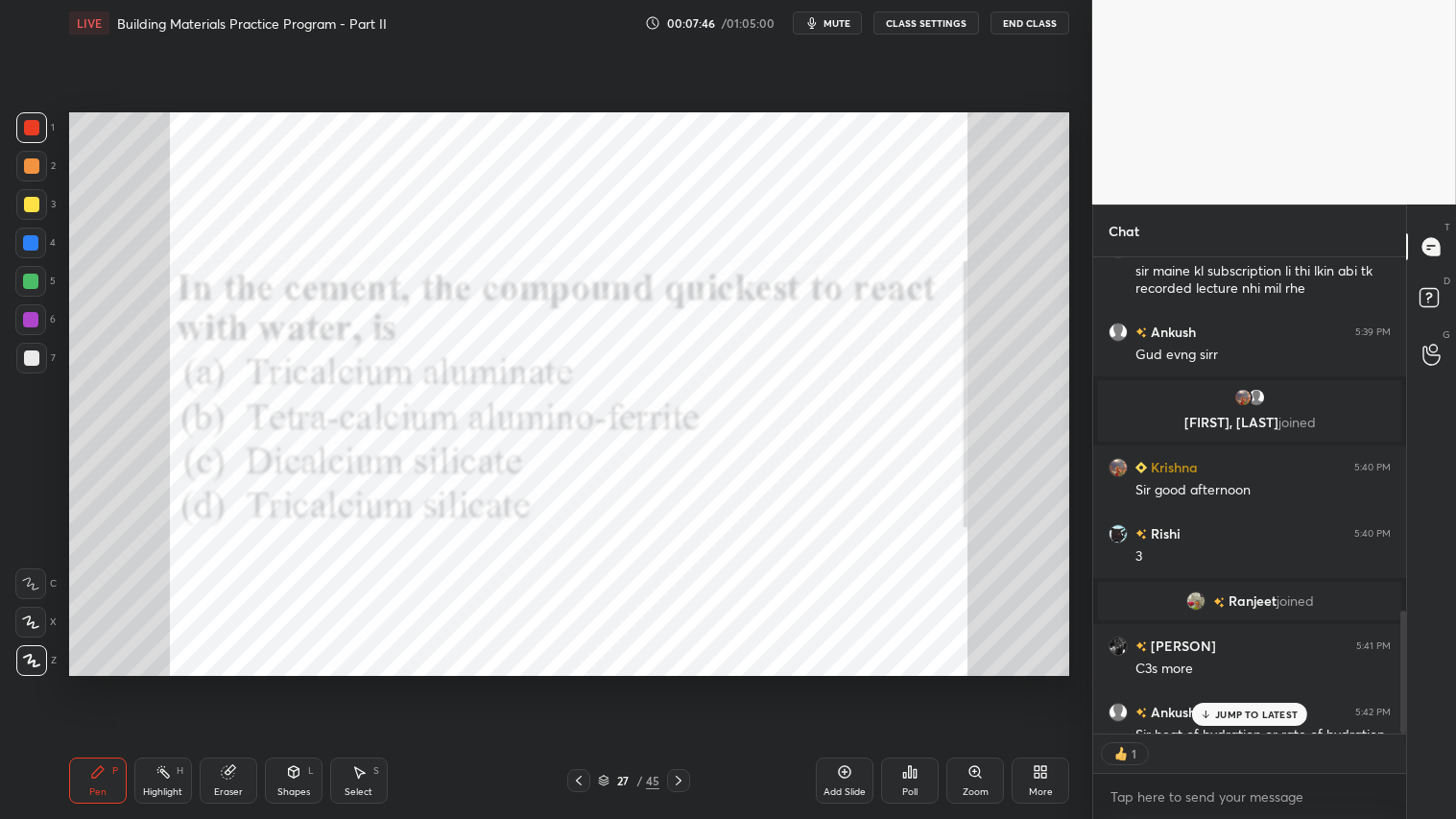 click on "JUMP TO LATEST" at bounding box center [1256, 714] 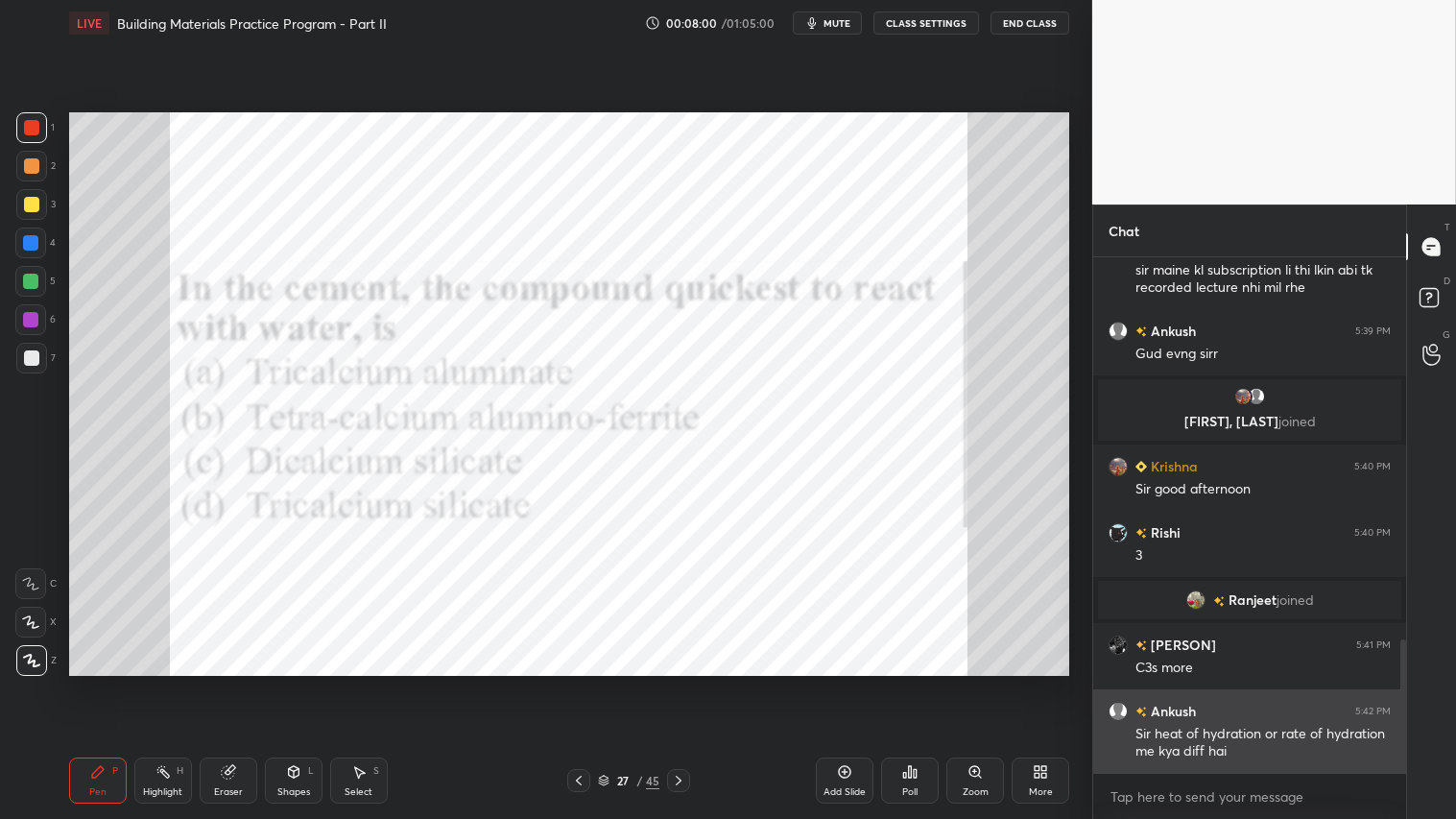 scroll, scrollTop: 6, scrollLeft: 5, axis: both 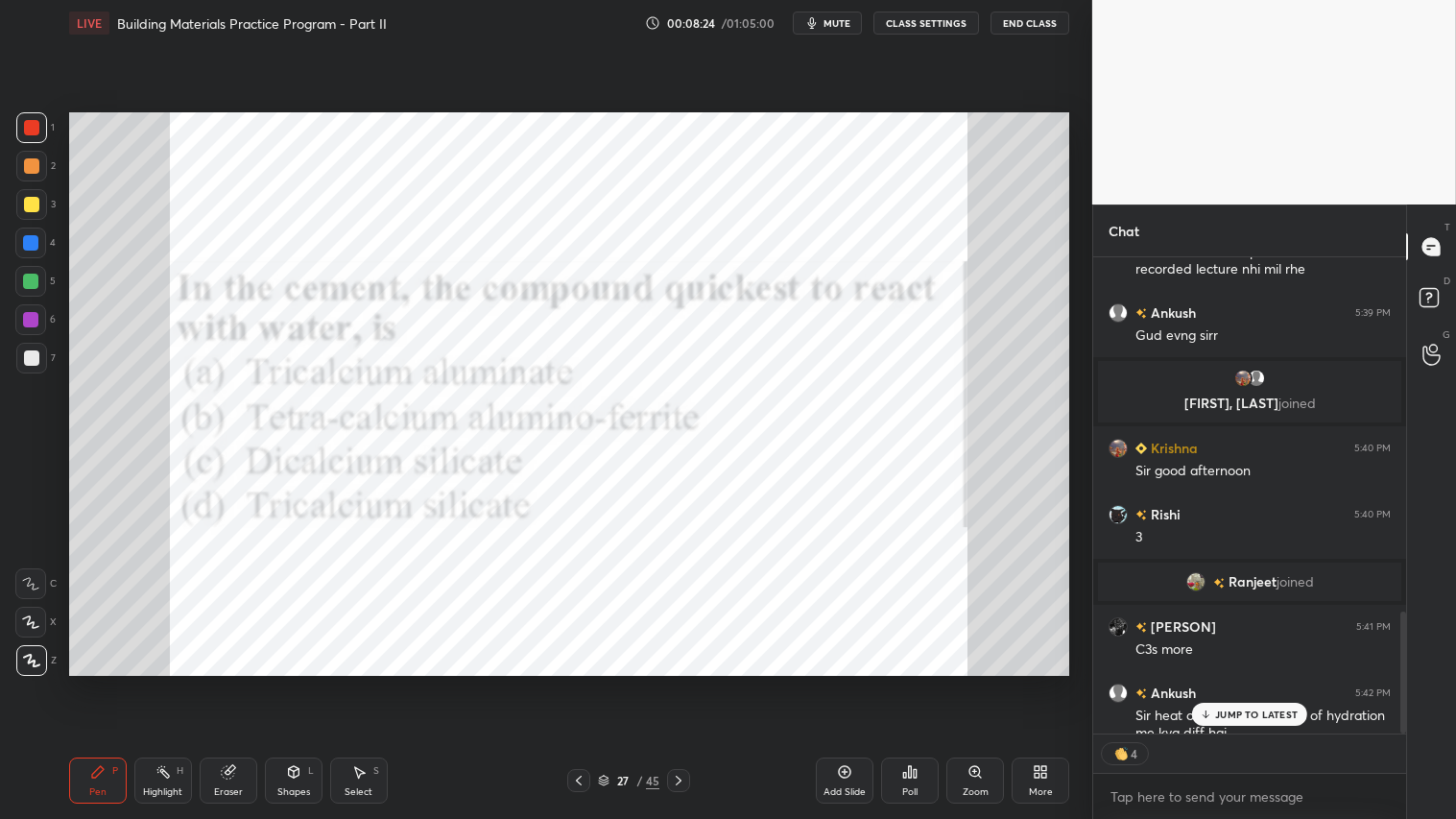 click at bounding box center [32, 128] 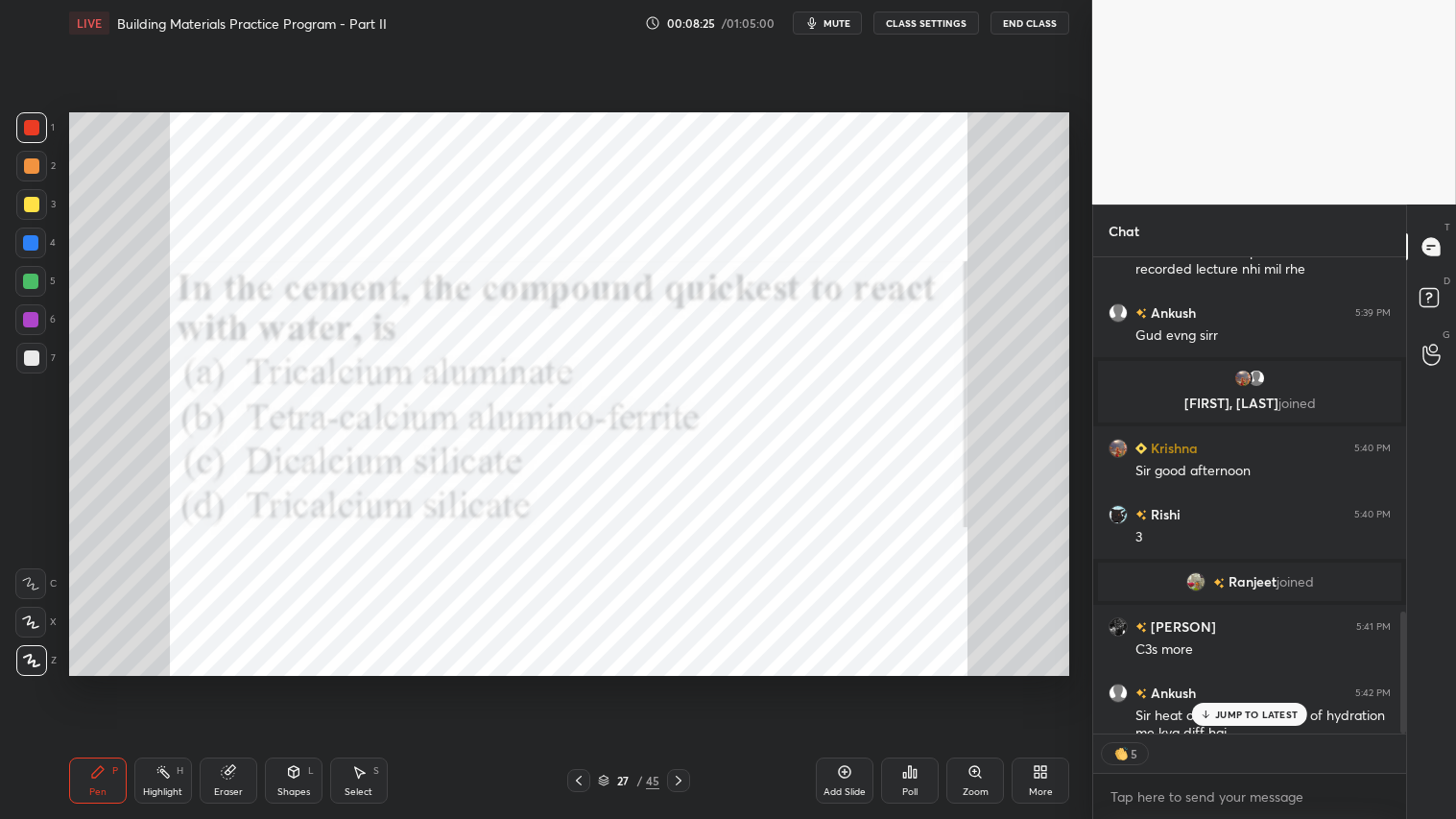 click on "Pen P" at bounding box center (98, 781) 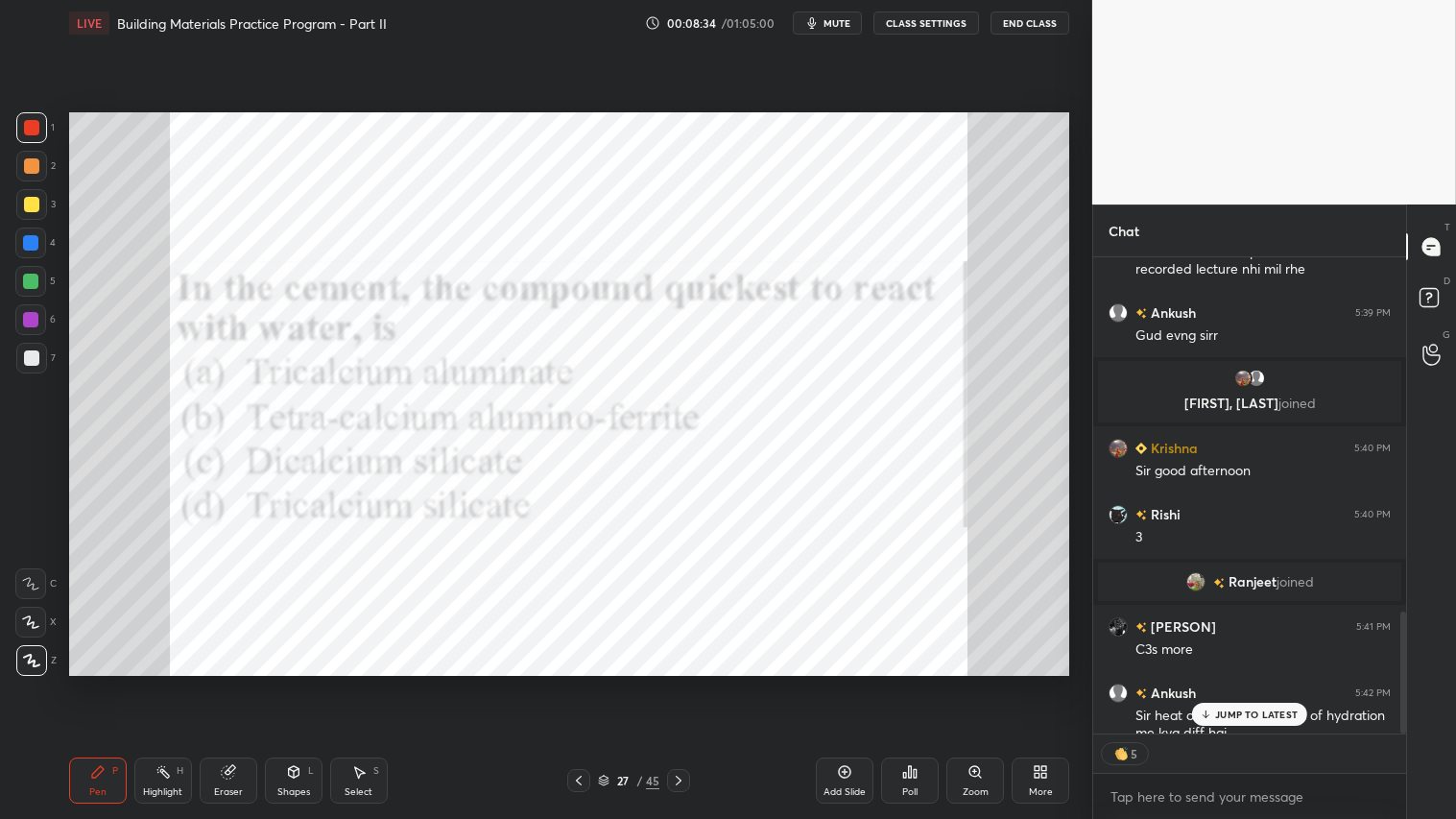 scroll, scrollTop: 6, scrollLeft: 5, axis: both 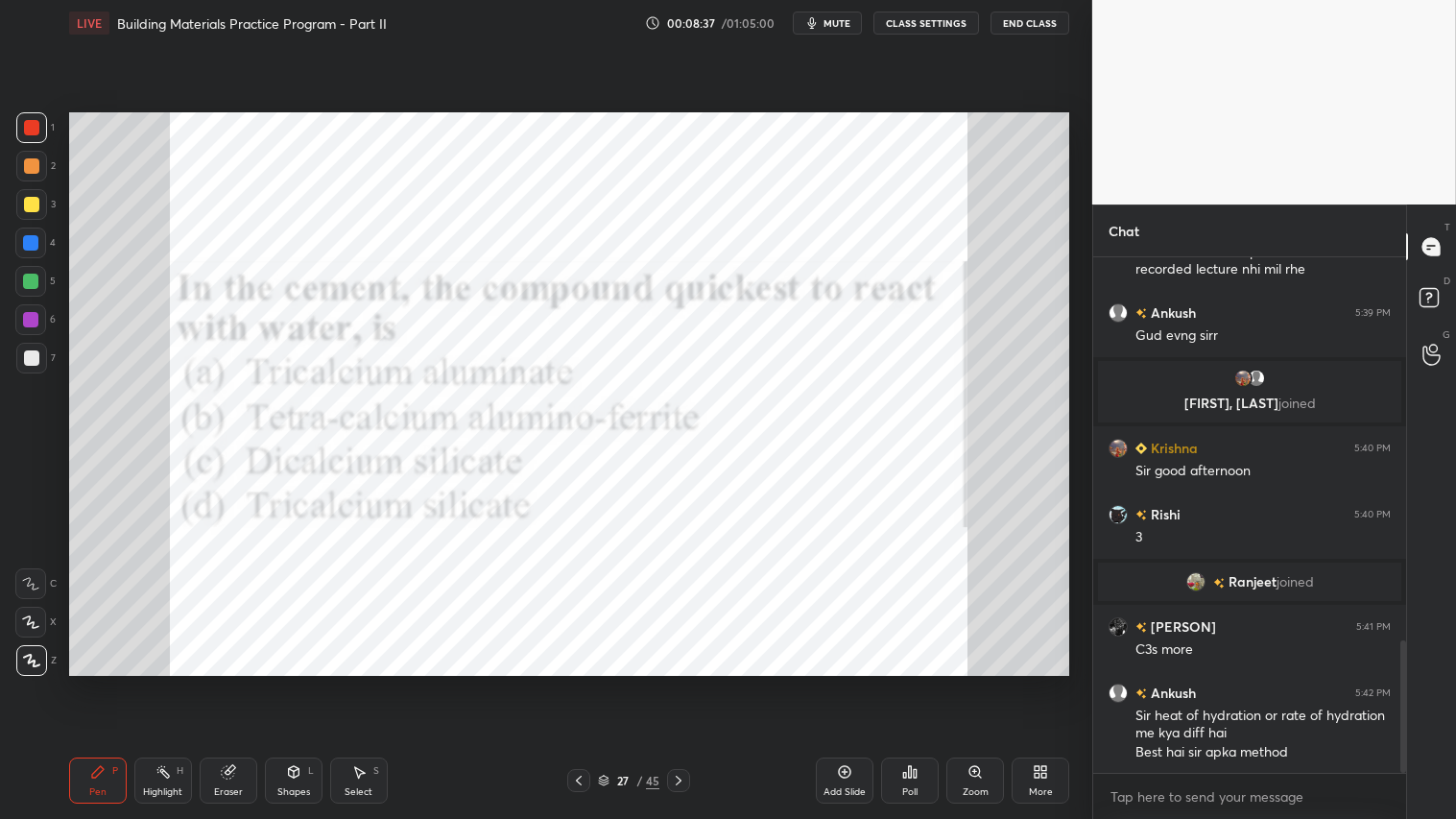 click on "Poll" at bounding box center (910, 781) 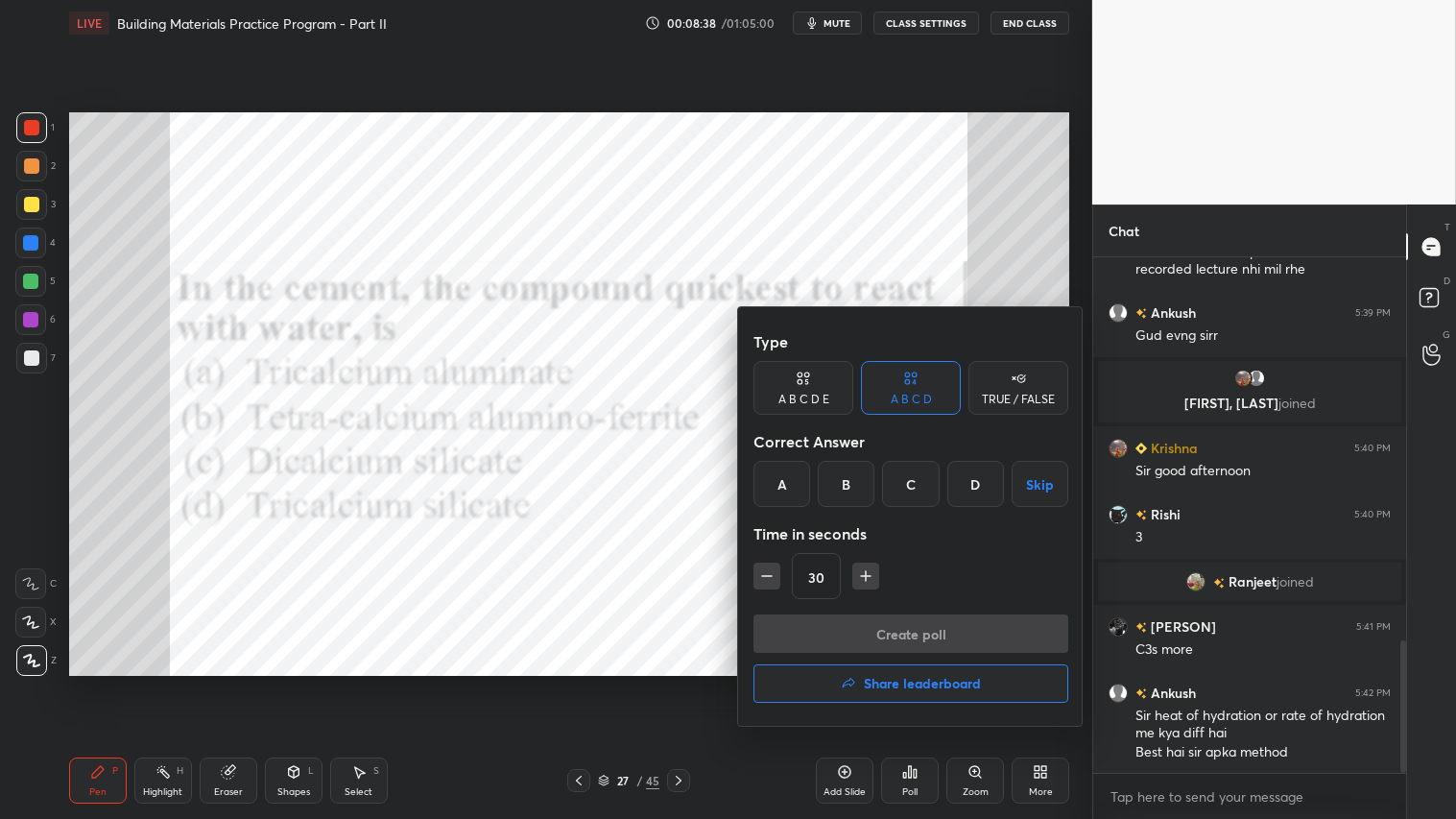 click on "A" at bounding box center [781, 484] 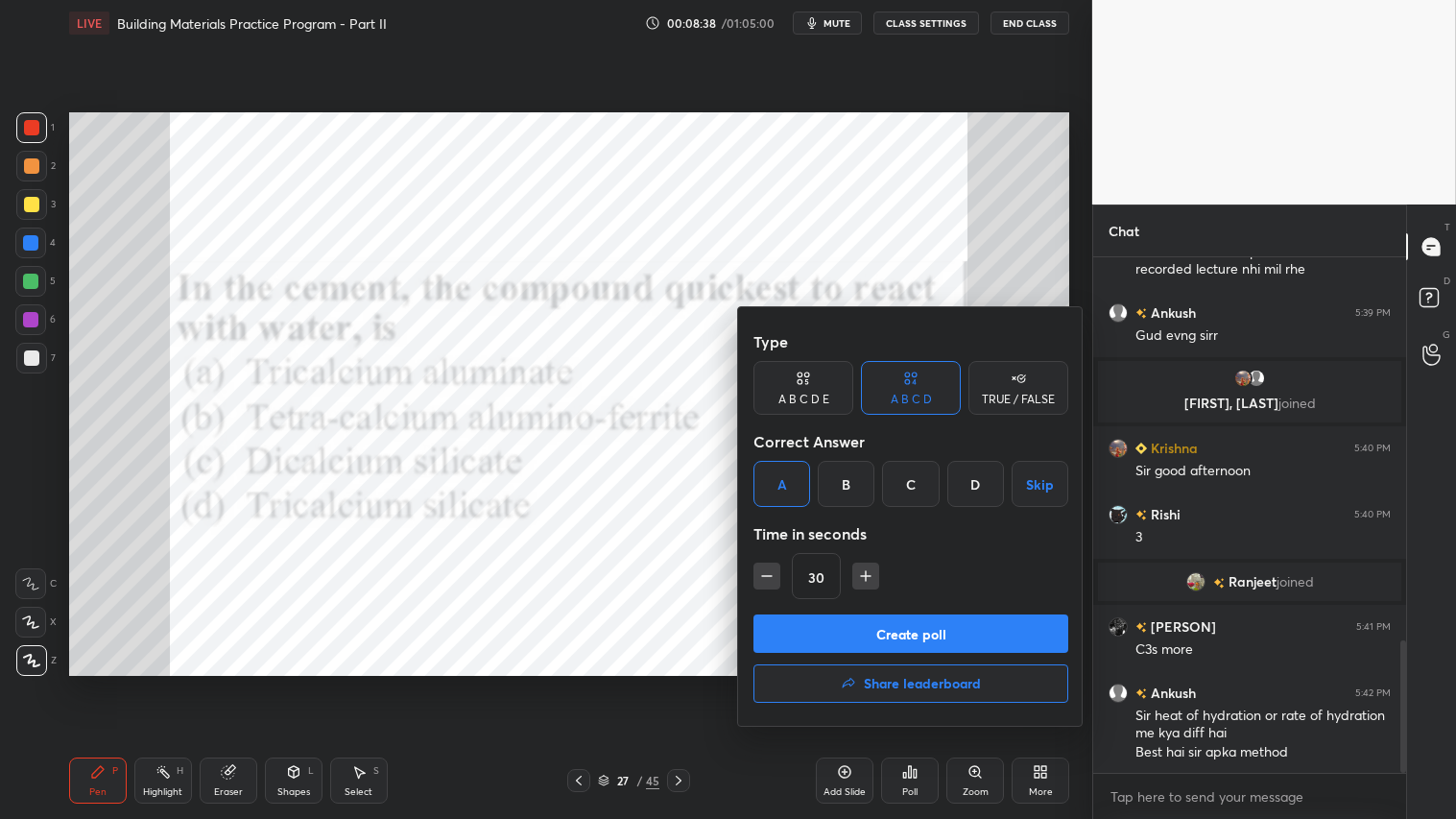 click on "Create poll" at bounding box center [911, 634] 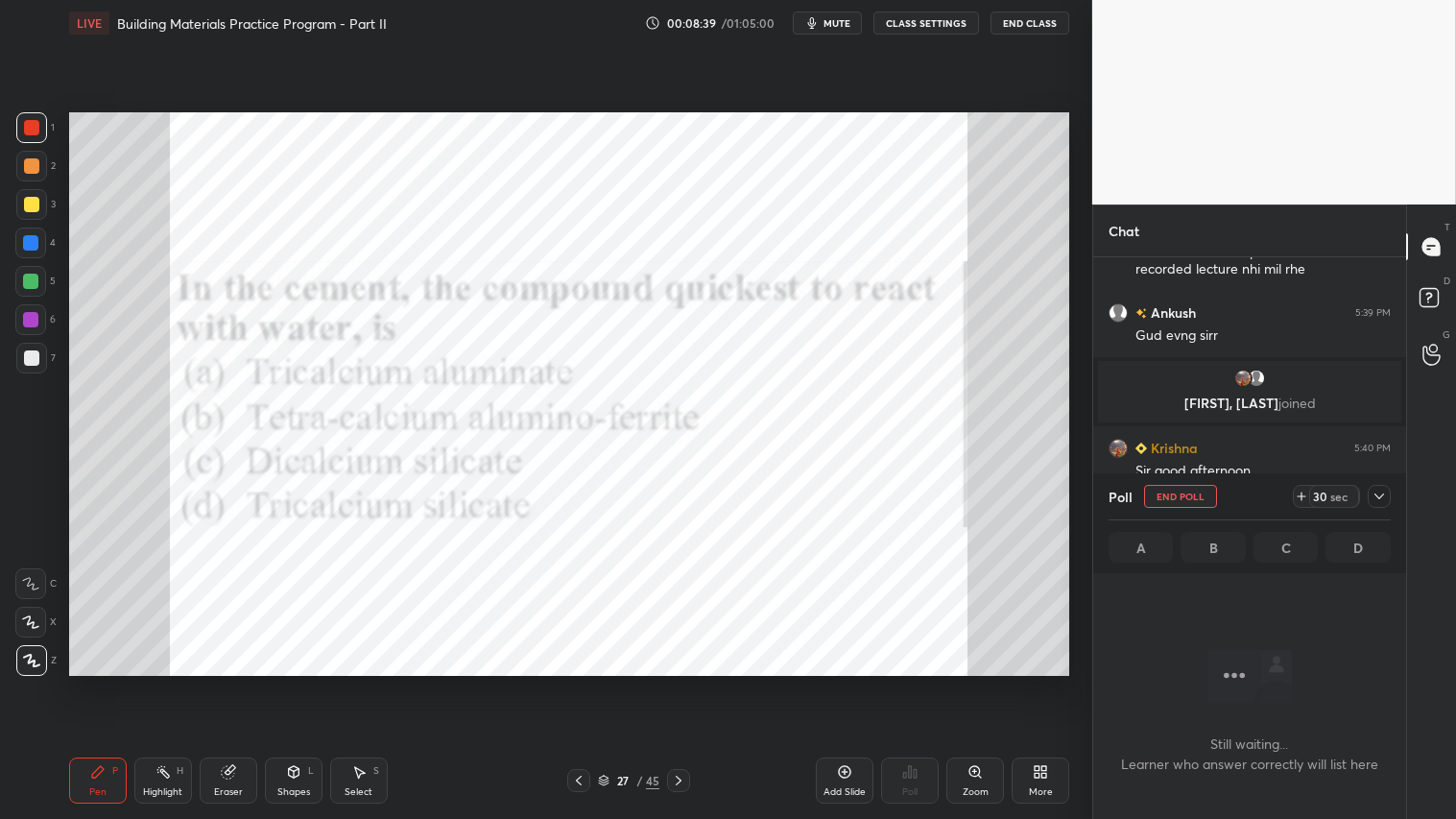 scroll, scrollTop: 469, scrollLeft: 307, axis: both 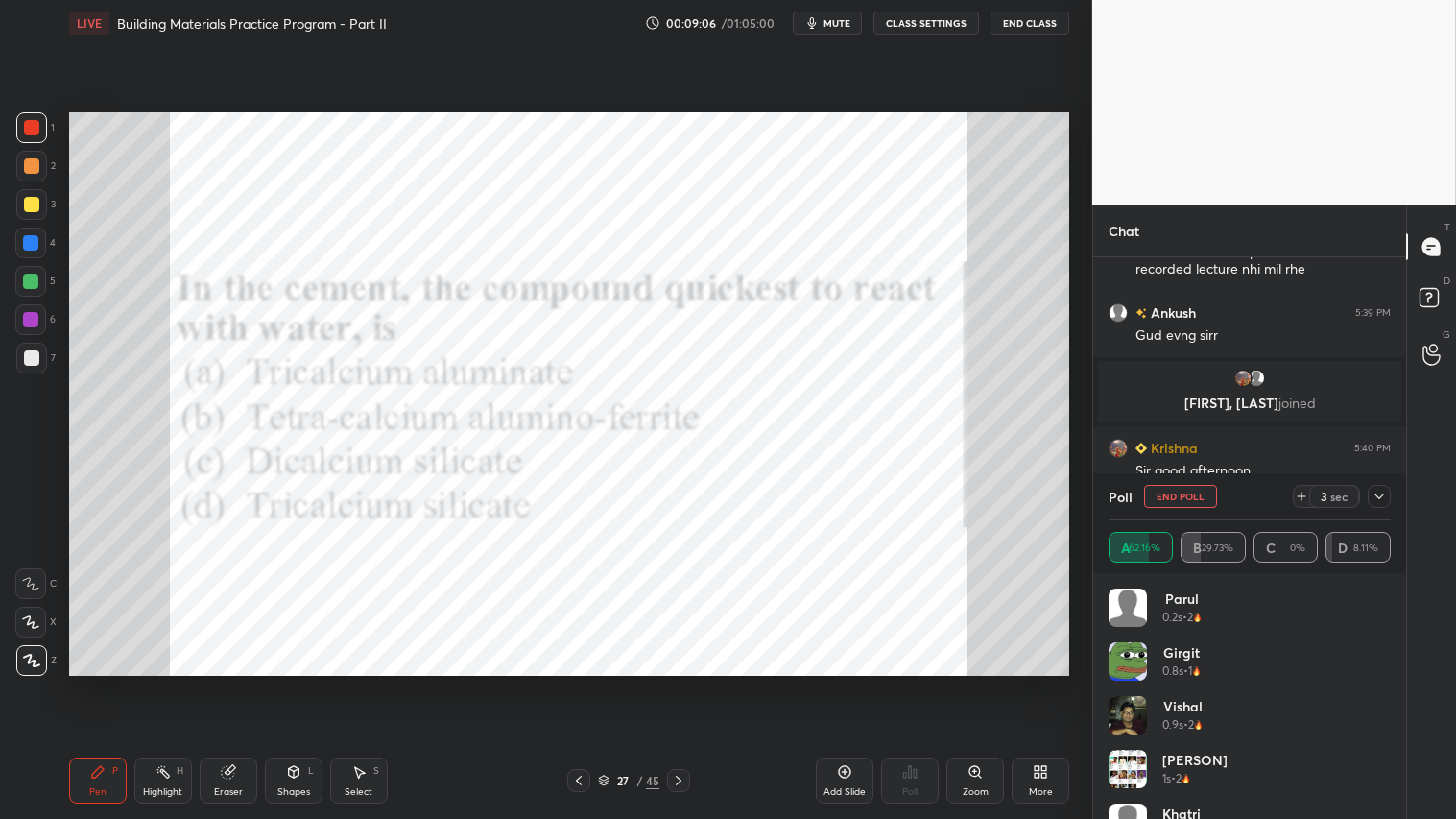 click 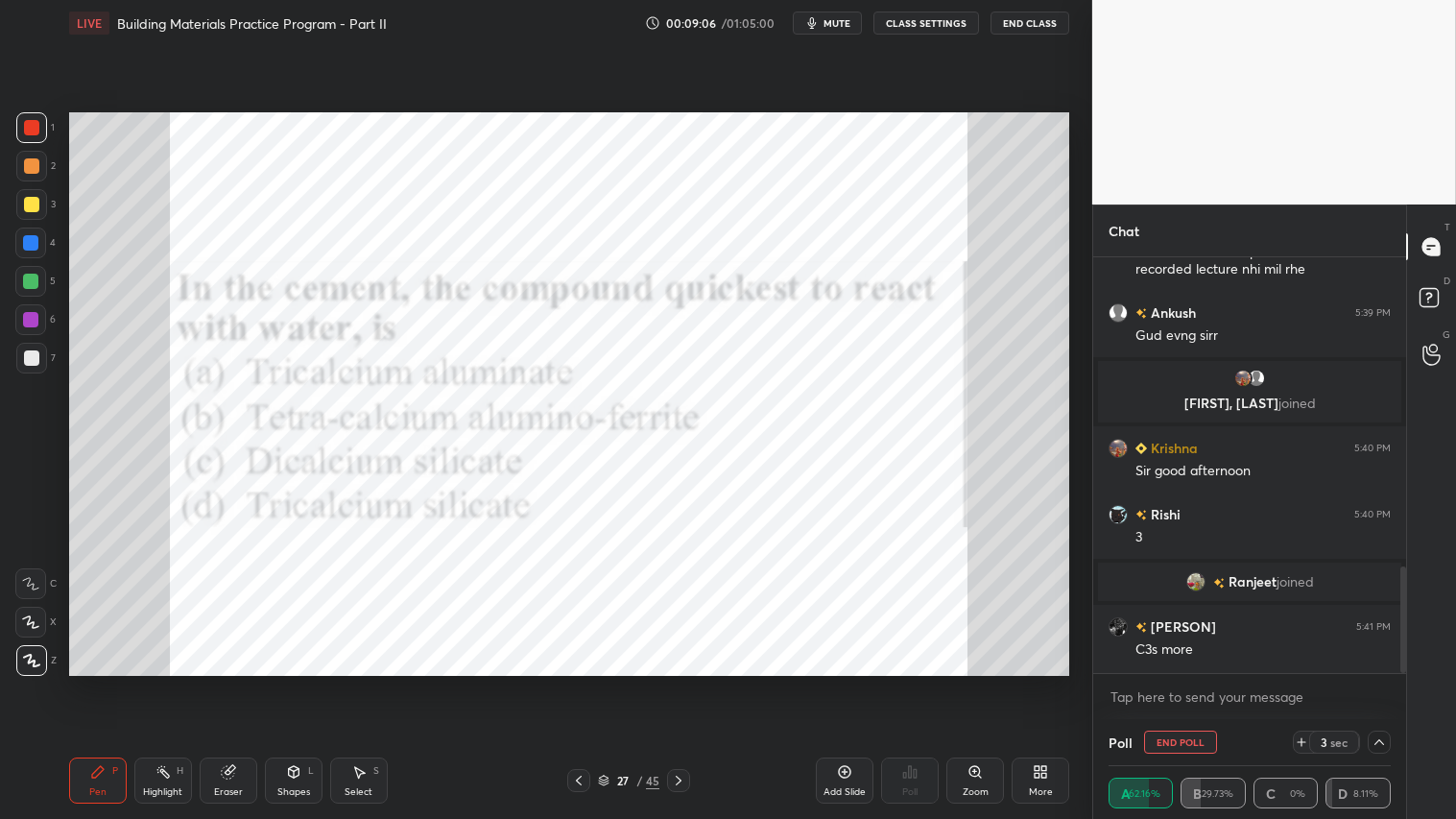 scroll, scrollTop: 4, scrollLeft: 276, axis: both 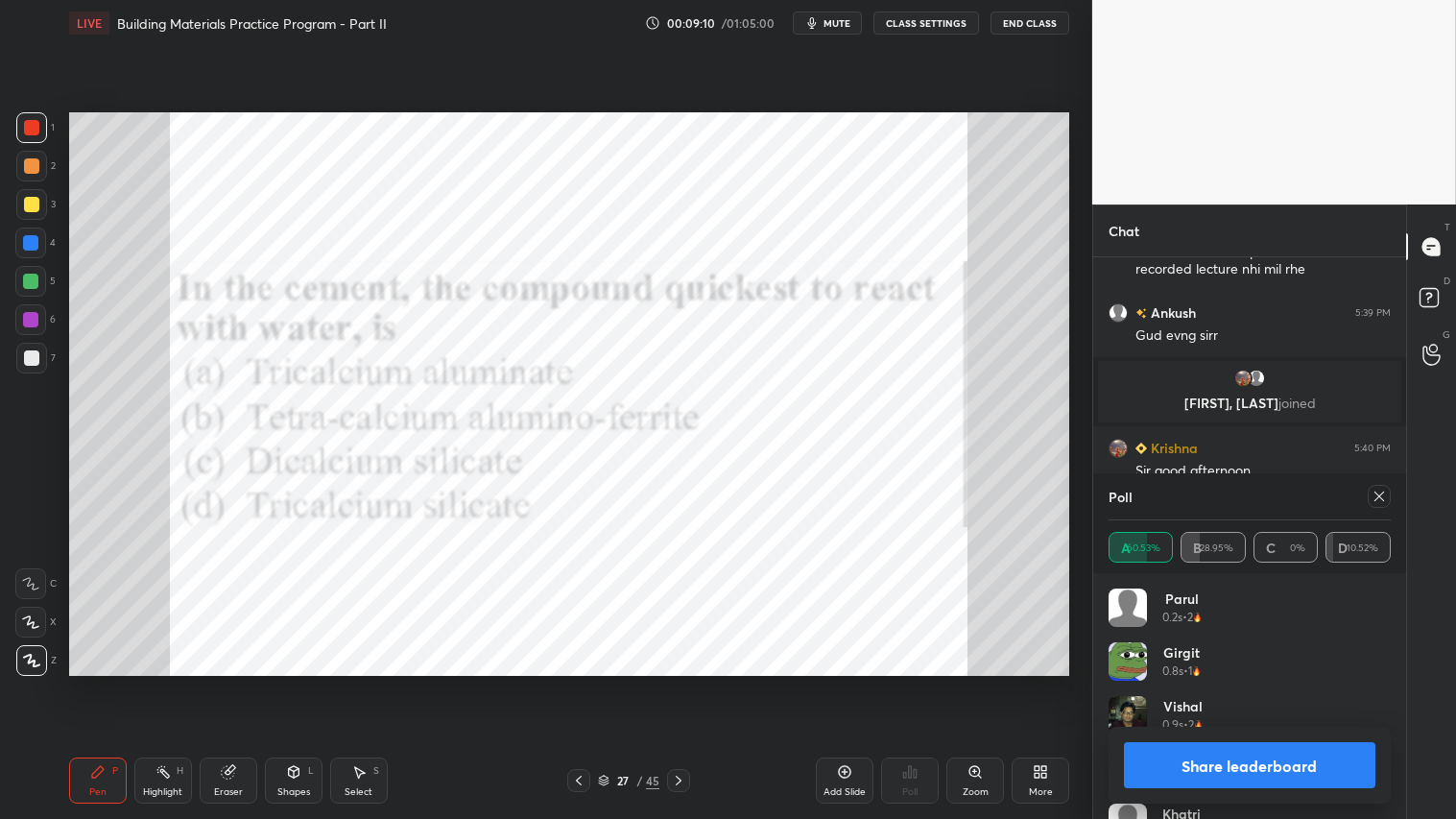 click on "Share leaderboard" at bounding box center [1250, 765] 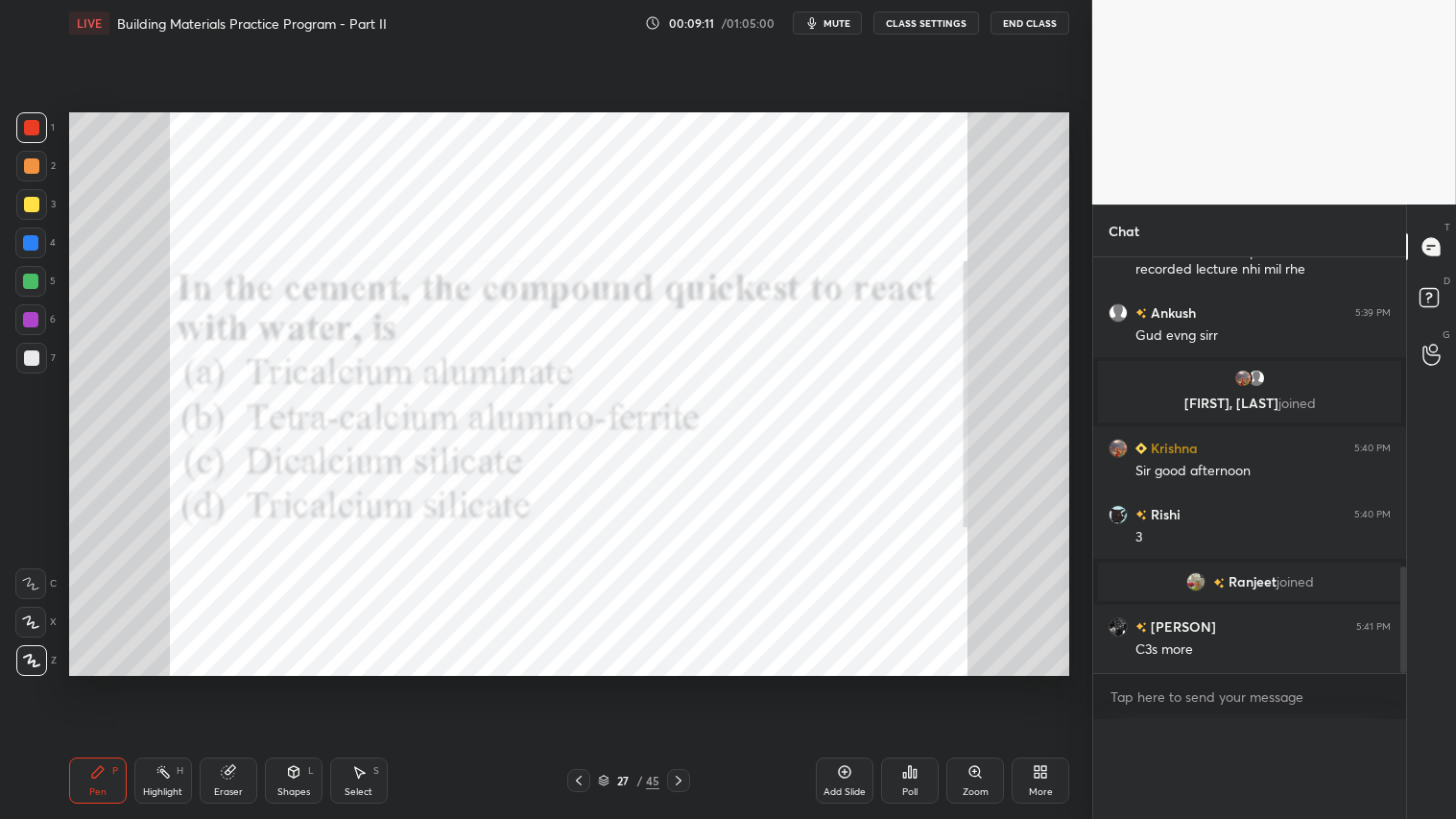 scroll, scrollTop: 84, scrollLeft: 276, axis: both 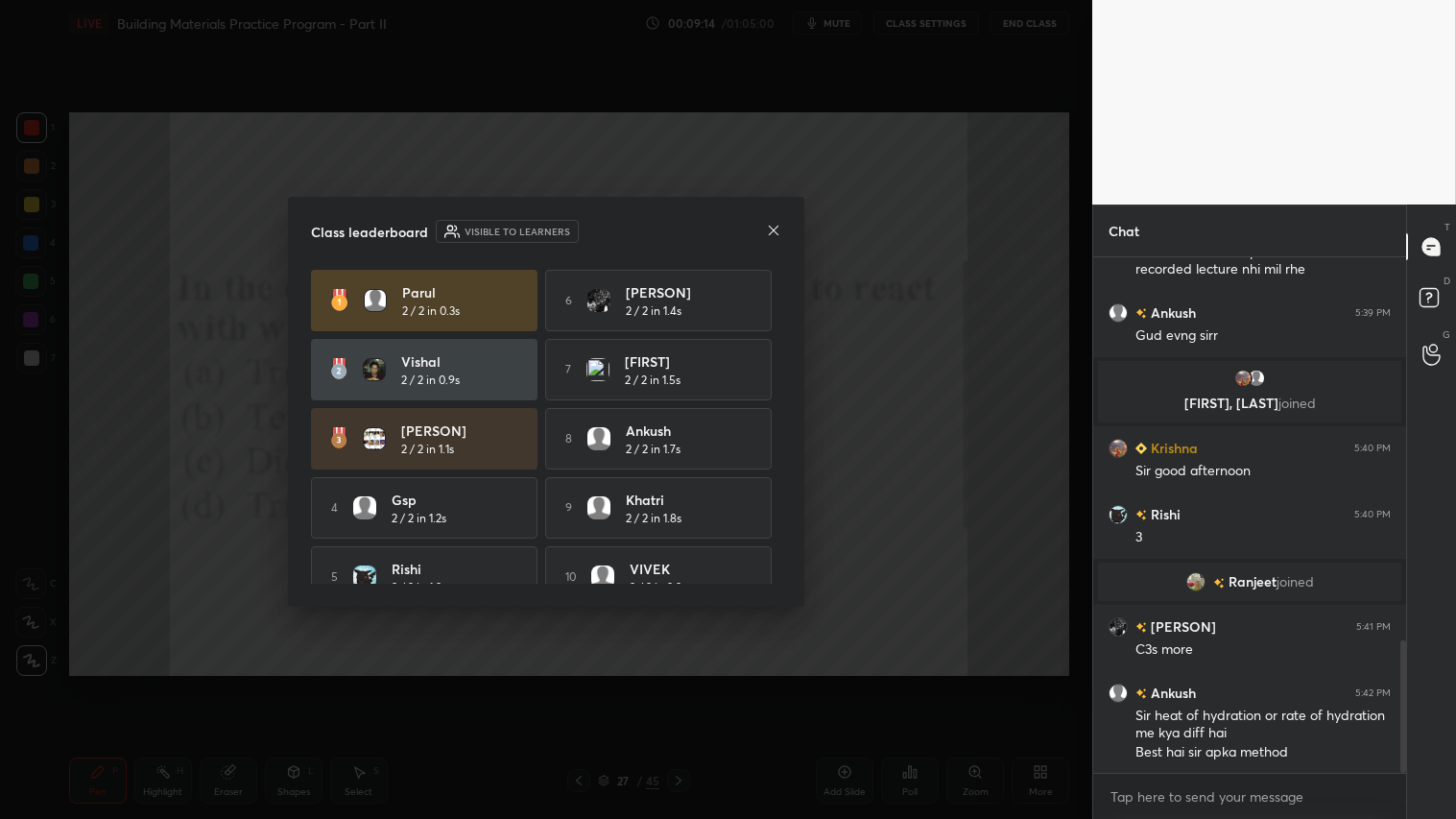 click 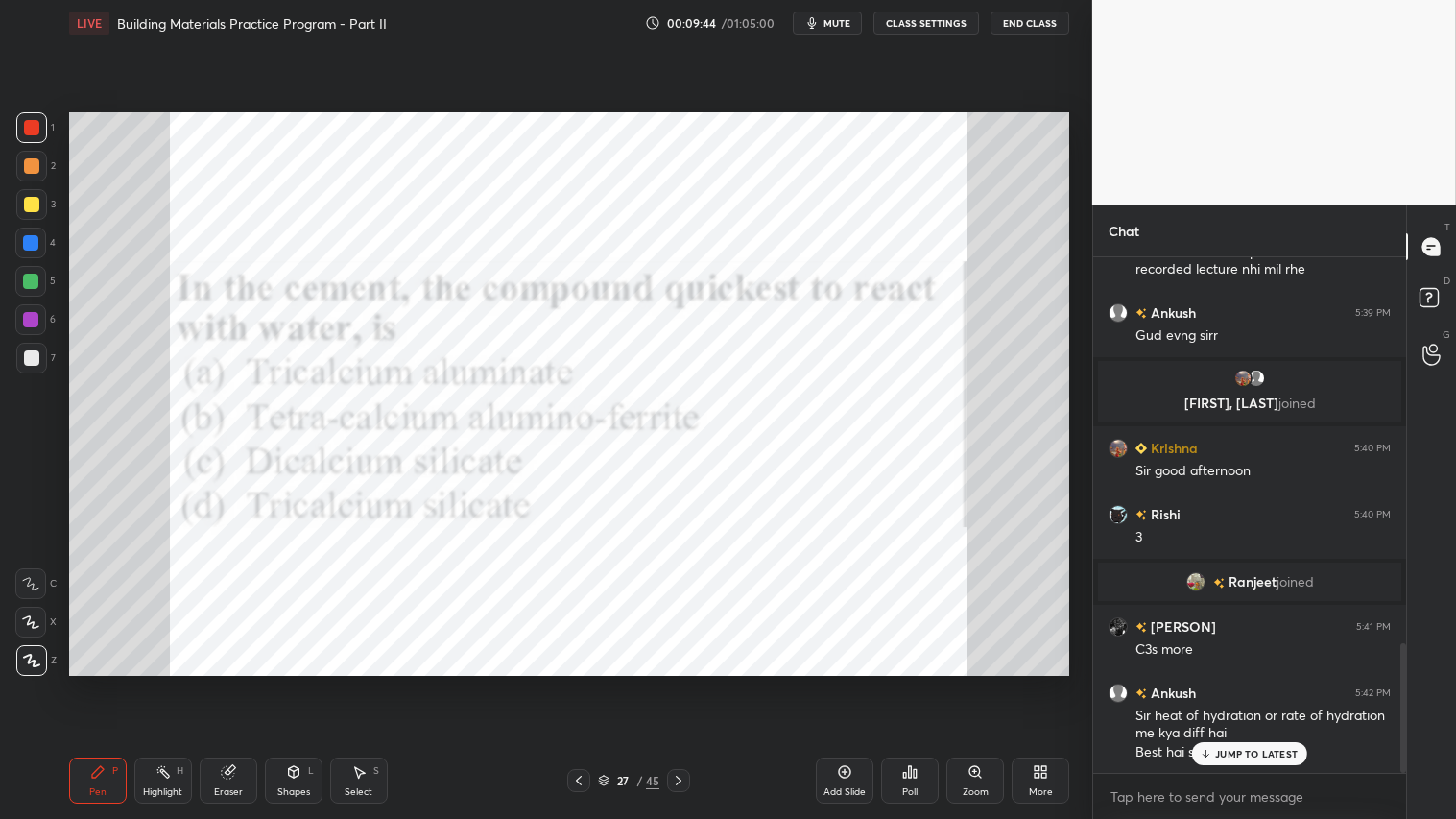 scroll, scrollTop: 1541, scrollLeft: 0, axis: vertical 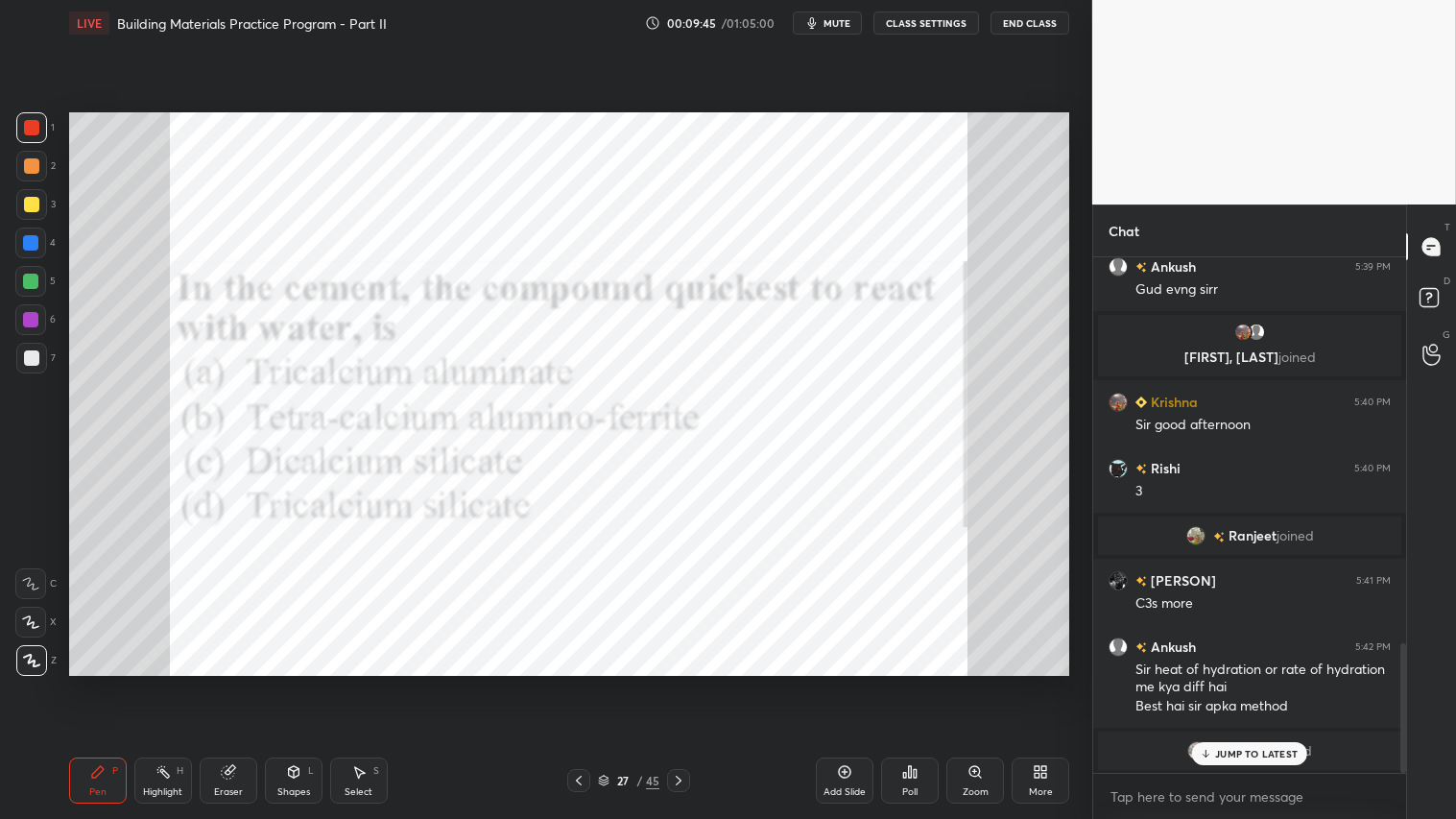 click 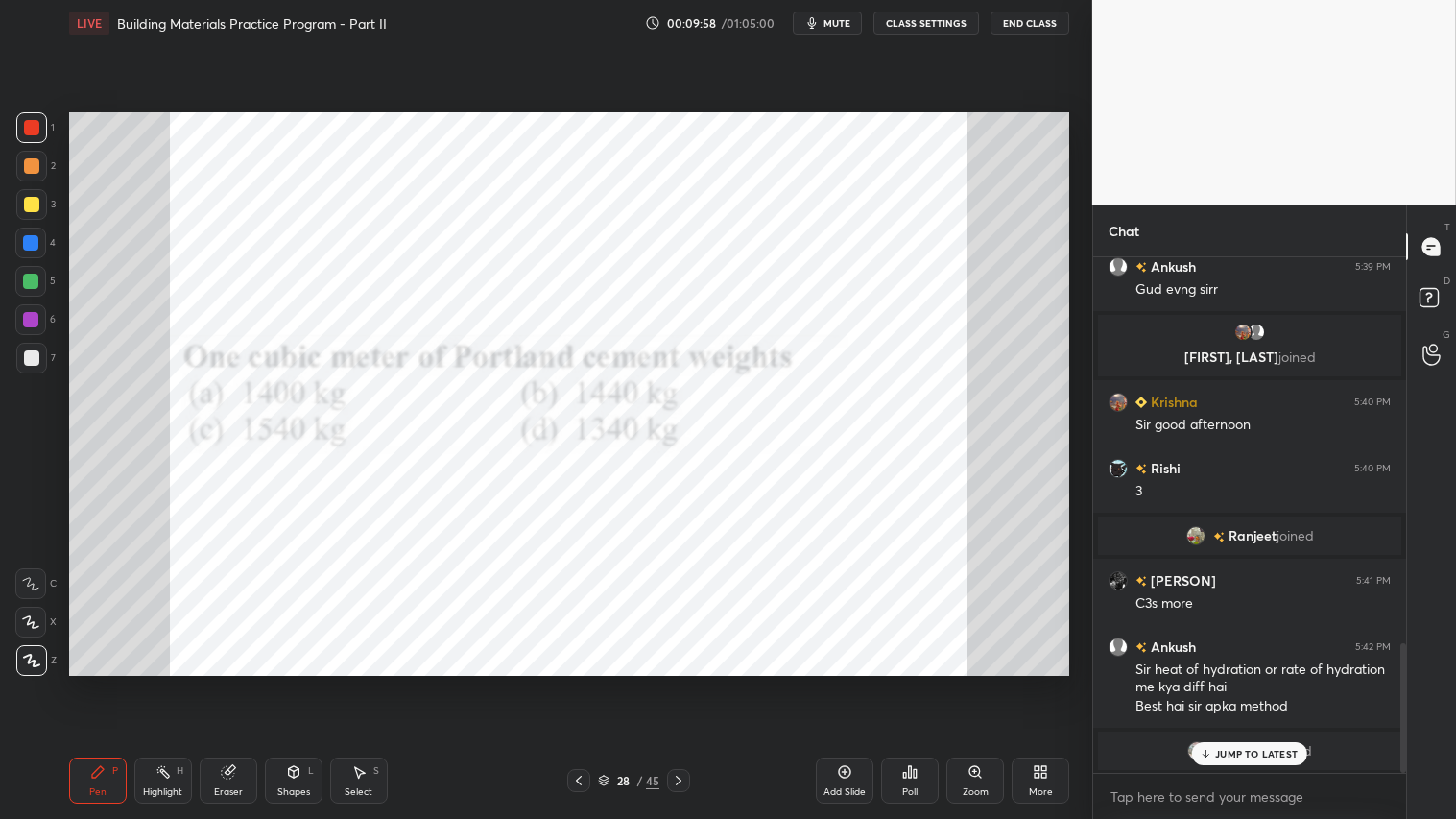 click 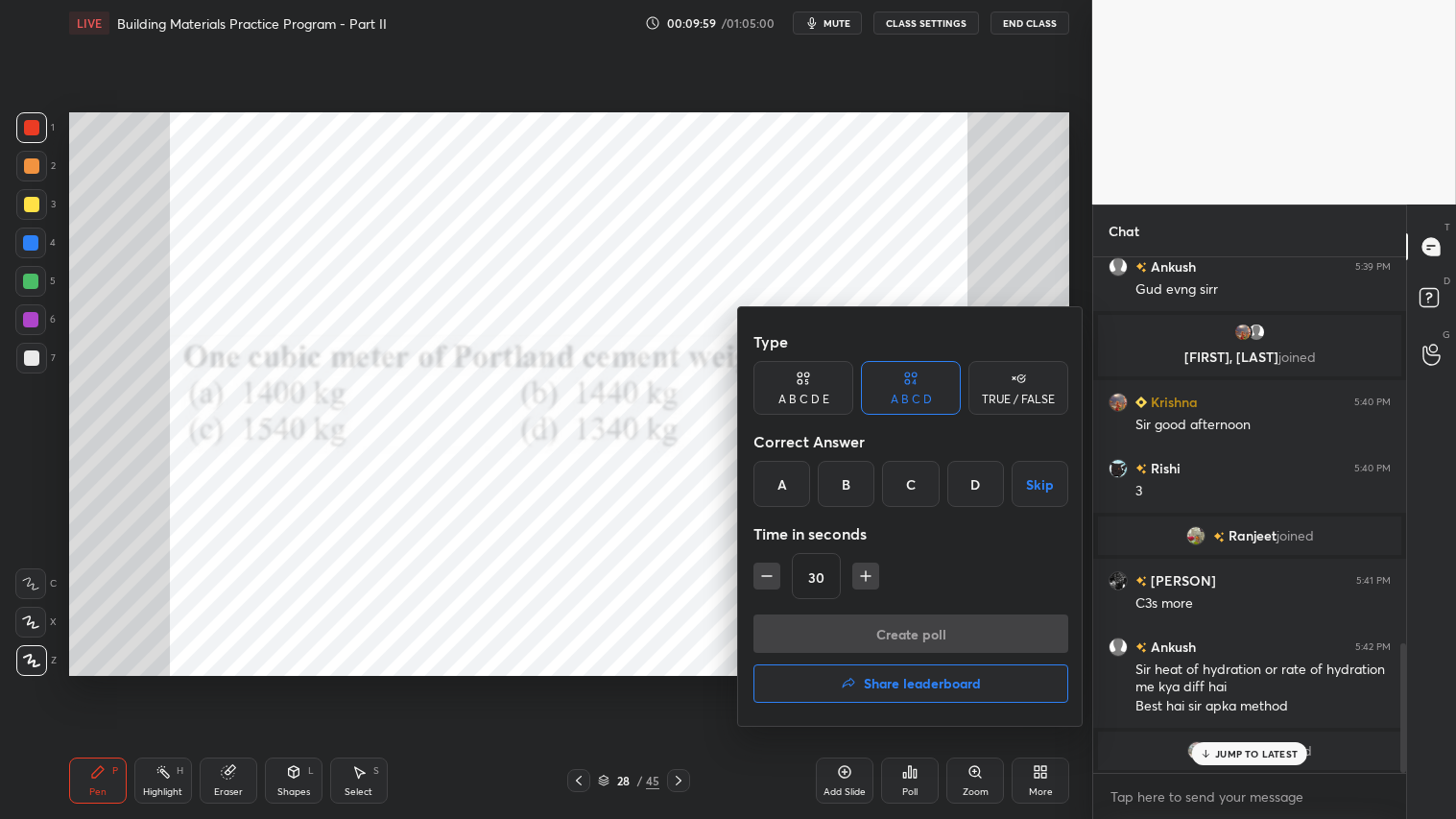 click on "B" at bounding box center (846, 484) 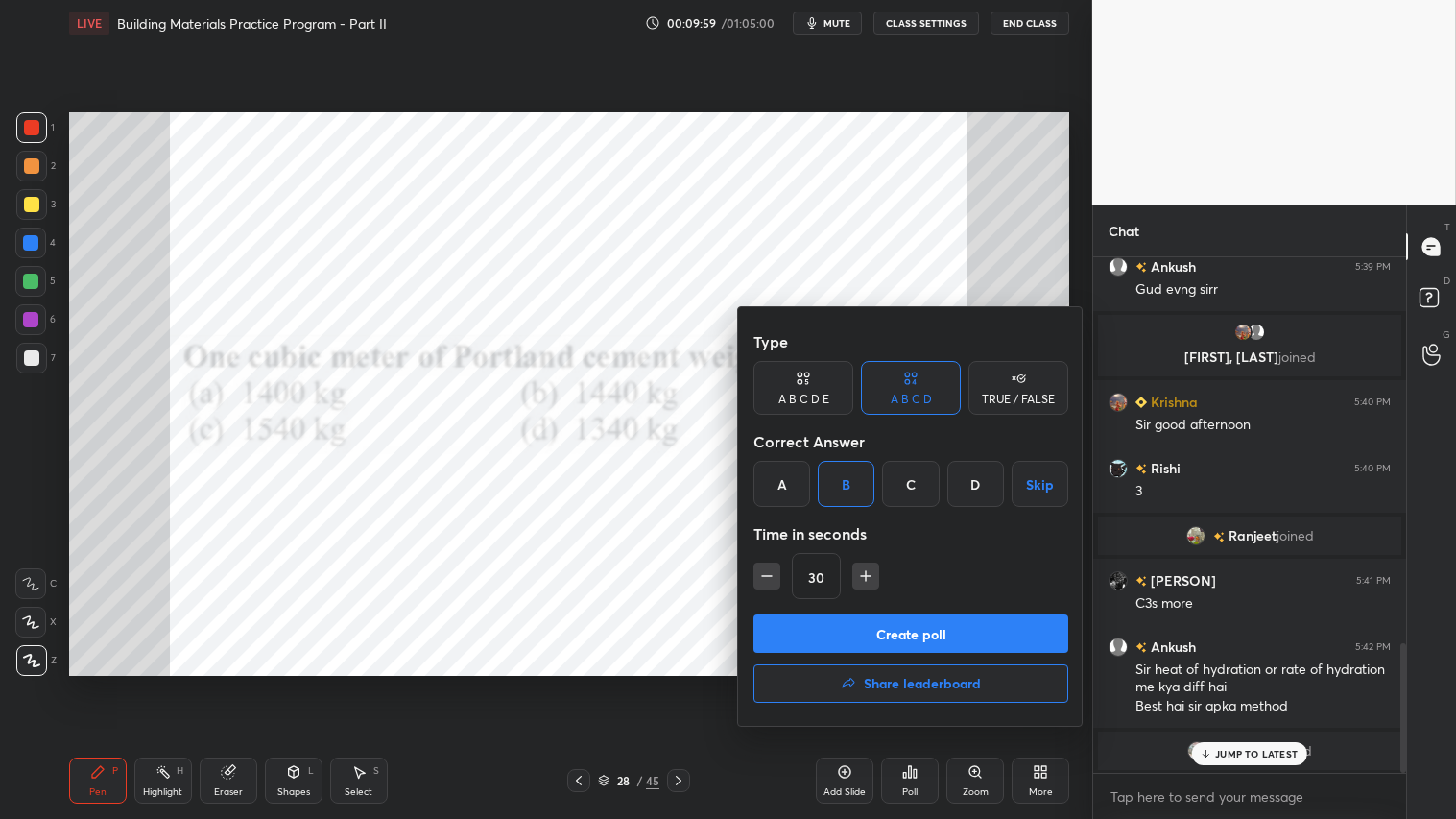 click 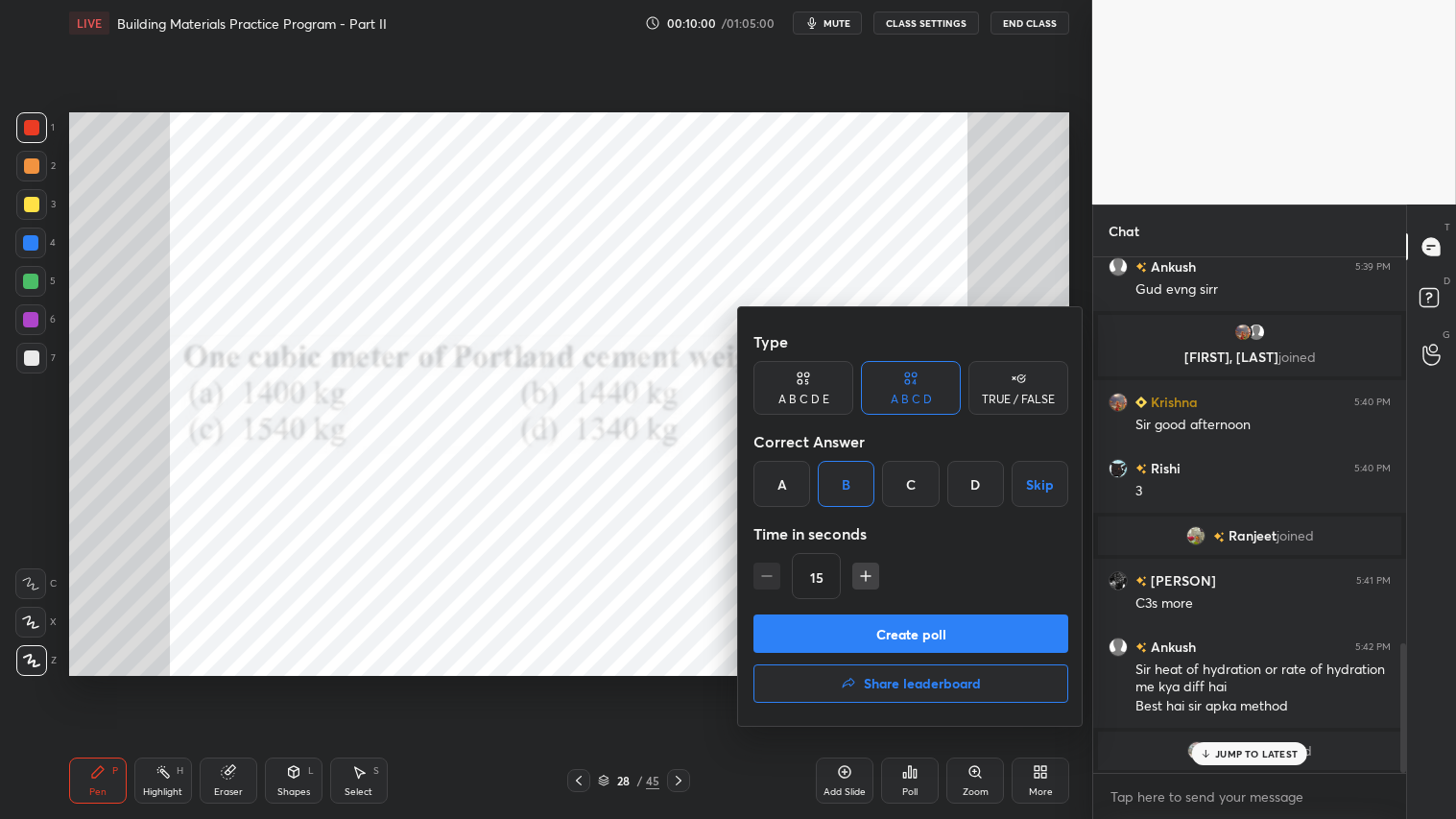 click on "Create poll" at bounding box center (911, 634) 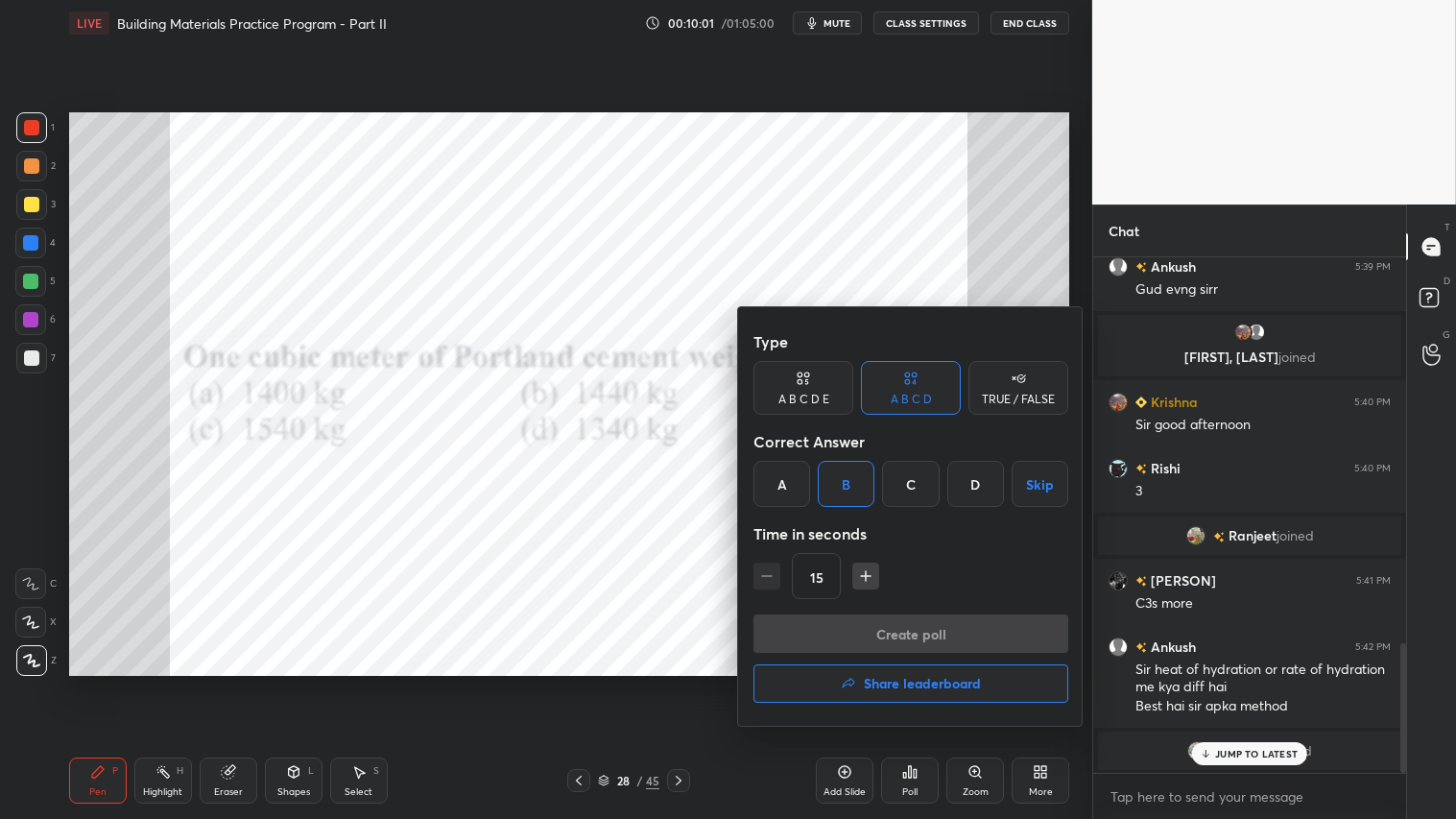 scroll, scrollTop: 477, scrollLeft: 307, axis: both 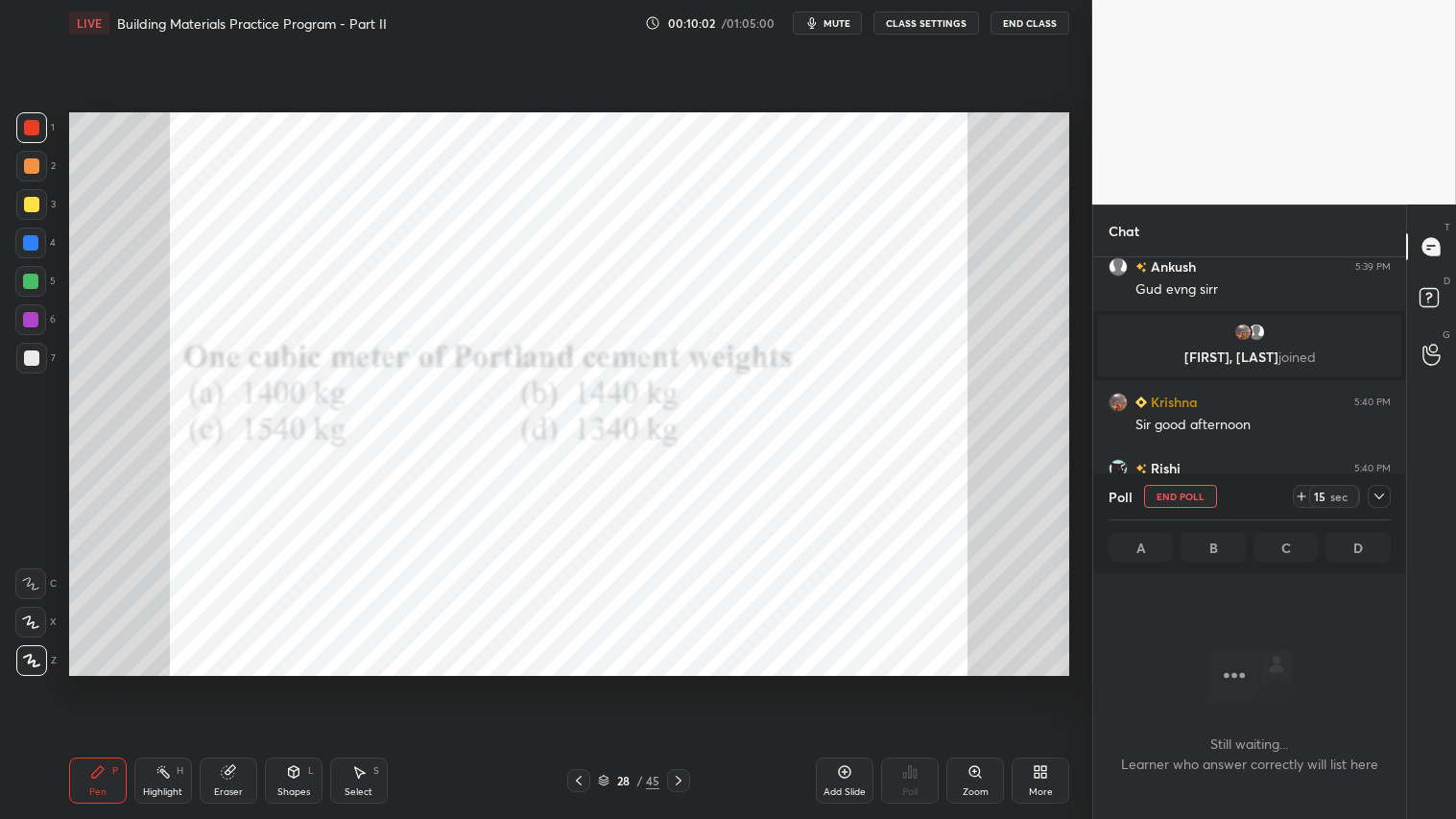 click on "mute" at bounding box center (837, 23) 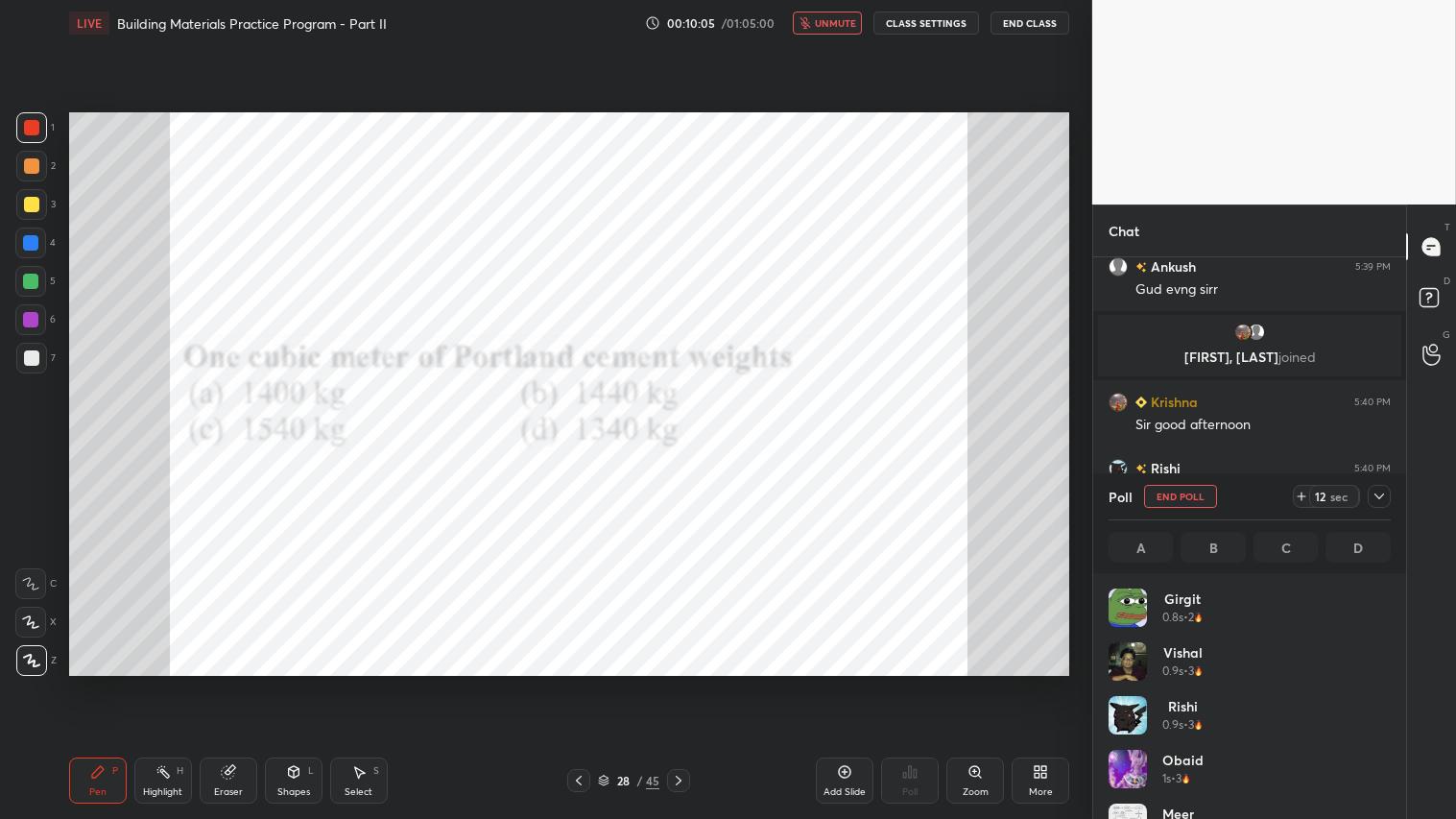 click on "unmute" at bounding box center (835, 23) 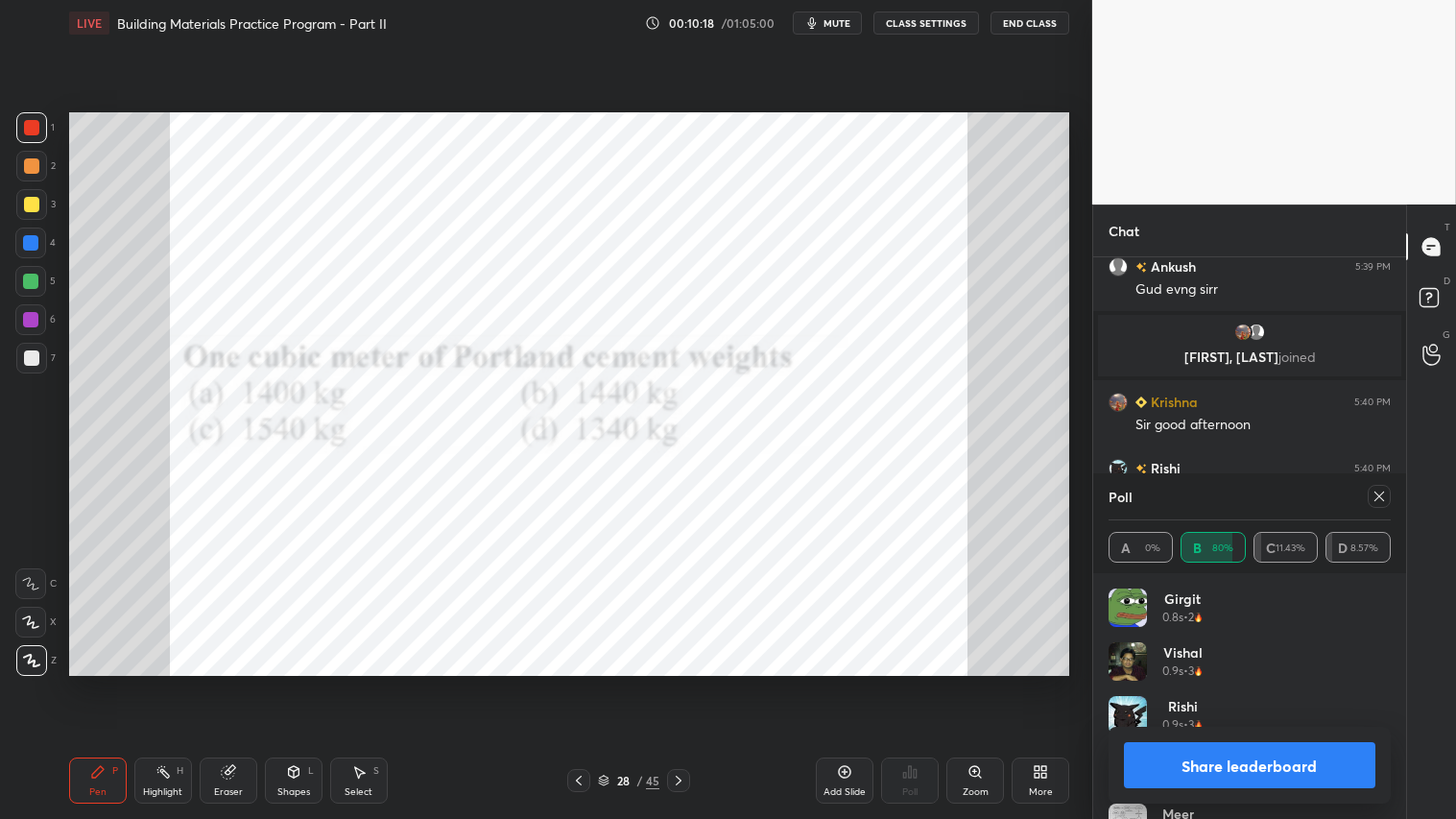 click on "Share leaderboard" at bounding box center (1250, 765) 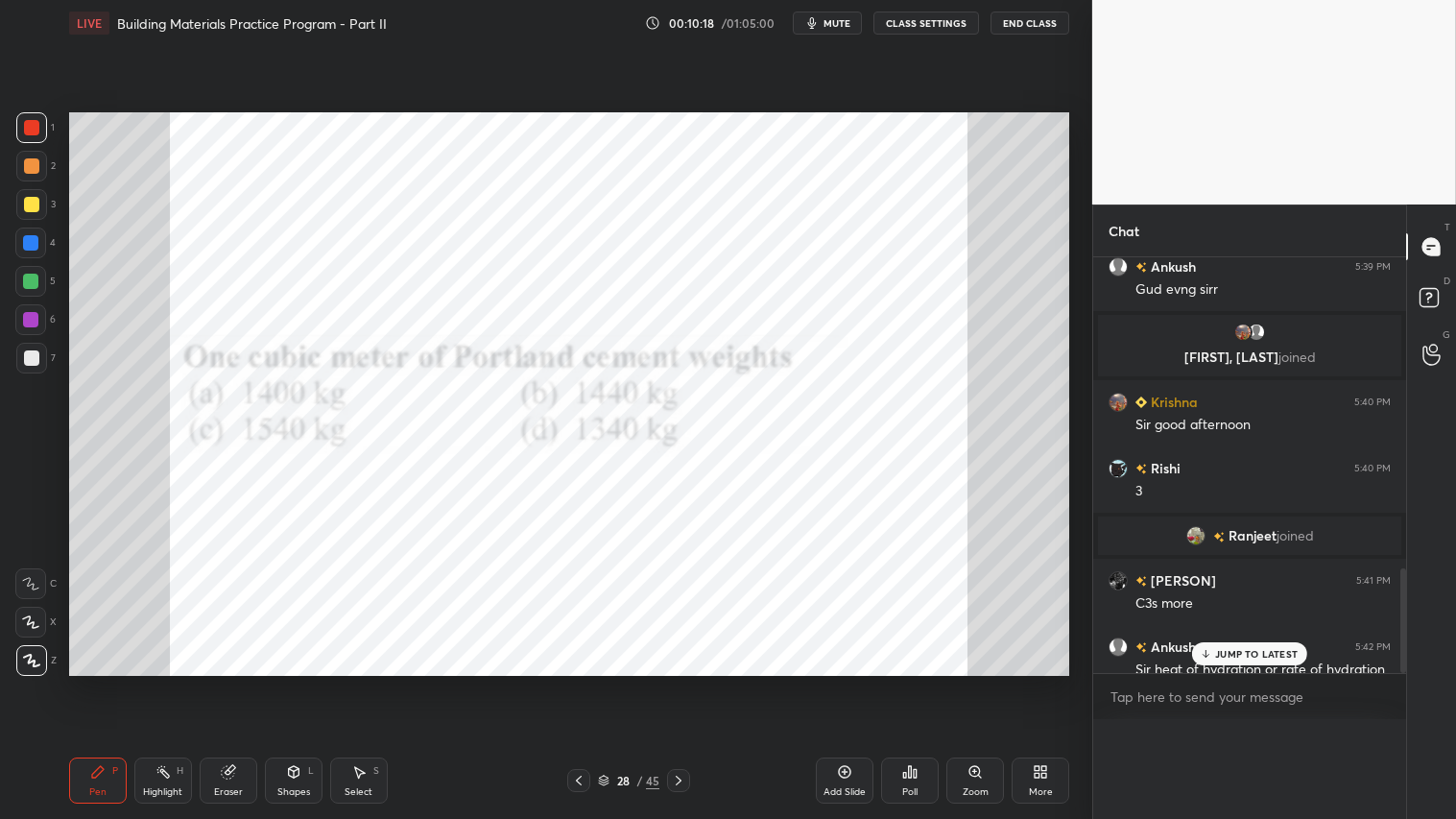scroll, scrollTop: 84, scrollLeft: 276, axis: both 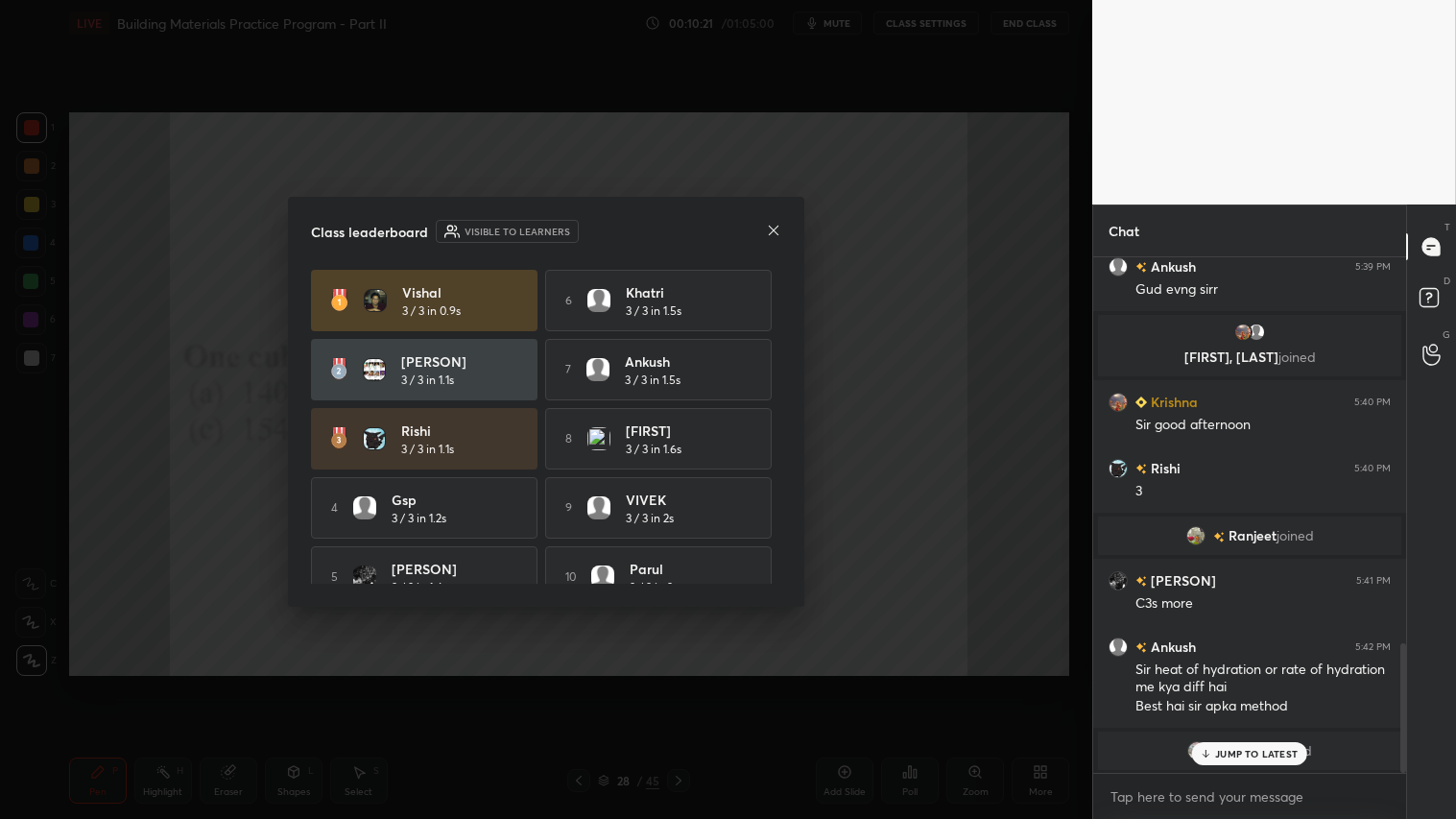 click 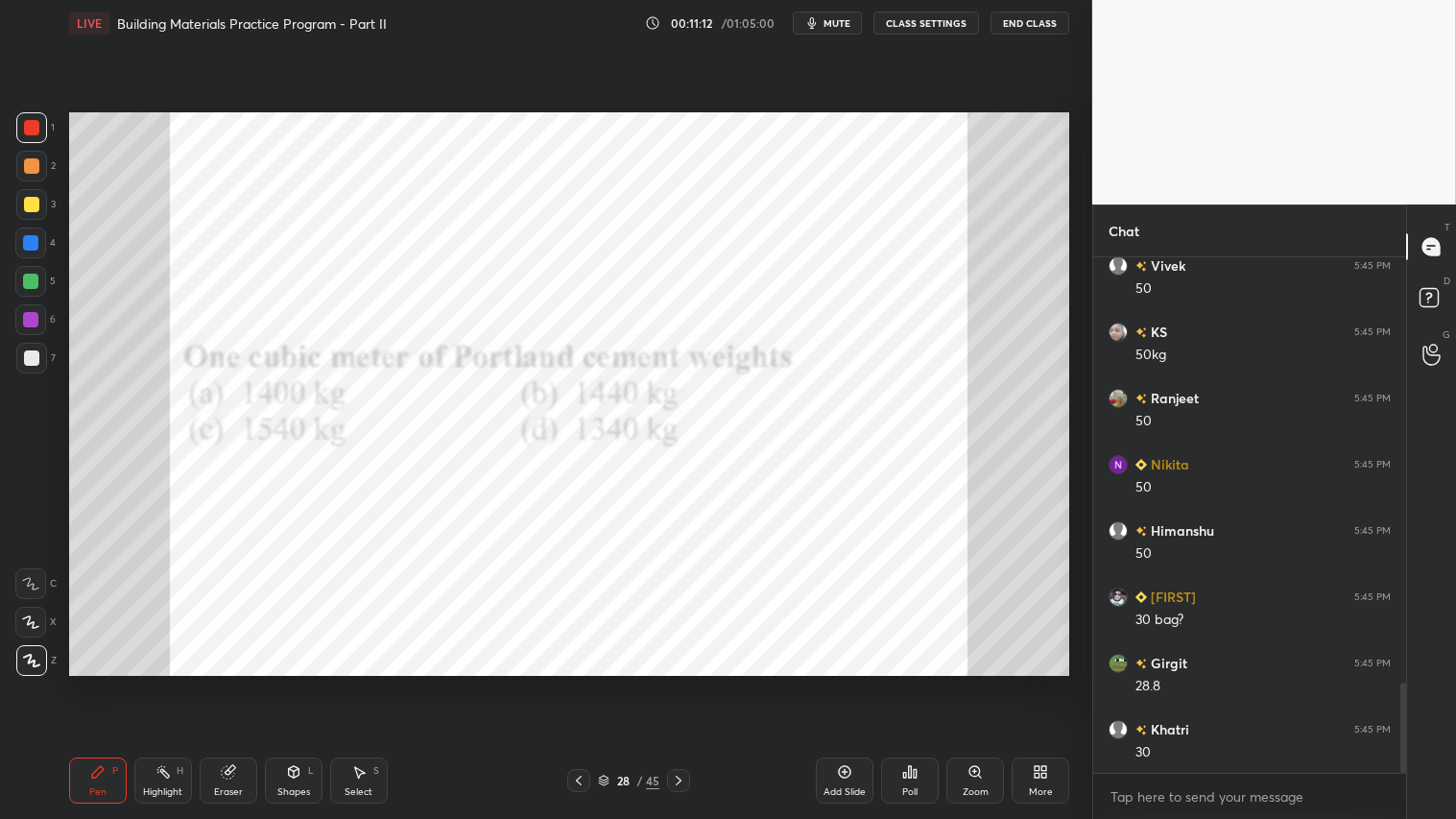 scroll, scrollTop: 2501, scrollLeft: 0, axis: vertical 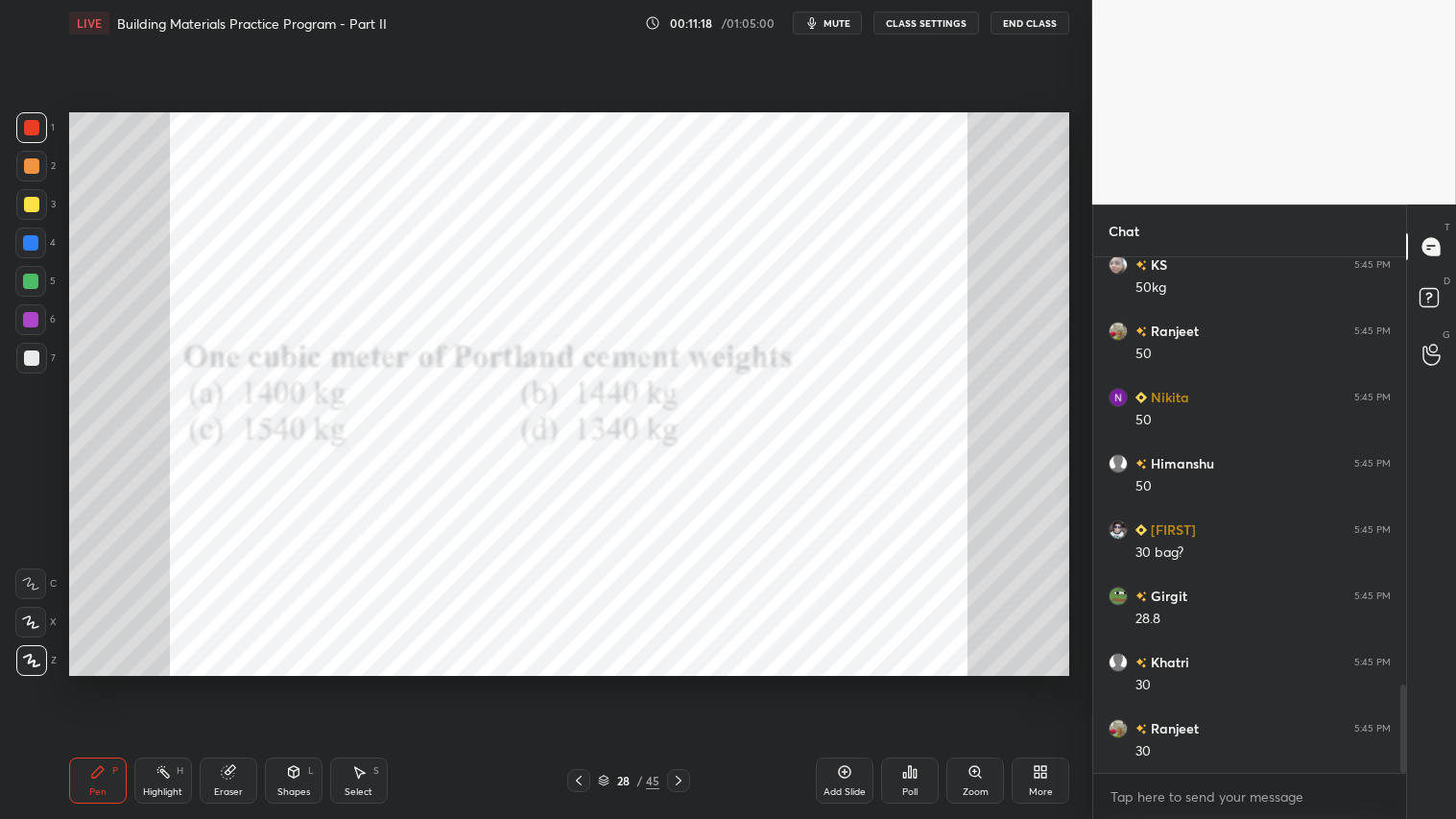 click 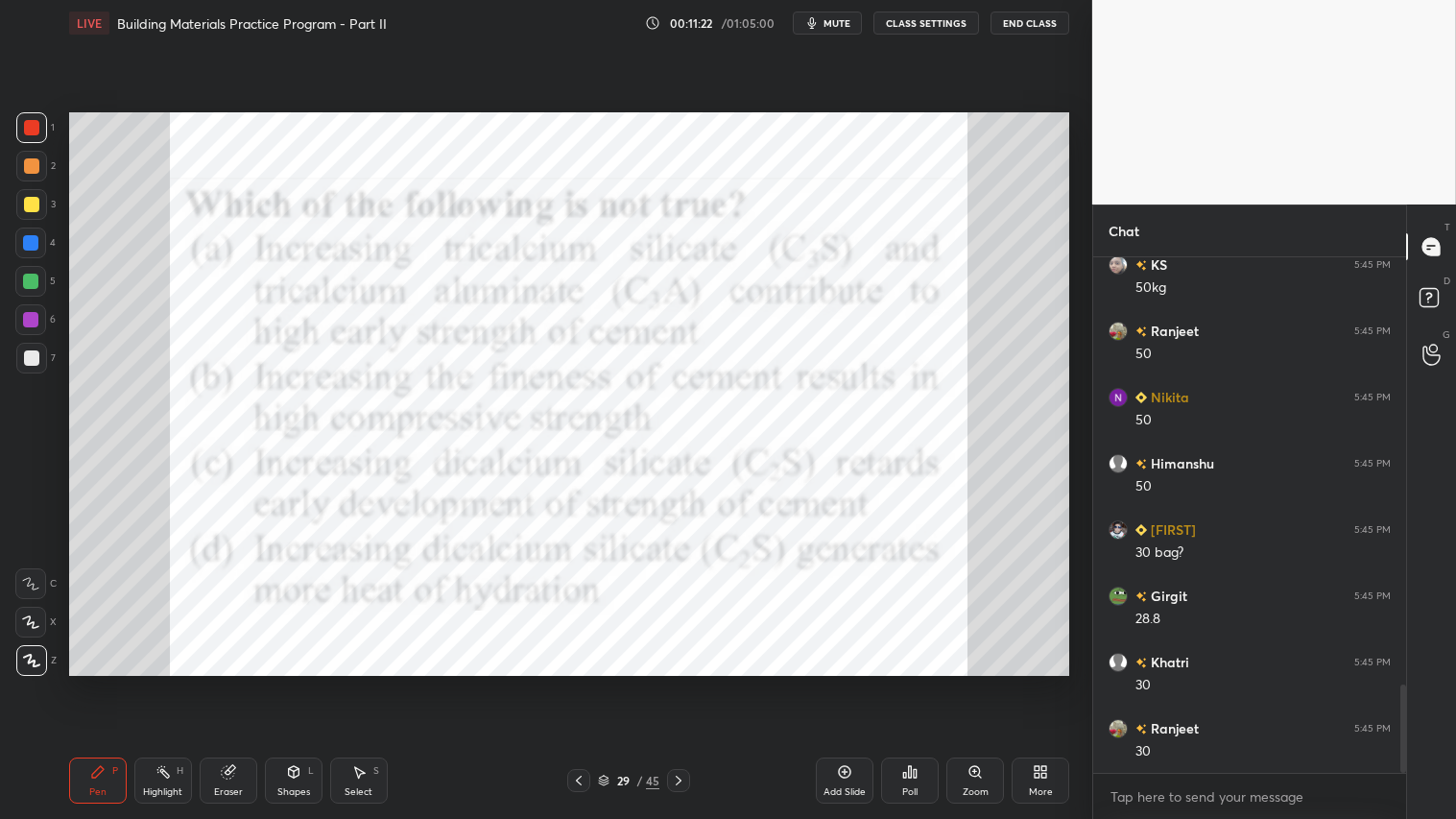 type on "x" 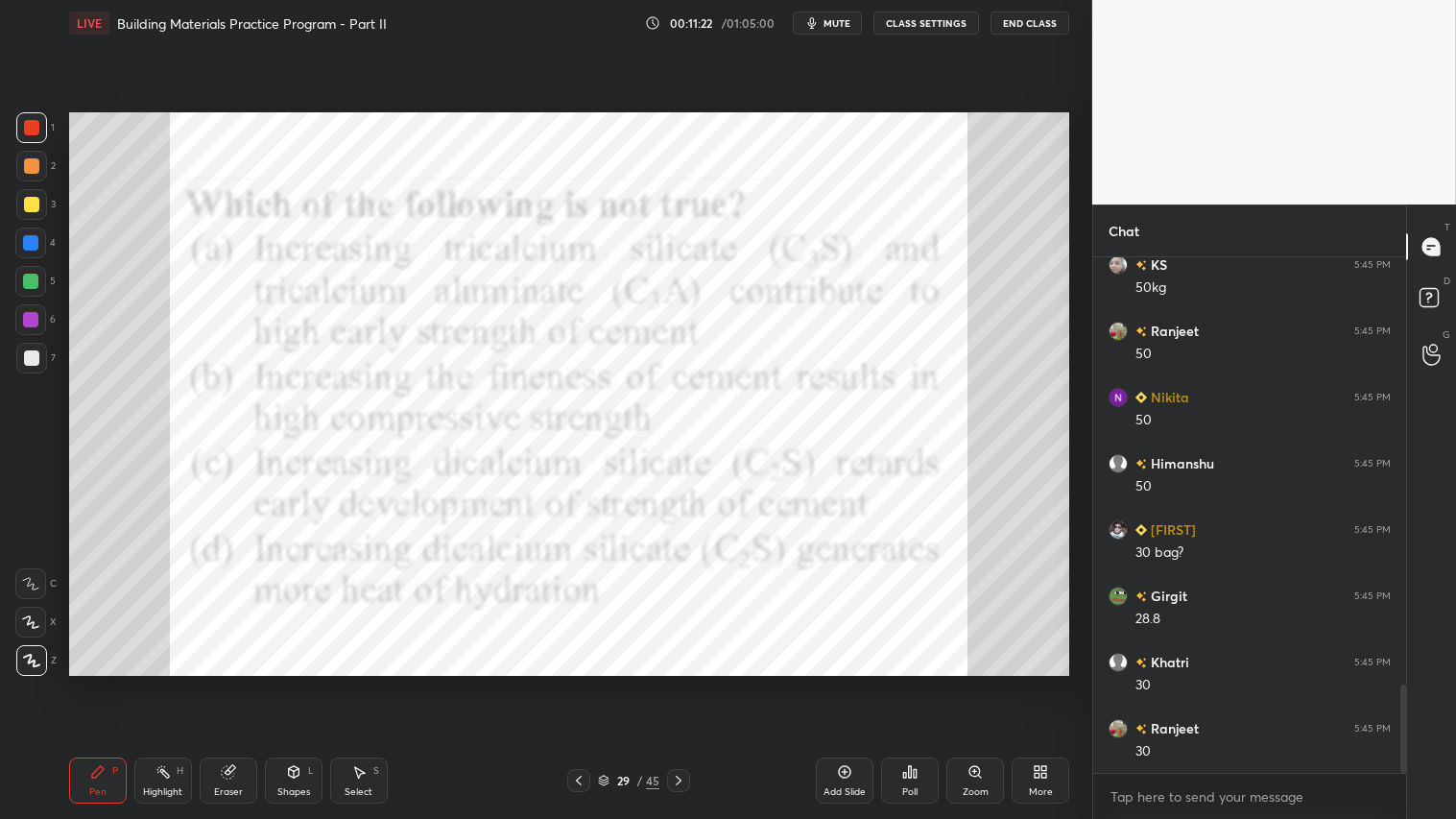 scroll, scrollTop: 471, scrollLeft: 307, axis: both 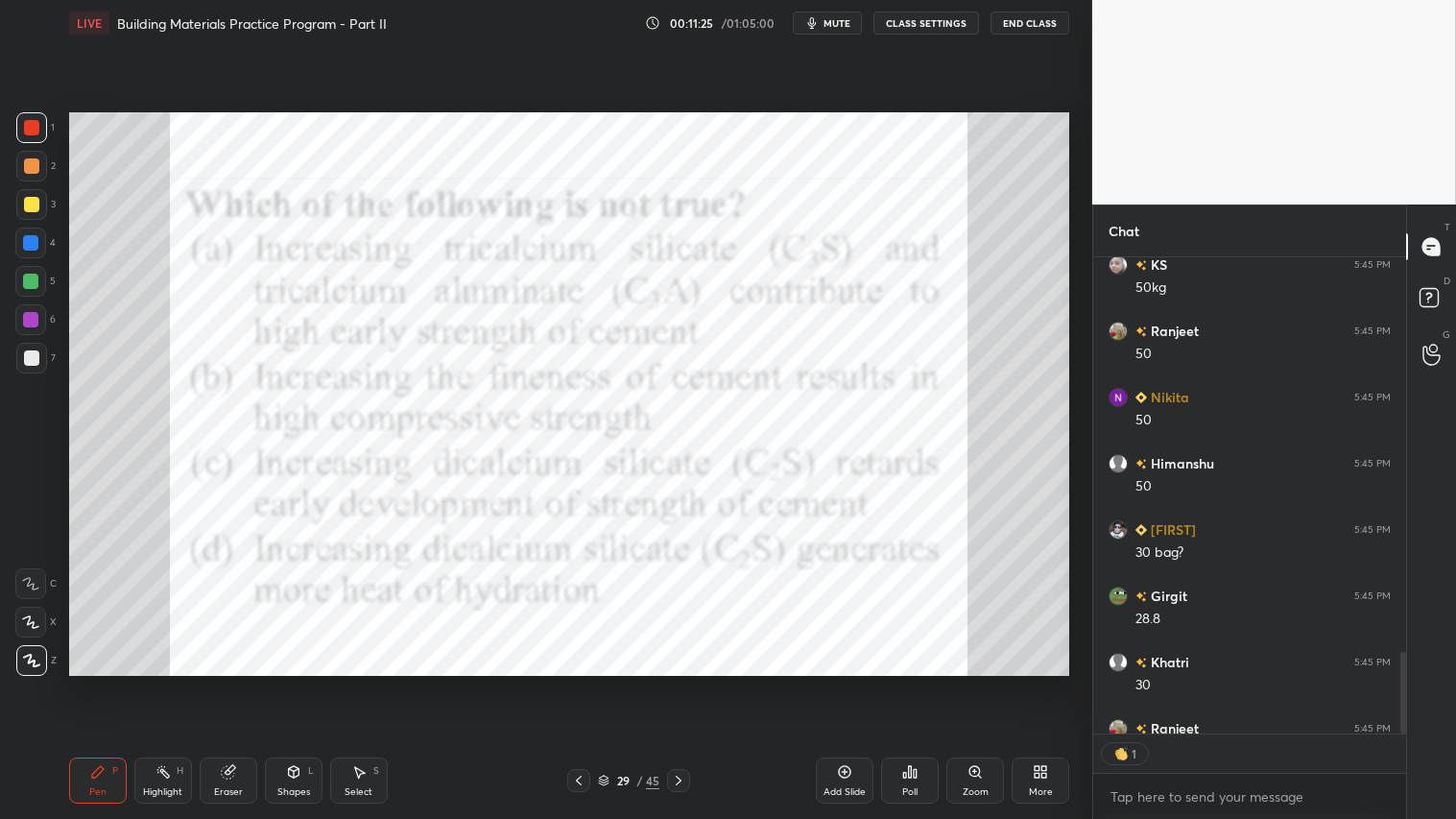 click on "Poll" at bounding box center (910, 792) 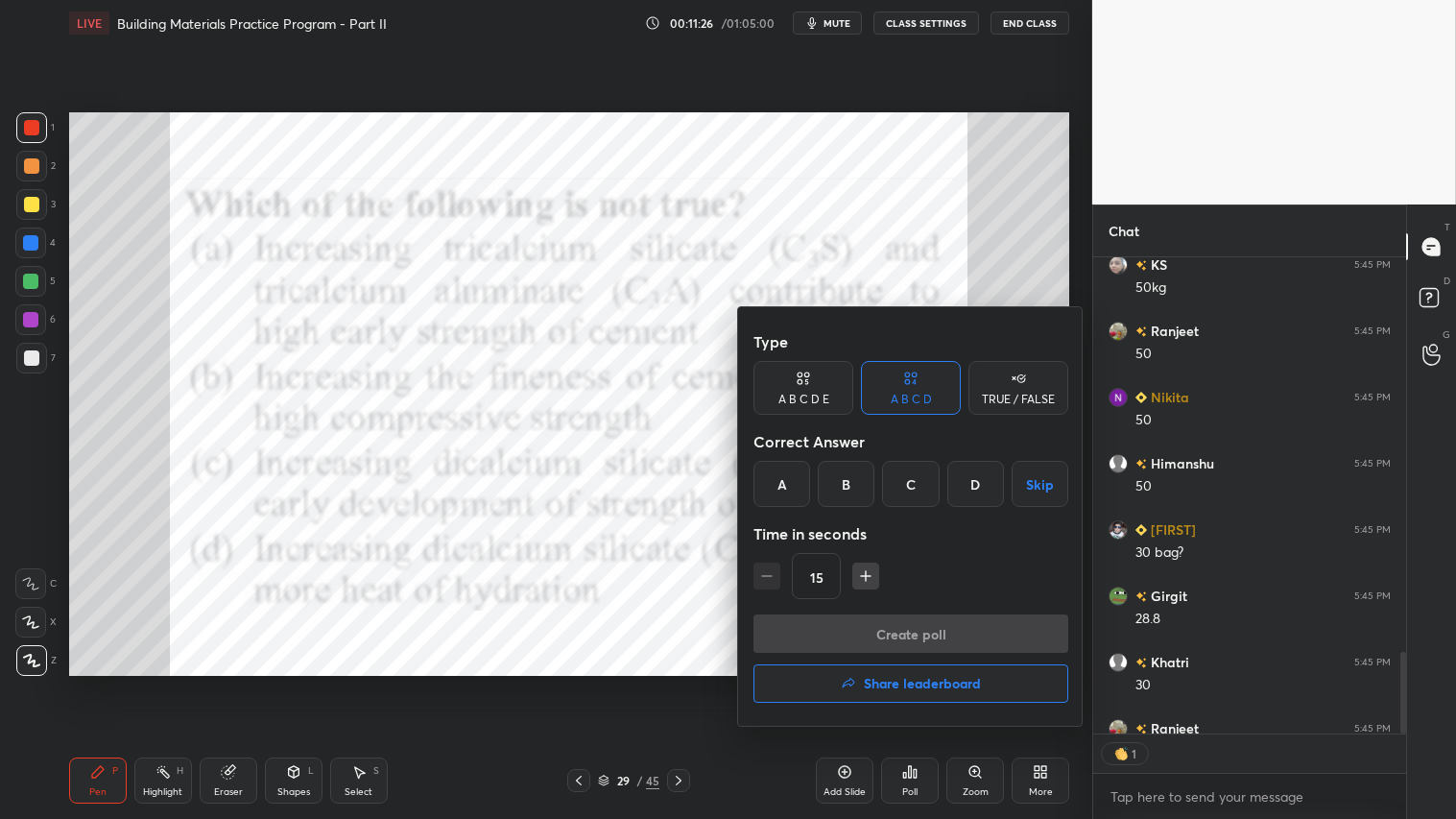 drag, startPoint x: 965, startPoint y: 487, endPoint x: 953, endPoint y: 495, distance: 14 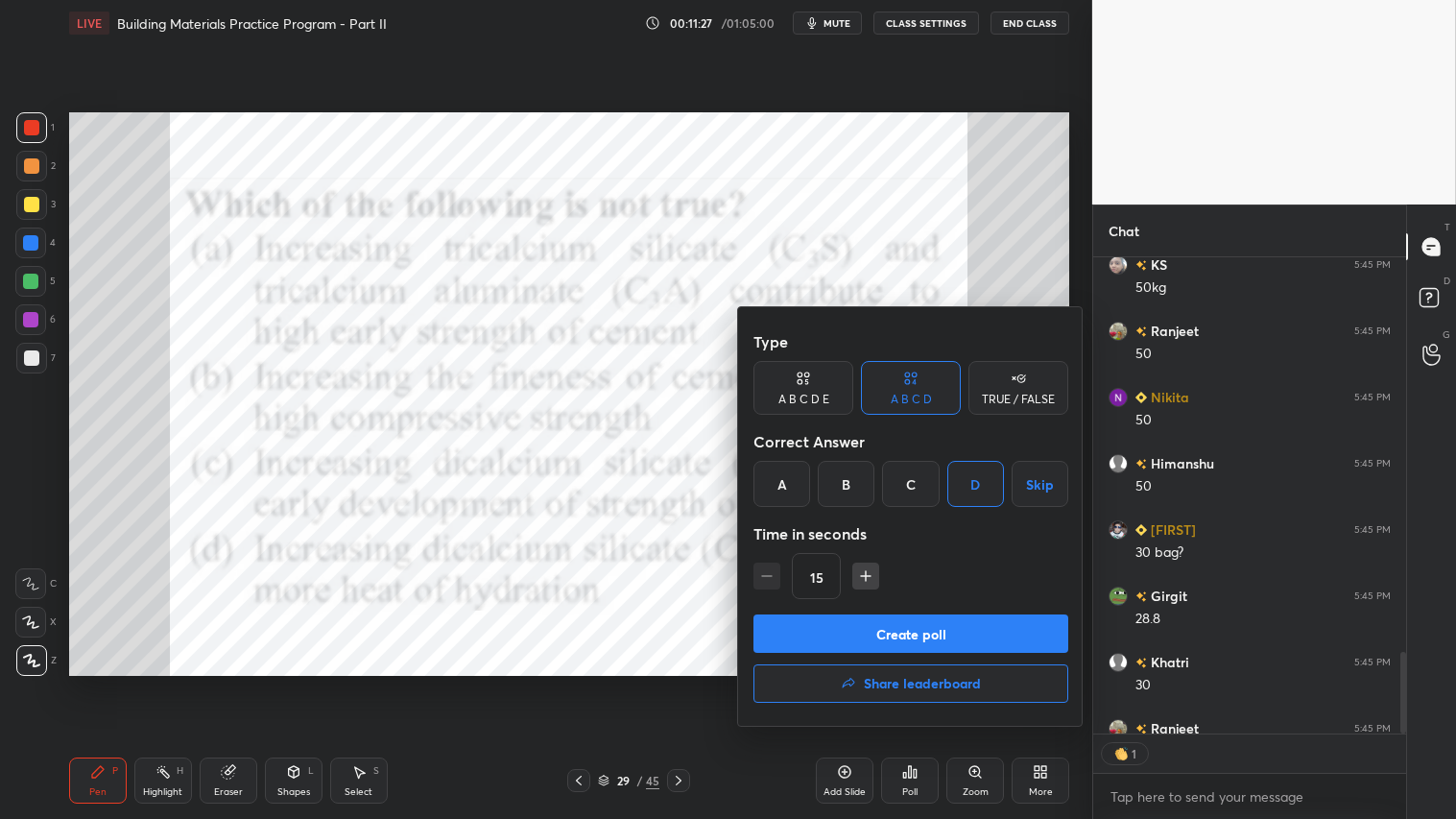 click 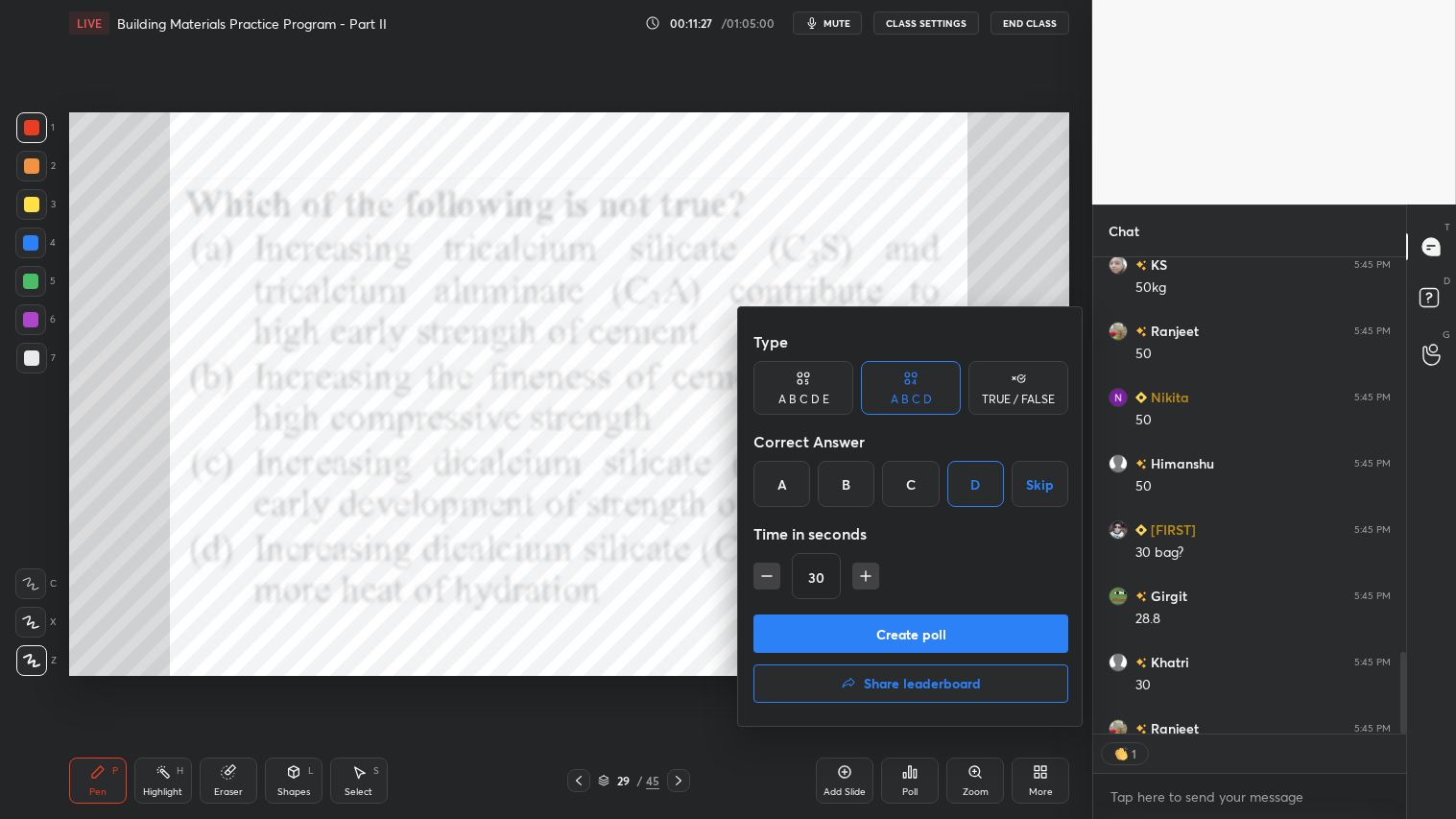 click on "Create poll" at bounding box center [911, 634] 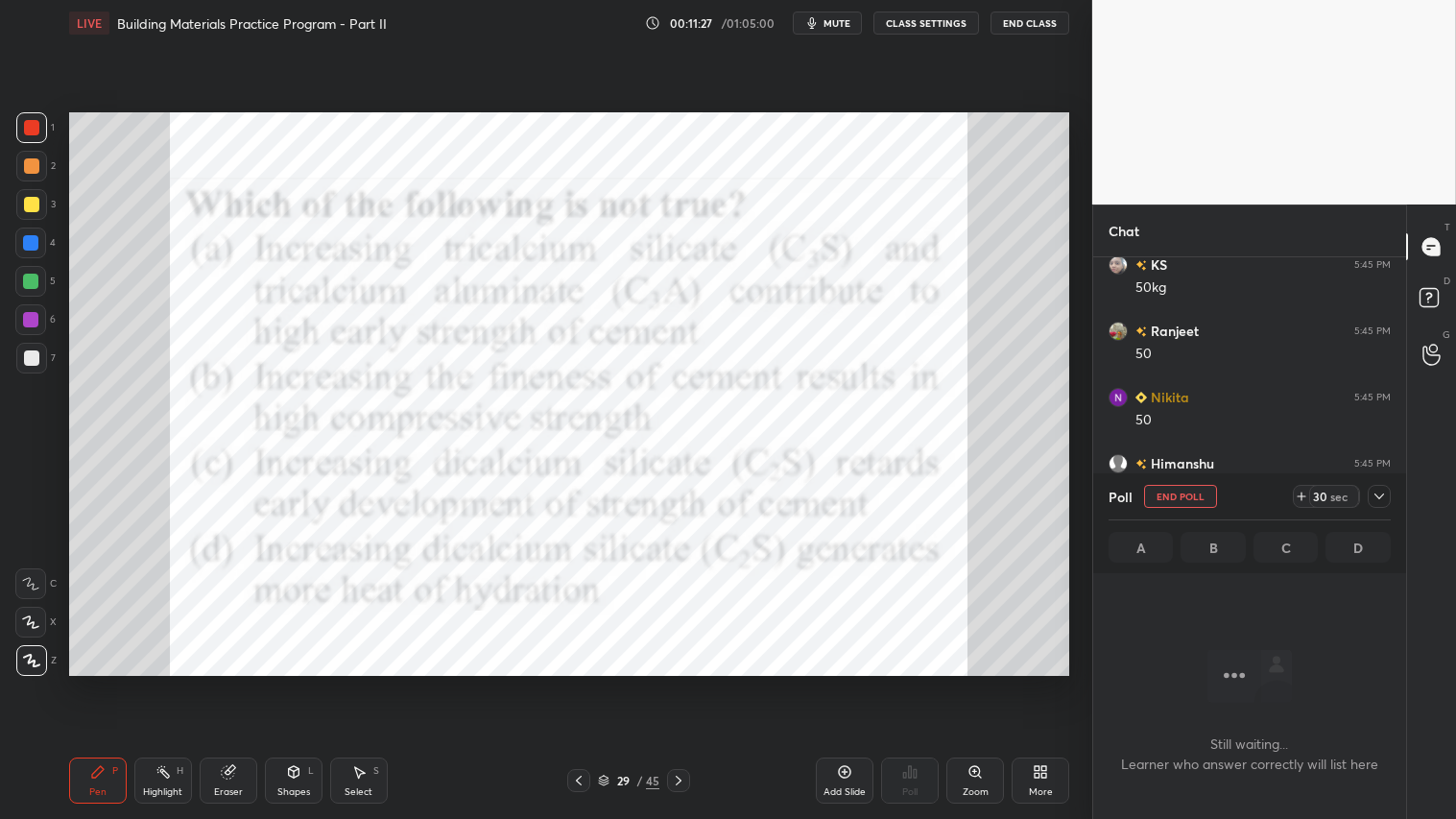 scroll, scrollTop: 373, scrollLeft: 307, axis: both 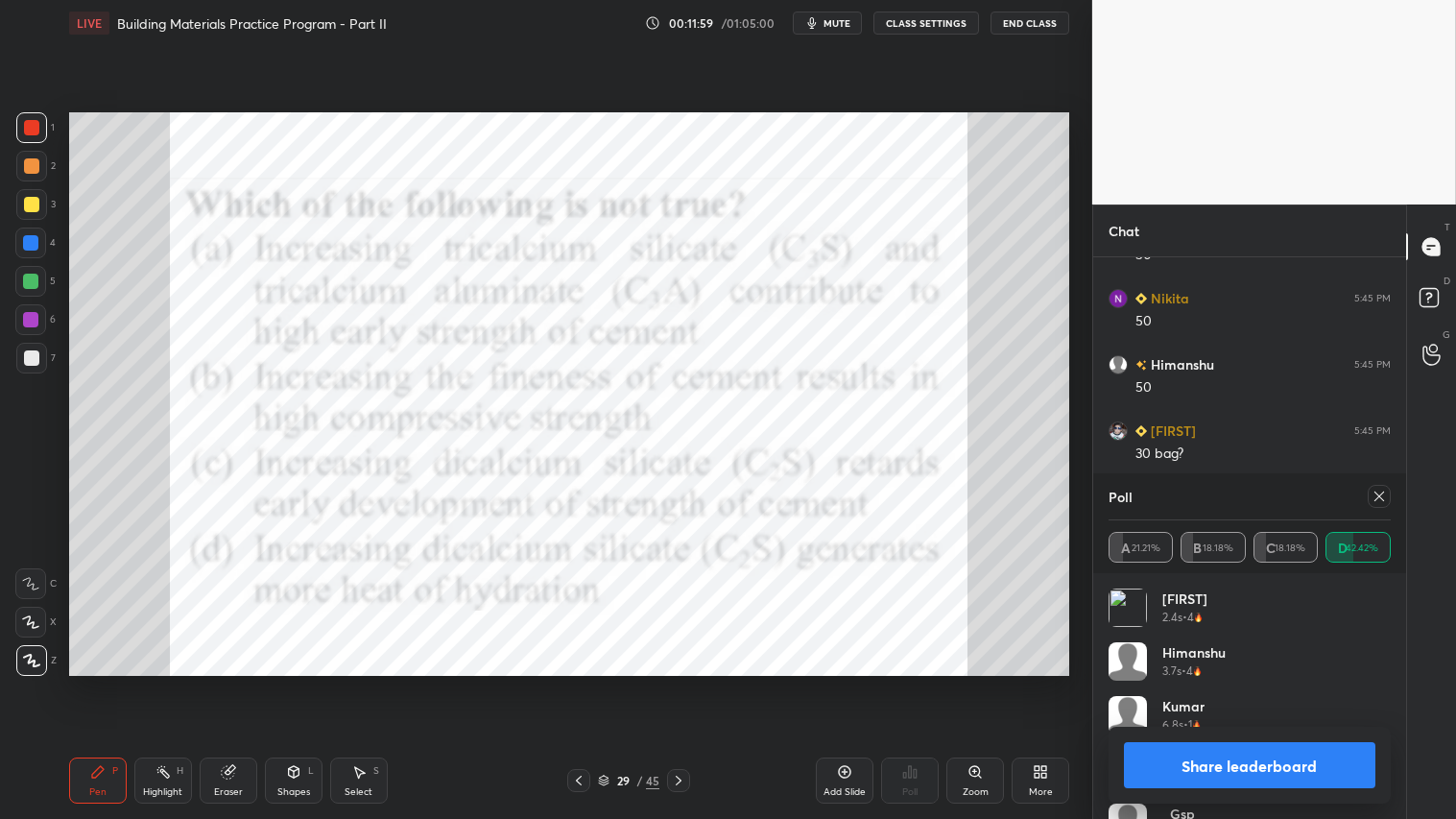click on "Share leaderboard" at bounding box center (1250, 765) 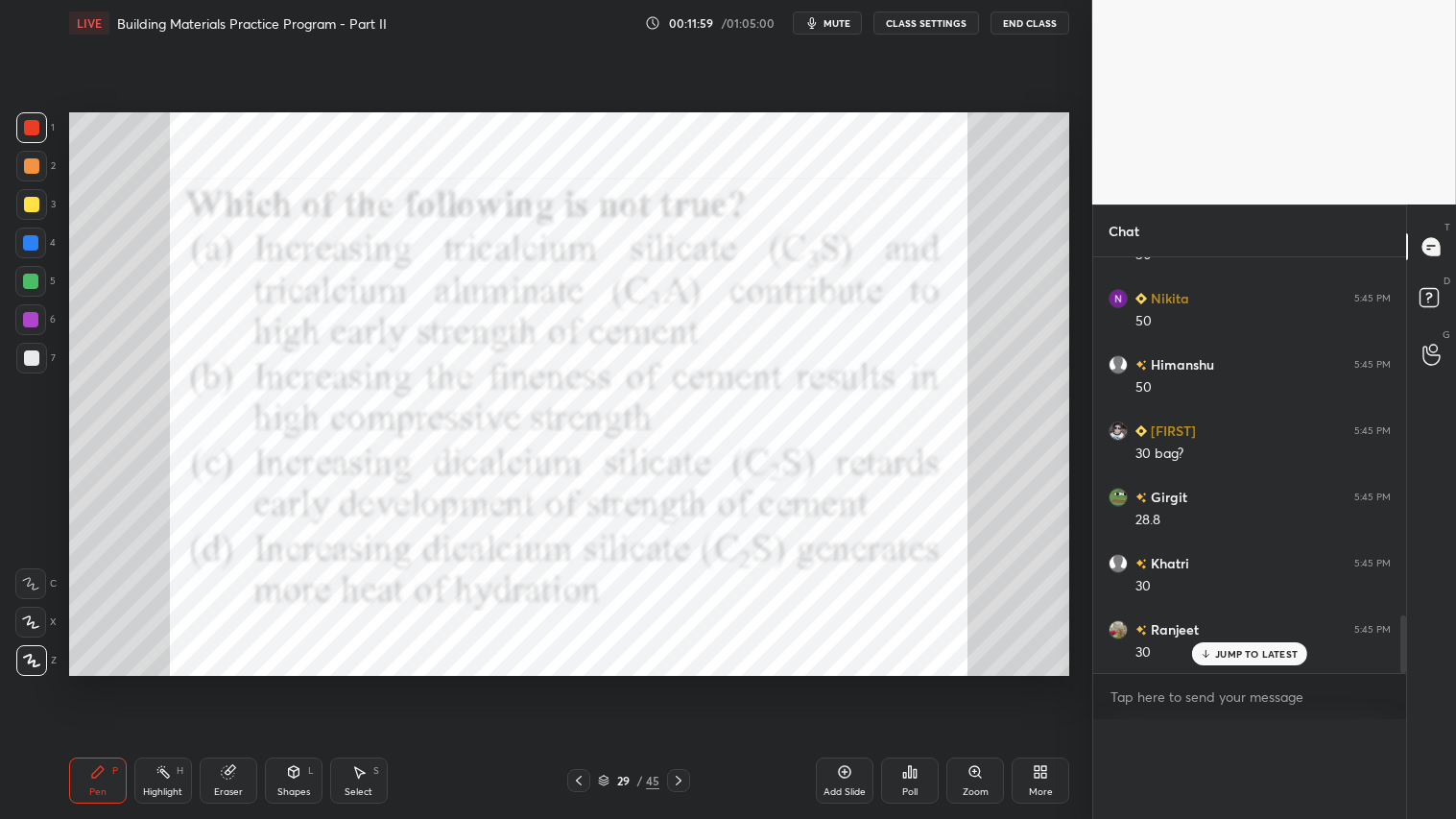 scroll, scrollTop: 0, scrollLeft: 0, axis: both 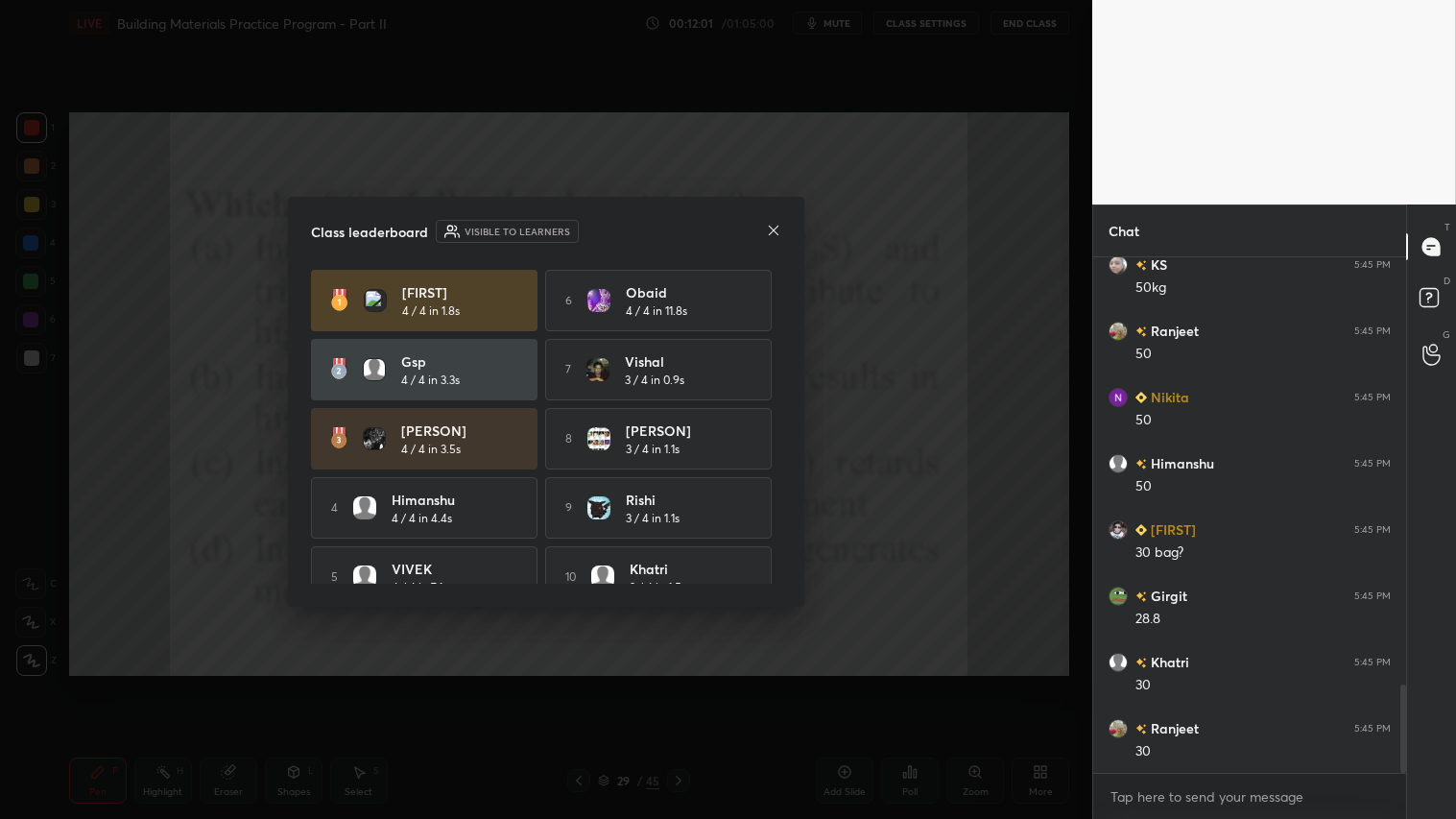 click 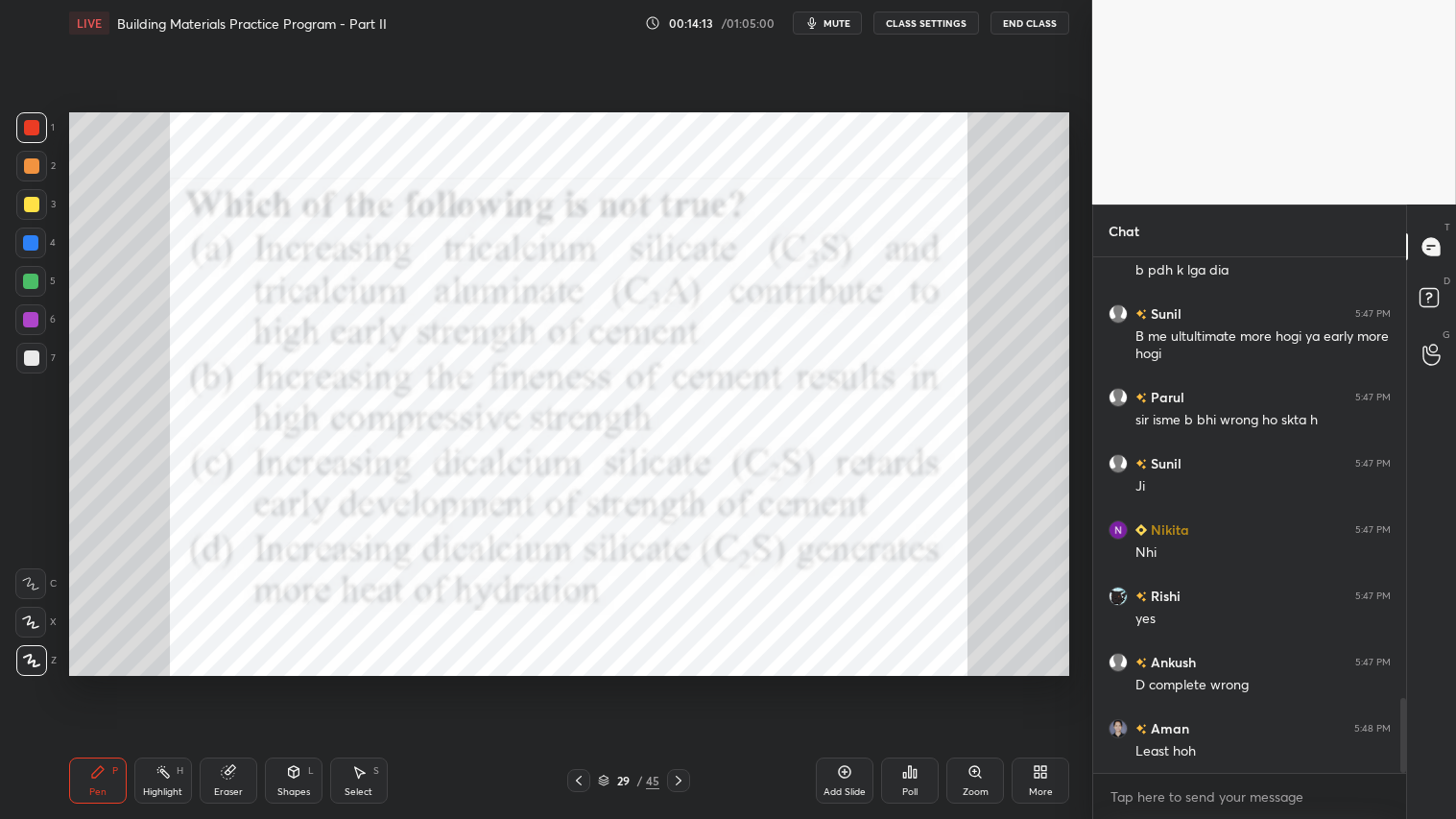 scroll, scrollTop: 3115, scrollLeft: 0, axis: vertical 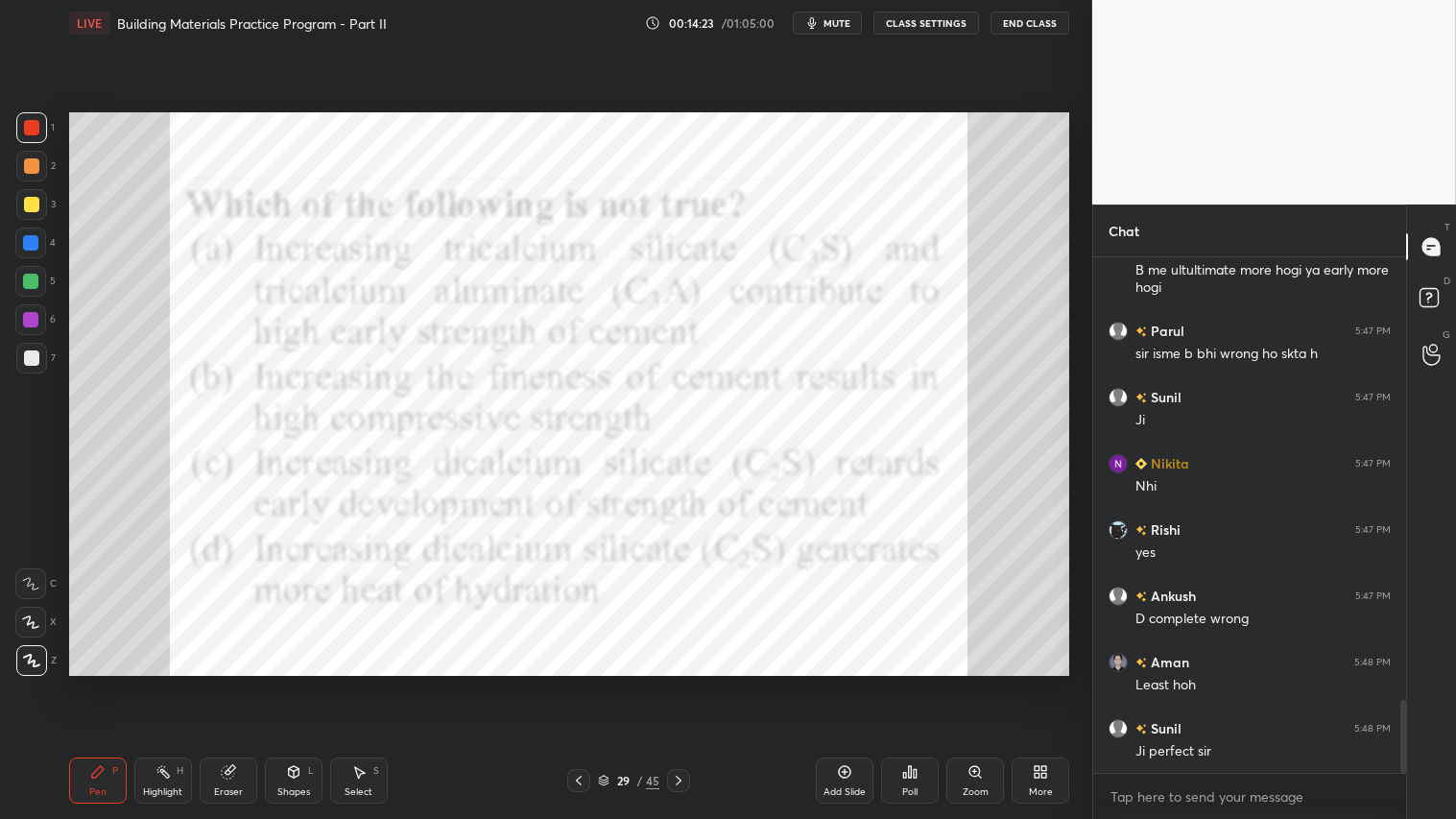 click at bounding box center (32, 128) 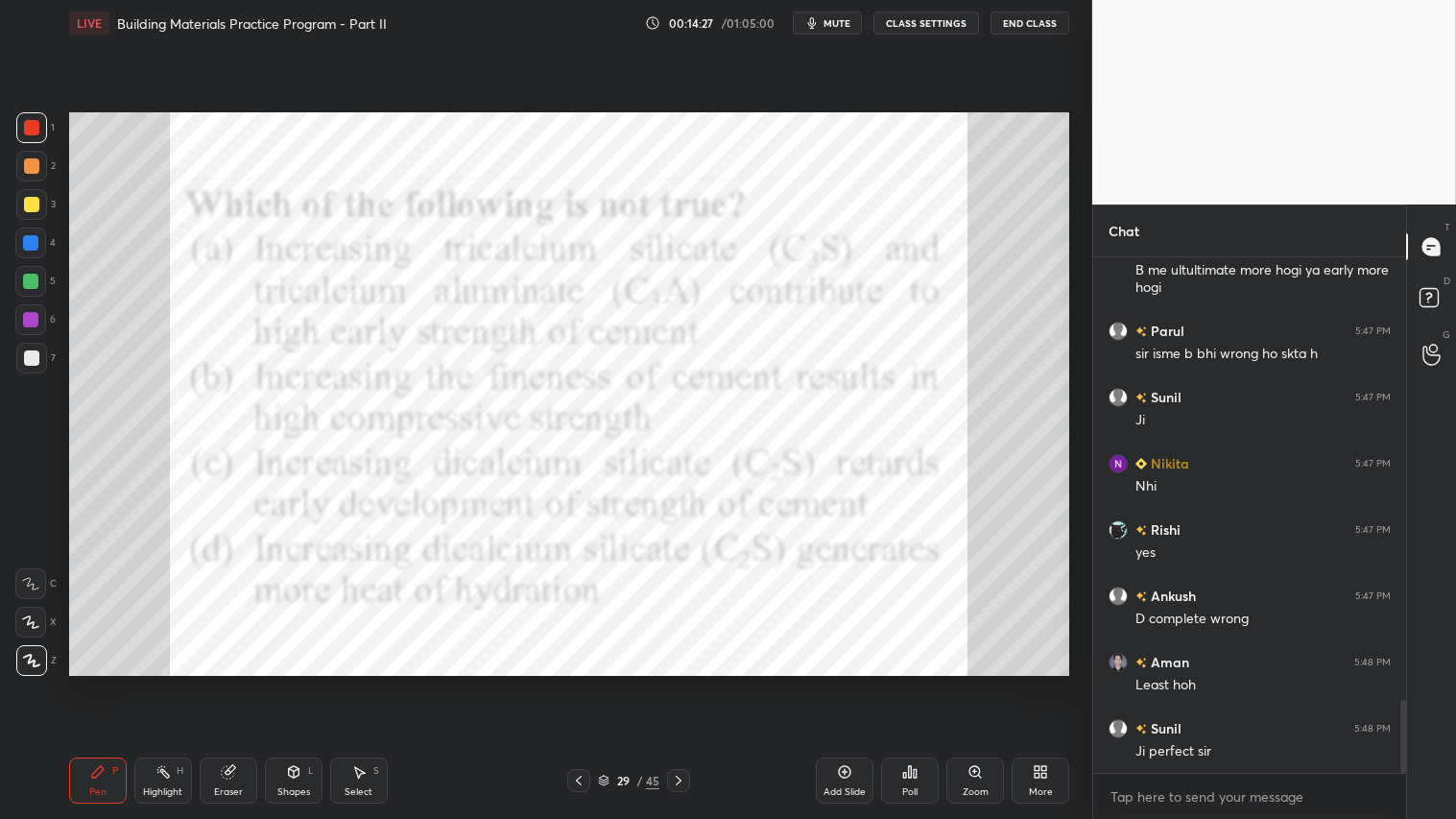 scroll, scrollTop: 3181, scrollLeft: 0, axis: vertical 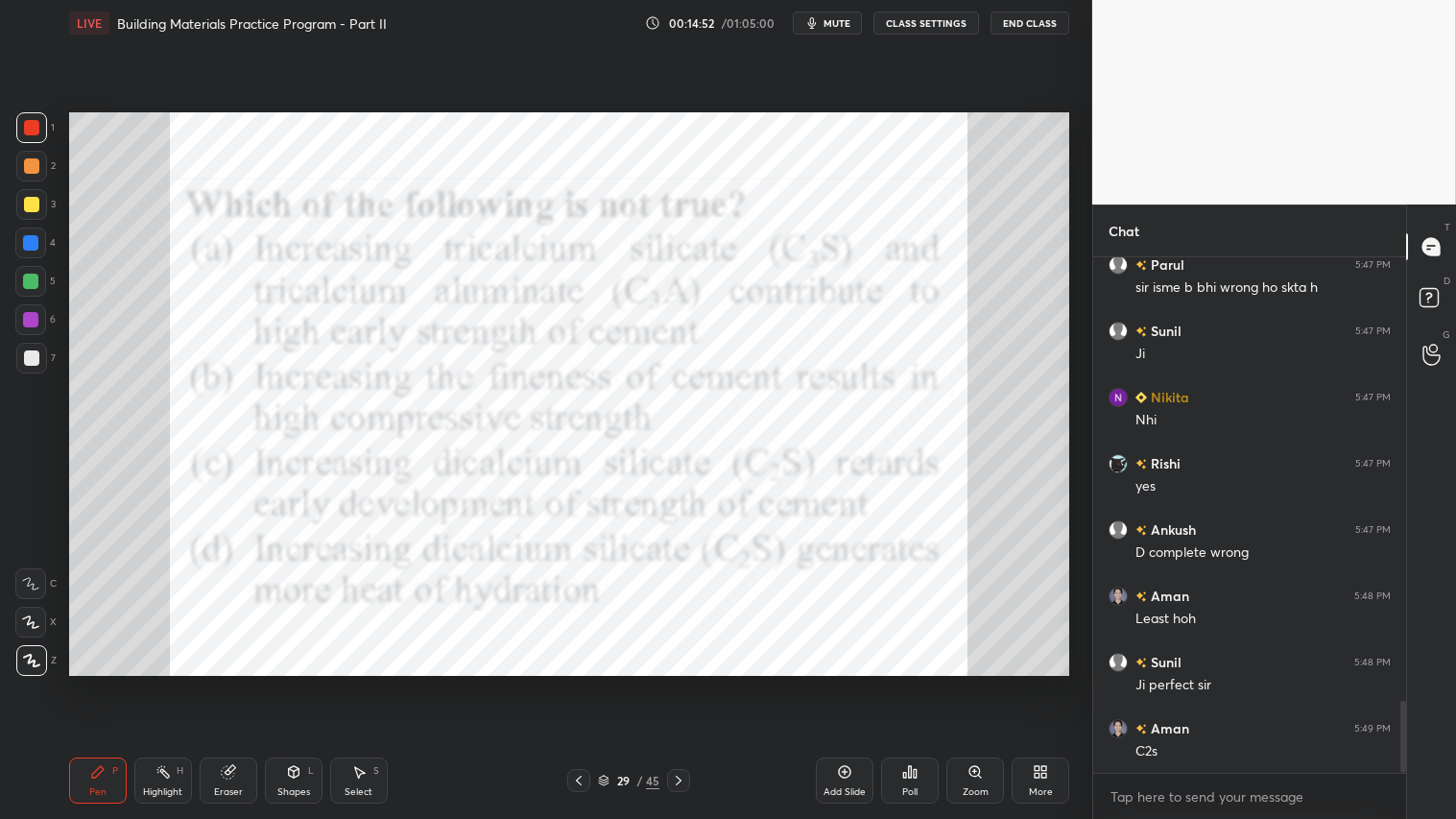 click 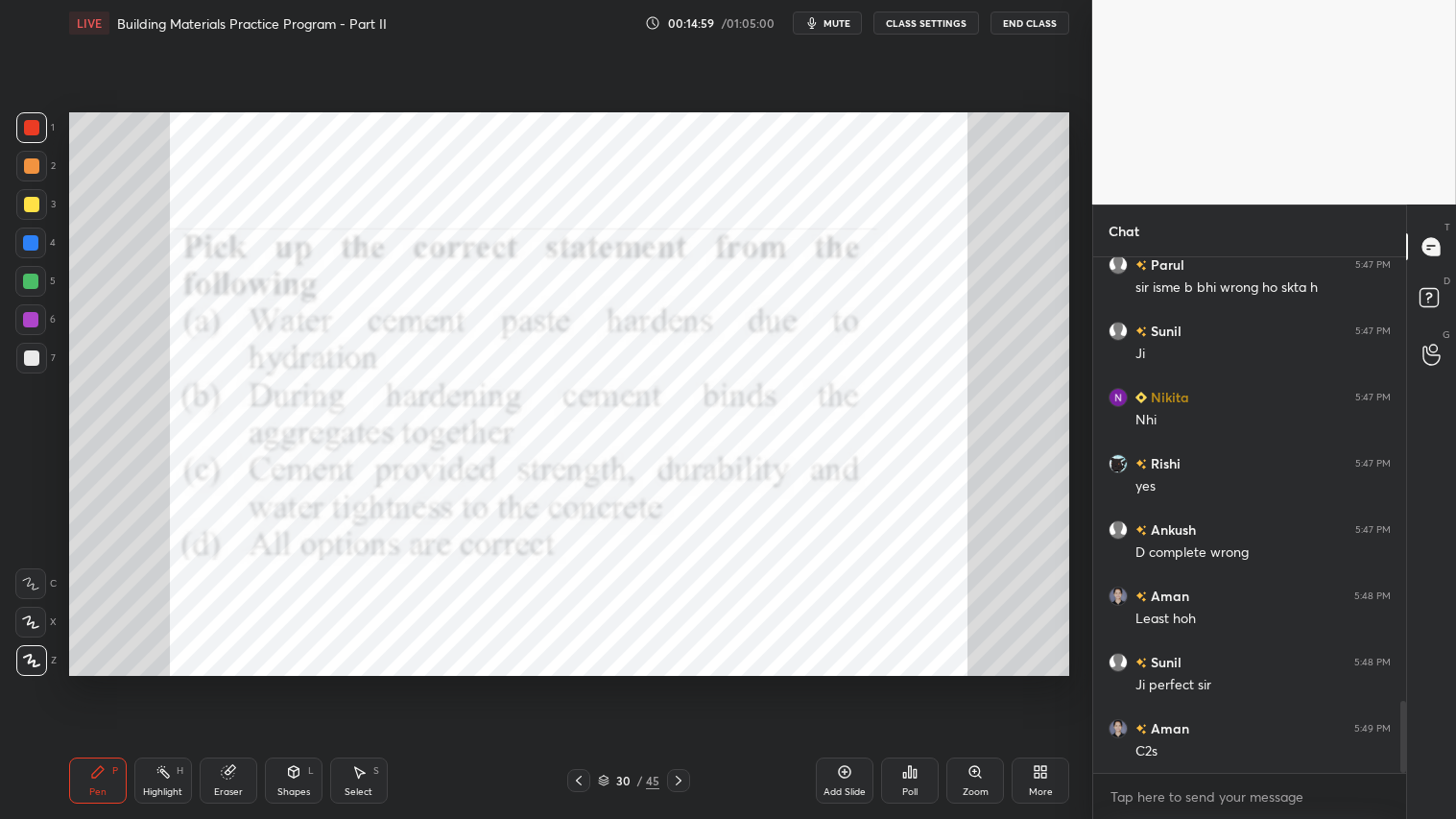 click 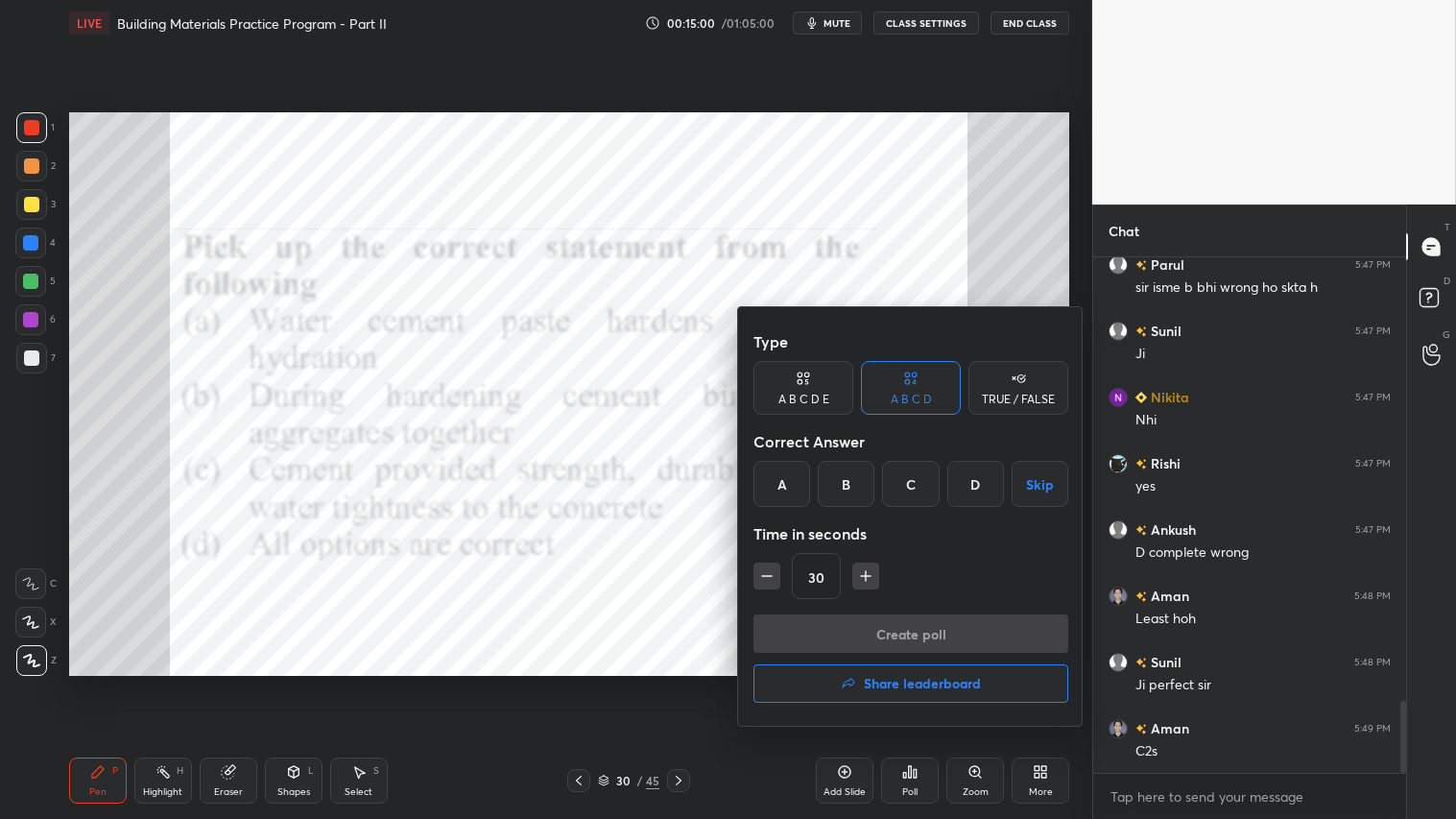 drag, startPoint x: 974, startPoint y: 473, endPoint x: 900, endPoint y: 544, distance: 102.5524 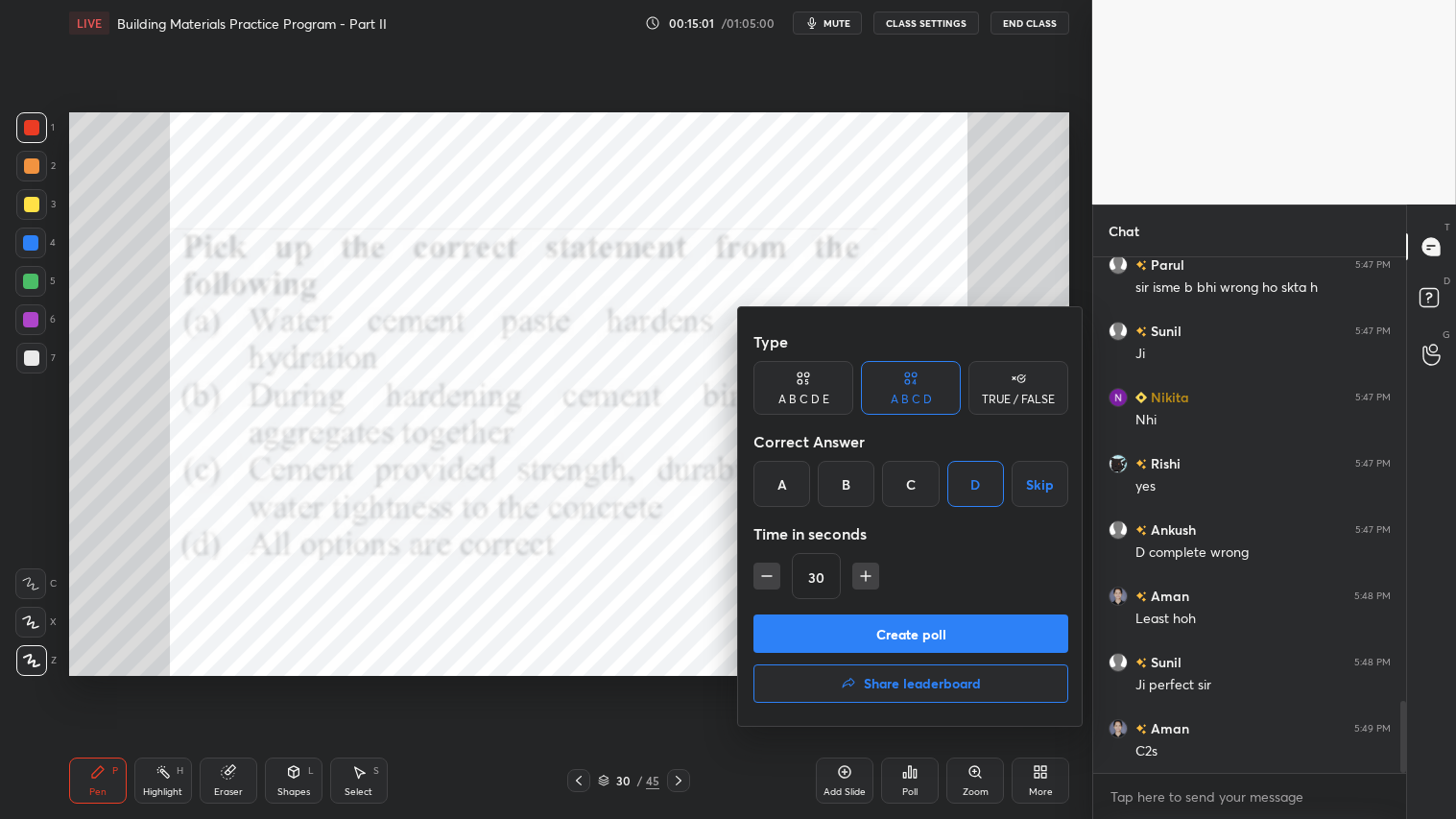 drag, startPoint x: 865, startPoint y: 573, endPoint x: 864, endPoint y: 587, distance: 14.035669 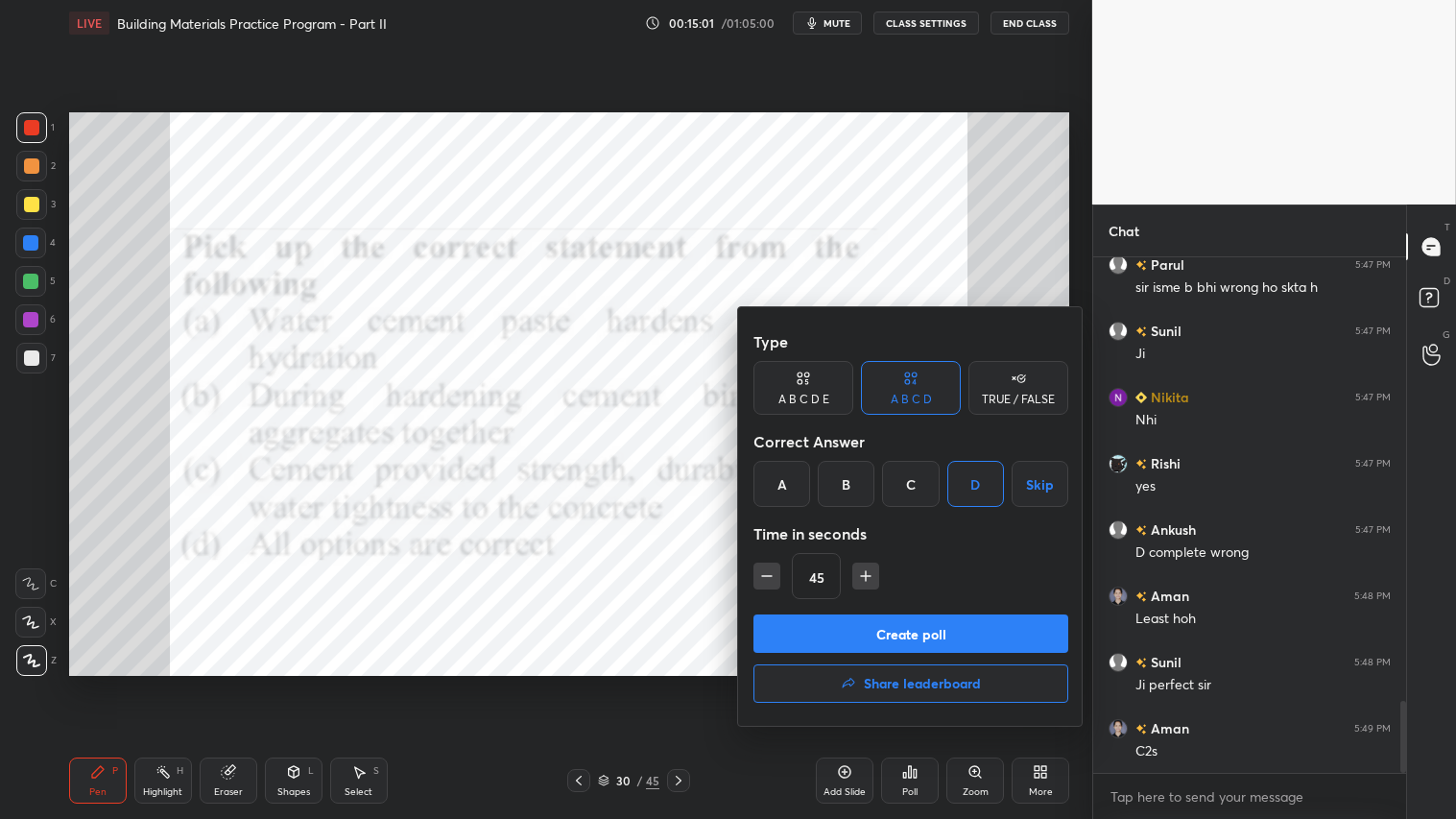 click on "Create poll" at bounding box center [911, 634] 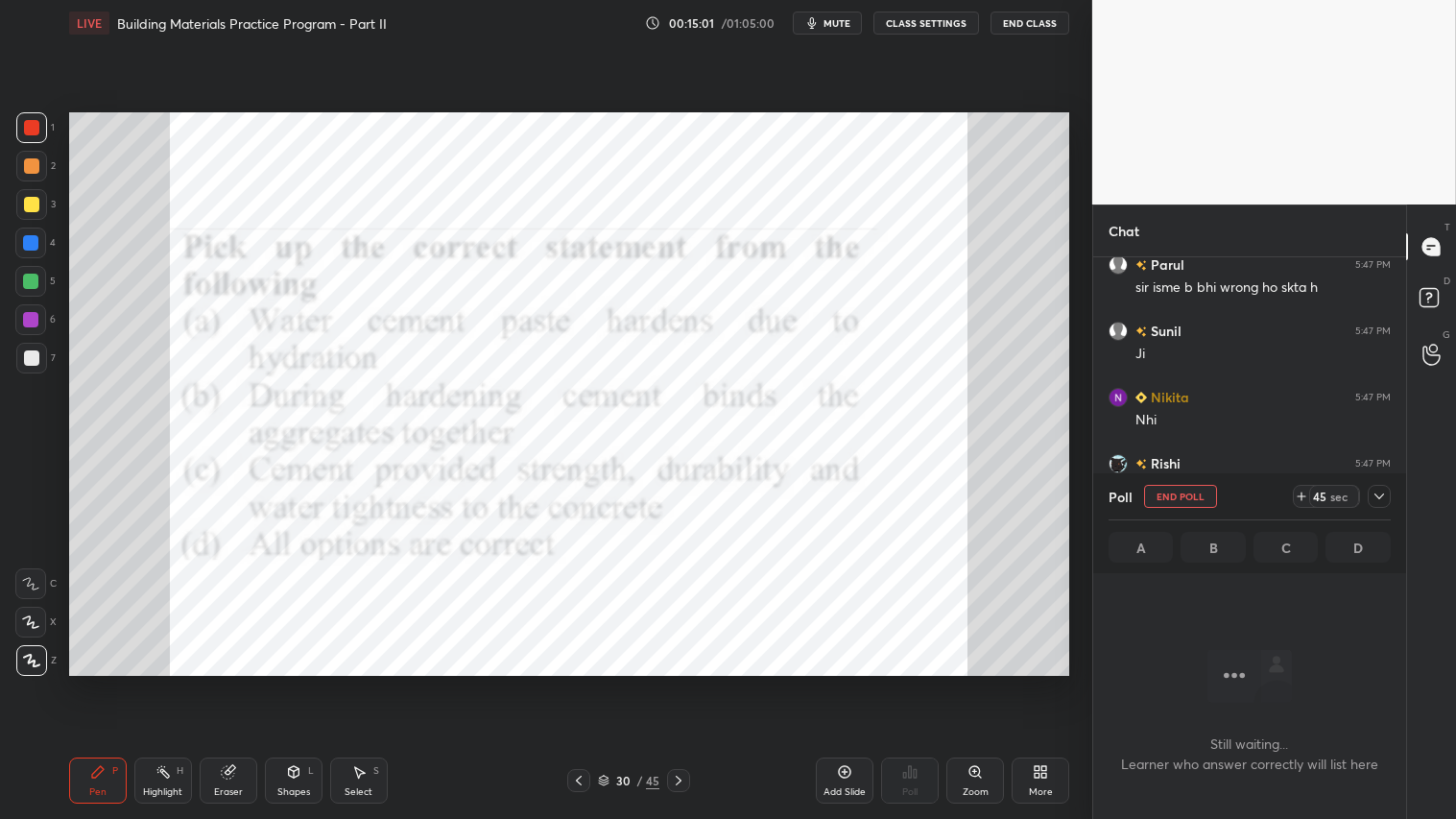 scroll, scrollTop: 461, scrollLeft: 307, axis: both 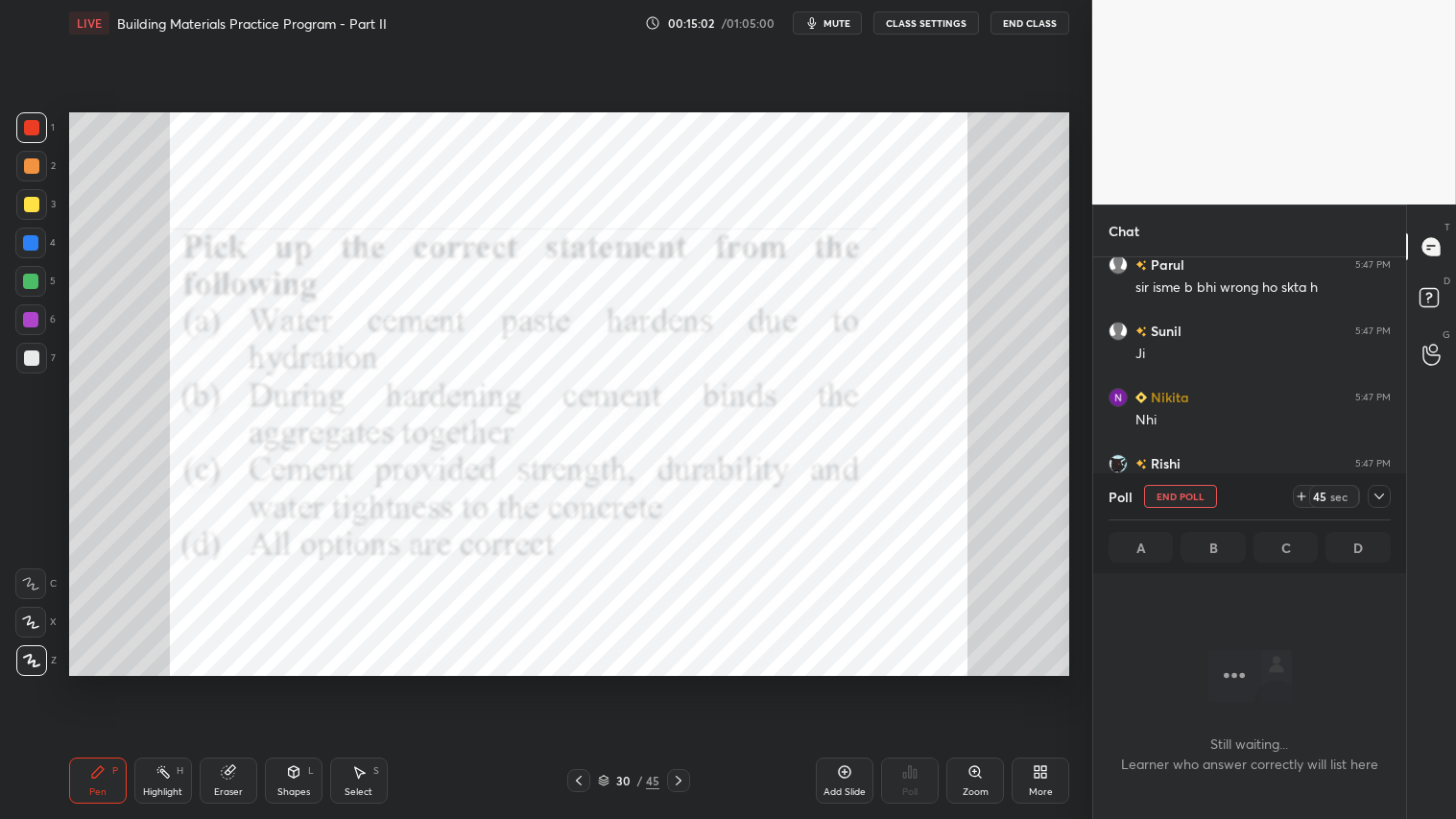 click on "mute" at bounding box center (837, 23) 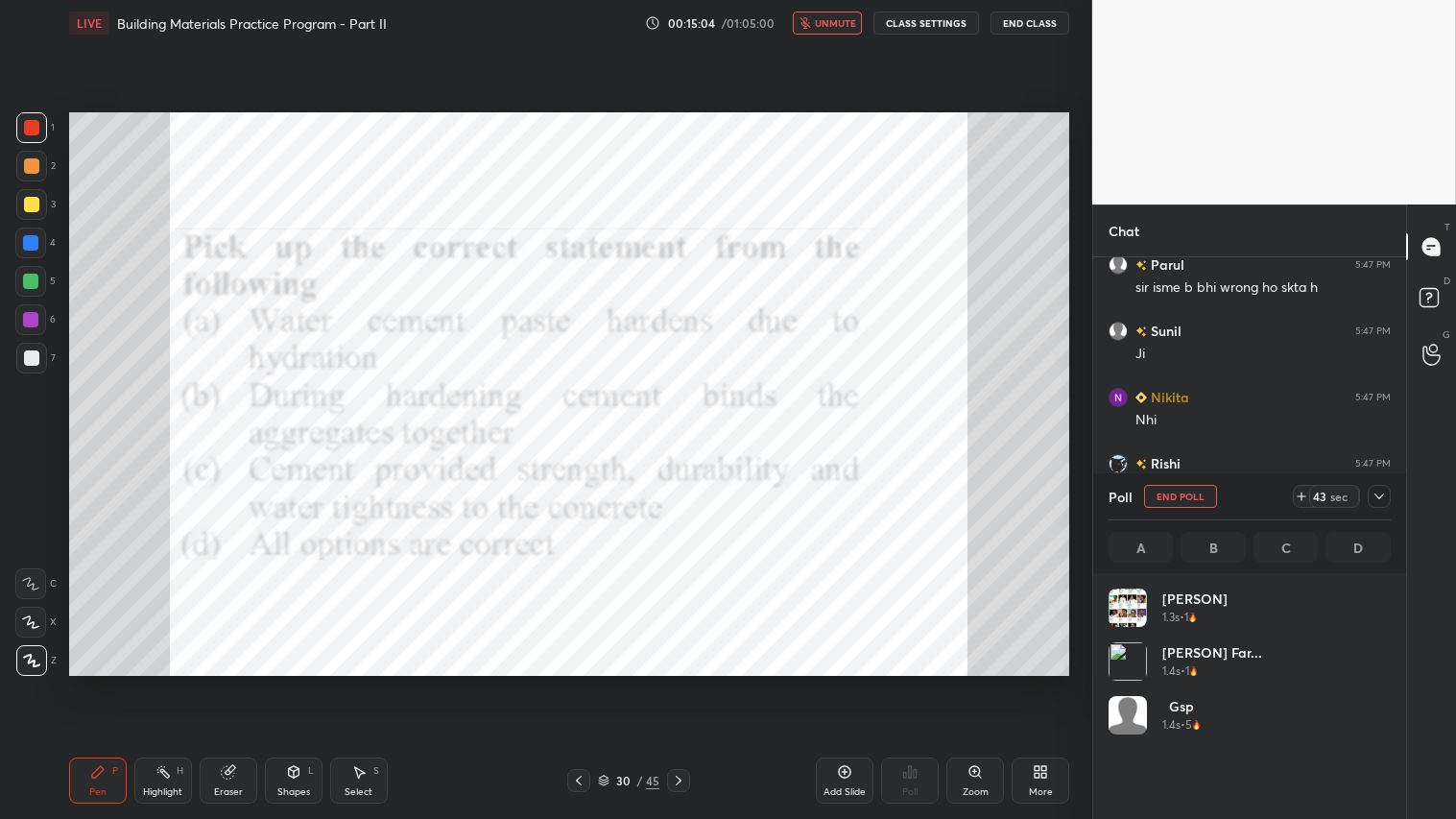 scroll, scrollTop: 6, scrollLeft: 6, axis: both 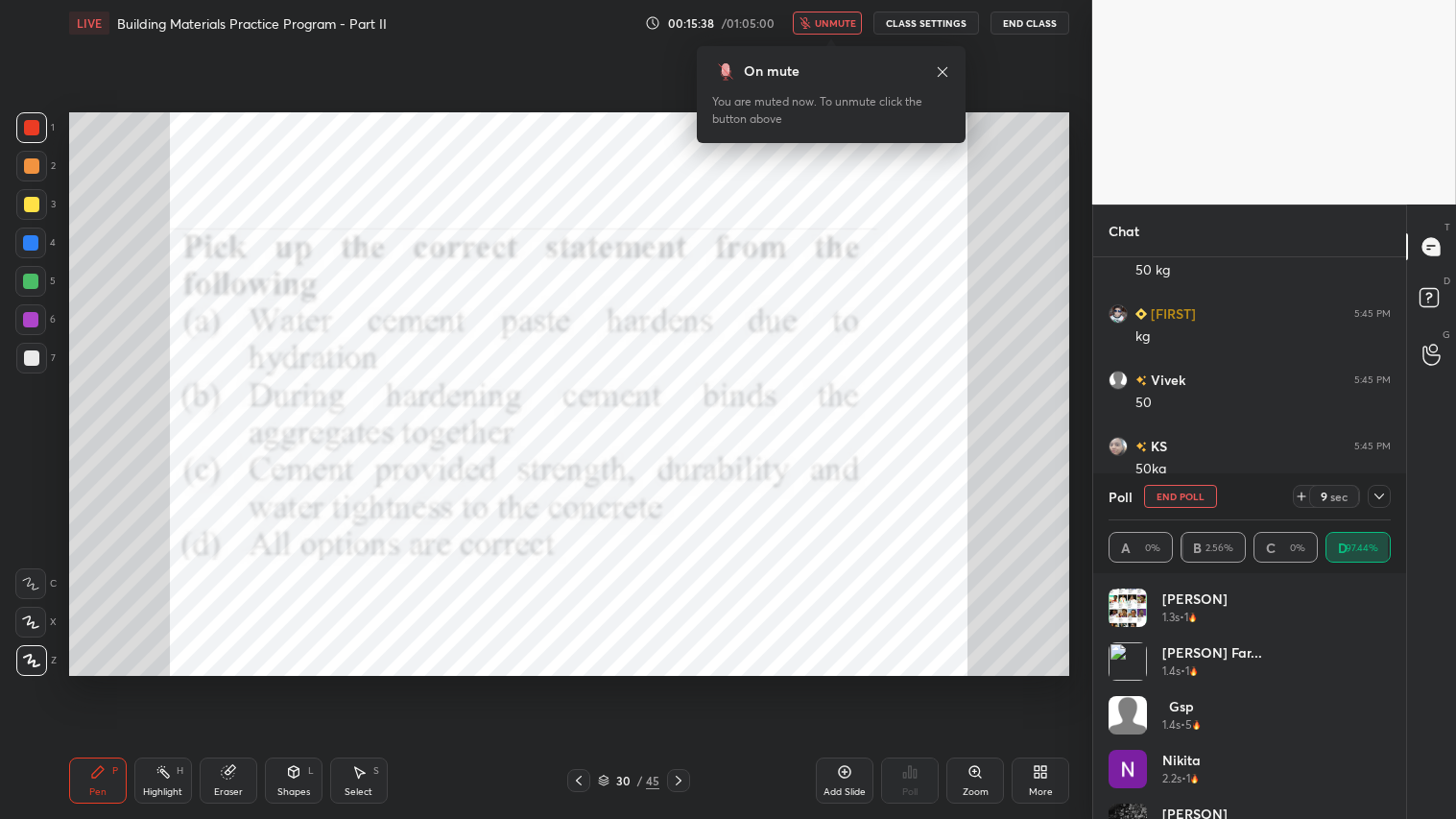 click on "unmute" at bounding box center (835, 23) 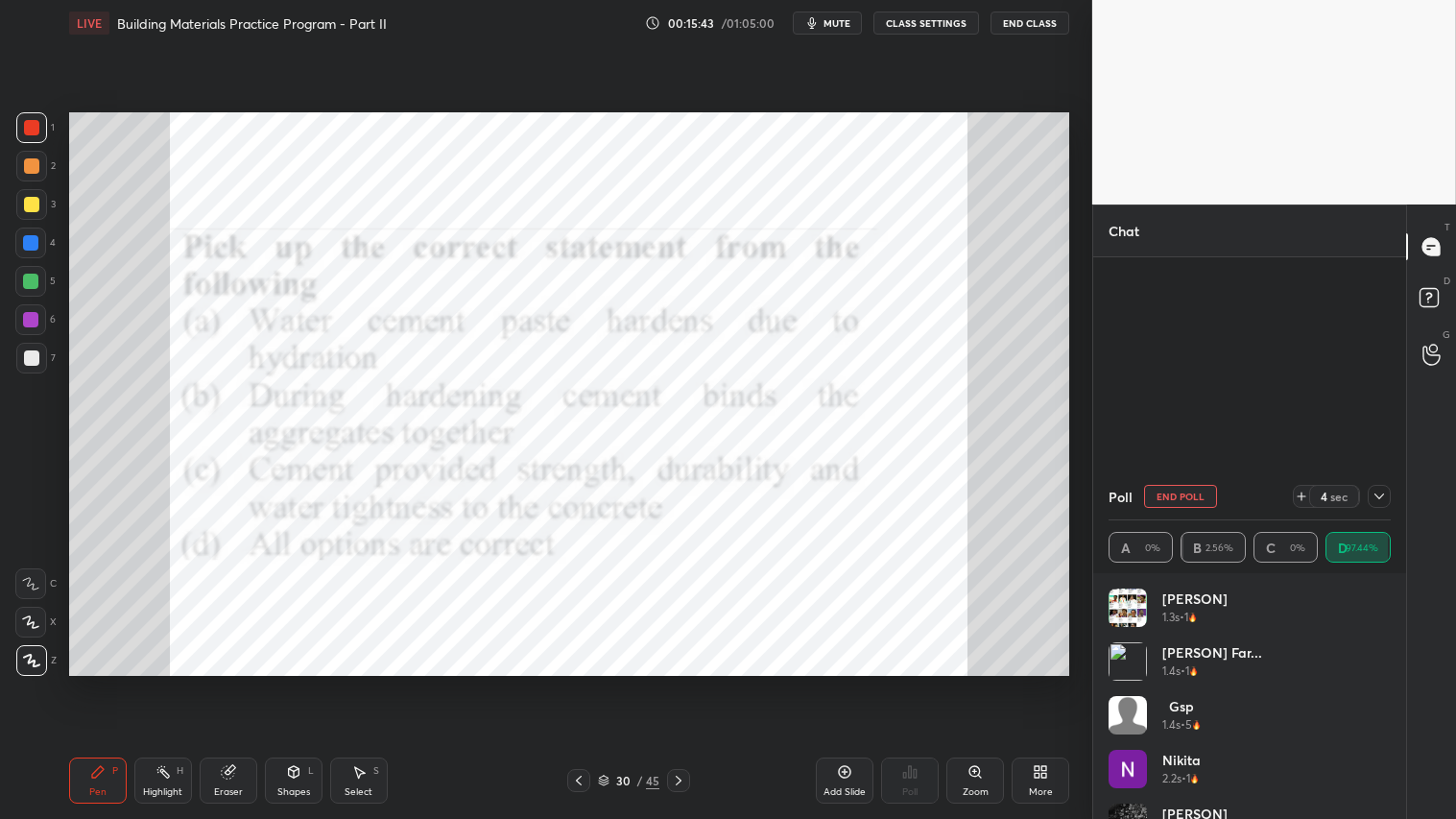 scroll, scrollTop: 3280, scrollLeft: 0, axis: vertical 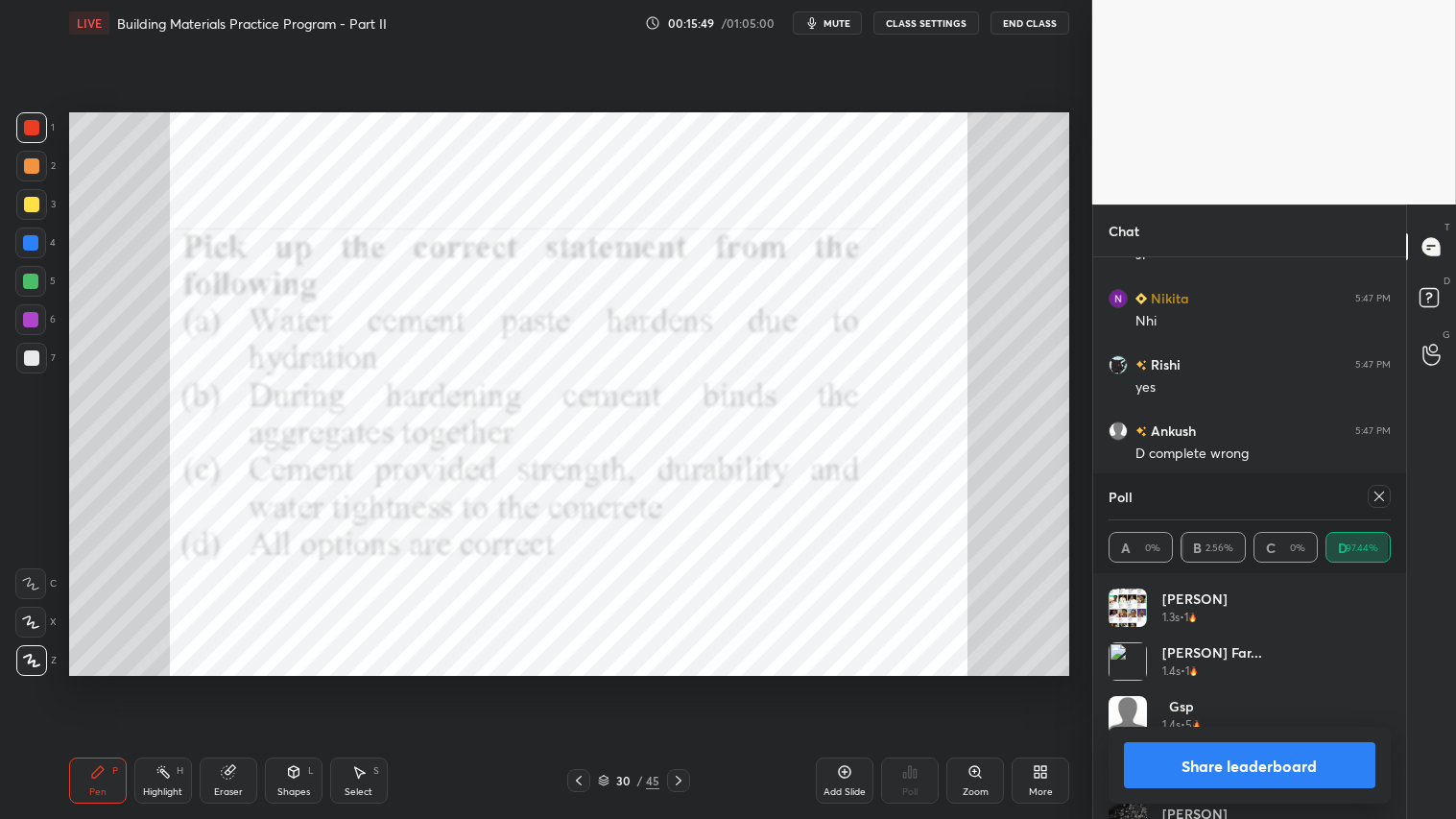 click on "Share leaderboard" at bounding box center (1250, 765) 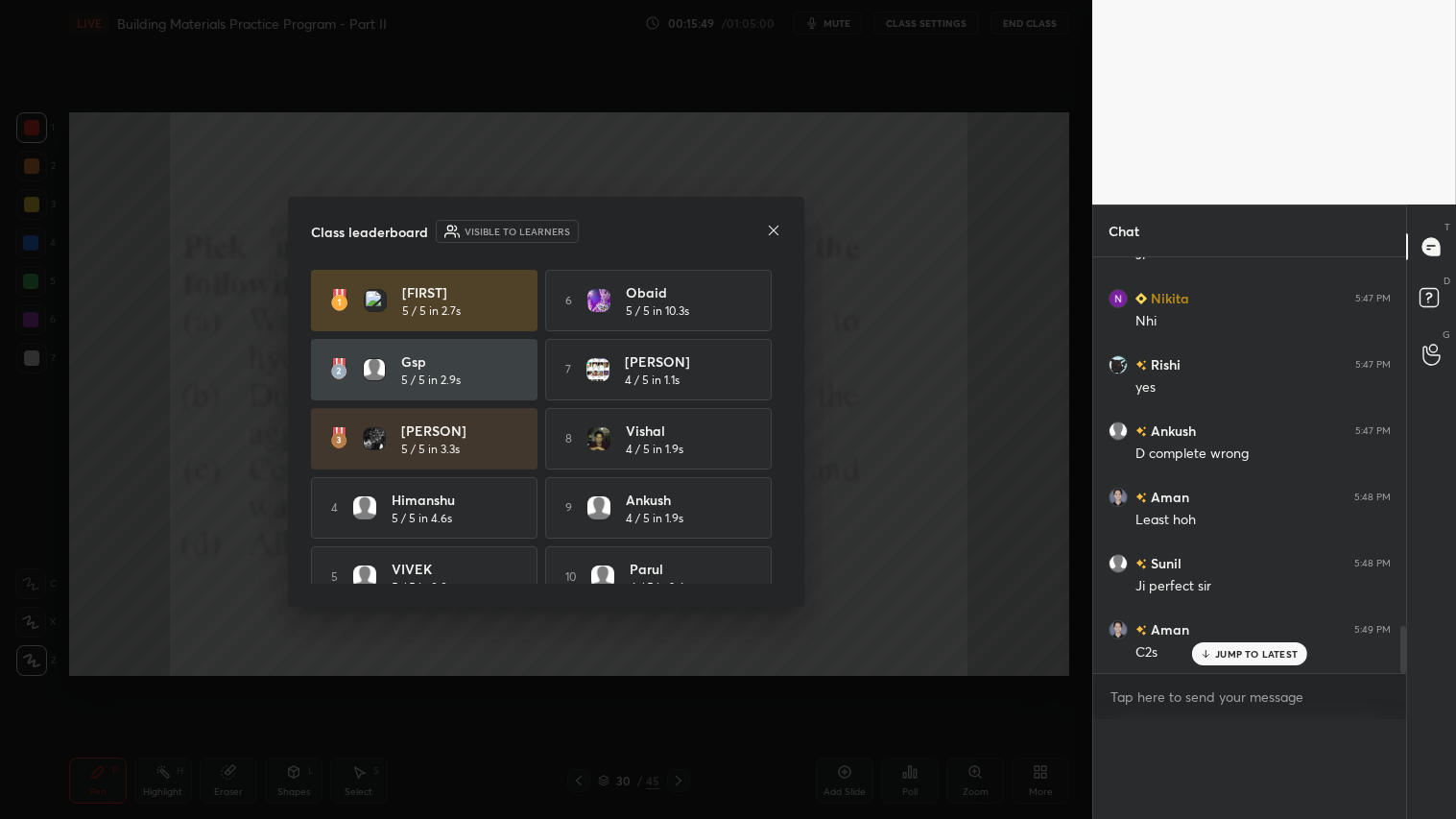 scroll, scrollTop: 52, scrollLeft: 276, axis: both 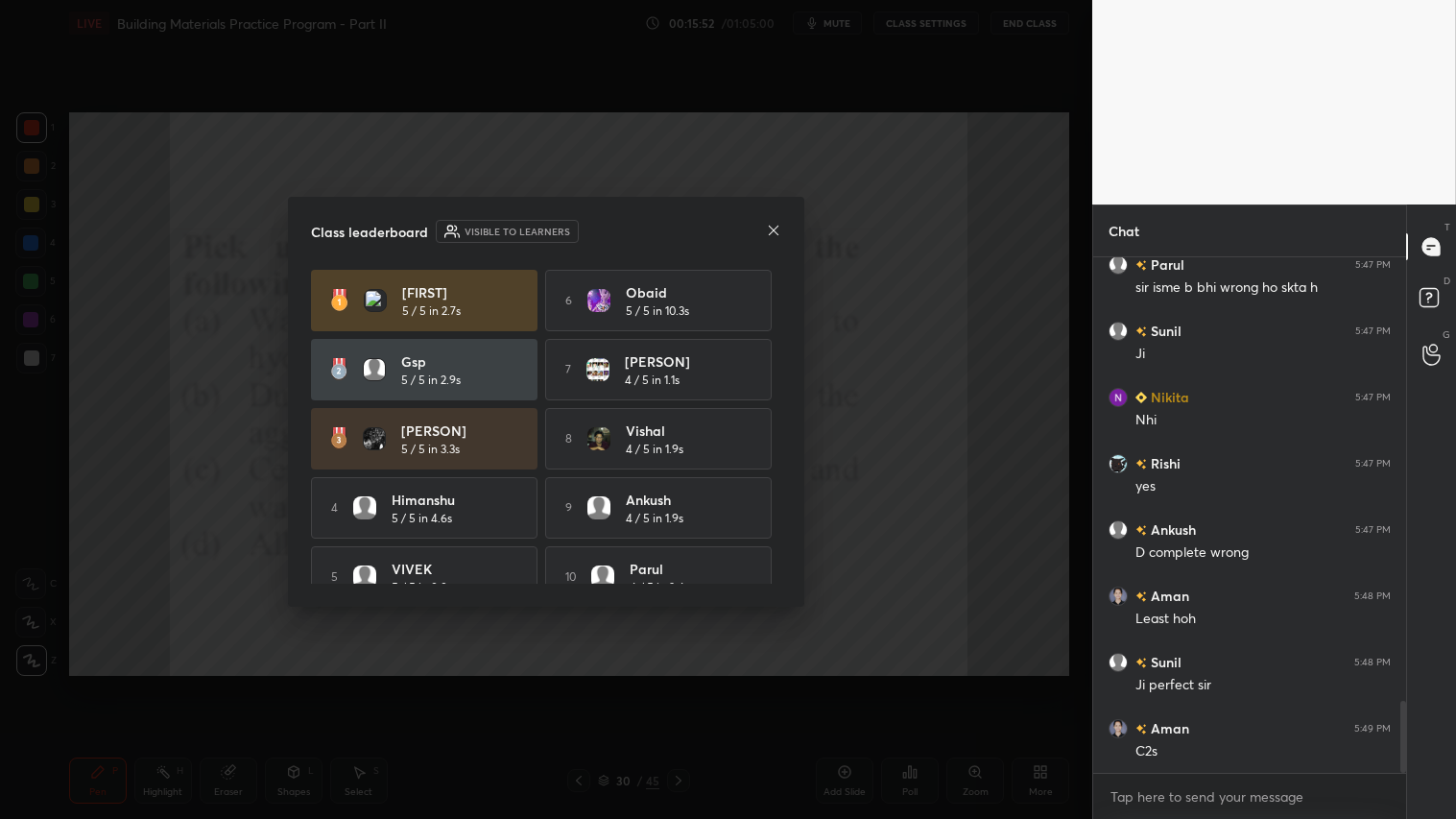 click 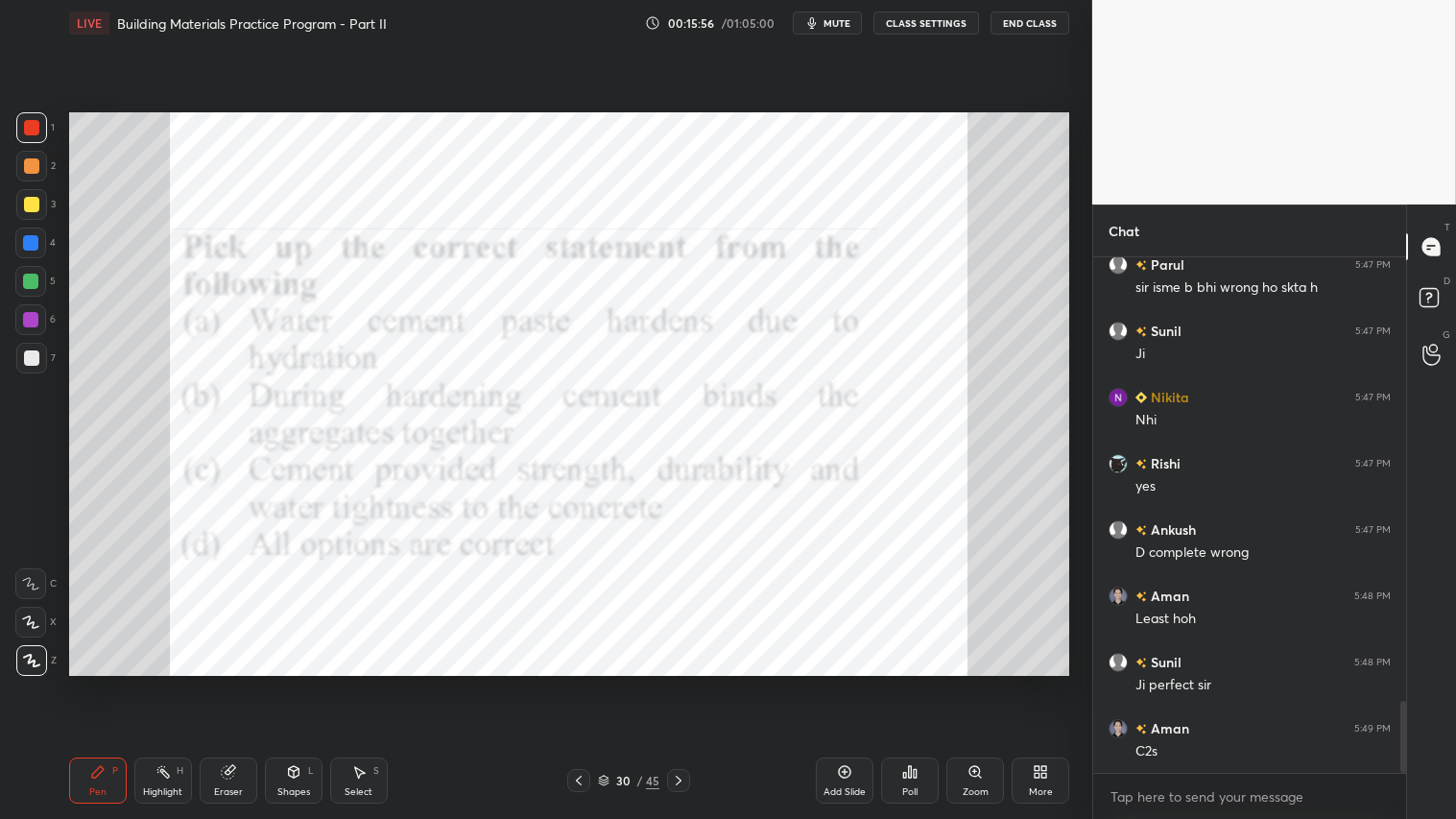 click at bounding box center [32, 128] 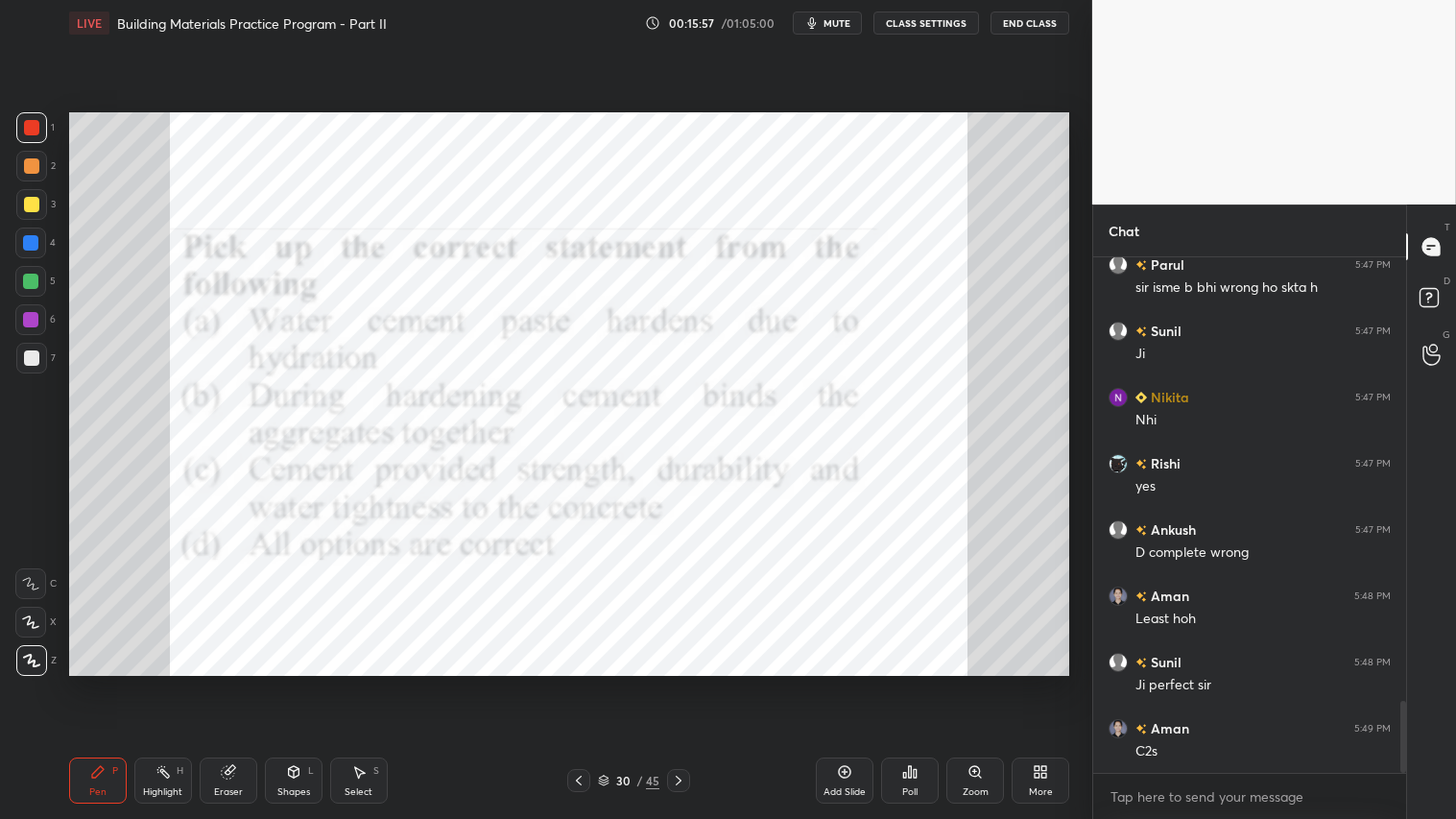drag, startPoint x: 107, startPoint y: 775, endPoint x: 110, endPoint y: 759, distance: 16.278821 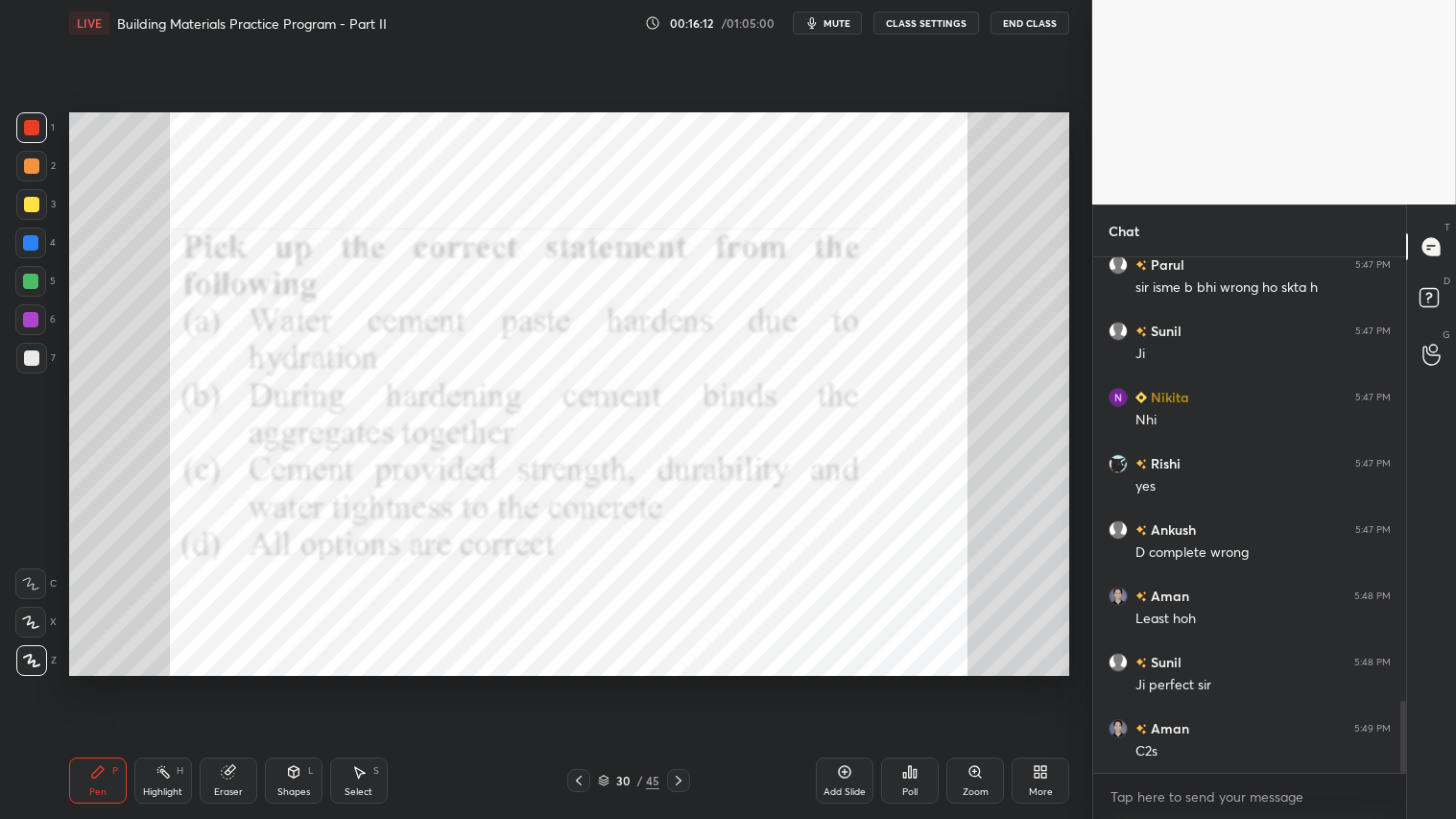 click at bounding box center [32, 128] 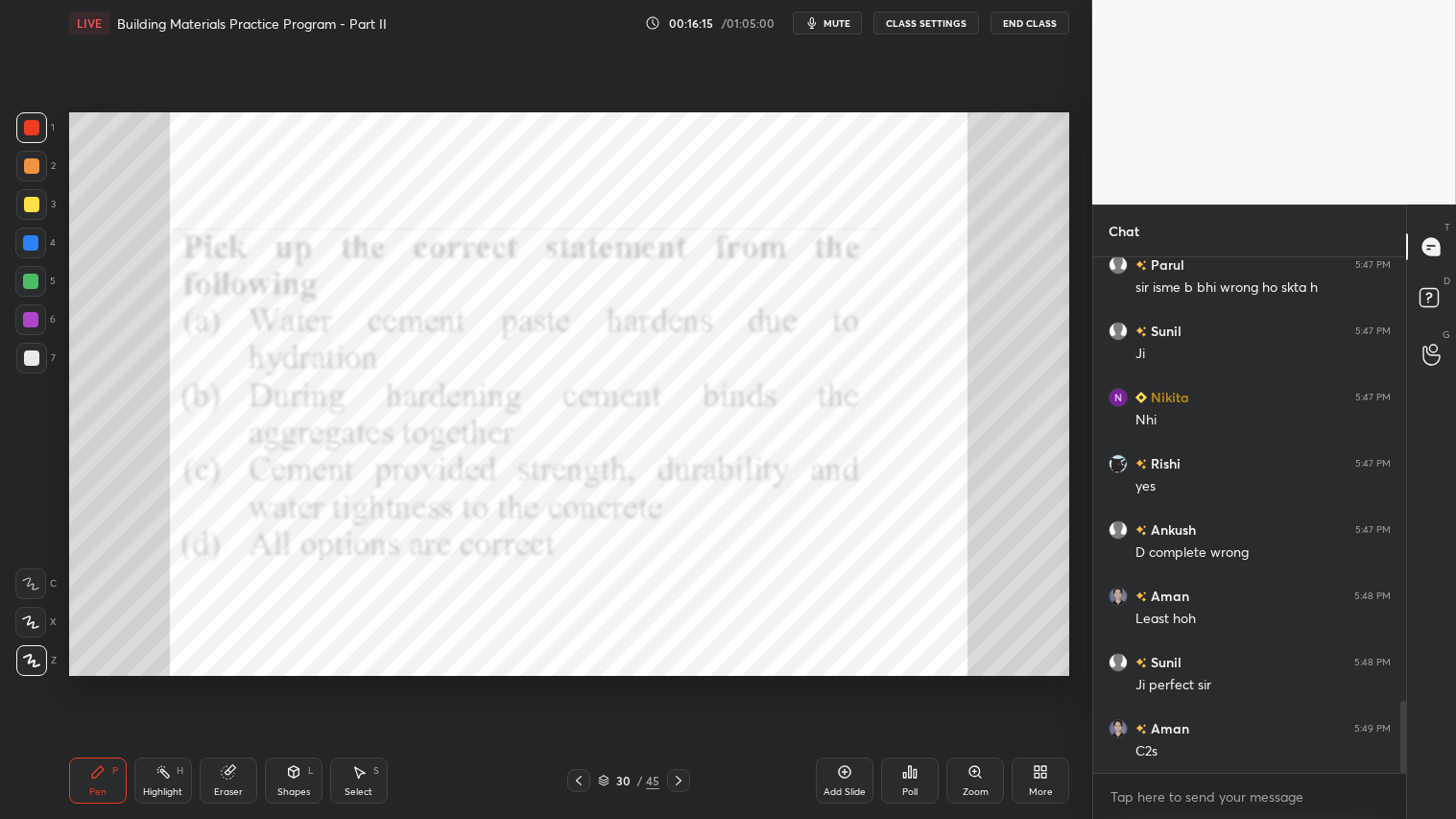 click on "Pen P" at bounding box center (98, 781) 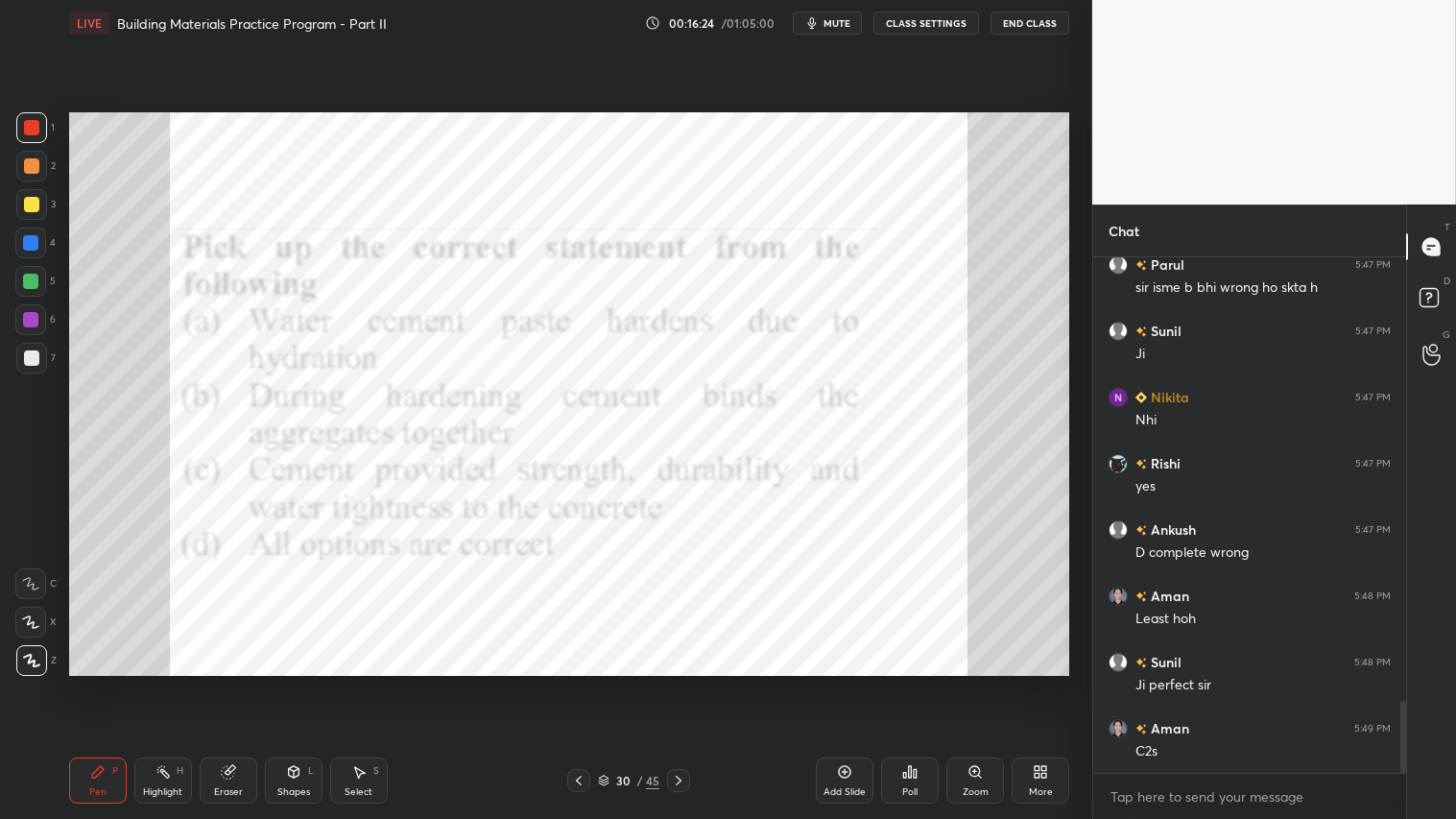 click on "Pen P" at bounding box center (98, 781) 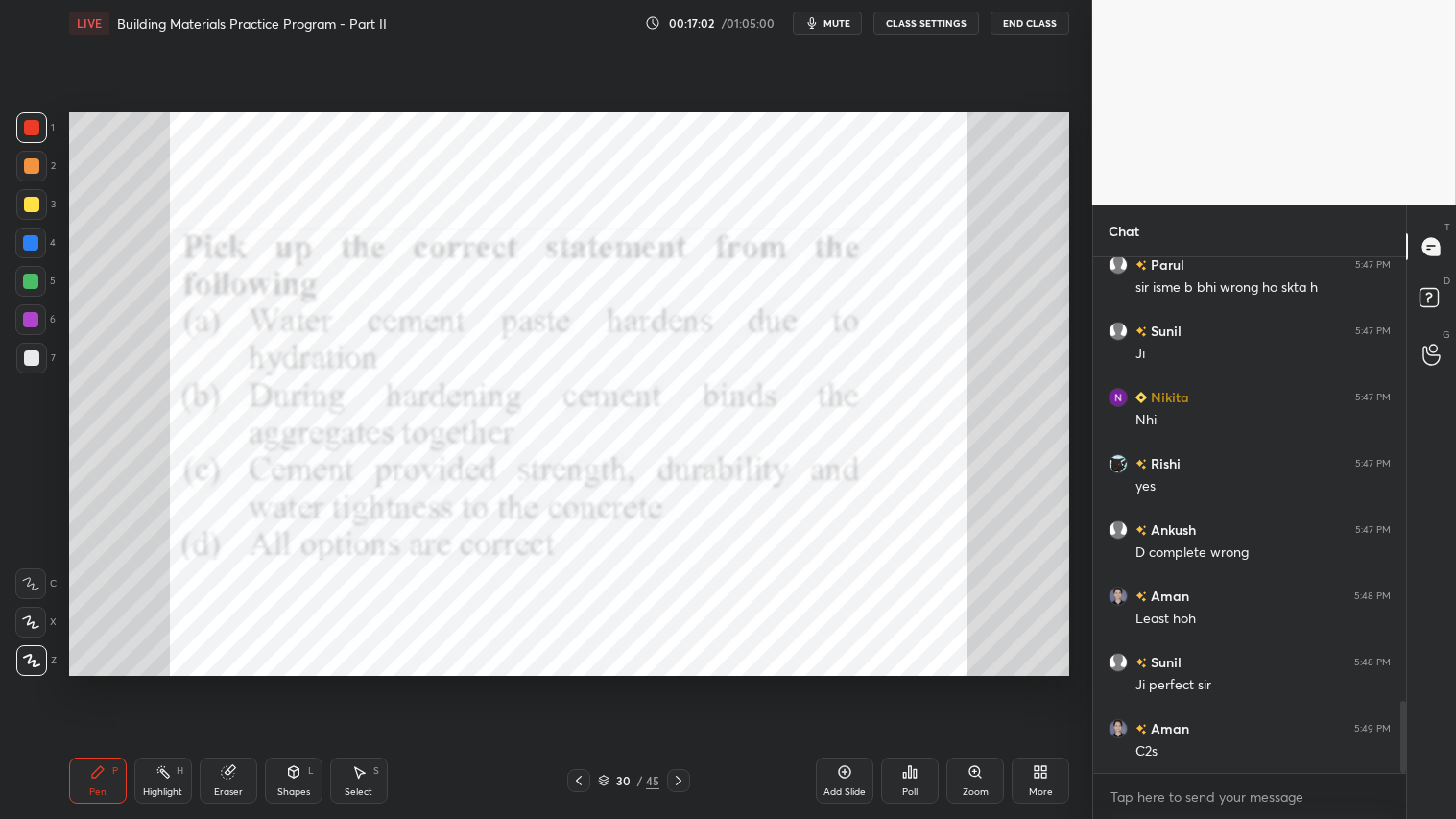click 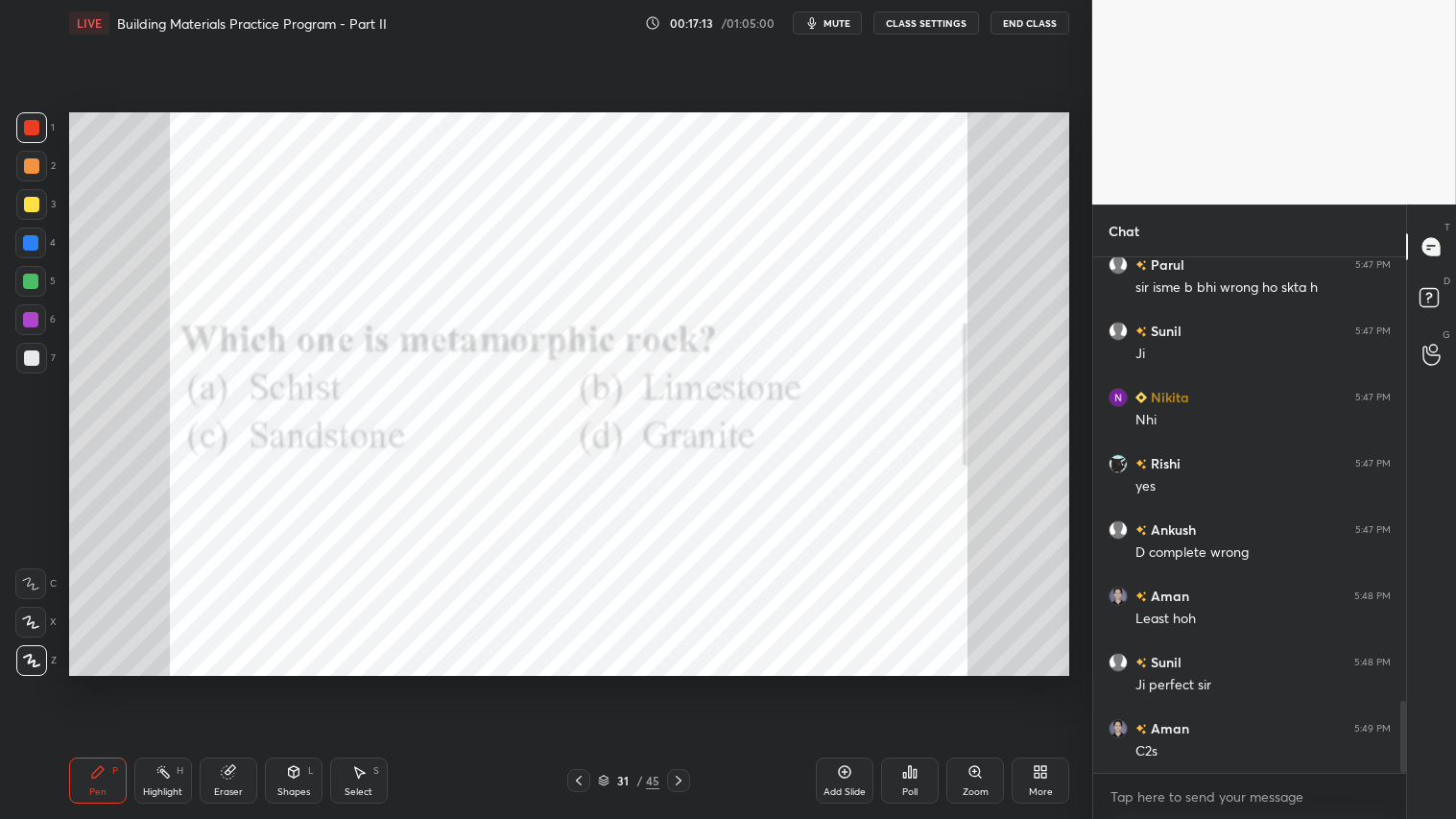 click 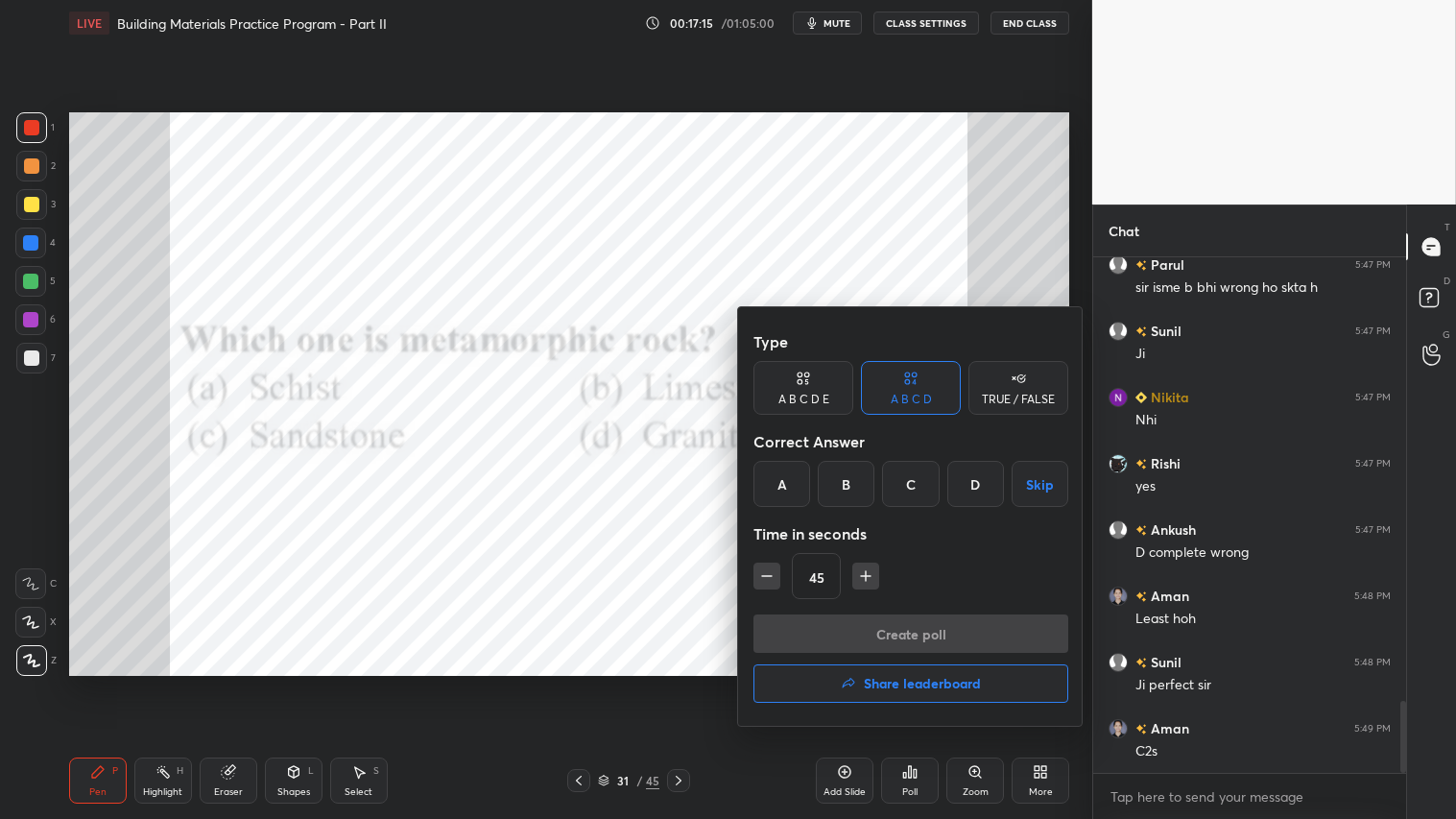 click at bounding box center [767, 576] 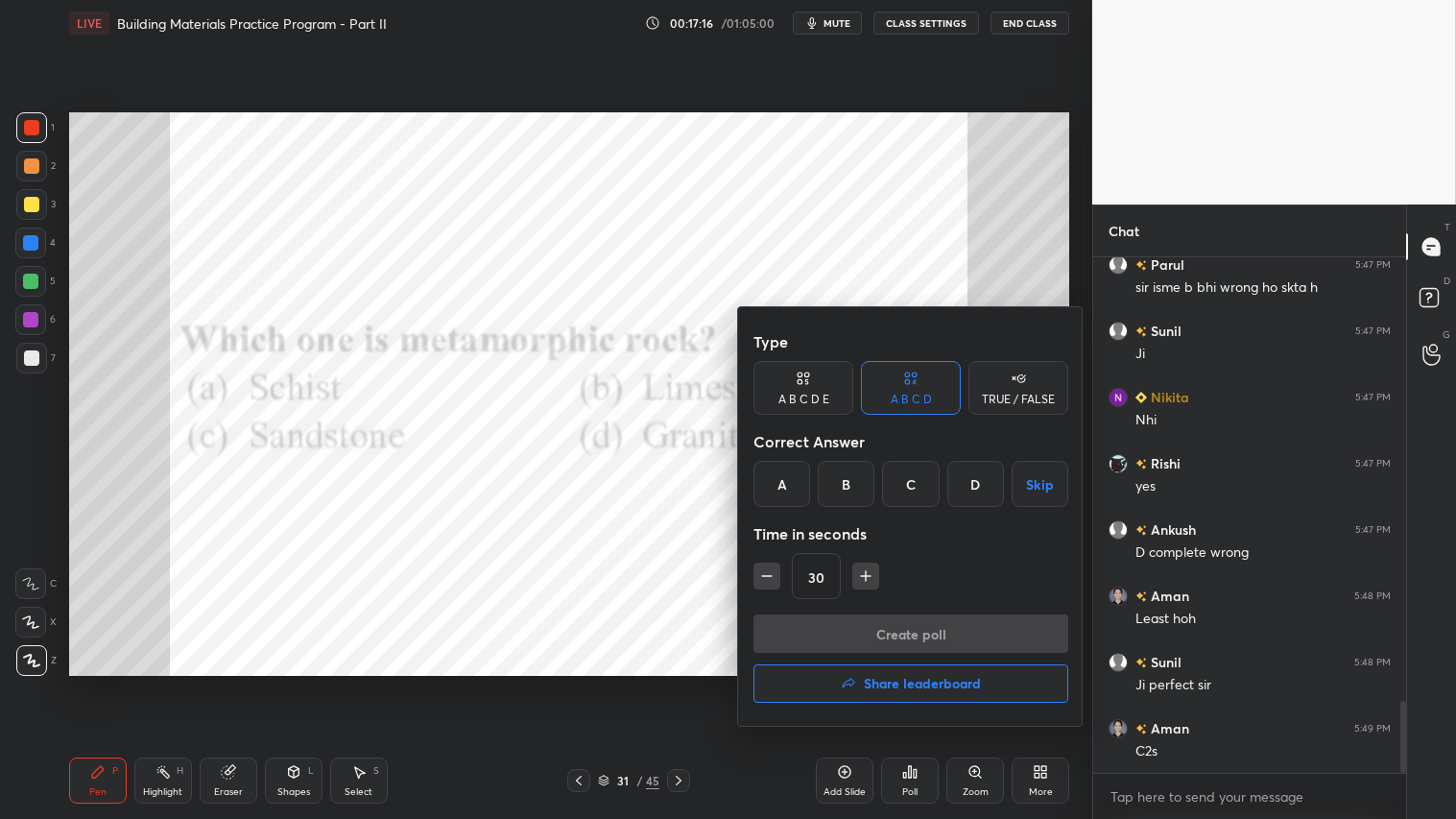 click on "A" at bounding box center [781, 484] 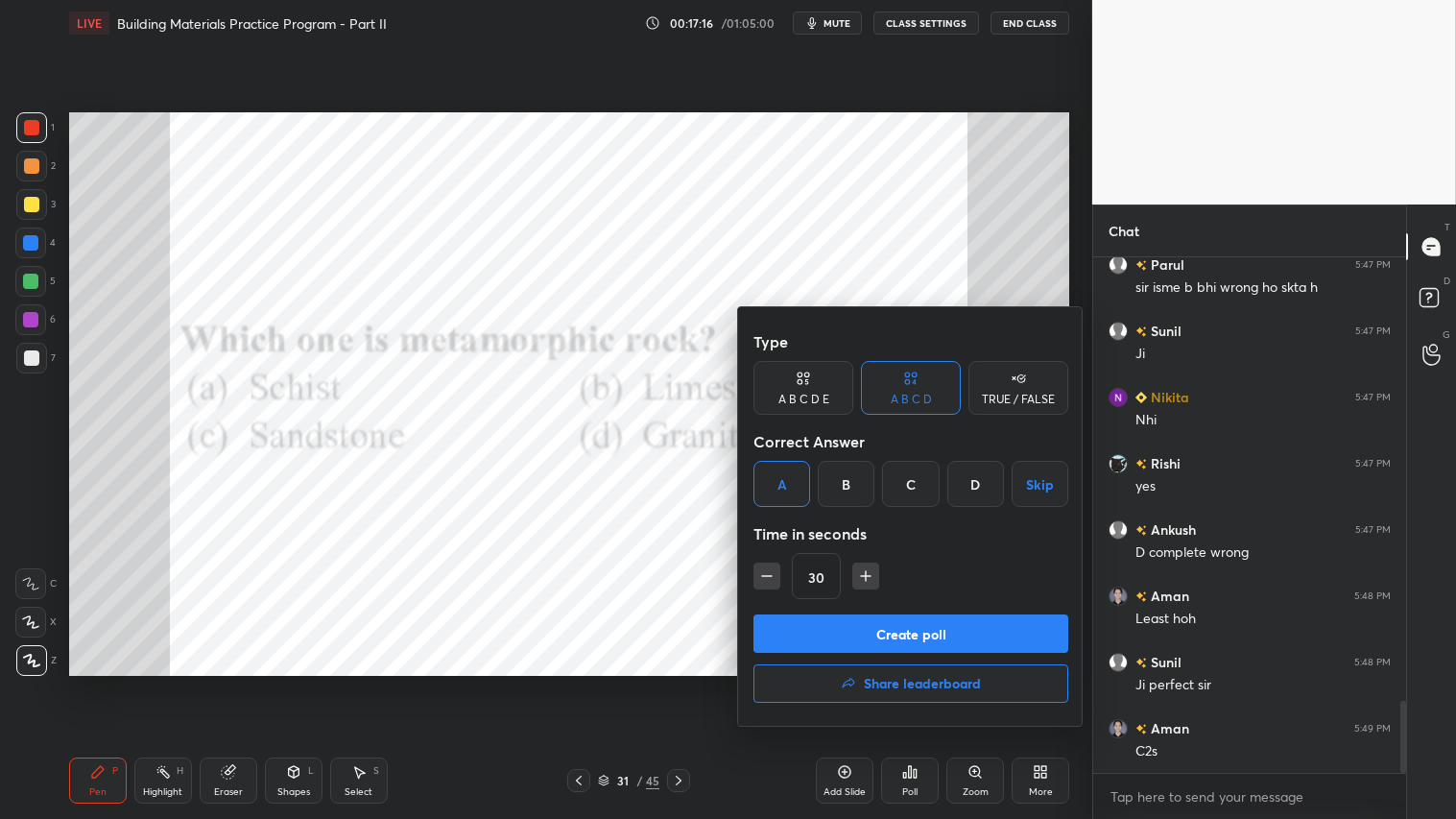 click on "Create poll" at bounding box center (911, 634) 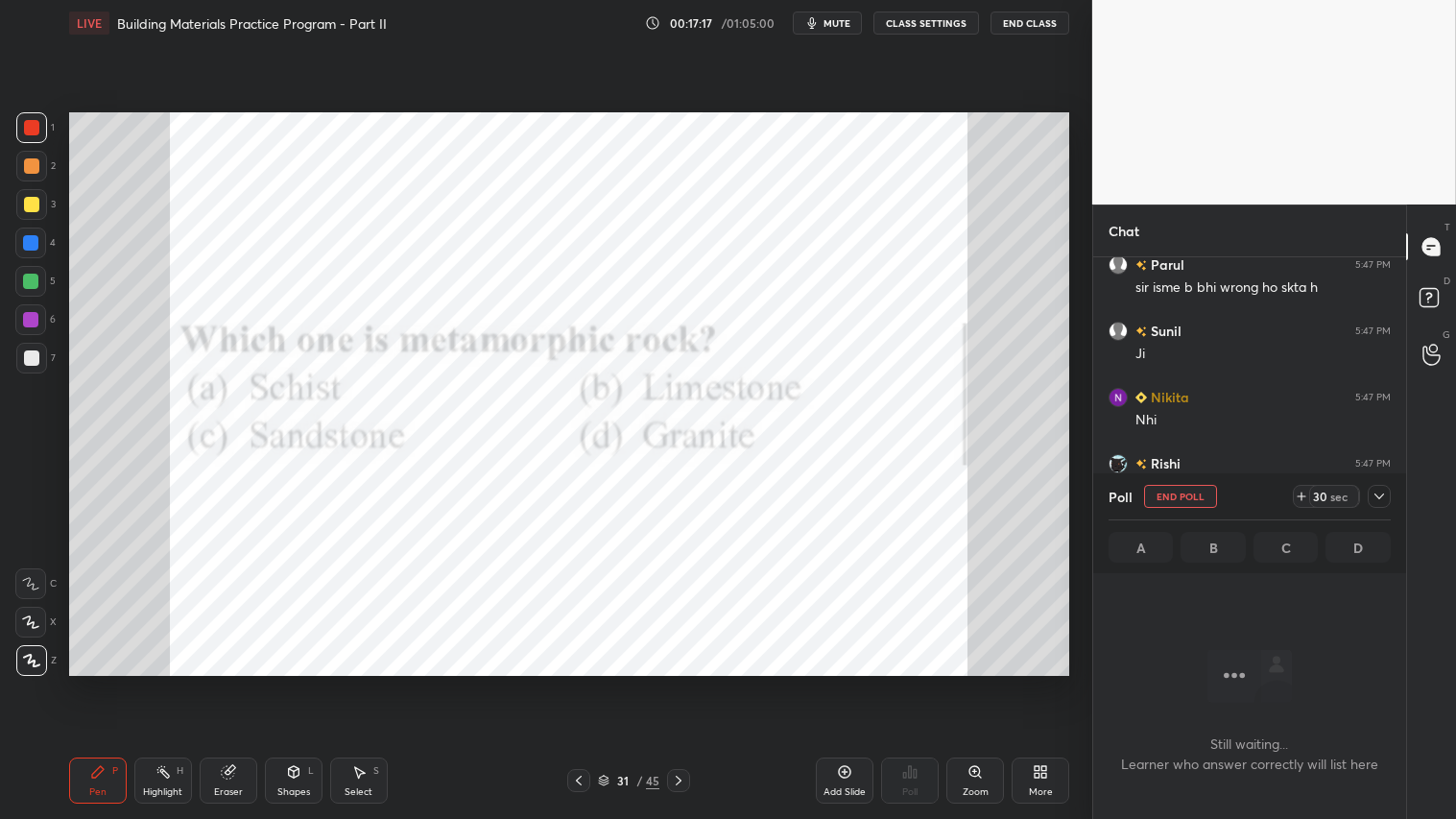 scroll, scrollTop: 433, scrollLeft: 307, axis: both 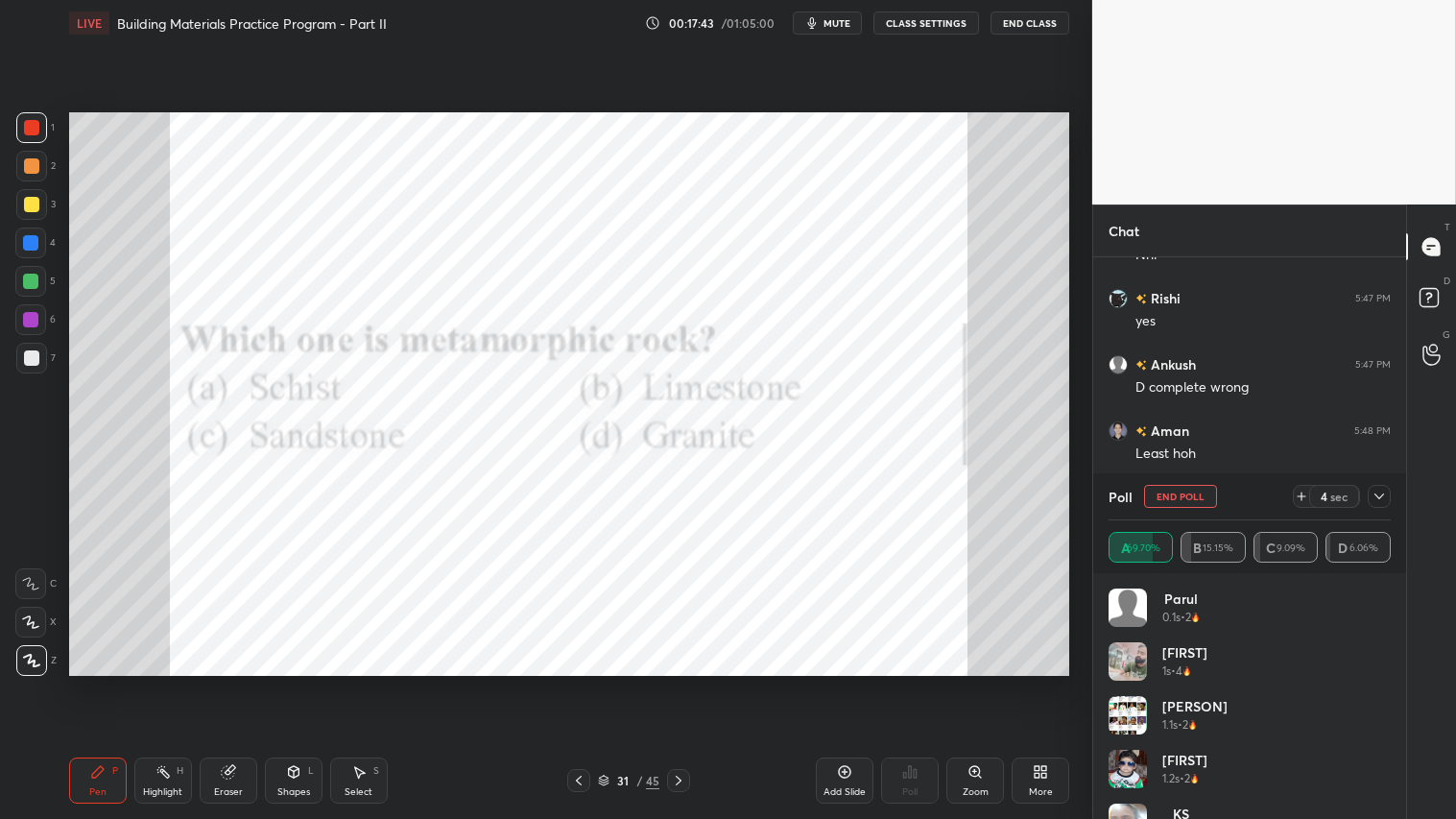 click at bounding box center [1379, 496] 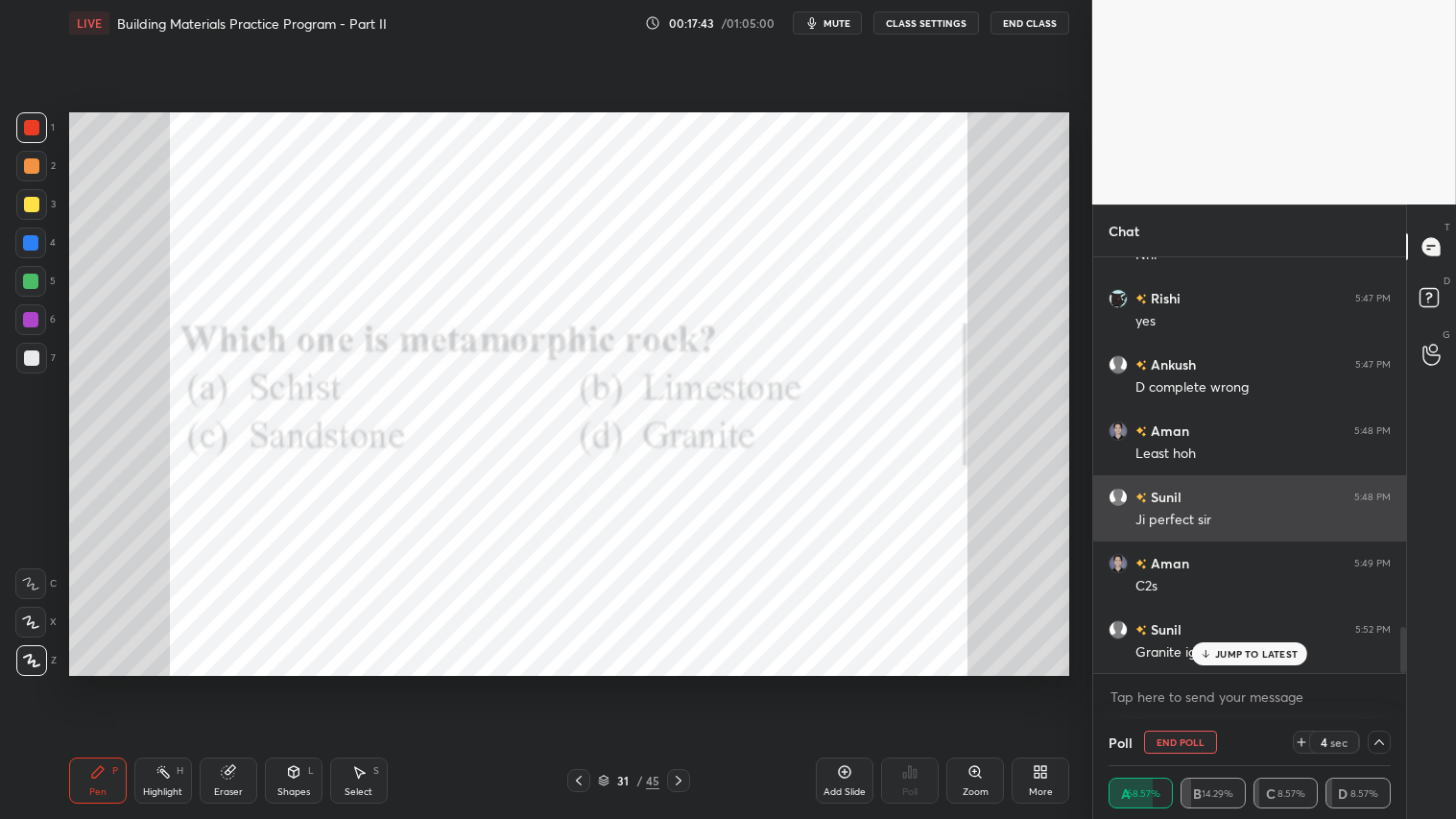 scroll, scrollTop: 125, scrollLeft: 276, axis: both 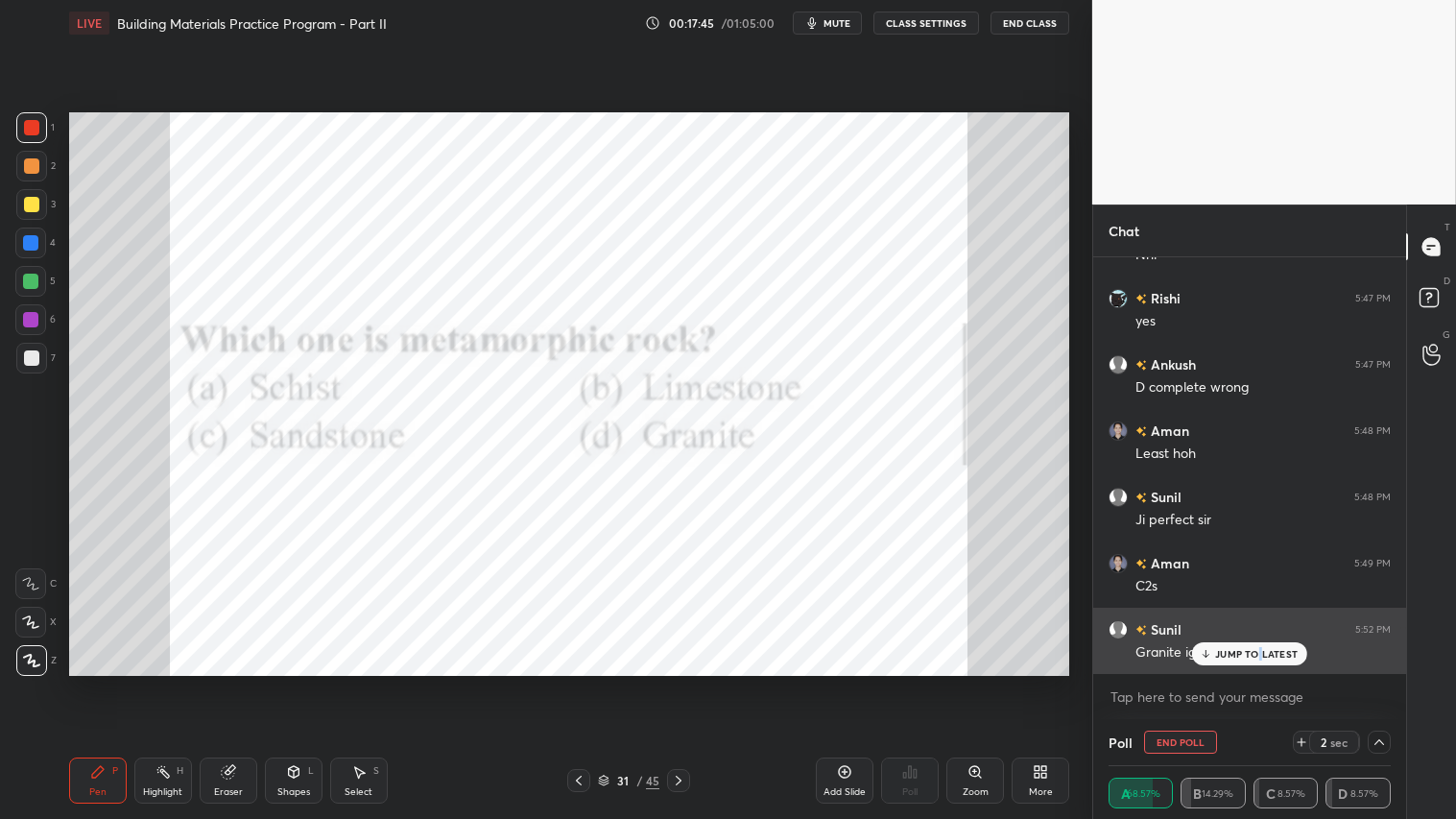 click on "JUMP TO LATEST" at bounding box center (1256, 654) 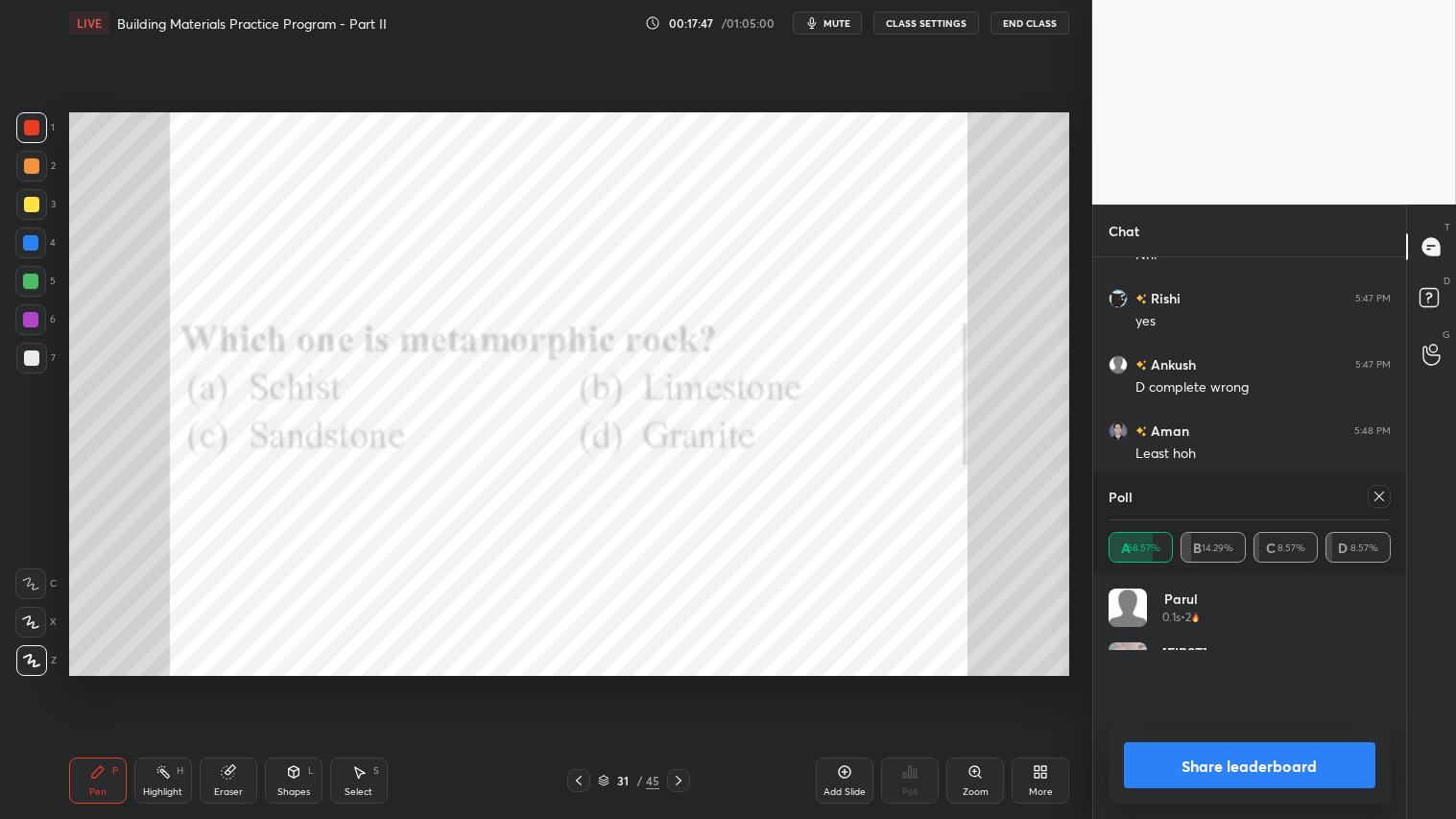 scroll, scrollTop: 5, scrollLeft: 6, axis: both 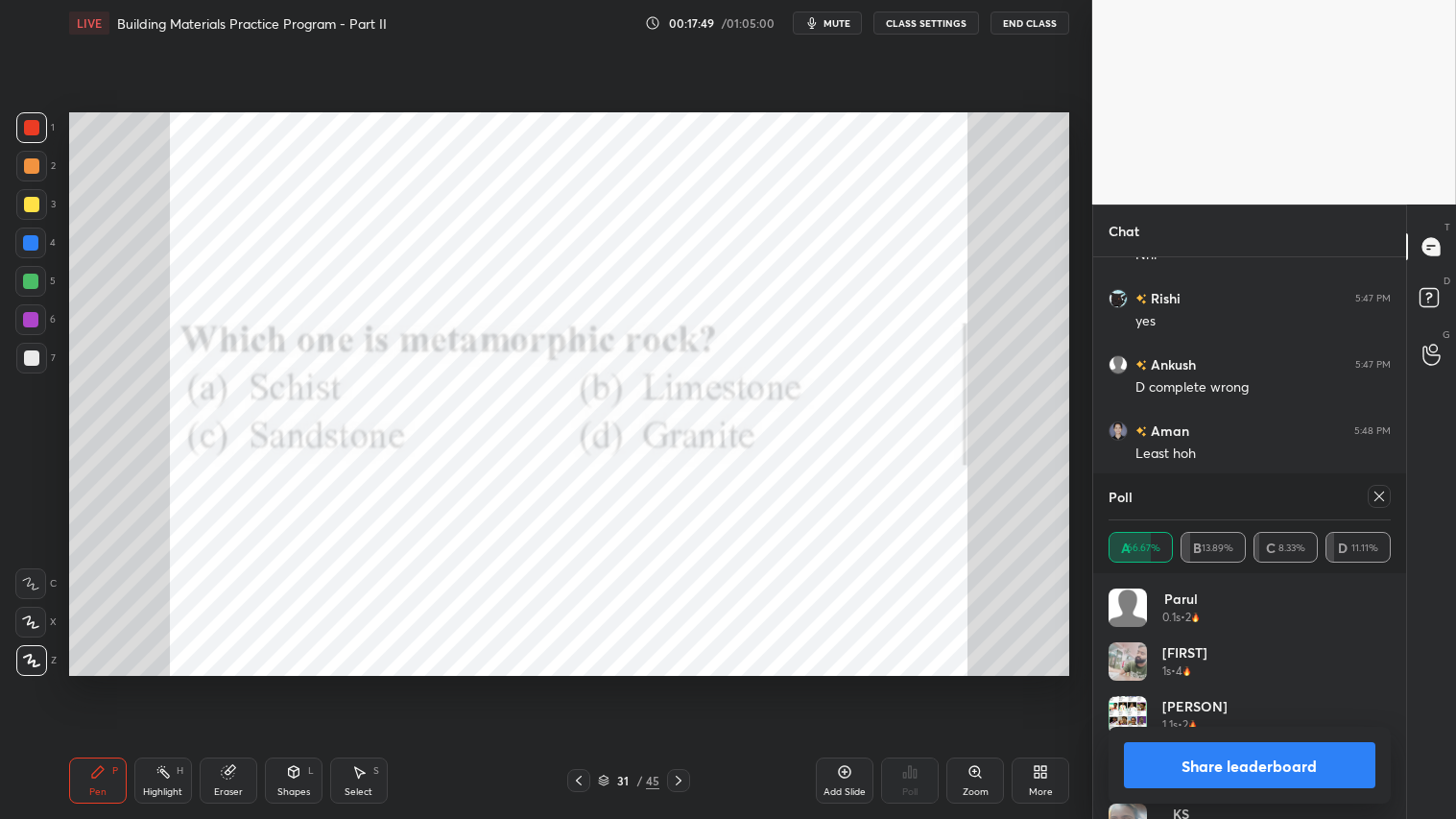 click on "Share leaderboard" at bounding box center (1250, 765) 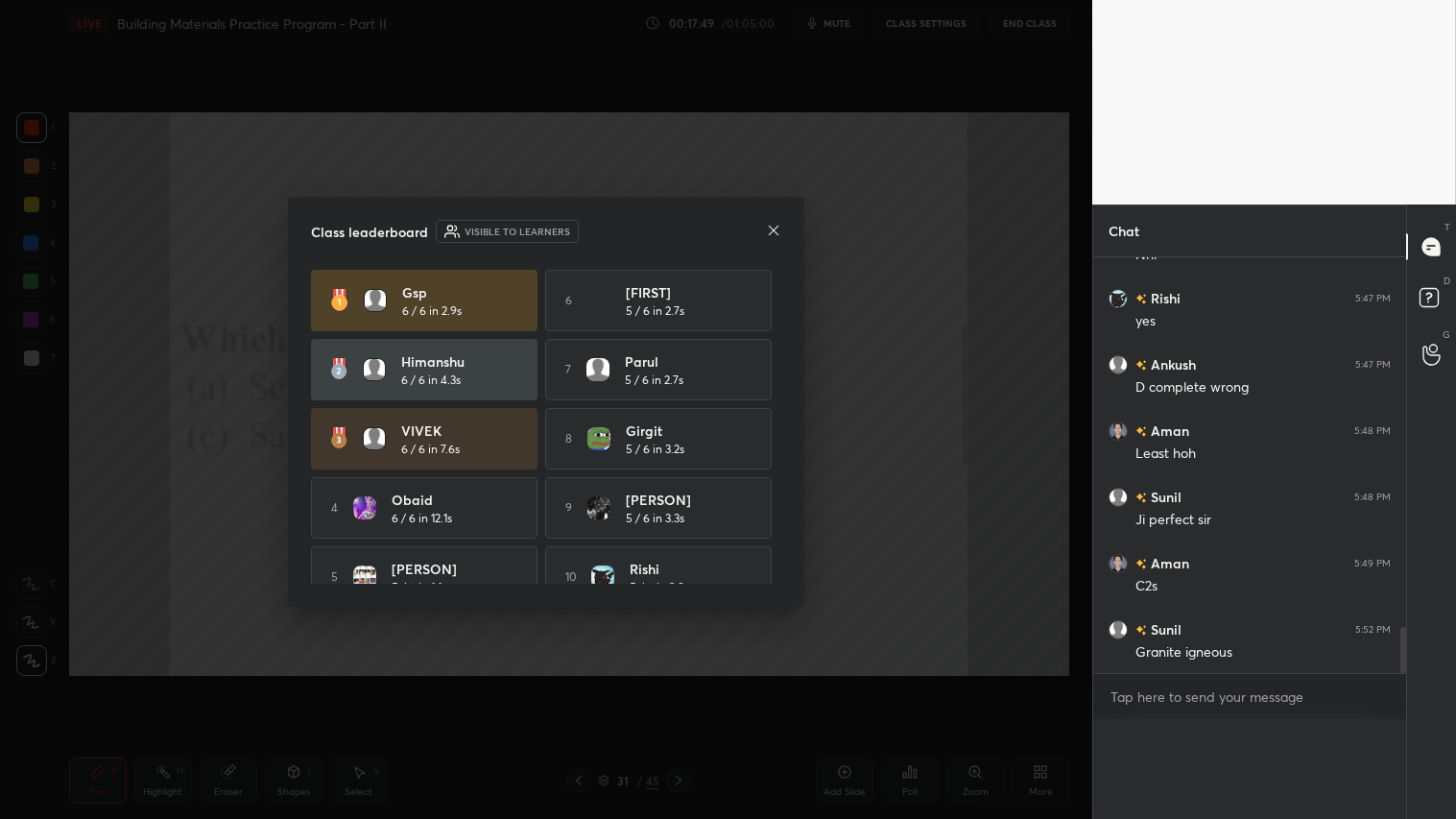 scroll, scrollTop: 0, scrollLeft: 0, axis: both 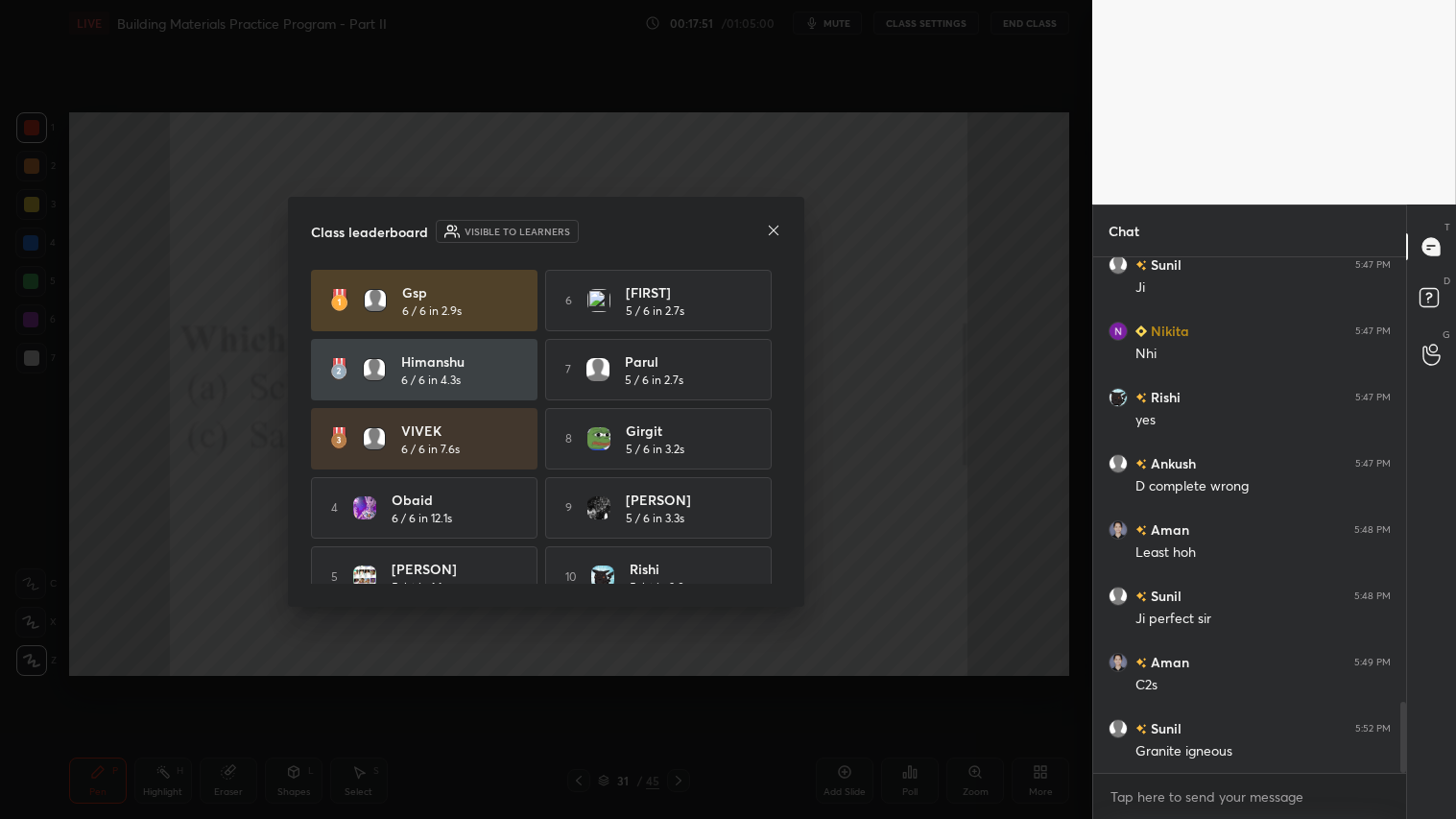 click 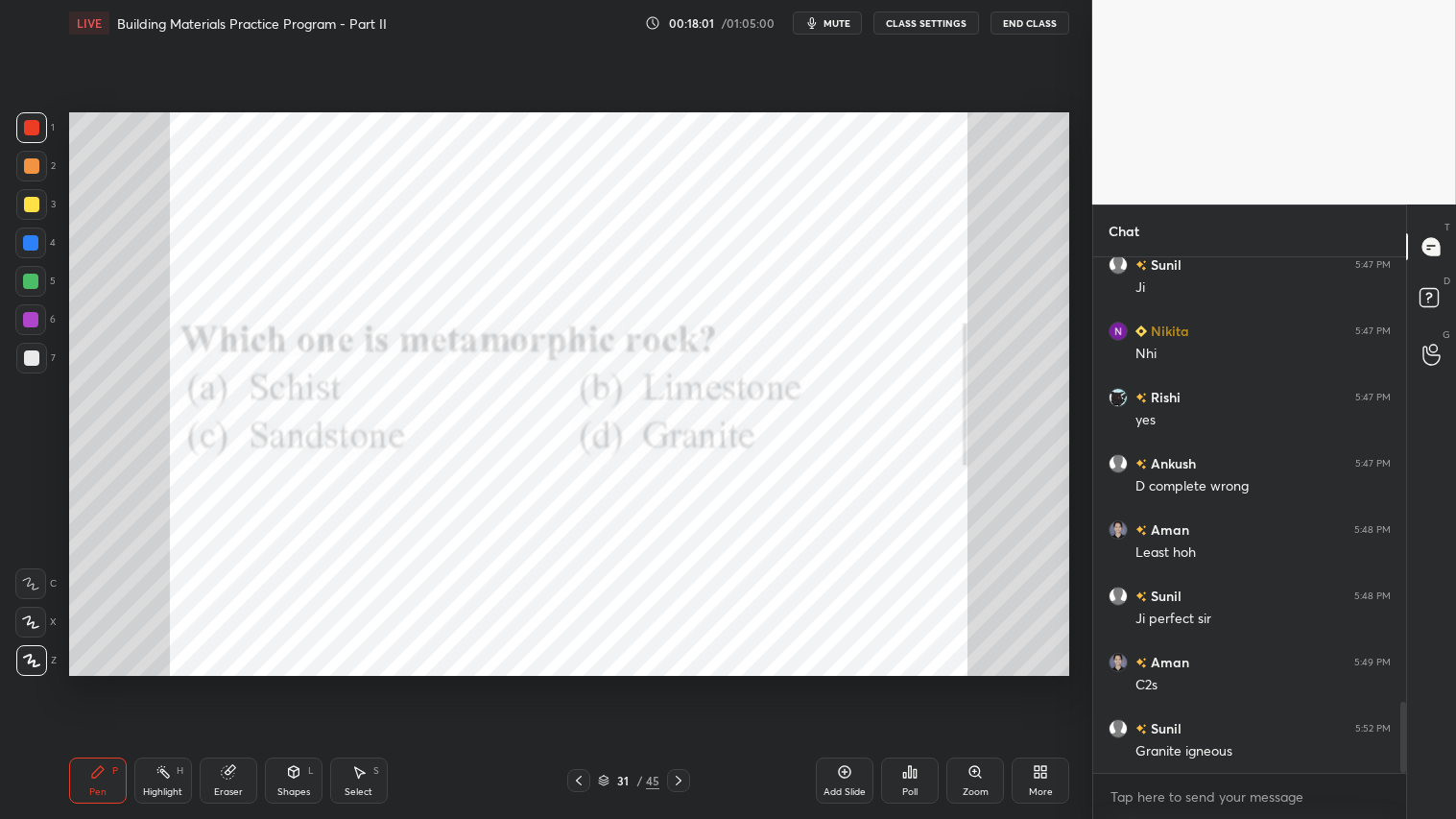 click at bounding box center [32, 128] 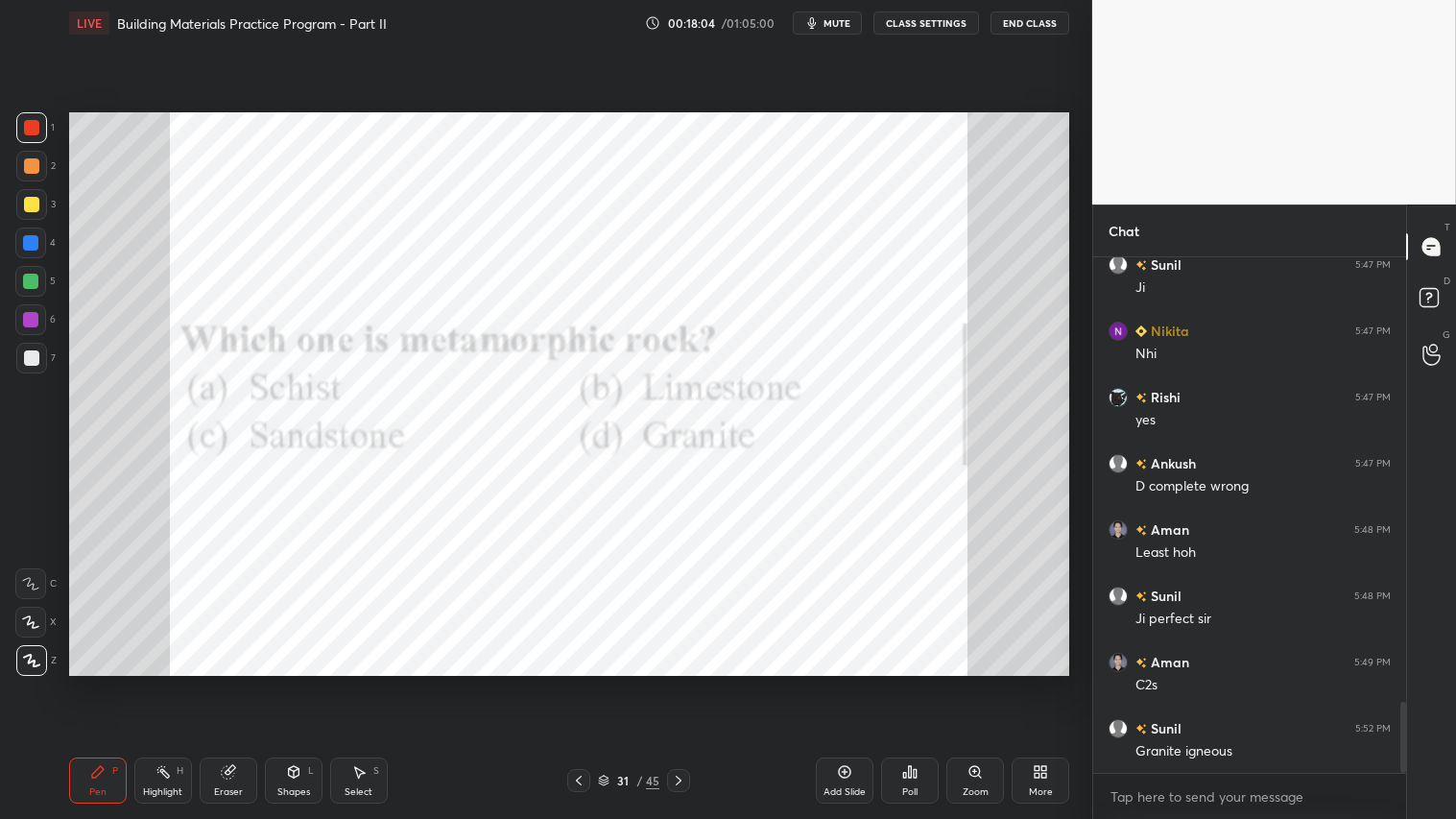 click 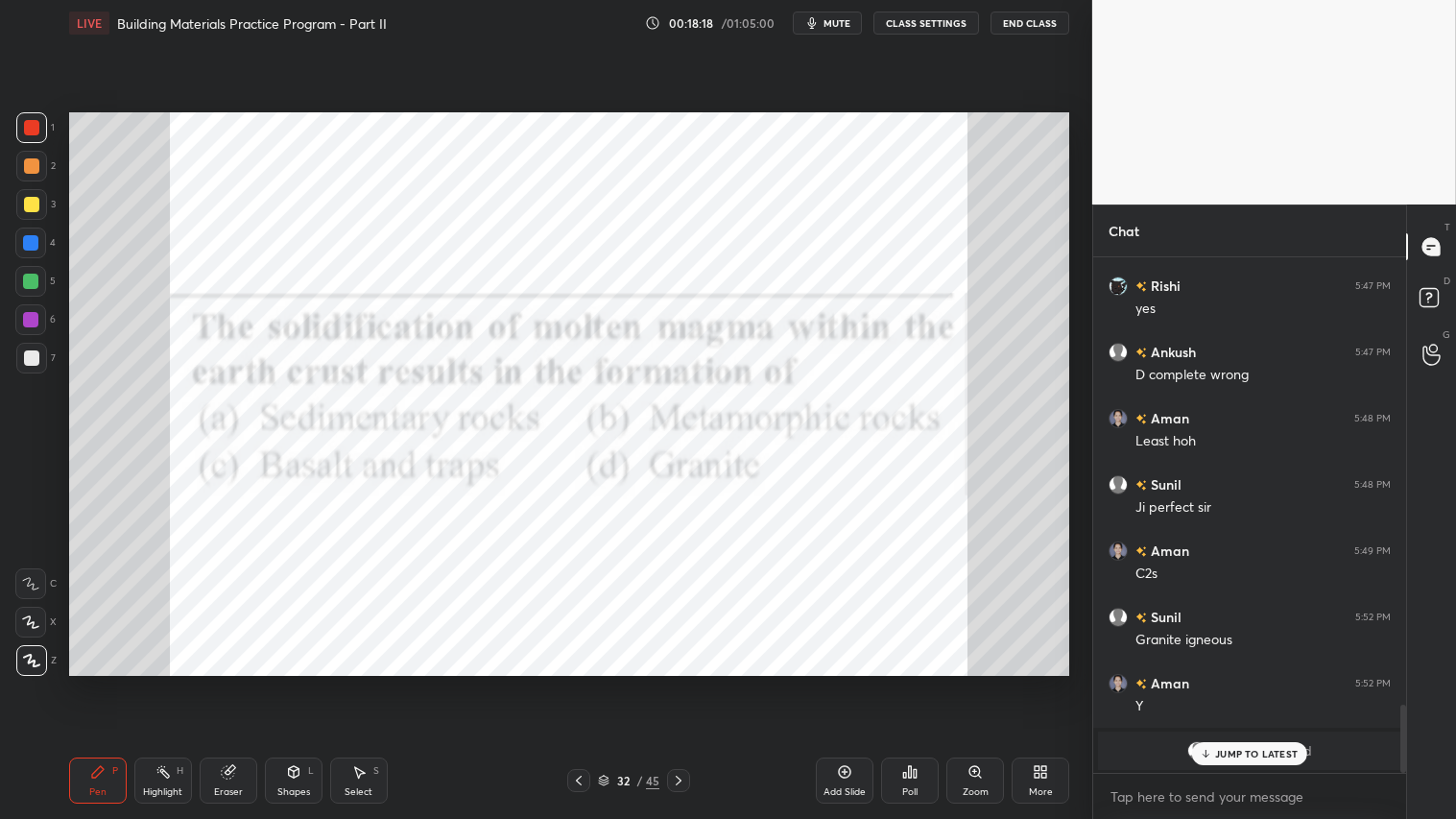 click on "Poll" at bounding box center [910, 781] 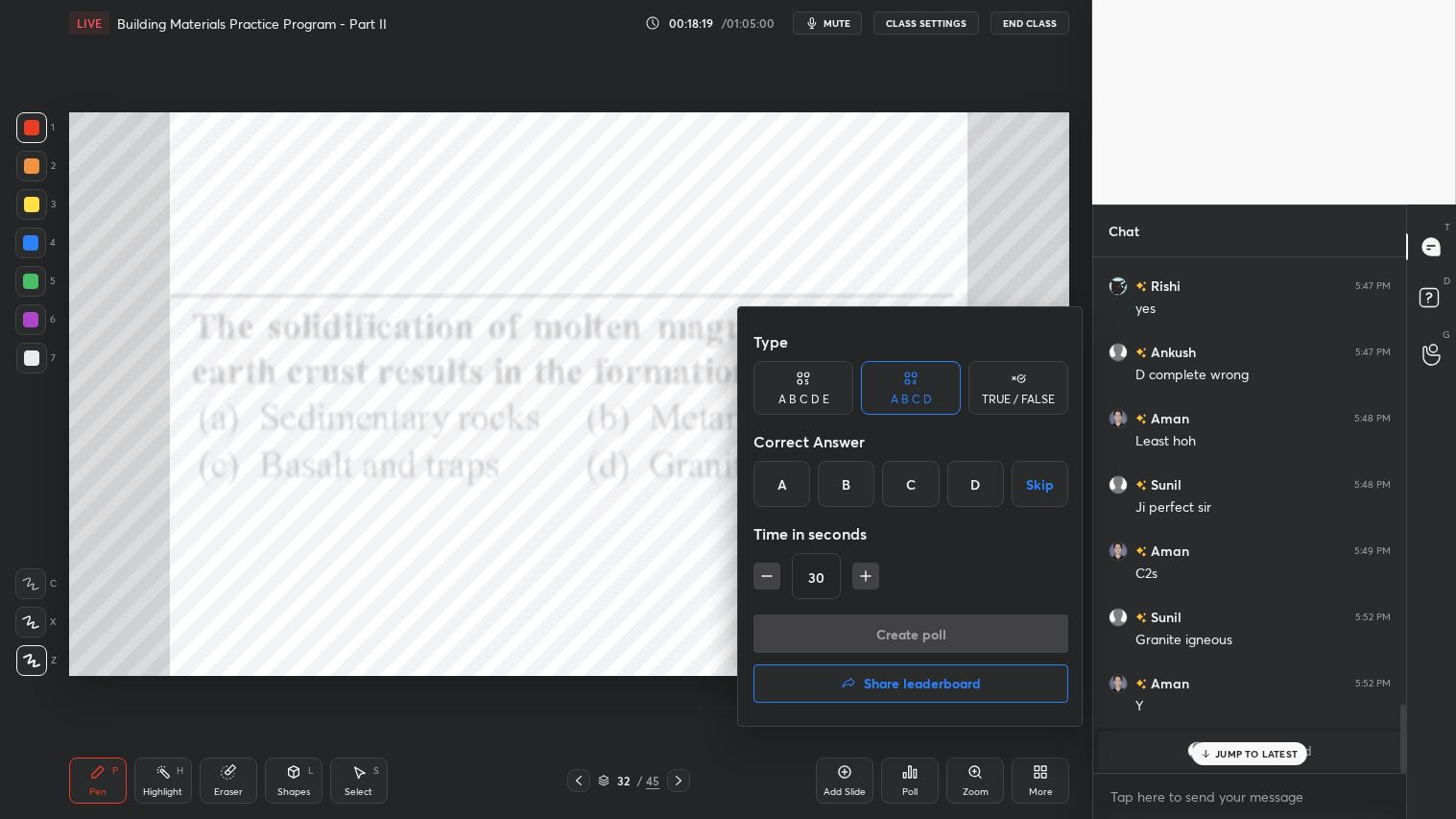 click on "D" at bounding box center (975, 484) 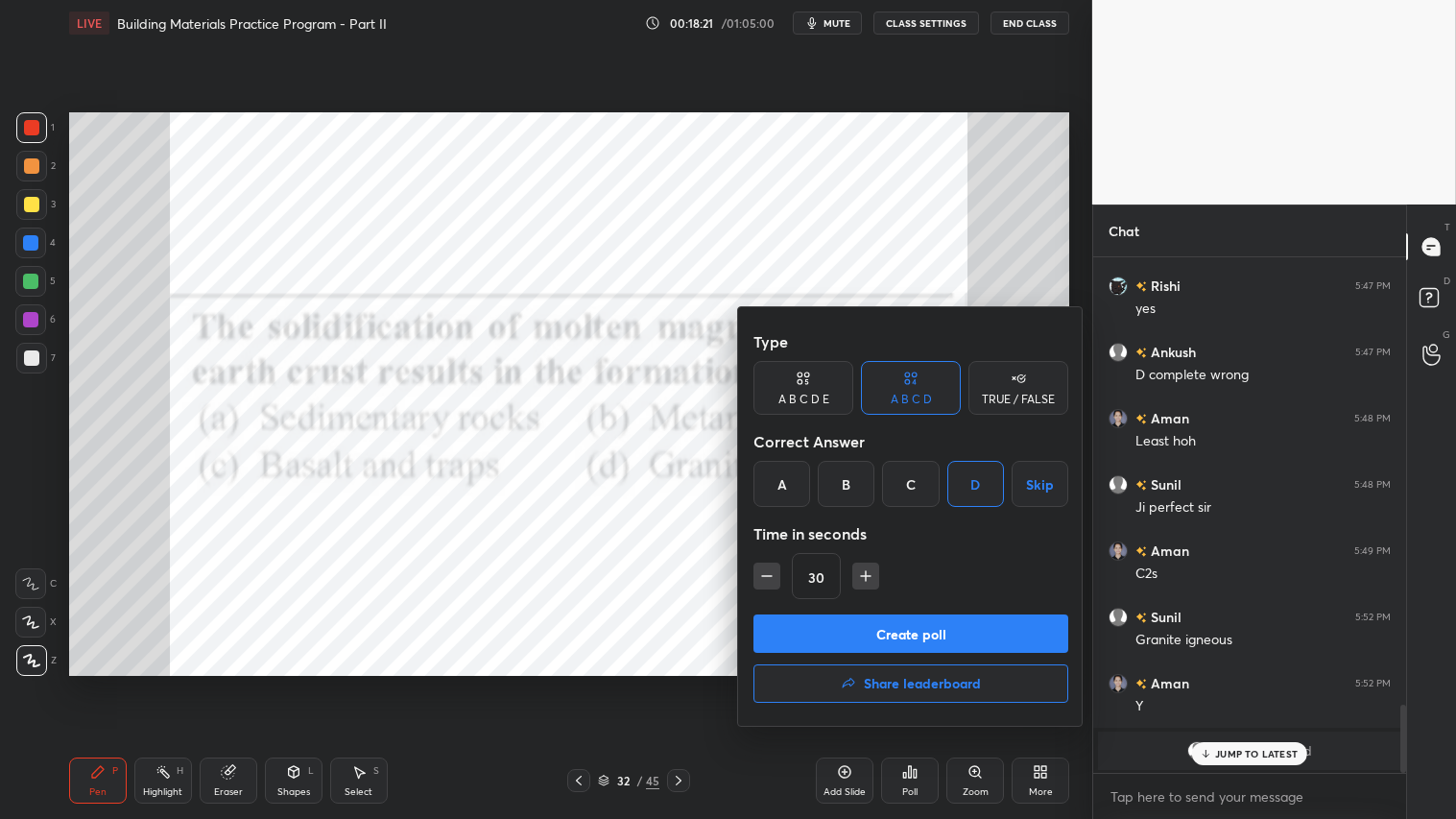click on "Create poll" at bounding box center [911, 634] 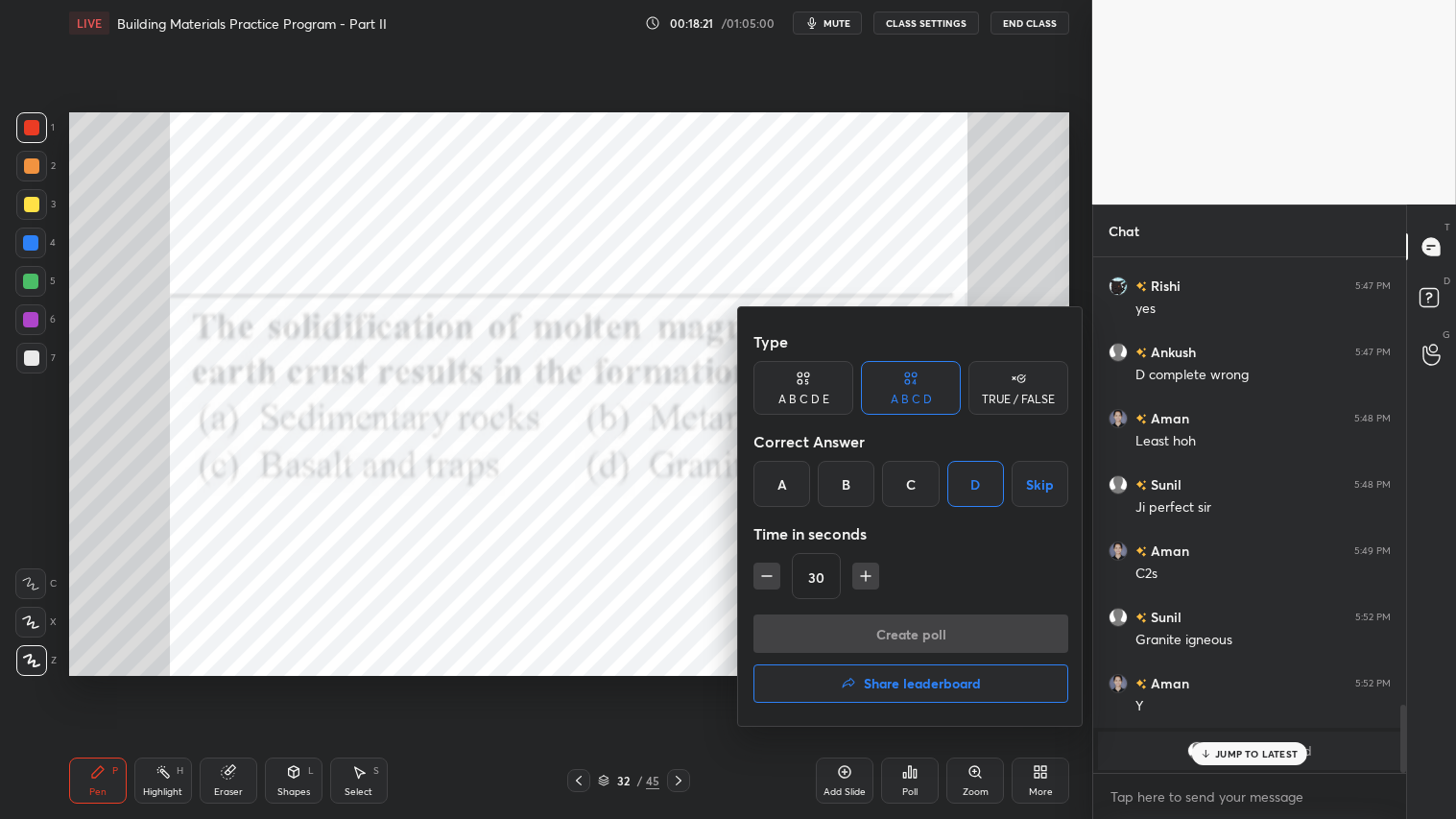 scroll, scrollTop: 477, scrollLeft: 307, axis: both 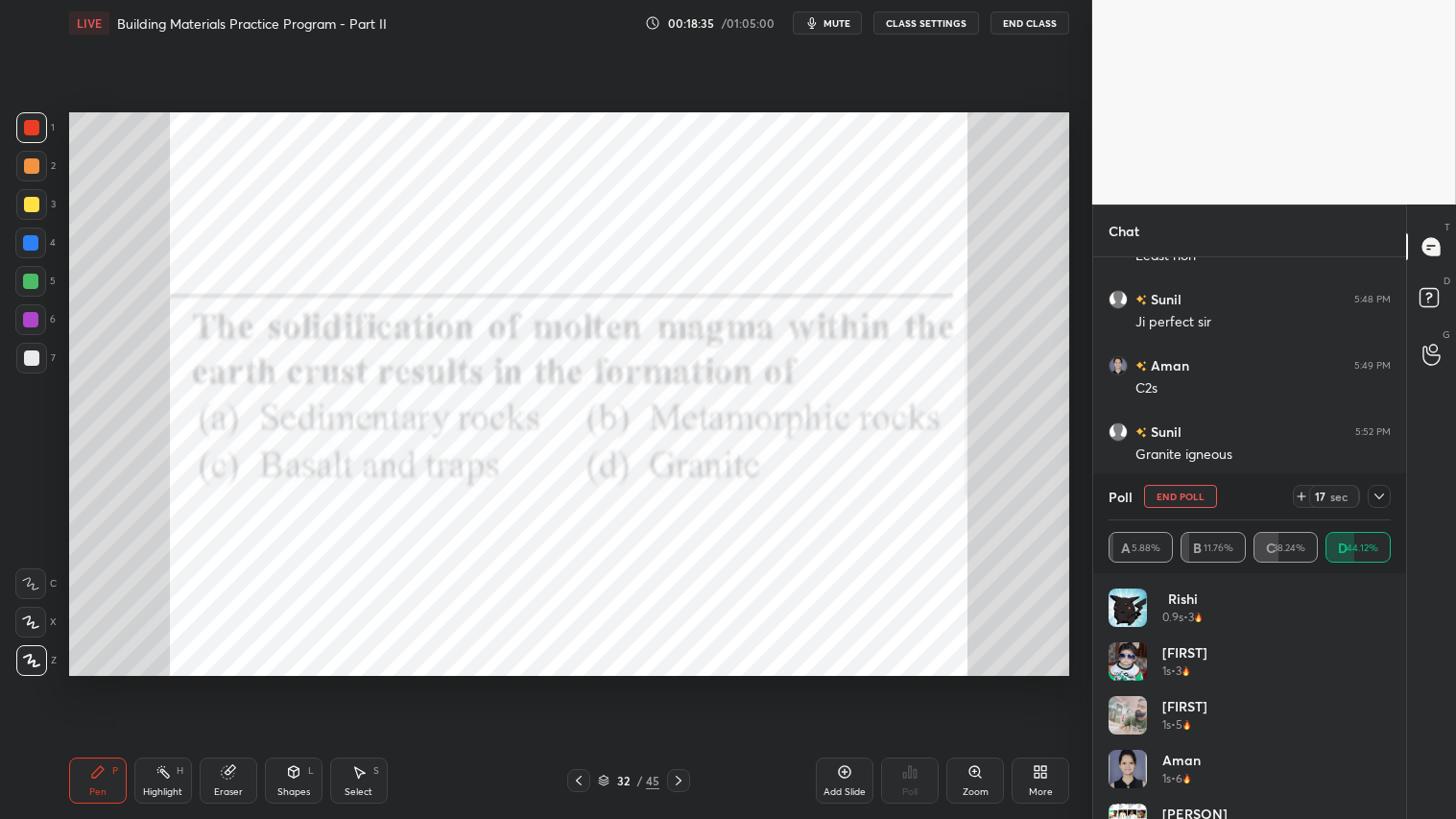 click 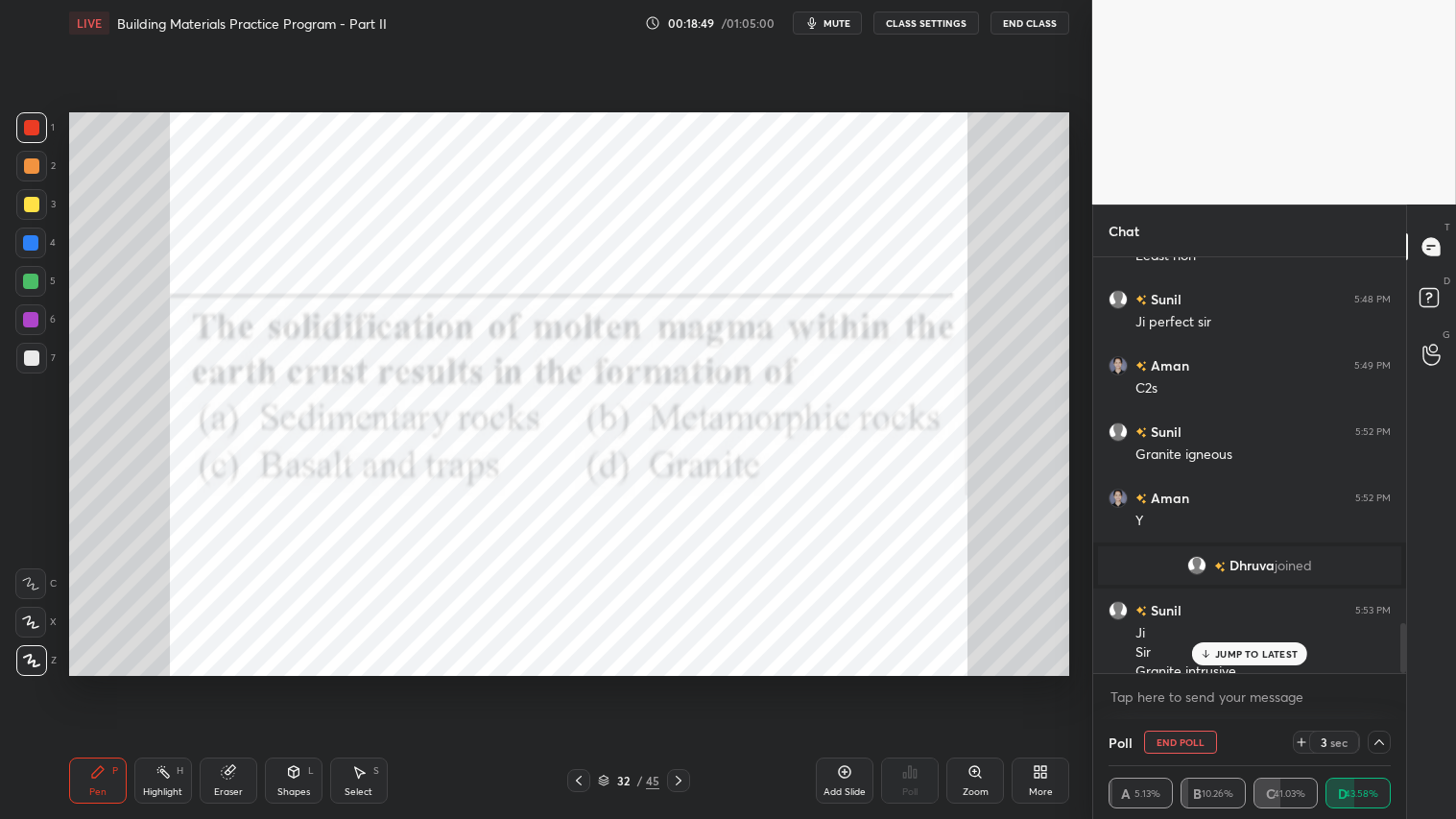 scroll, scrollTop: 3056, scrollLeft: 0, axis: vertical 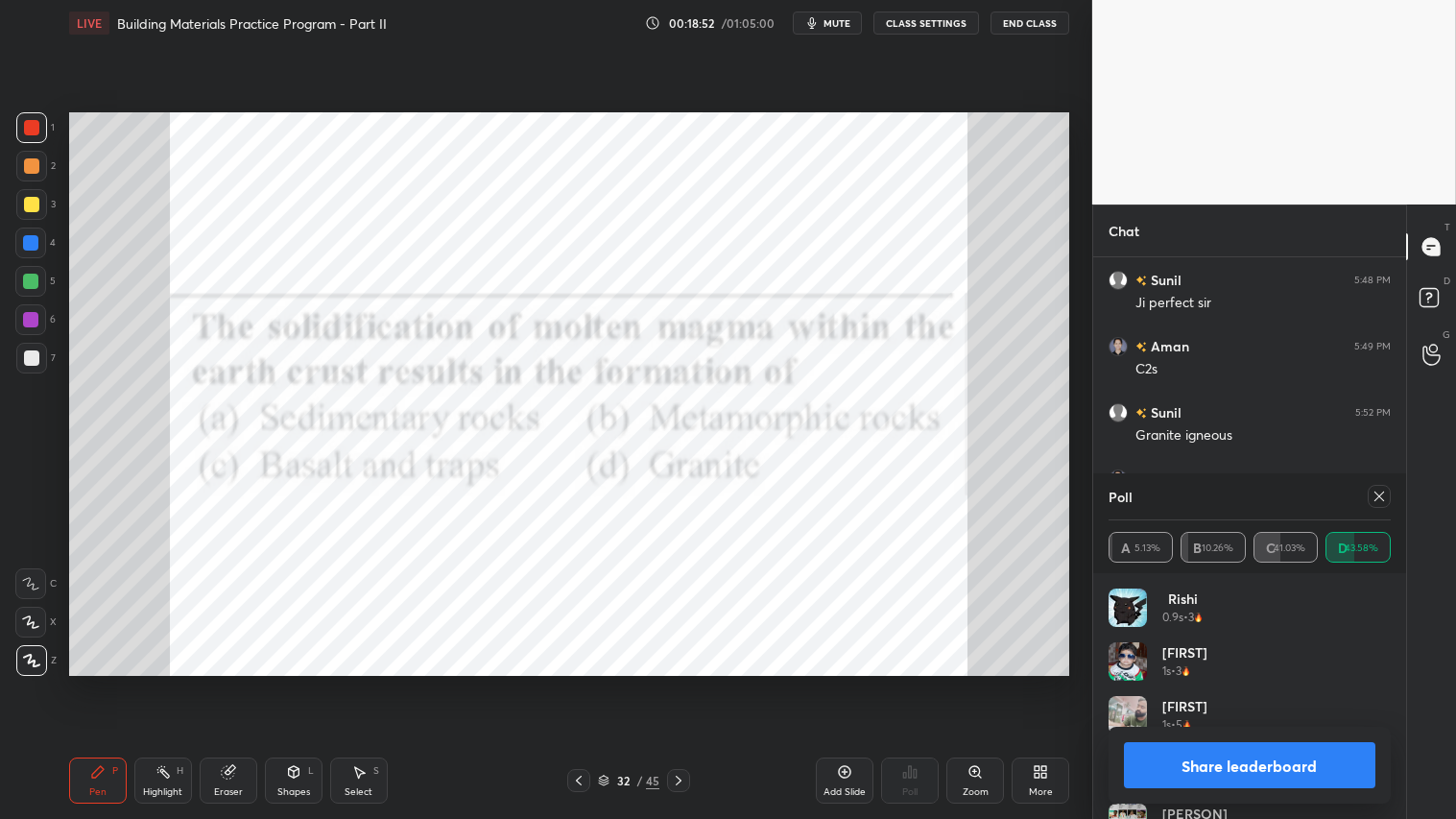 click on "Share leaderboard" at bounding box center [1250, 765] 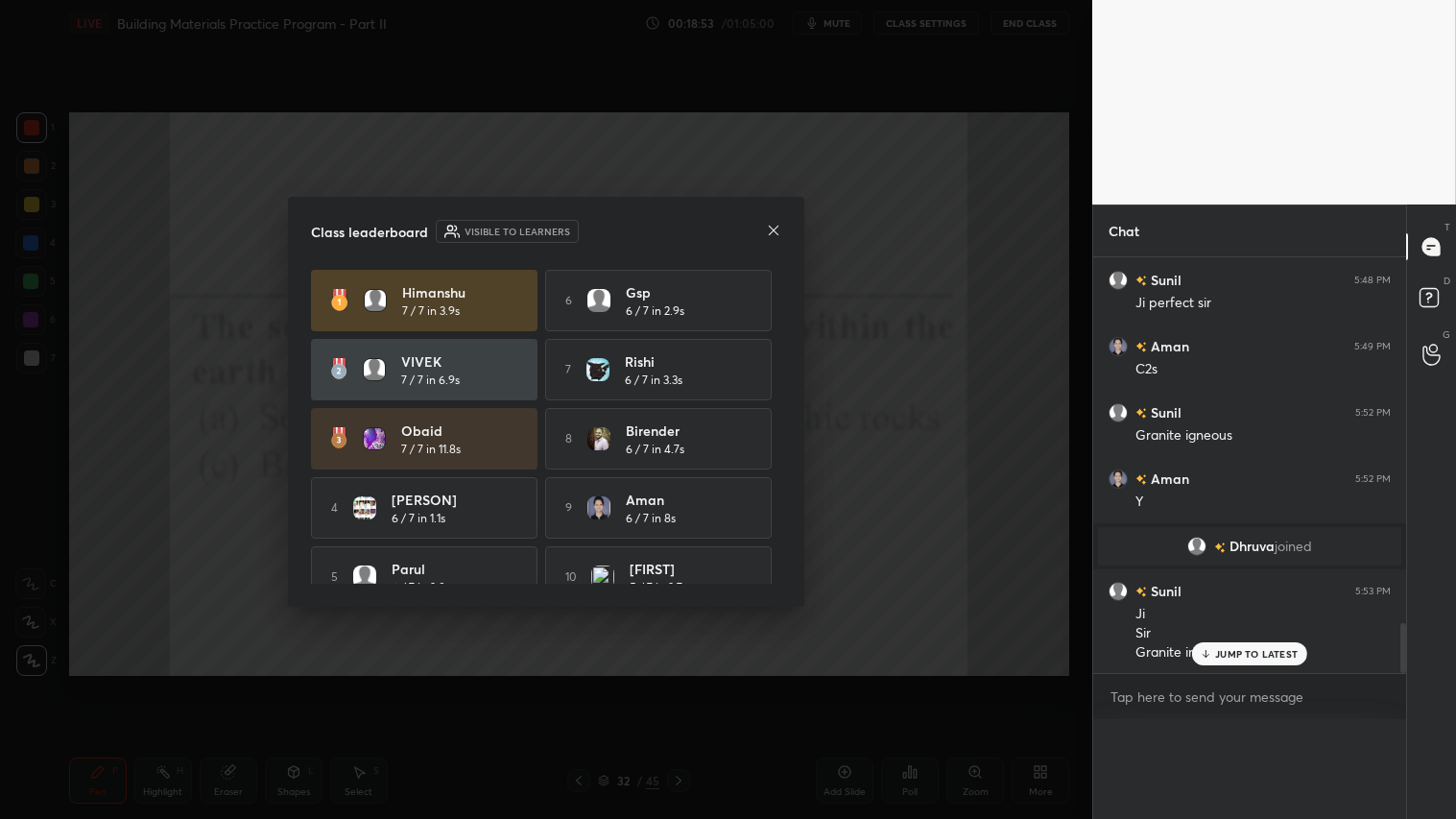 scroll, scrollTop: 0, scrollLeft: 0, axis: both 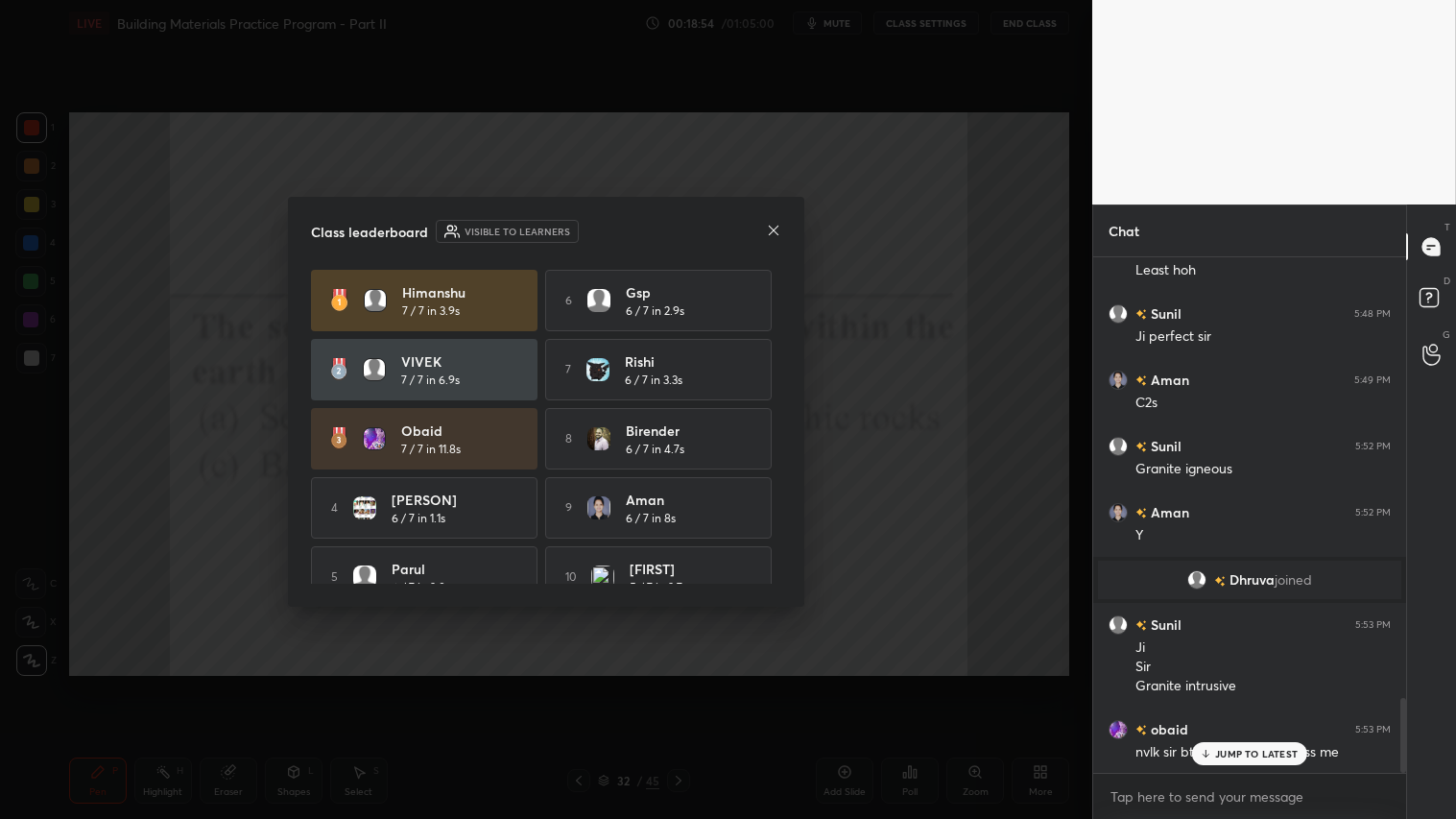 click on "JUMP TO LATEST" at bounding box center [1256, 754] 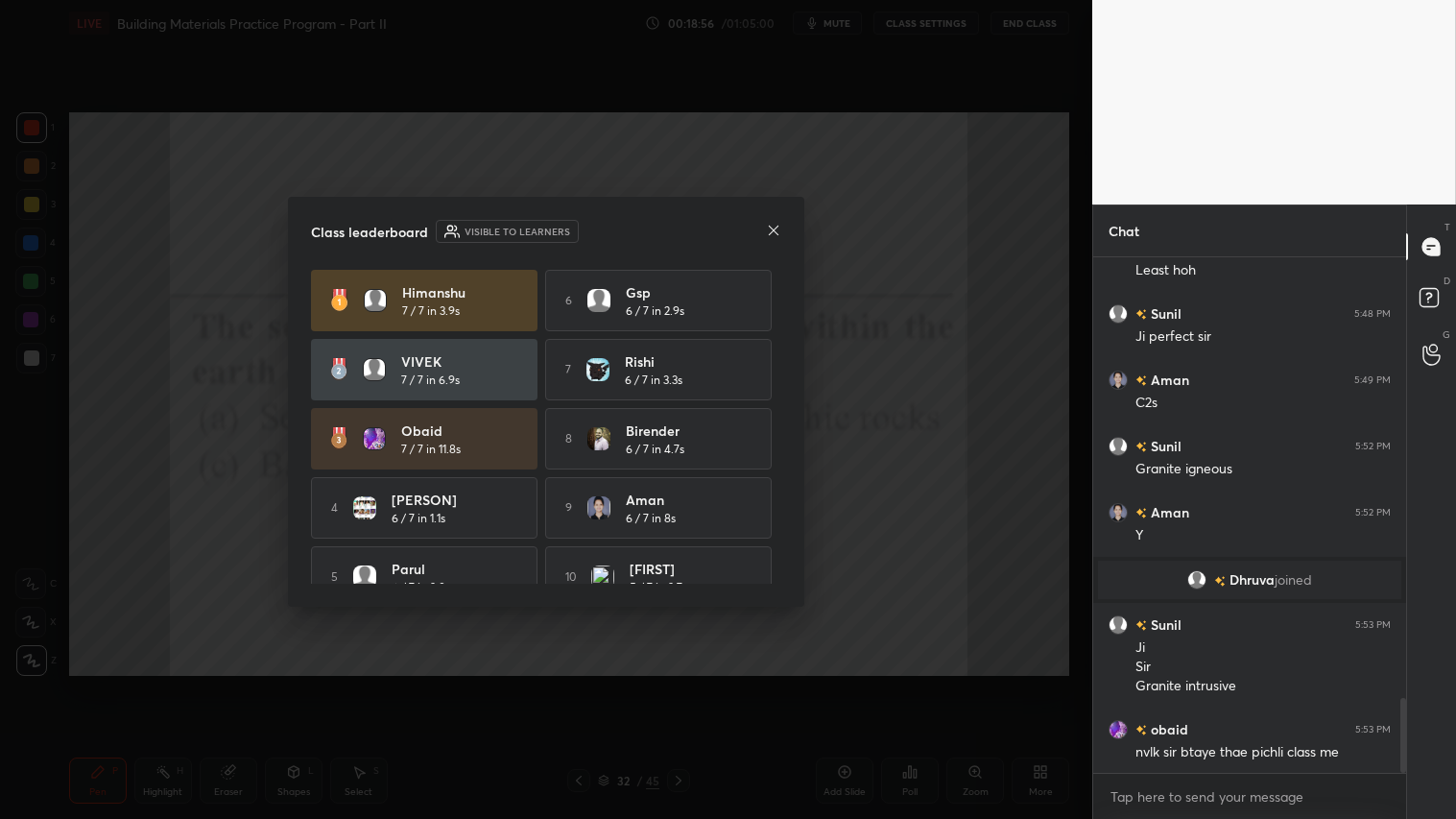 click 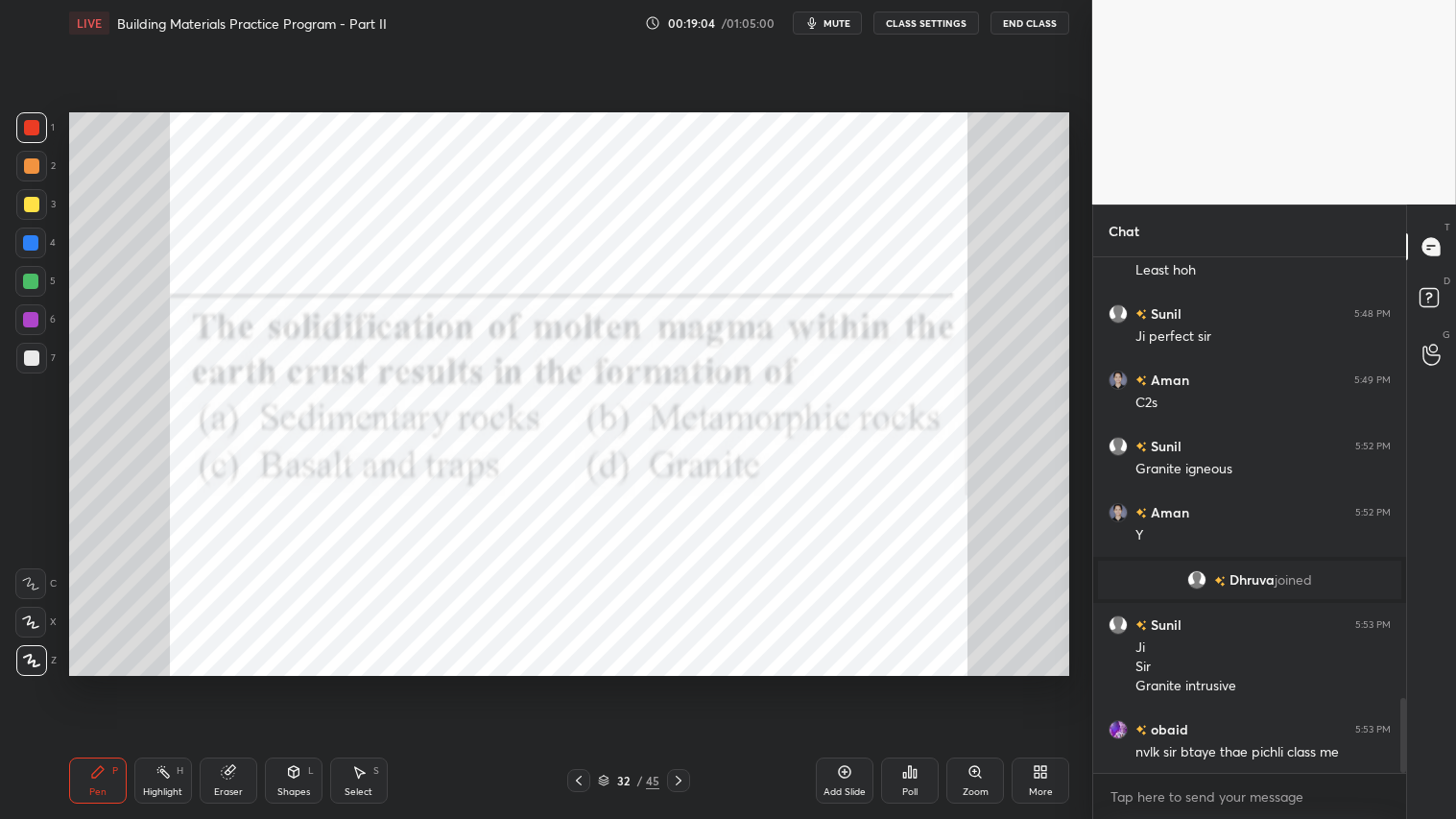 click at bounding box center [32, 128] 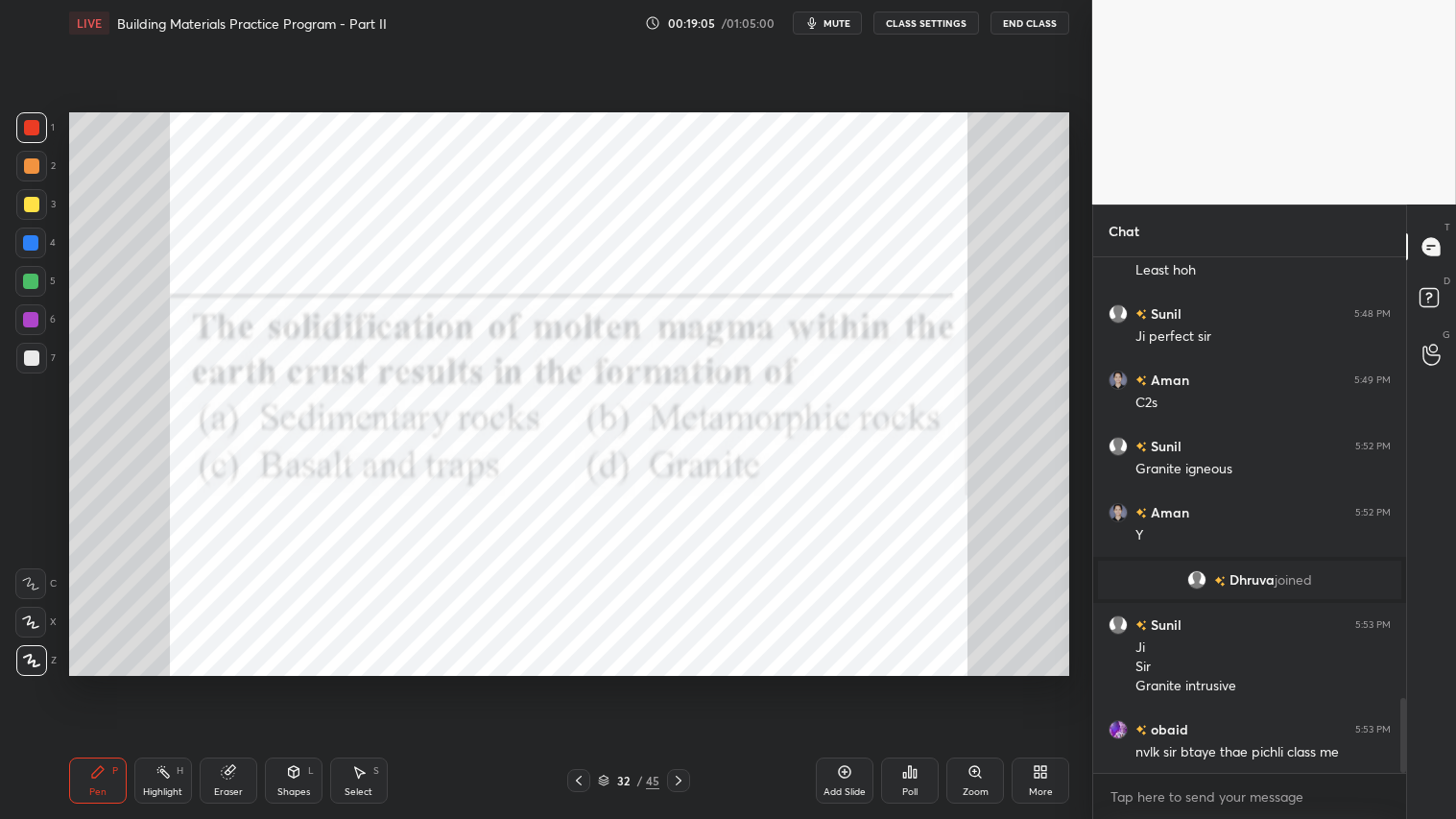 click on "Pen P" at bounding box center [98, 781] 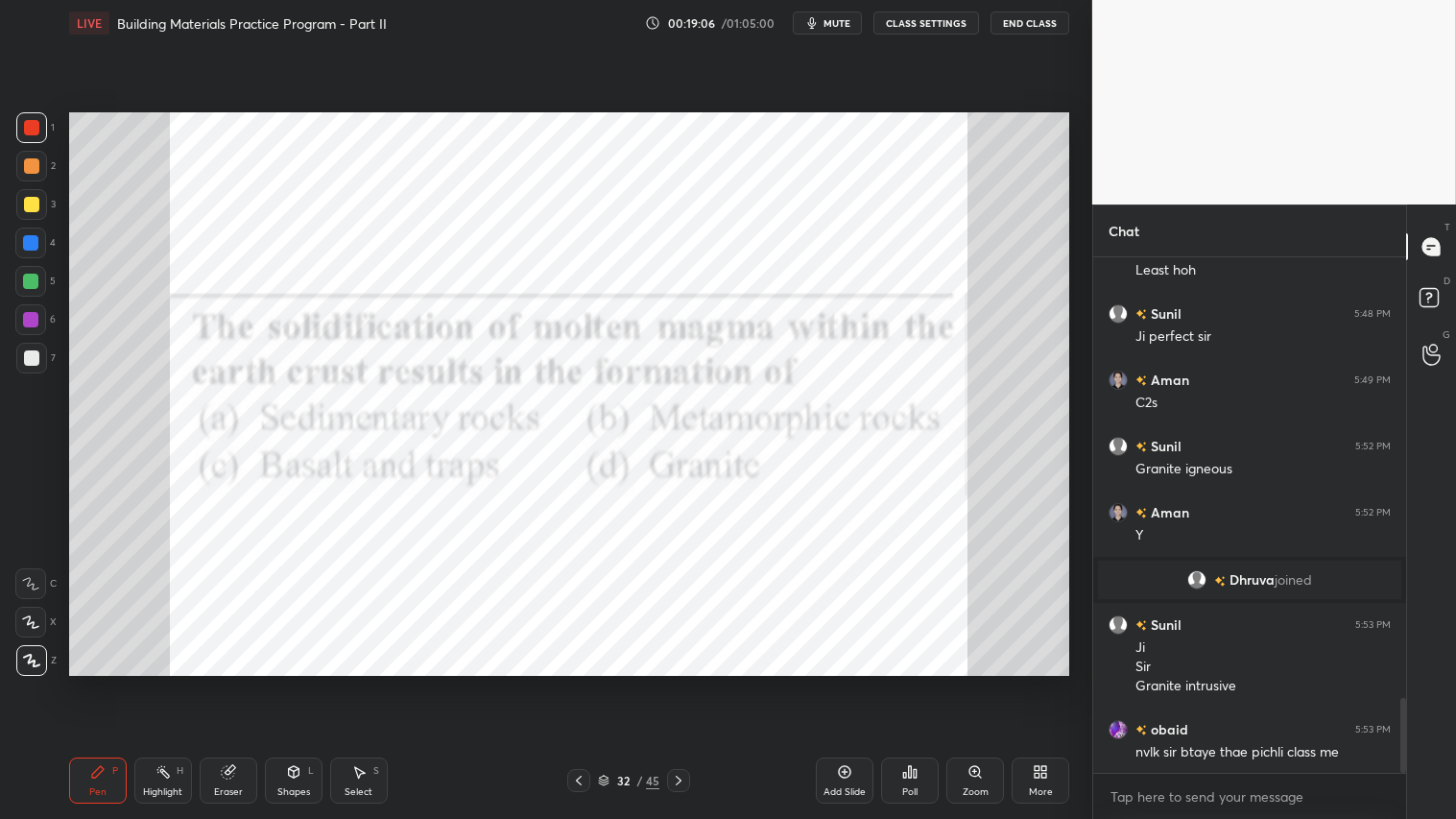 click 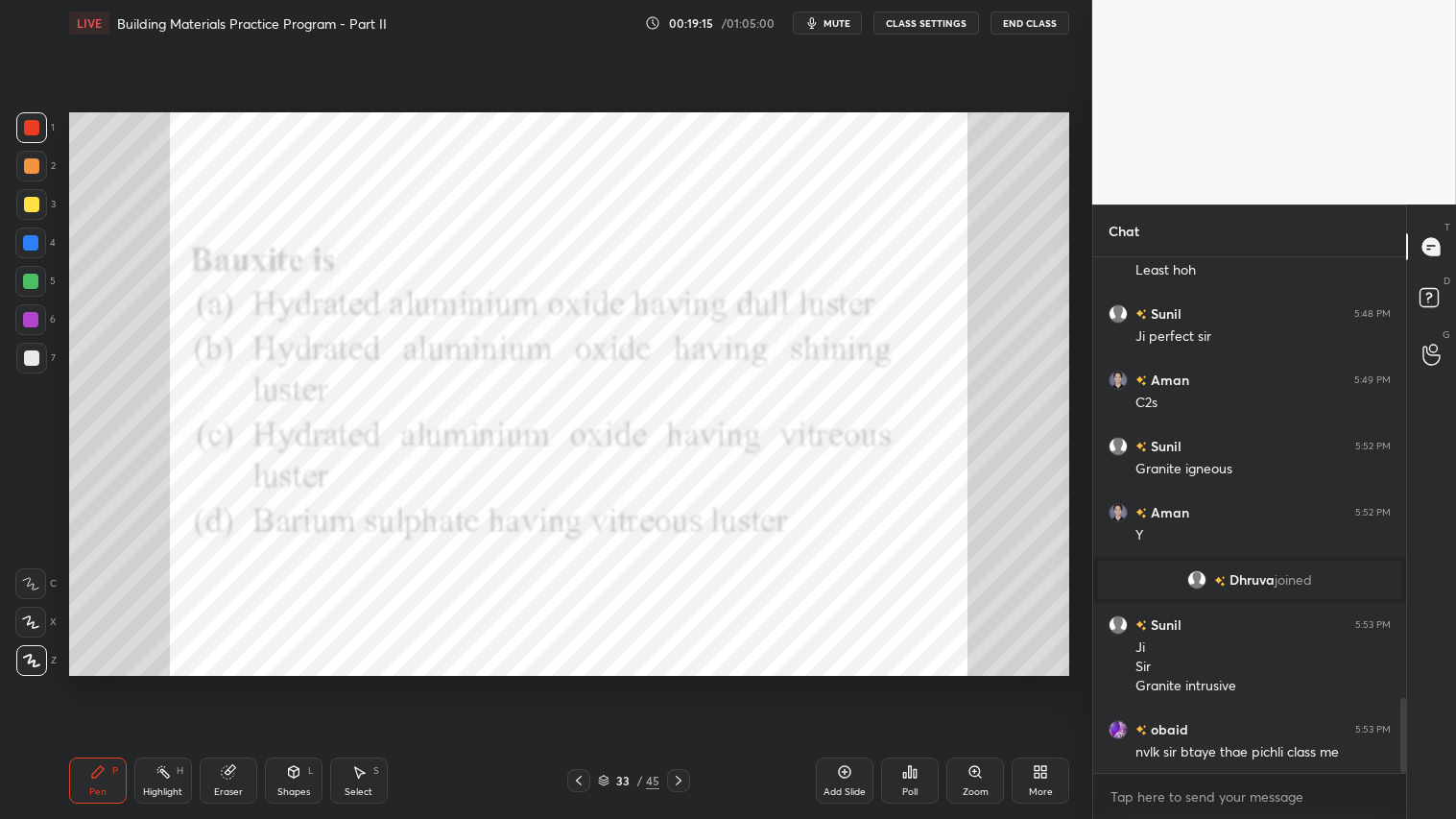 click on "Poll" at bounding box center [910, 781] 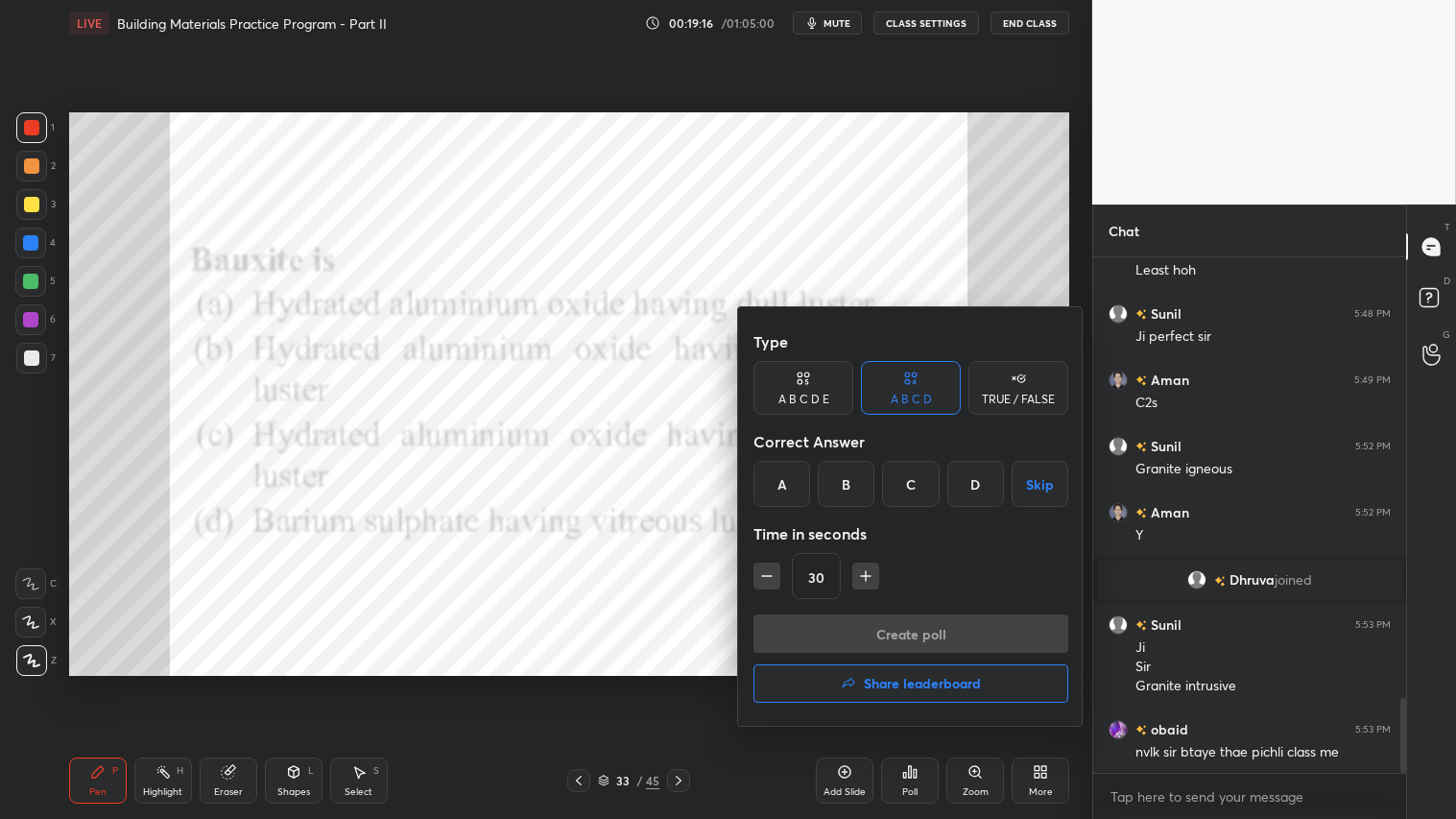 drag, startPoint x: 787, startPoint y: 482, endPoint x: 793, endPoint y: 518, distance: 36.496575 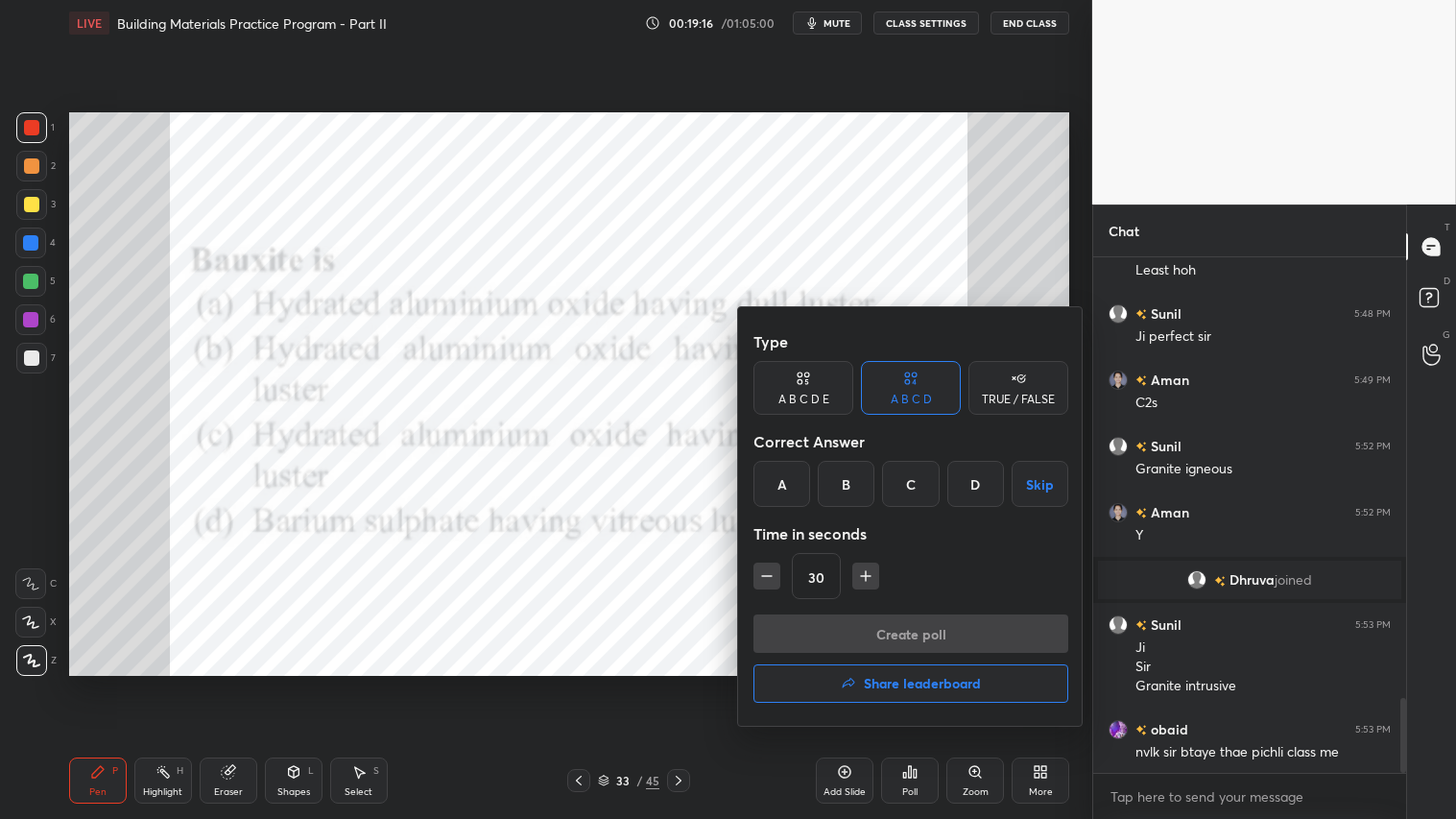 click on "A" at bounding box center [781, 484] 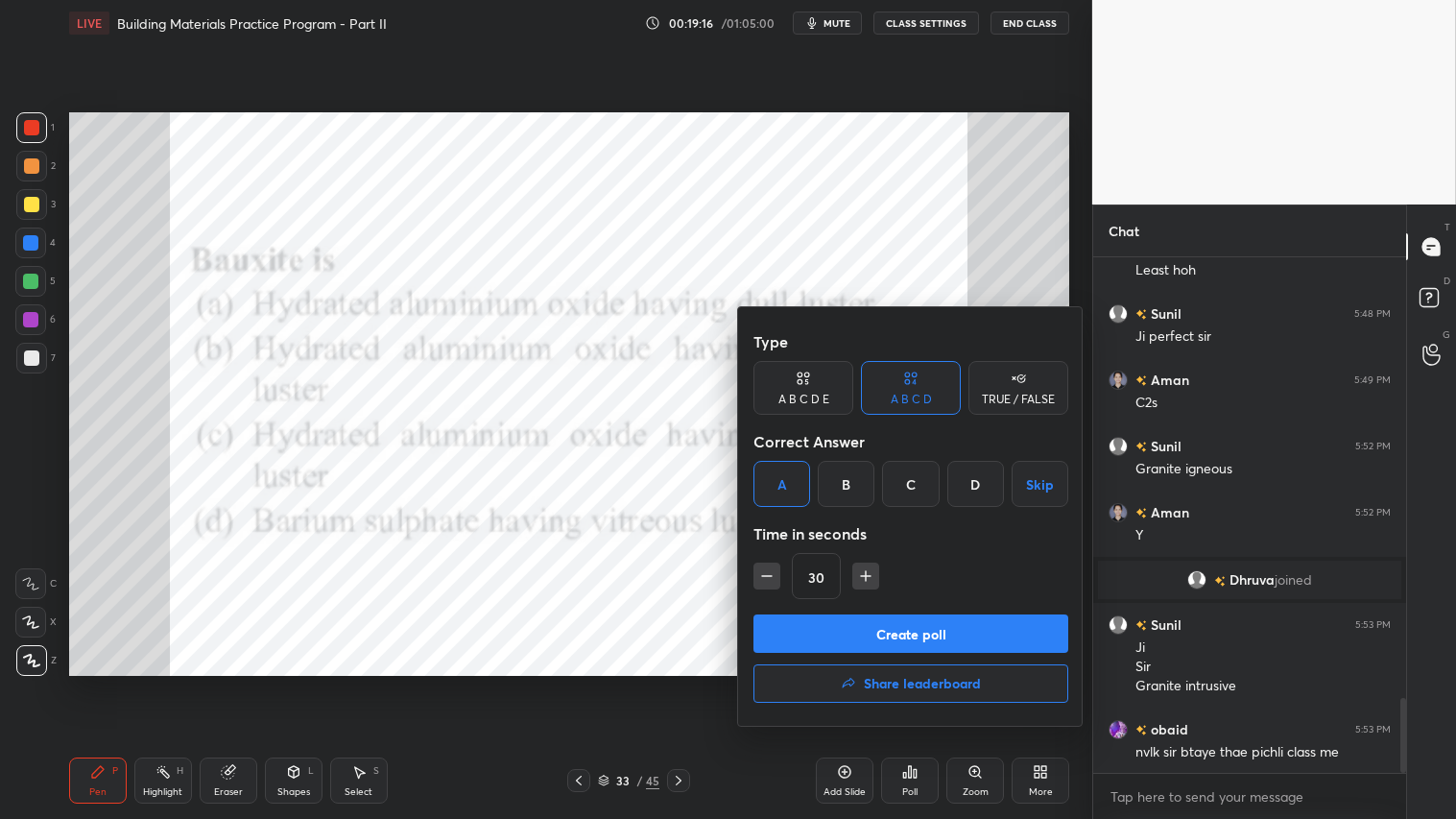 click on "Create poll" at bounding box center (911, 634) 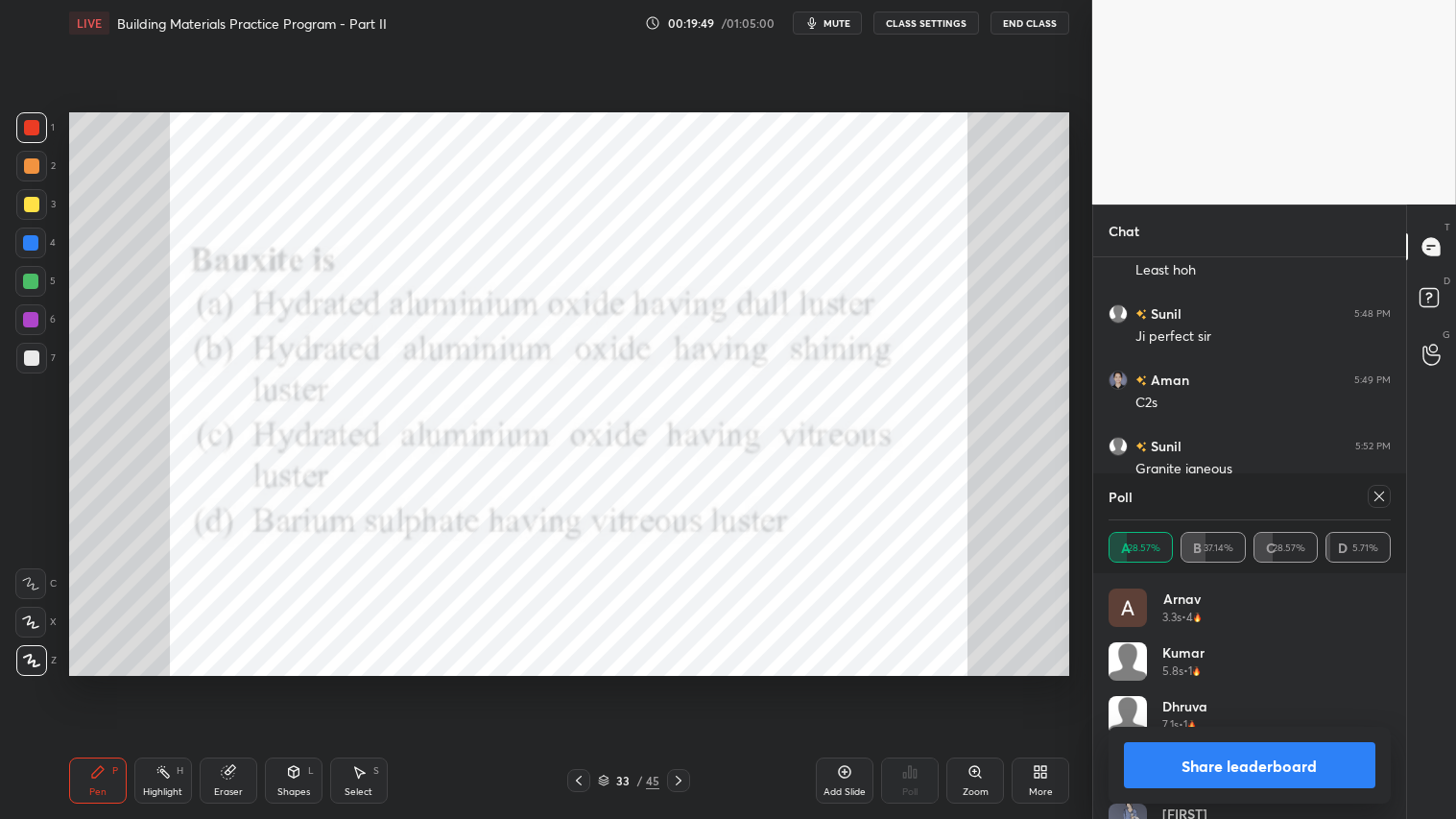 click on "Share leaderboard" at bounding box center [1250, 765] 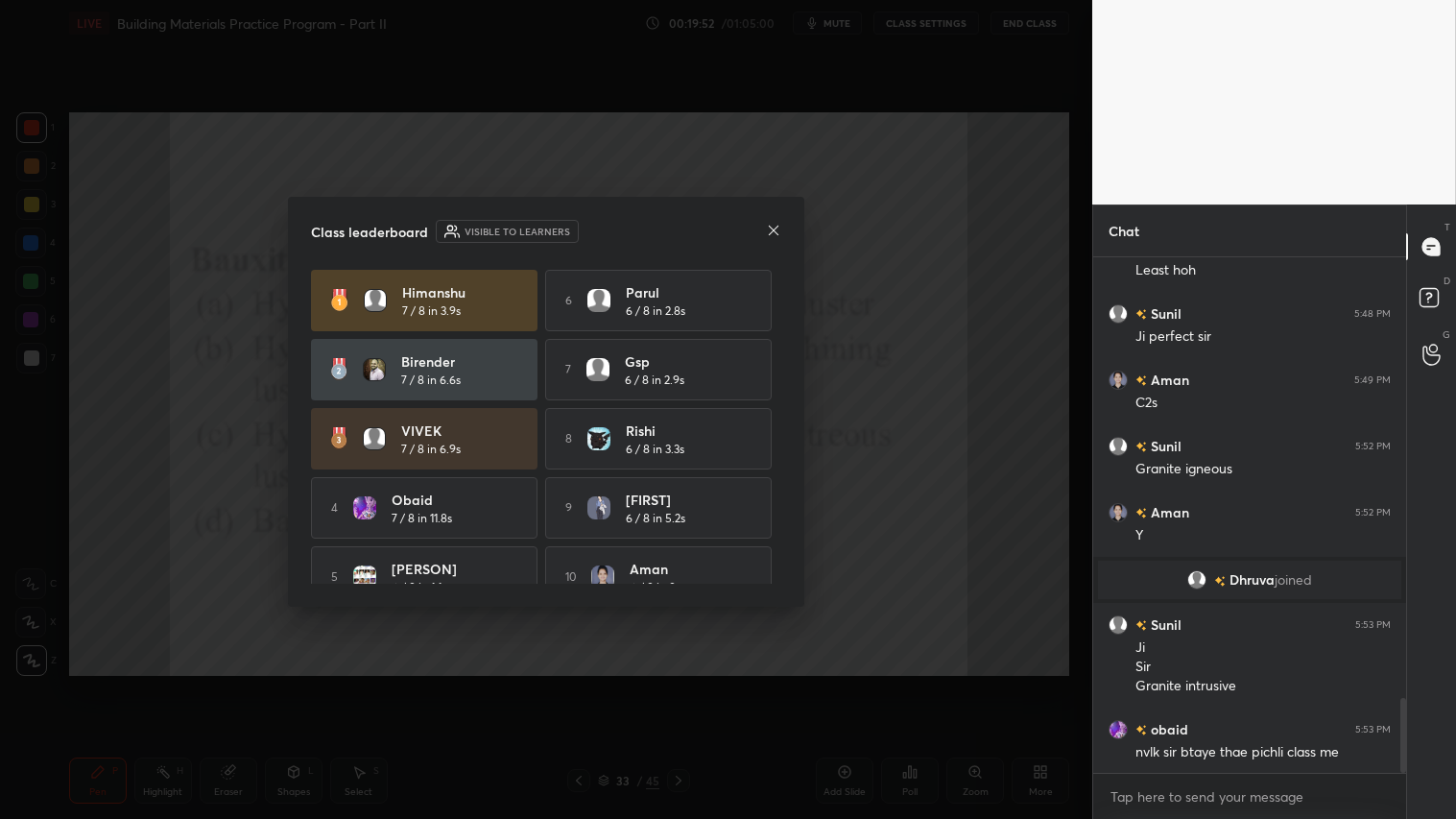 click 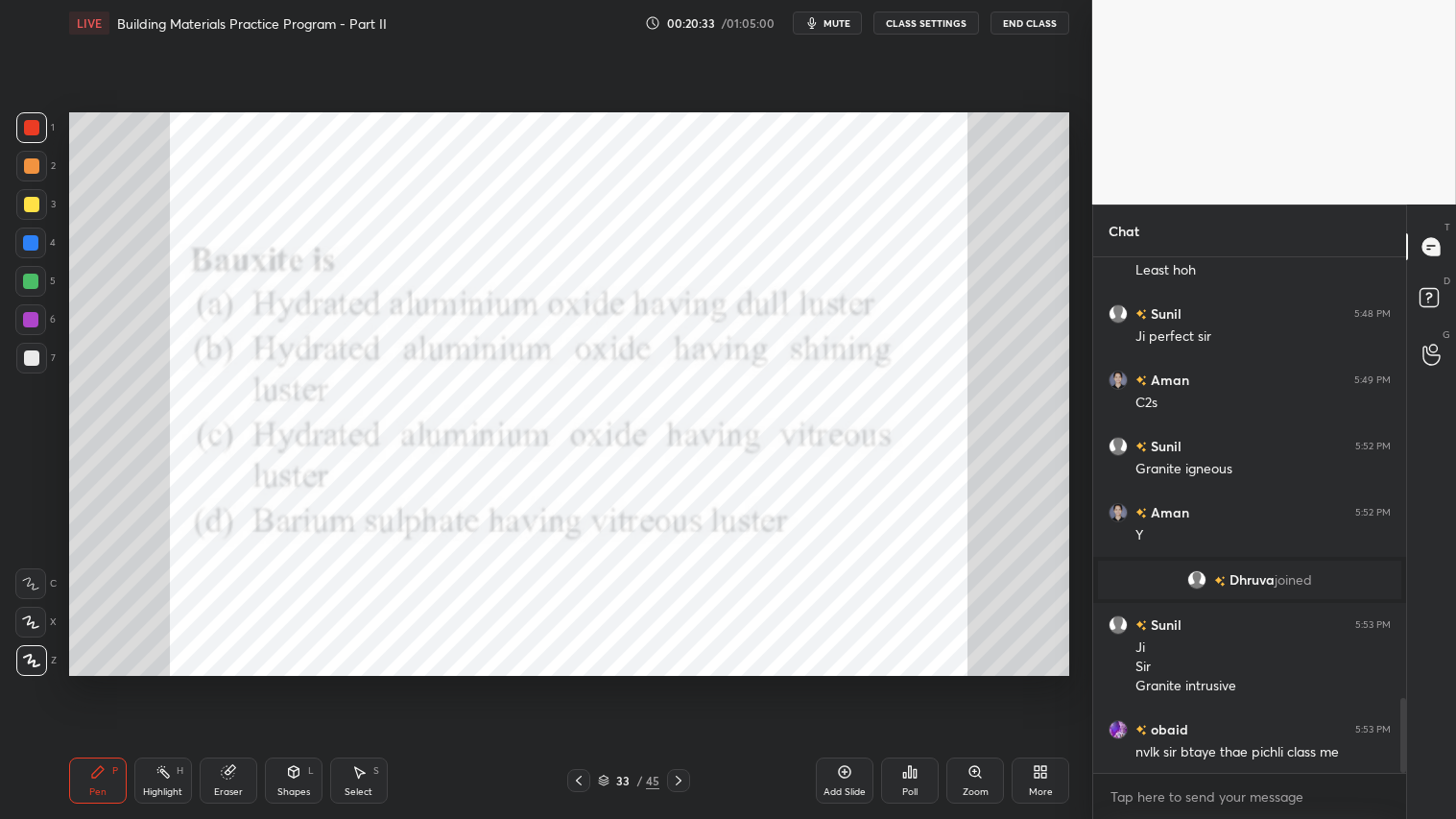 click 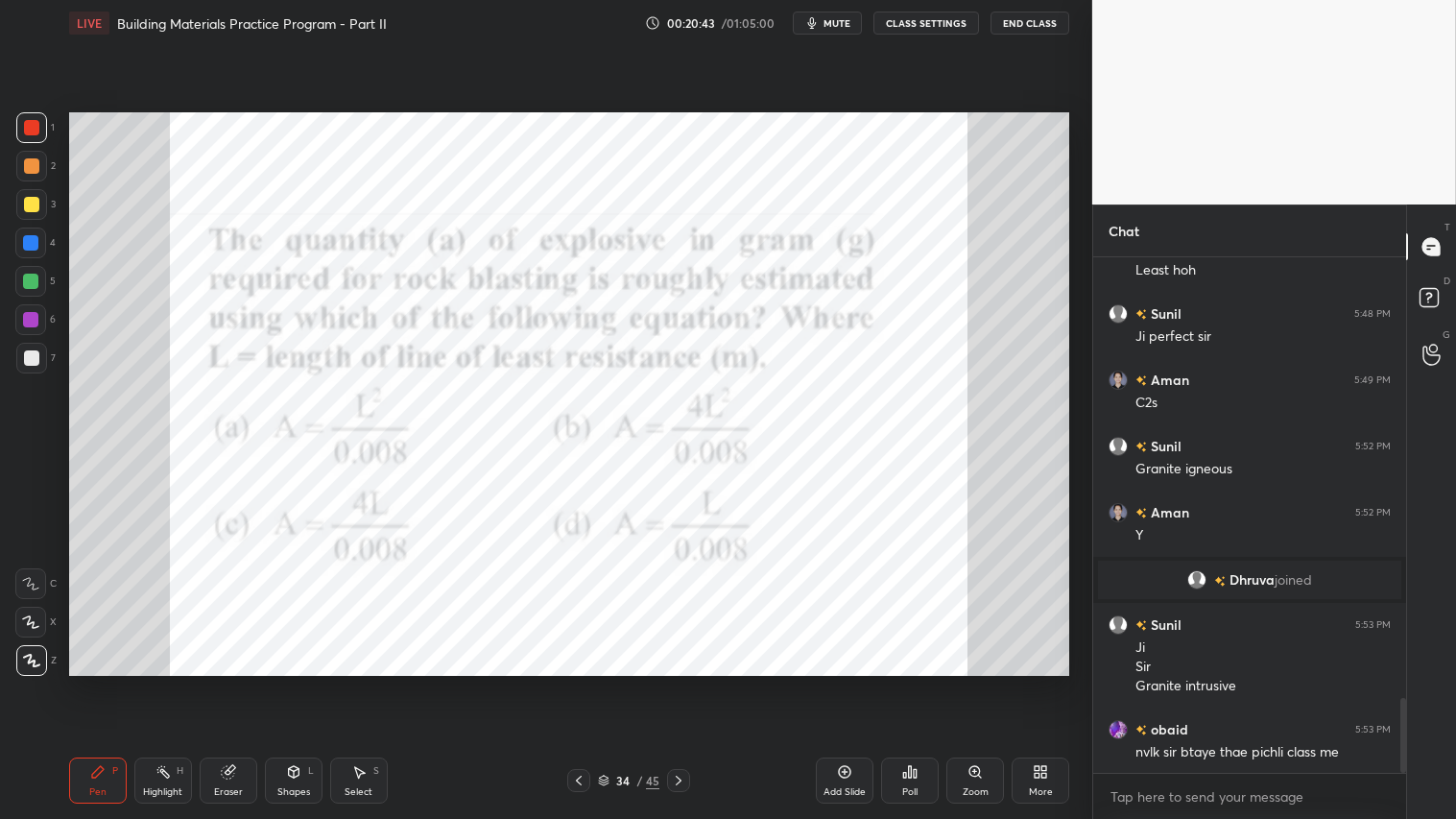 click on "Poll" at bounding box center (910, 781) 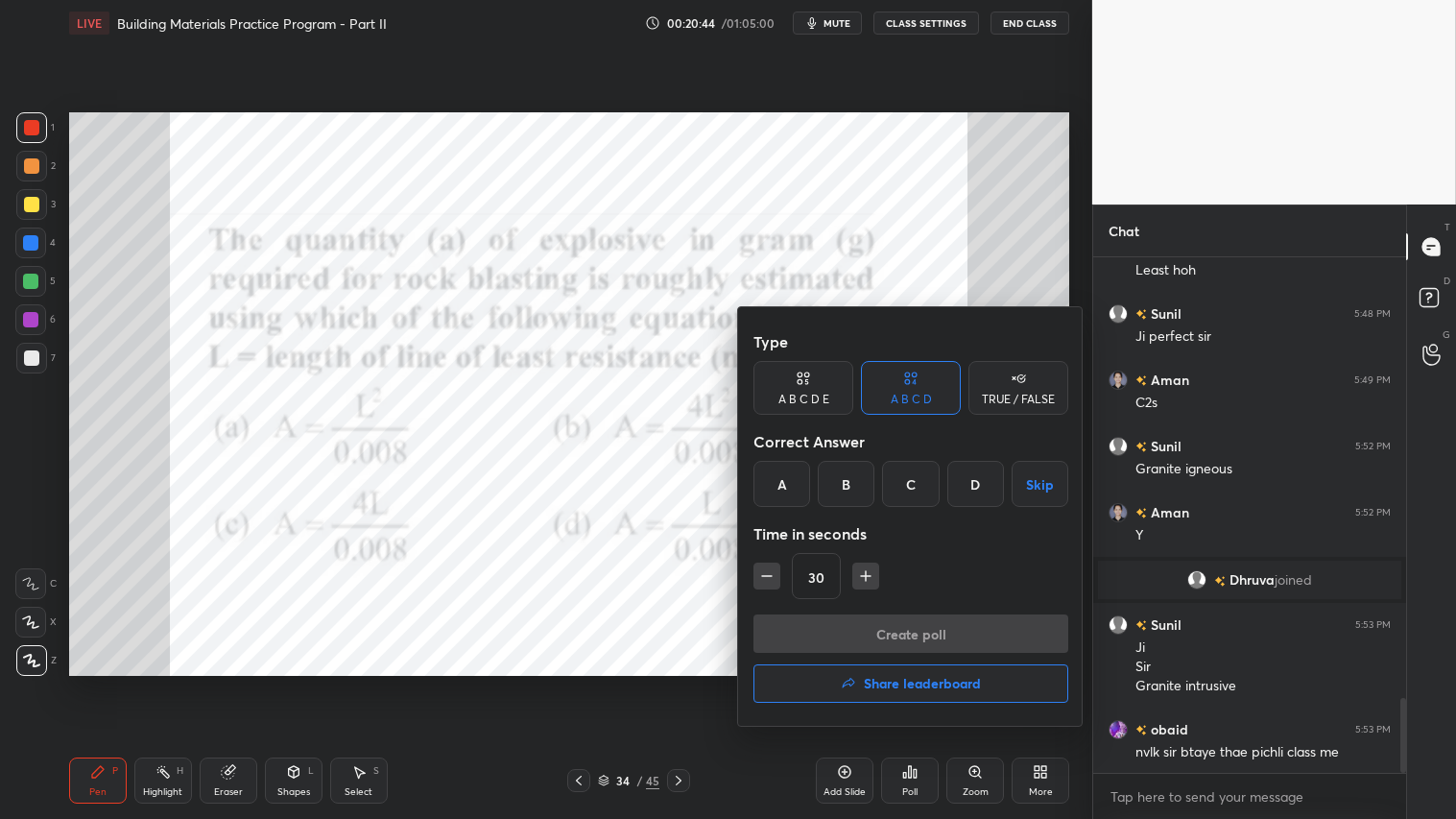 click on "A" at bounding box center (781, 484) 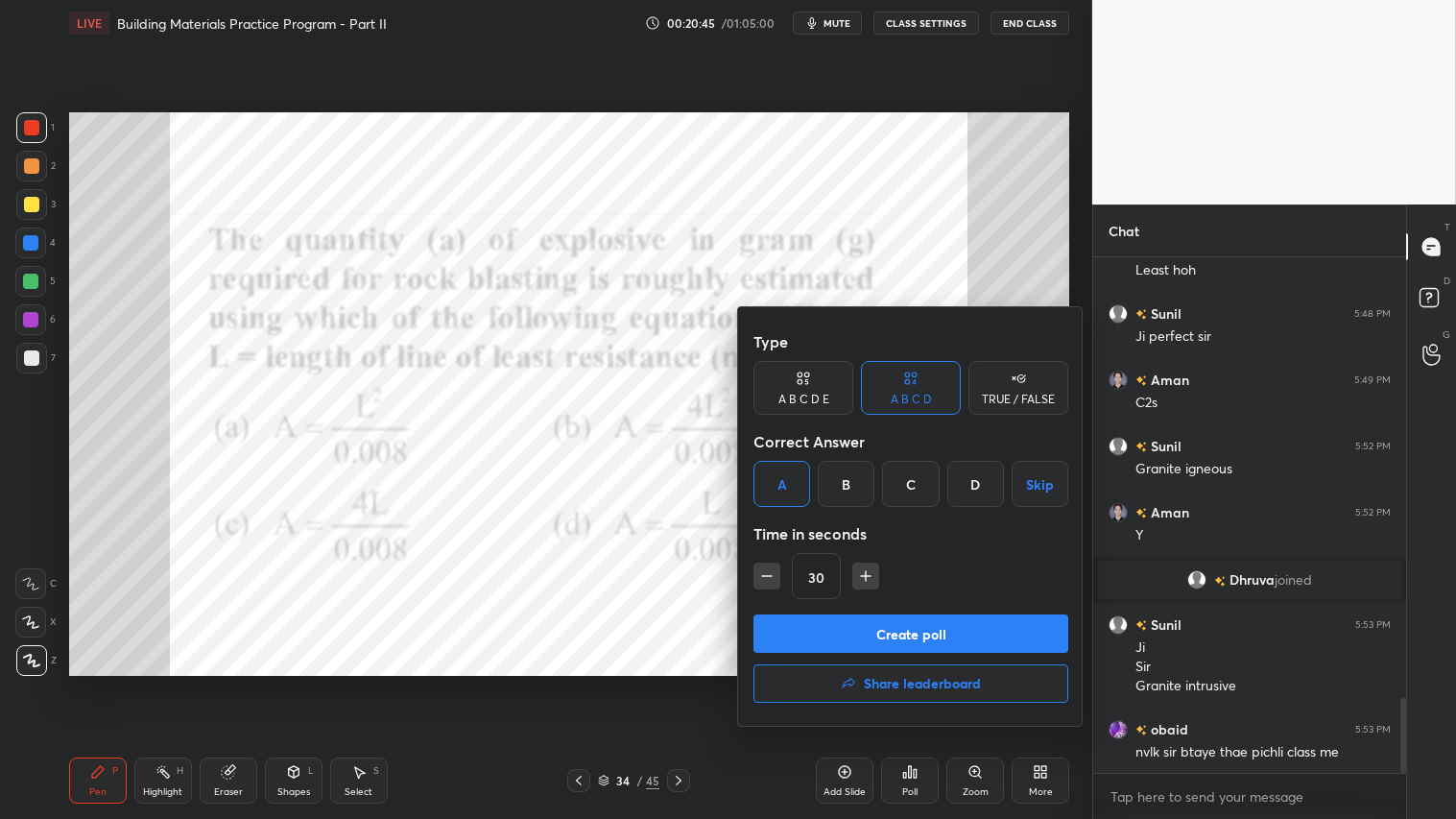 click on "Create poll" at bounding box center [911, 634] 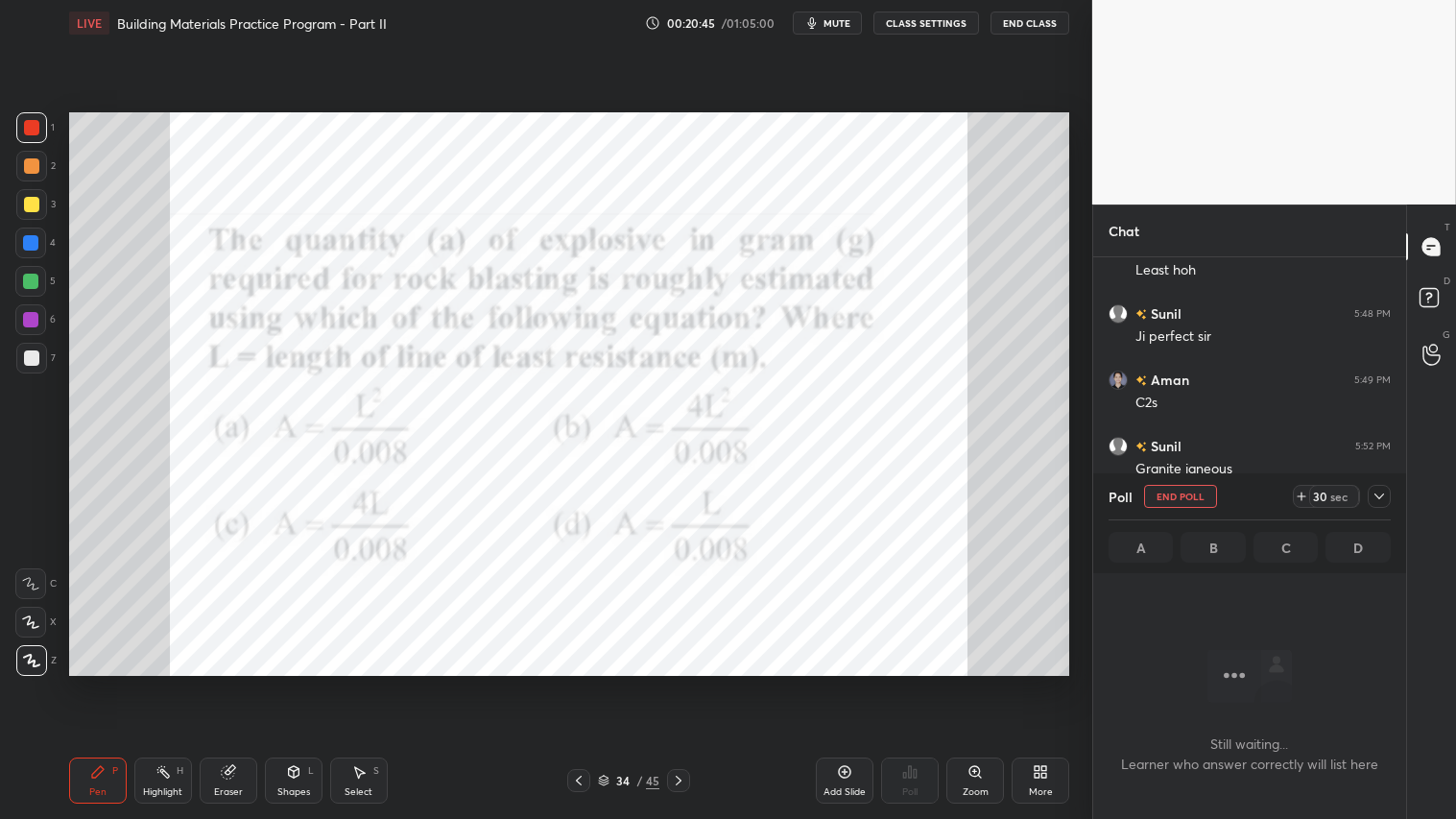 scroll, scrollTop: 425, scrollLeft: 307, axis: both 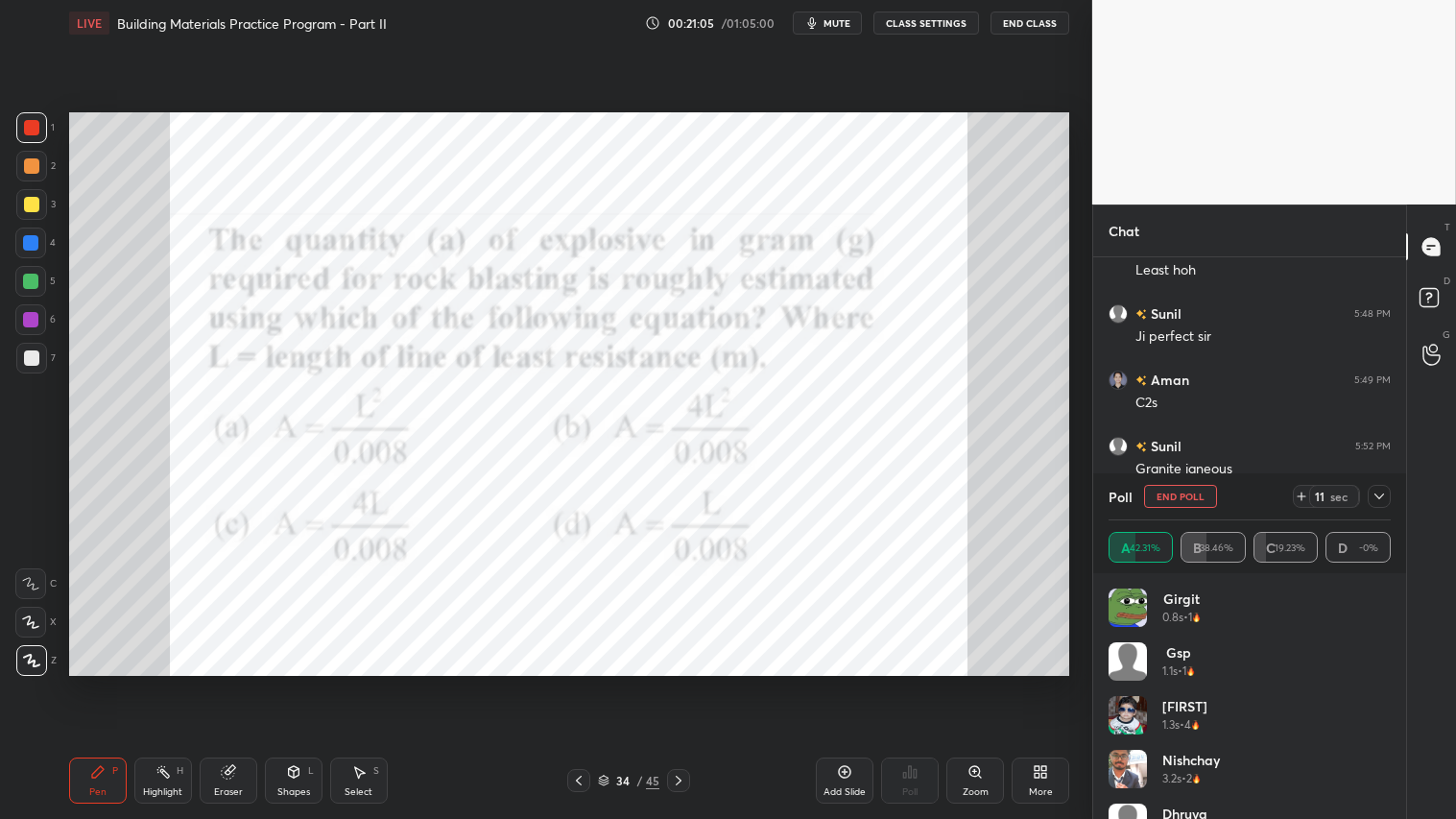 drag, startPoint x: 832, startPoint y: 23, endPoint x: 848, endPoint y: 23, distance: 16 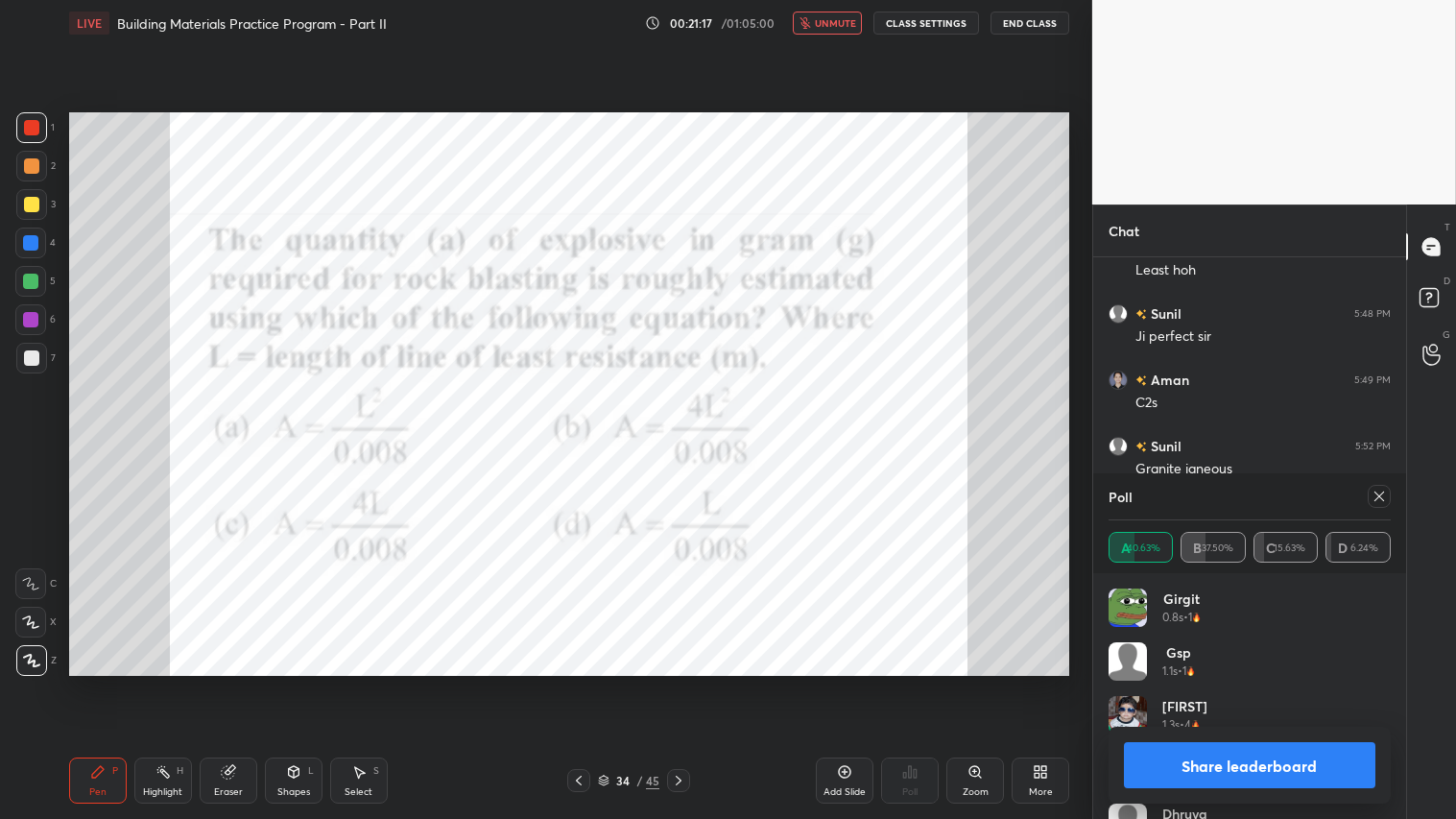 click on "Share leaderboard" at bounding box center (1250, 765) 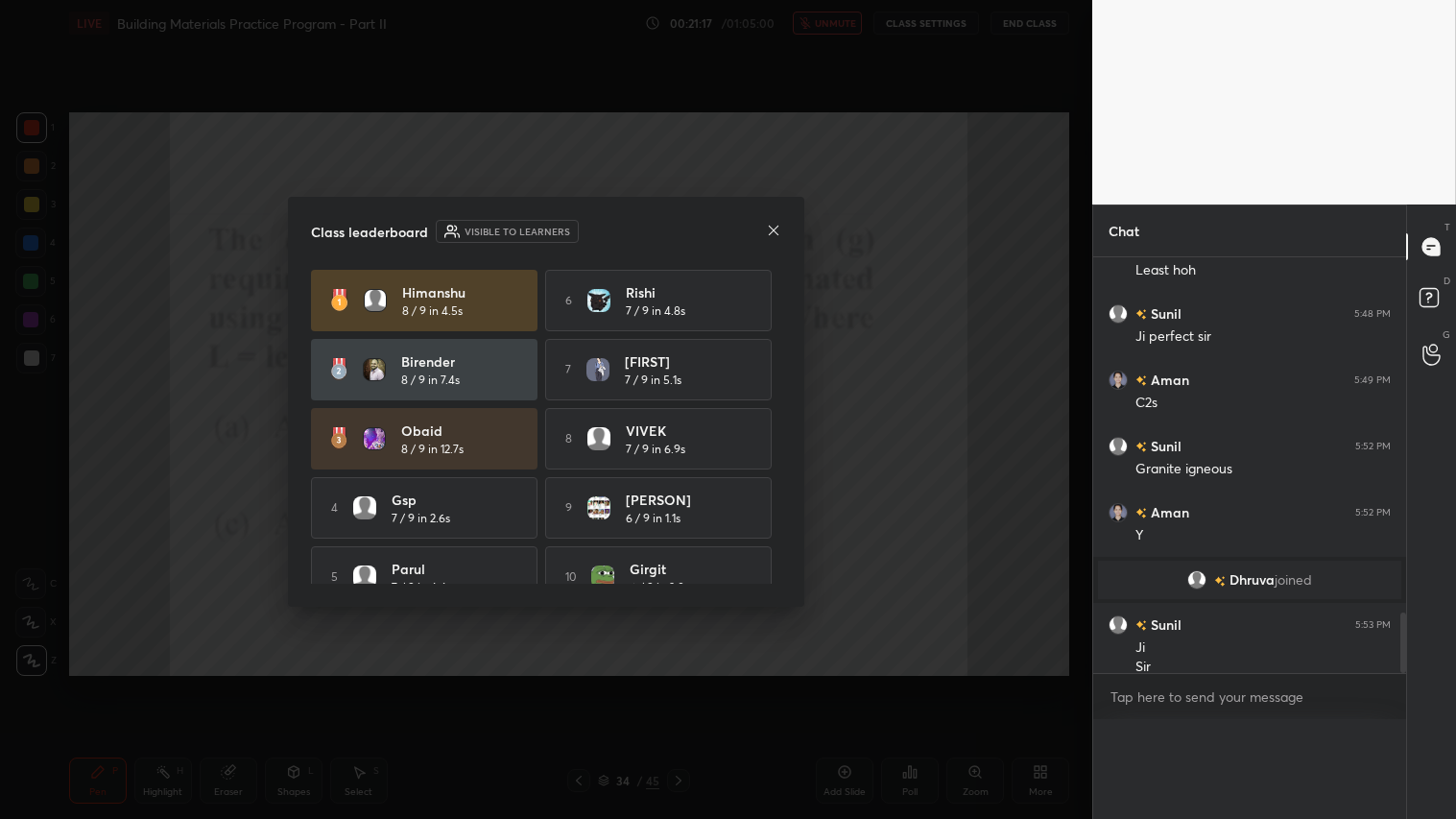 scroll, scrollTop: 1, scrollLeft: 6, axis: both 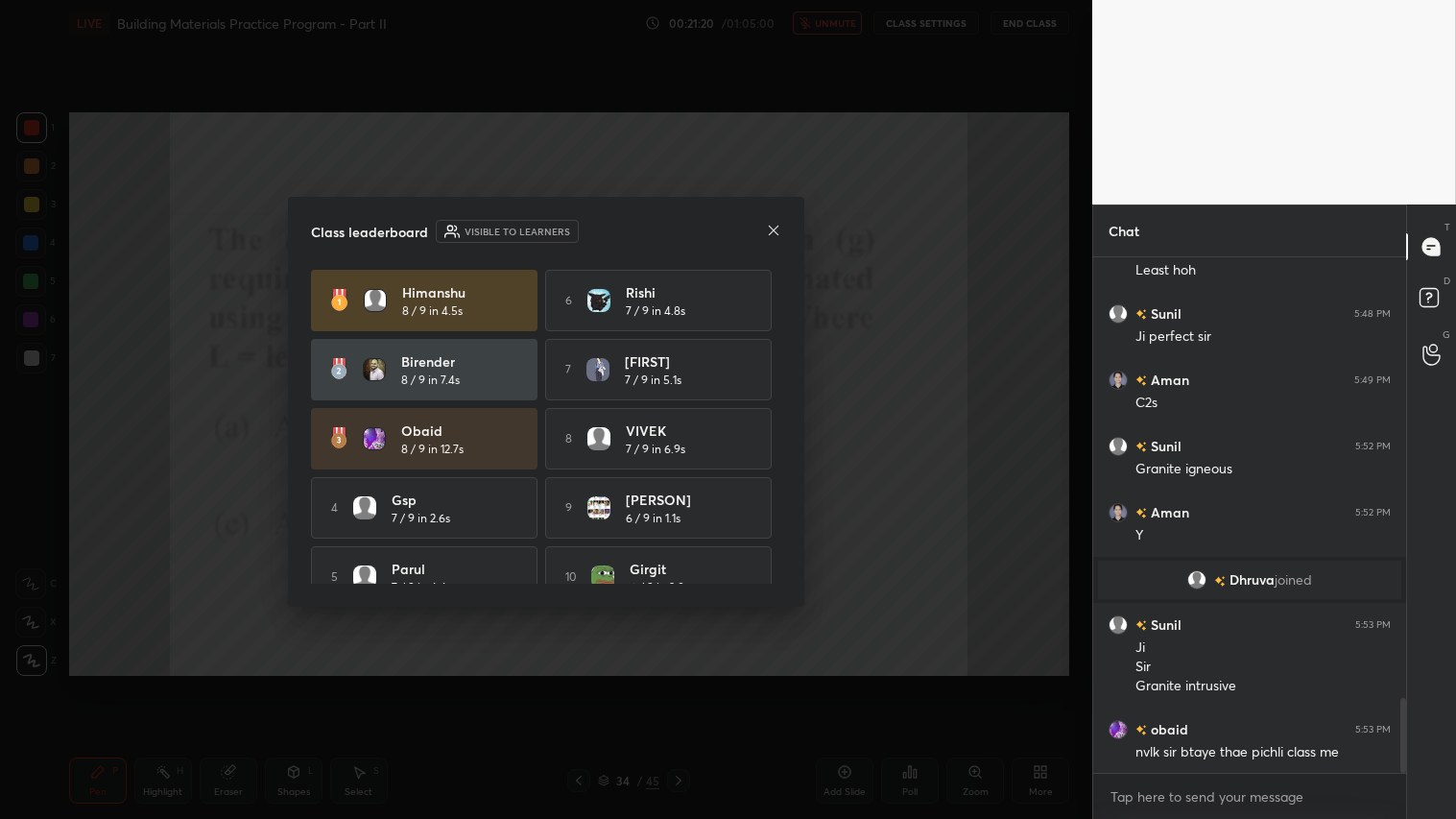 click 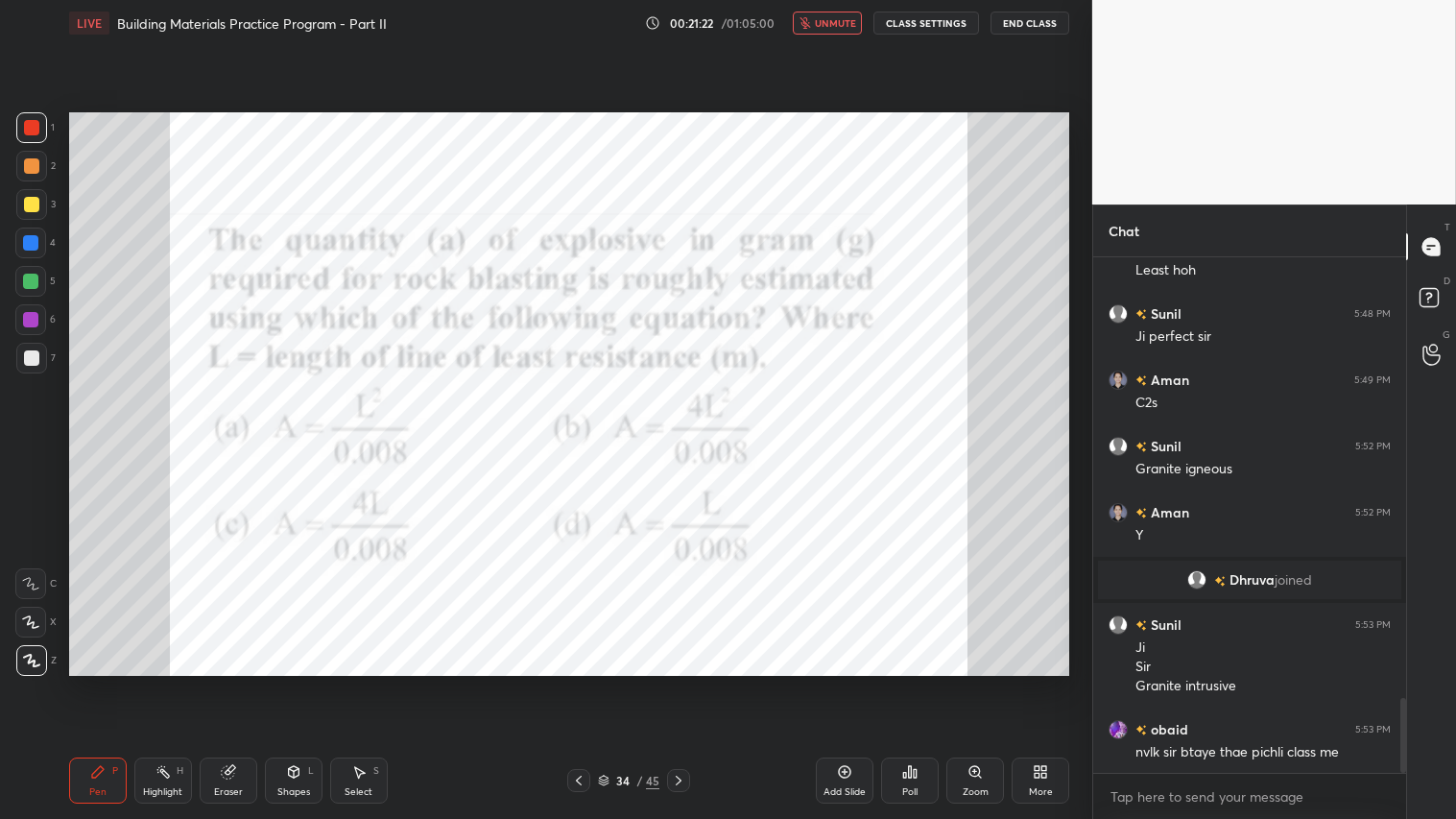 click on "unmute" at bounding box center [827, 23] 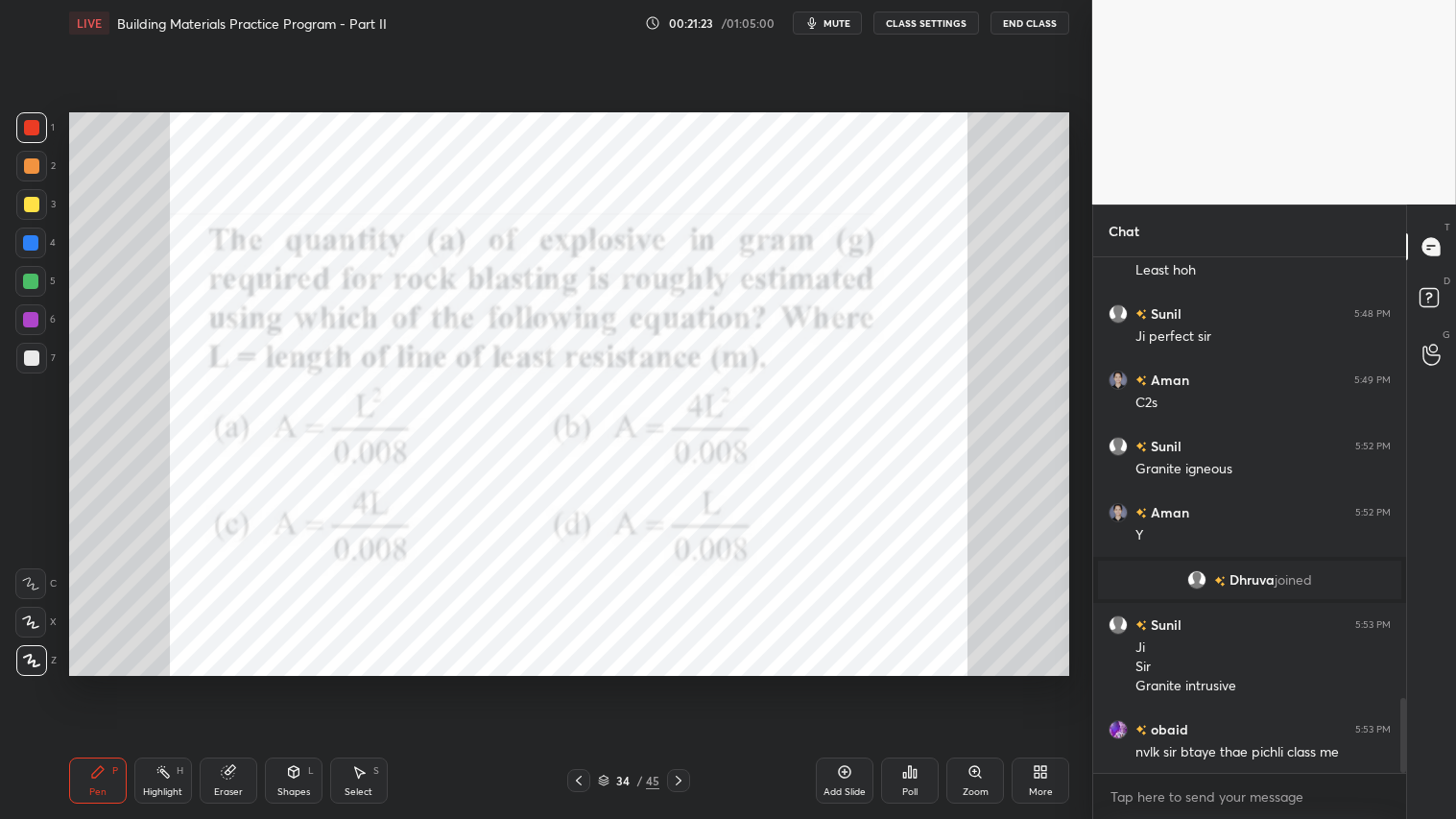 click on "Pen P" at bounding box center (98, 781) 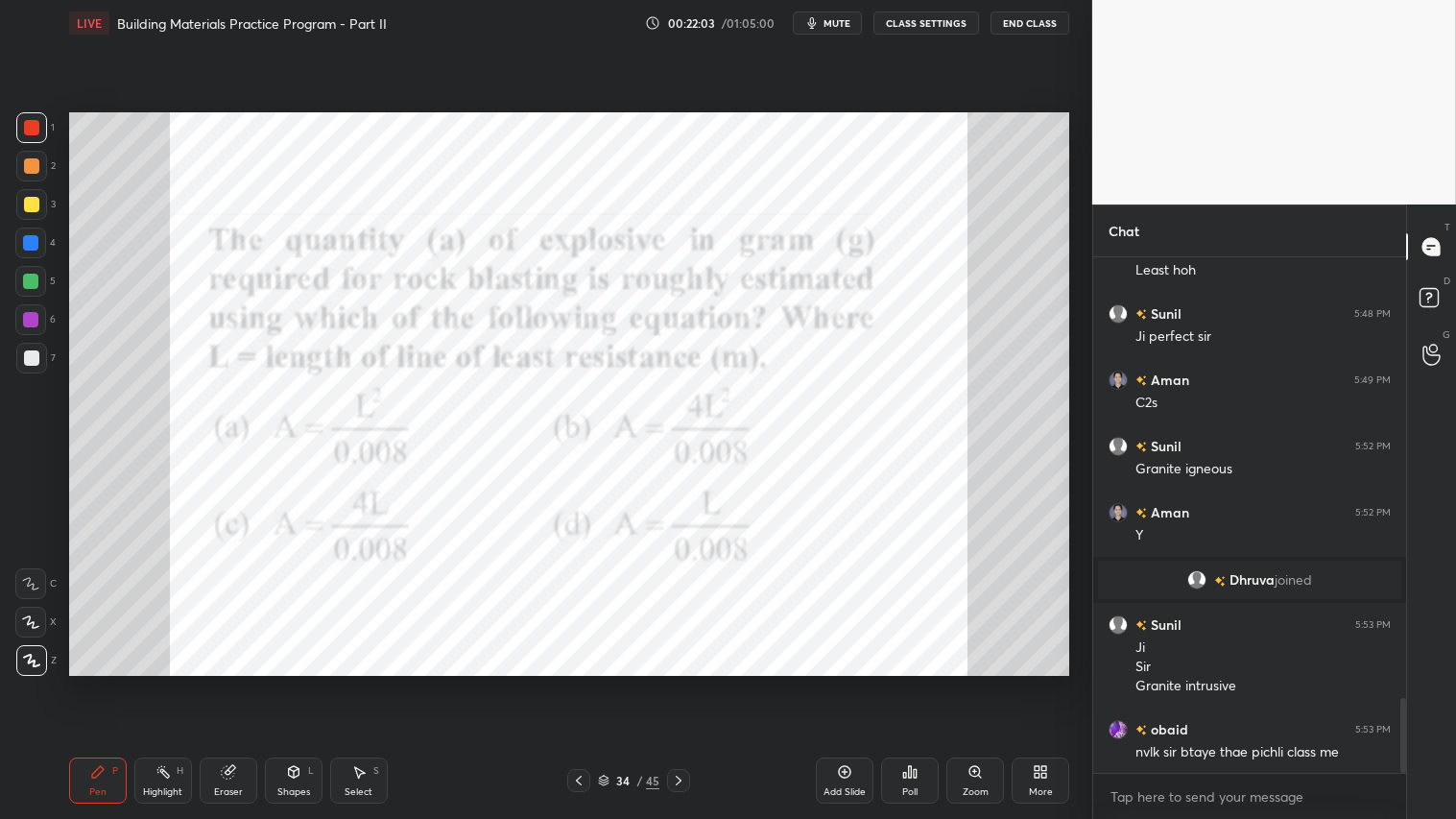 click 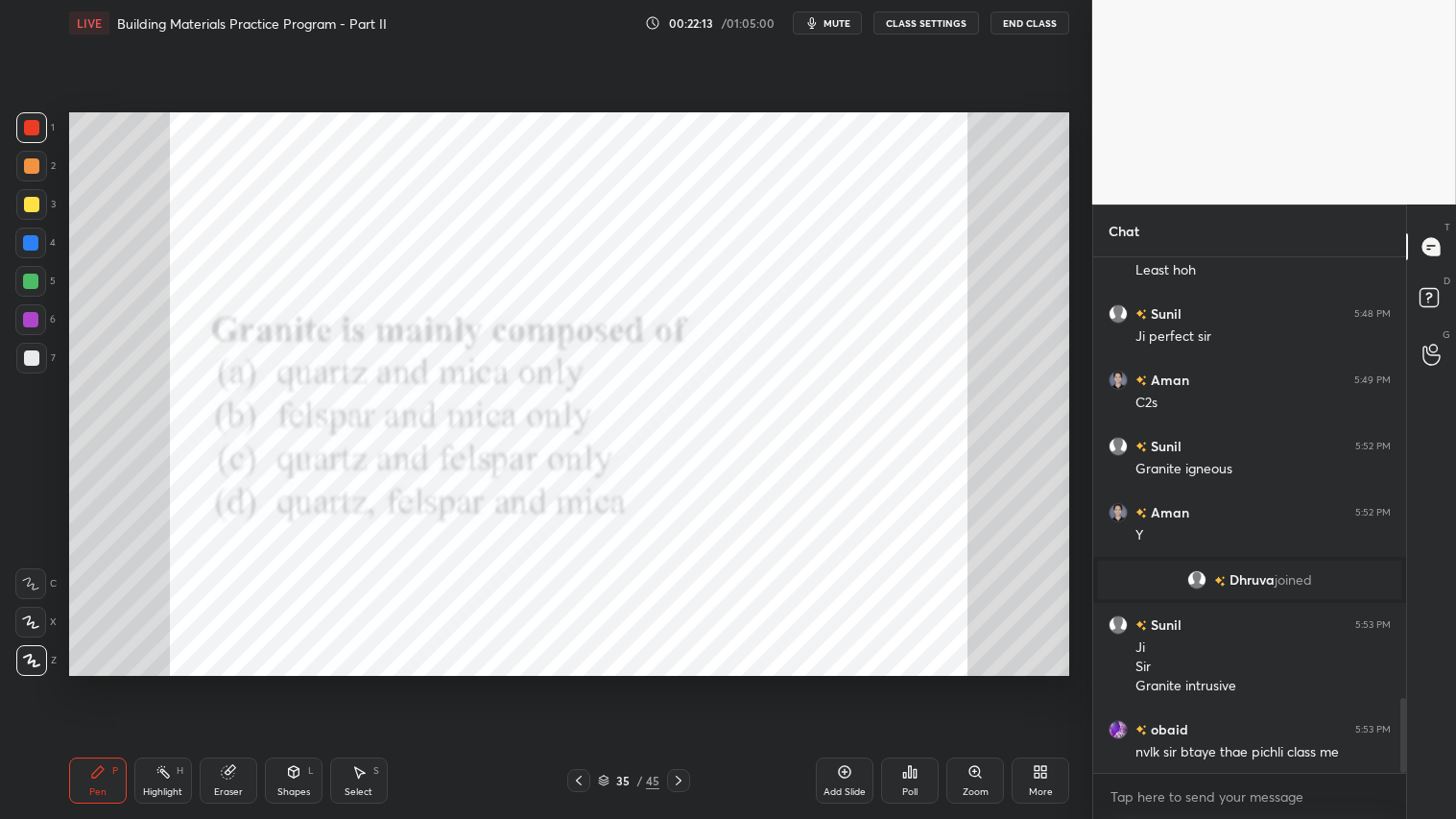click on "Poll" at bounding box center (910, 781) 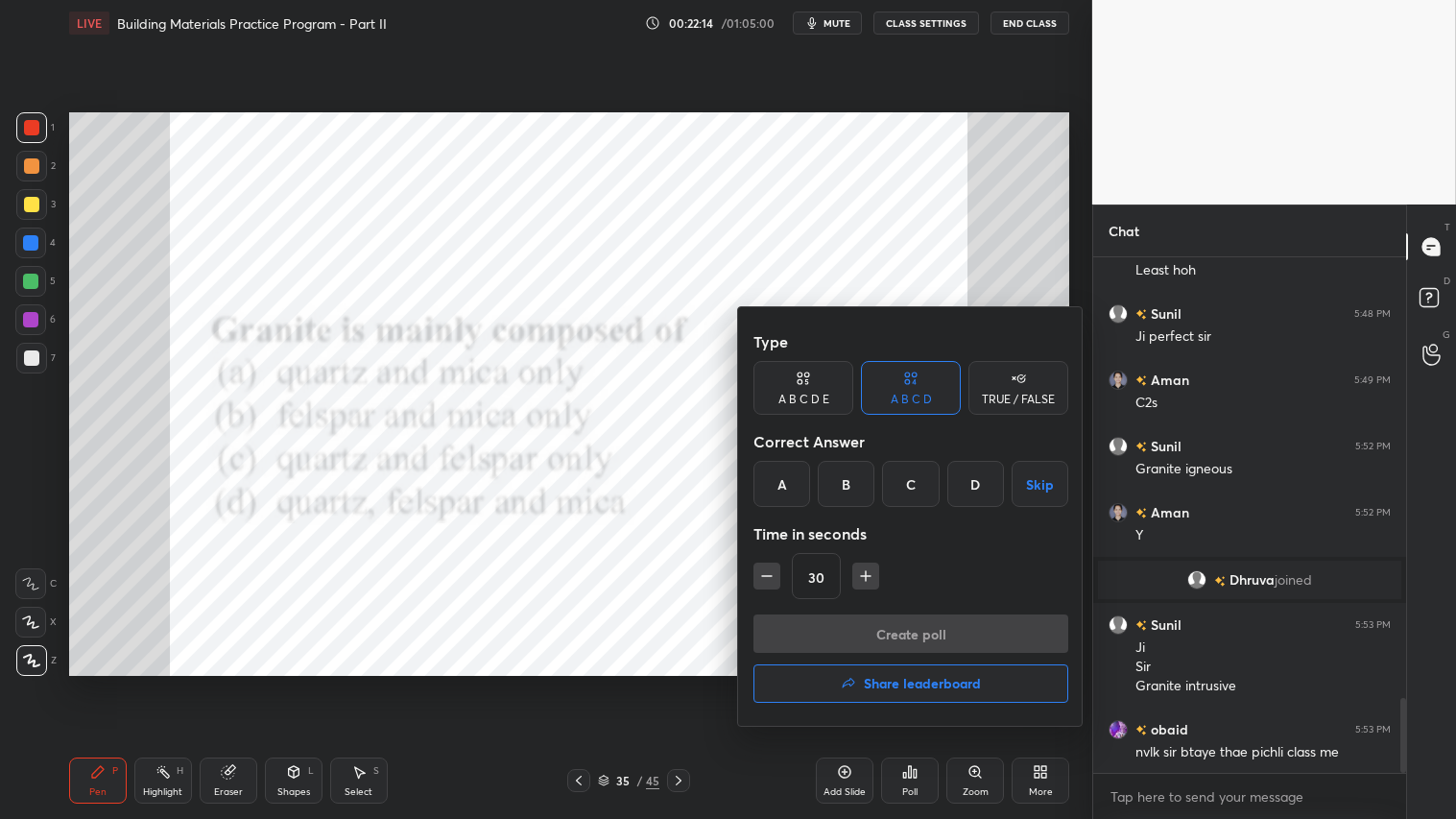 click on "D" at bounding box center [975, 484] 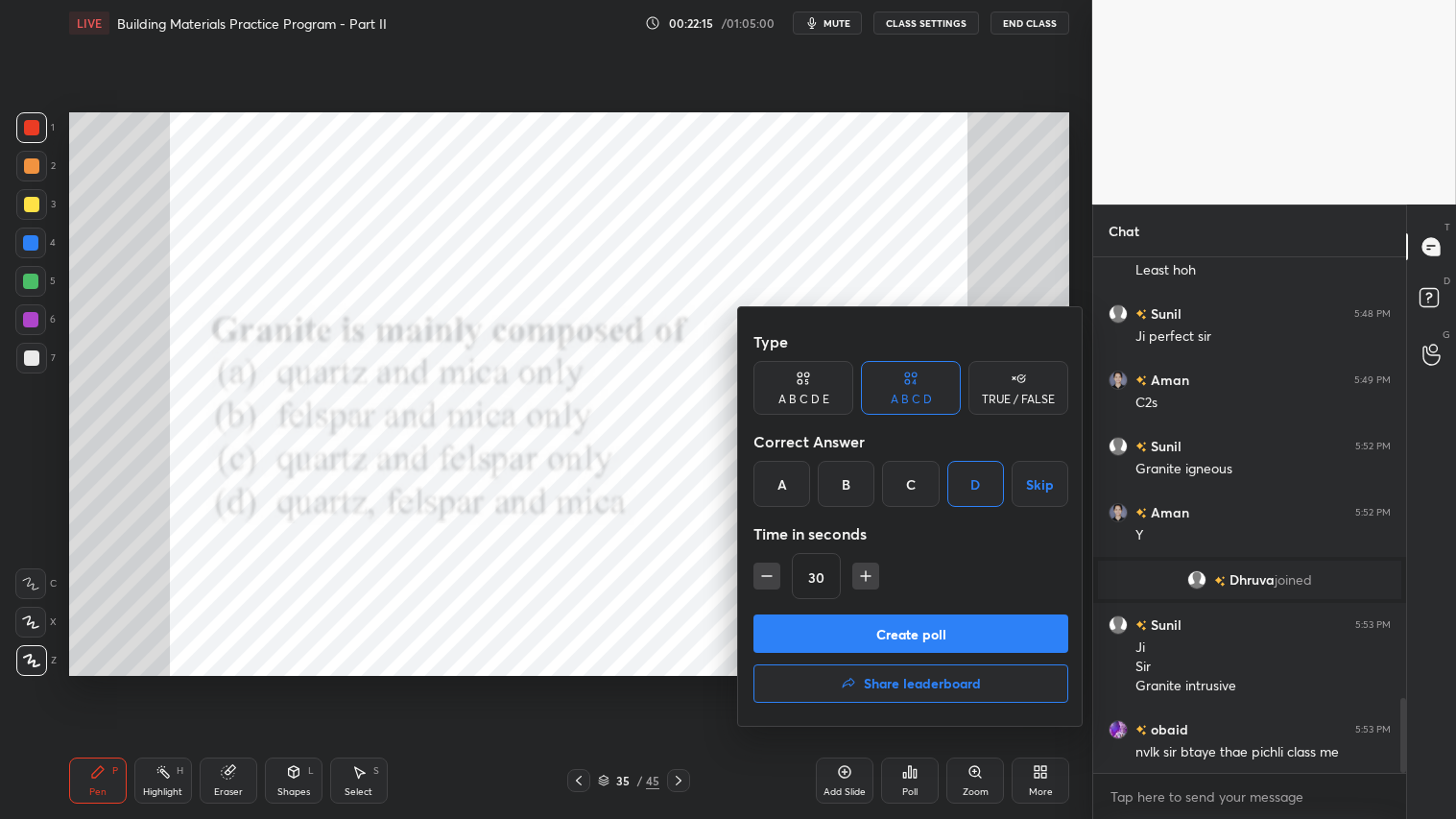 drag, startPoint x: 868, startPoint y: 632, endPoint x: 877, endPoint y: 628, distance: 9.848858 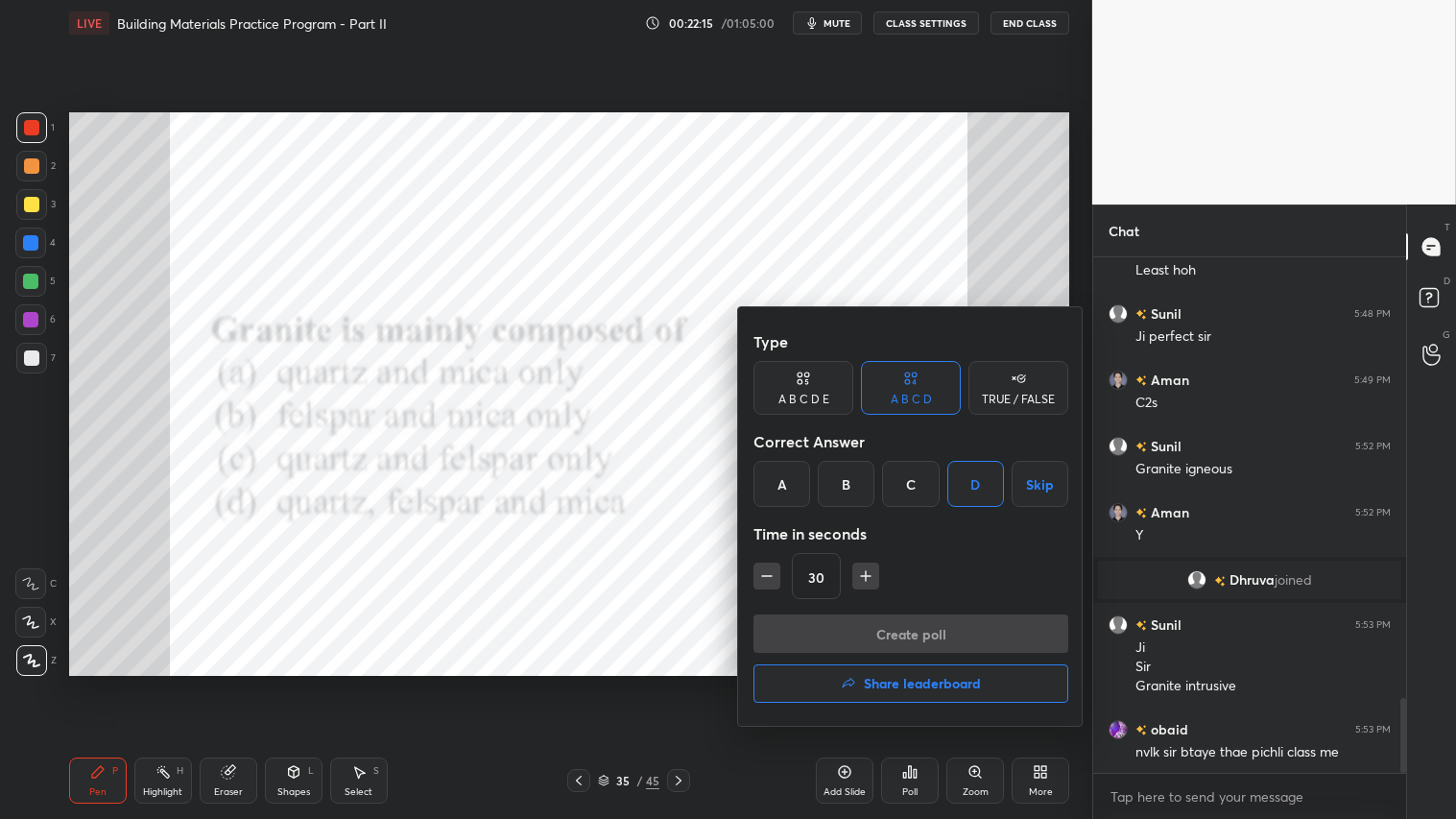 scroll, scrollTop: 477, scrollLeft: 307, axis: both 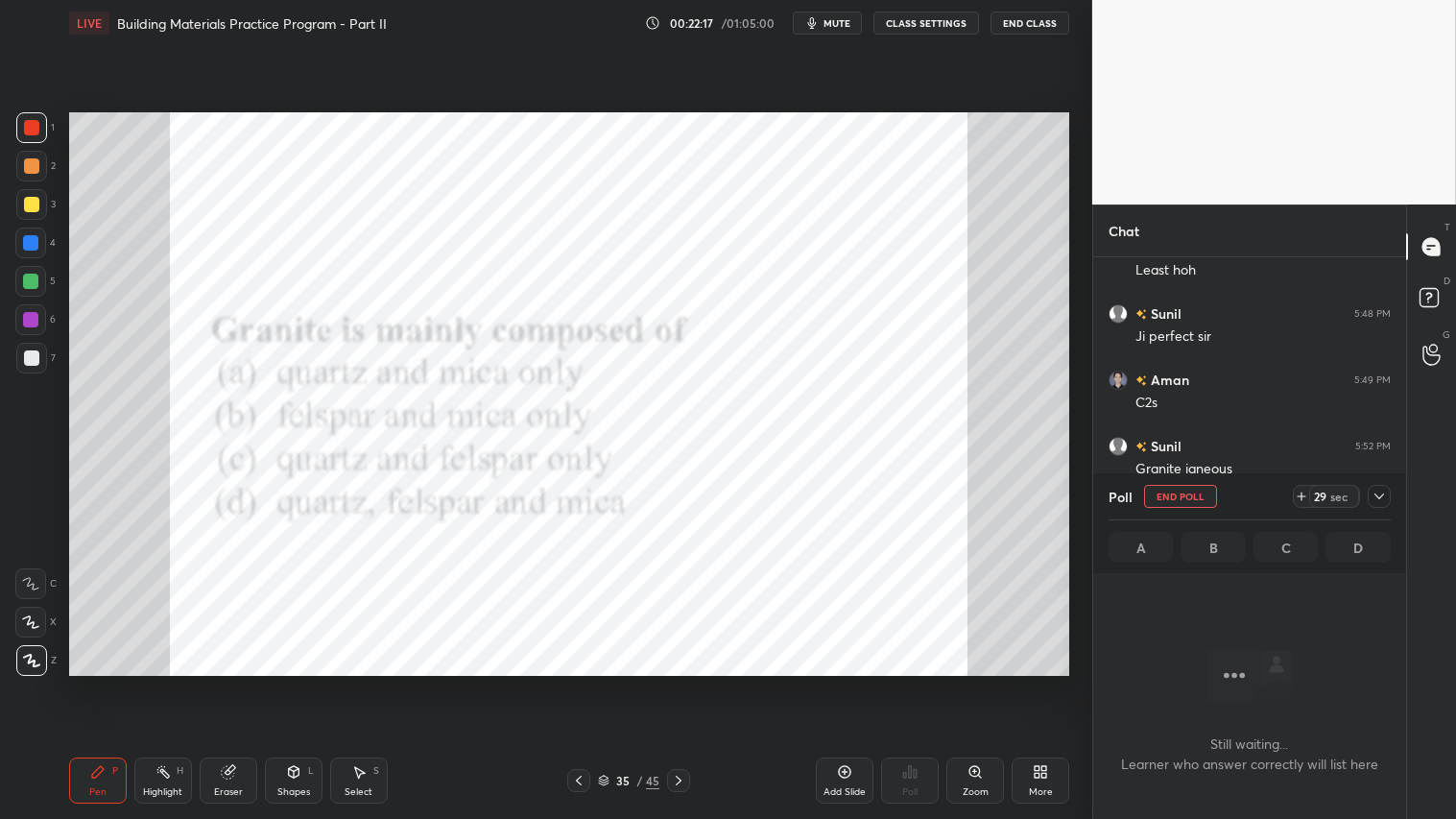 click on "mute" at bounding box center (837, 23) 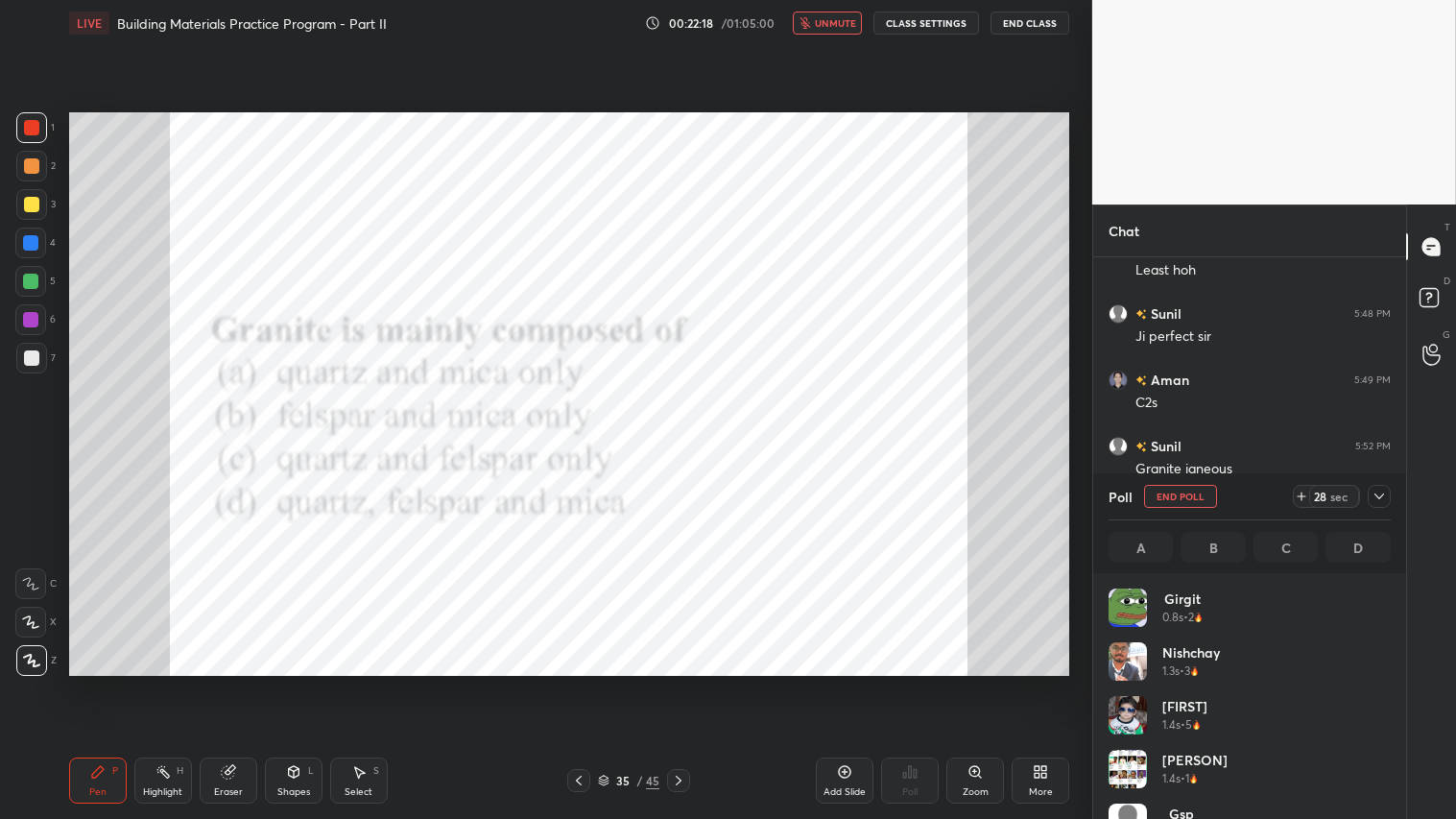 scroll, scrollTop: 6, scrollLeft: 6, axis: both 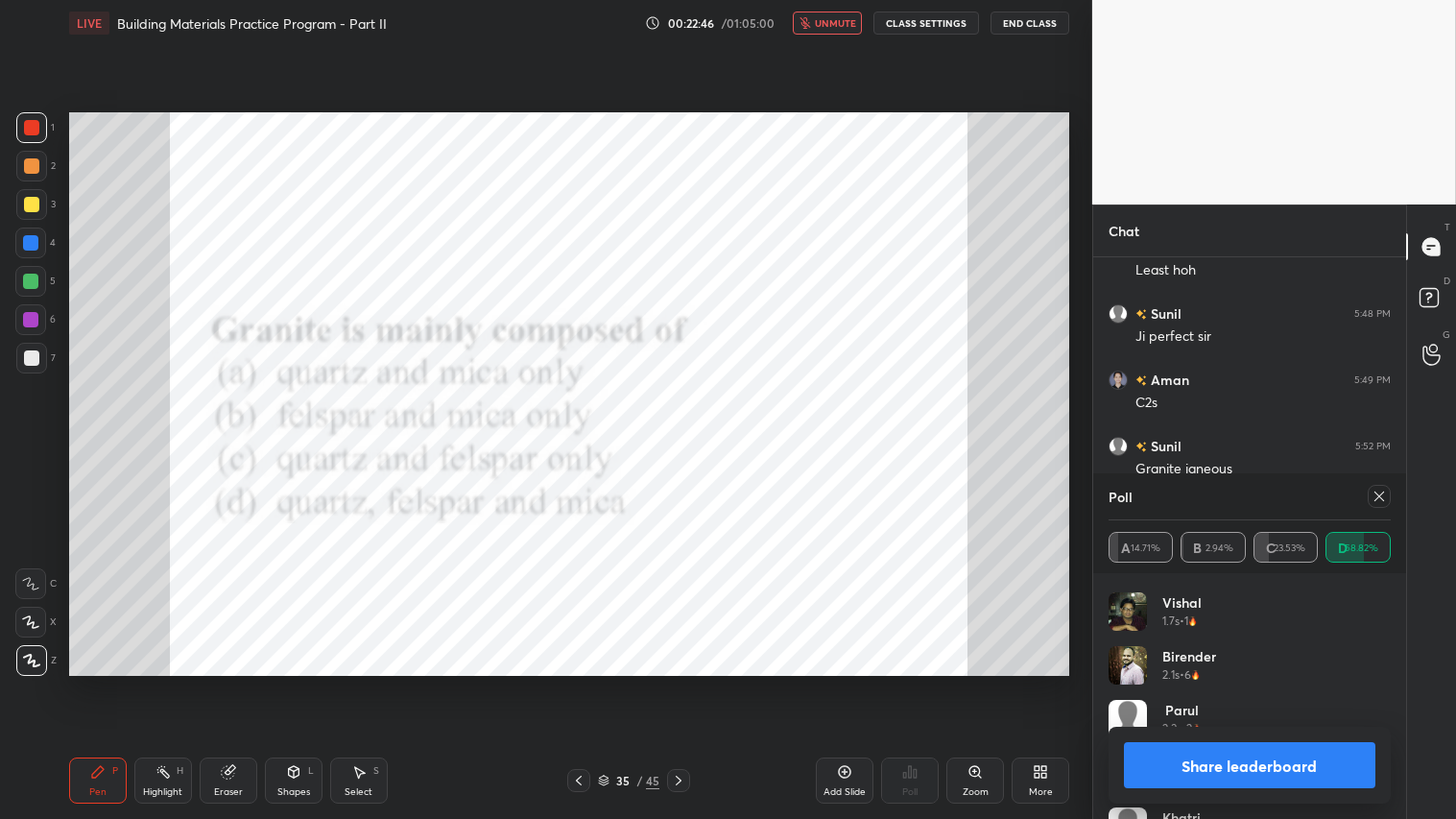 click 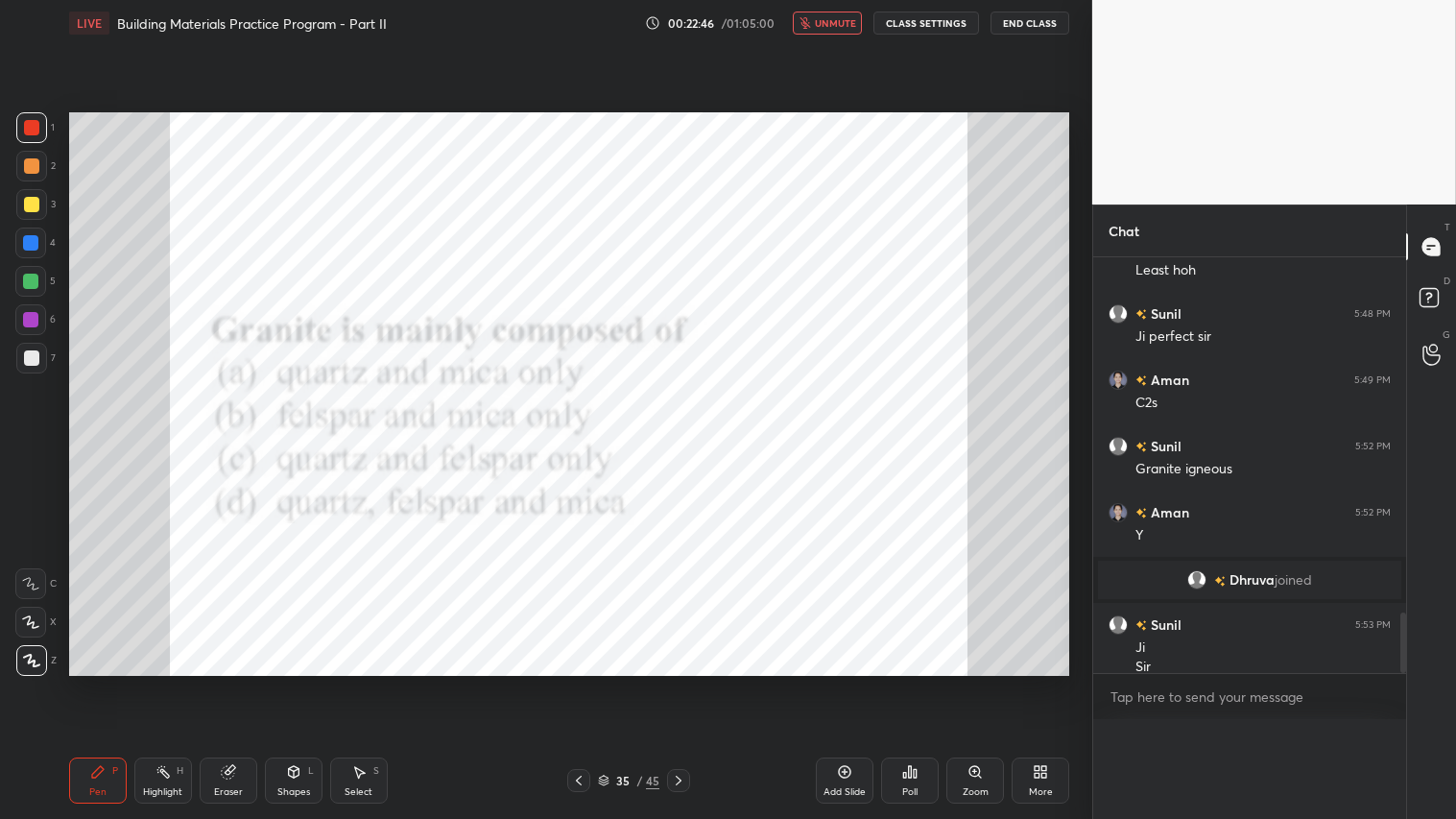 scroll, scrollTop: 0, scrollLeft: 0, axis: both 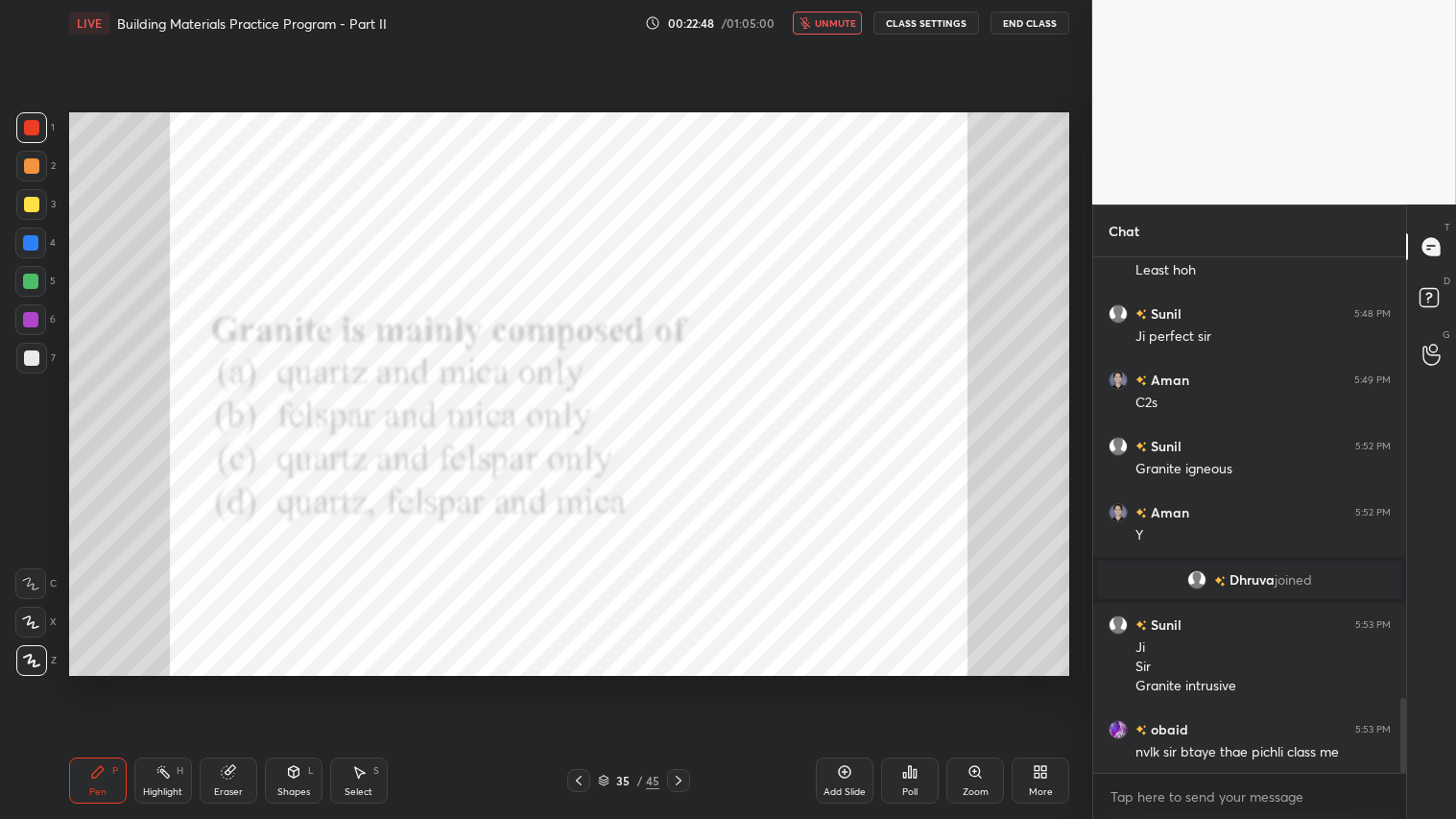 click on "unmute" at bounding box center [827, 23] 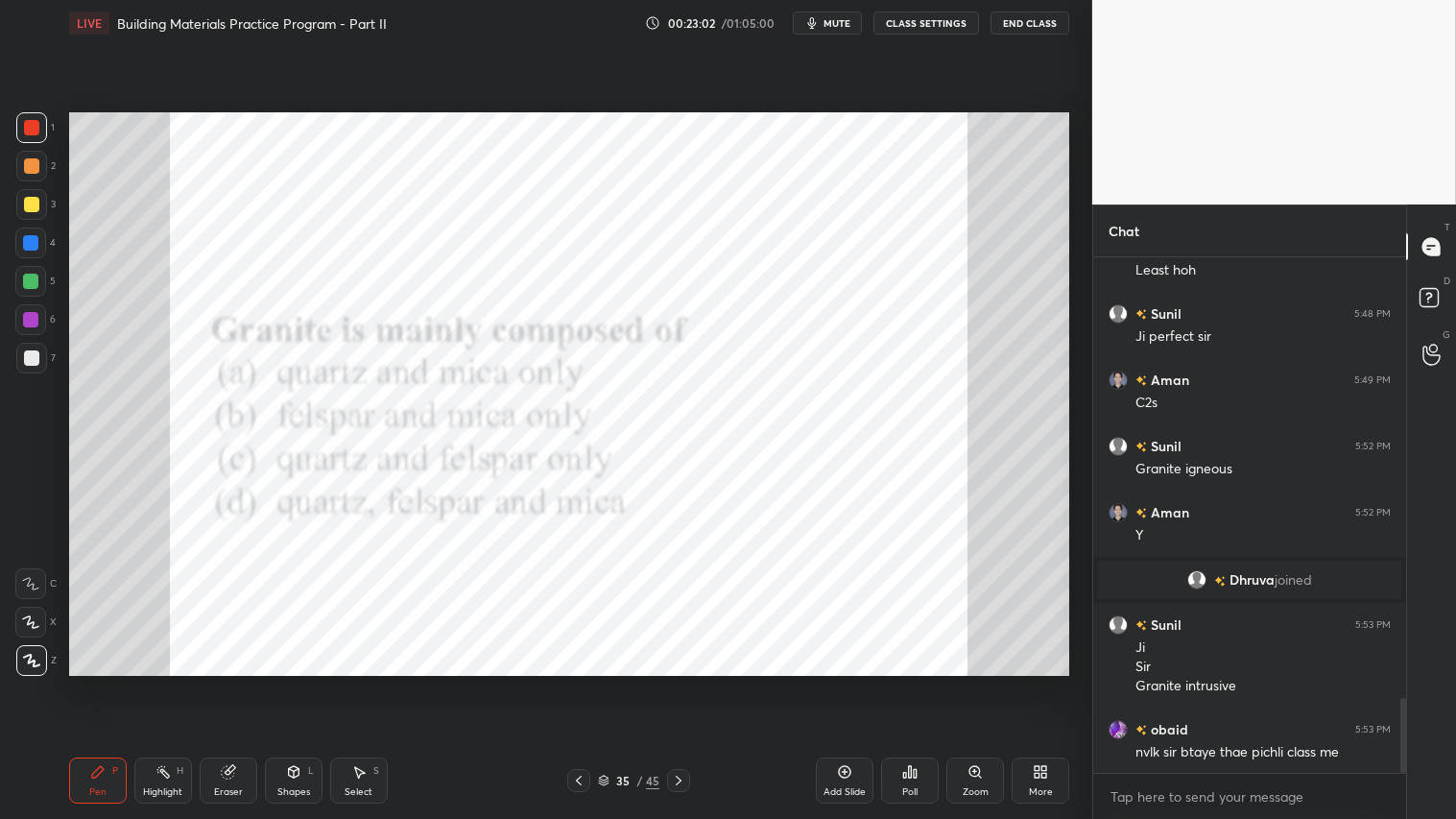 click at bounding box center (32, 128) 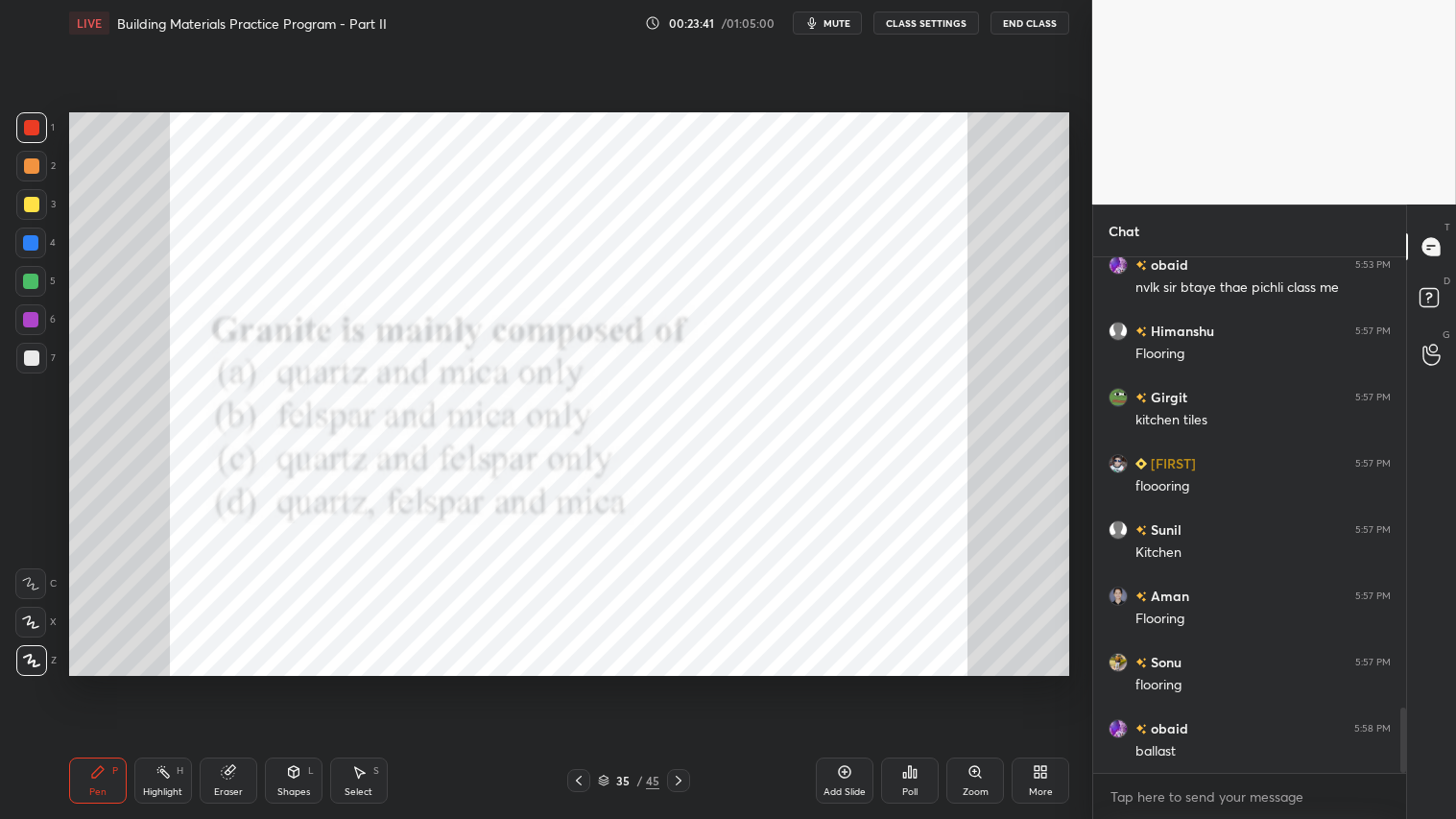 scroll, scrollTop: 3553, scrollLeft: 0, axis: vertical 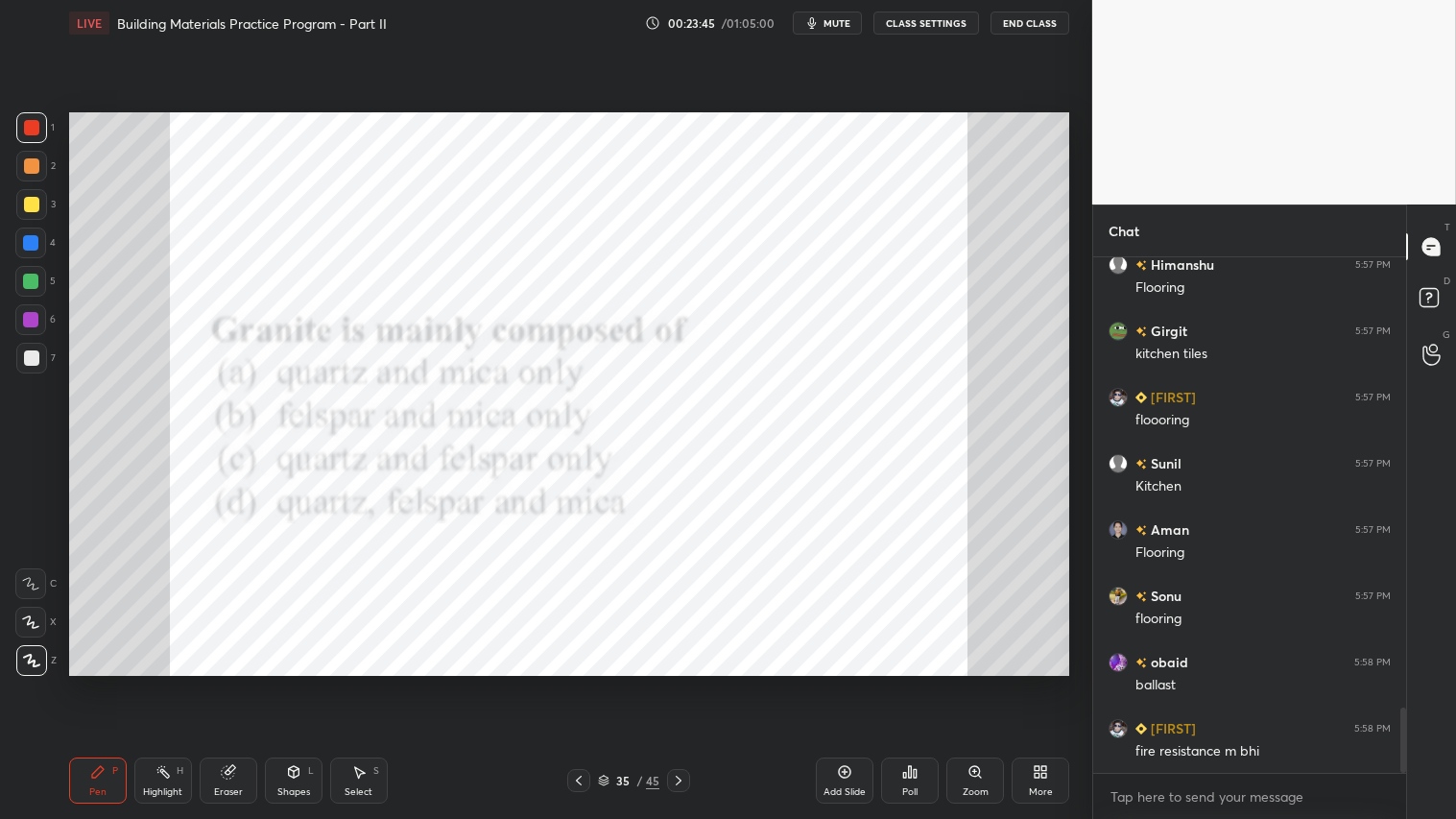 click at bounding box center (32, 128) 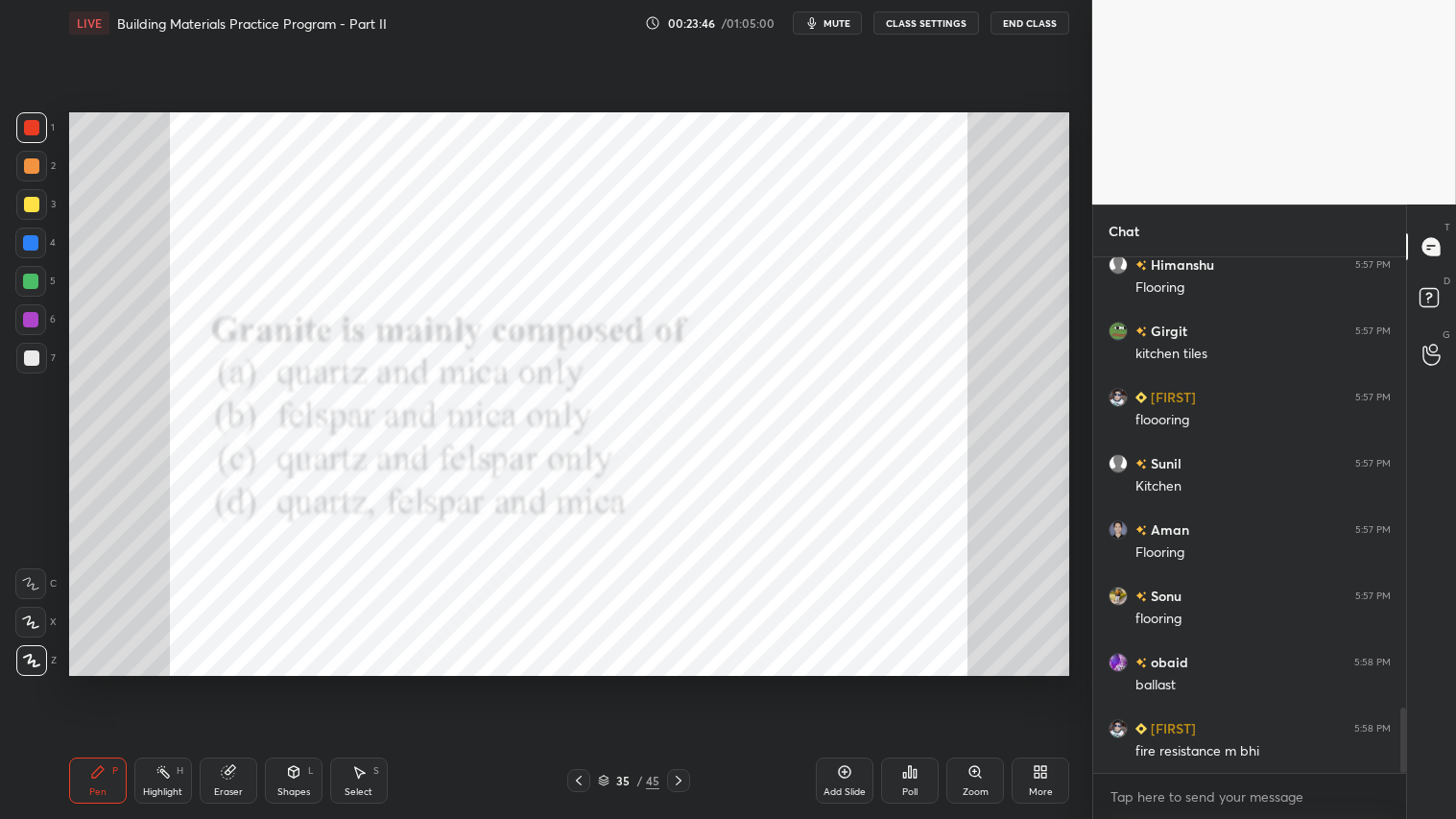 click on "Pen P" at bounding box center (98, 781) 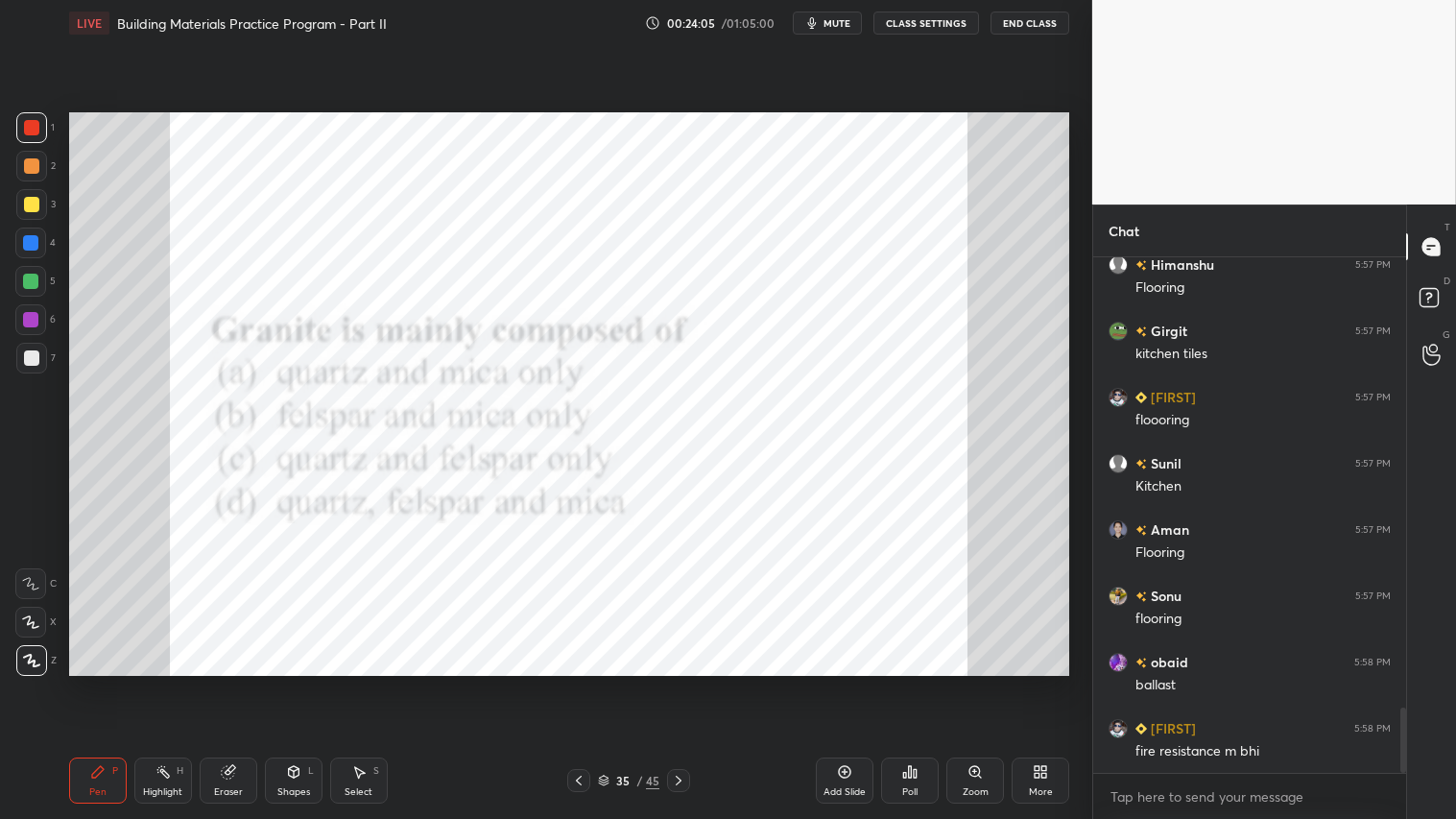 click at bounding box center [32, 128] 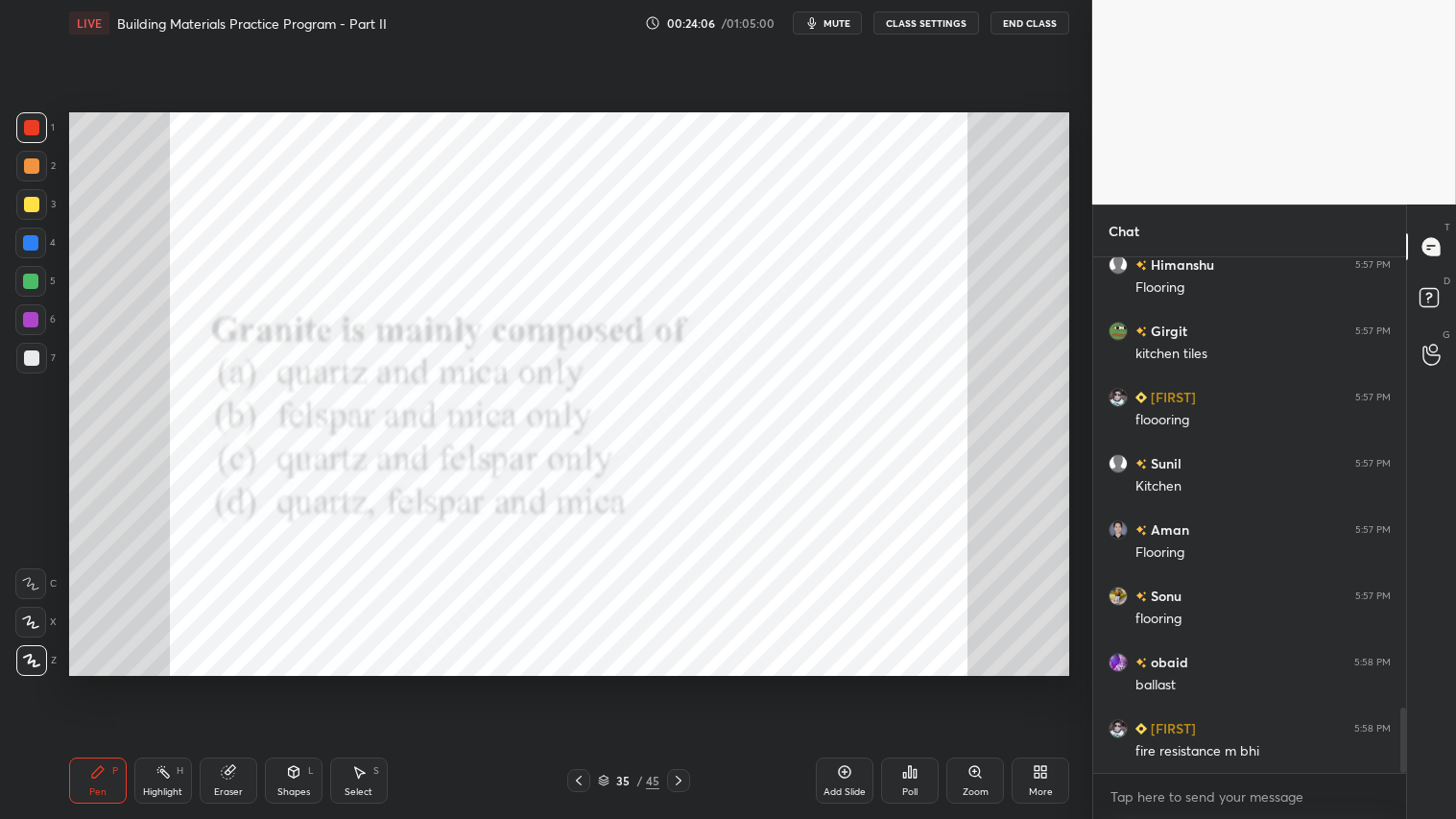 click on "Pen" at bounding box center [98, 792] 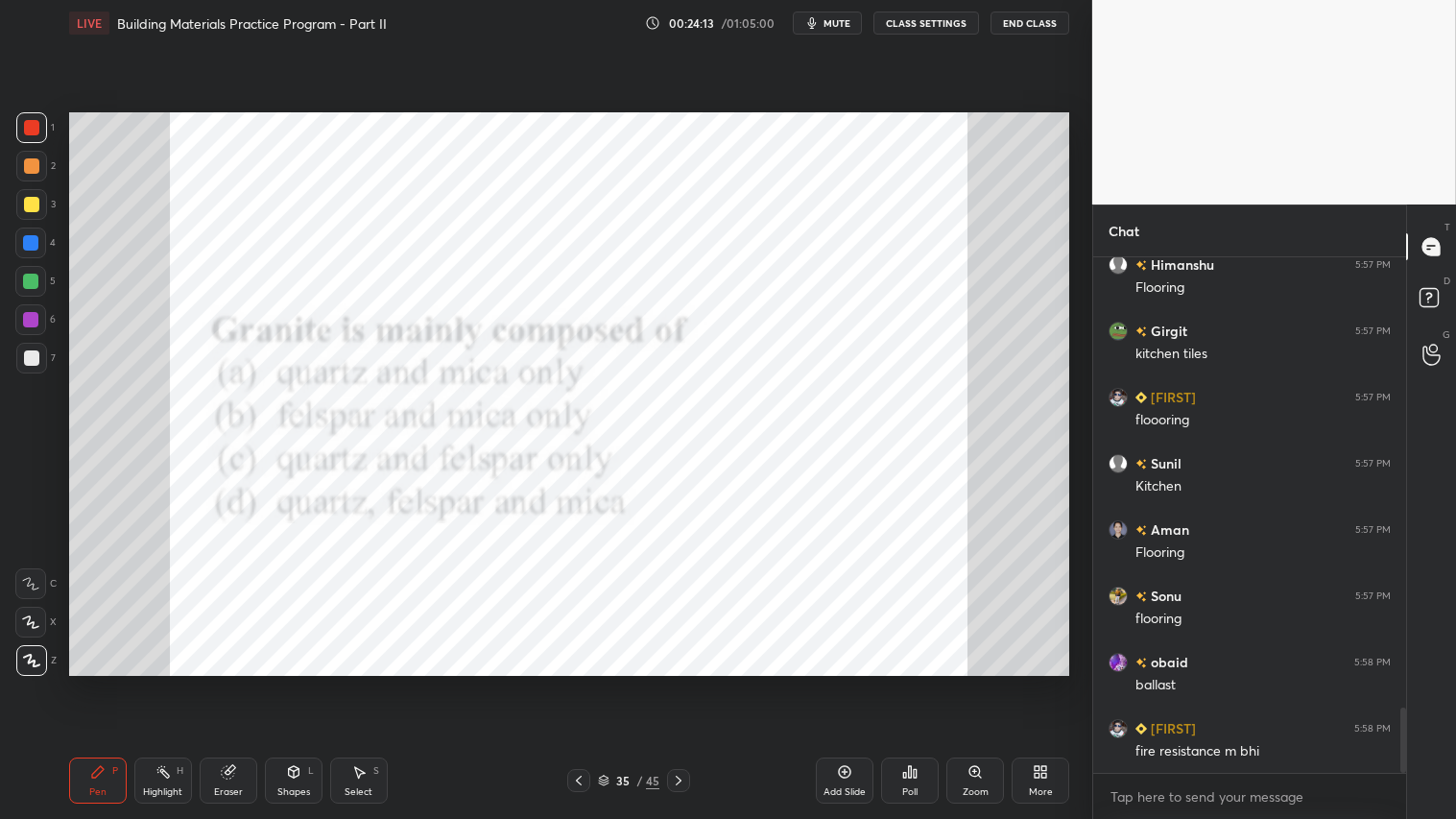 click 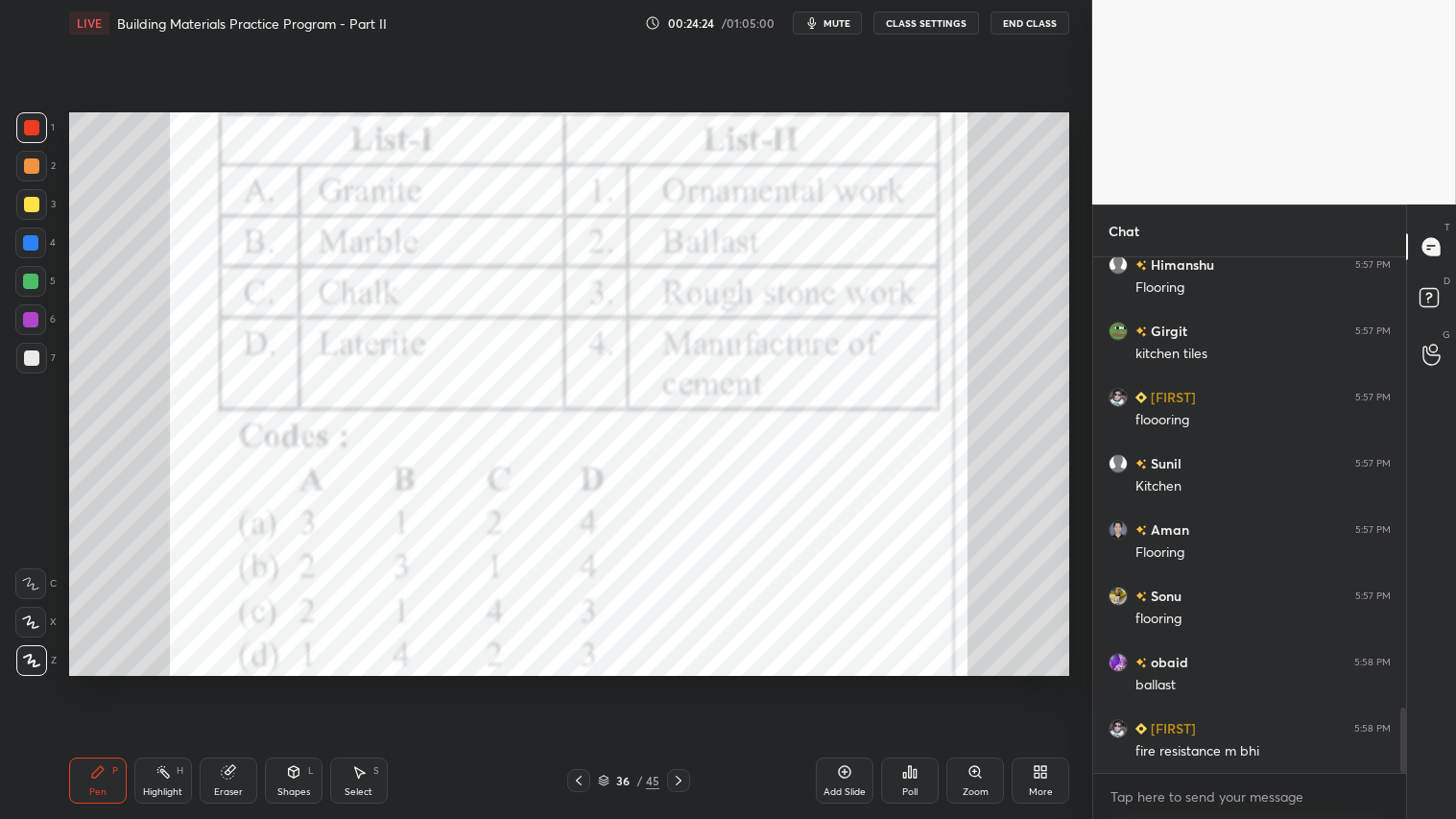 click on "Poll" at bounding box center (910, 792) 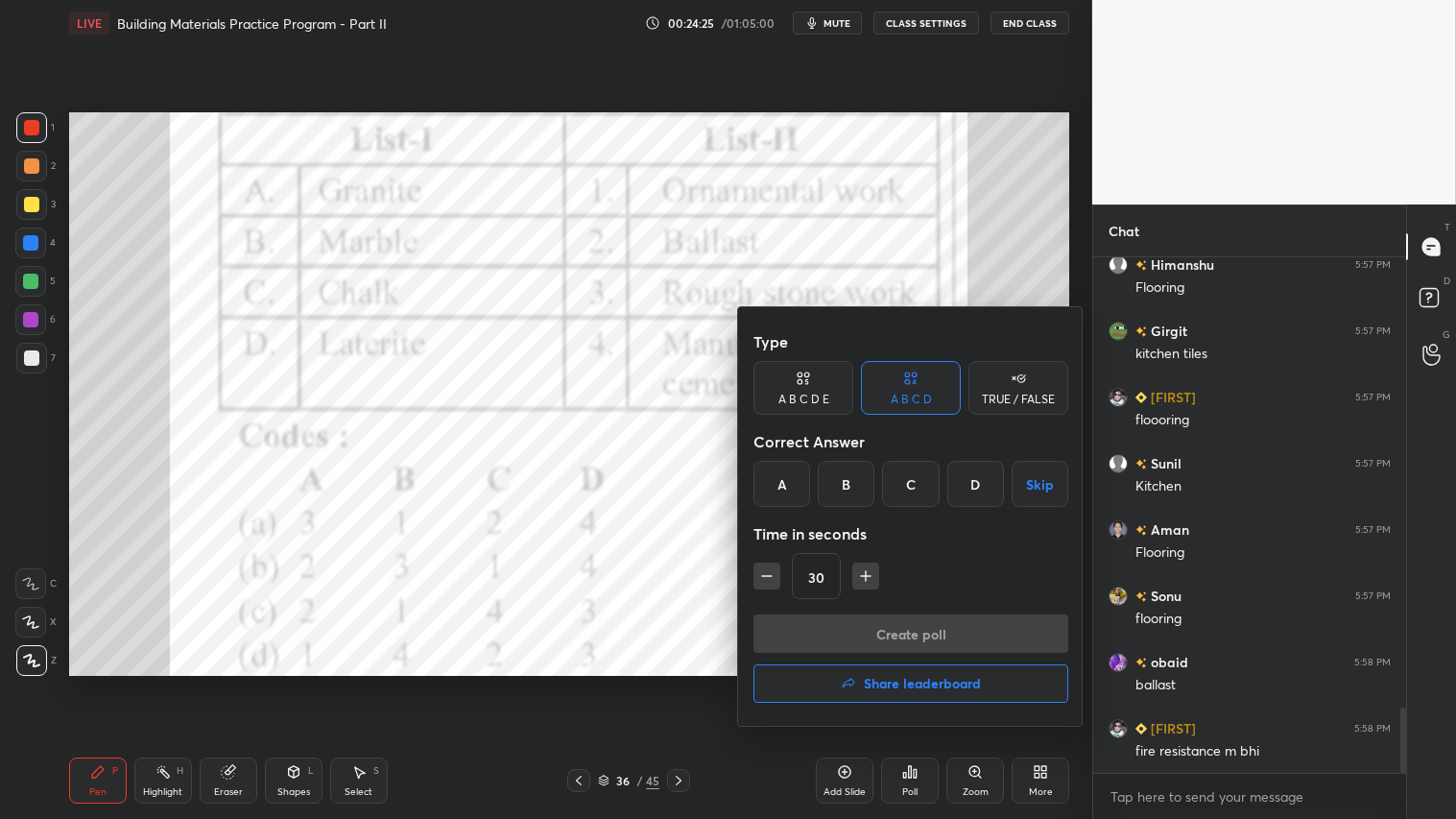click on "C" at bounding box center [910, 484] 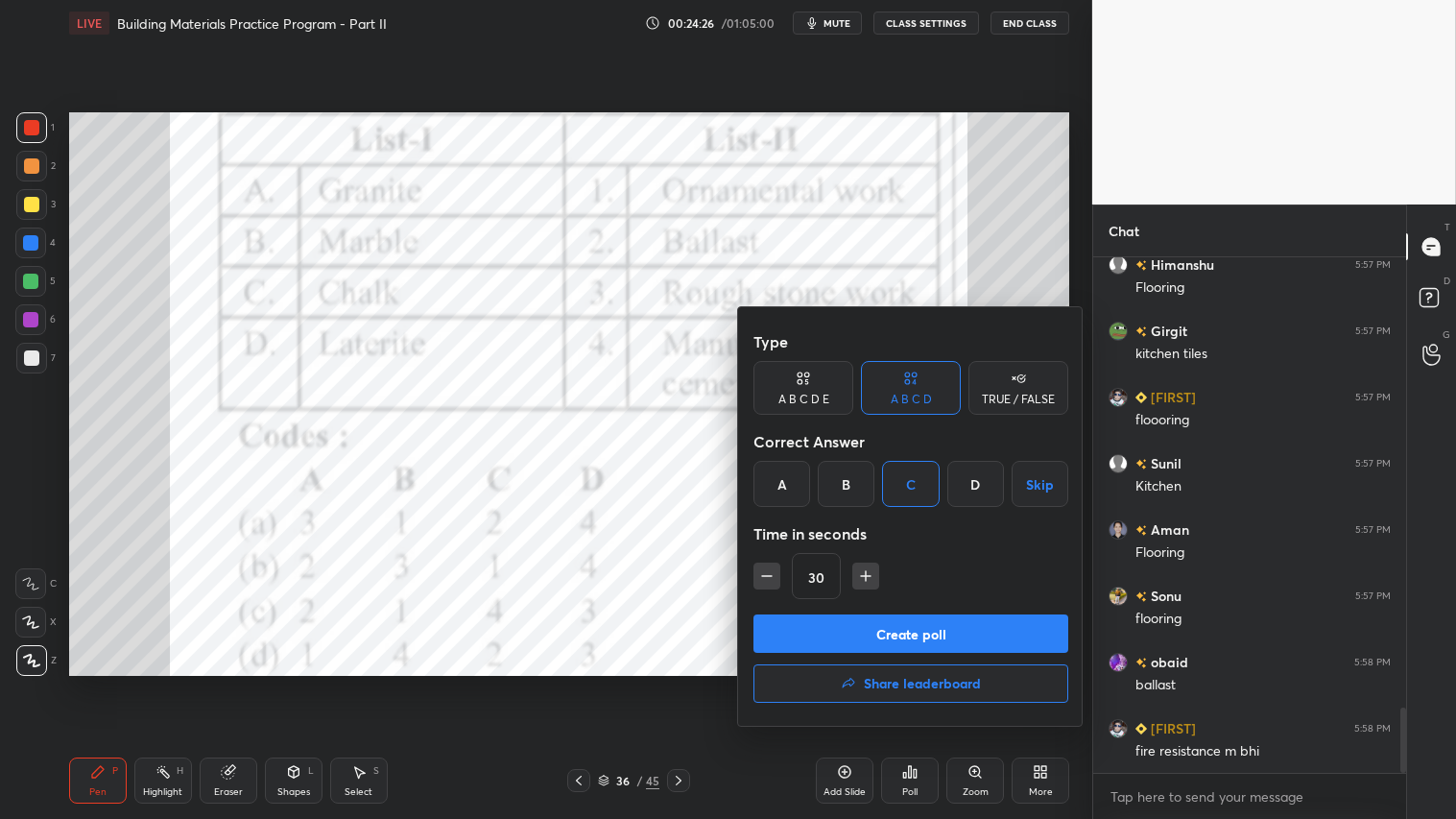 drag, startPoint x: 865, startPoint y: 573, endPoint x: 852, endPoint y: 610, distance: 39.21734 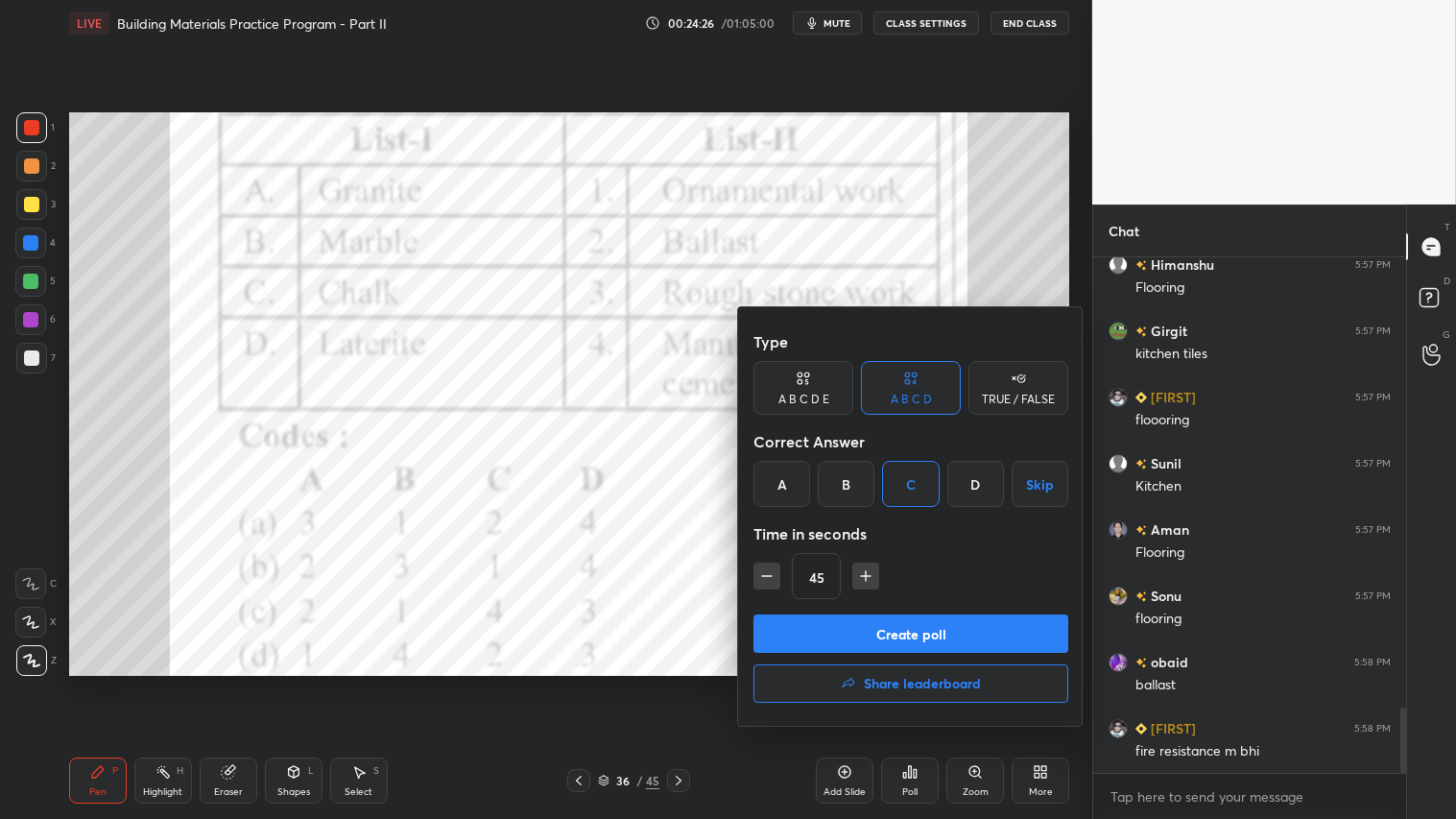 click on "Create poll" at bounding box center (911, 634) 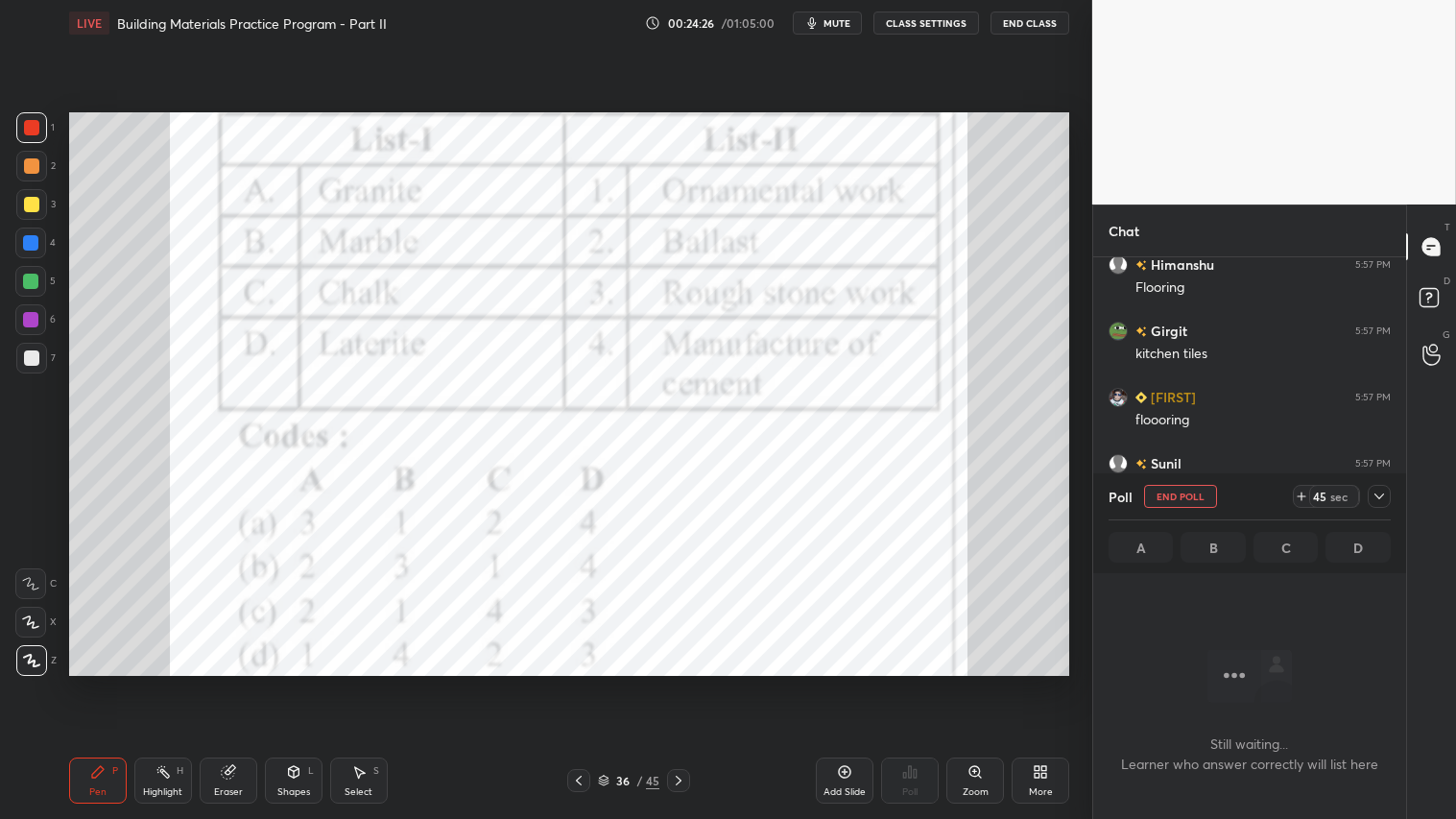 scroll, scrollTop: 410, scrollLeft: 307, axis: both 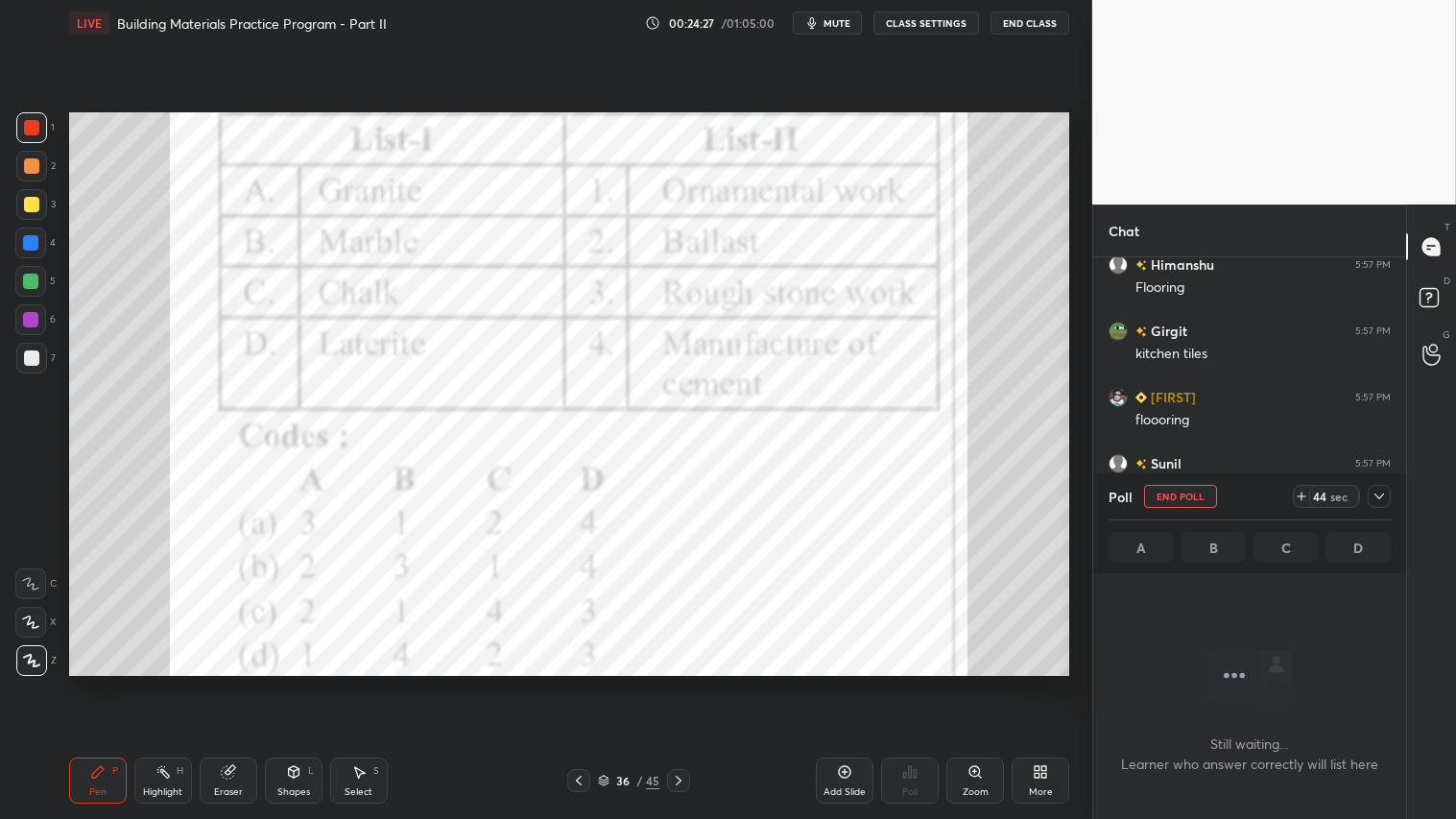 click on "mute" at bounding box center (827, 23) 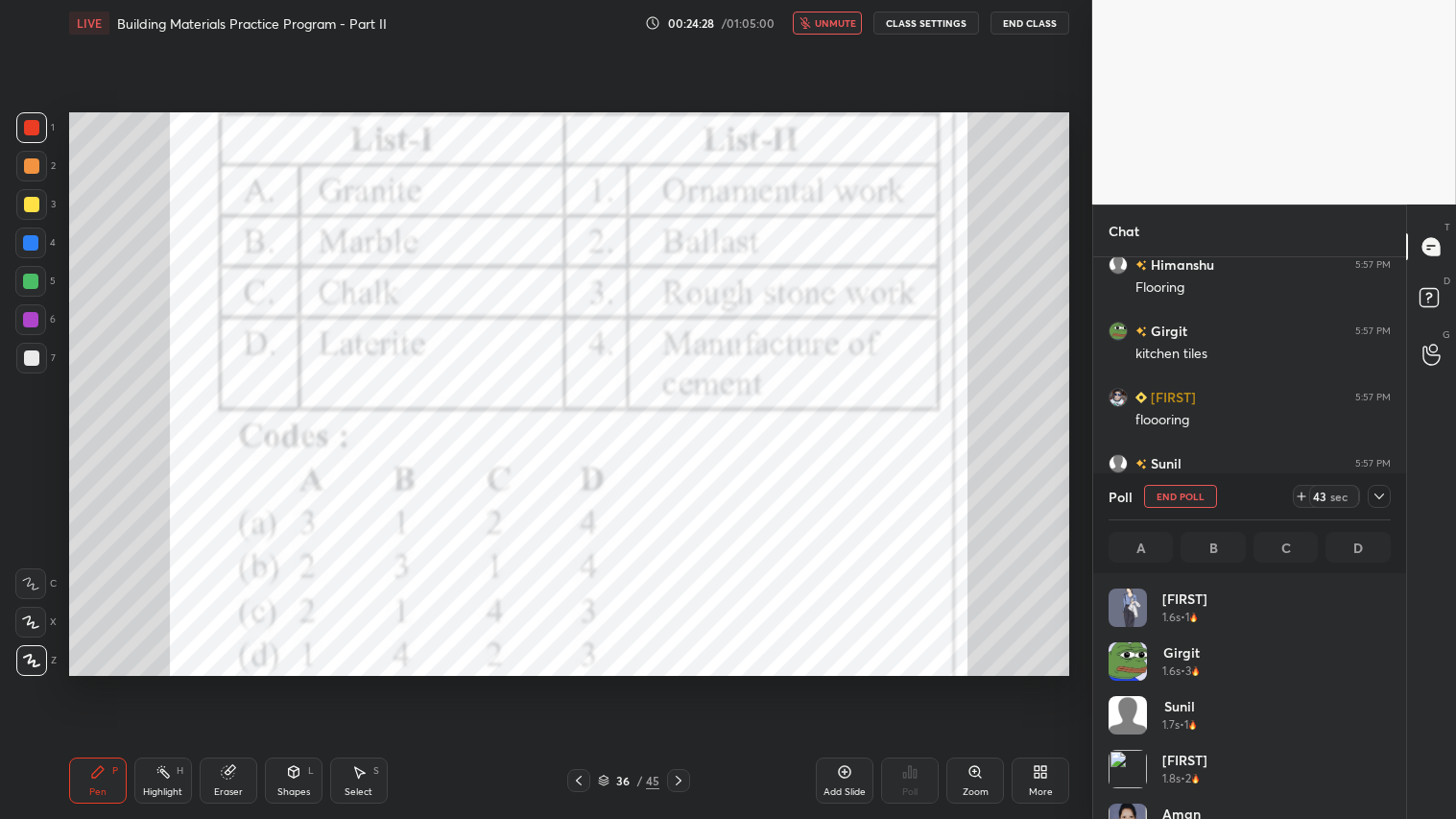 scroll, scrollTop: 225, scrollLeft: 276, axis: both 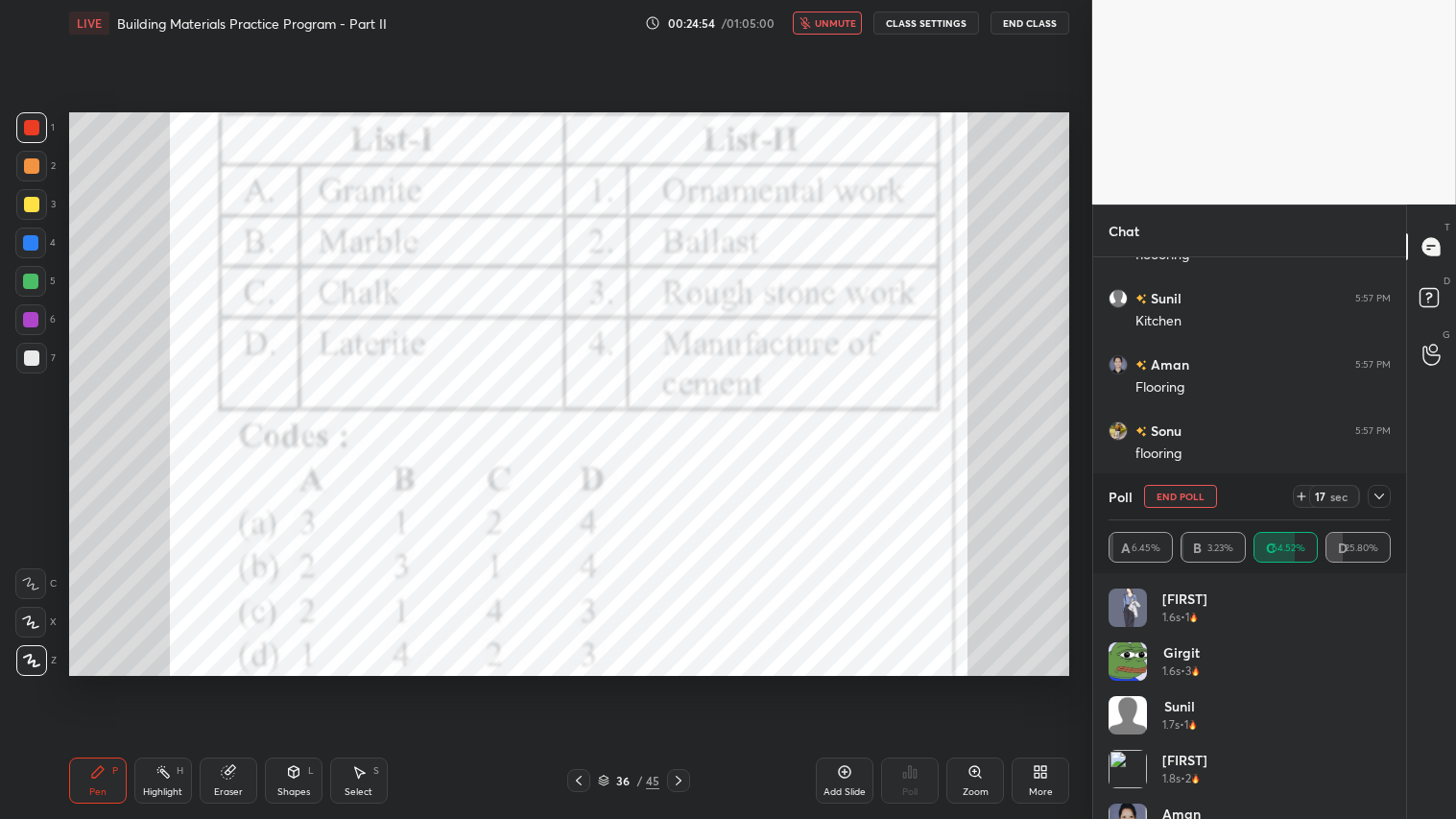 click on "unmute" at bounding box center [835, 23] 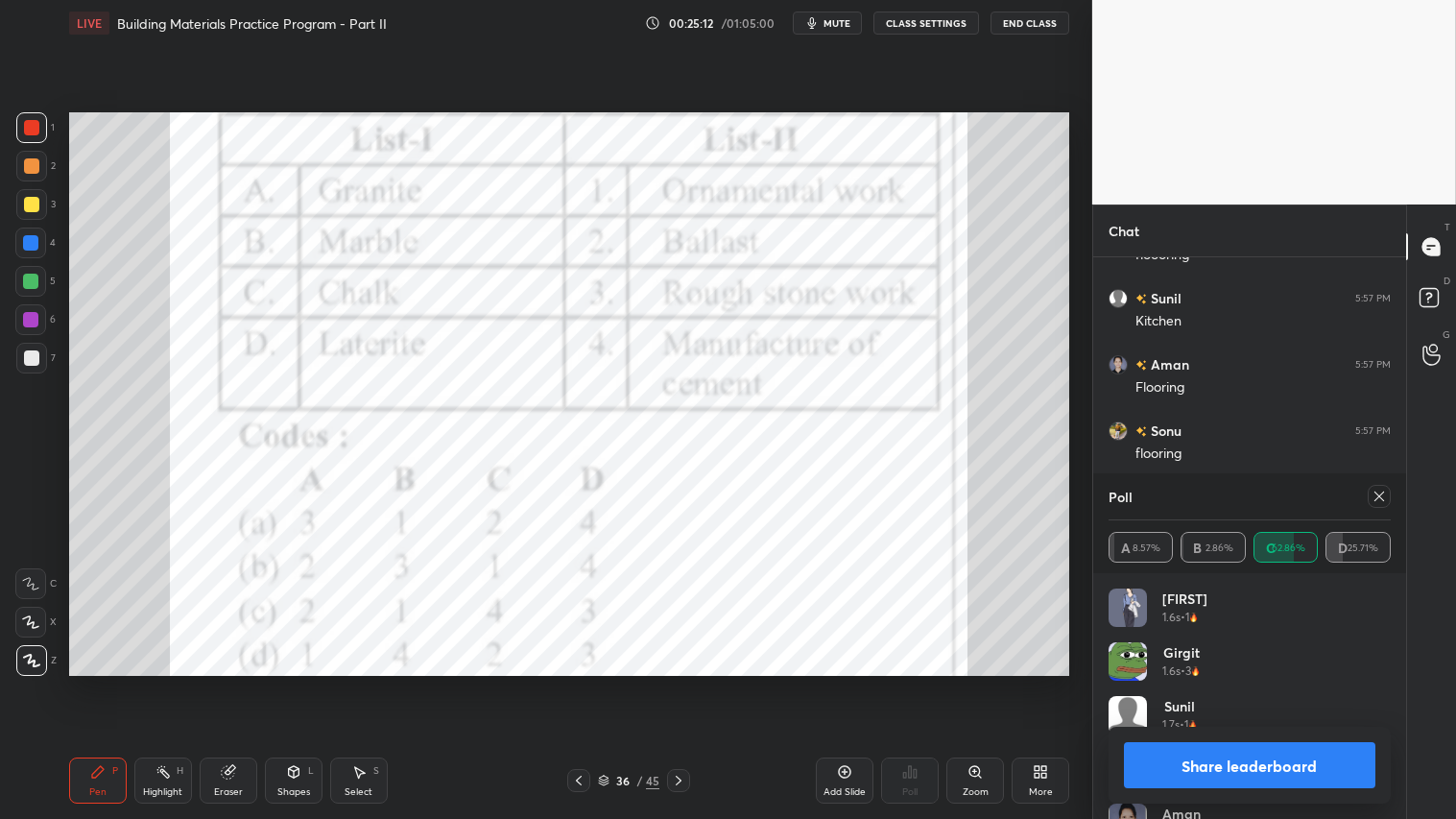 click on "Share leaderboard" at bounding box center [1250, 765] 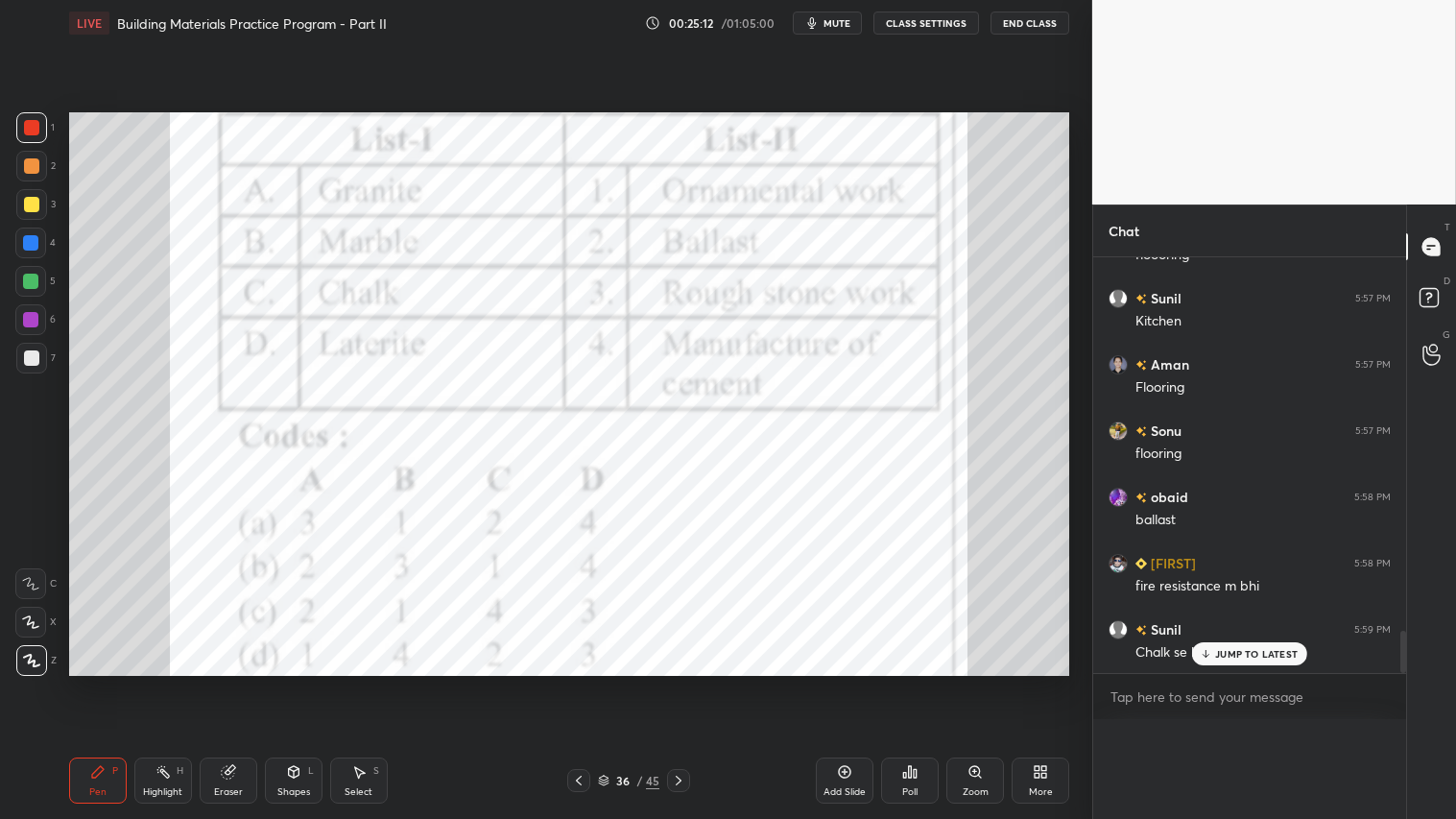 scroll, scrollTop: 0, scrollLeft: 0, axis: both 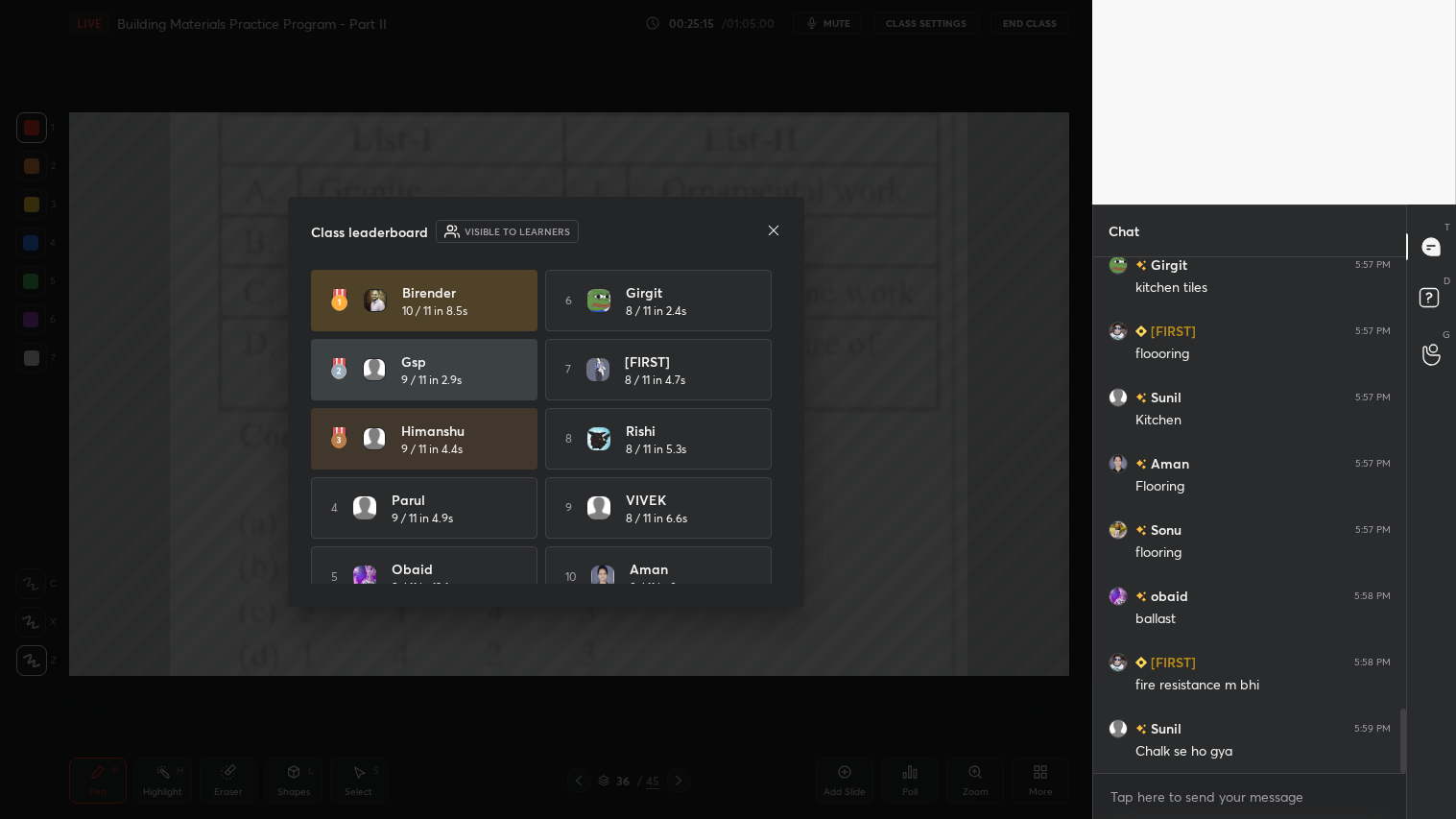 click 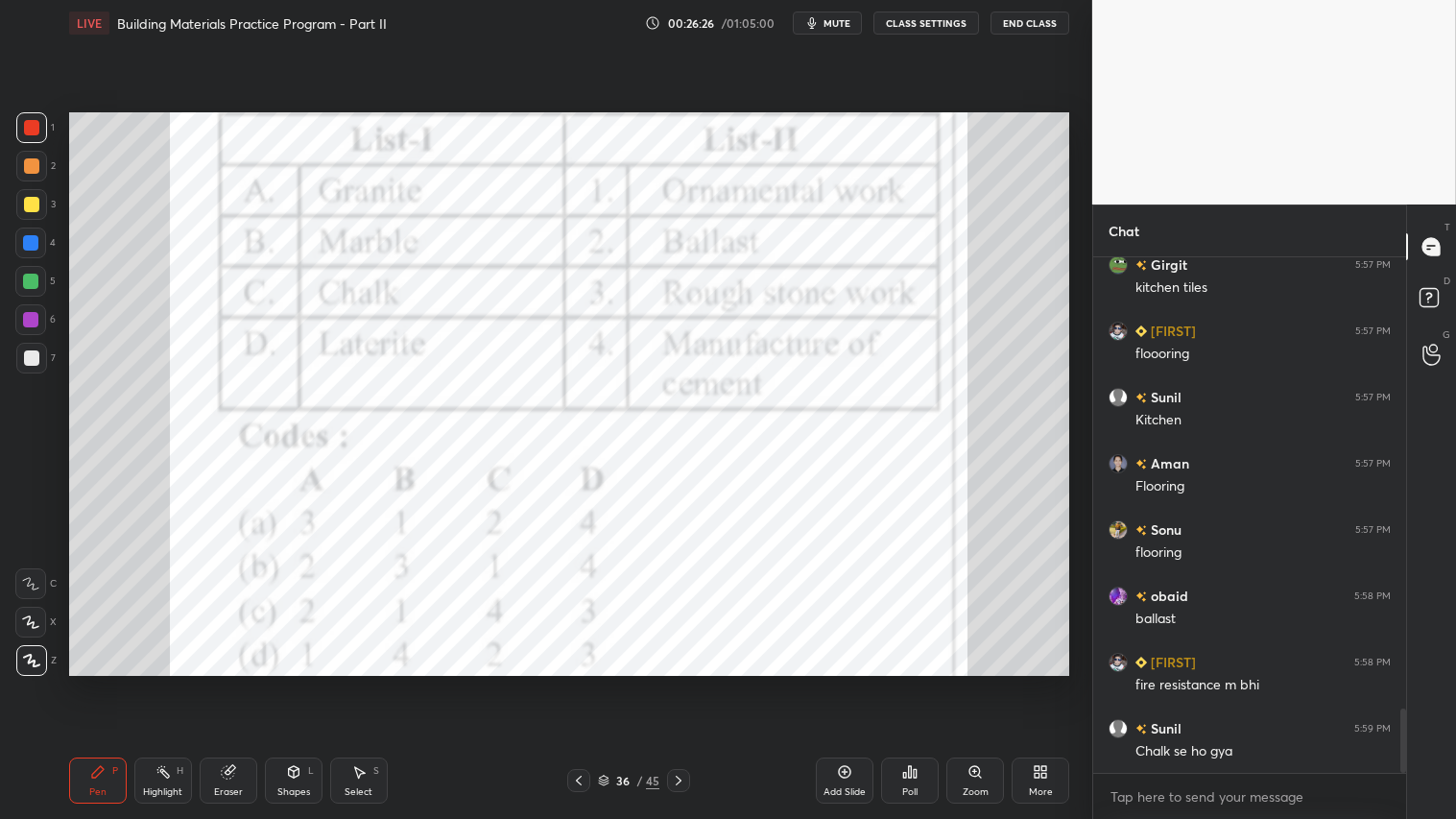click 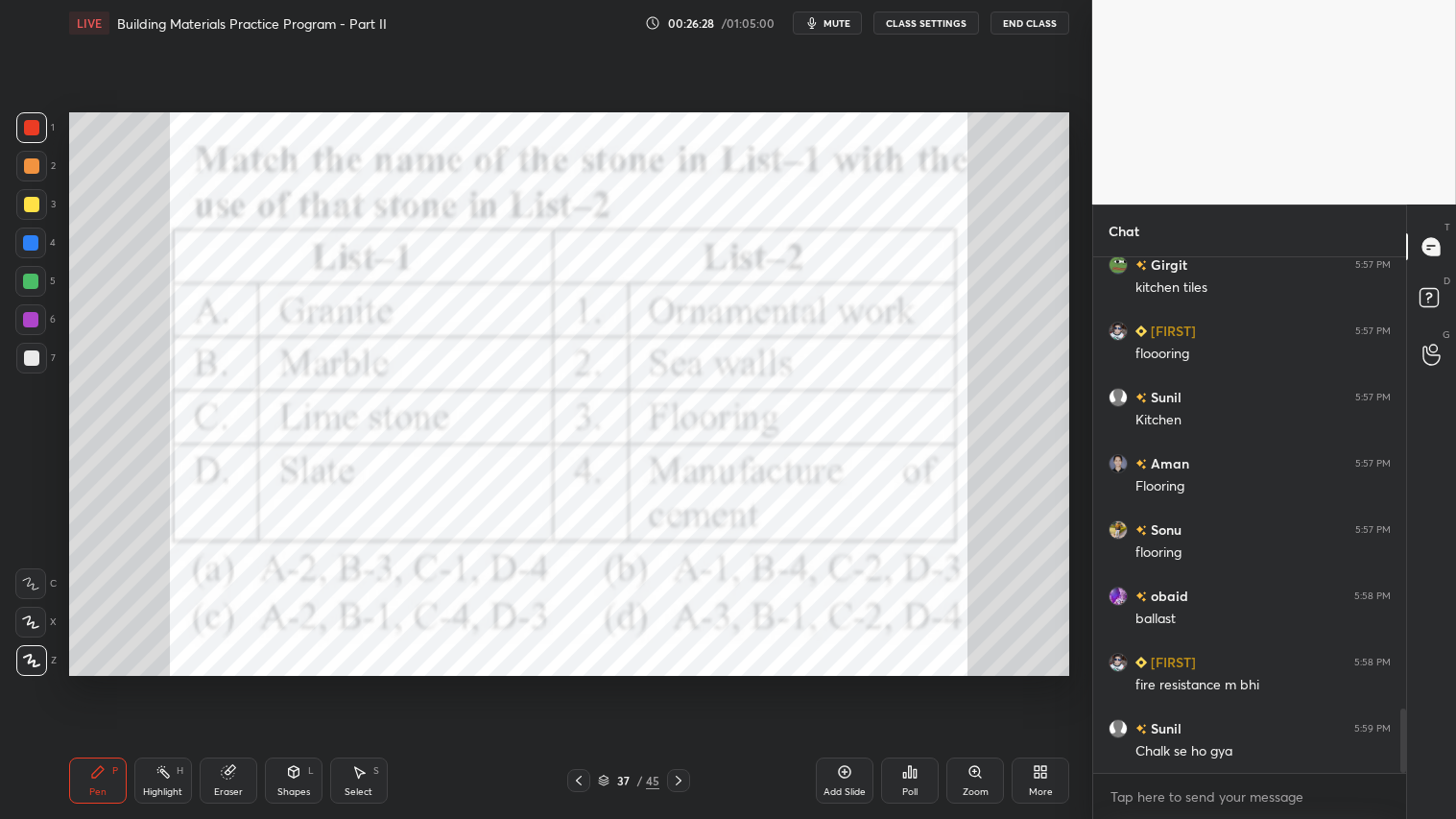 drag, startPoint x: 570, startPoint y: 783, endPoint x: 584, endPoint y: 782, distance: 14.035669 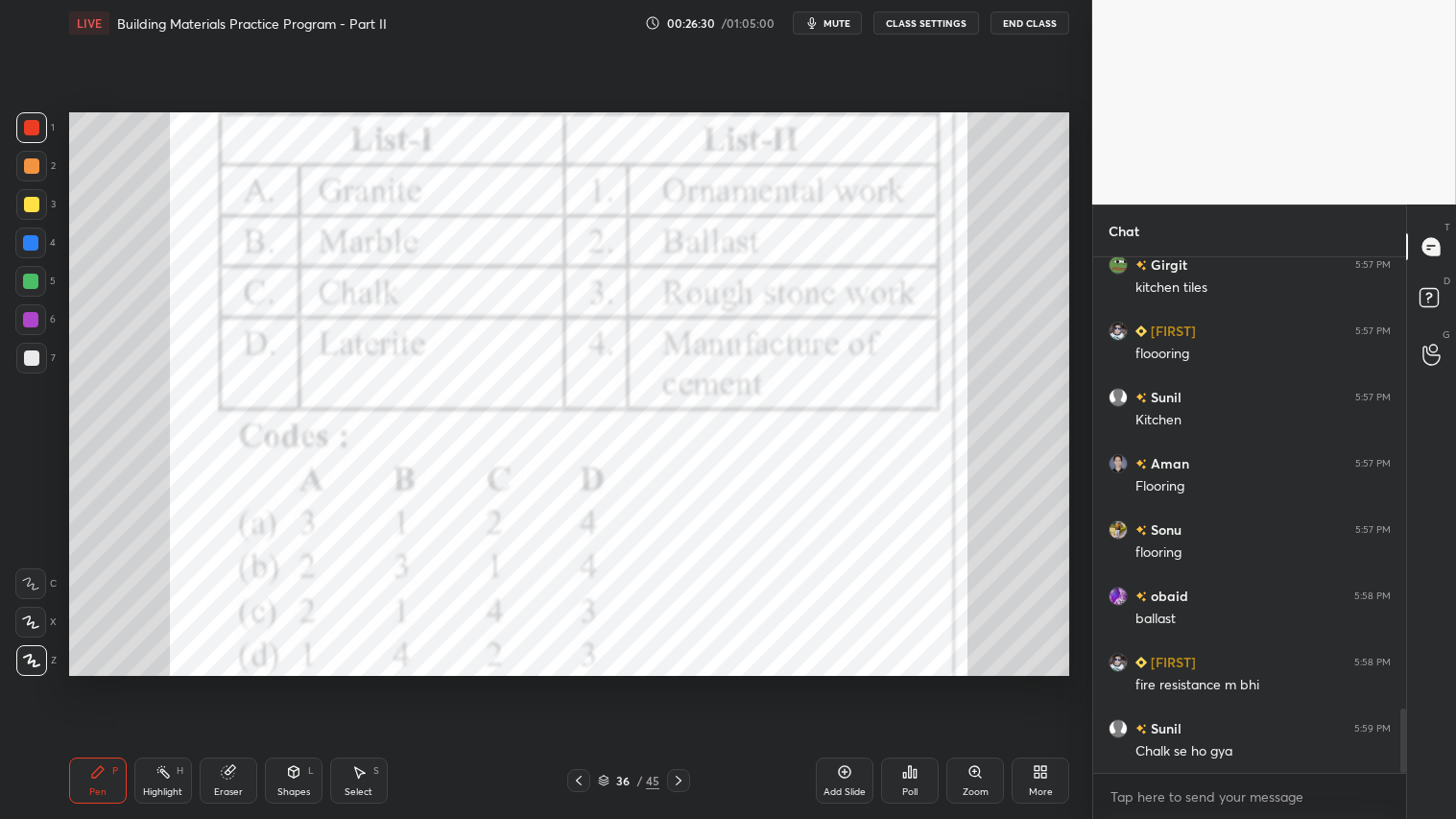 click on "36 / 45" at bounding box center [629, 781] 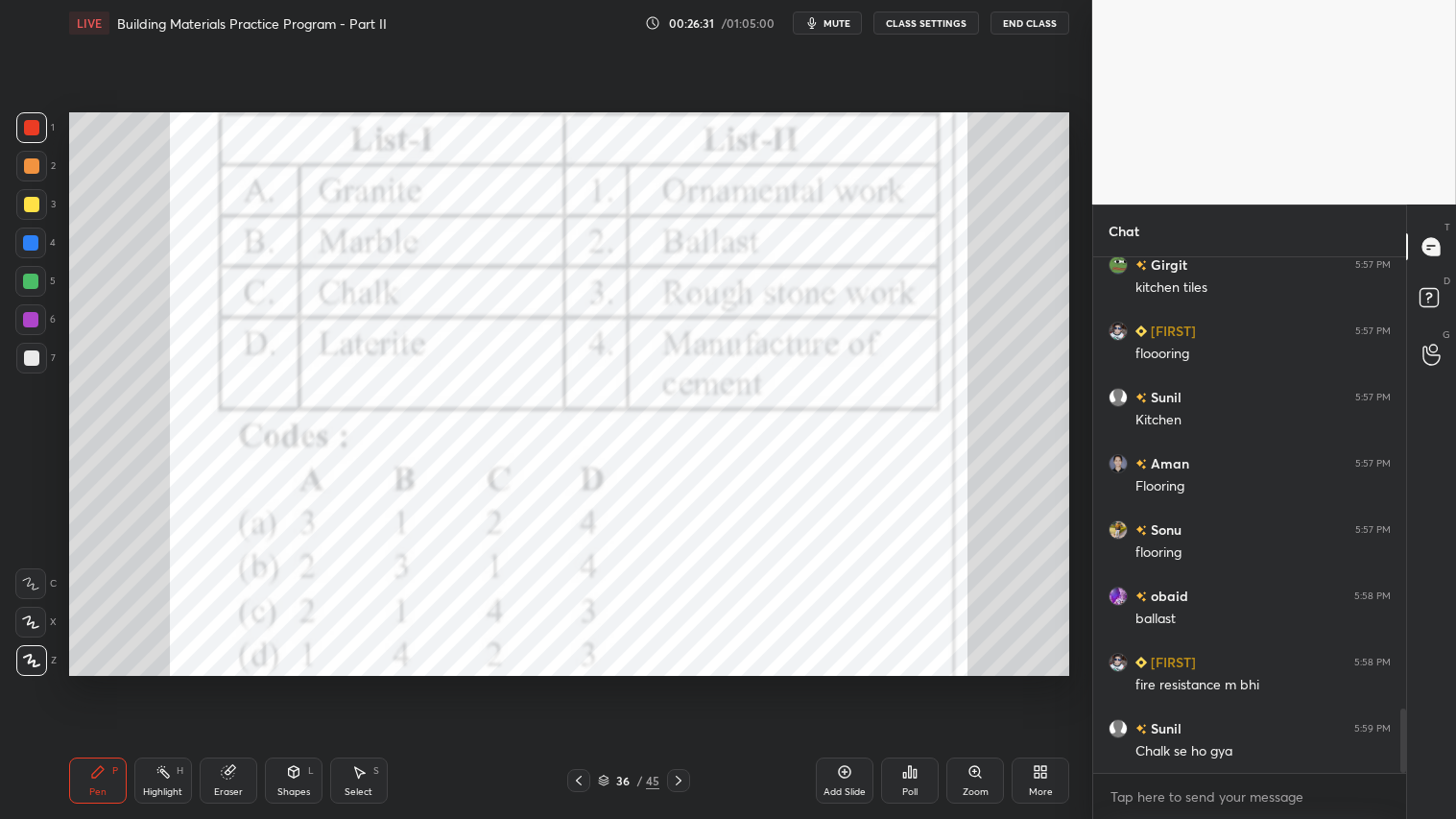 click 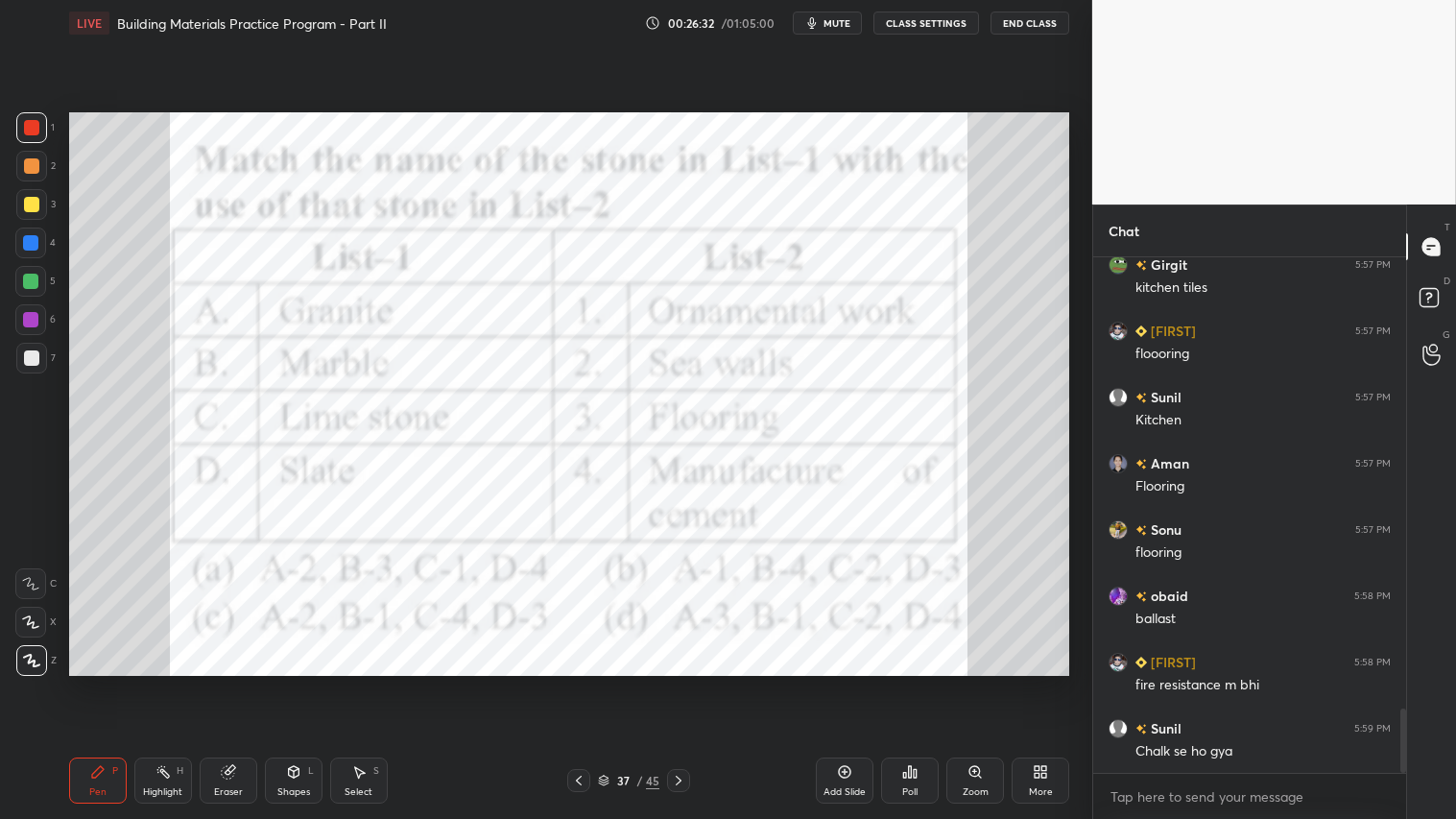 click 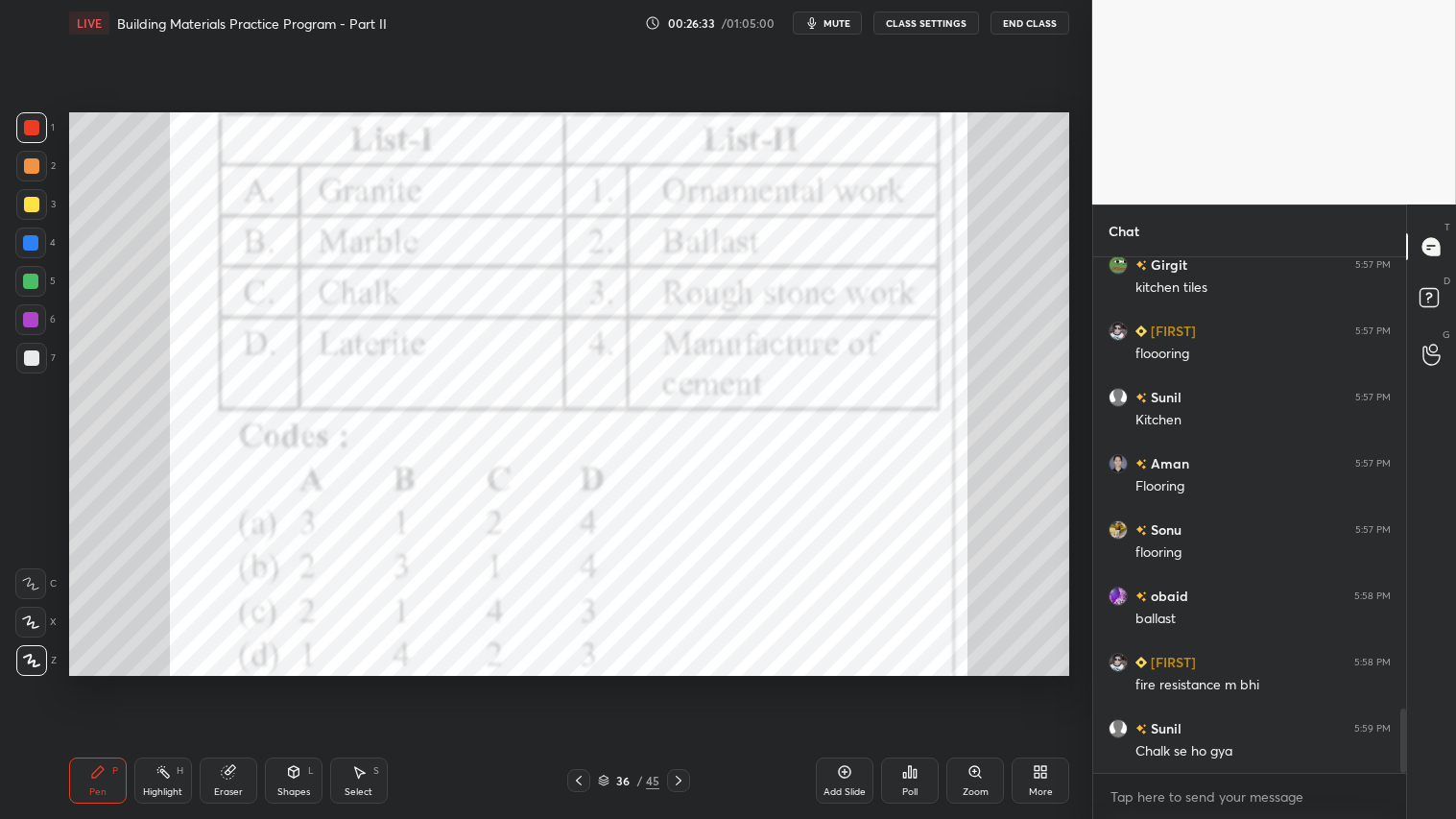 click 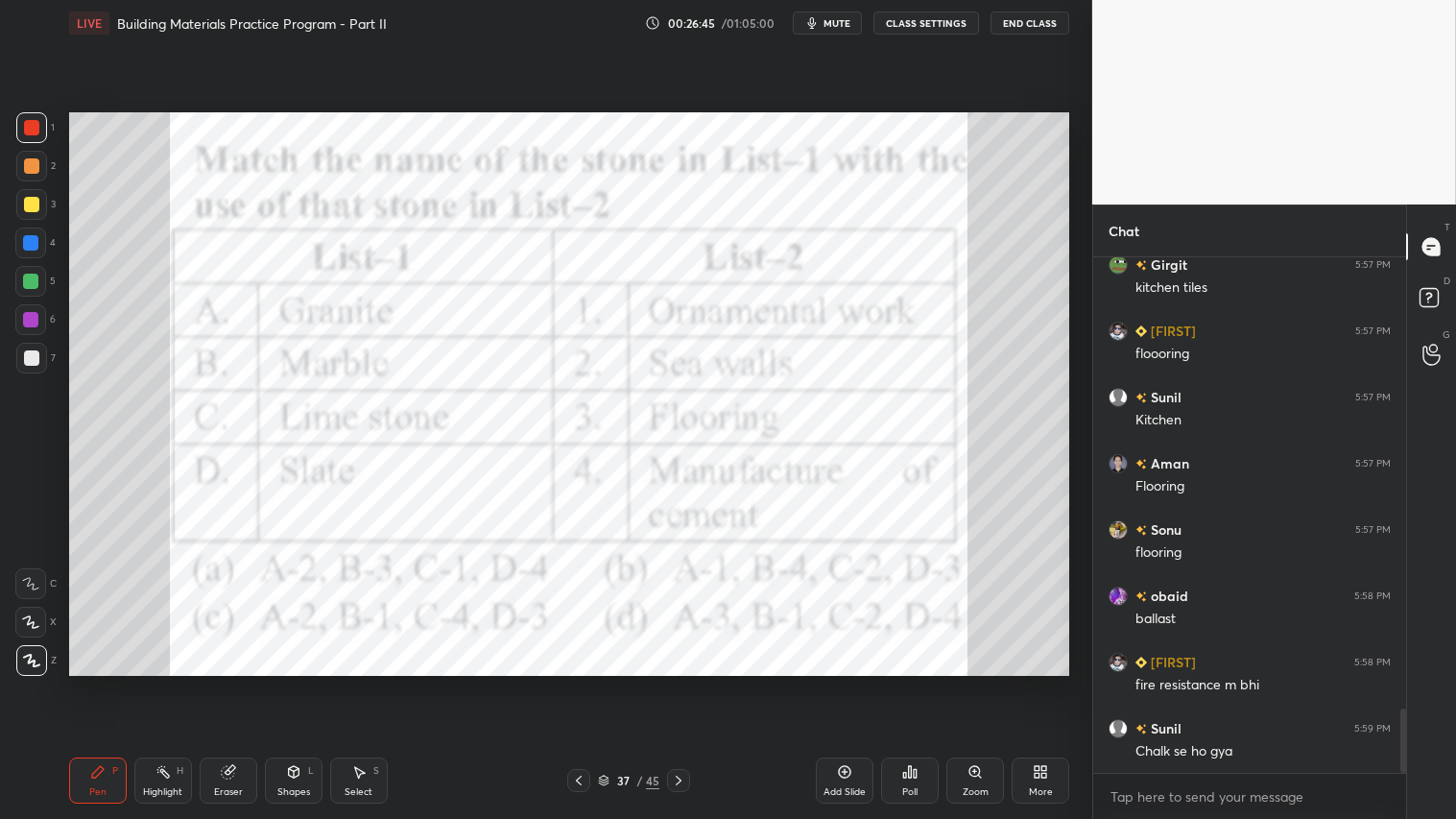 click on "Poll" at bounding box center [910, 781] 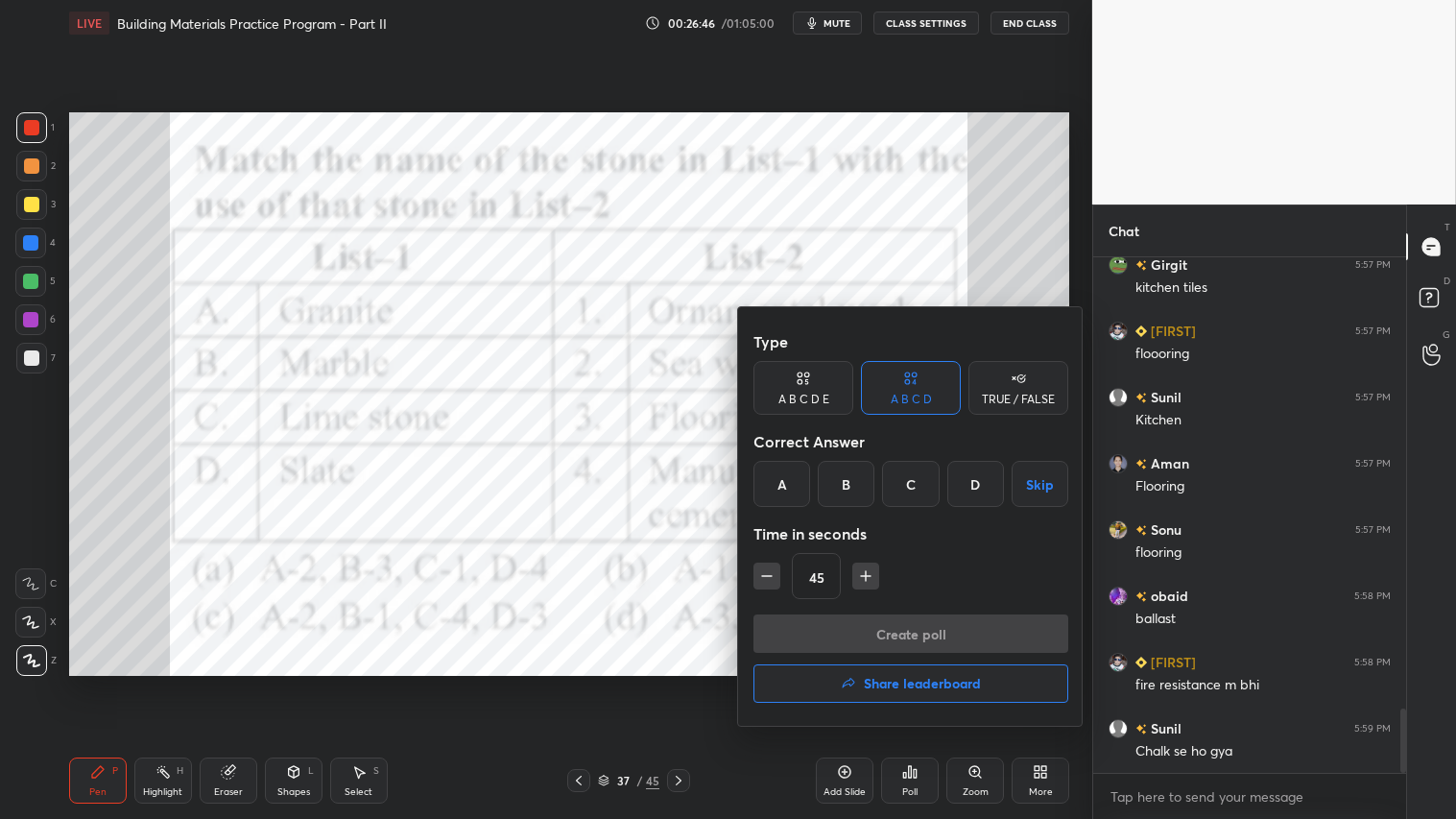 click on "C" at bounding box center (910, 484) 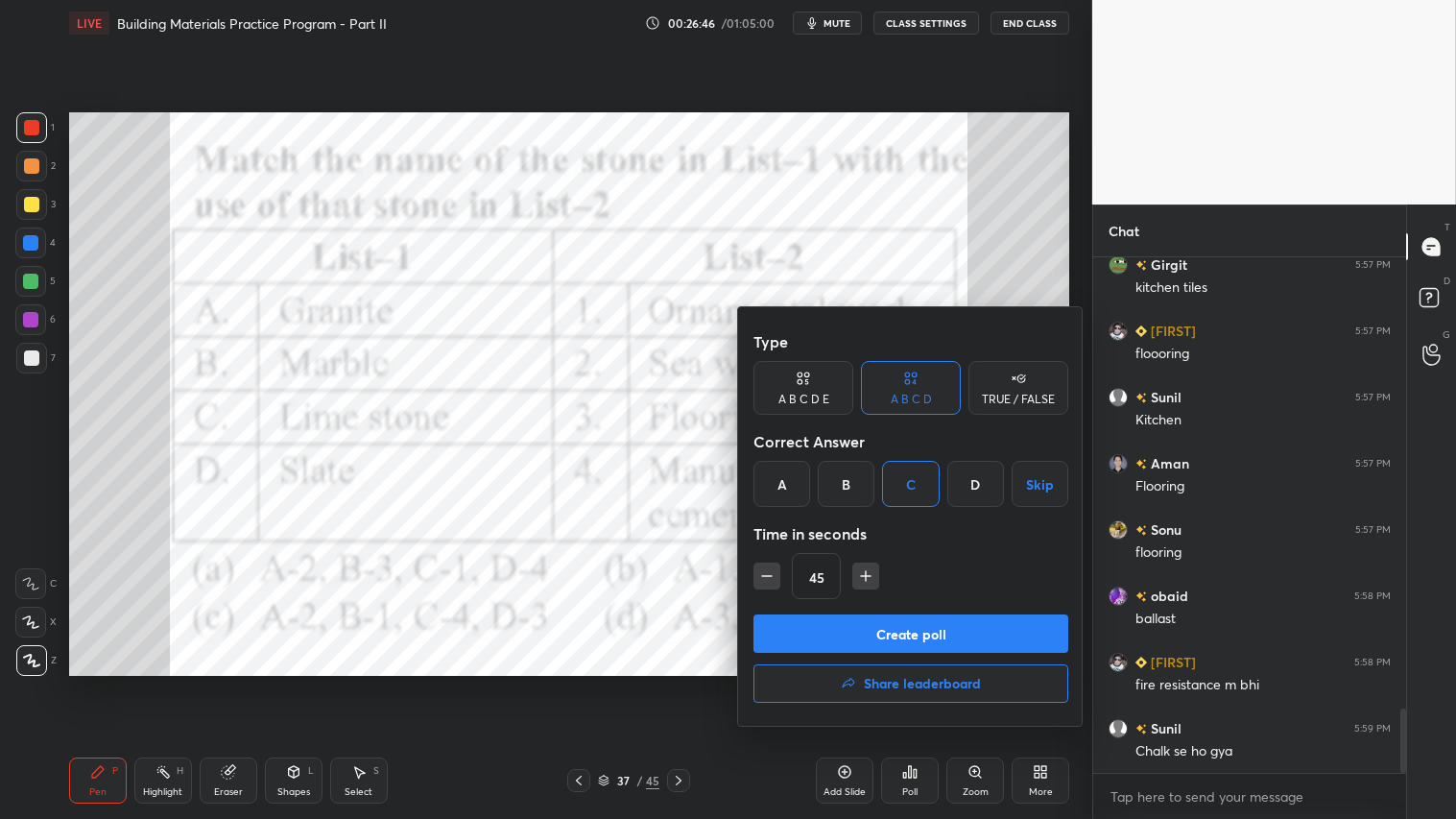 drag, startPoint x: 764, startPoint y: 584, endPoint x: 794, endPoint y: 611, distance: 40.360872 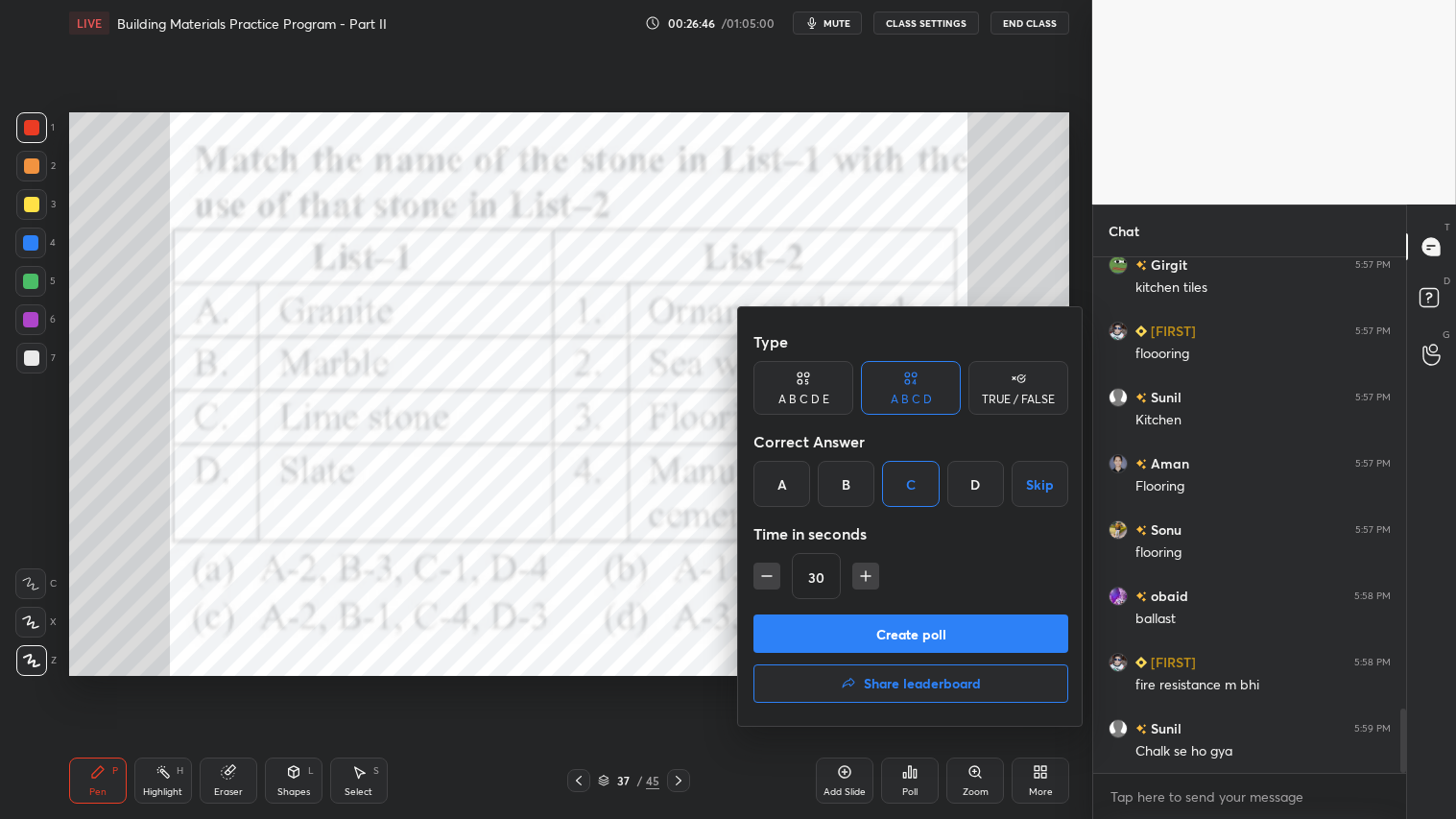 click on "Create poll" at bounding box center (911, 634) 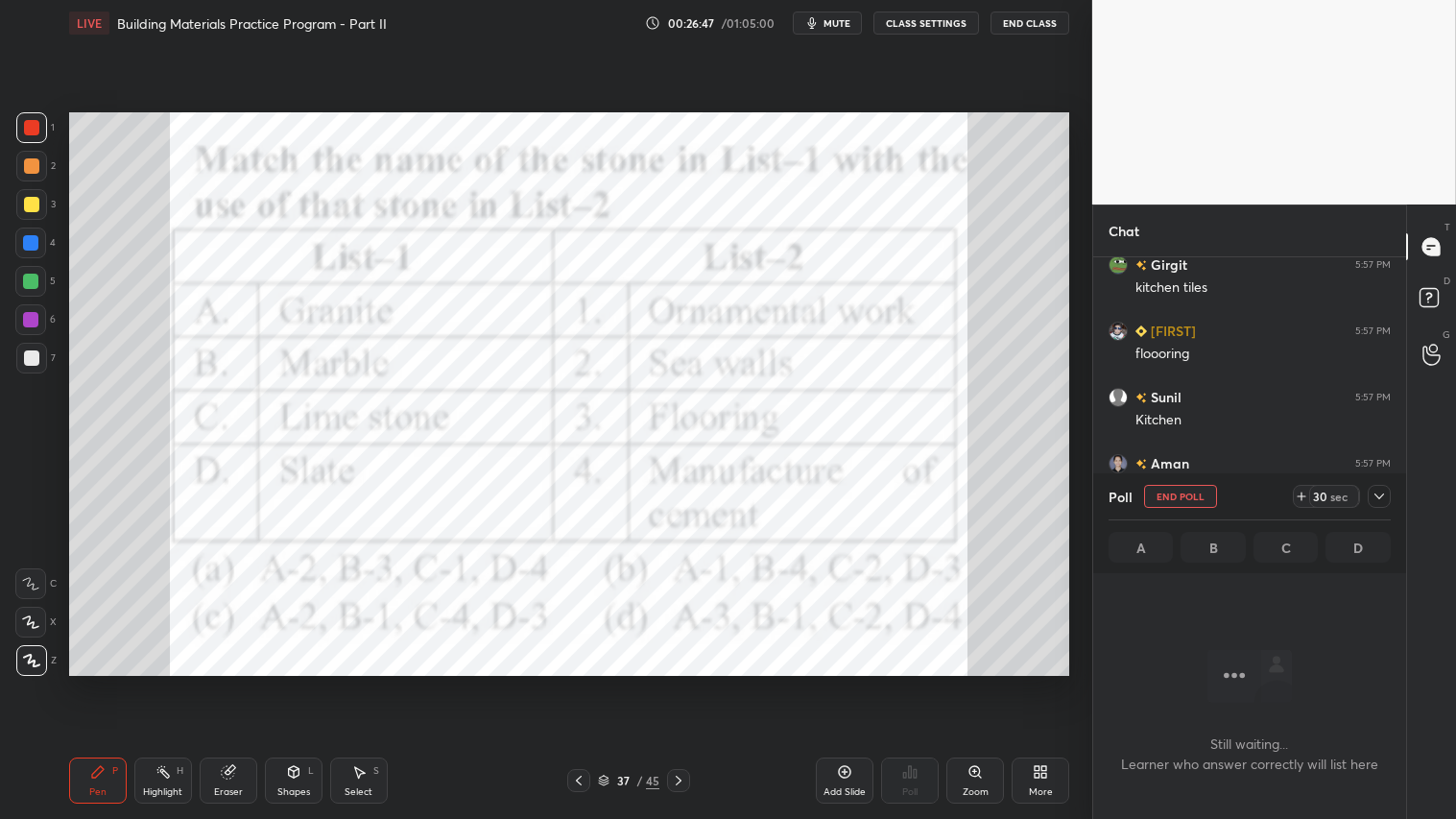 scroll, scrollTop: 420, scrollLeft: 307, axis: both 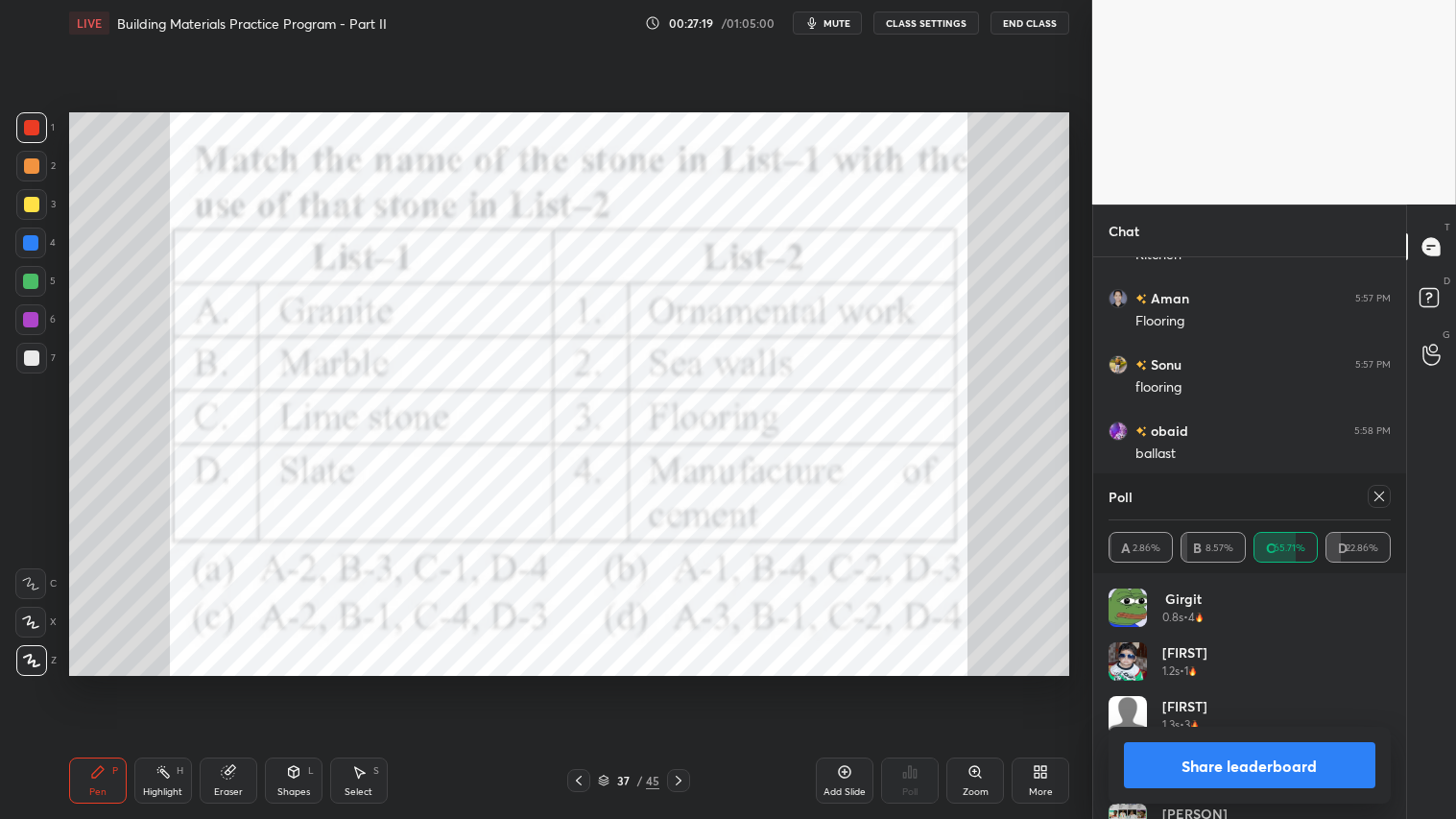 click on "Share leaderboard" at bounding box center (1250, 765) 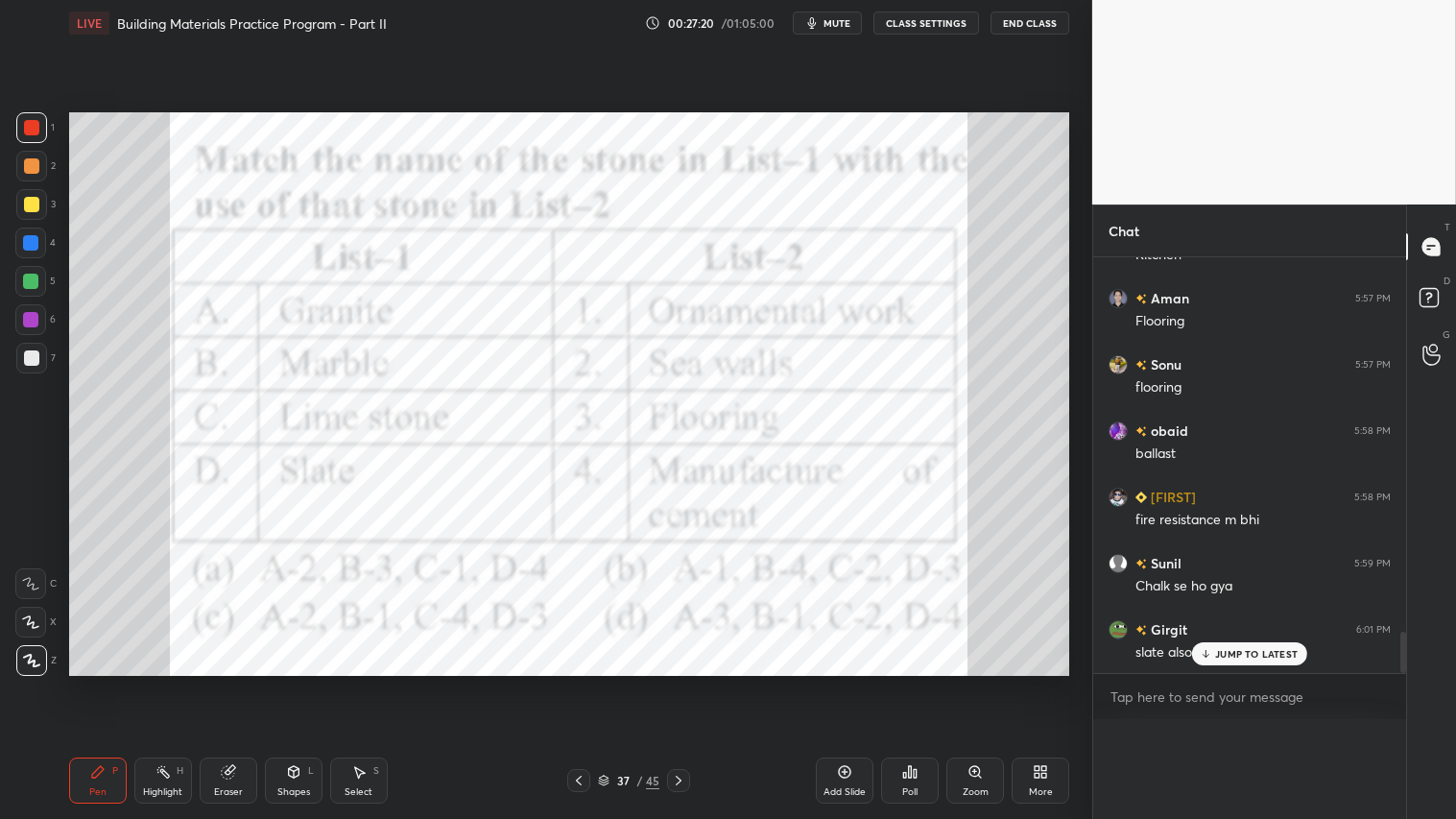 scroll, scrollTop: 0, scrollLeft: 0, axis: both 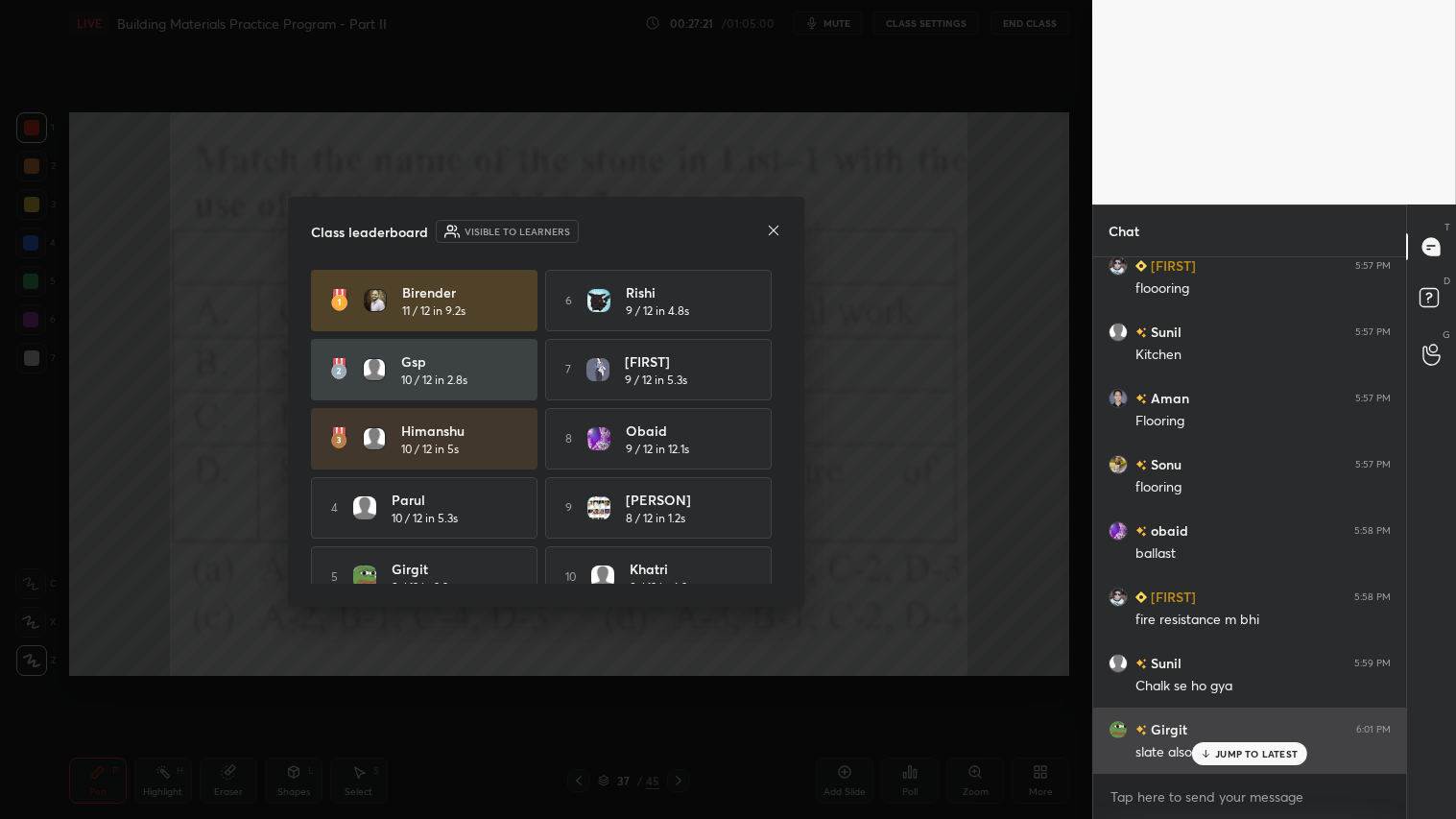 click on "JUMP TO LATEST" at bounding box center [1250, 754] 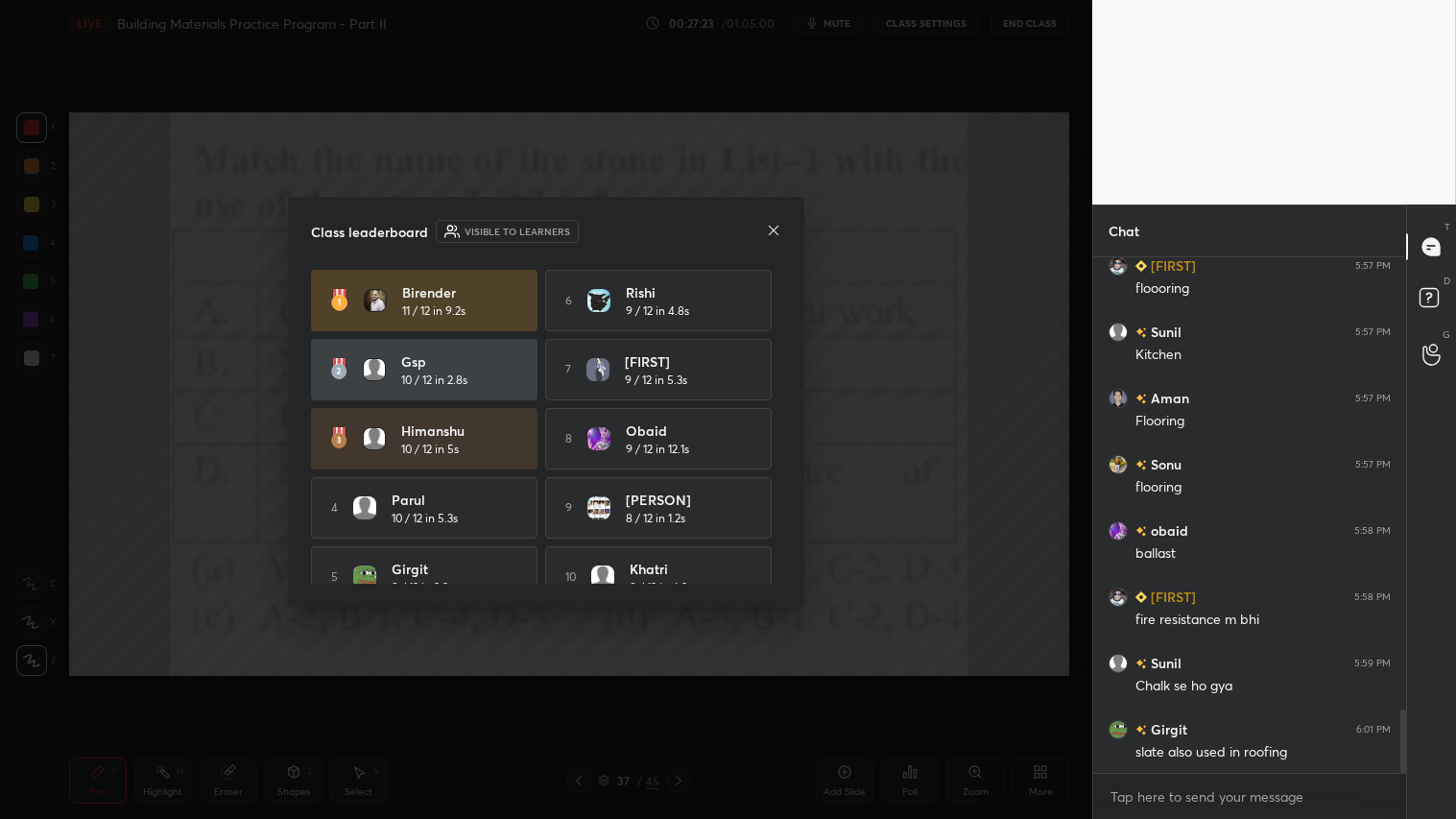 click 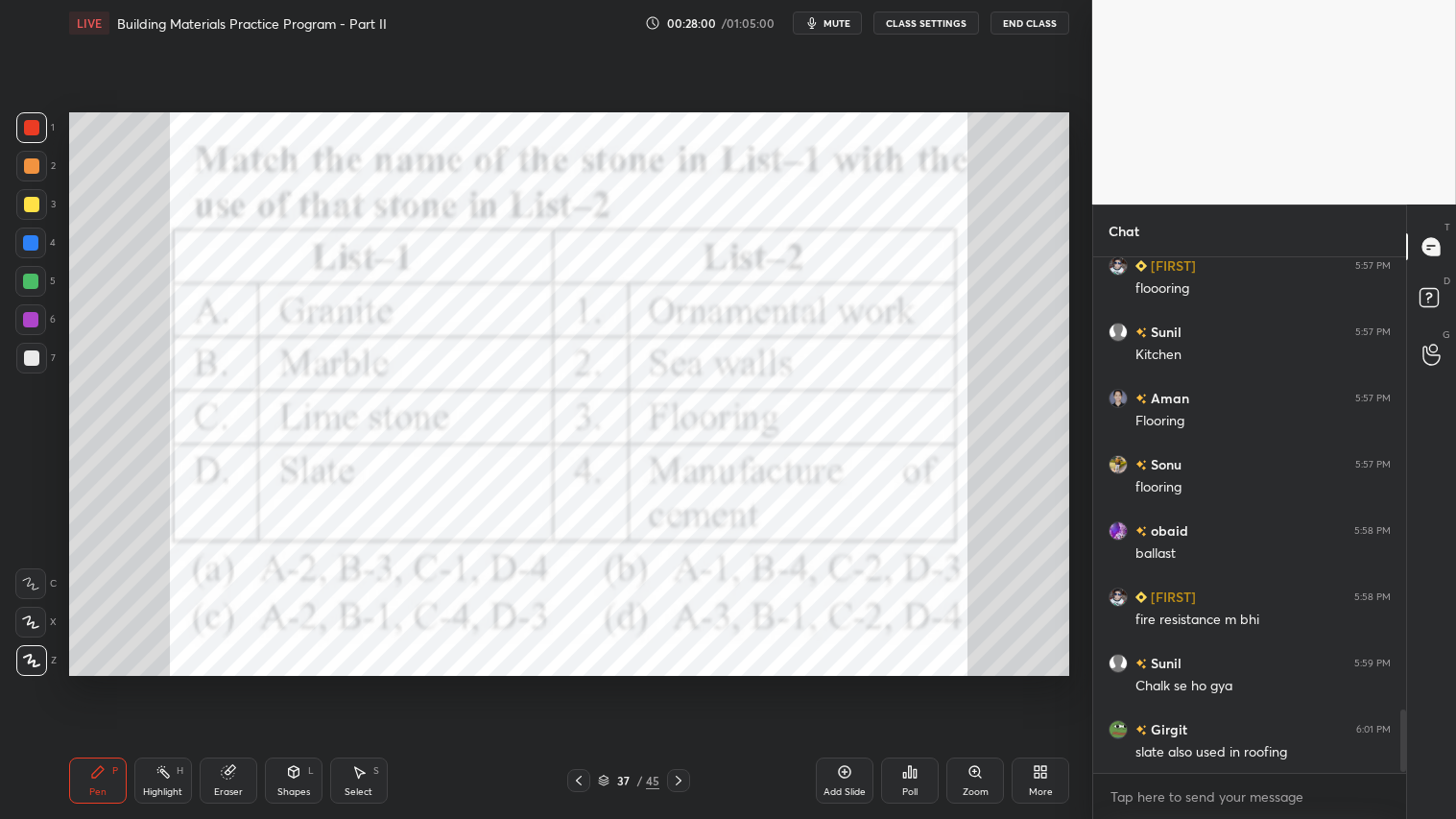scroll, scrollTop: 3751, scrollLeft: 0, axis: vertical 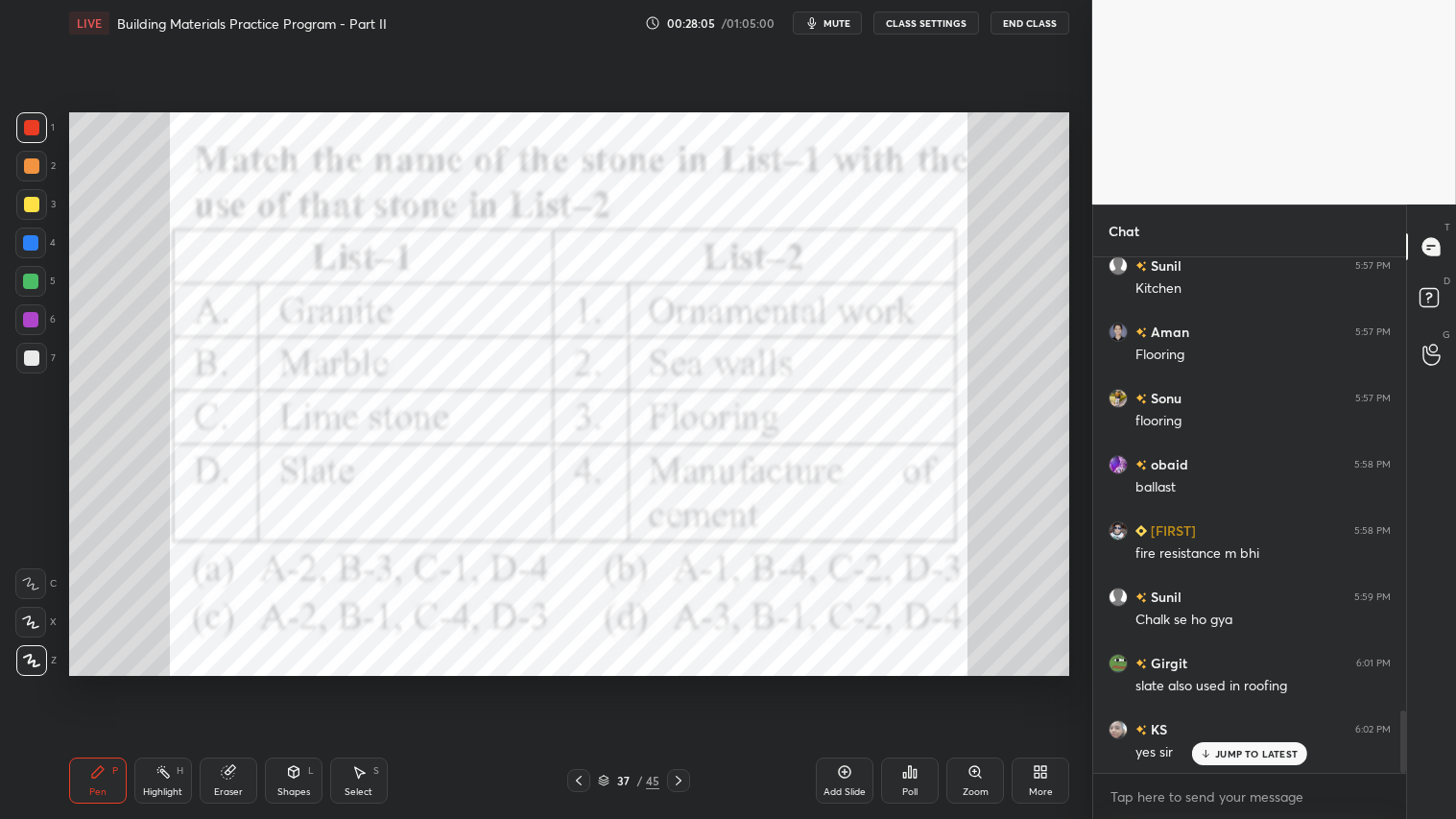 click at bounding box center [32, 128] 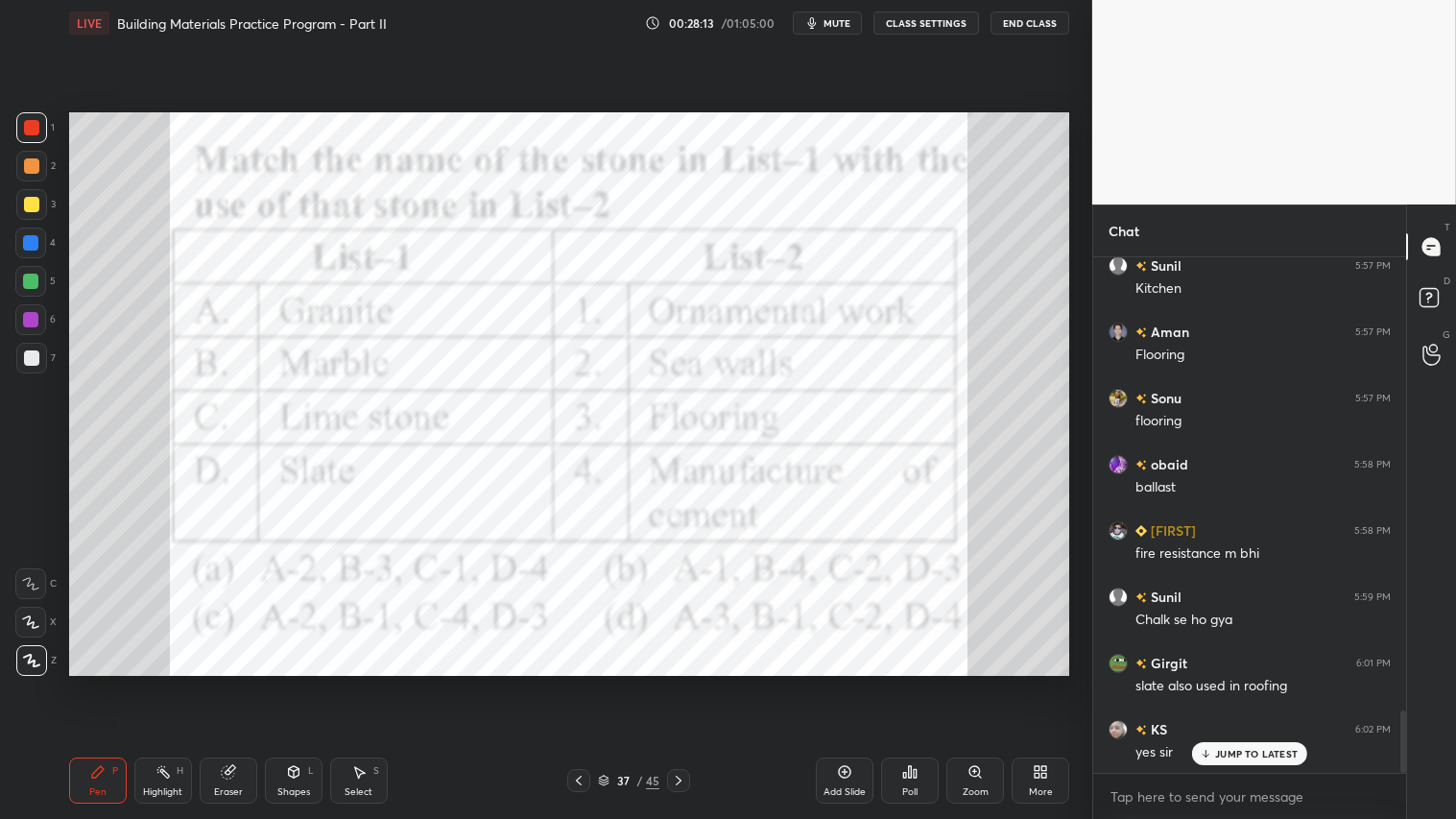 scroll, scrollTop: 3818, scrollLeft: 0, axis: vertical 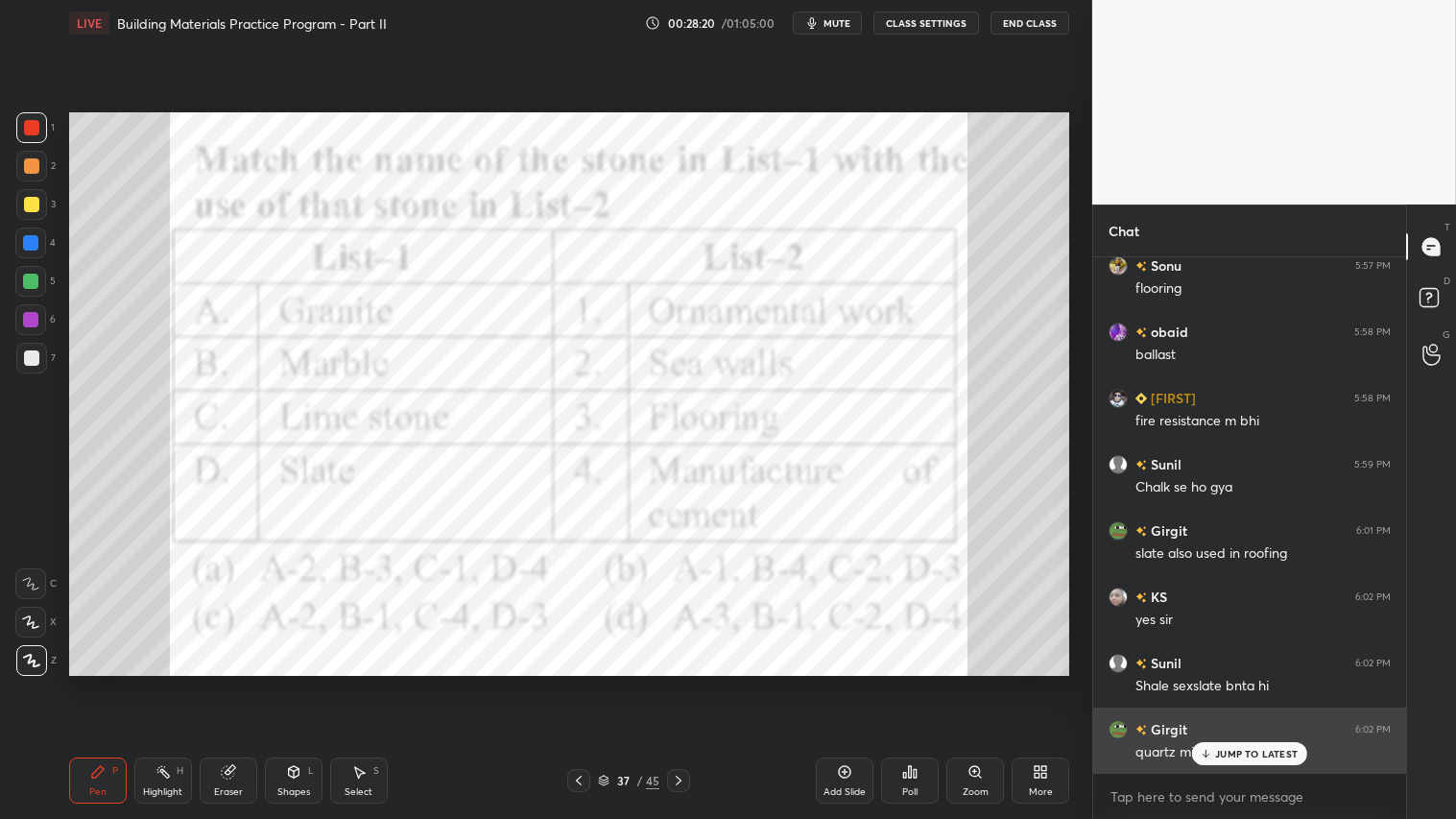 click on "JUMP TO LATEST" at bounding box center [1250, 754] 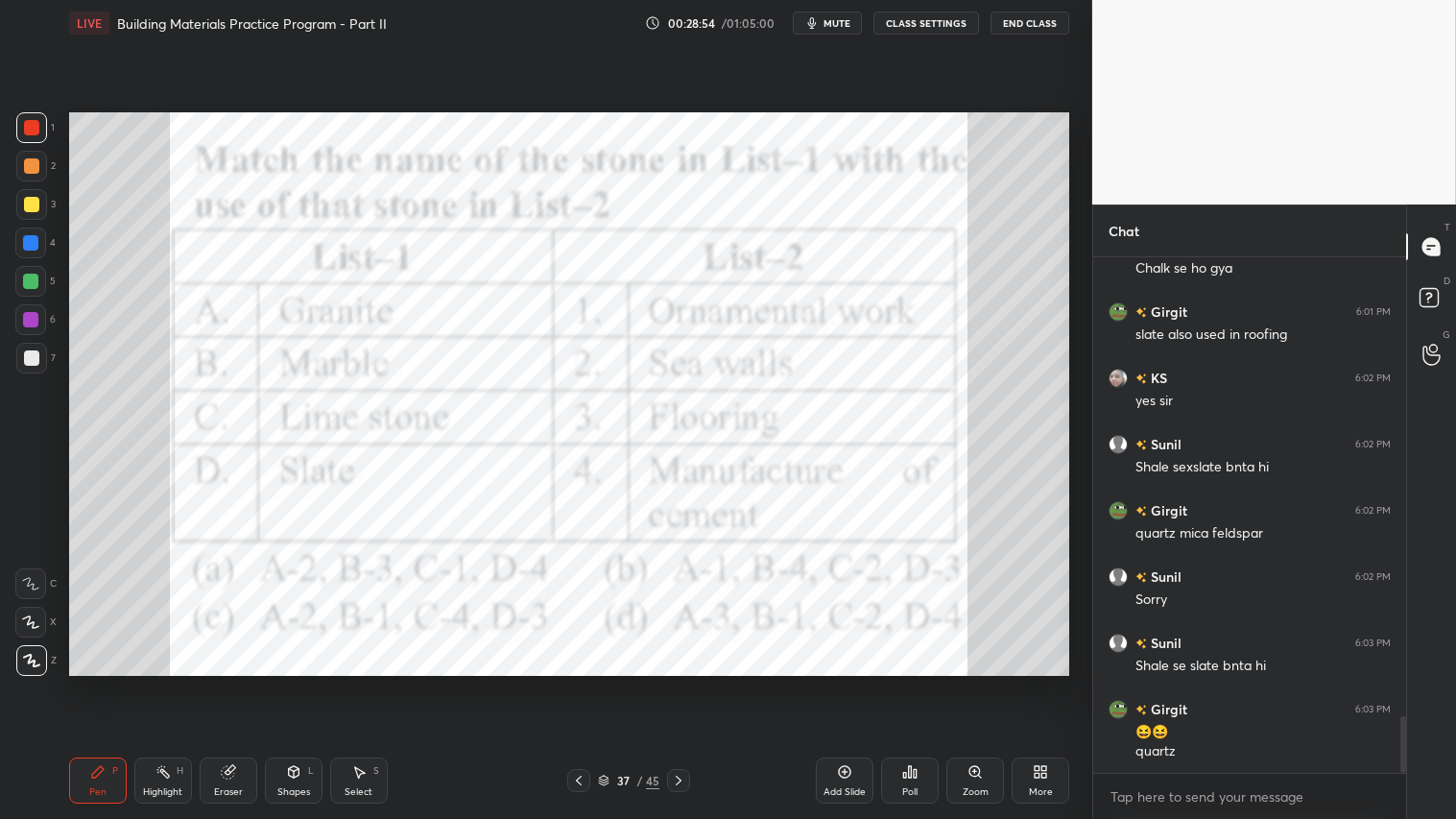 scroll, scrollTop: 4169, scrollLeft: 0, axis: vertical 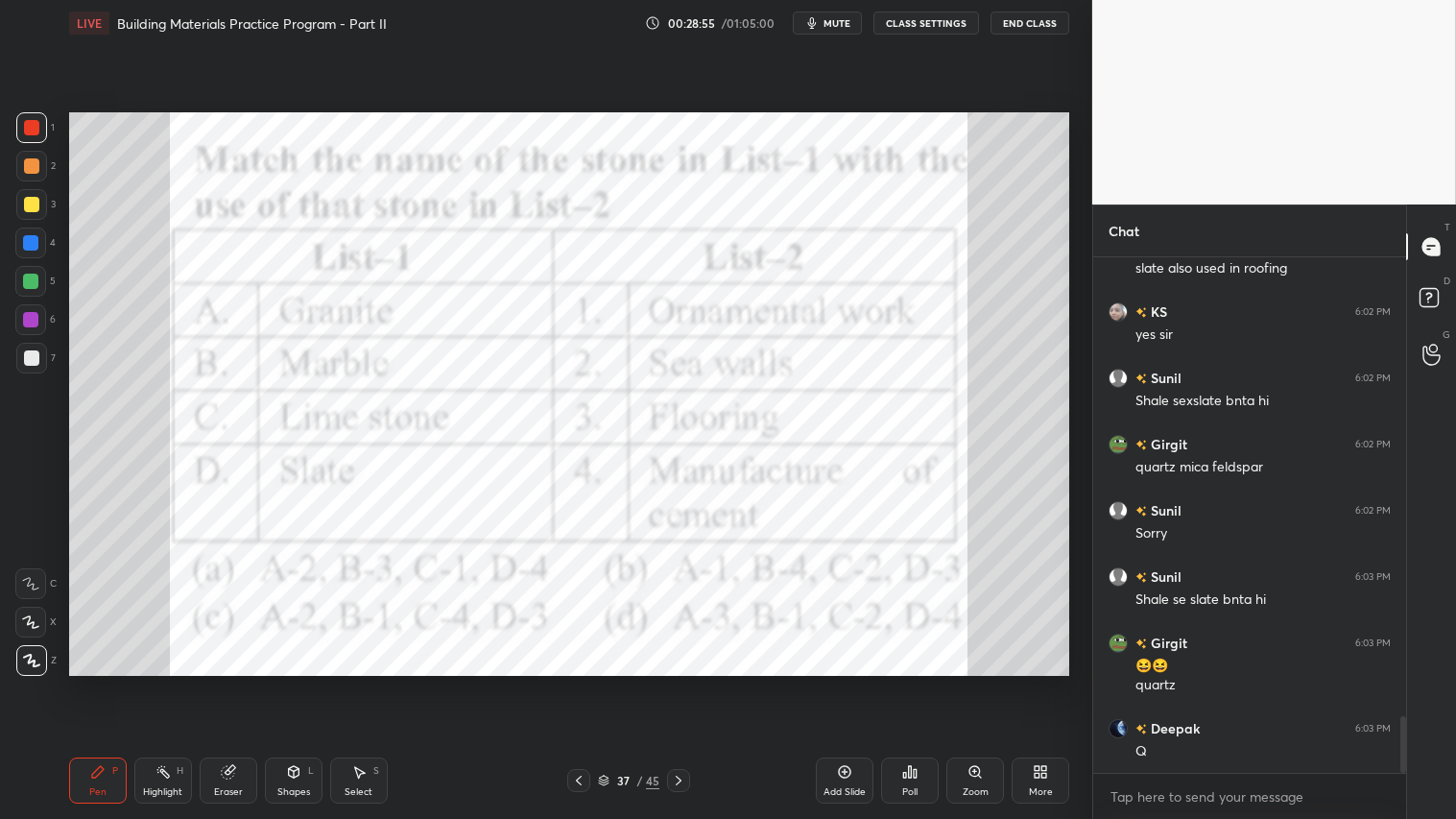 click 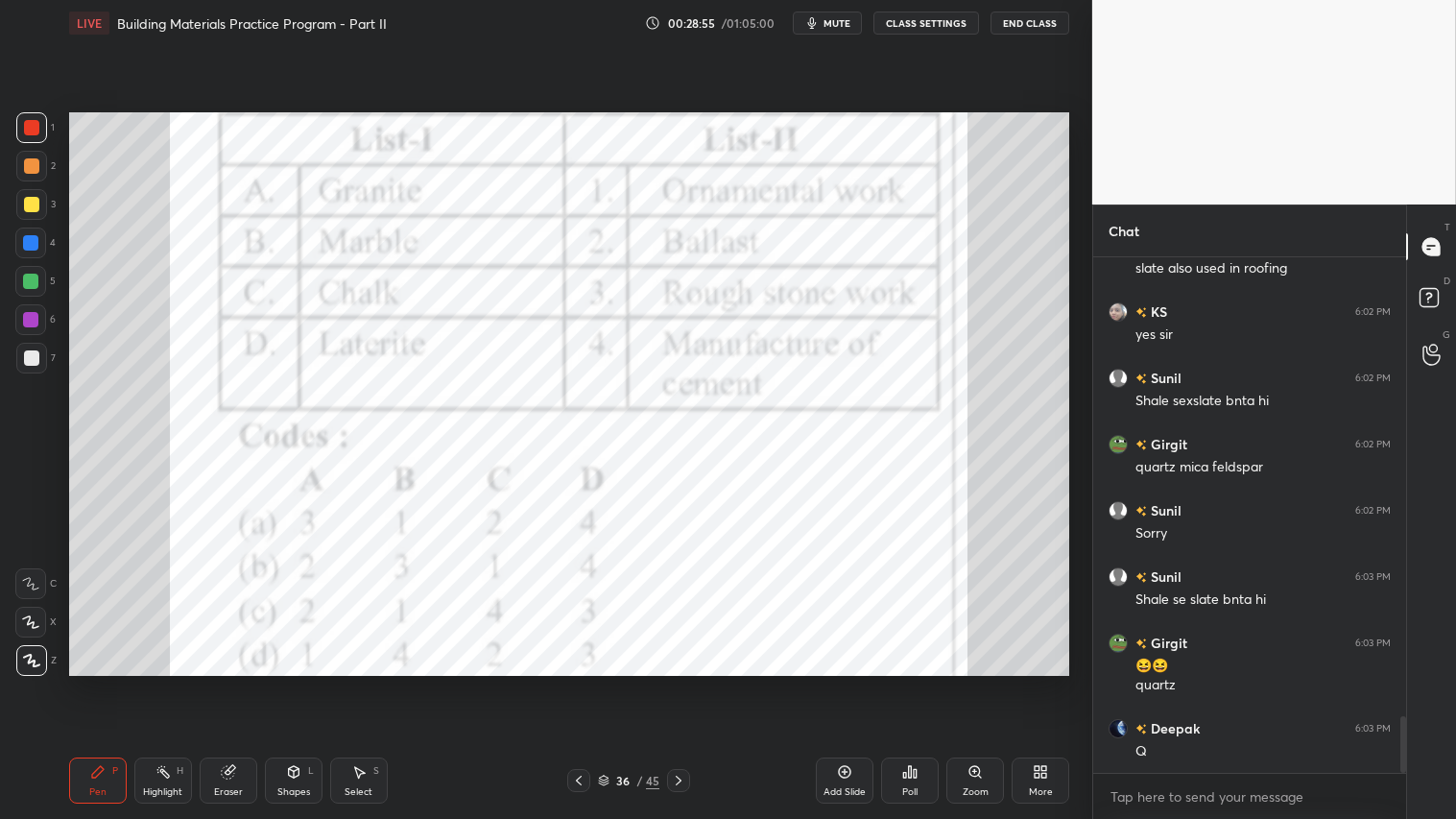 click 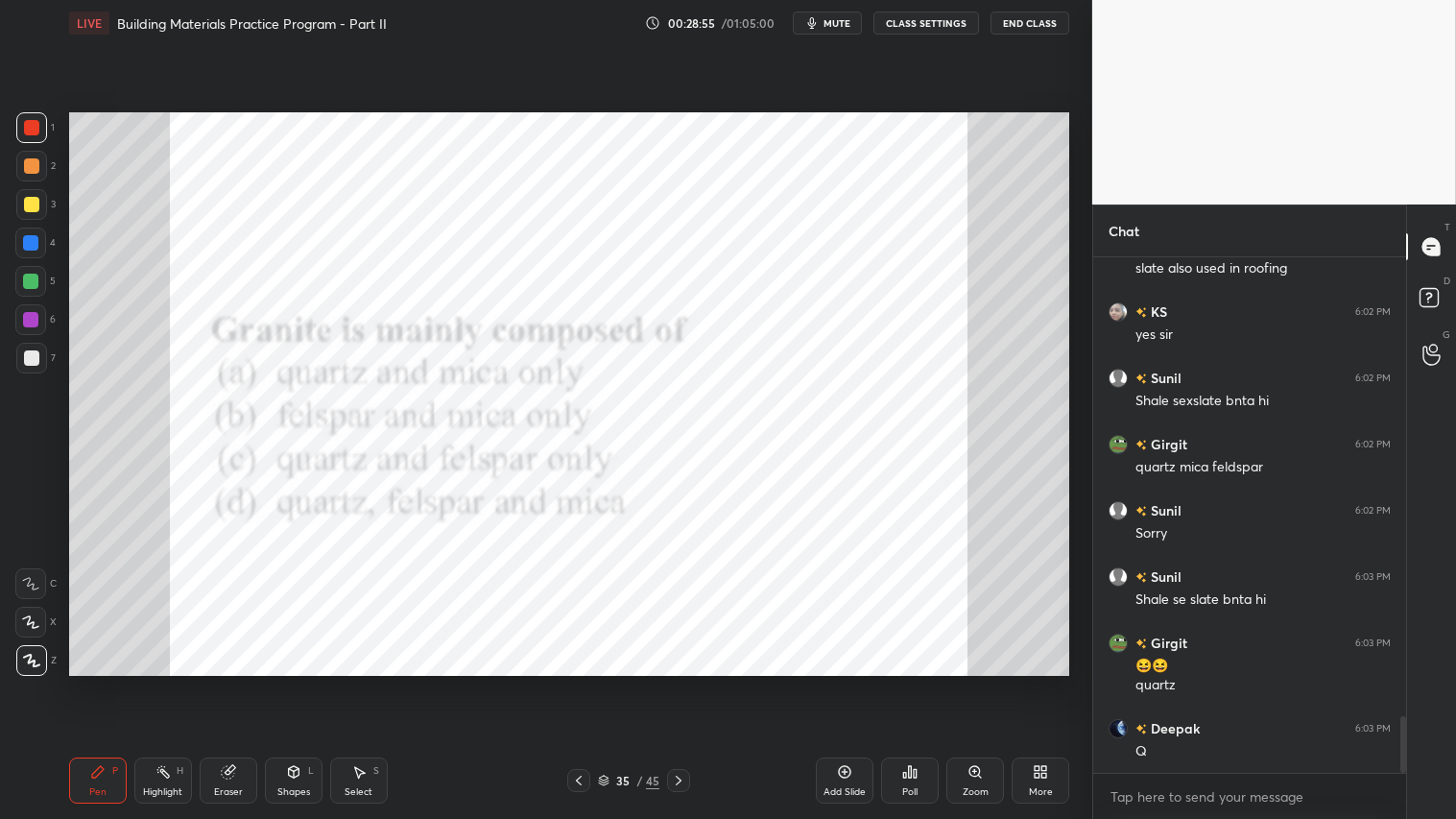 click 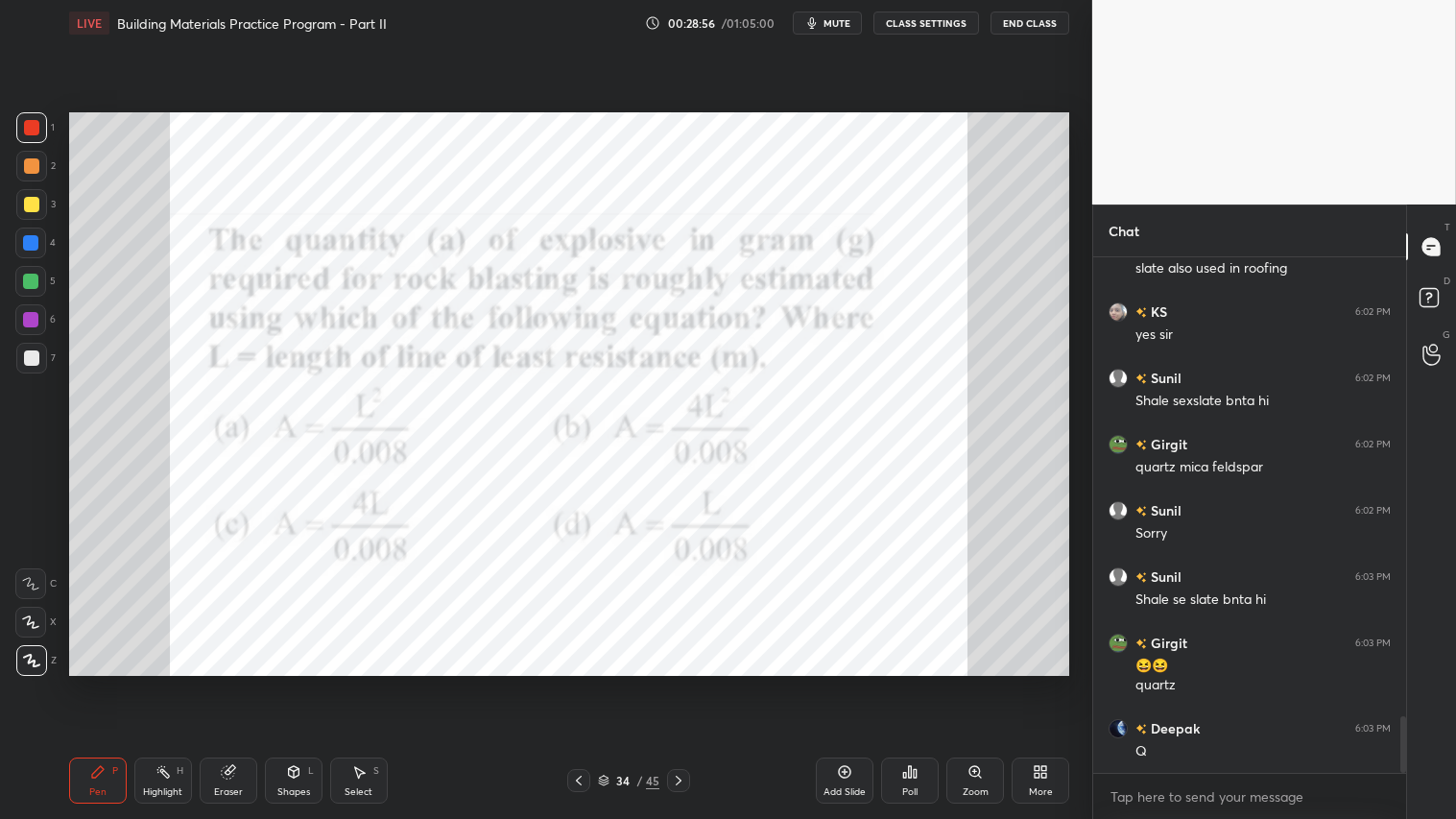 click 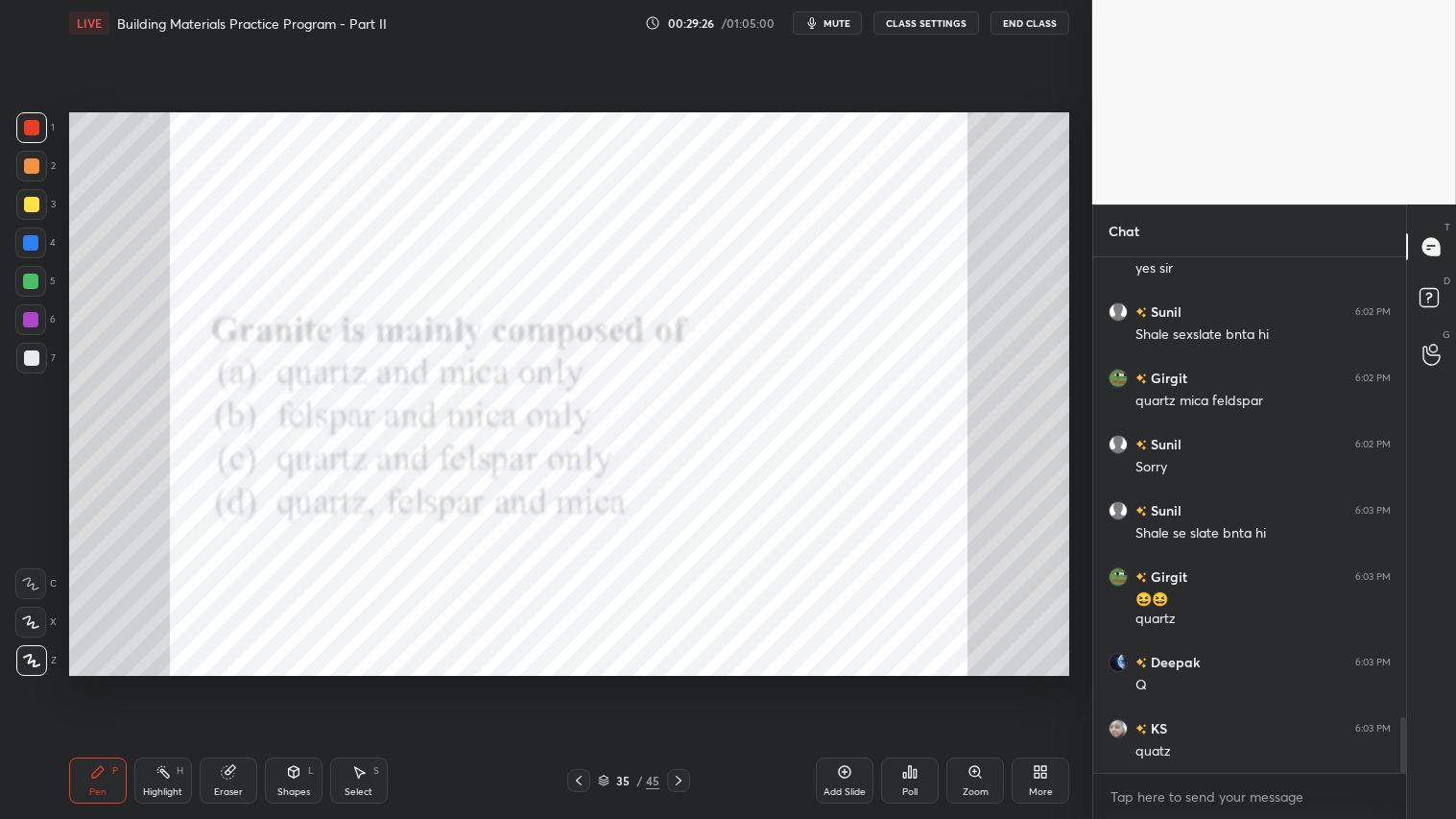 click 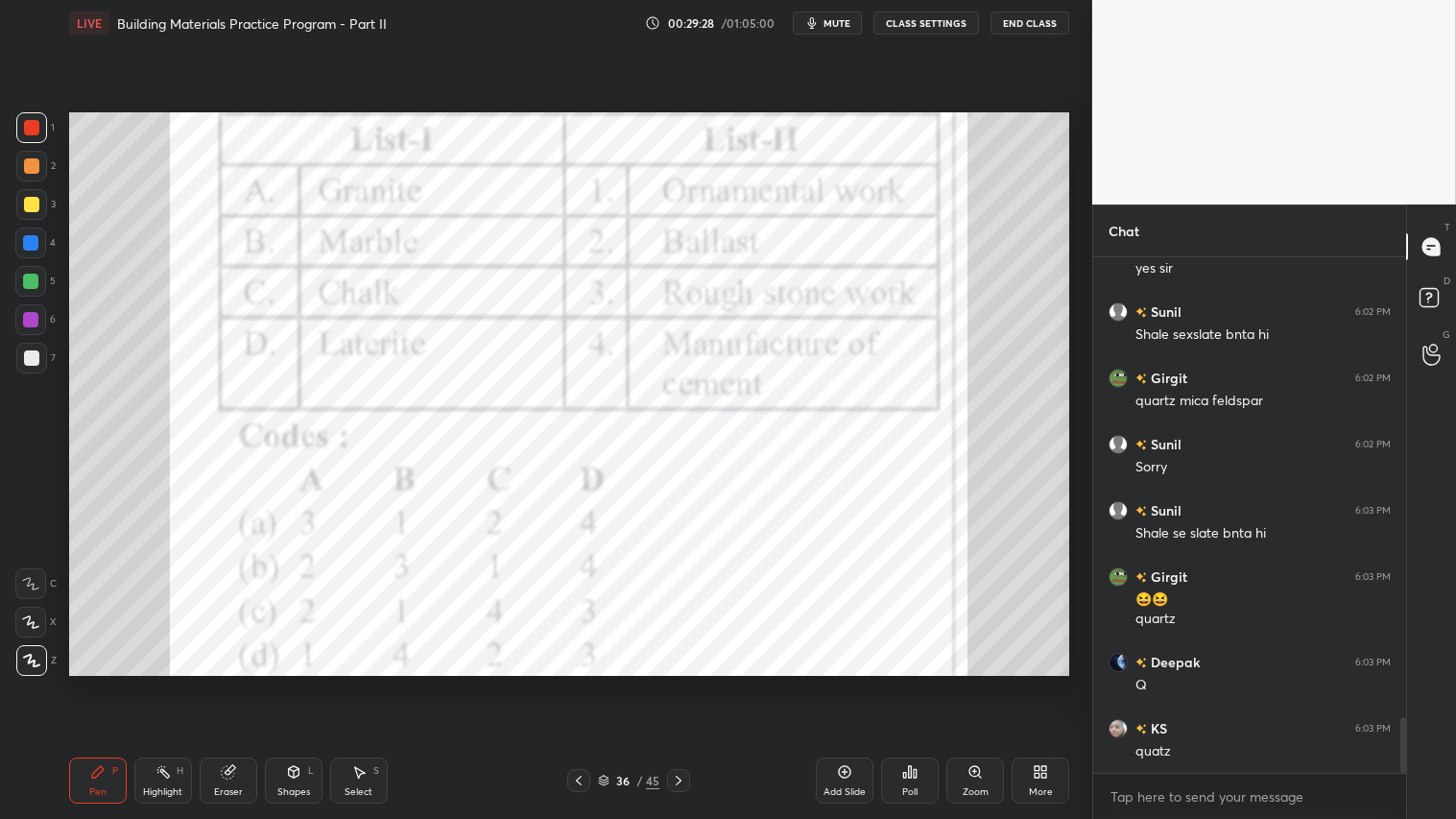 click 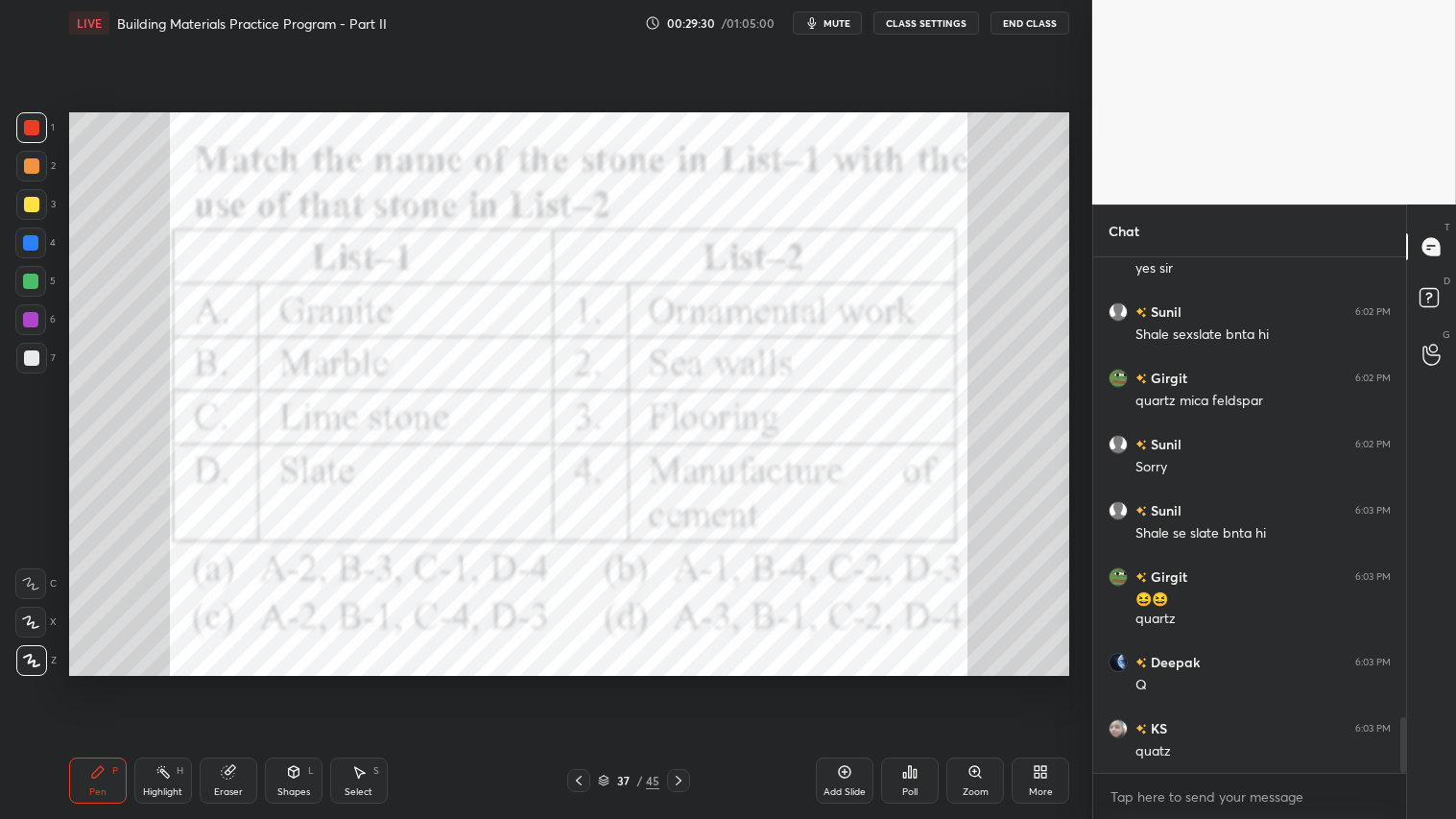 click 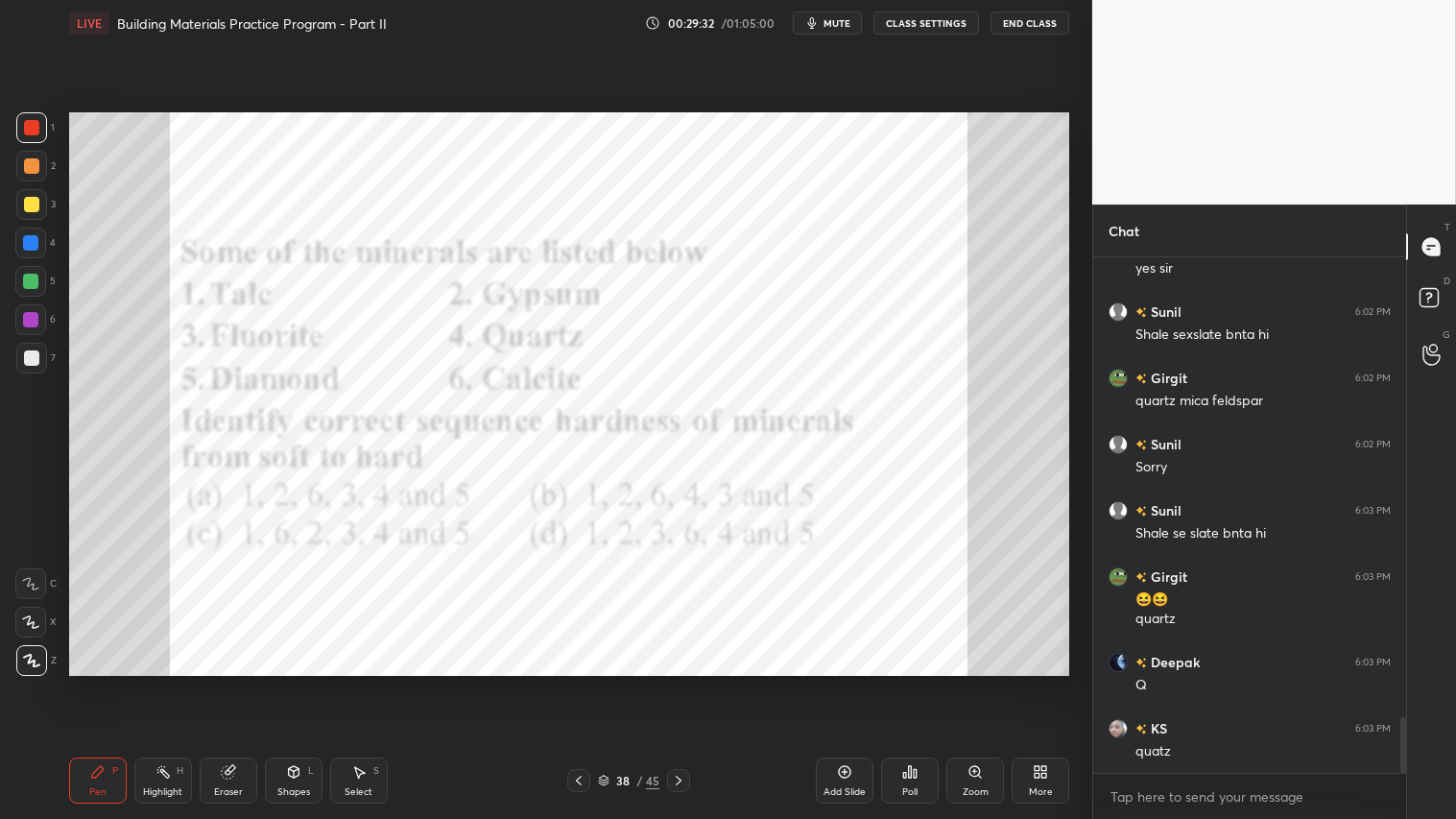 click 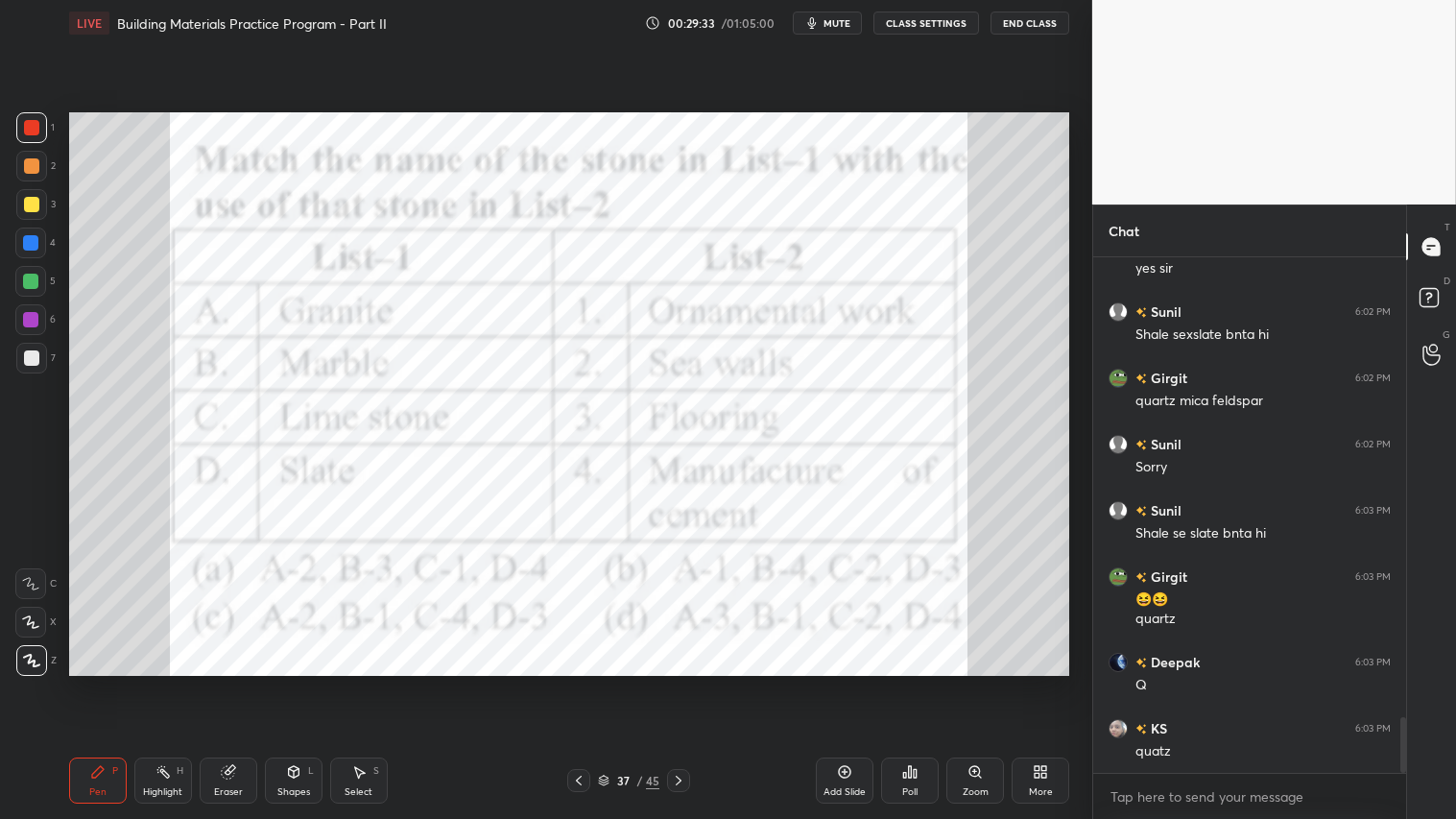 click on "Pen P Highlight H Eraser Shapes L Select S 37 / 45 Add Slide Poll Zoom More" at bounding box center [569, 781] 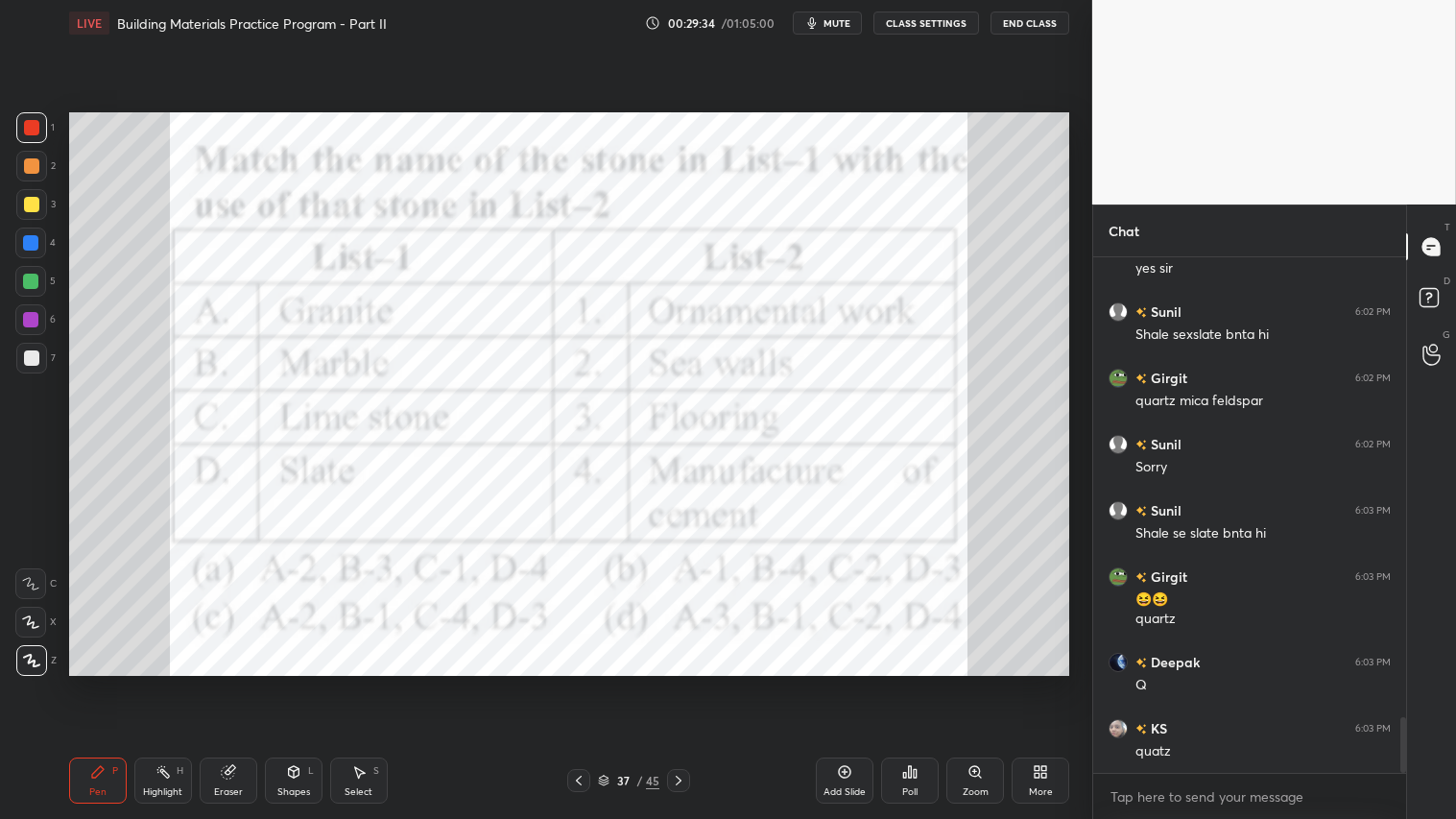 click 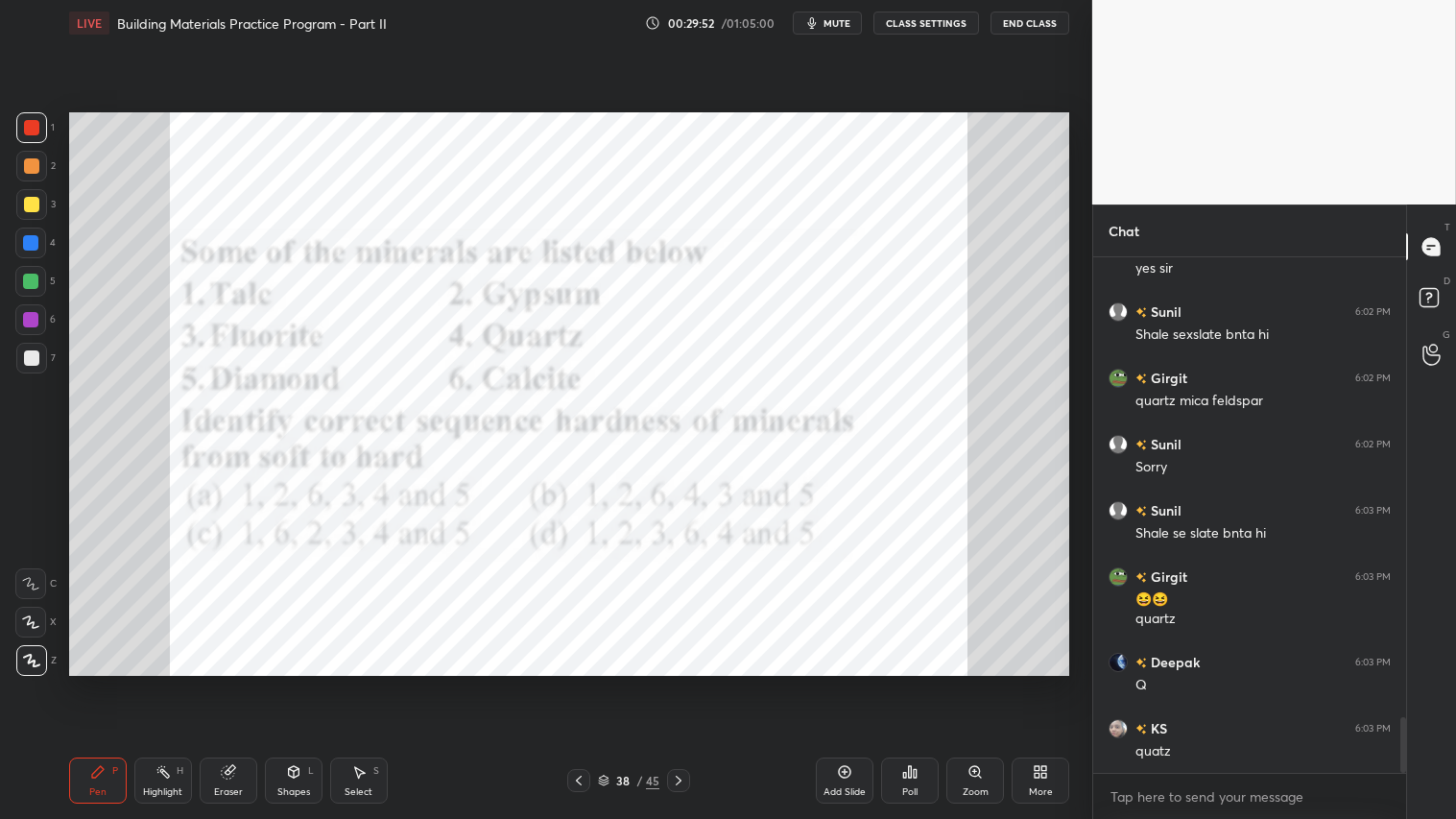 click on "Poll" at bounding box center [910, 792] 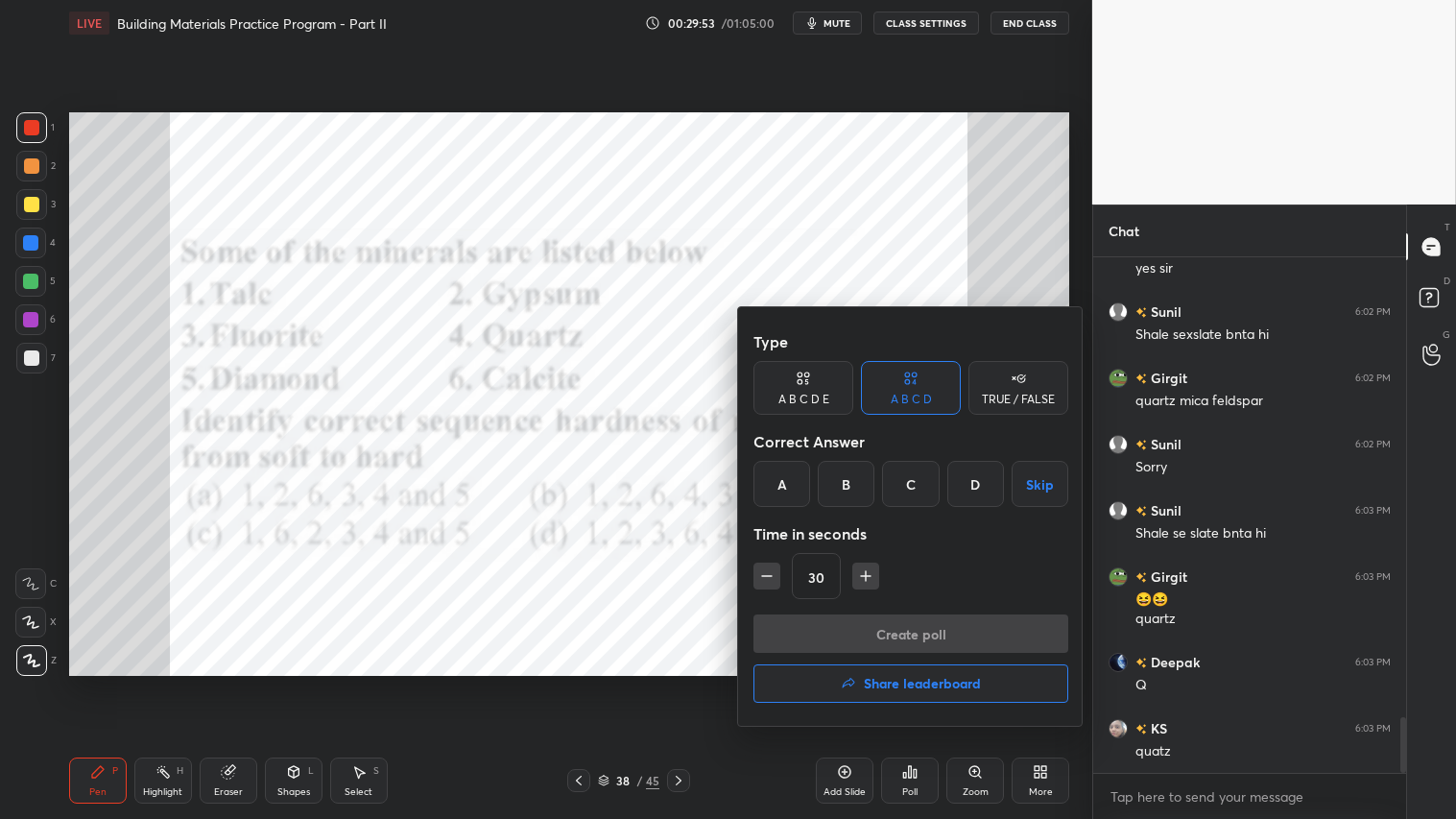 click 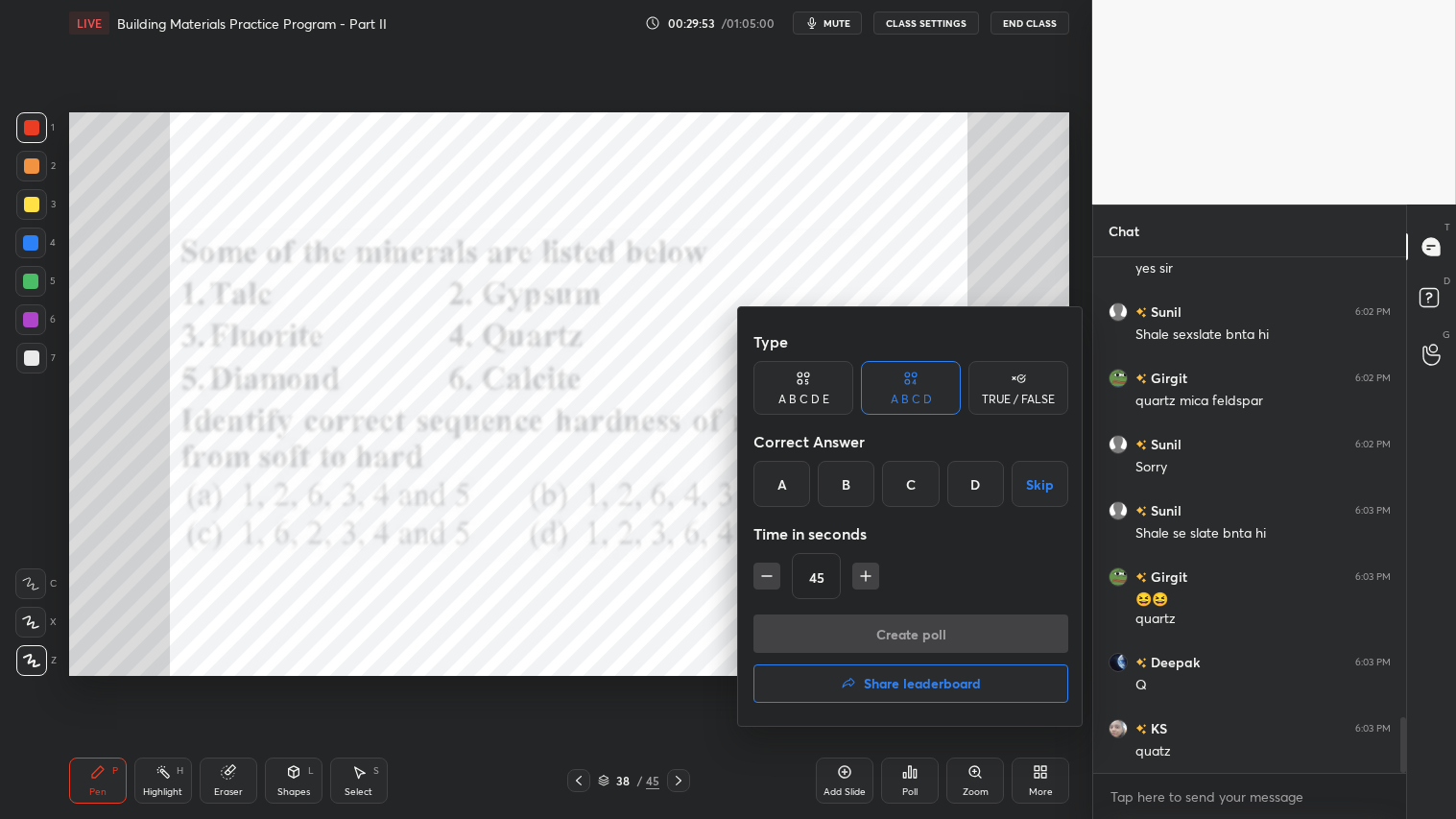 click 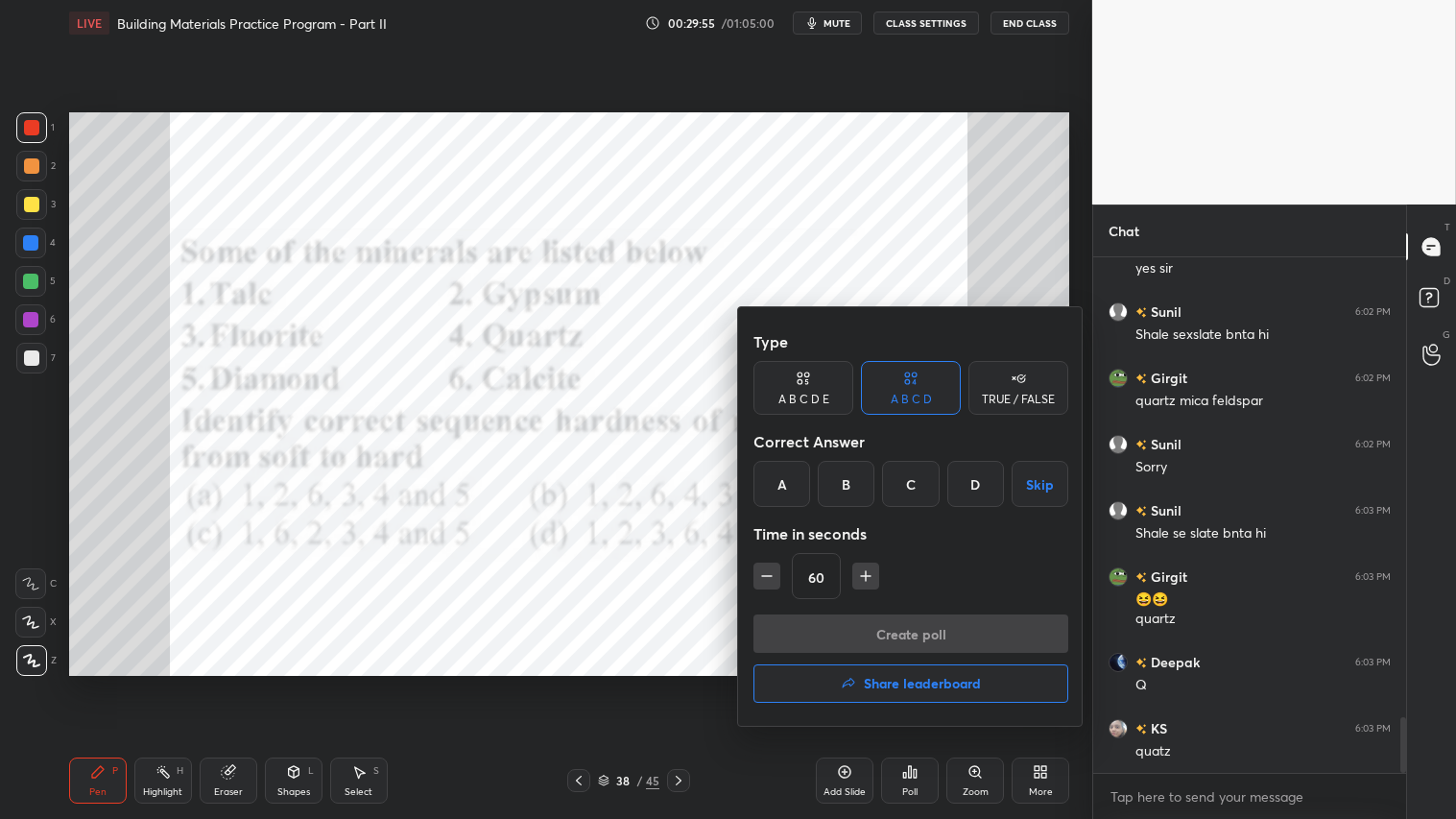 drag, startPoint x: 783, startPoint y: 488, endPoint x: 798, endPoint y: 531, distance: 45.54119 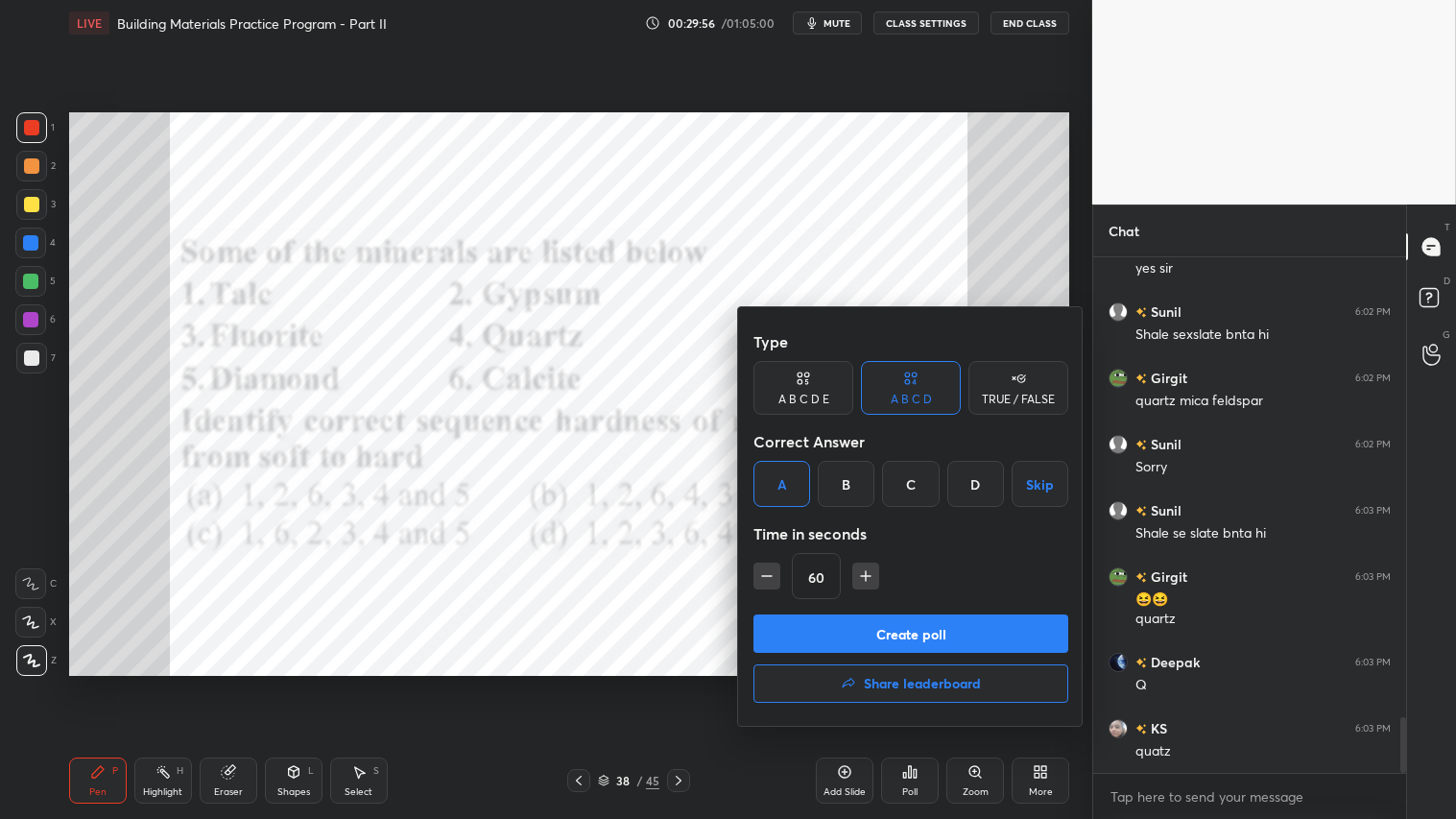 click on "Create poll" at bounding box center [911, 634] 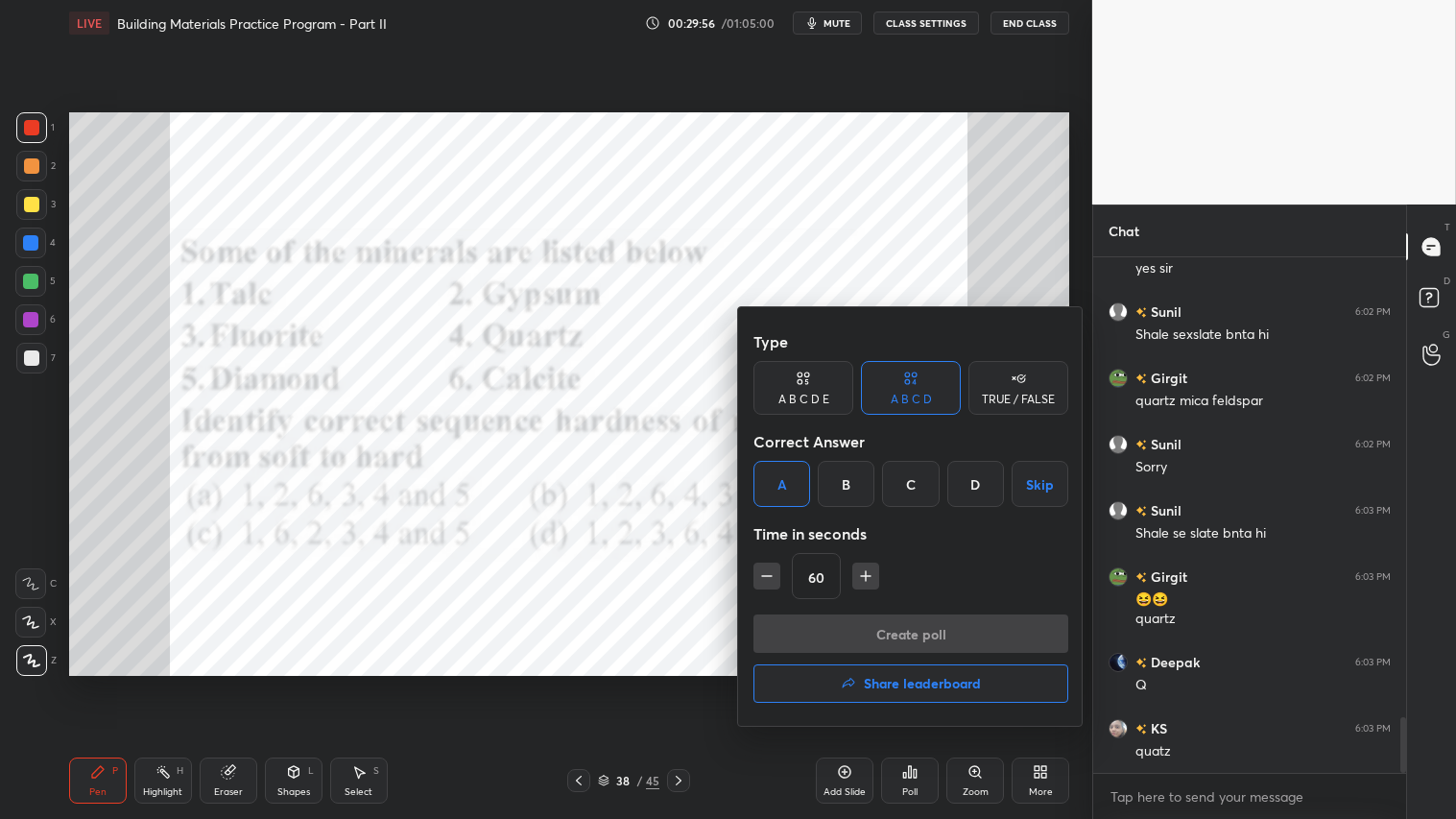 scroll, scrollTop: 477, scrollLeft: 307, axis: both 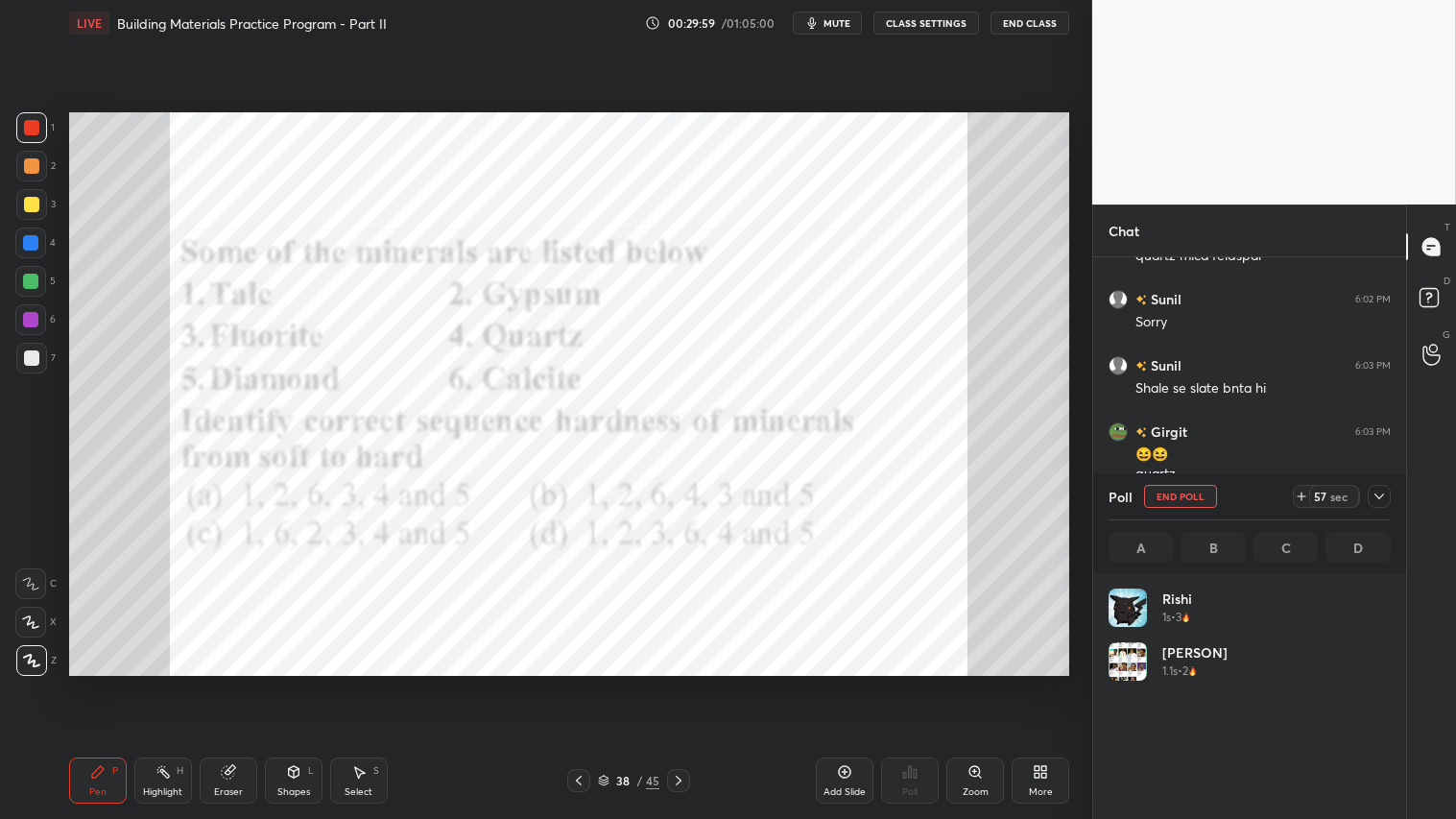click on "mute" at bounding box center (837, 23) 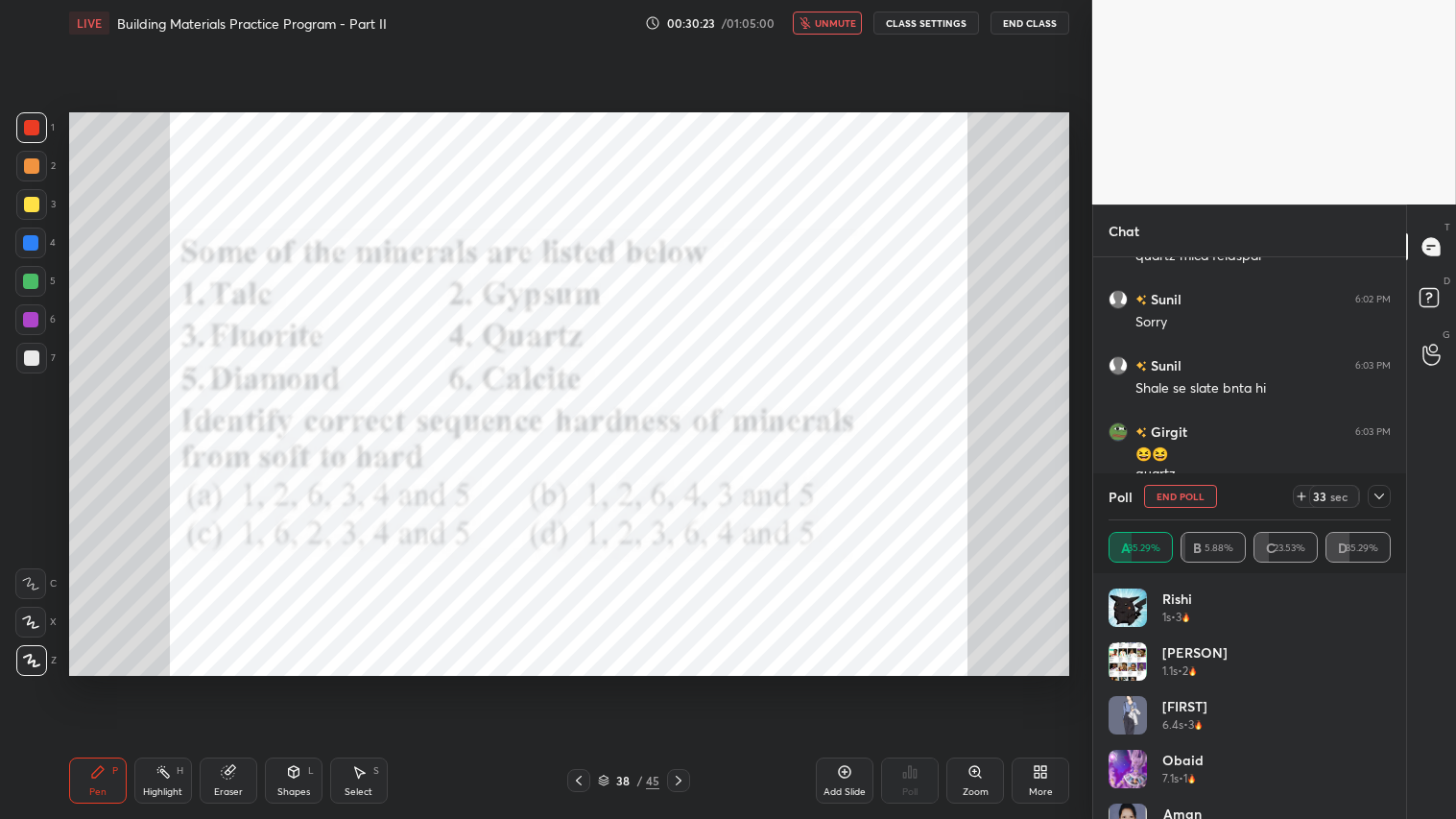 click on "unmute" at bounding box center [835, 23] 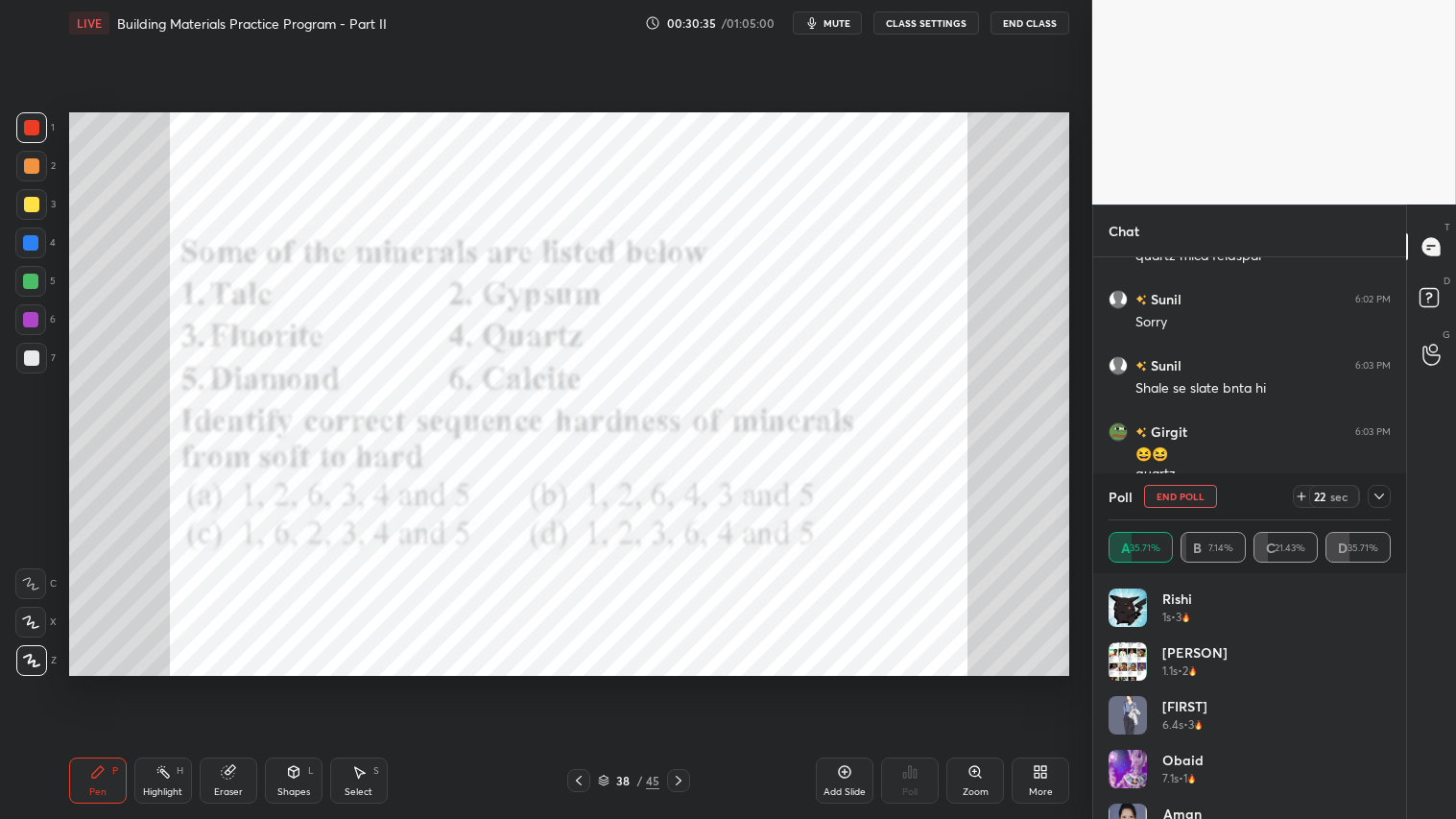 scroll, scrollTop: 3991, scrollLeft: 0, axis: vertical 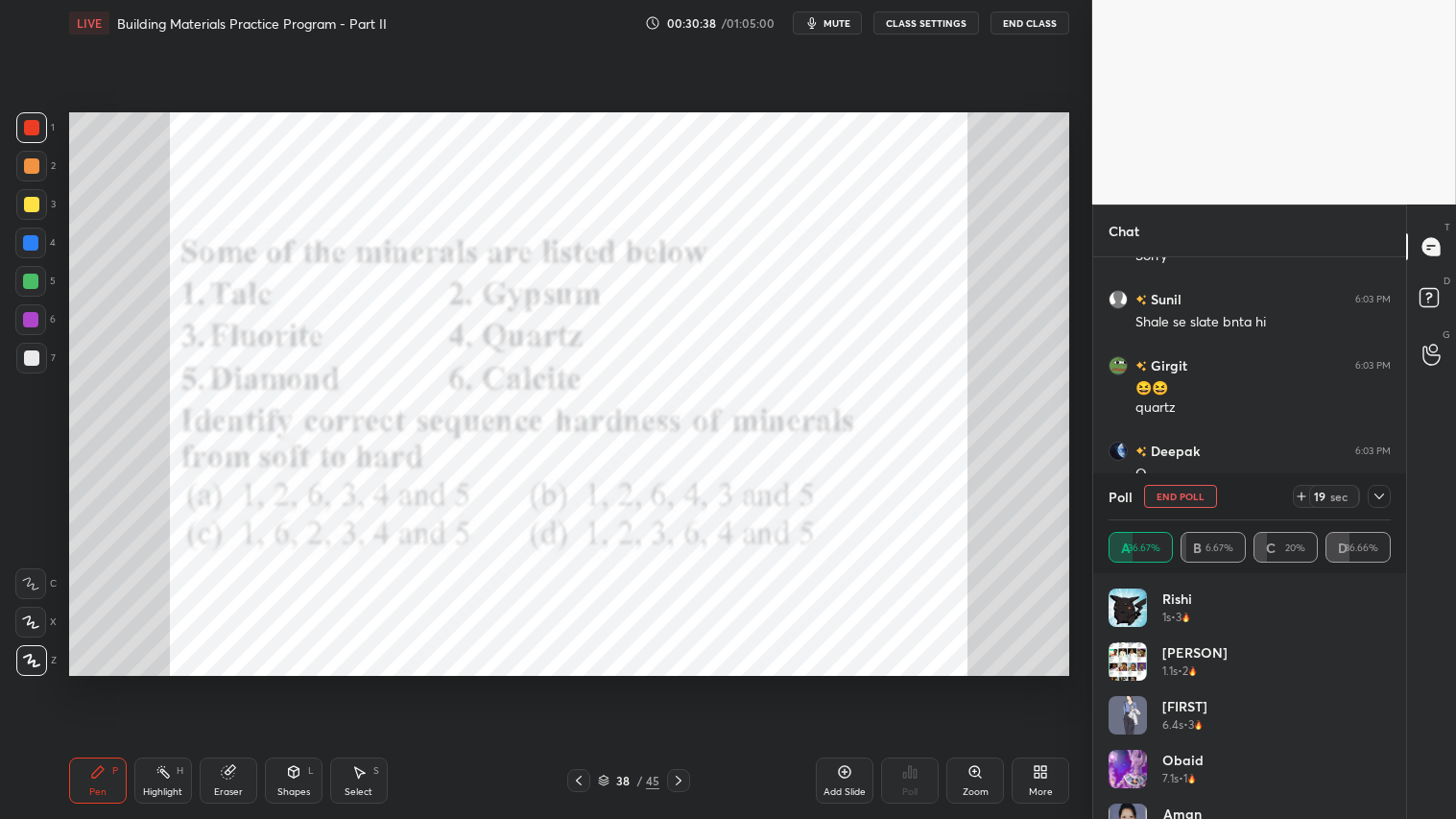 click 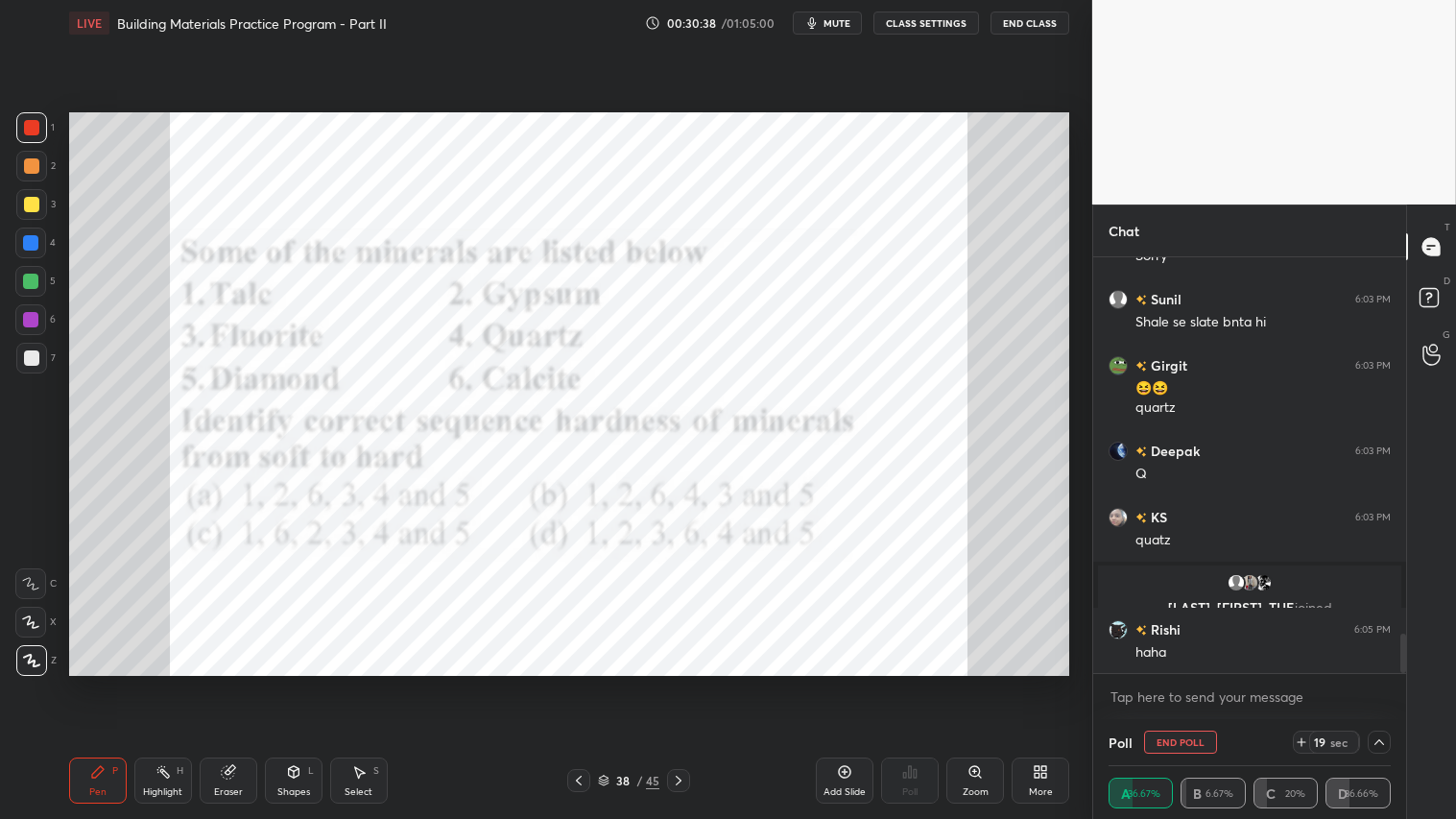 scroll, scrollTop: 0, scrollLeft: 0, axis: both 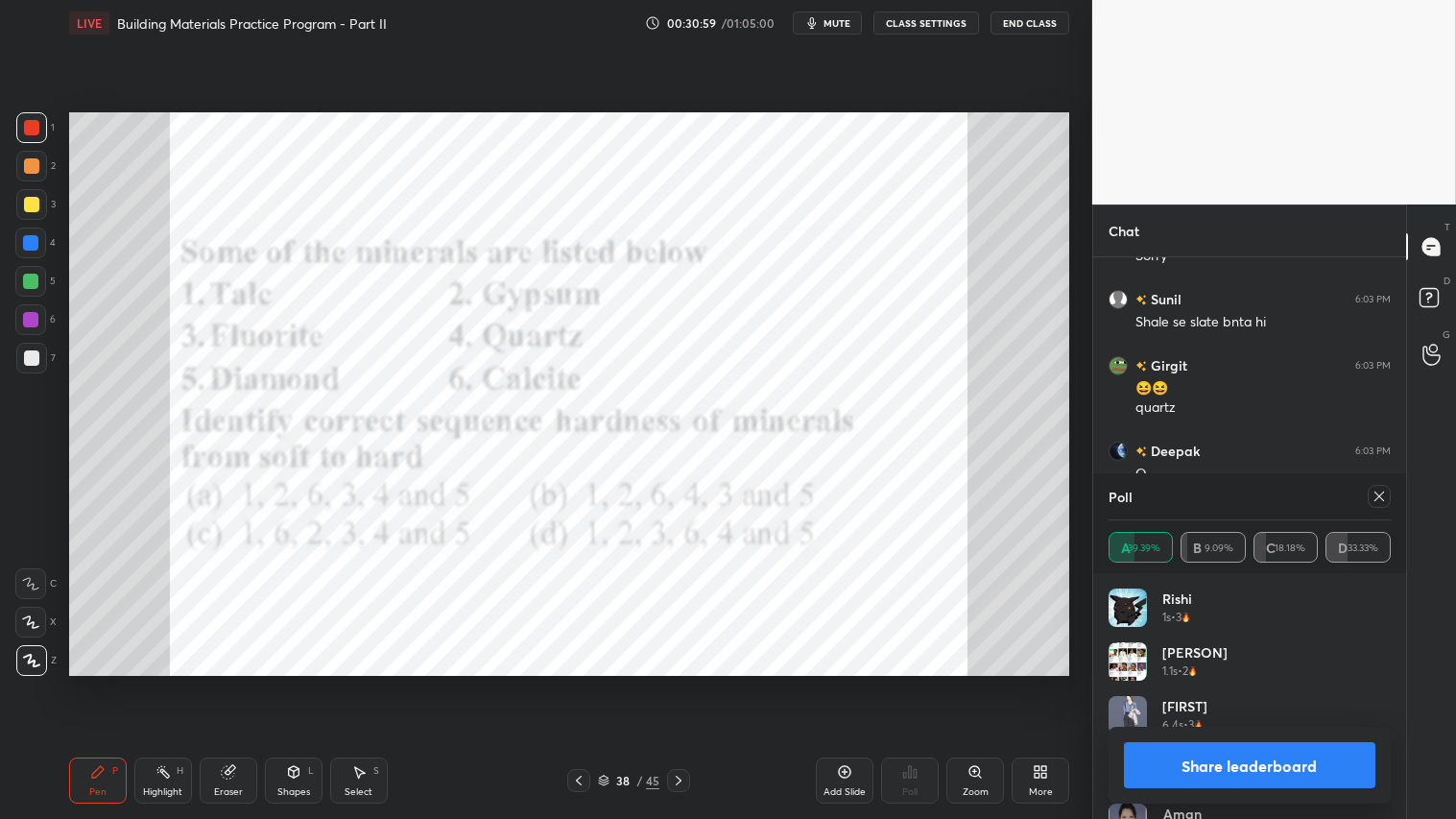 click on "Share leaderboard" at bounding box center (1250, 765) 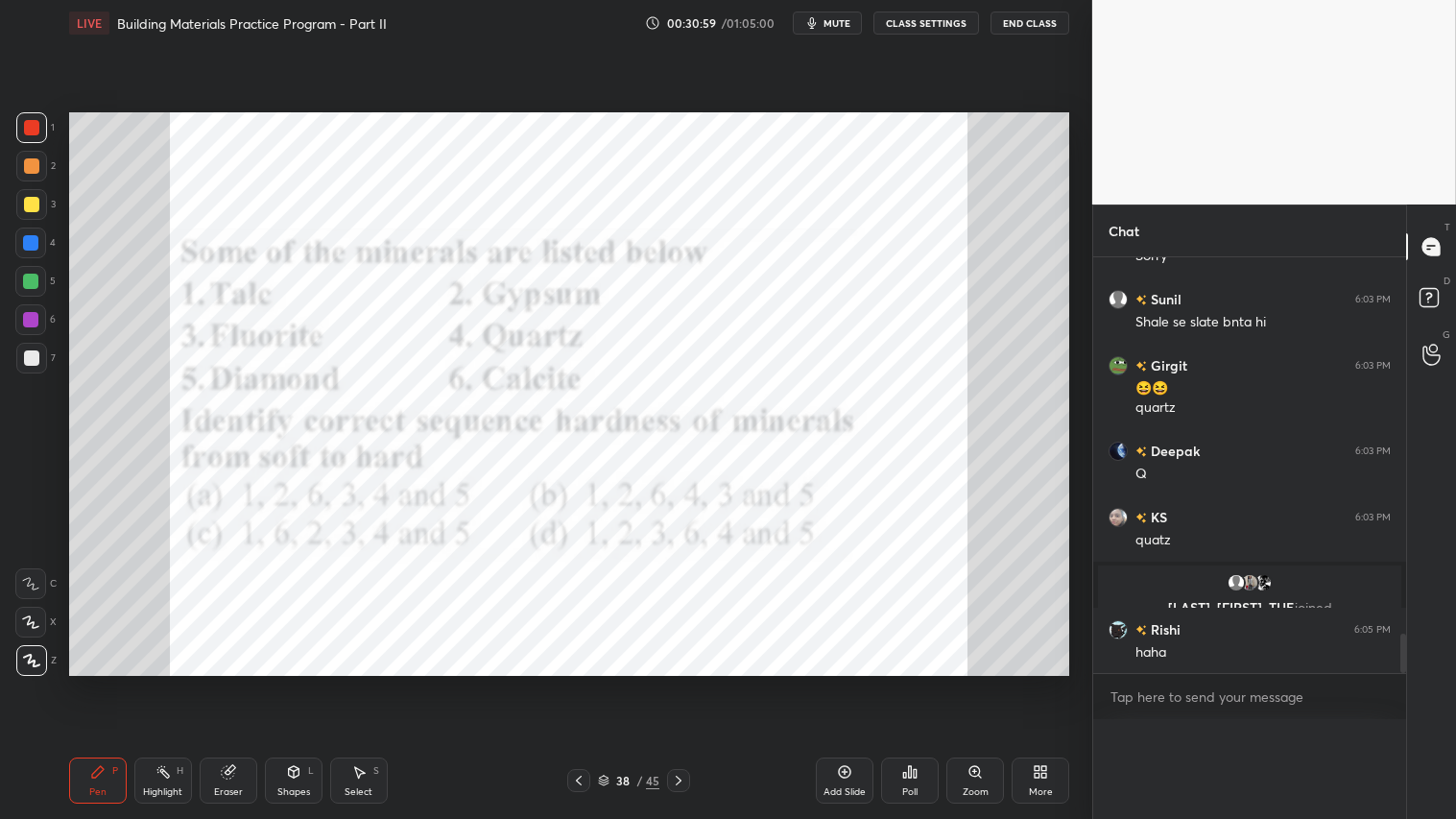 scroll, scrollTop: 0, scrollLeft: 0, axis: both 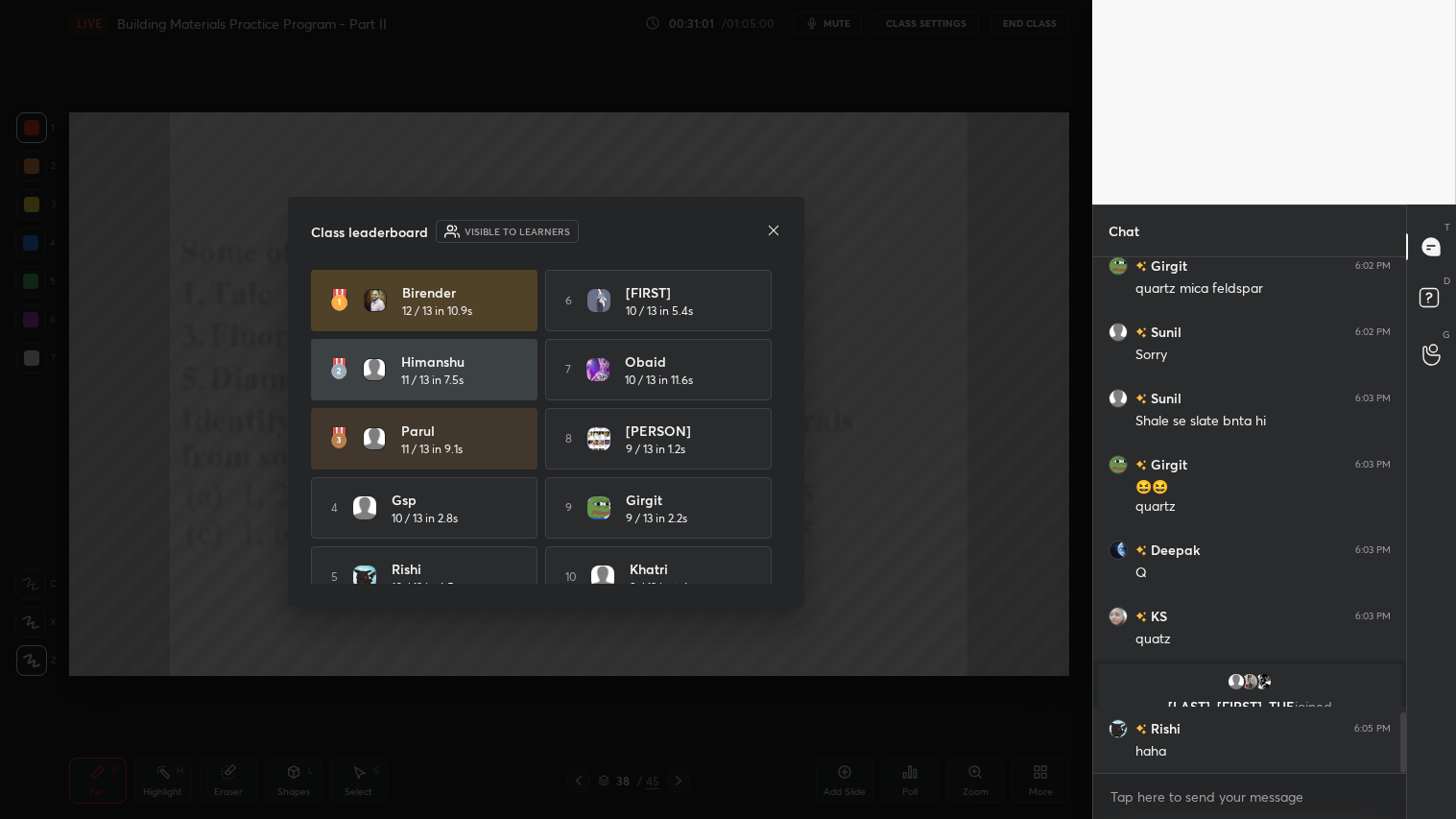 click 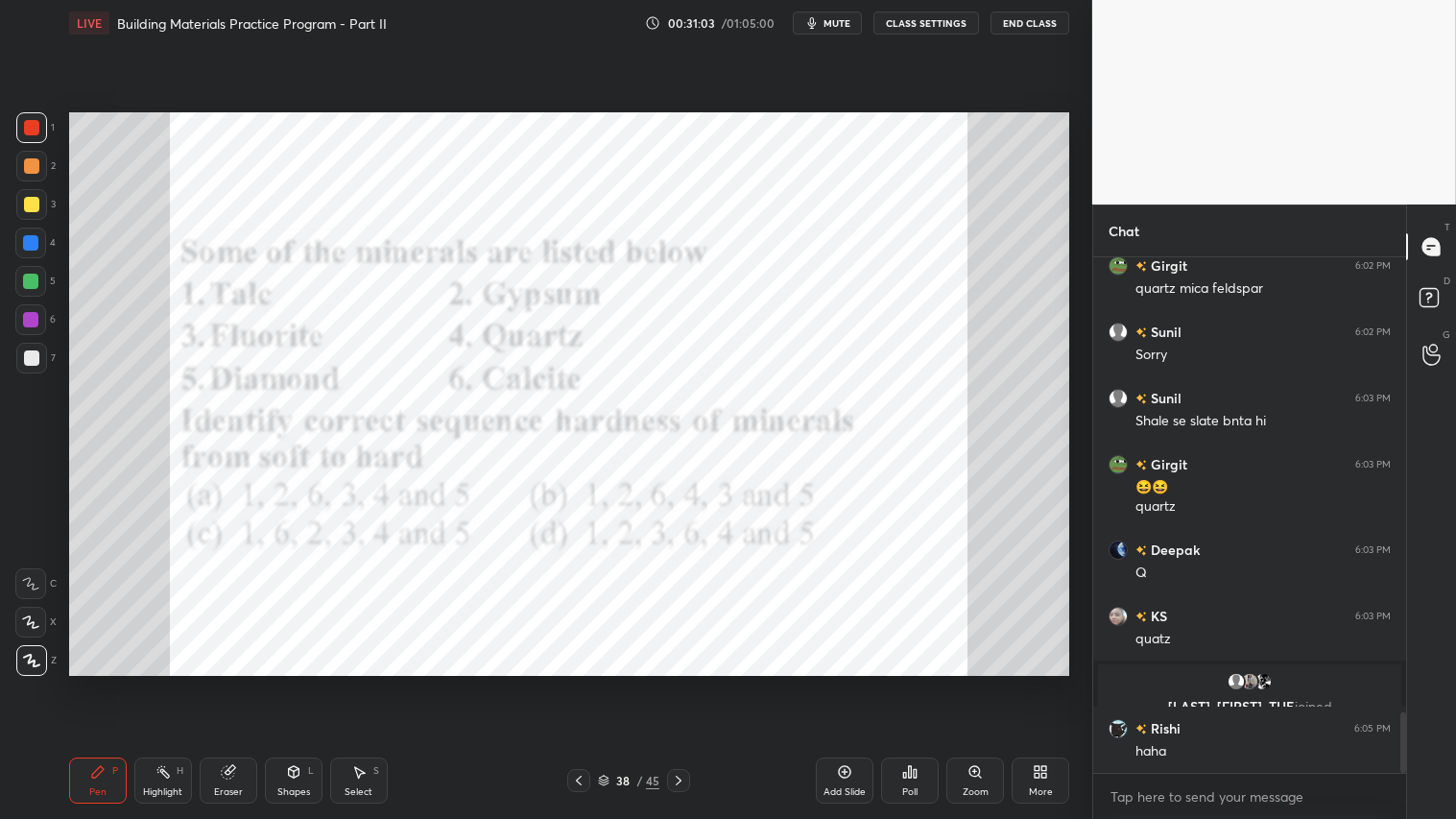click on "Add Slide" at bounding box center [845, 781] 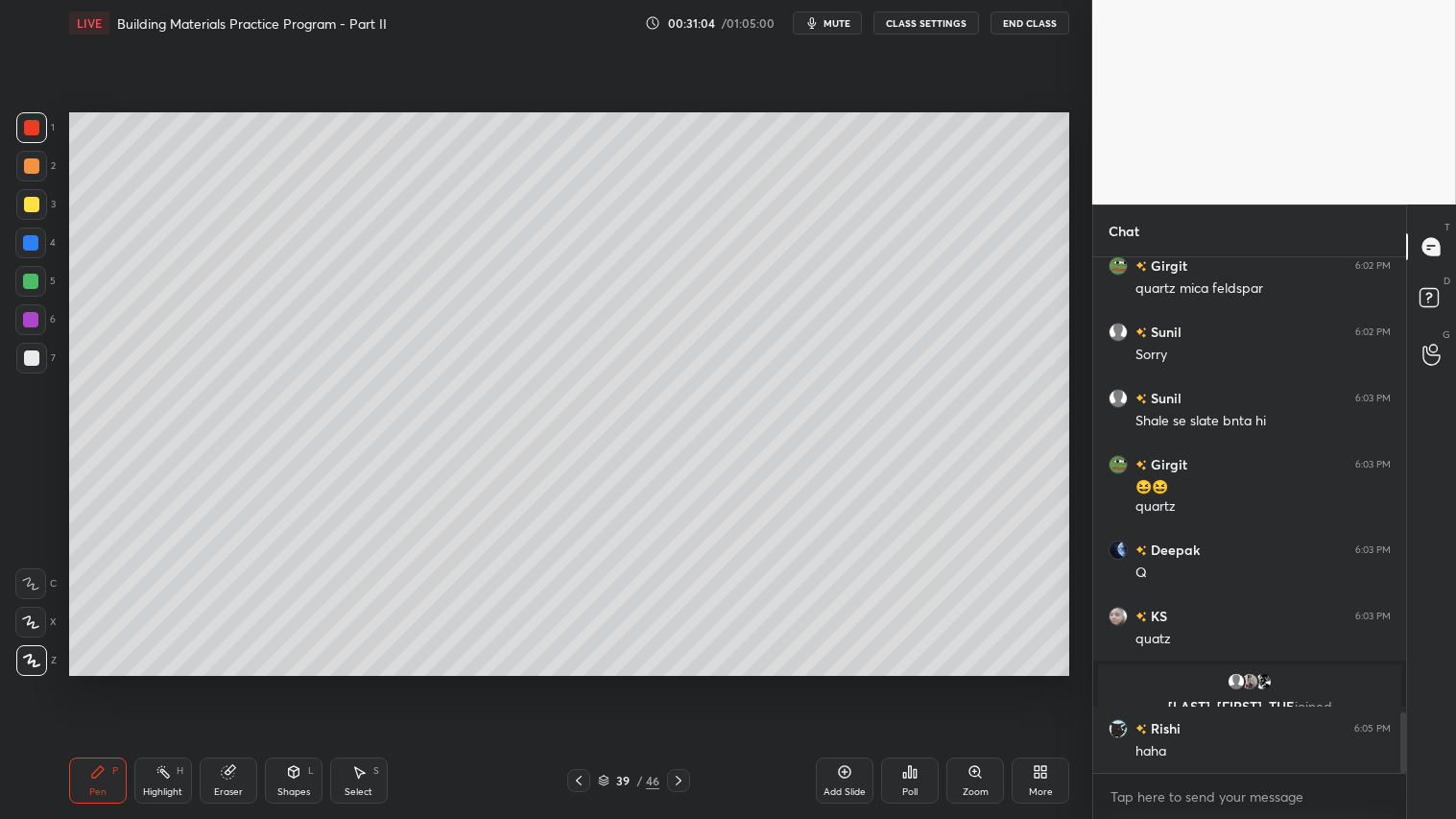 drag, startPoint x: 34, startPoint y: 159, endPoint x: 22, endPoint y: 336, distance: 177.40631 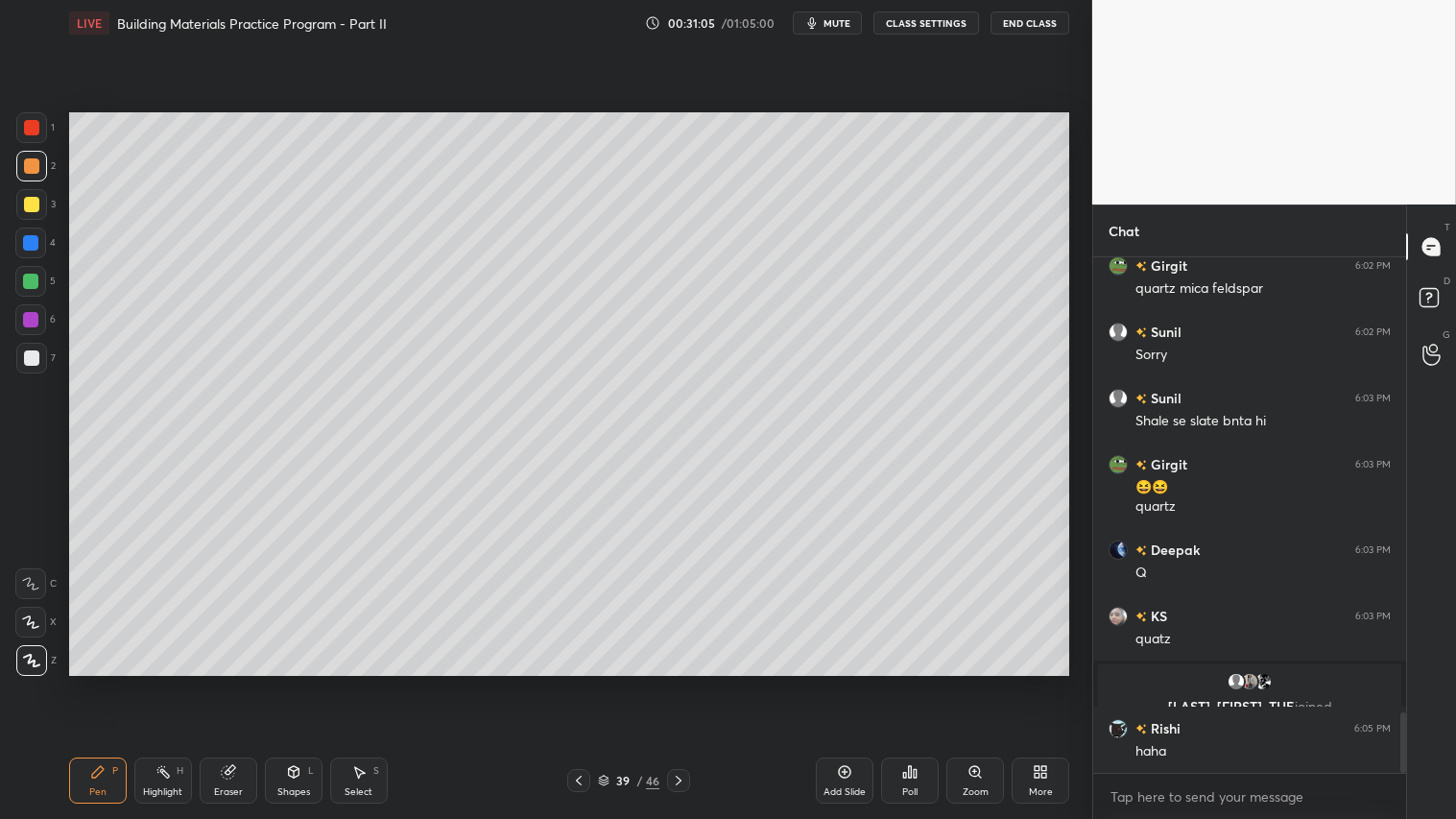 click on "Pen P" at bounding box center [98, 781] 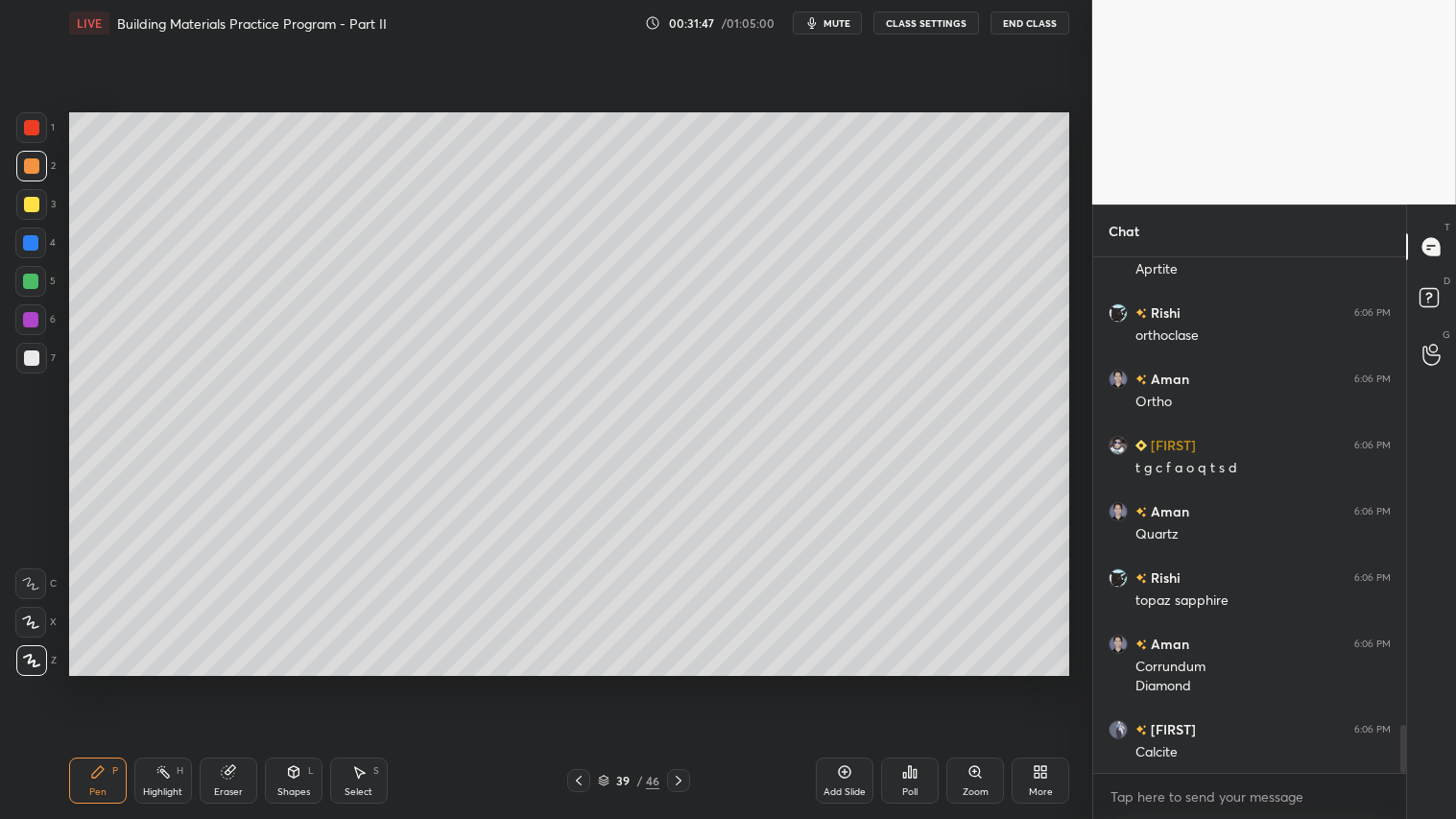 scroll, scrollTop: 4971, scrollLeft: 0, axis: vertical 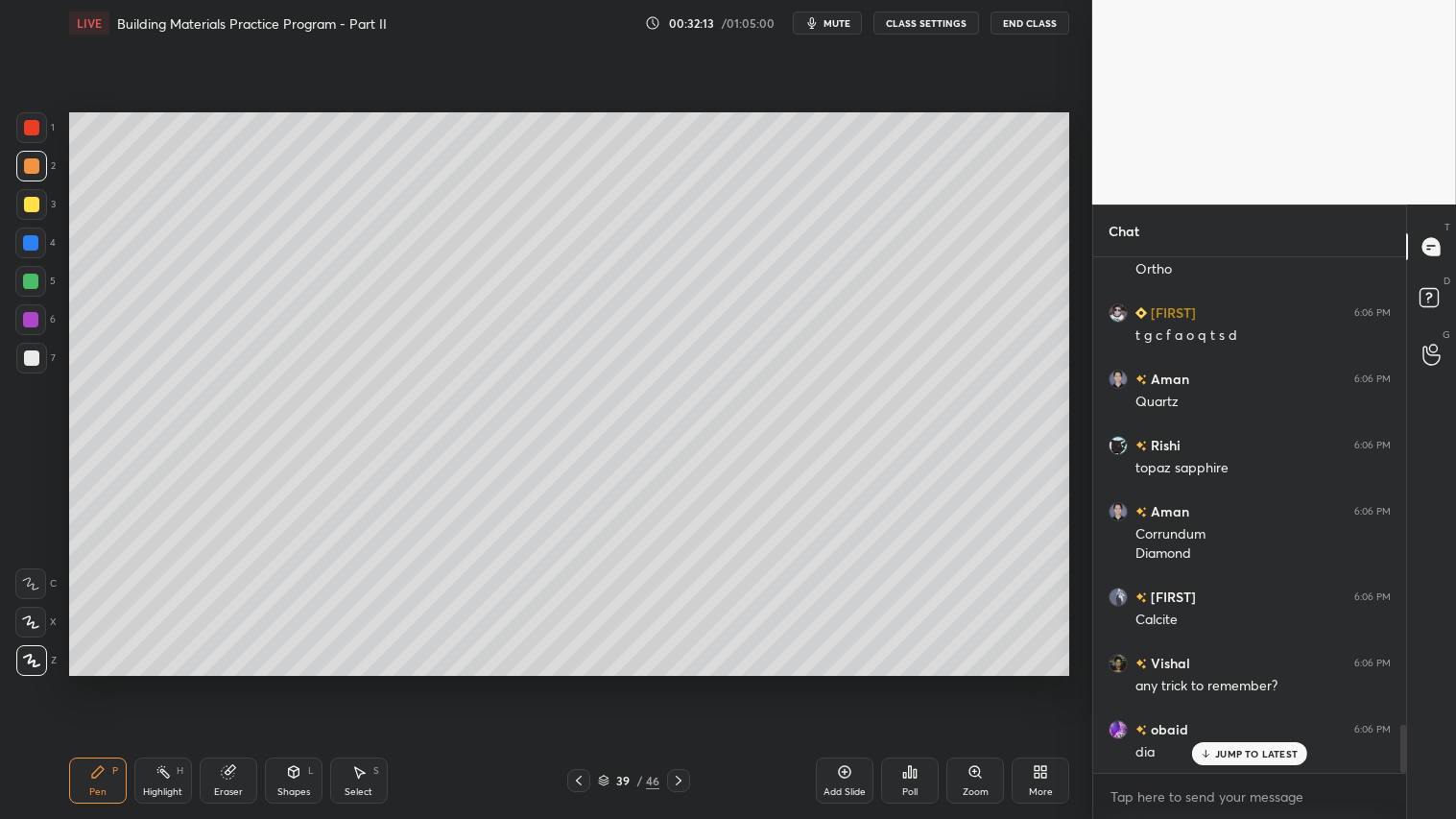 click at bounding box center (32, 166) 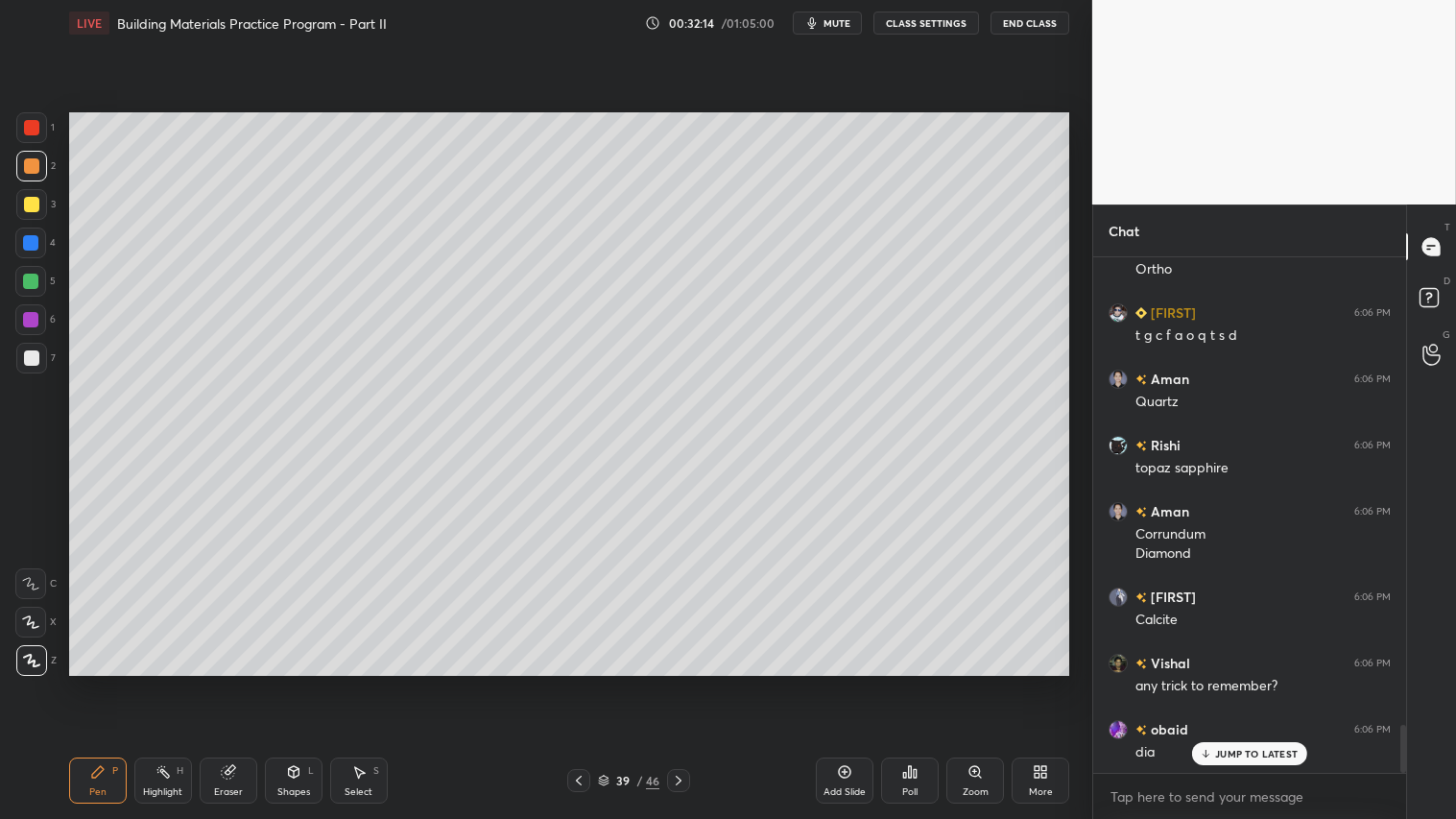 click 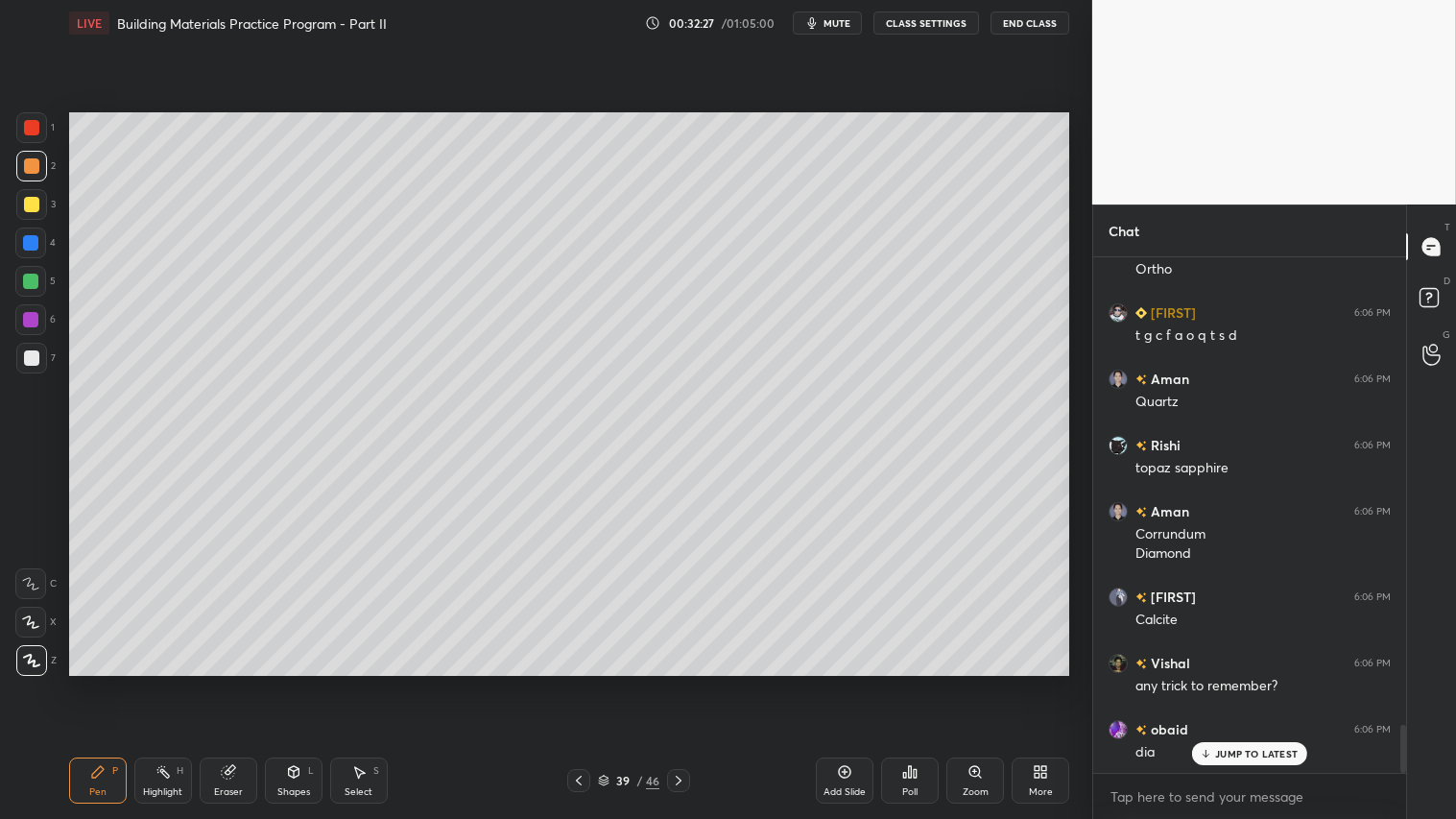 drag, startPoint x: 113, startPoint y: 785, endPoint x: 106, endPoint y: 774, distance: 13.038405 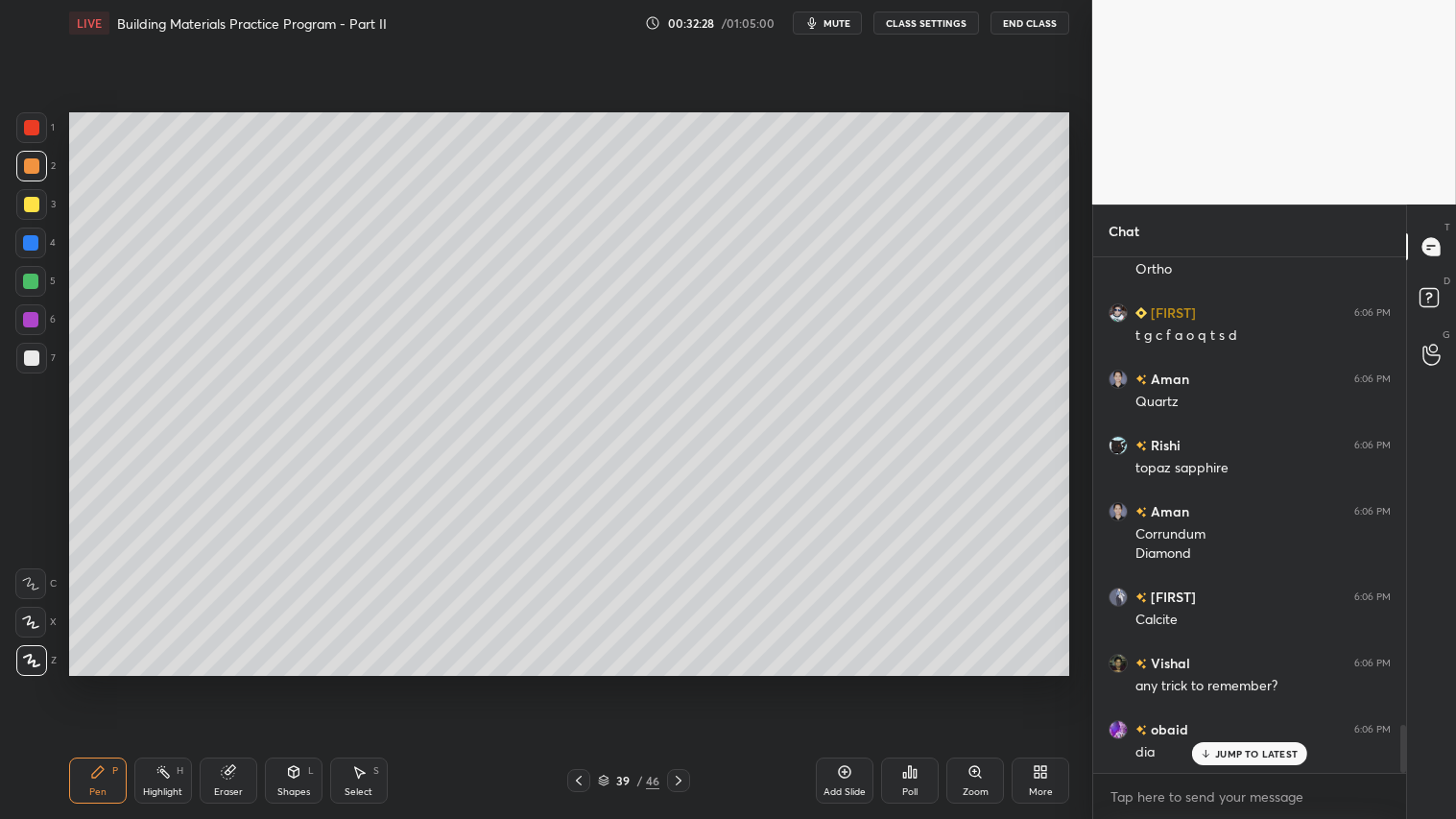 click 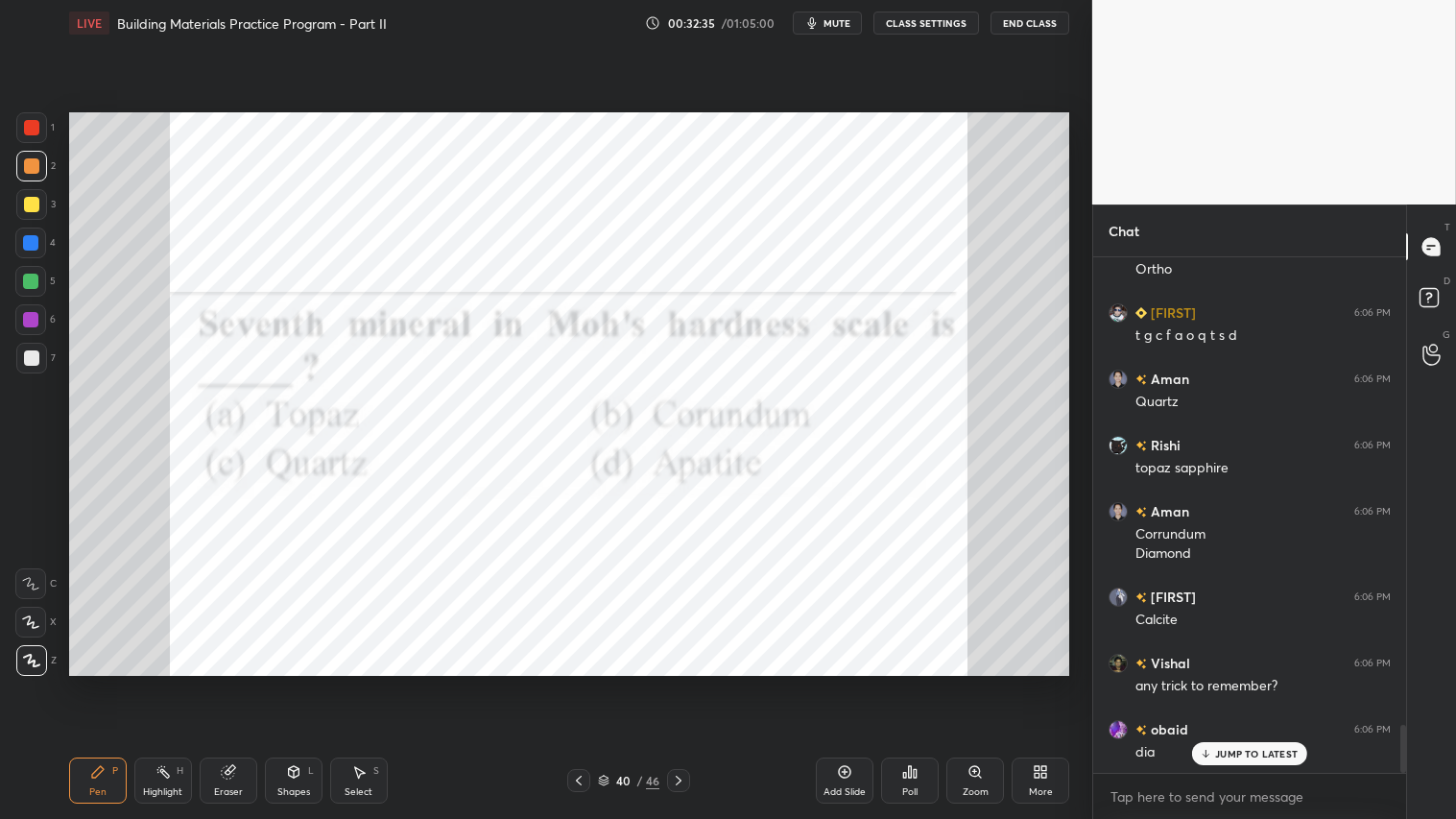 scroll, scrollTop: 5121, scrollLeft: 0, axis: vertical 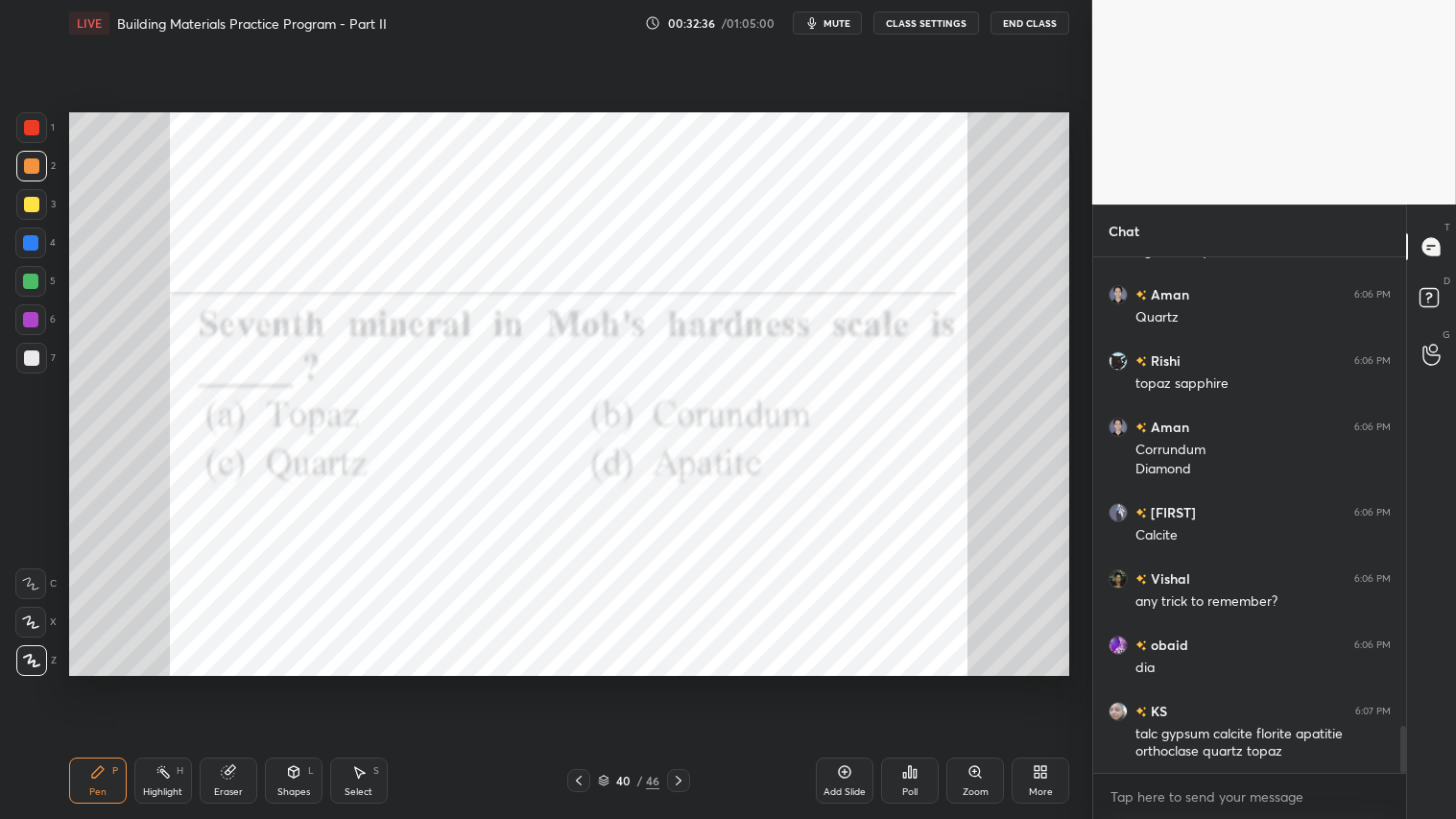 click on "Poll" at bounding box center (910, 781) 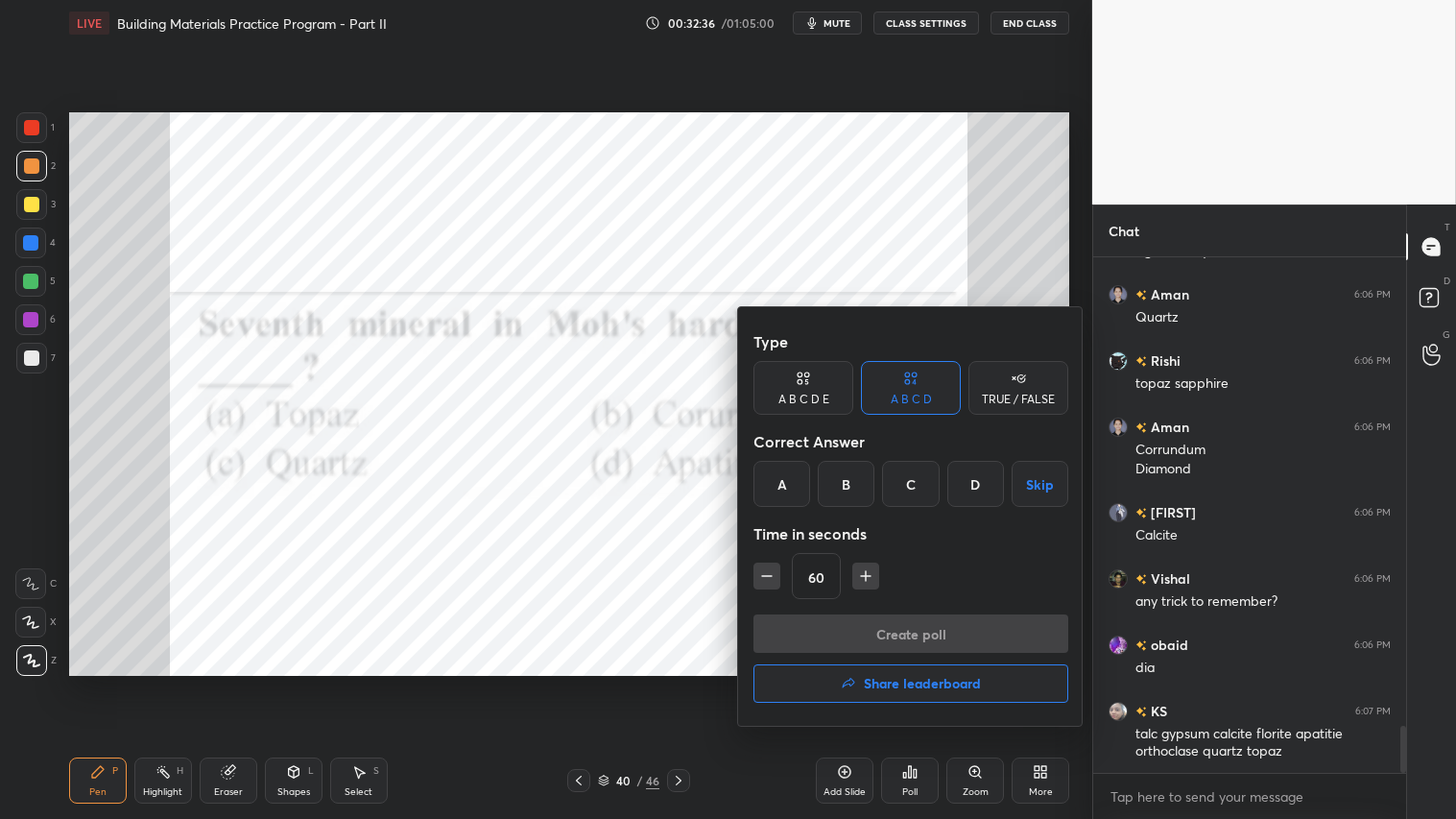 scroll, scrollTop: 5205, scrollLeft: 0, axis: vertical 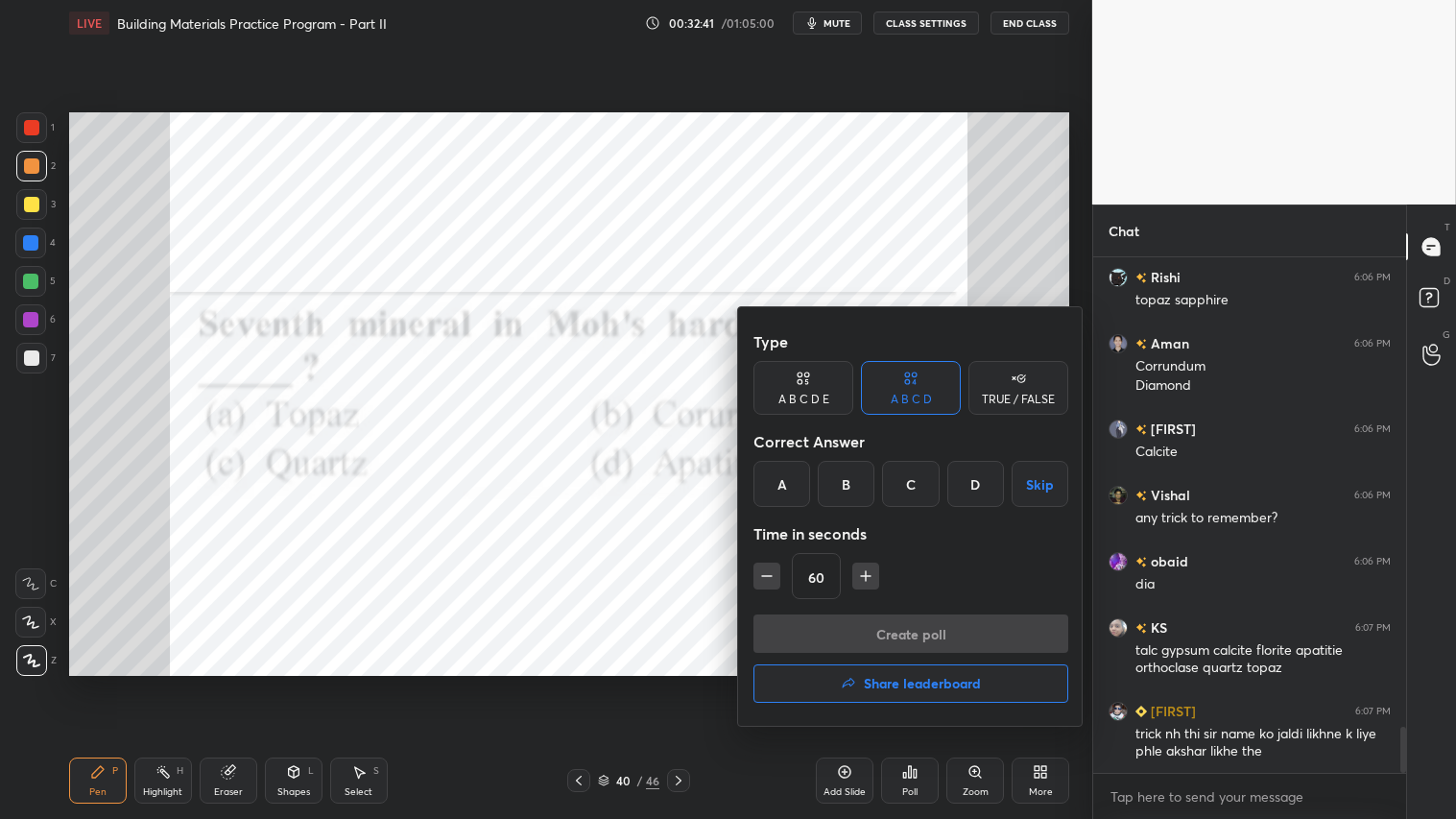 click on "C" at bounding box center [910, 484] 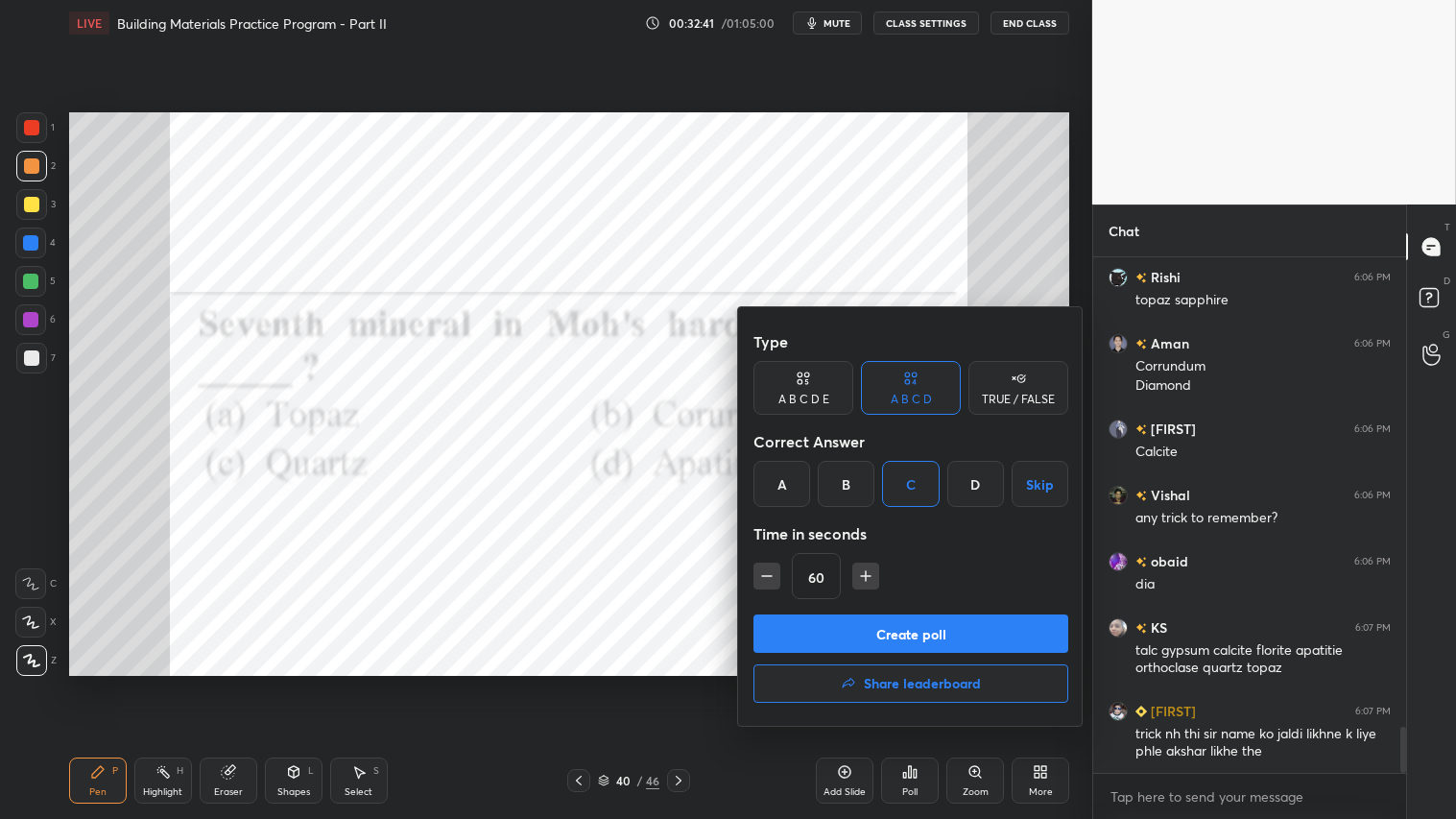 click 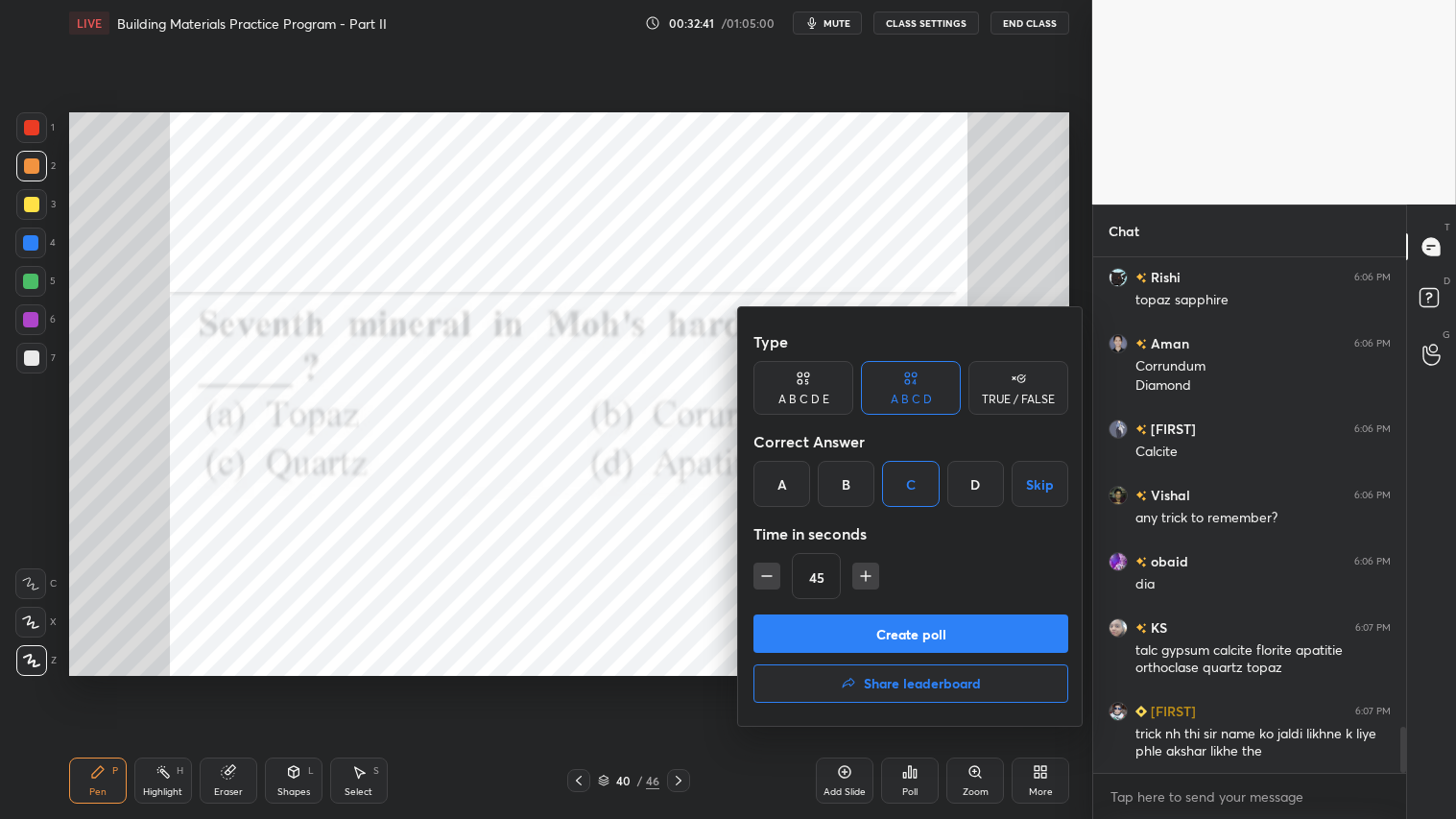click 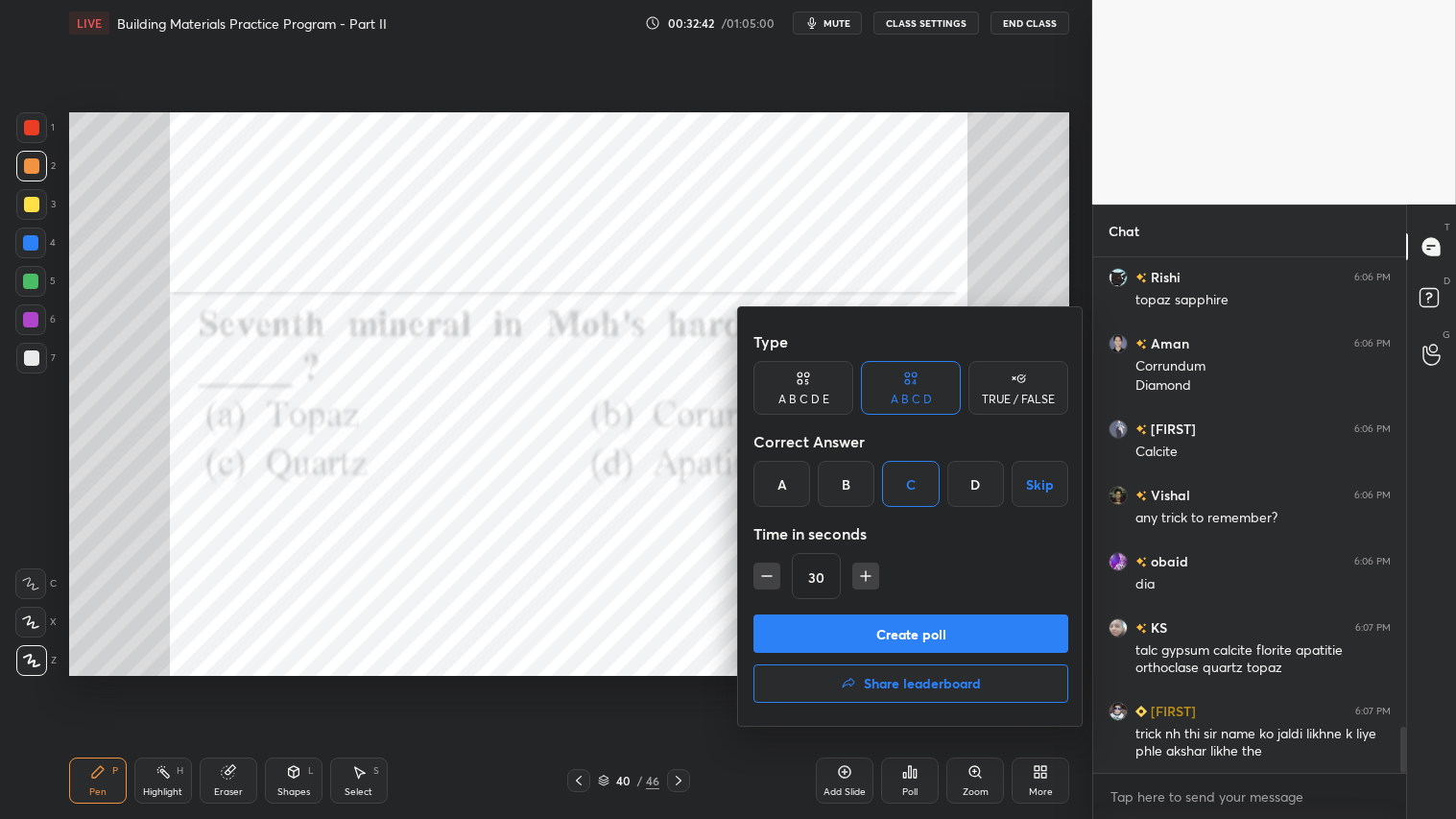 click on "Create poll" at bounding box center (911, 634) 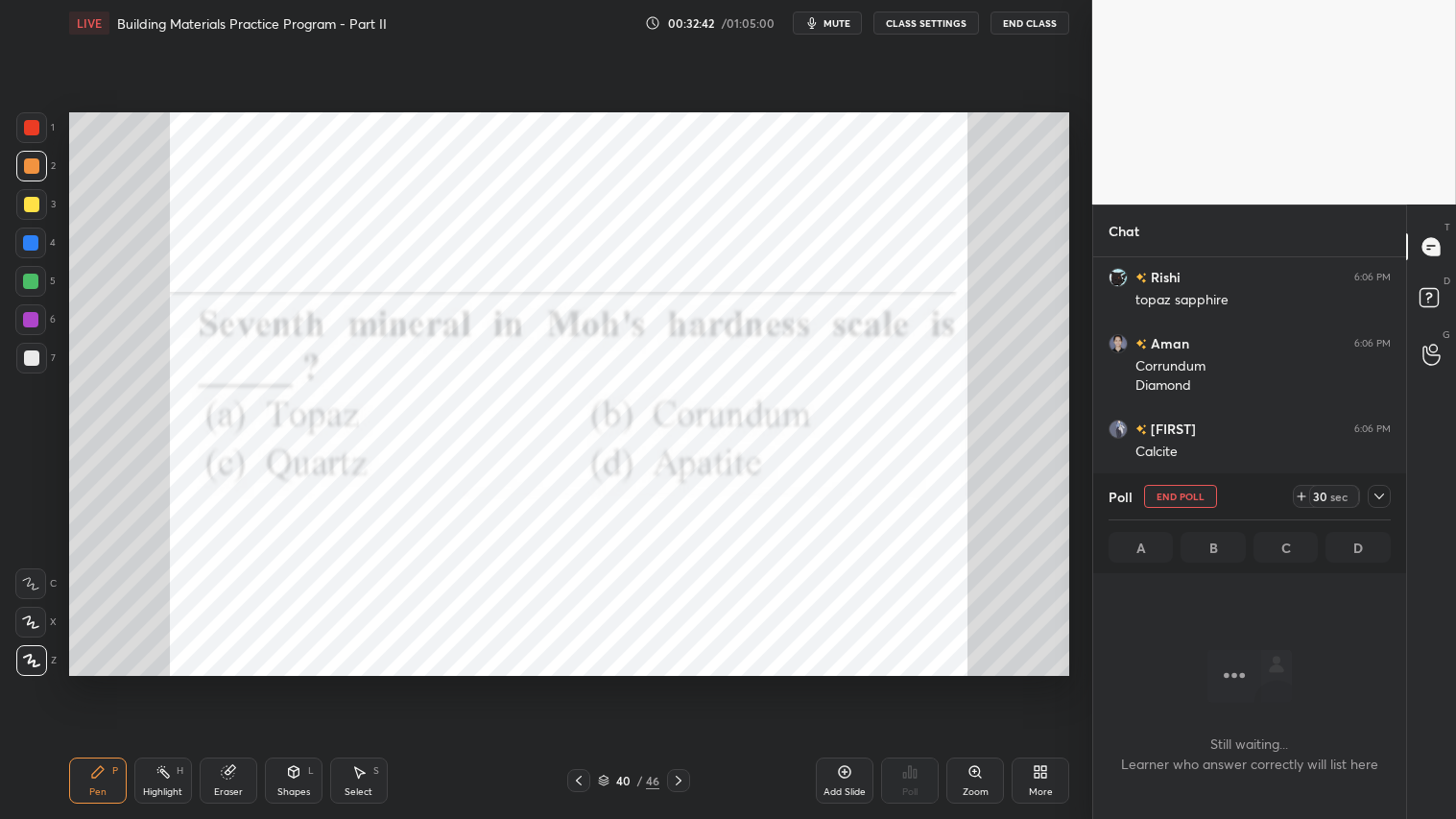 scroll, scrollTop: 416, scrollLeft: 307, axis: both 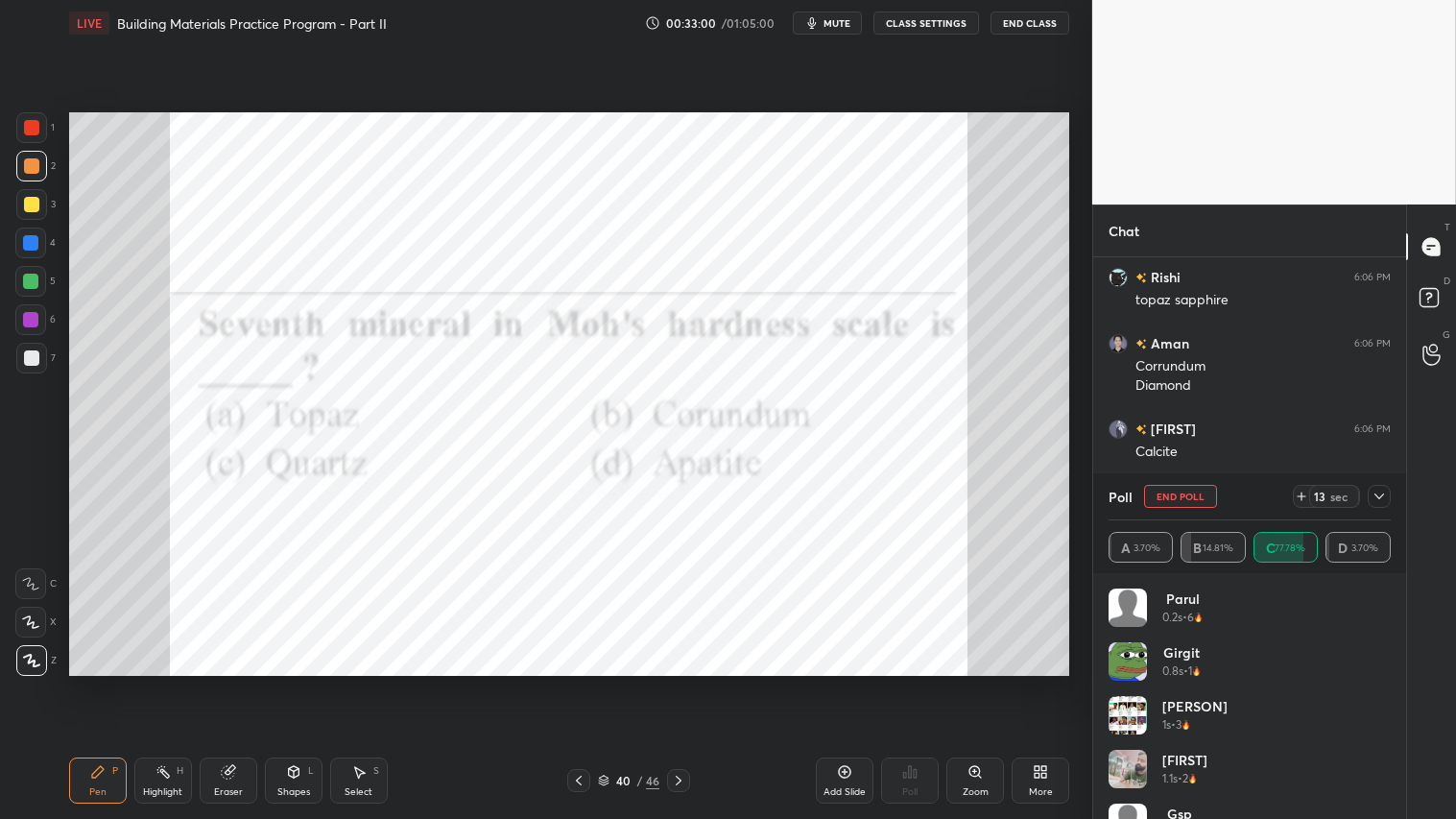click 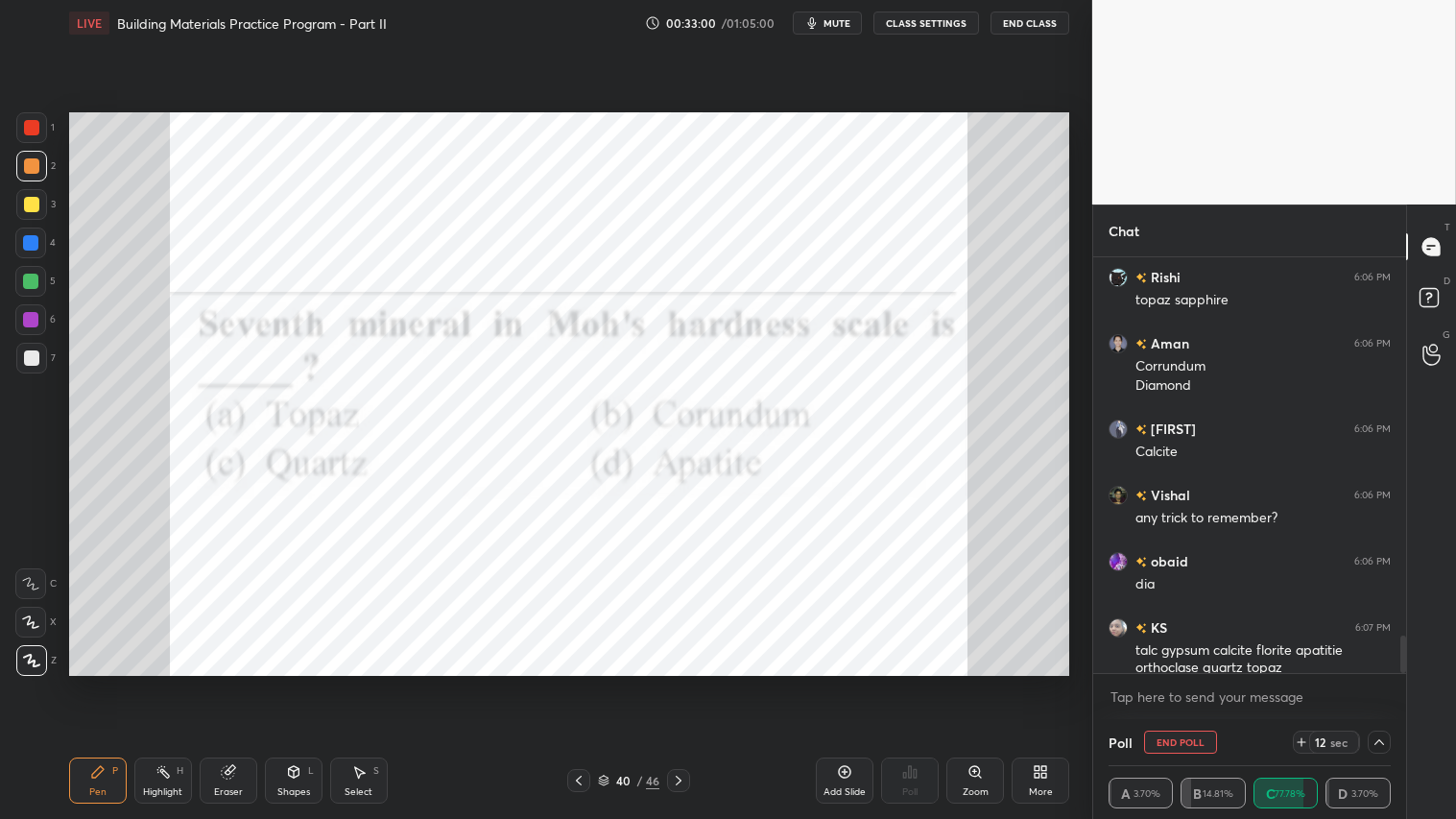 scroll, scrollTop: 0, scrollLeft: 0, axis: both 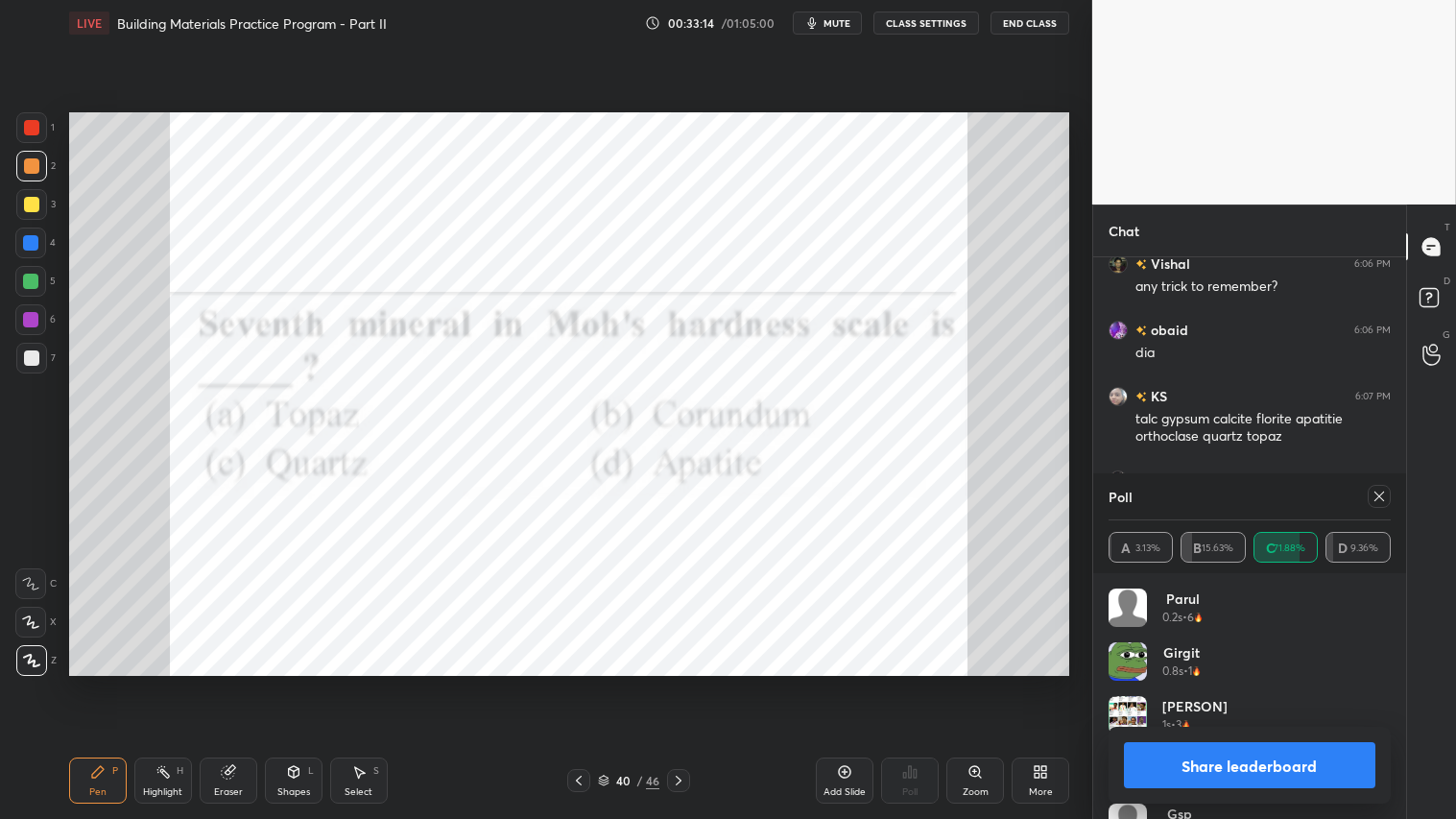 click on "Share leaderboard" at bounding box center (1250, 765) 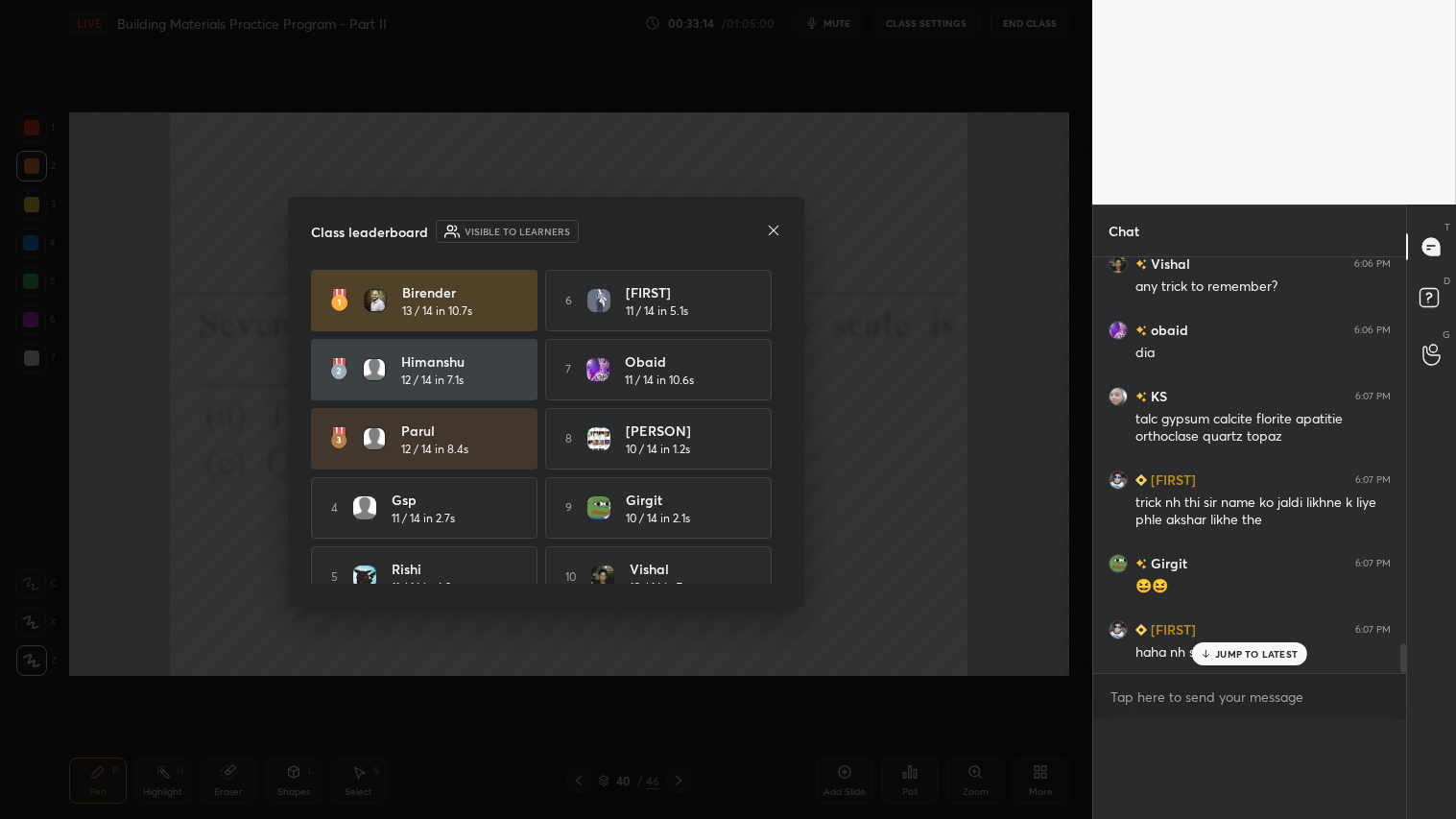 scroll, scrollTop: 0, scrollLeft: 0, axis: both 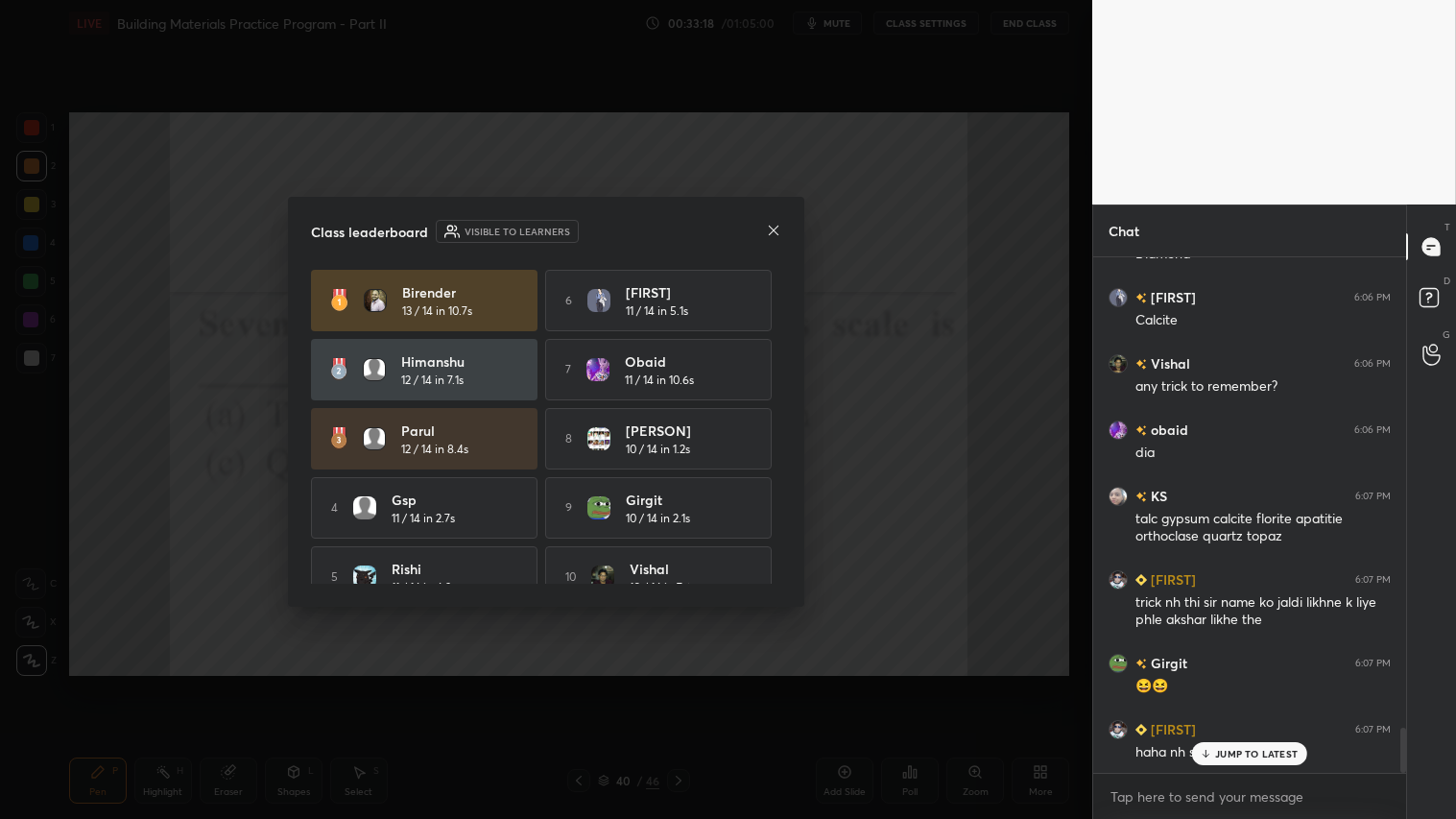 click 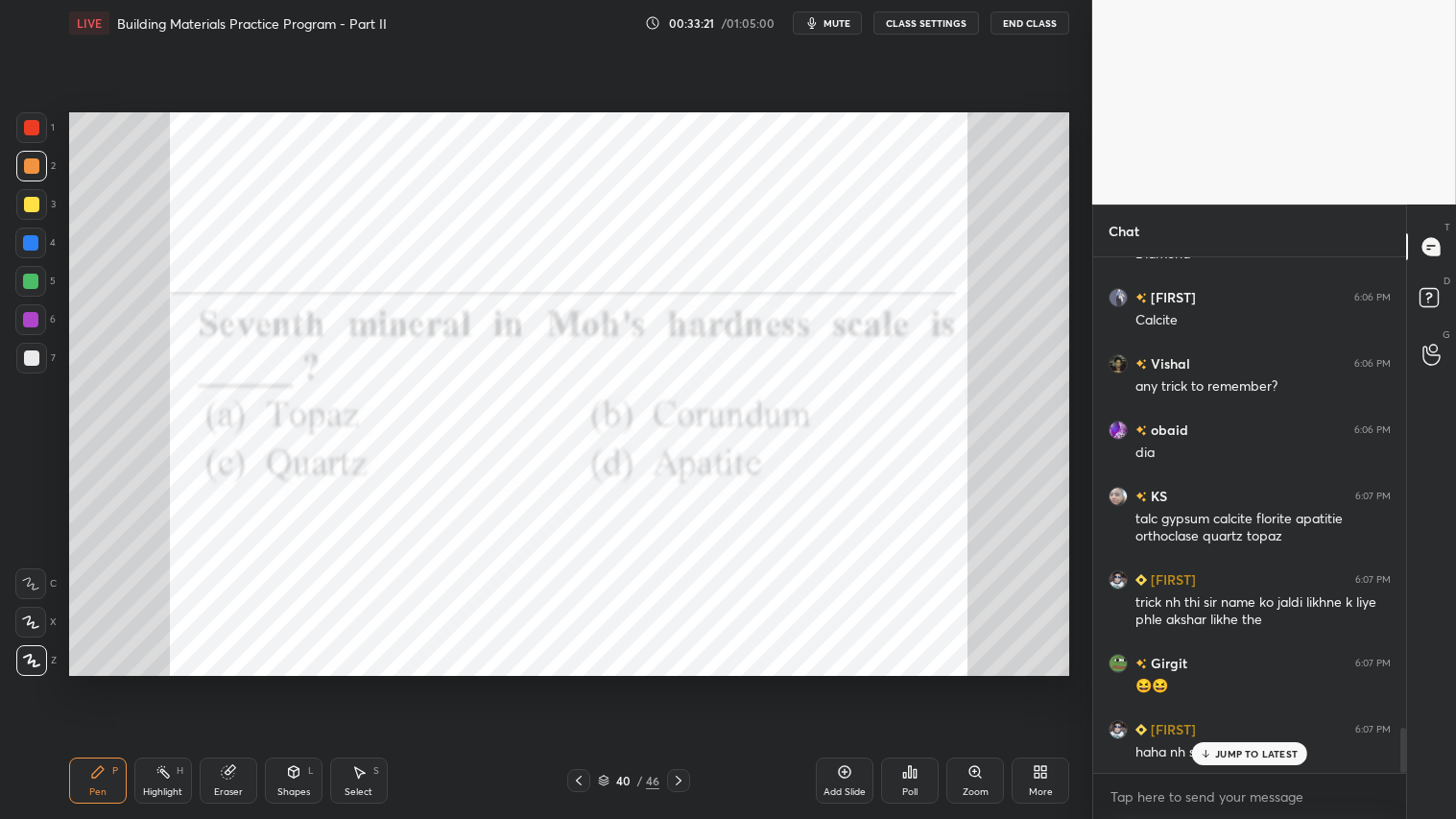 drag, startPoint x: 32, startPoint y: 115, endPoint x: 52, endPoint y: 225, distance: 111.803399 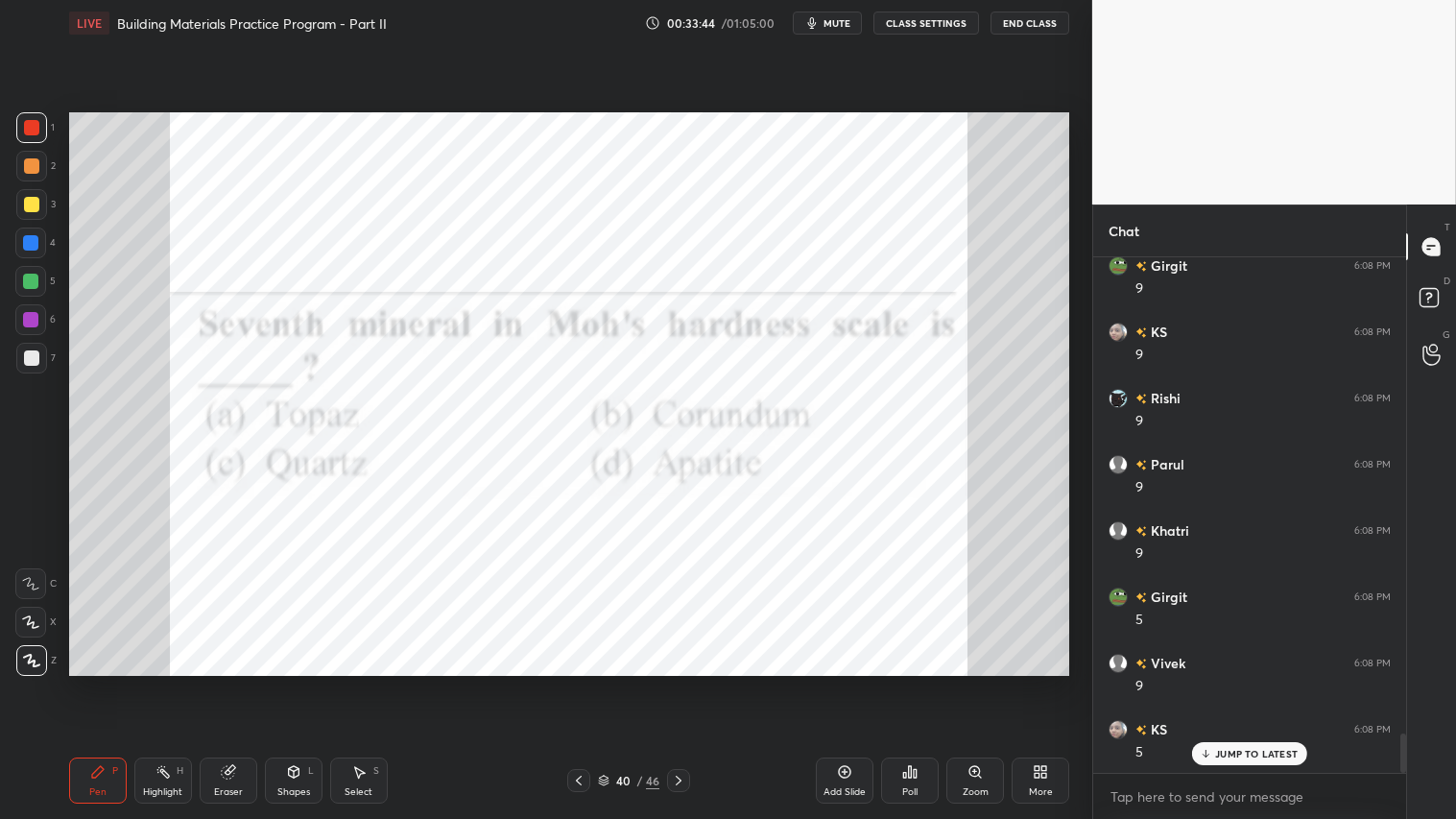 click at bounding box center (32, 128) 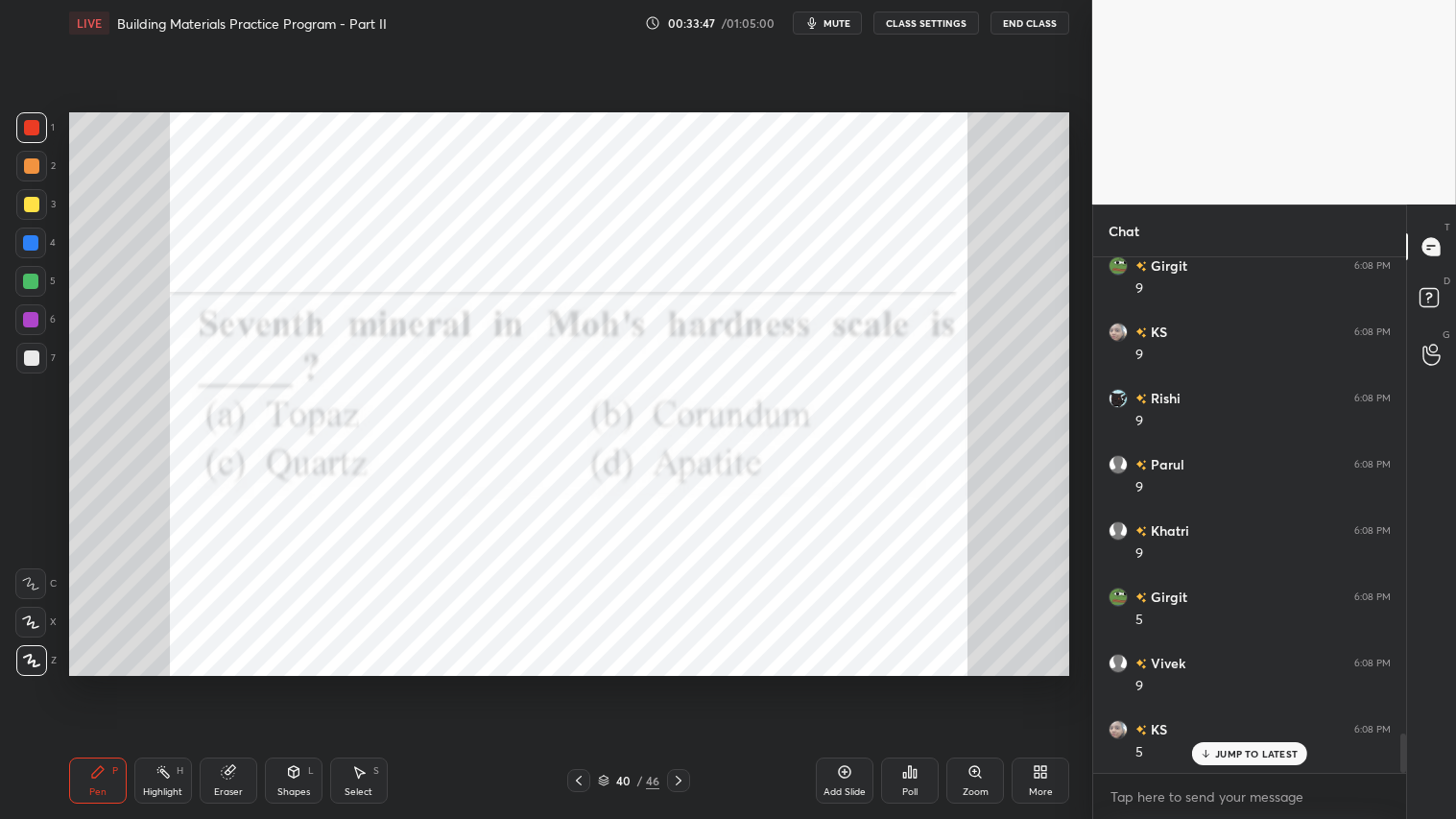 click at bounding box center (32, 128) 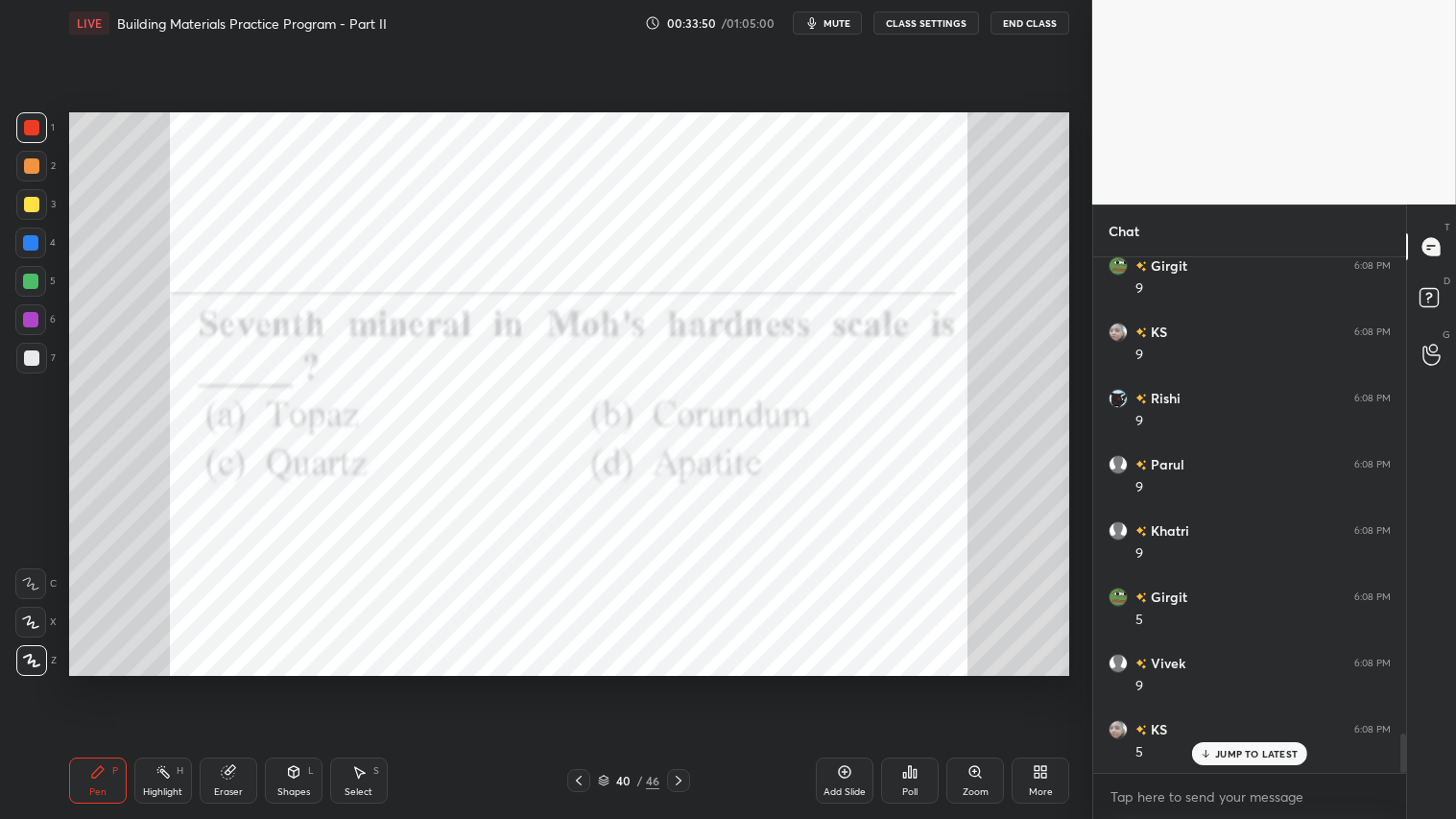 drag, startPoint x: 29, startPoint y: 129, endPoint x: 35, endPoint y: 154, distance: 25.70992 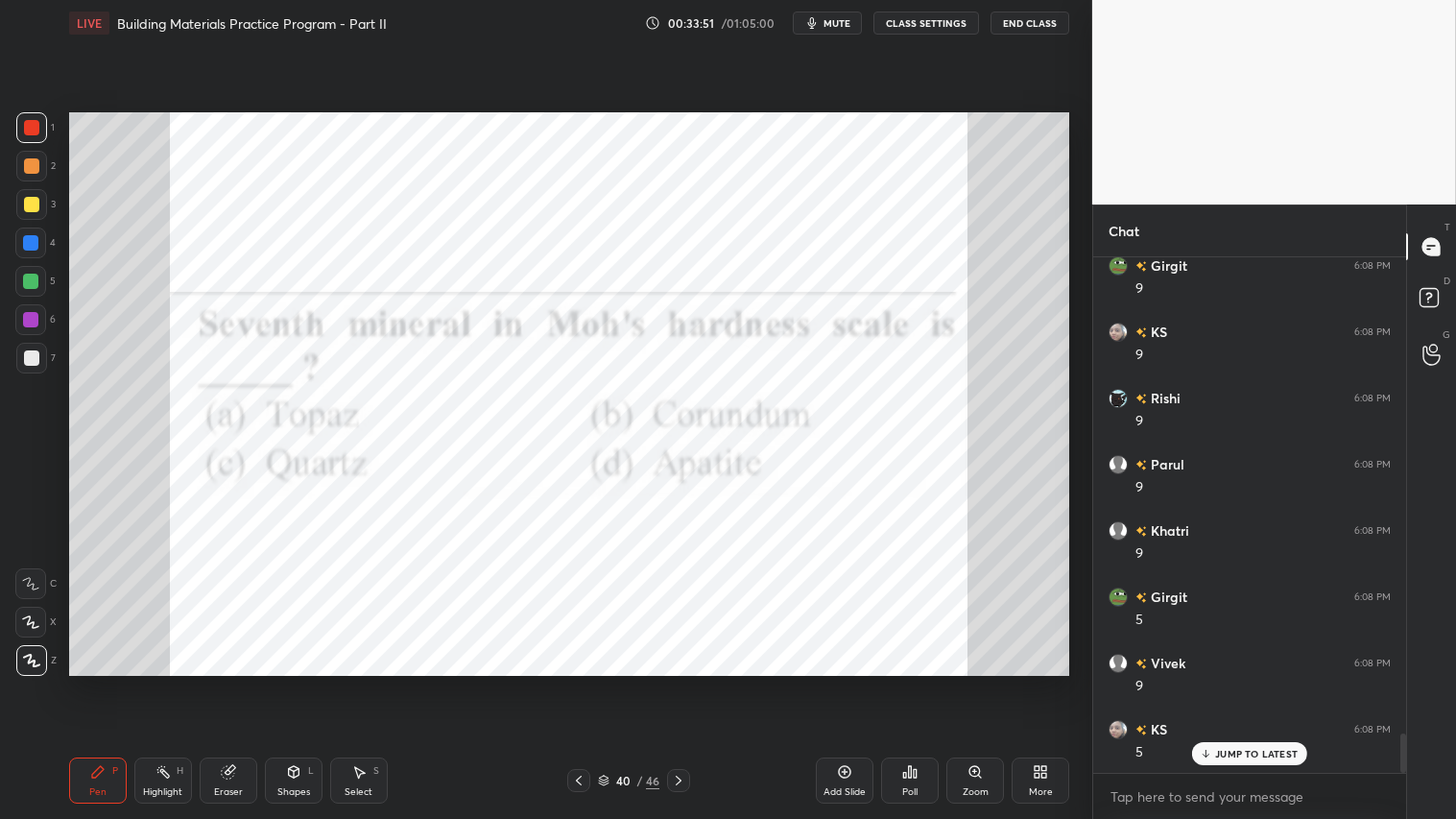 click on "Pen P" at bounding box center (98, 781) 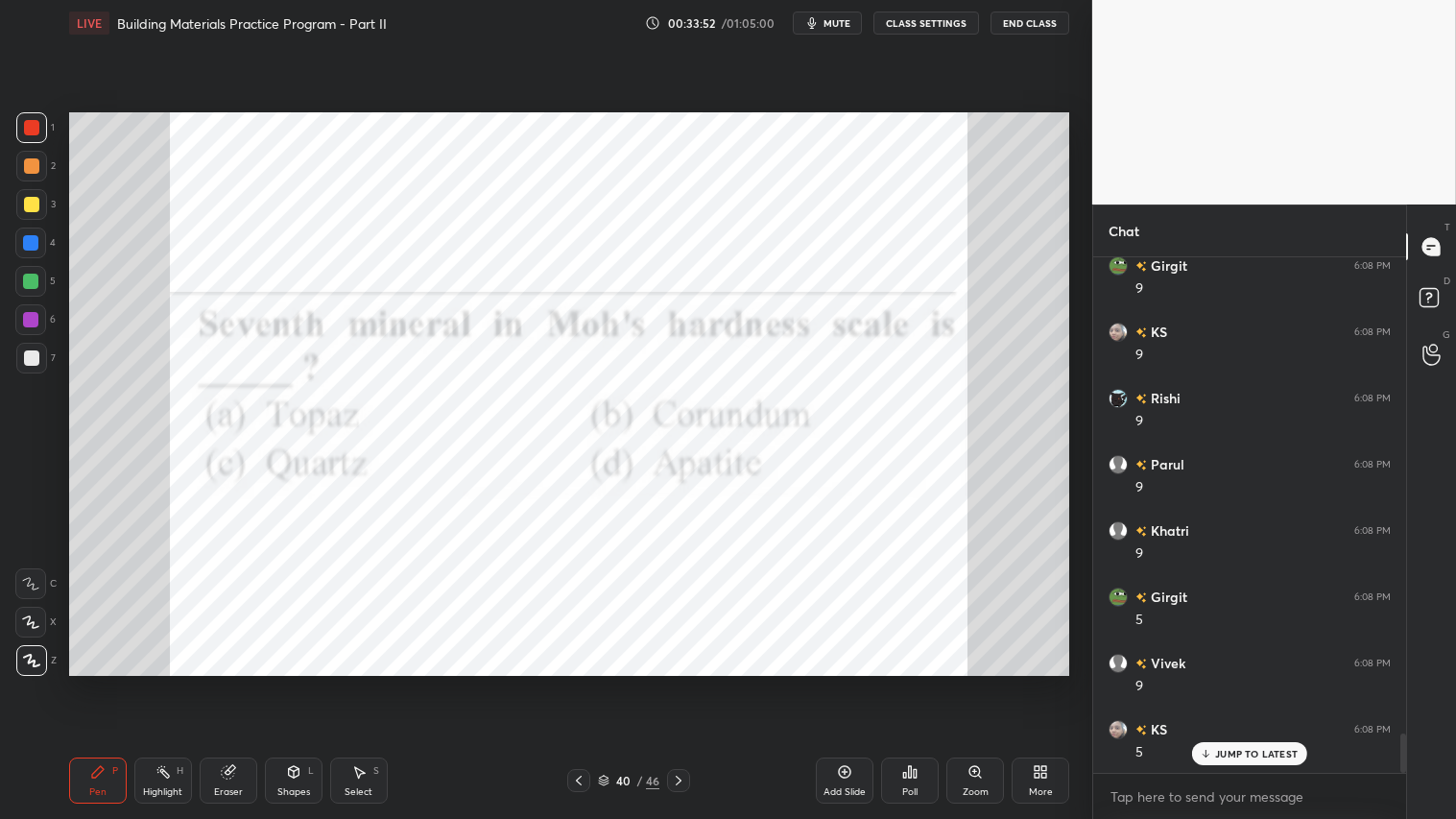 click 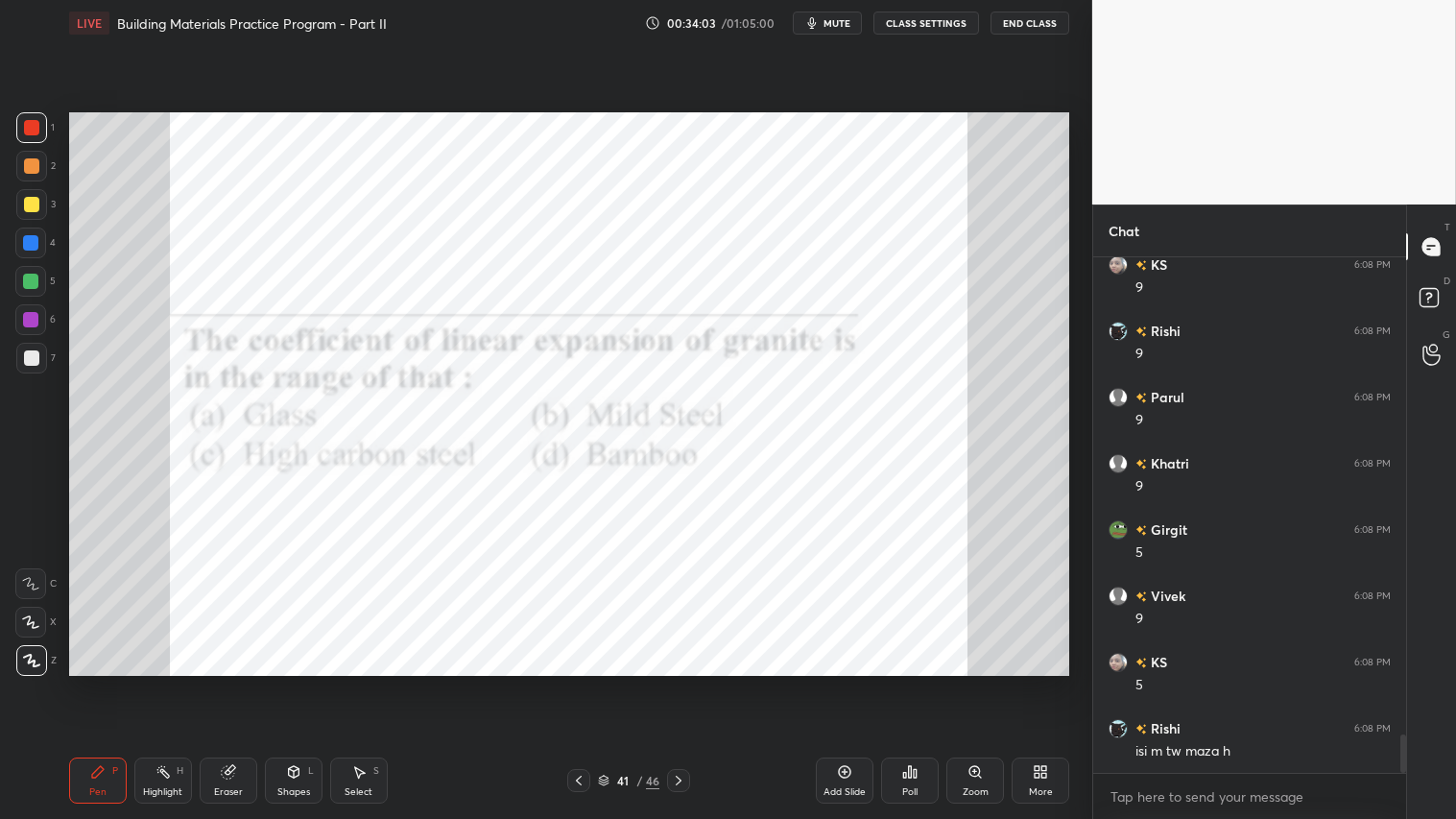 drag, startPoint x: 330, startPoint y: 93, endPoint x: 330, endPoint y: 108, distance: 15 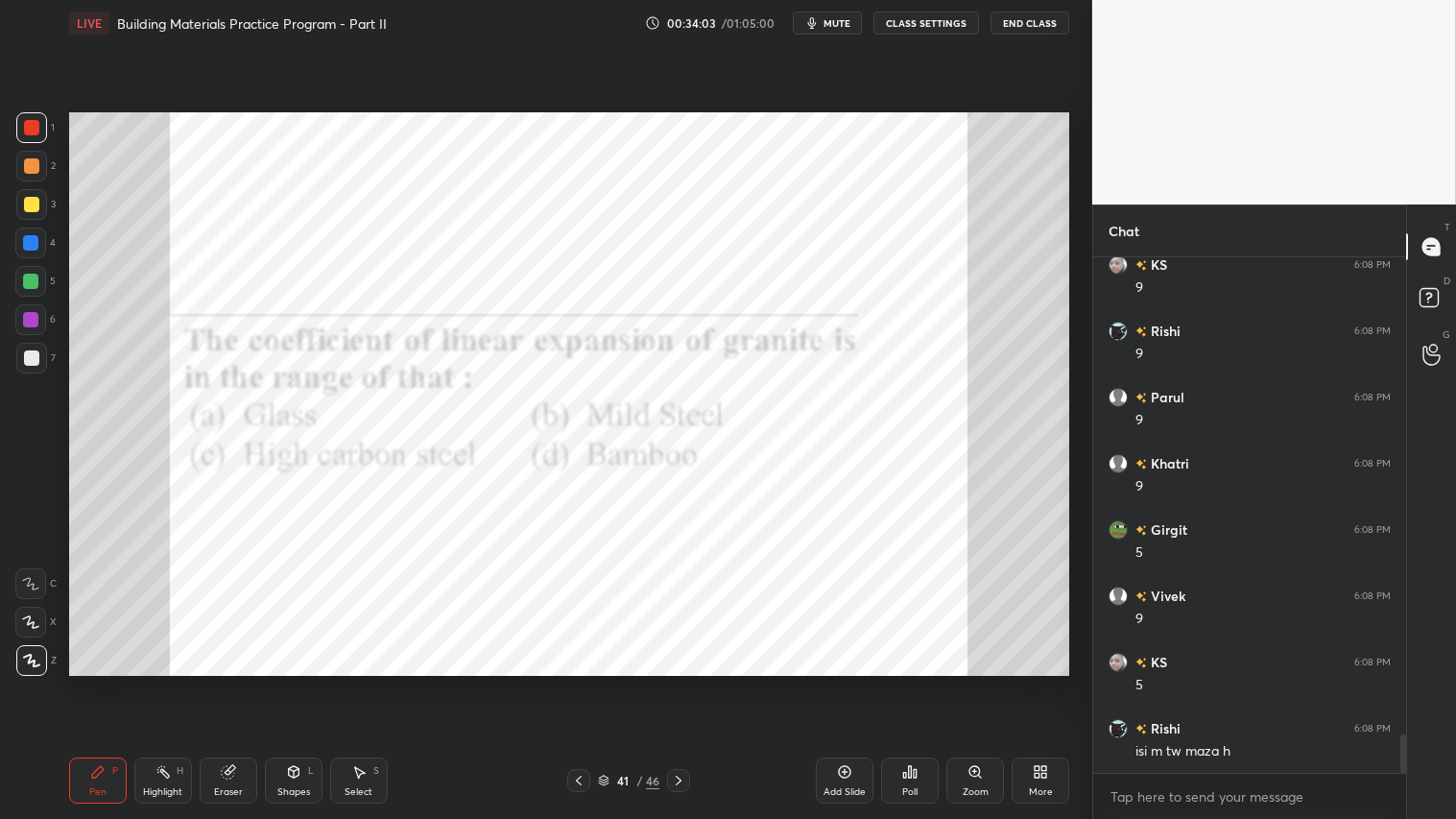 click on "Setting up your live class Poll for   secs No correct answer Start poll" at bounding box center (569, 394) 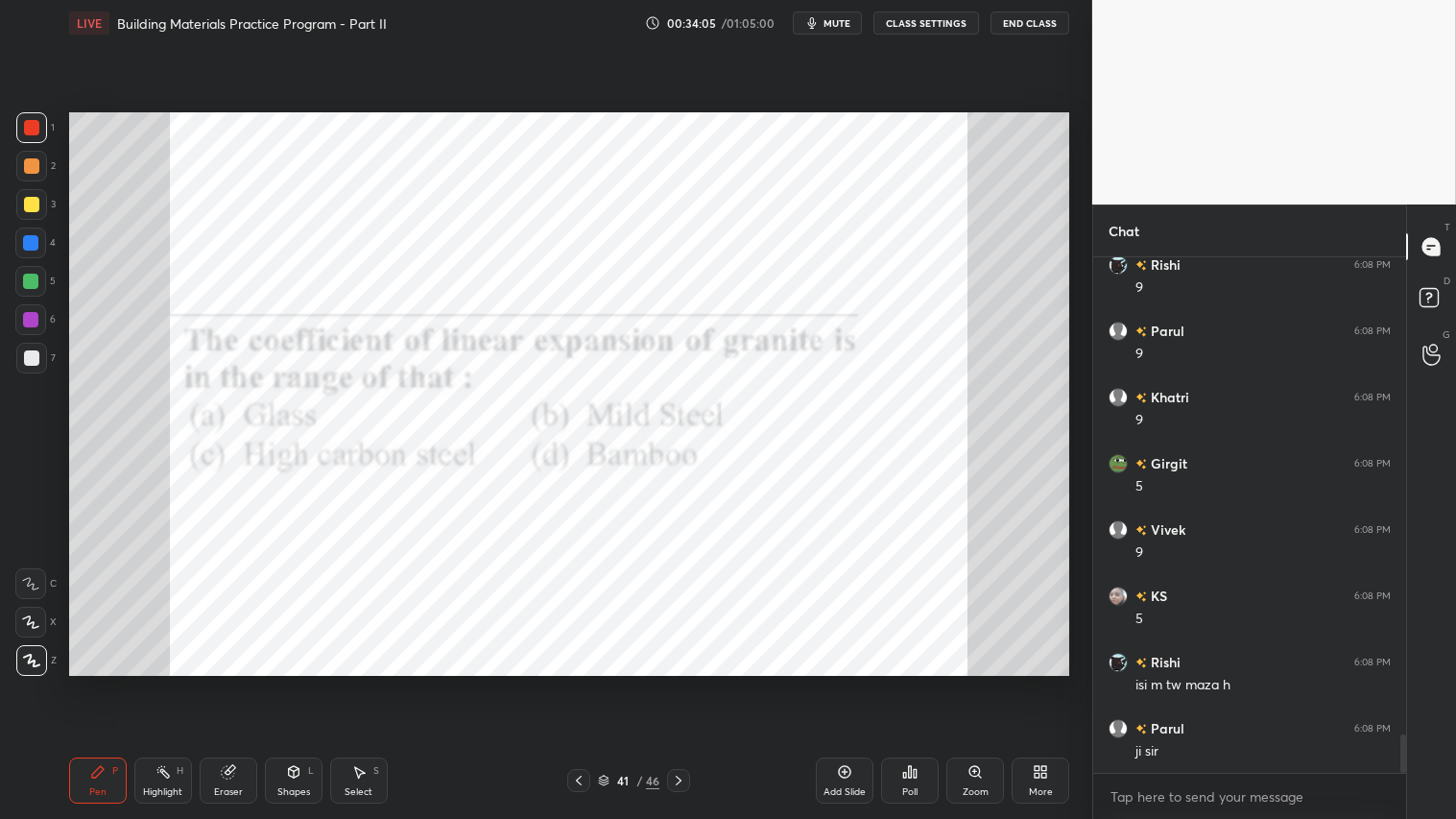 click on "Pen P" at bounding box center (98, 781) 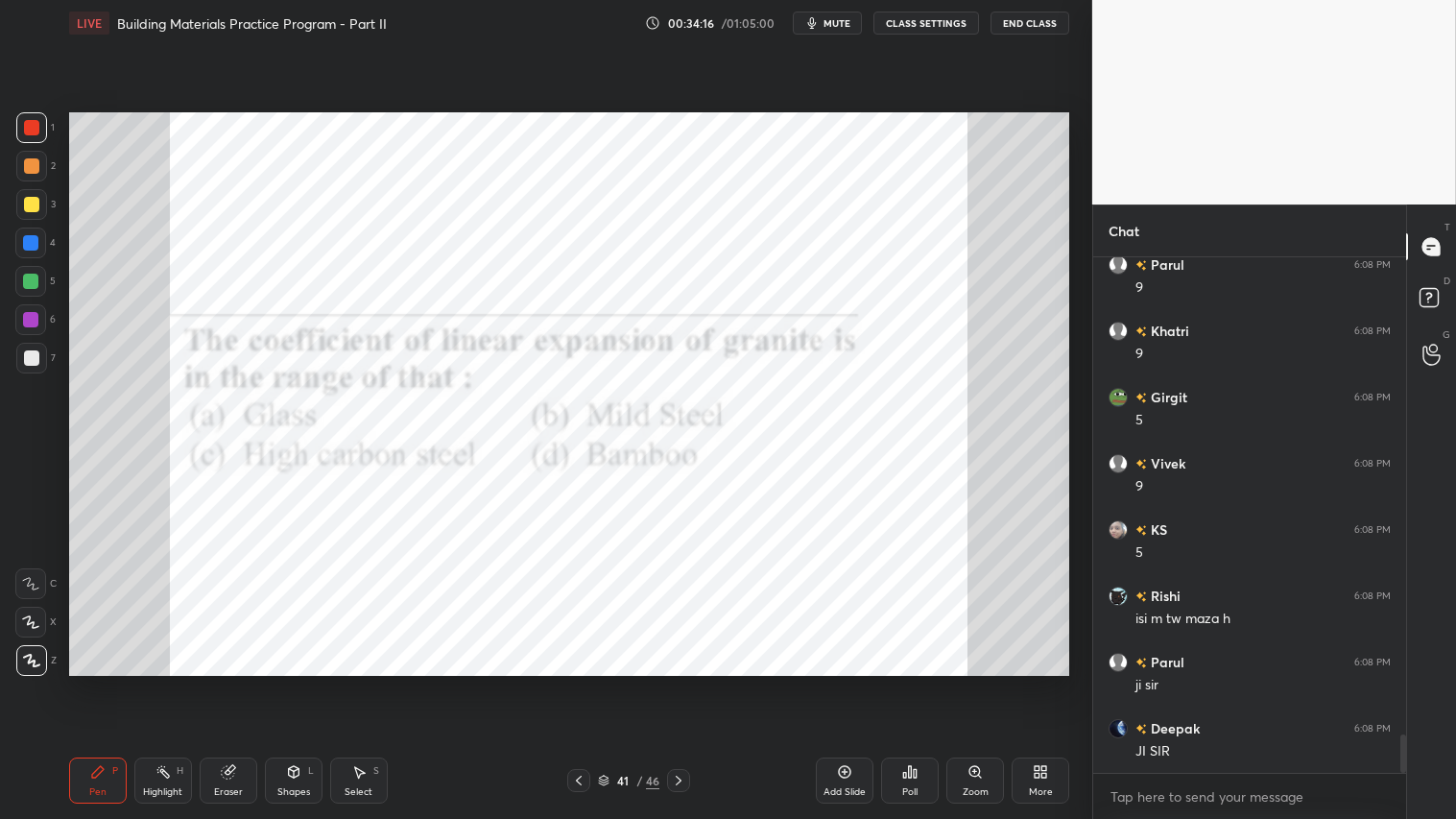 click on "Poll" at bounding box center (910, 781) 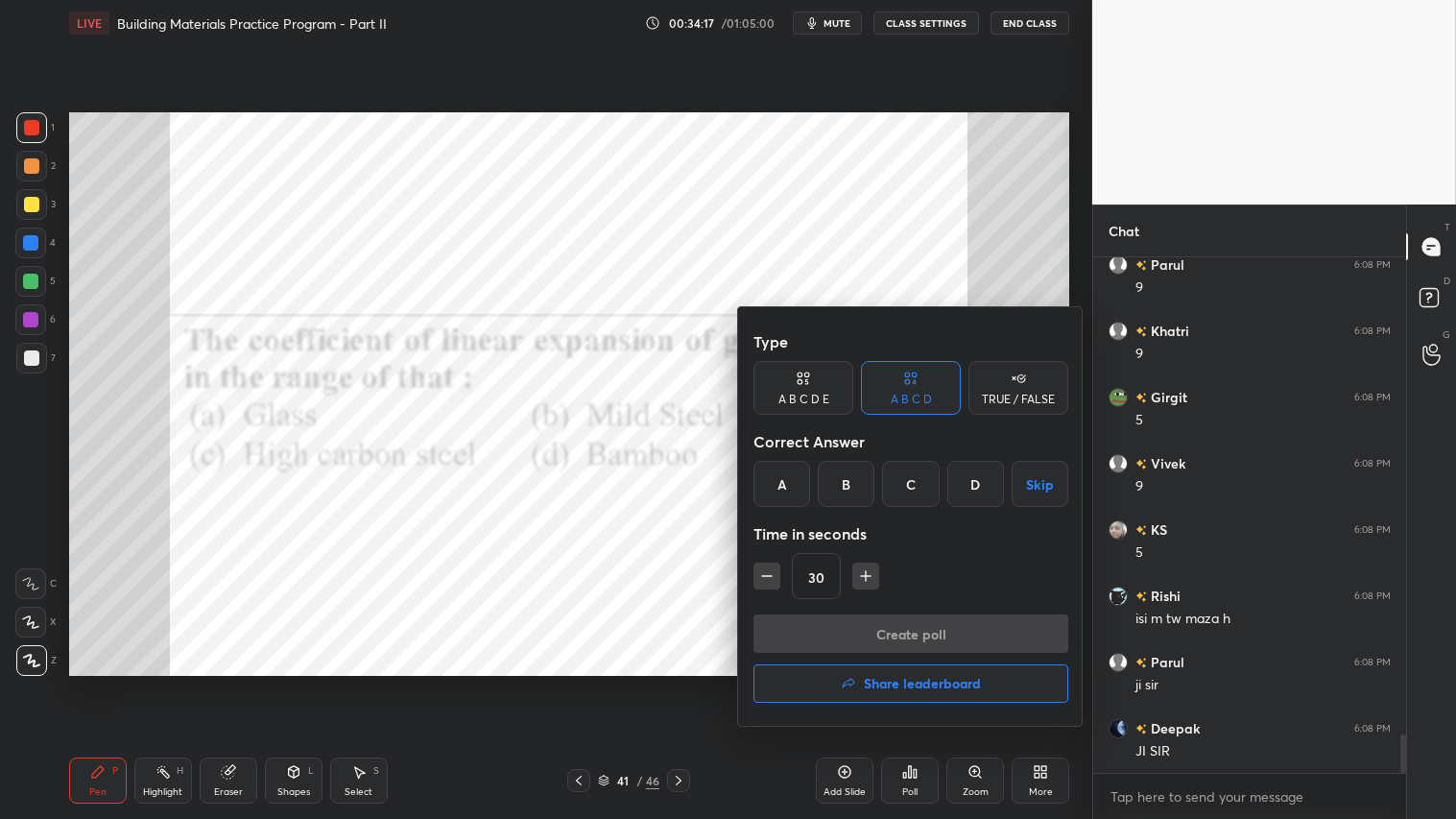 click on "A" at bounding box center [781, 484] 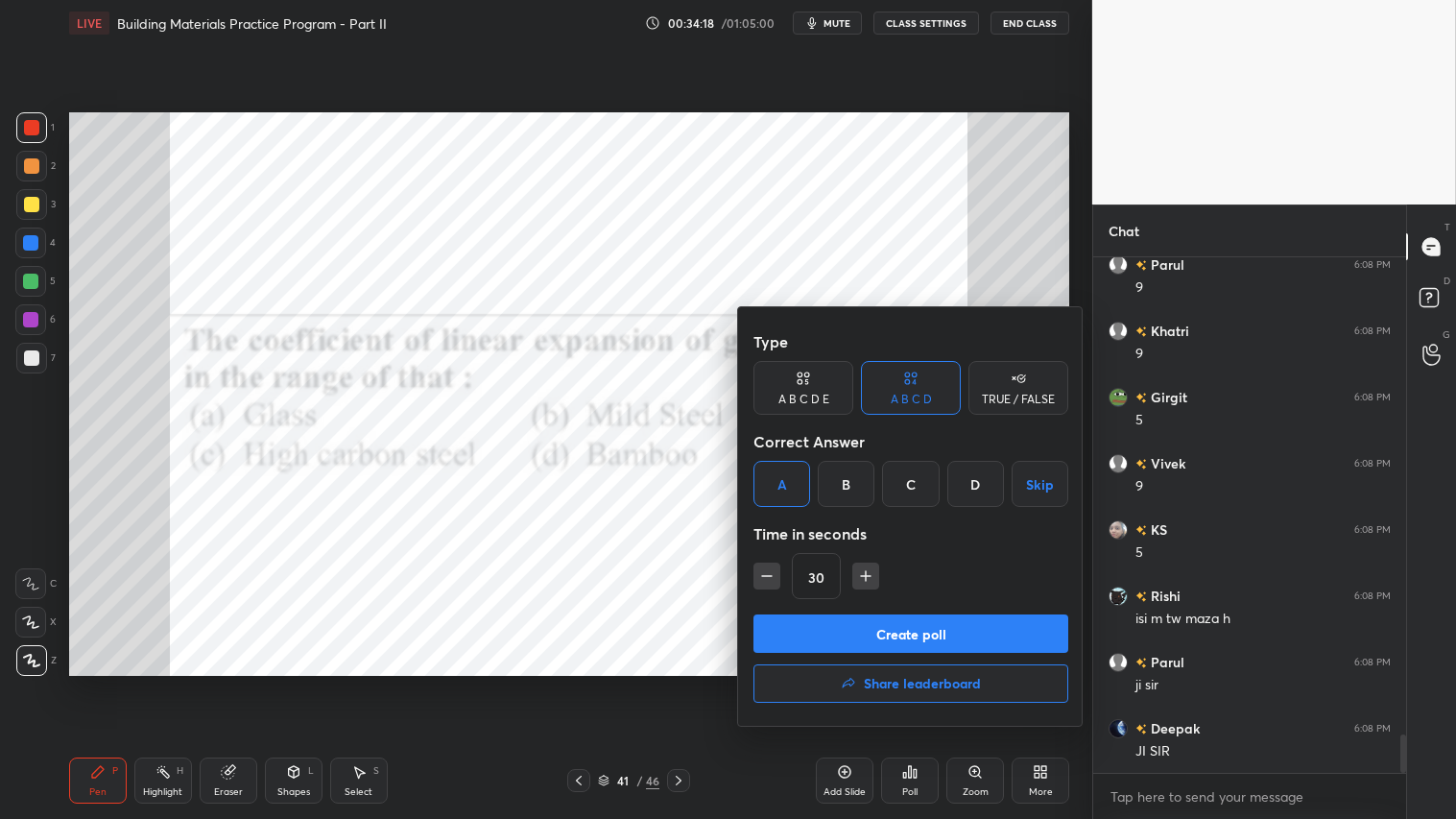 click on "Create poll" at bounding box center (911, 634) 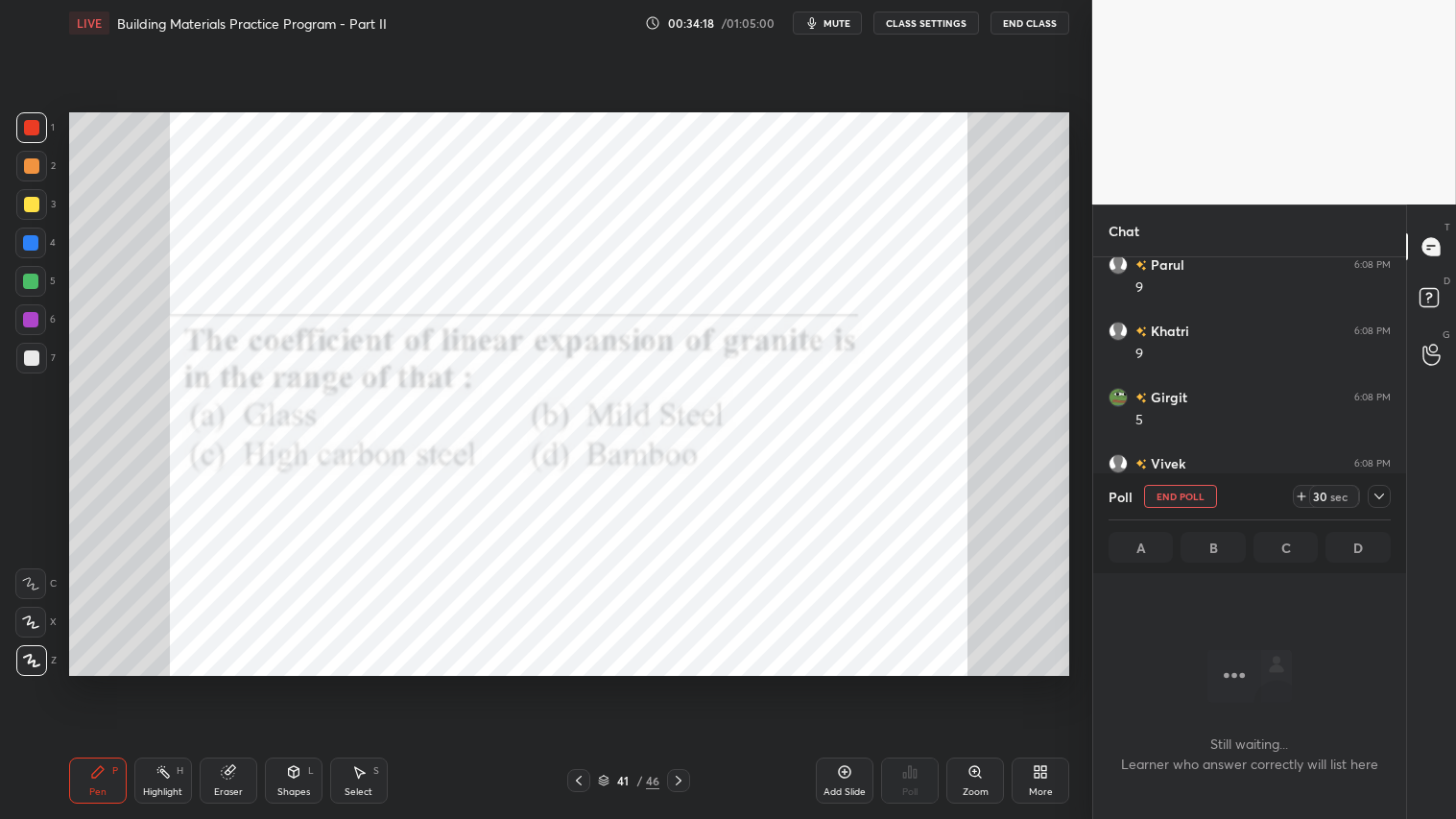 scroll, scrollTop: 477, scrollLeft: 307, axis: both 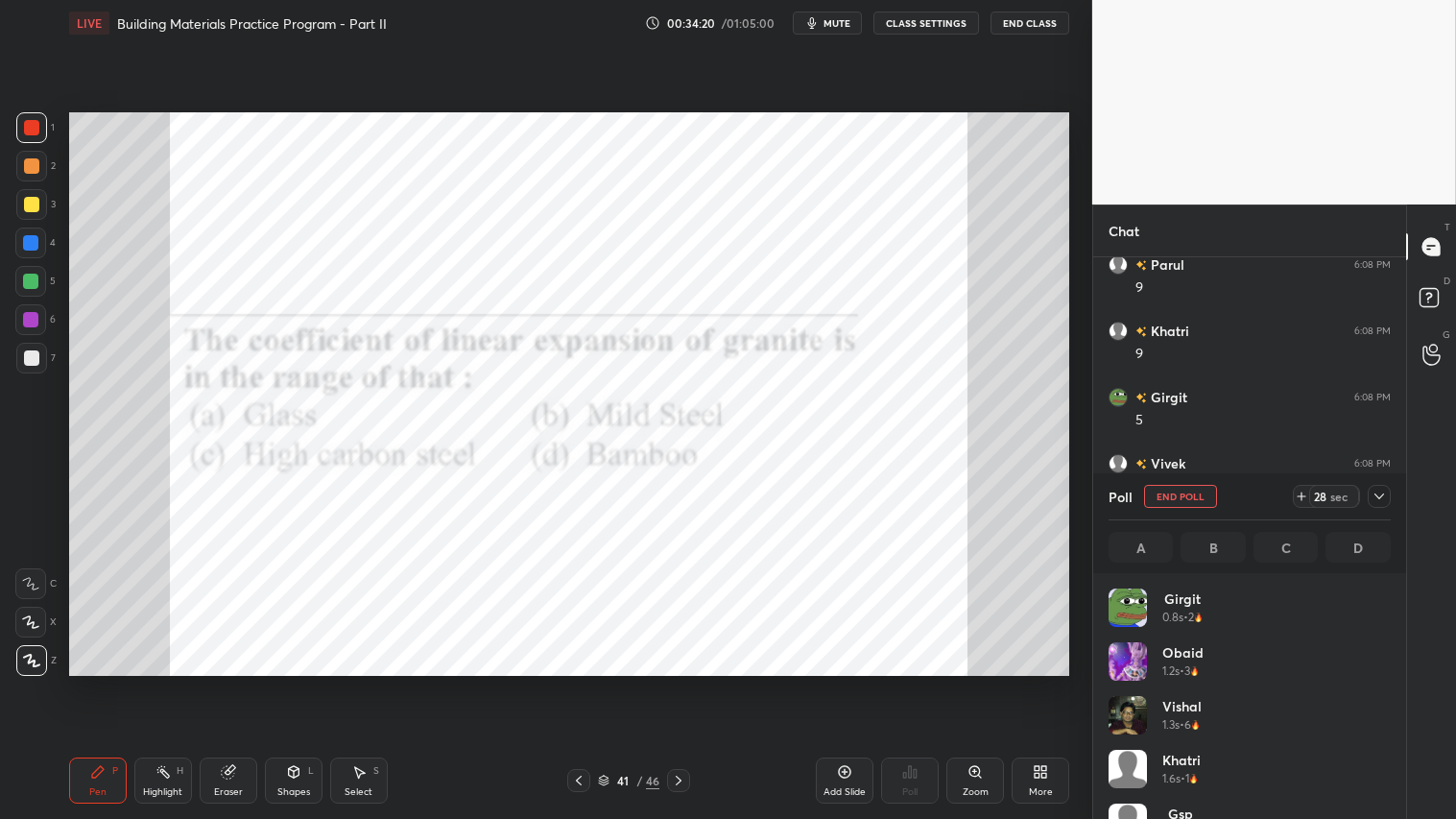click on "mute" at bounding box center [827, 23] 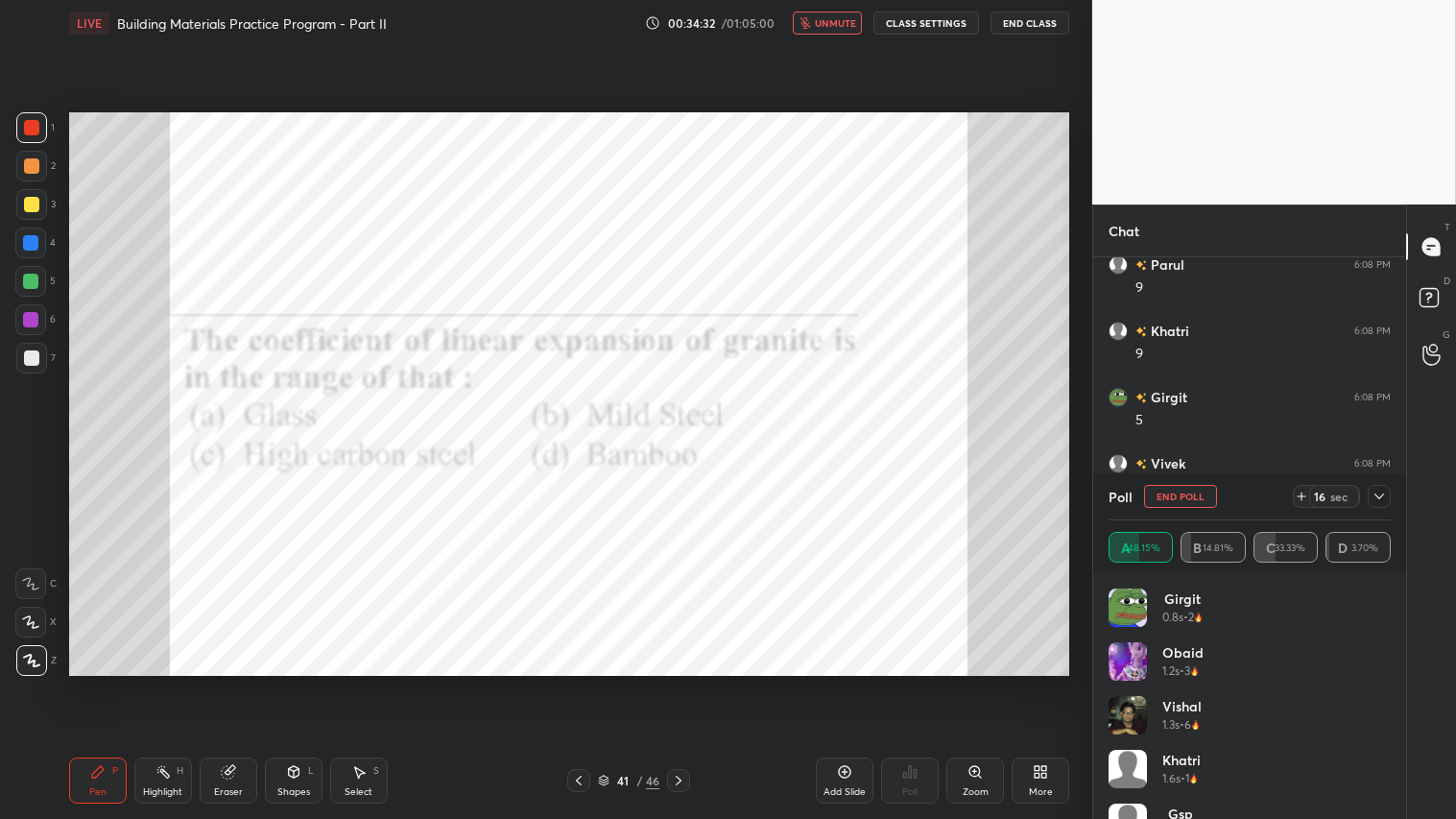 click on "unmute" at bounding box center [835, 23] 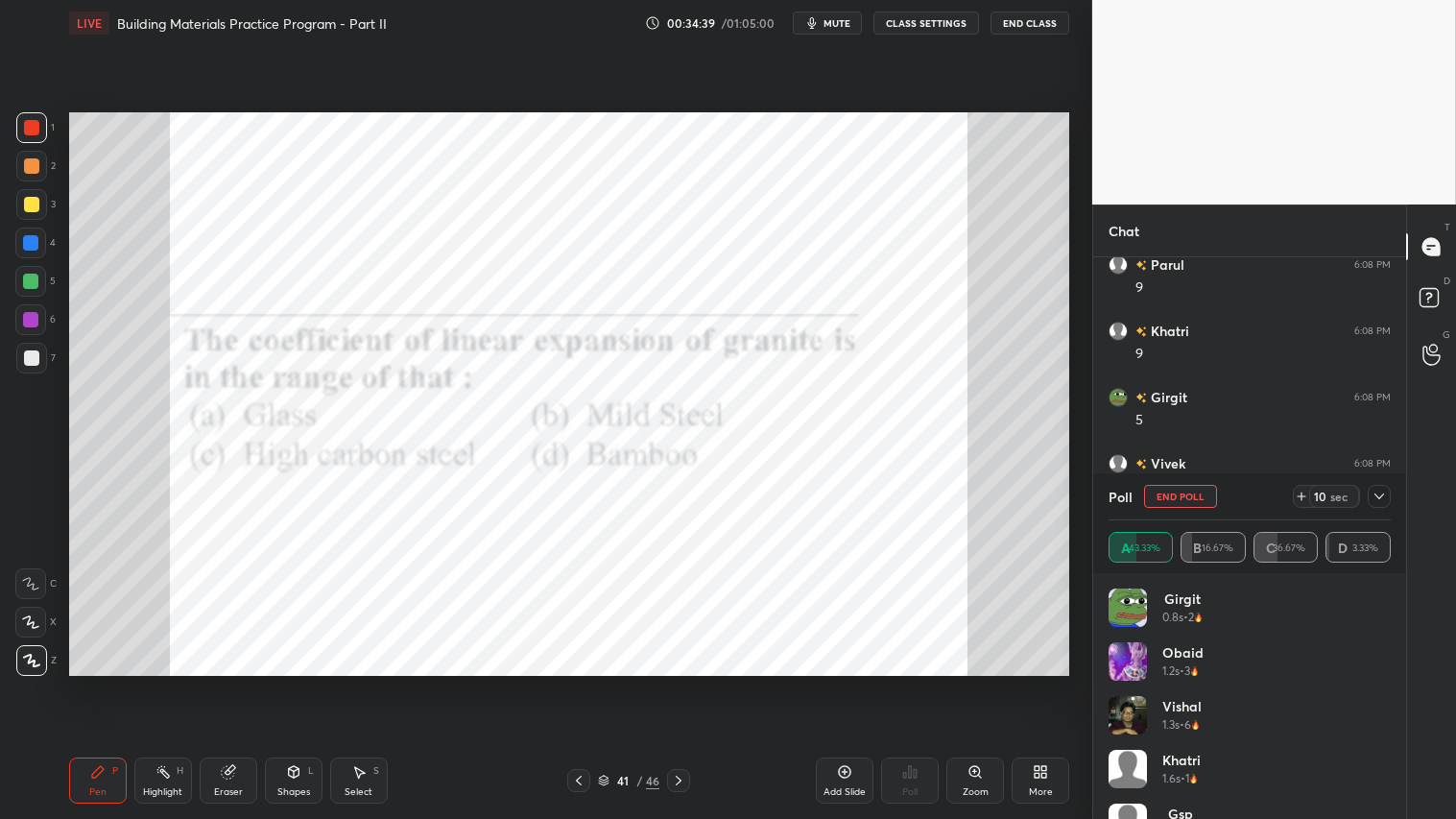 scroll, scrollTop: 6542, scrollLeft: 0, axis: vertical 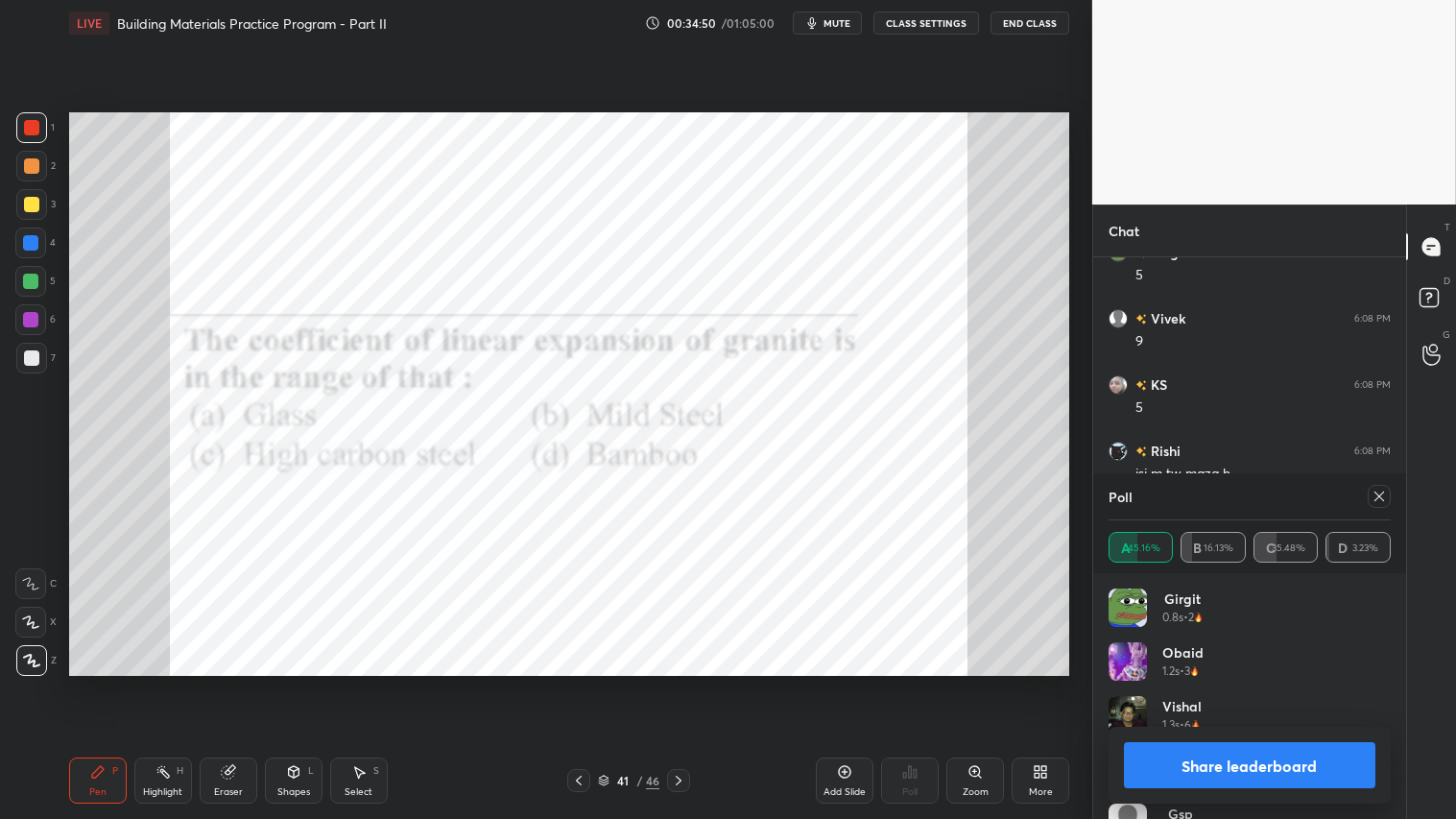 click on "Share leaderboard" at bounding box center (1250, 765) 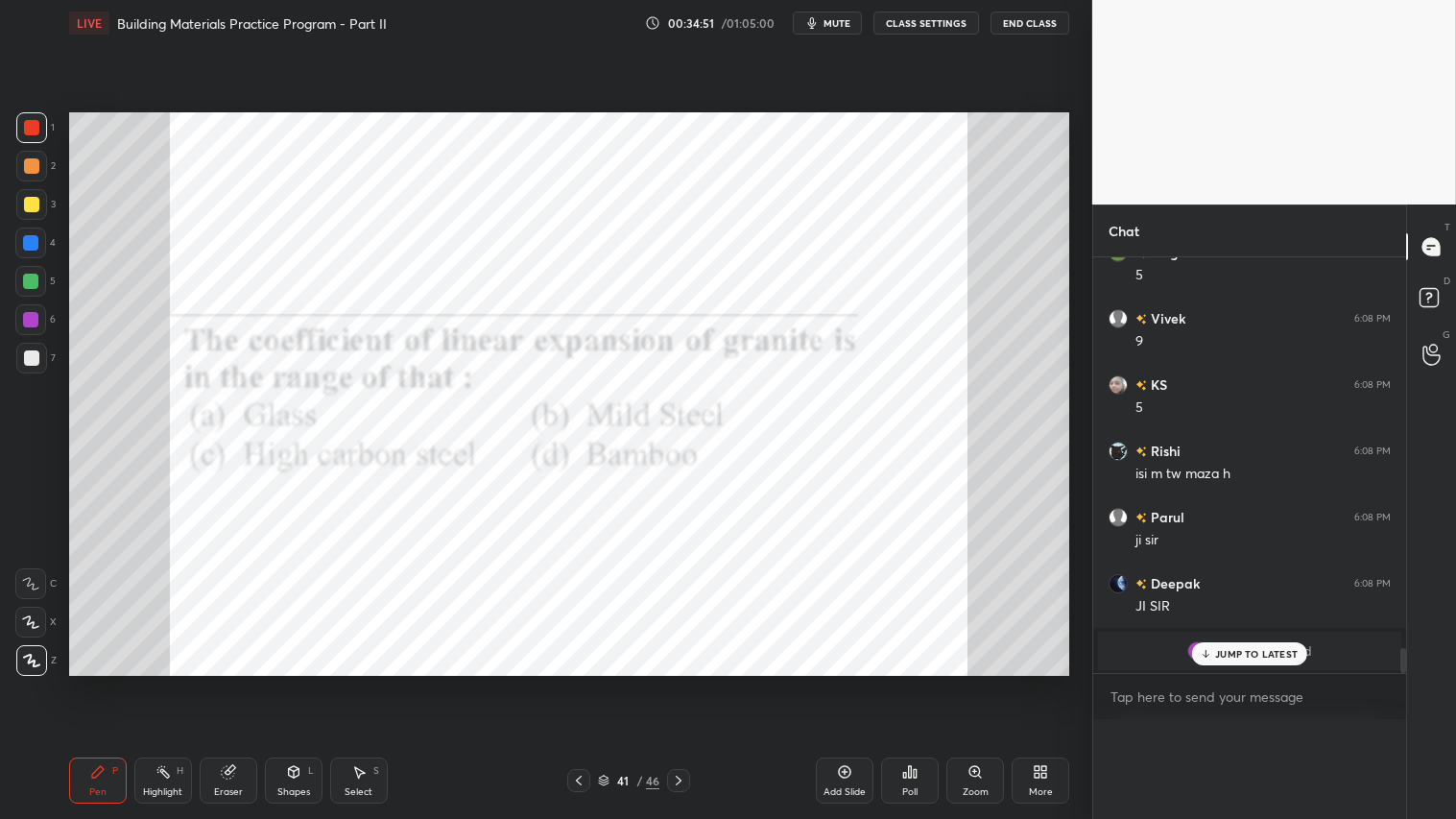 scroll, scrollTop: 116, scrollLeft: 276, axis: both 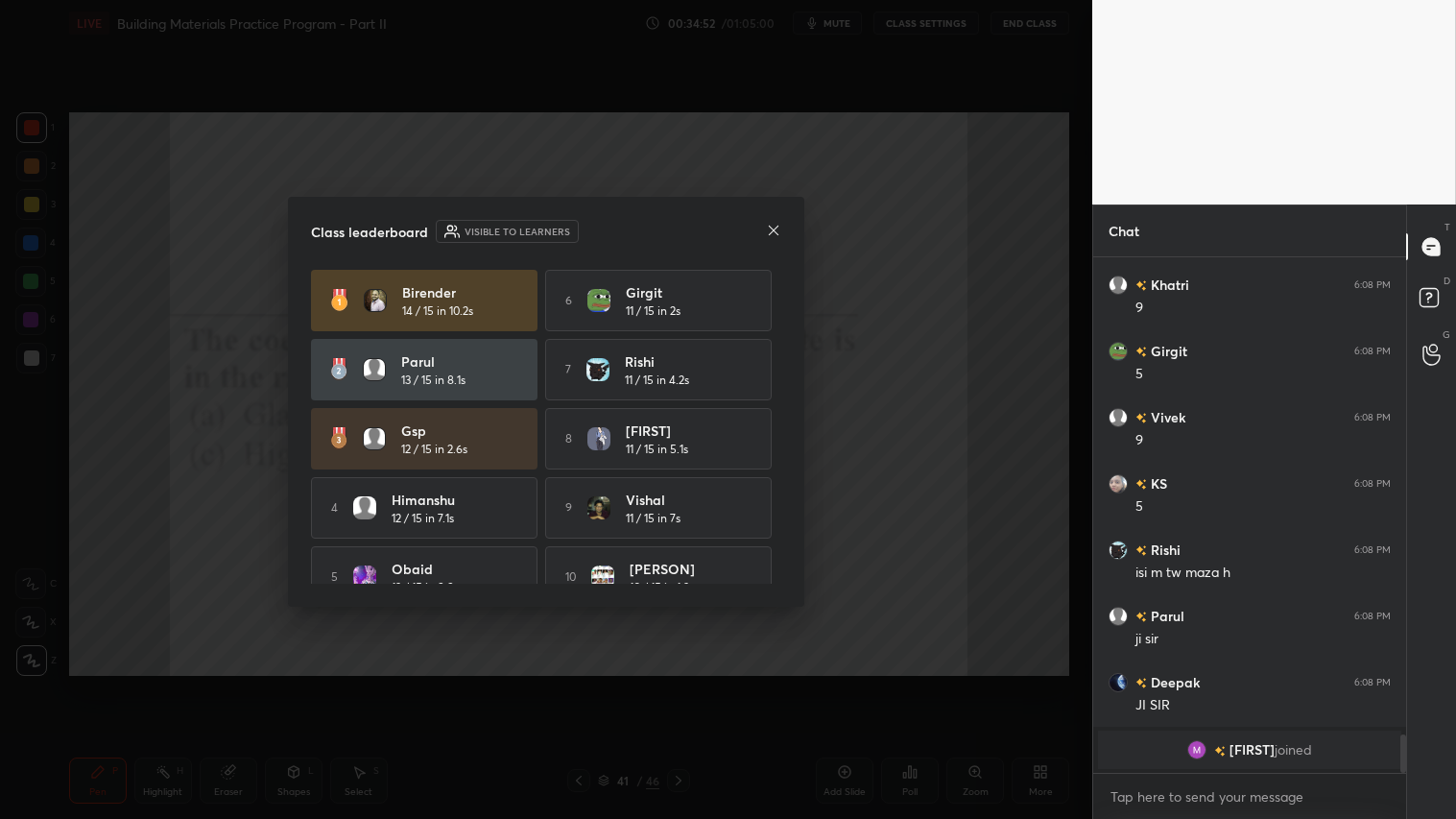 click 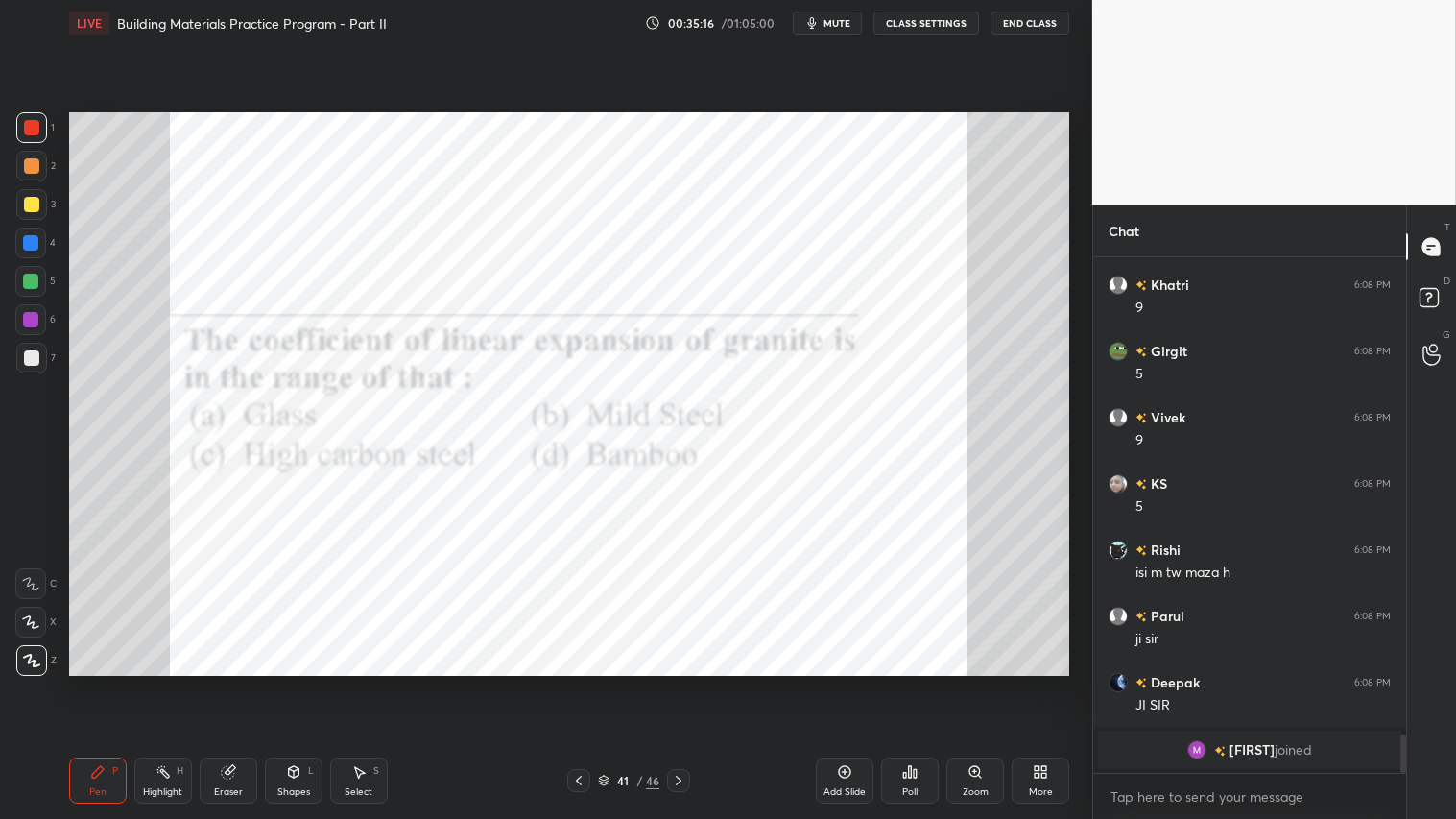 click at bounding box center [32, 128] 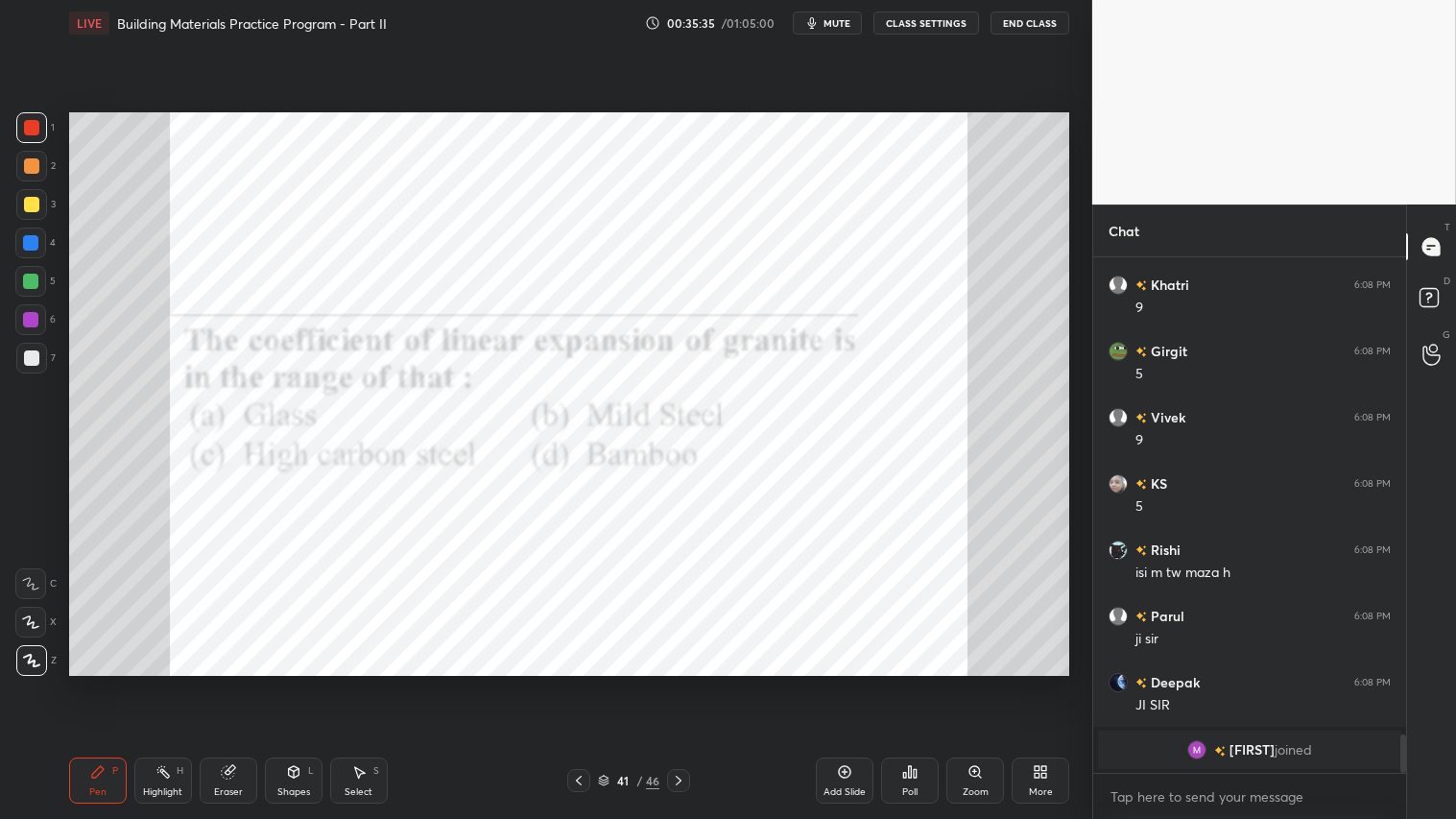 scroll, scrollTop: 5799, scrollLeft: 0, axis: vertical 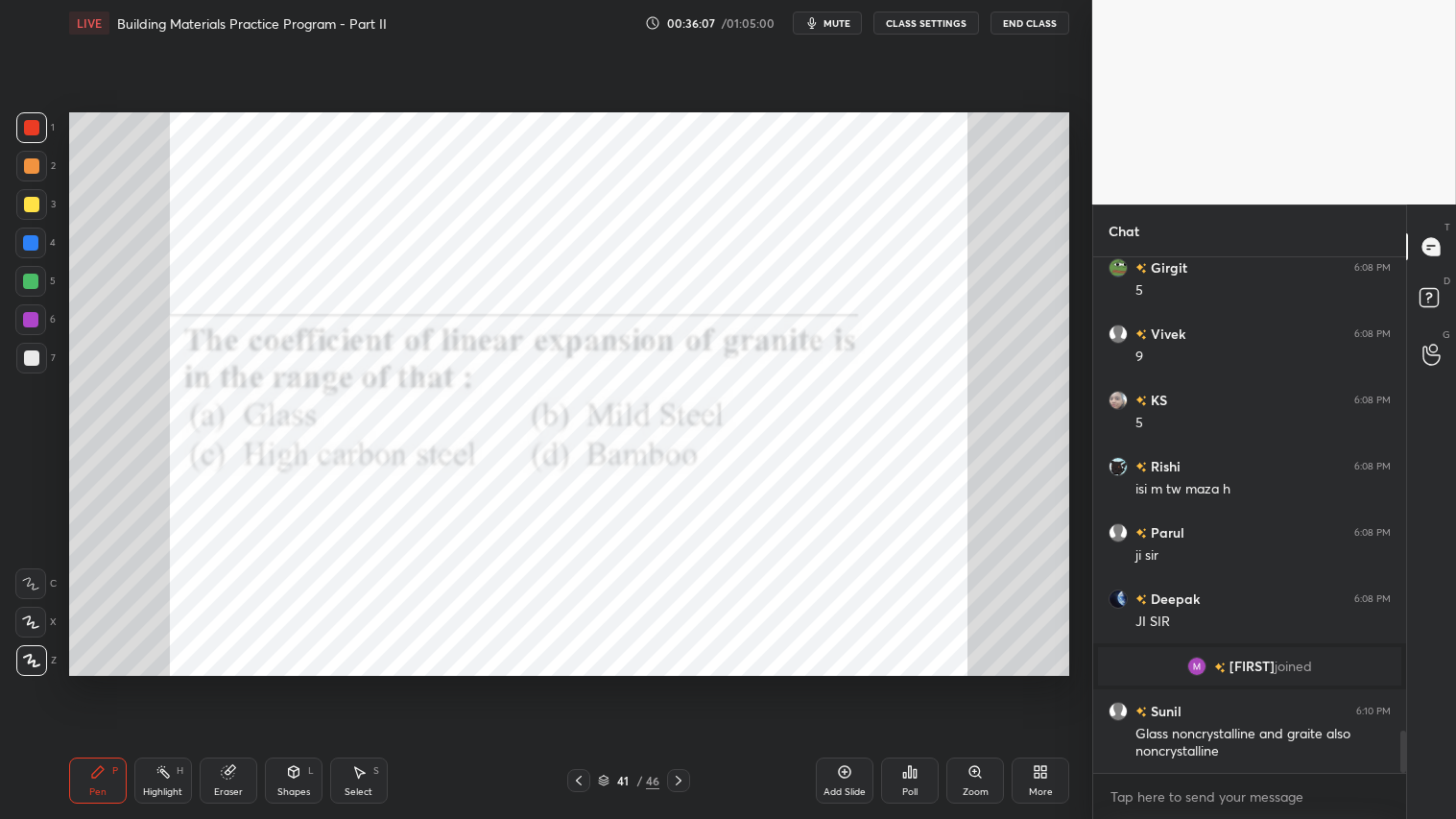 click 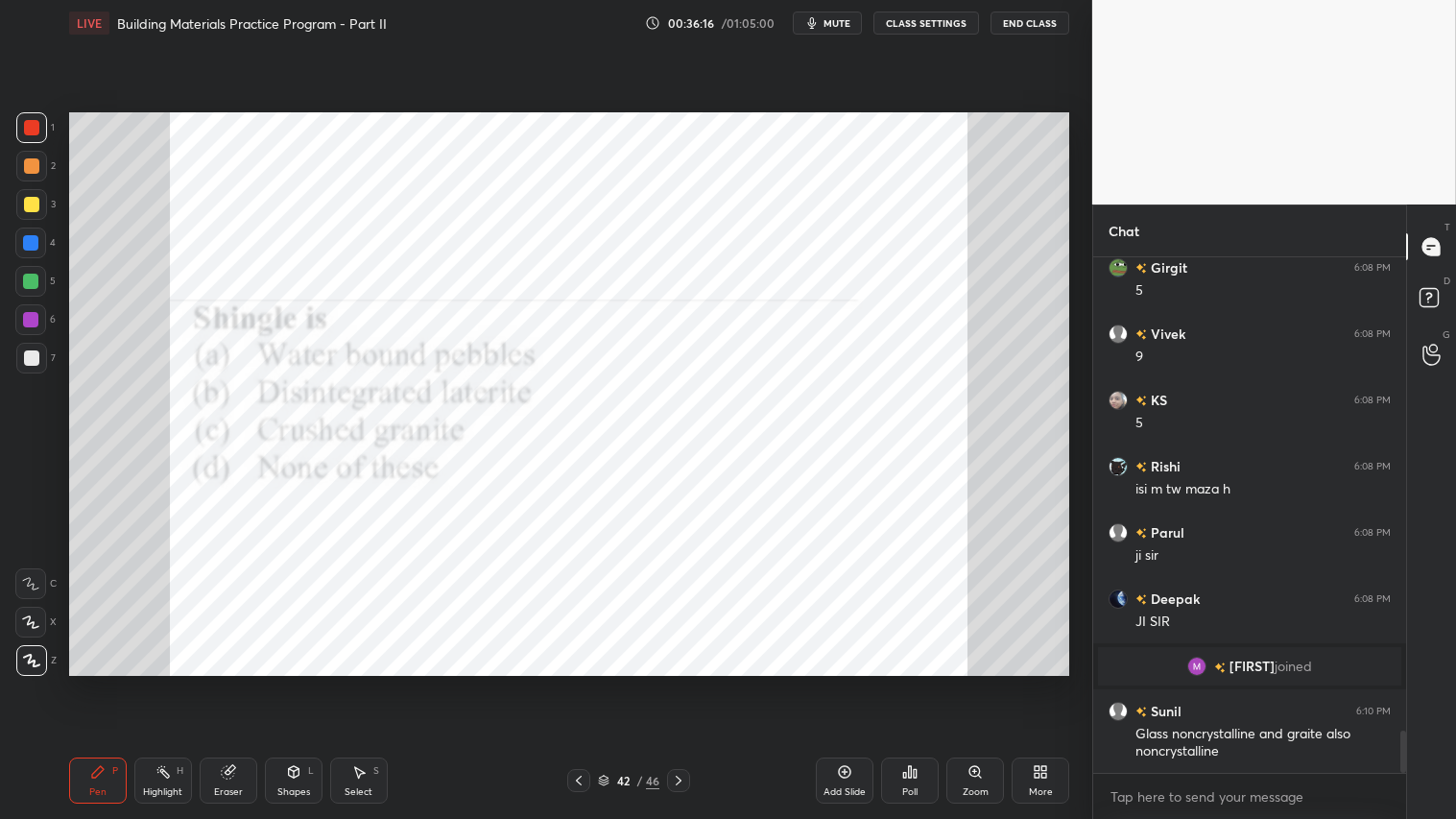 click 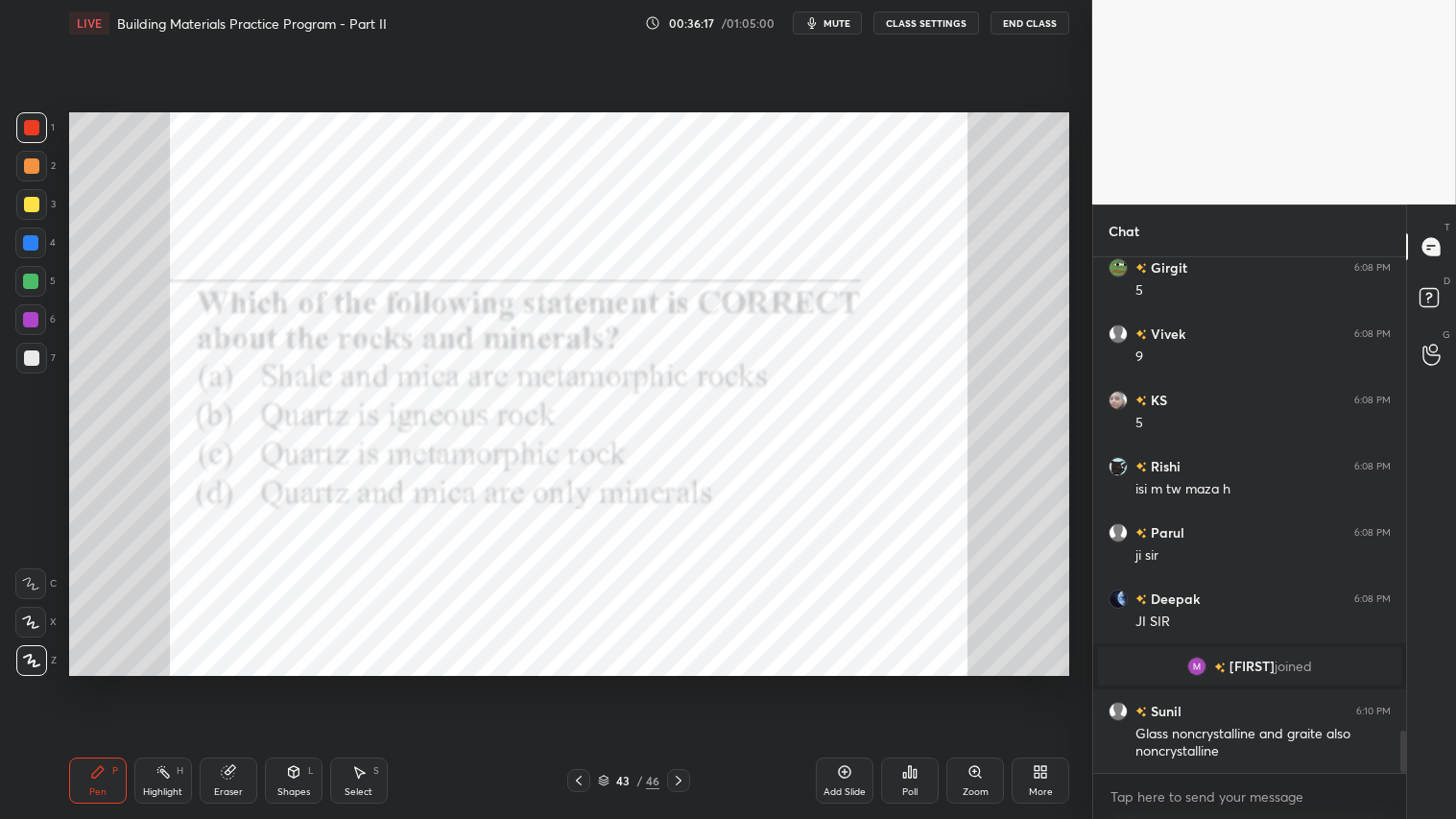 click 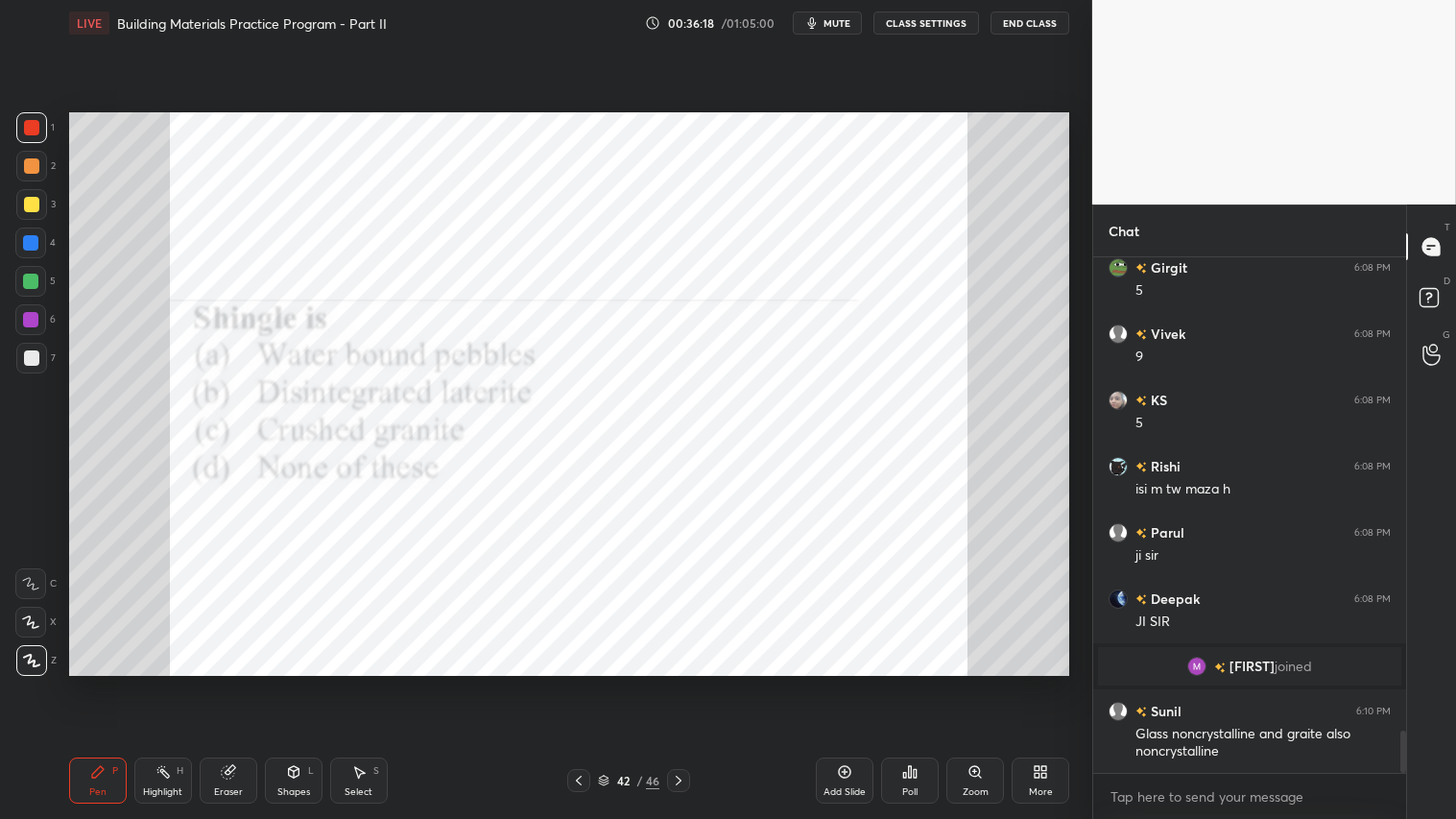 click on "Poll" at bounding box center [910, 781] 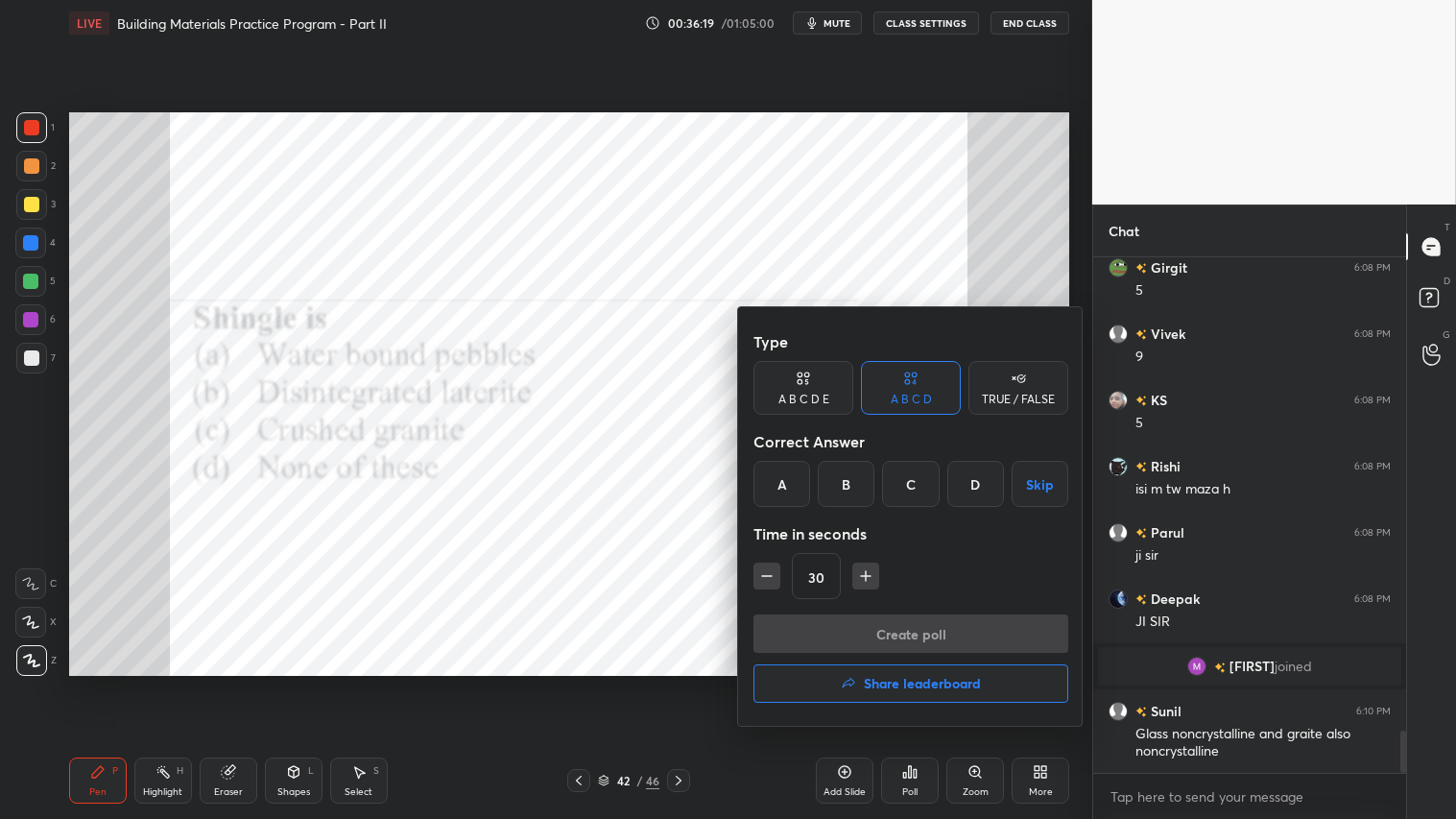 drag, startPoint x: 785, startPoint y: 478, endPoint x: 795, endPoint y: 523, distance: 46.097722 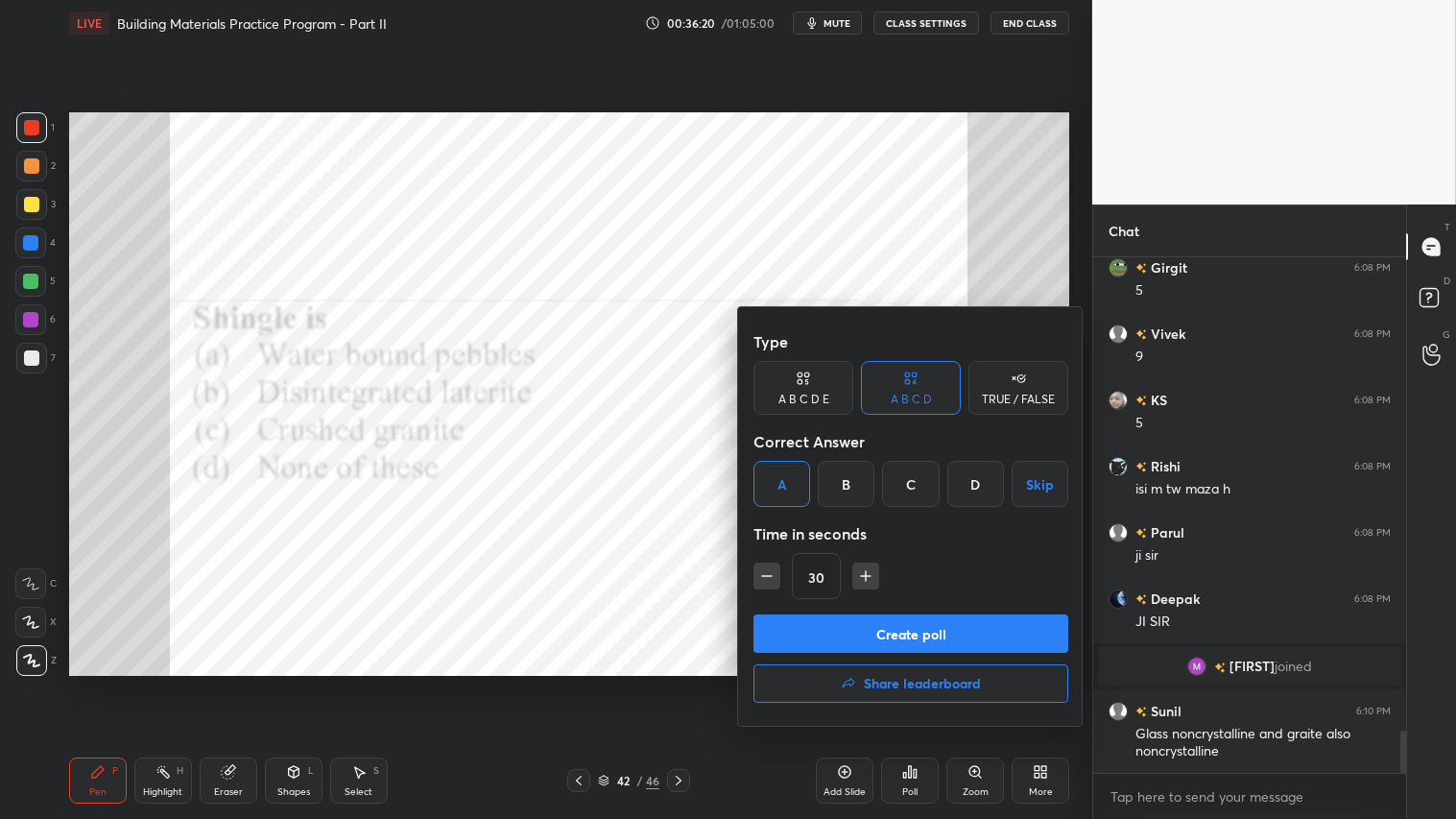 click on "Create poll" at bounding box center (911, 634) 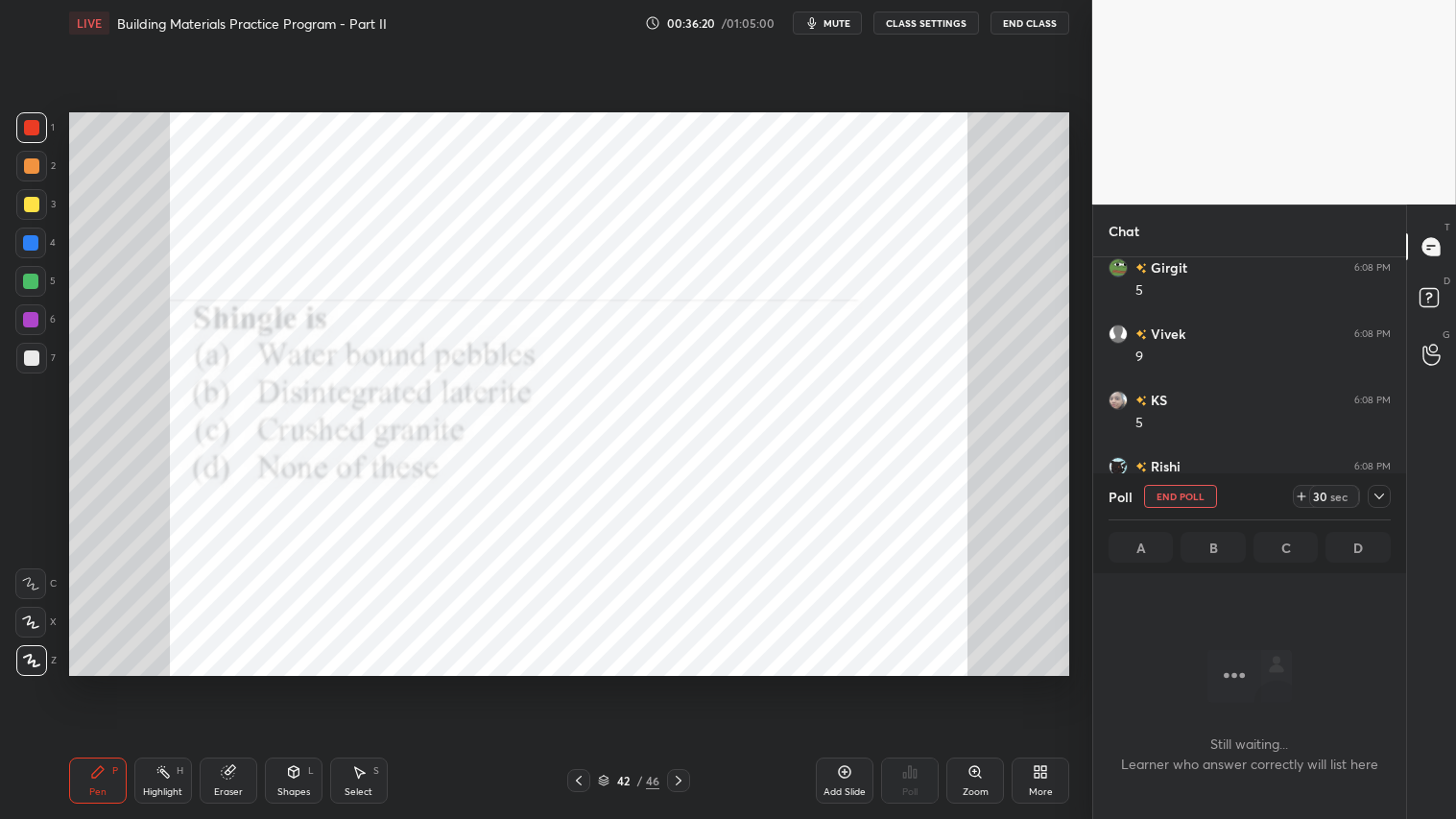 scroll, scrollTop: 416, scrollLeft: 307, axis: both 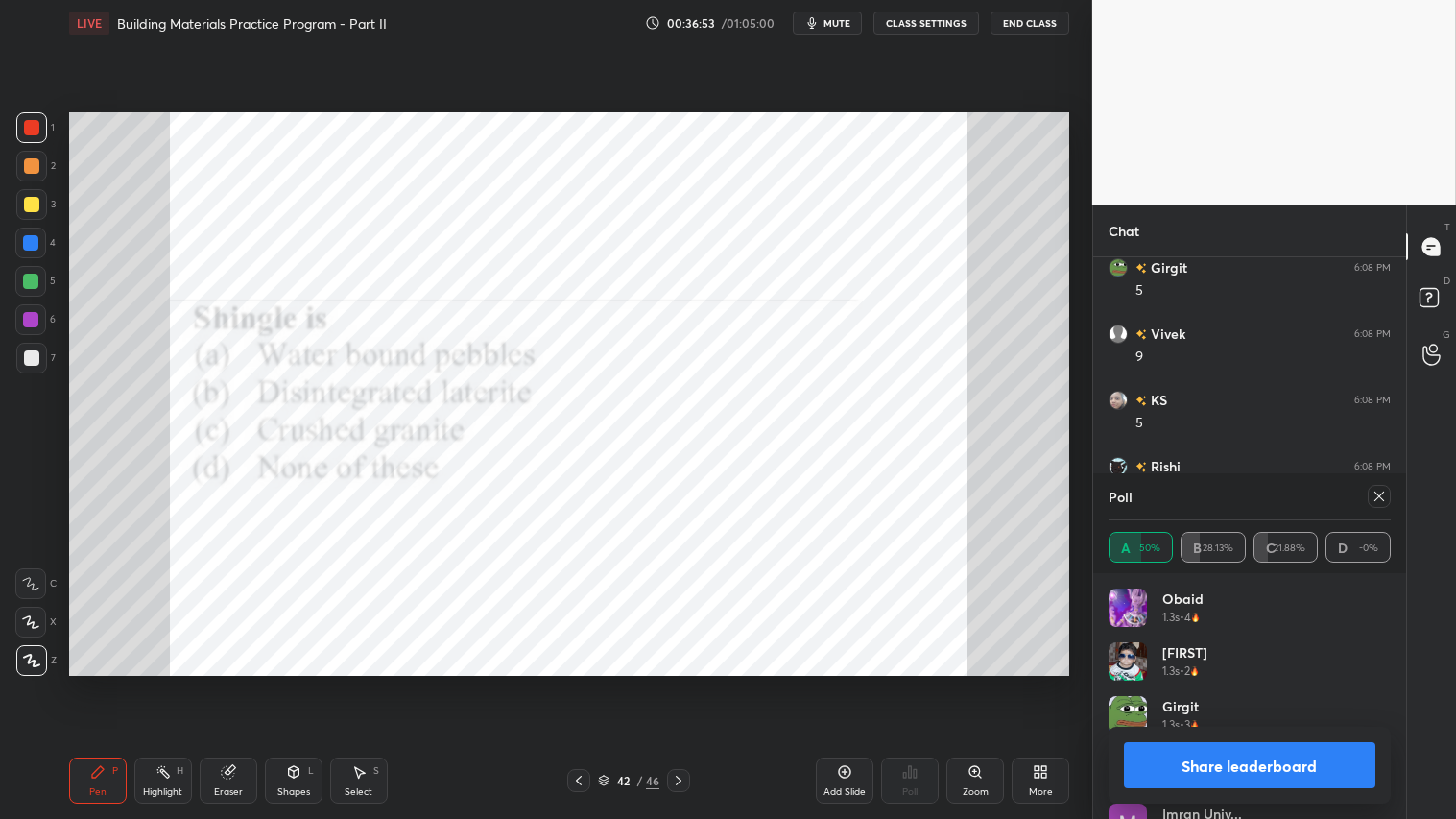 click on "Share leaderboard" at bounding box center (1250, 765) 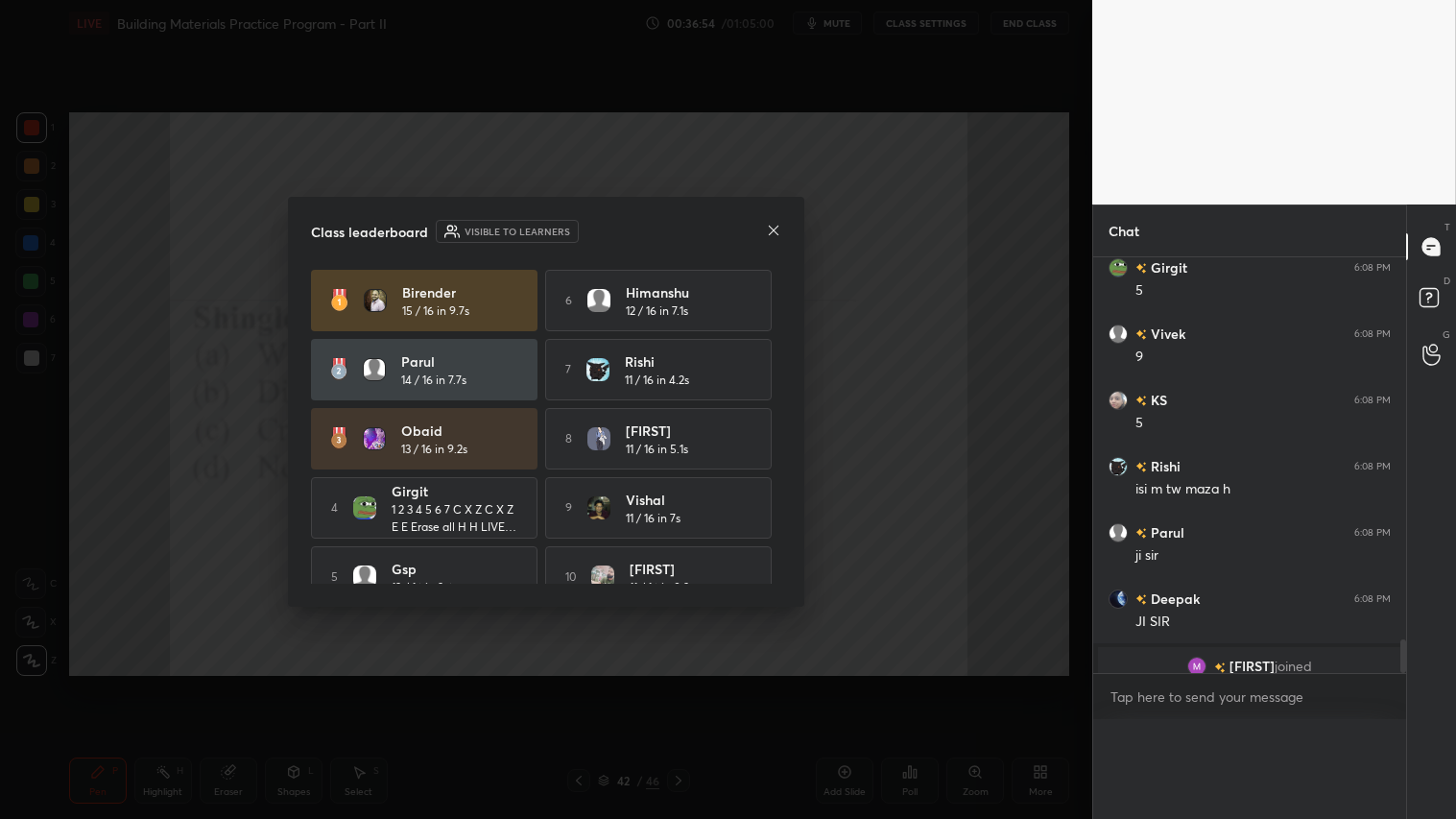 scroll, scrollTop: 0, scrollLeft: 0, axis: both 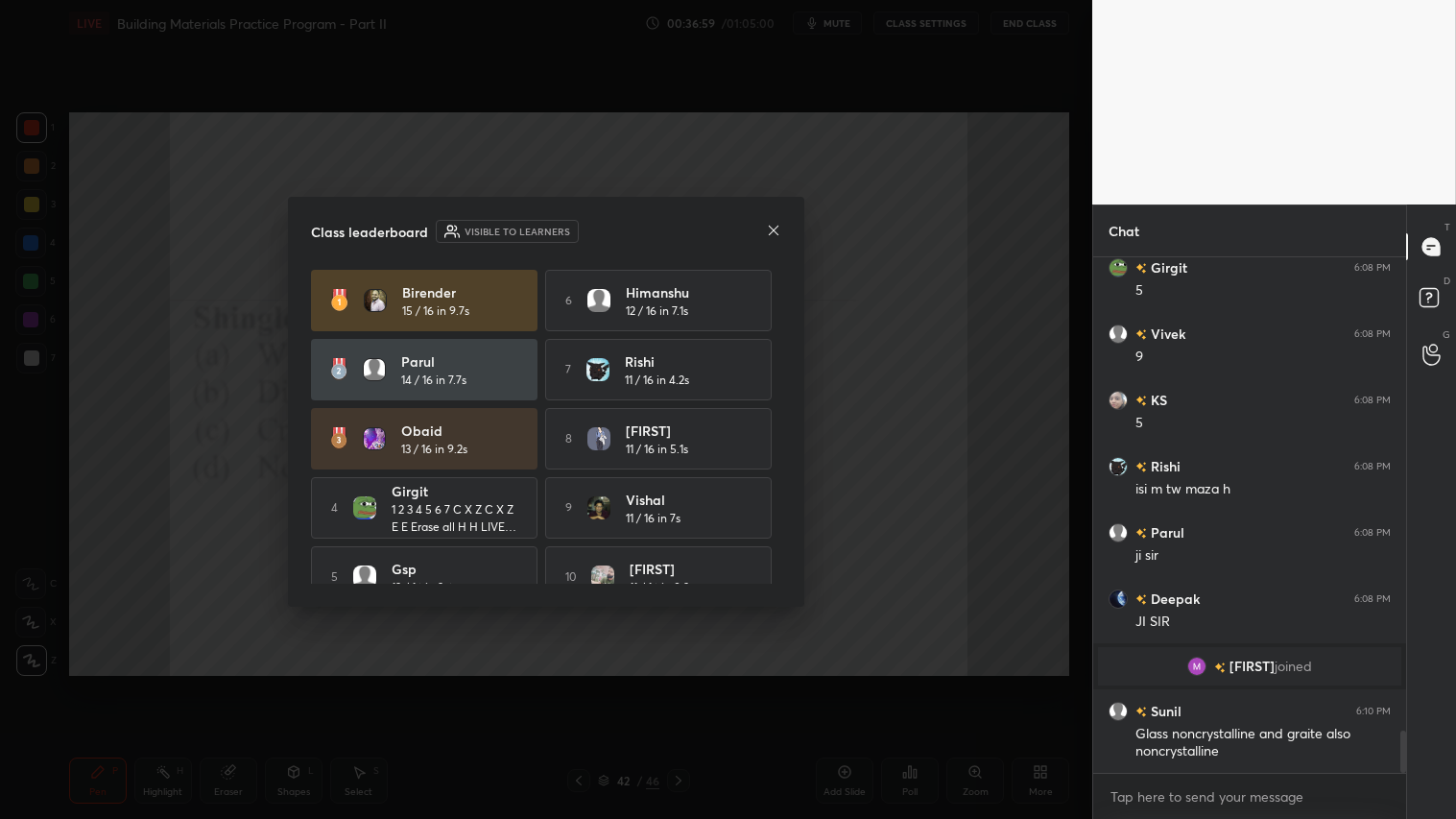 click 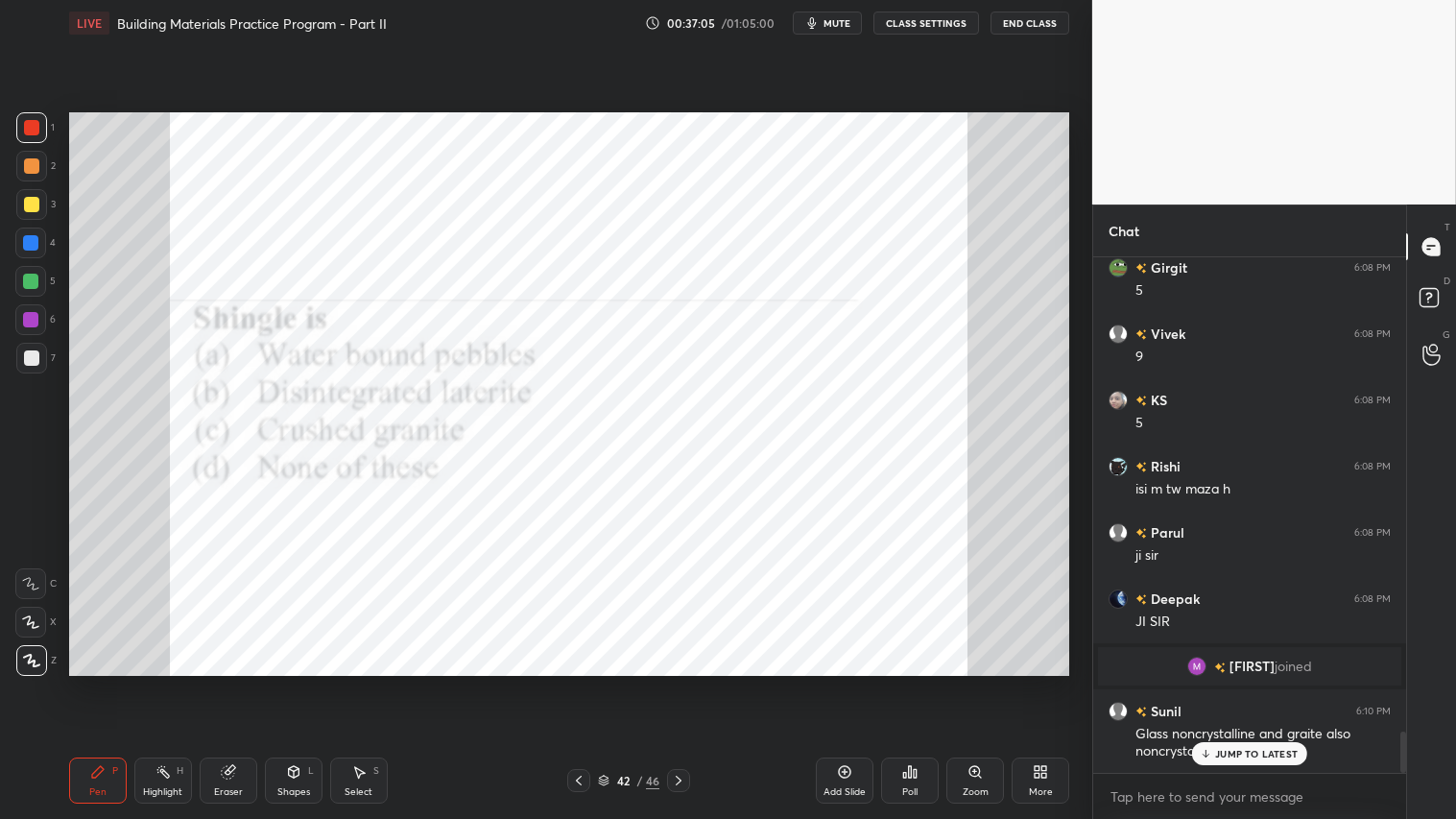 scroll, scrollTop: 5882, scrollLeft: 0, axis: vertical 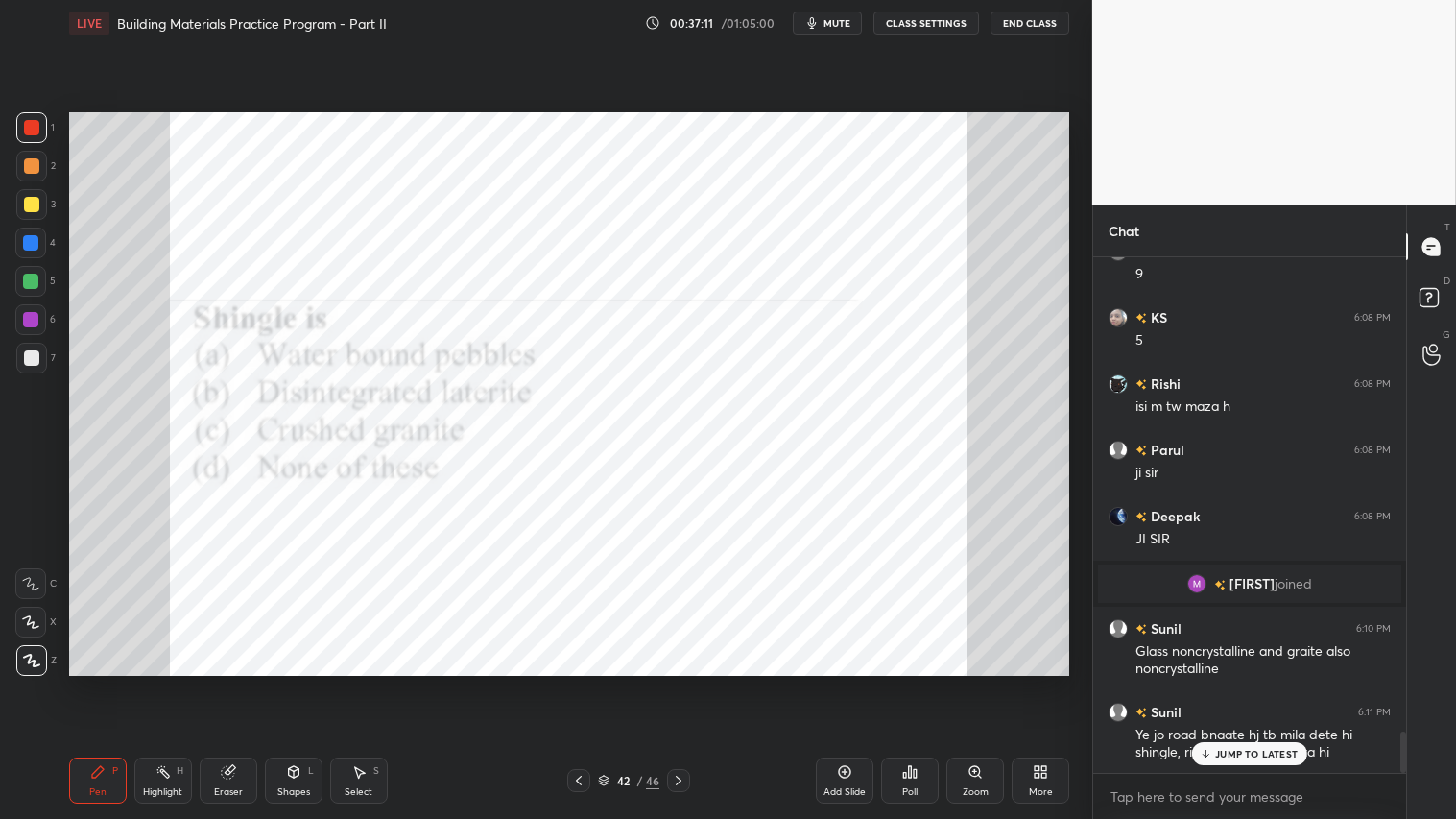 click on "JUMP TO LATEST" at bounding box center (1256, 754) 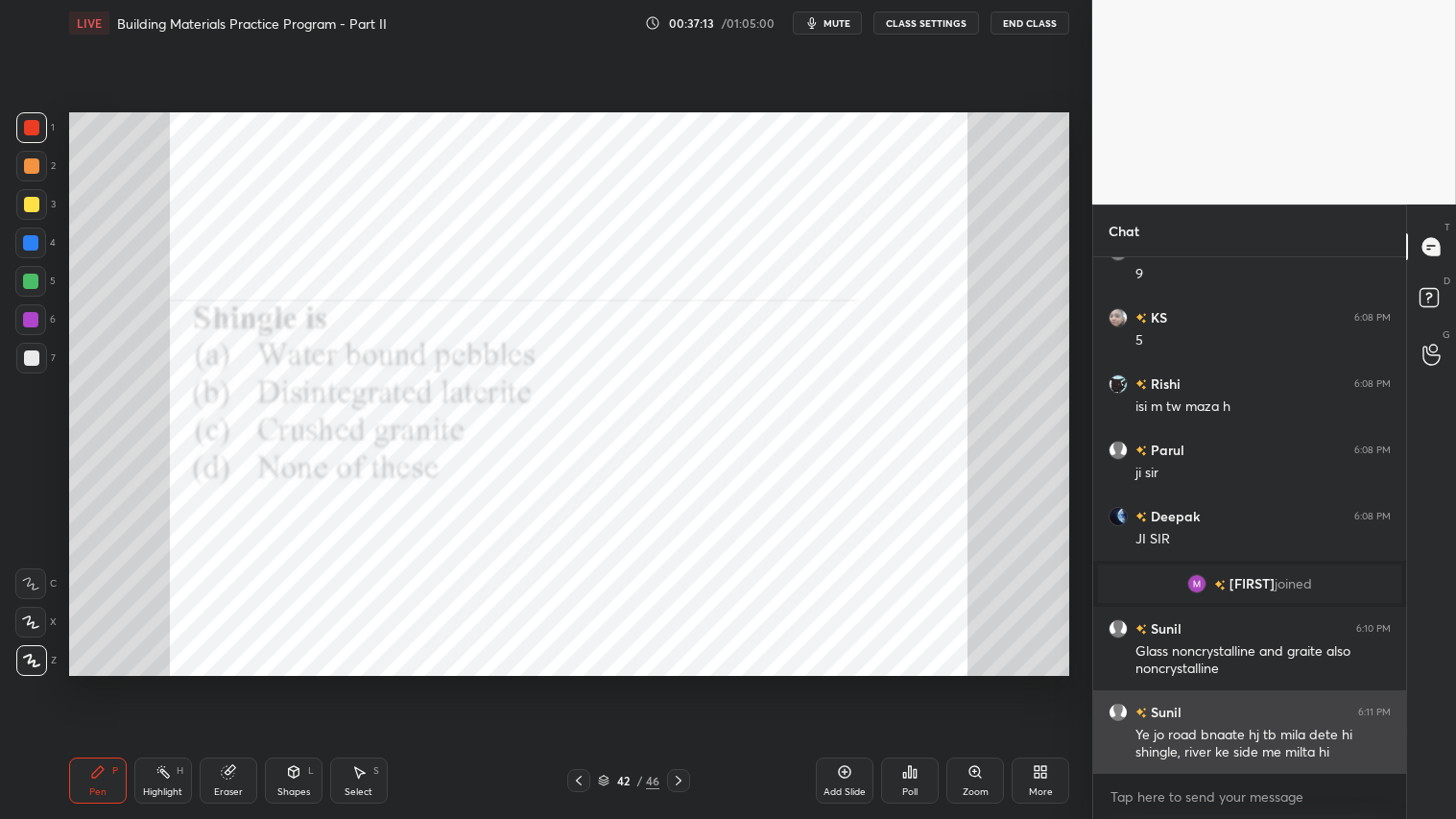 scroll, scrollTop: 471, scrollLeft: 307, axis: both 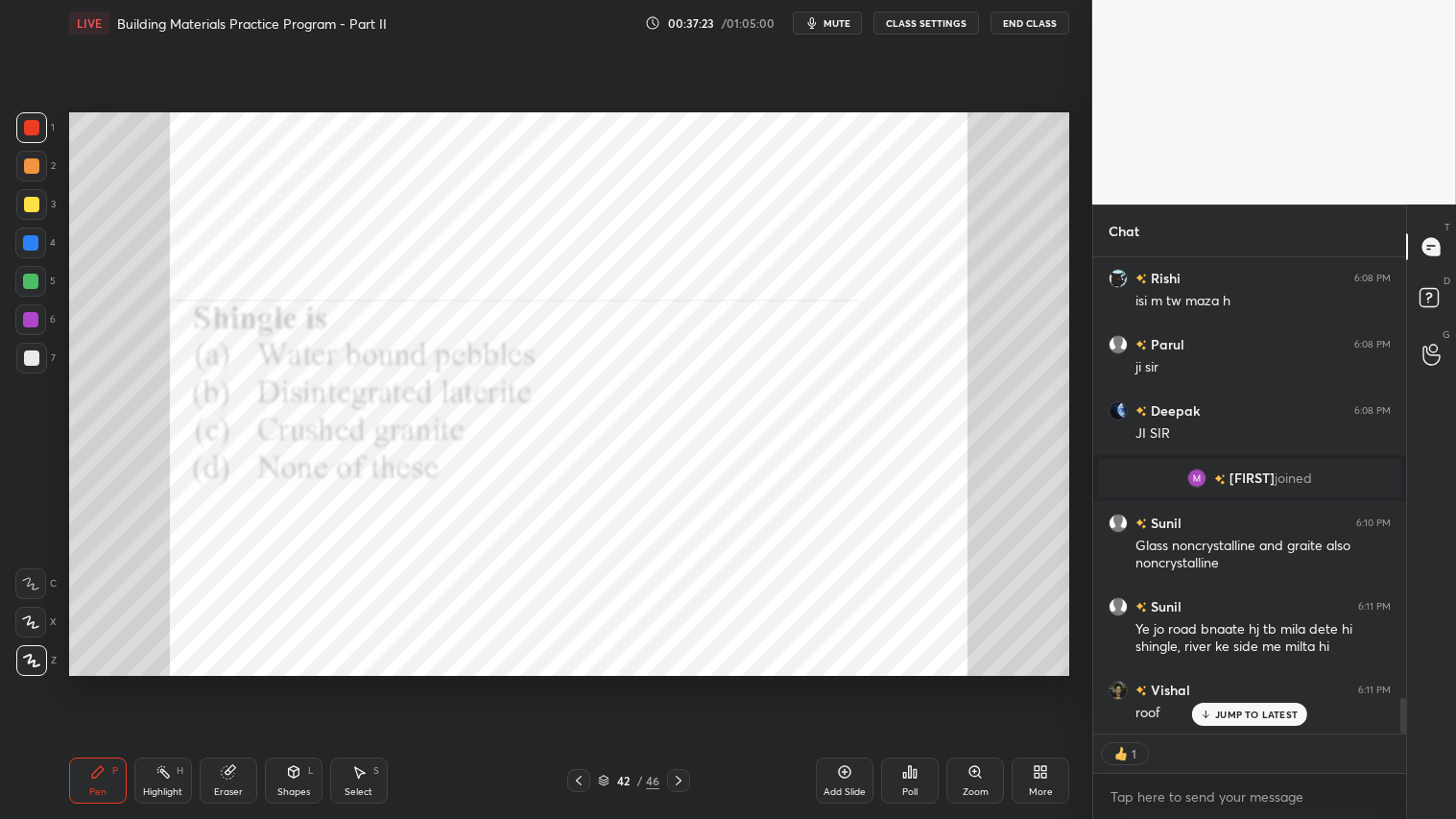 type on "x" 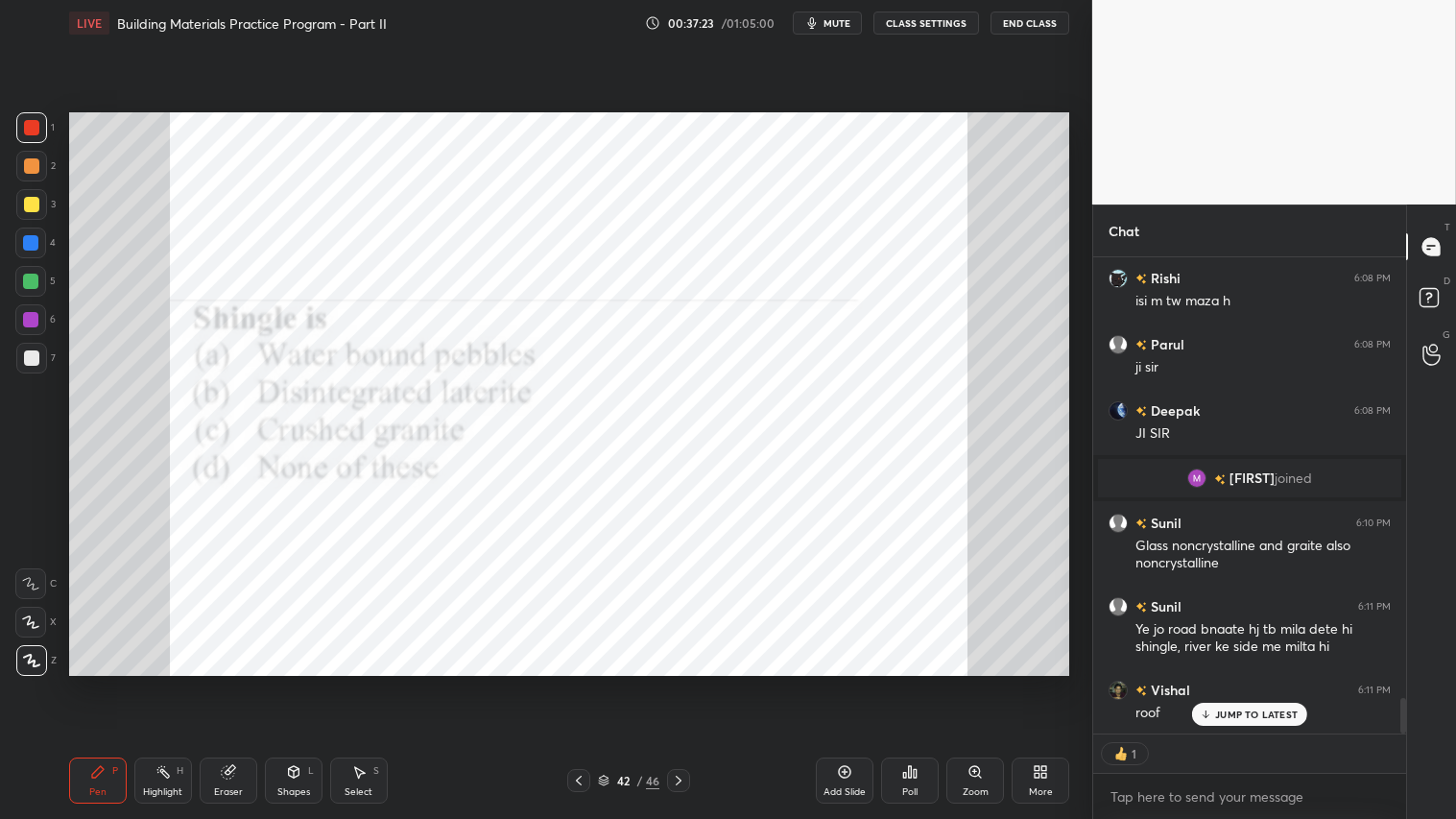 scroll, scrollTop: 6, scrollLeft: 5, axis: both 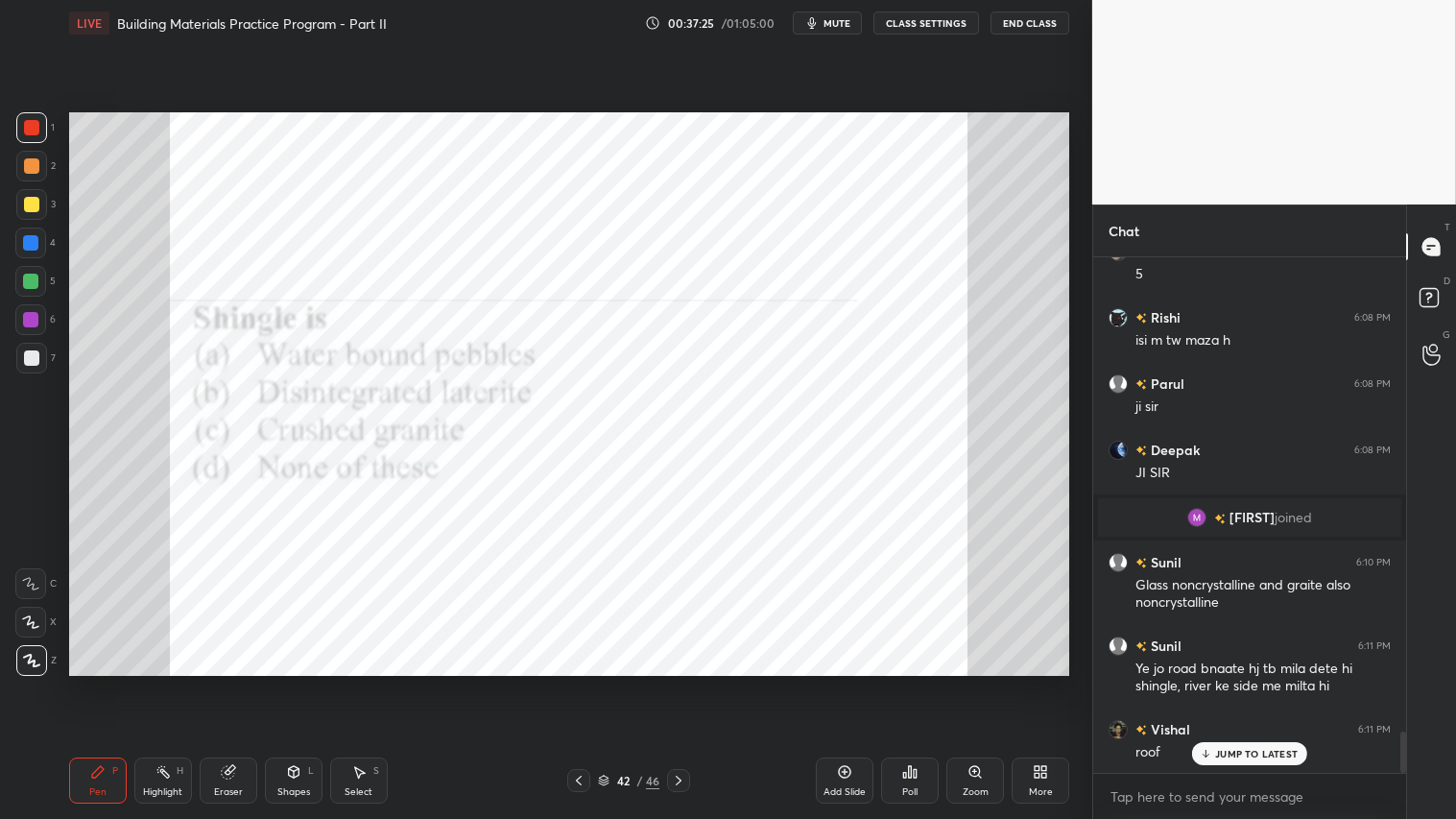 click 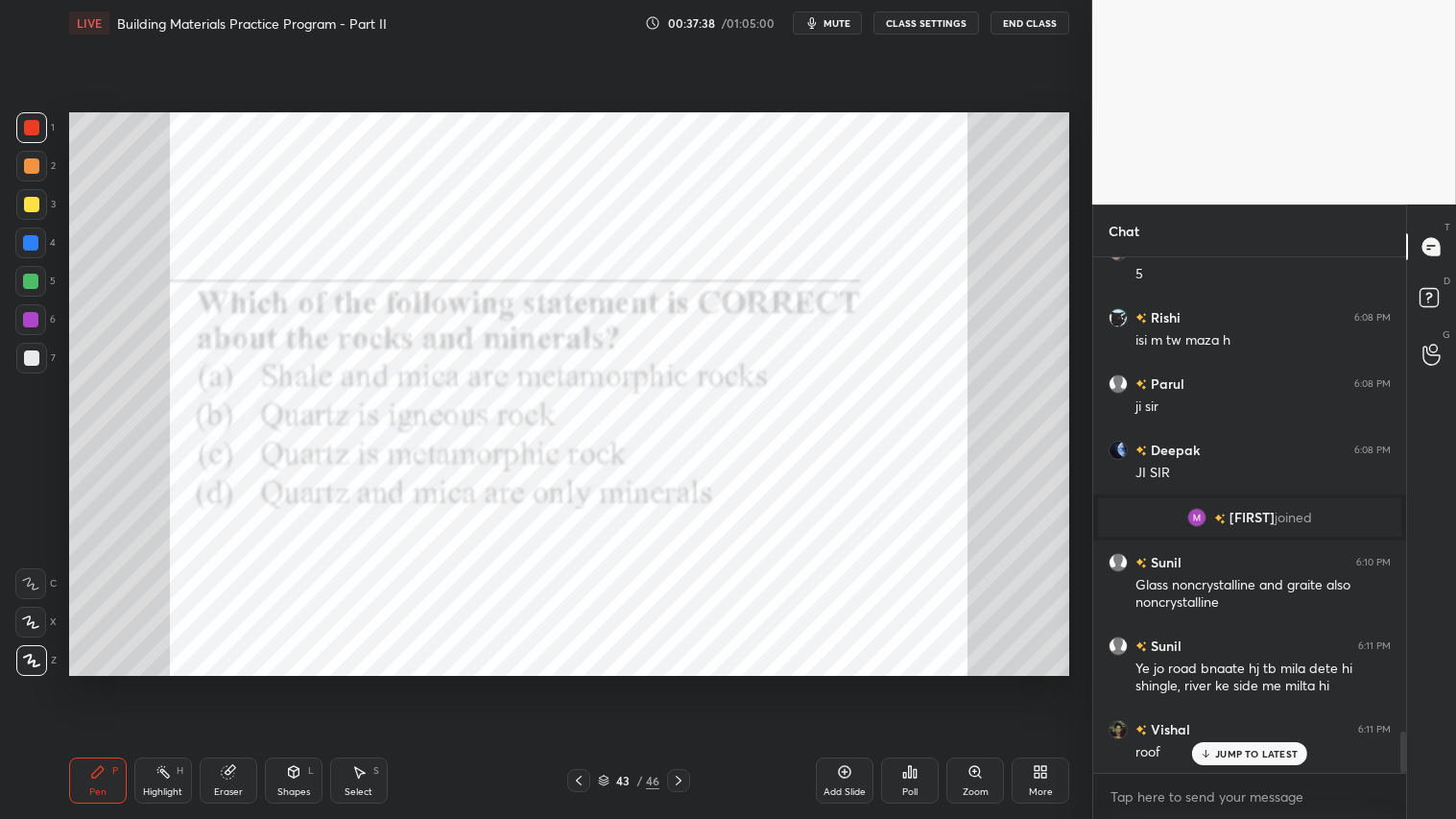 click on "Poll" at bounding box center [910, 781] 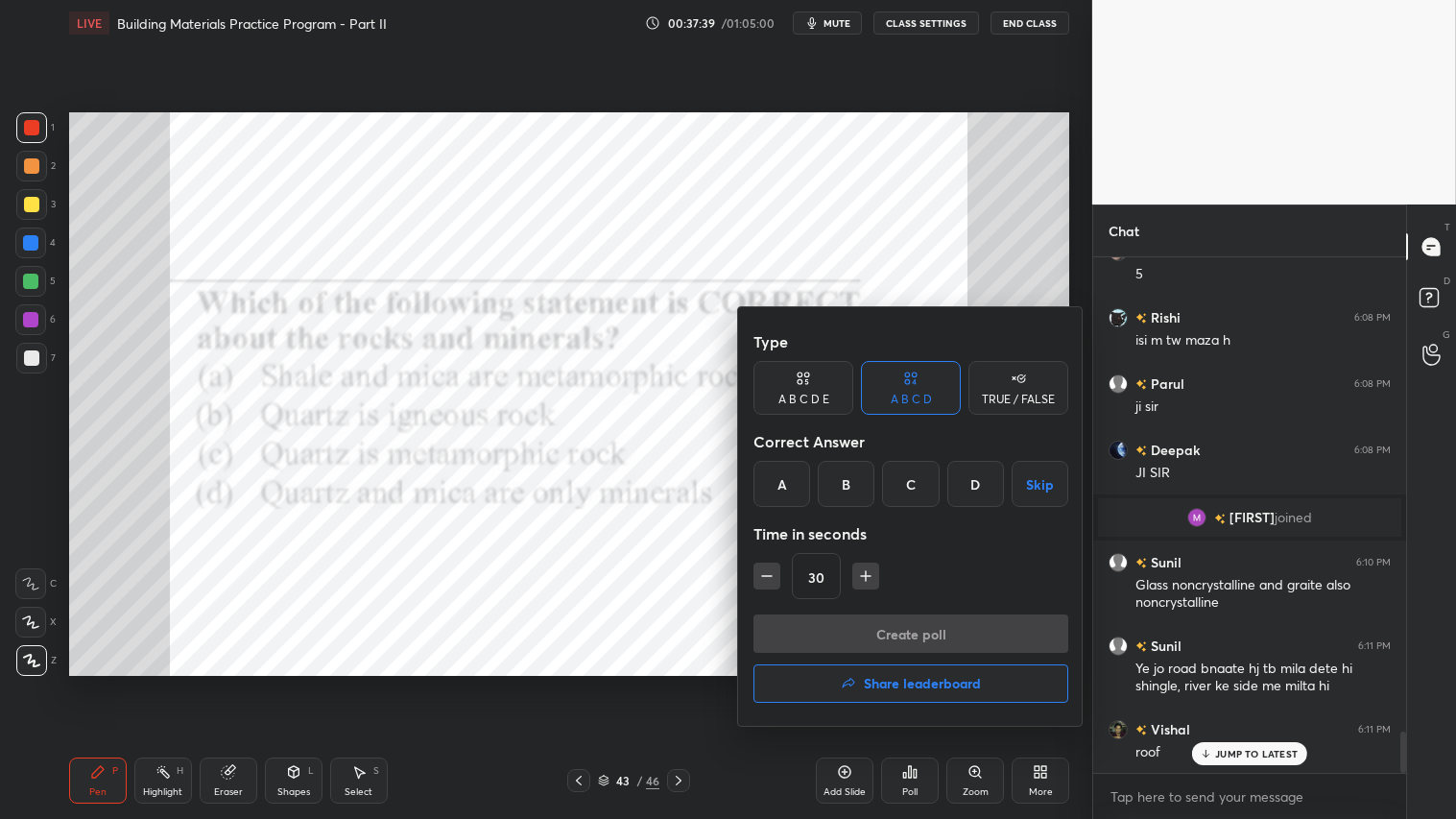 click on "D" at bounding box center (975, 484) 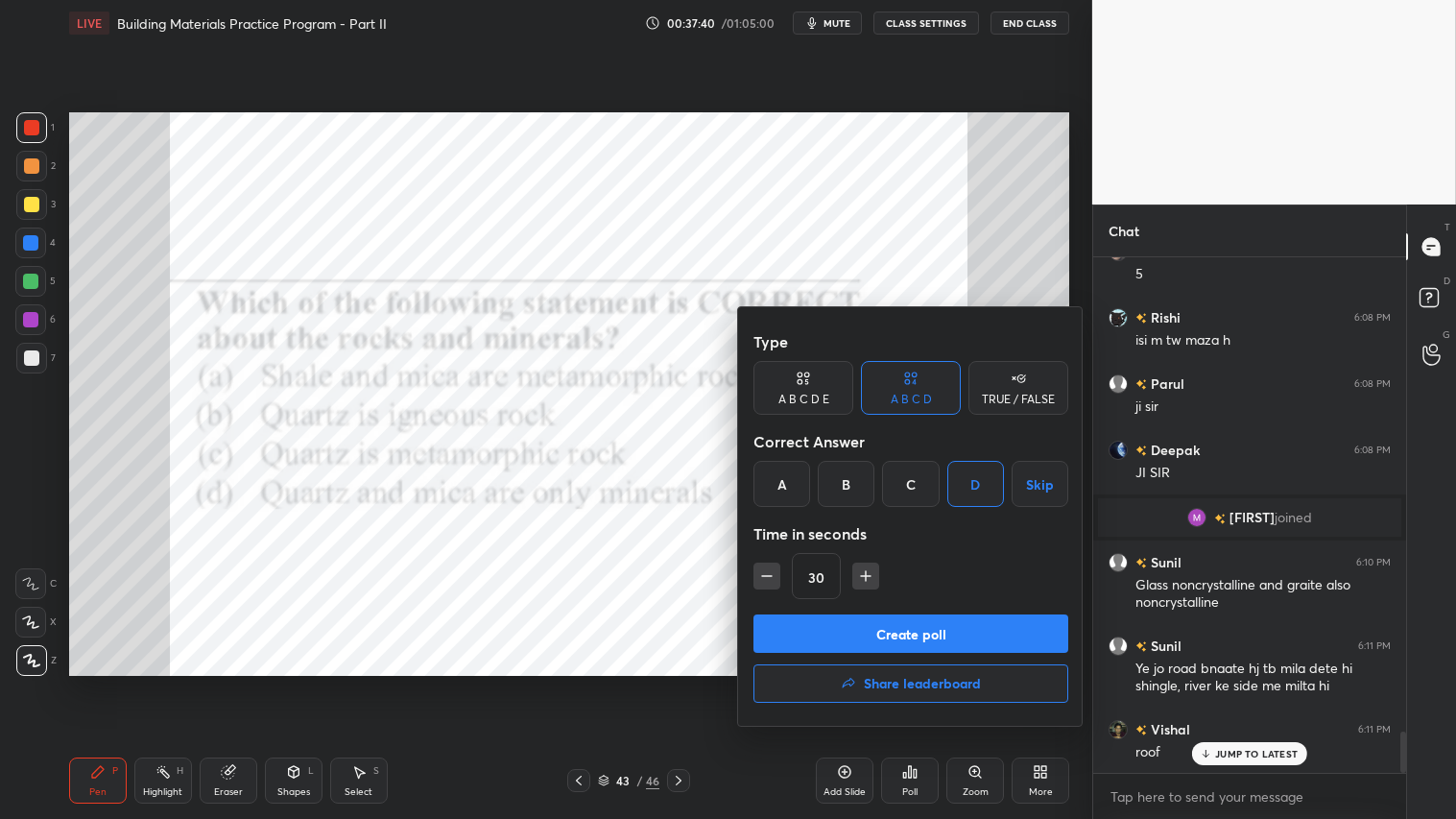 click at bounding box center (866, 576) 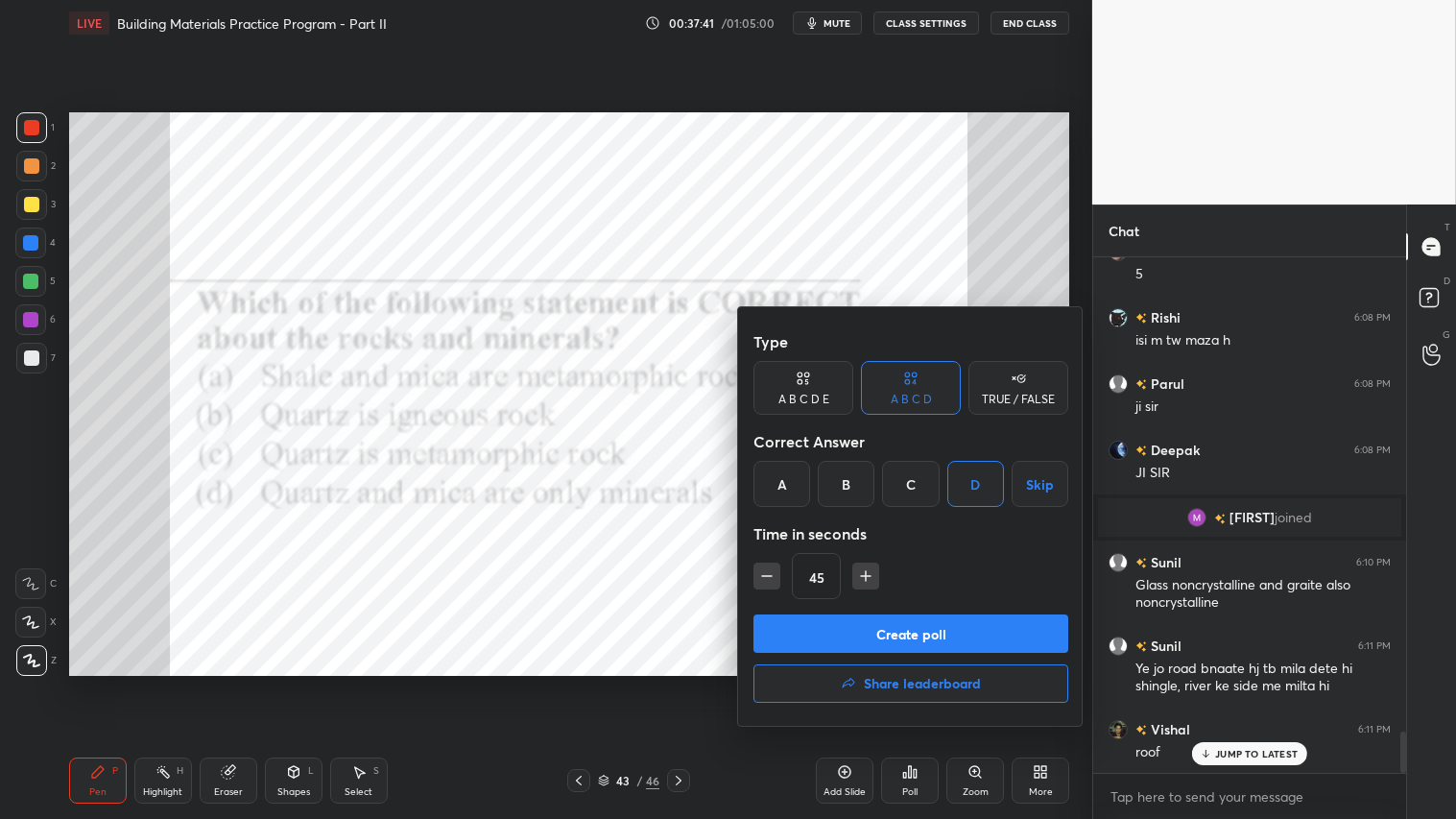 drag, startPoint x: 763, startPoint y: 572, endPoint x: 792, endPoint y: 609, distance: 47.010637 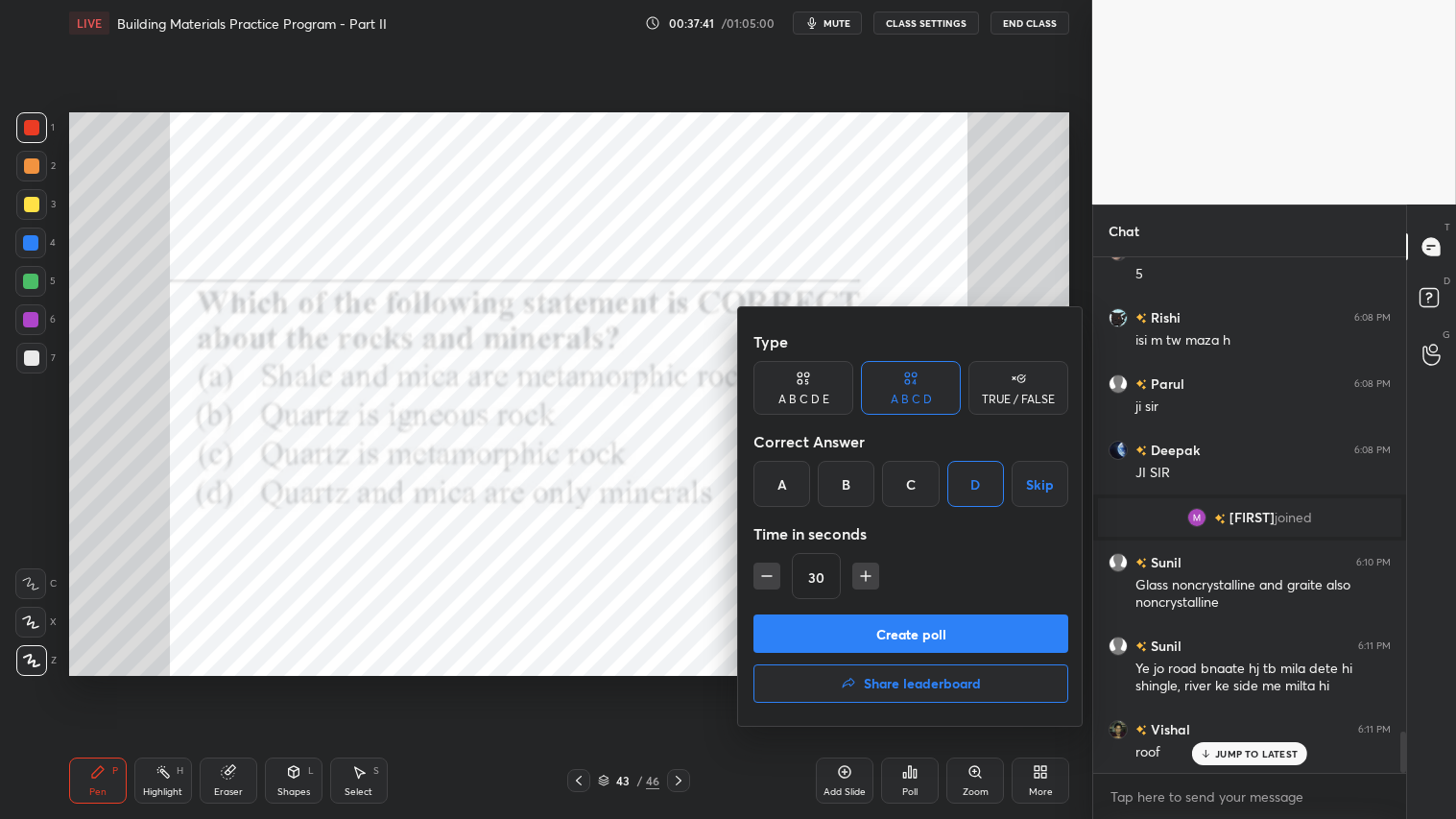 click on "Create poll" at bounding box center [911, 634] 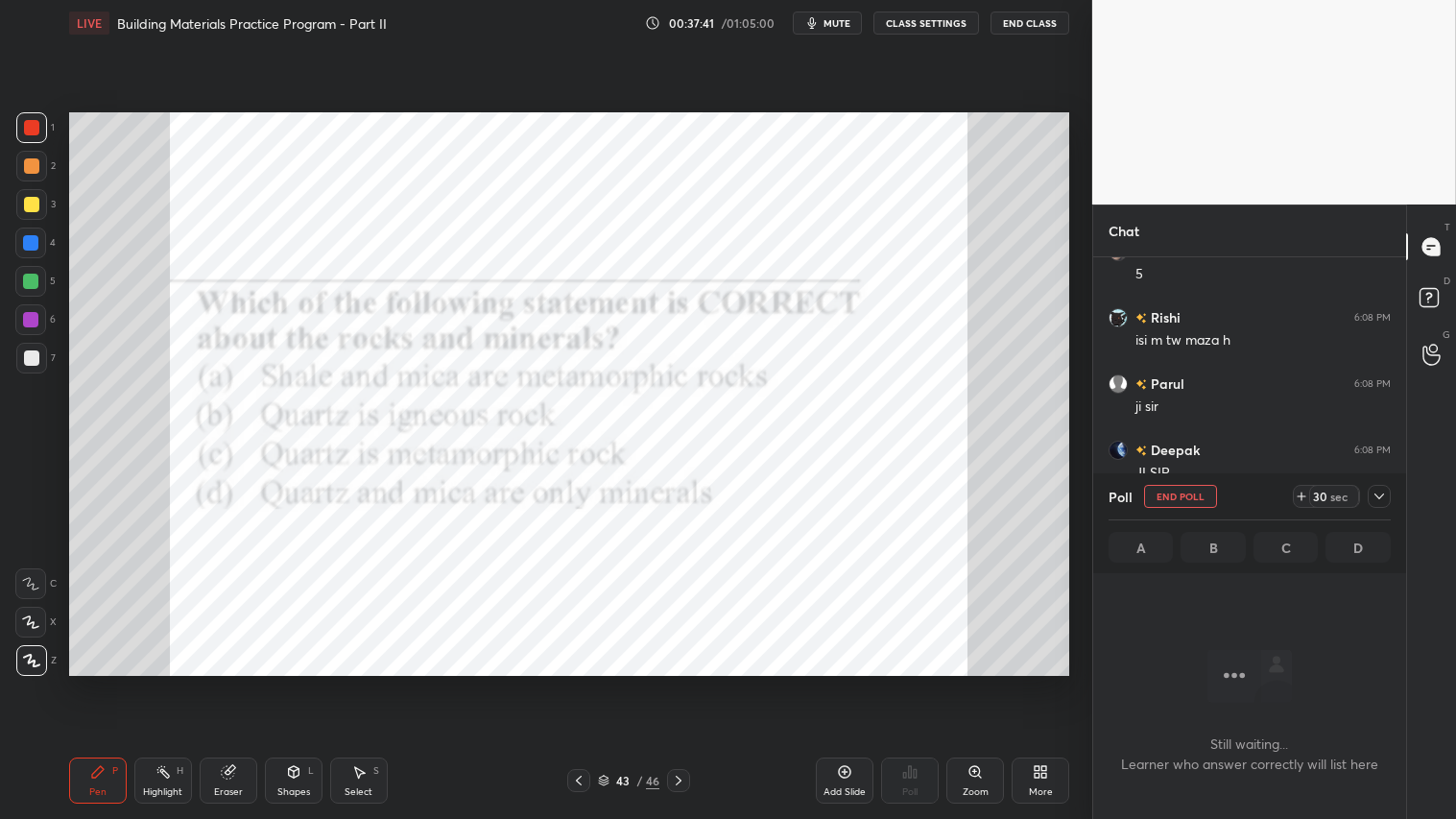 scroll, scrollTop: 413, scrollLeft: 307, axis: both 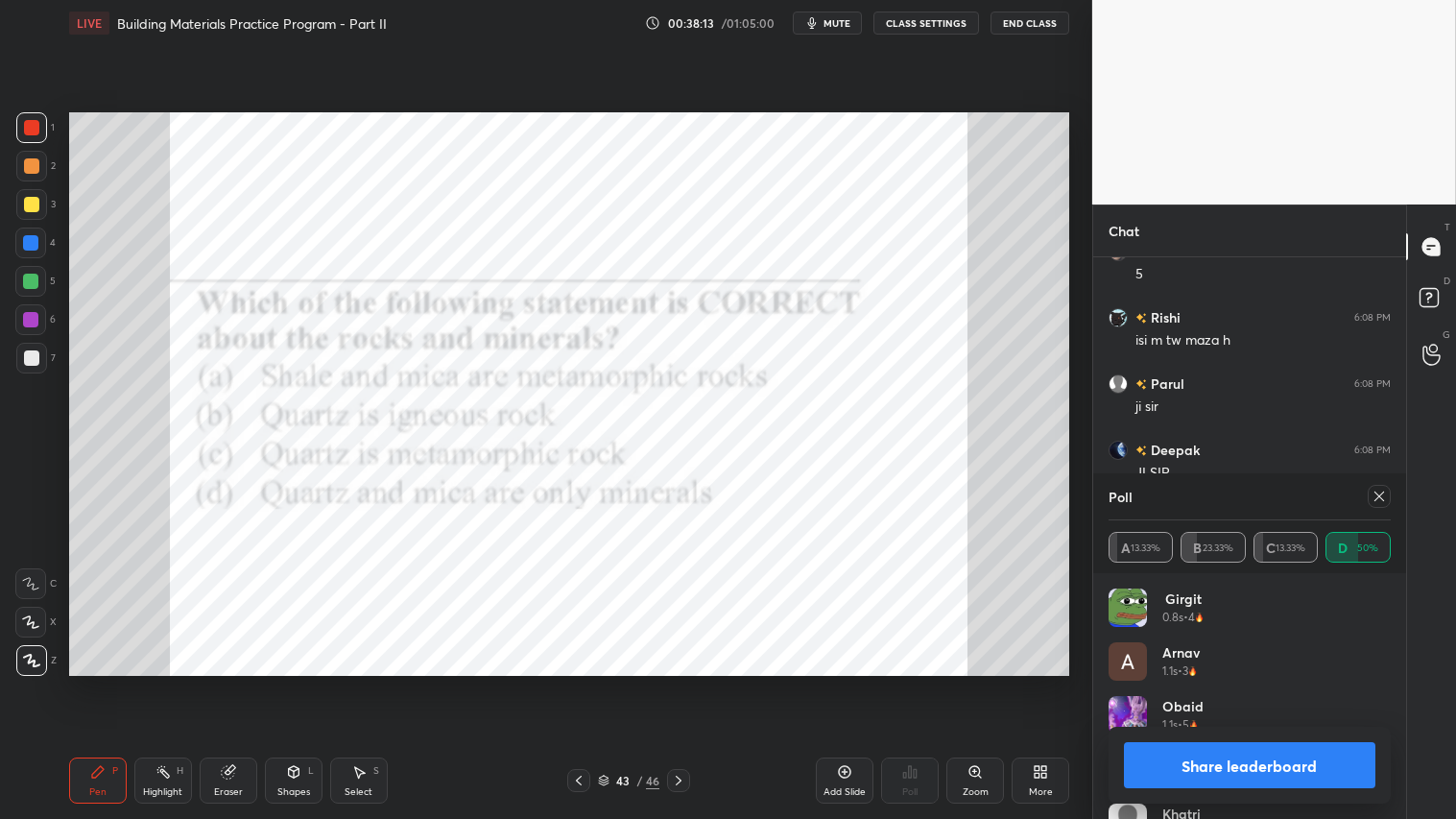 click on "Share leaderboard" at bounding box center [1250, 765] 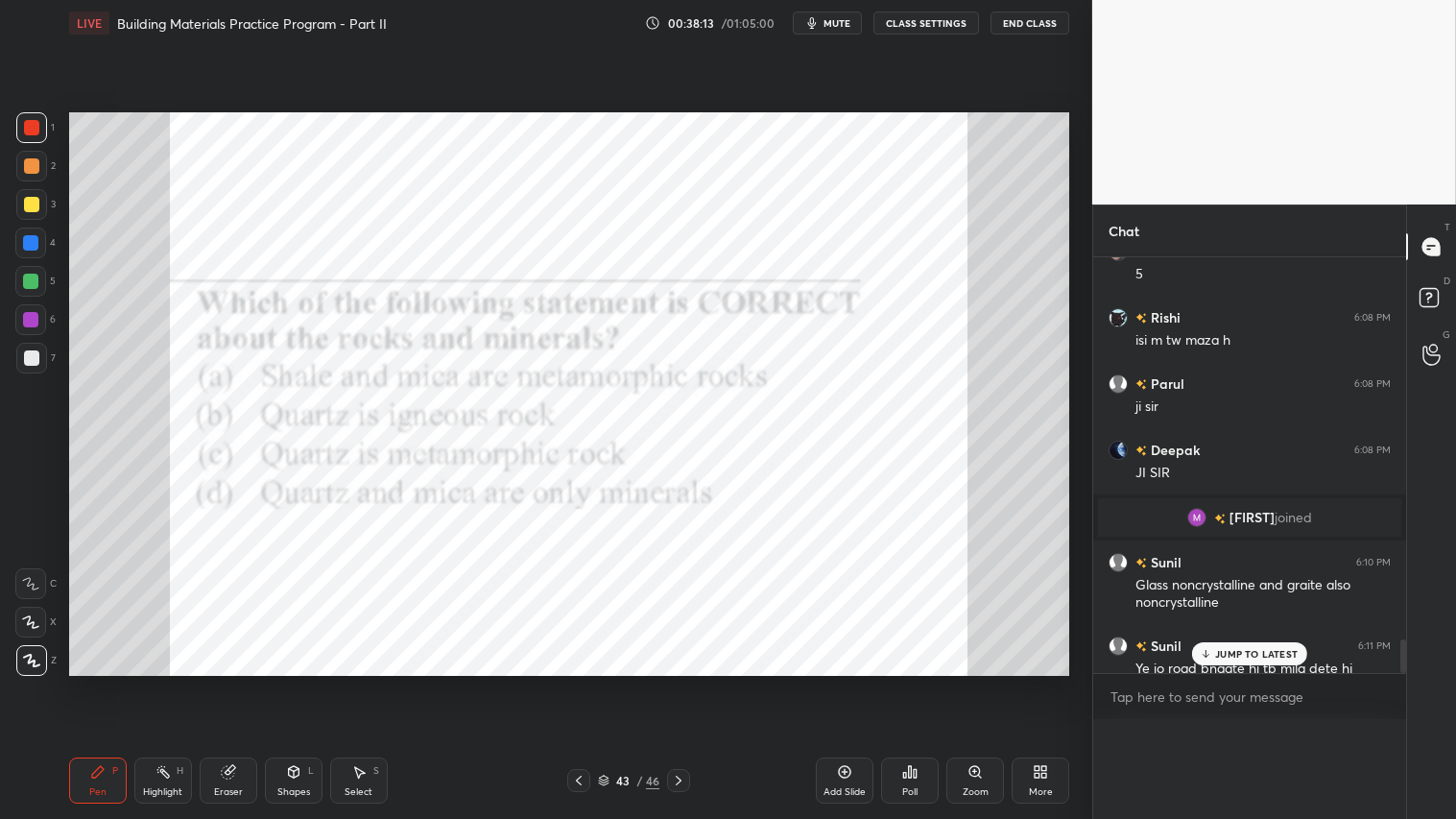 scroll, scrollTop: 0, scrollLeft: 0, axis: both 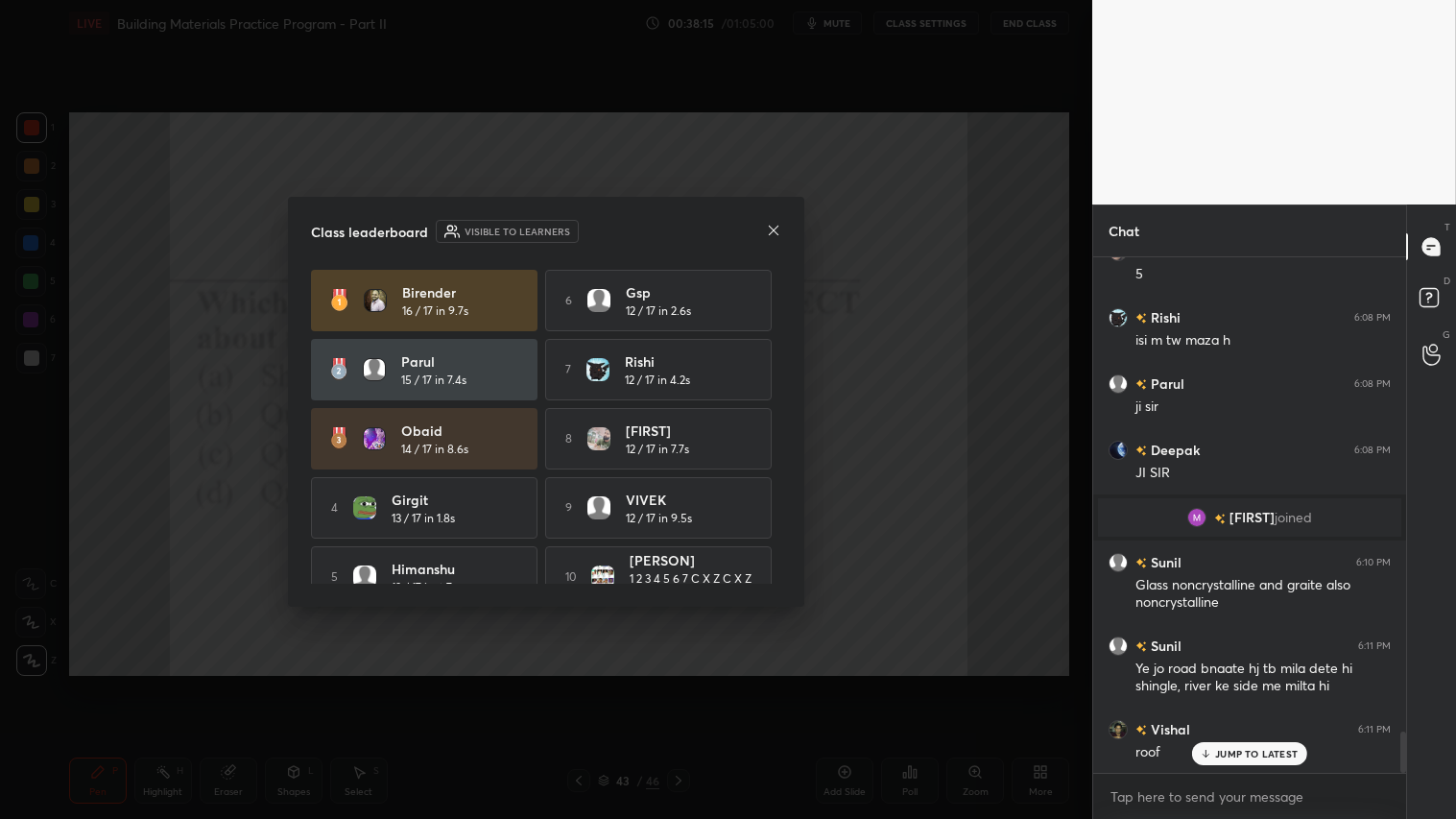 click on "JUMP TO LATEST" at bounding box center [1250, 754] 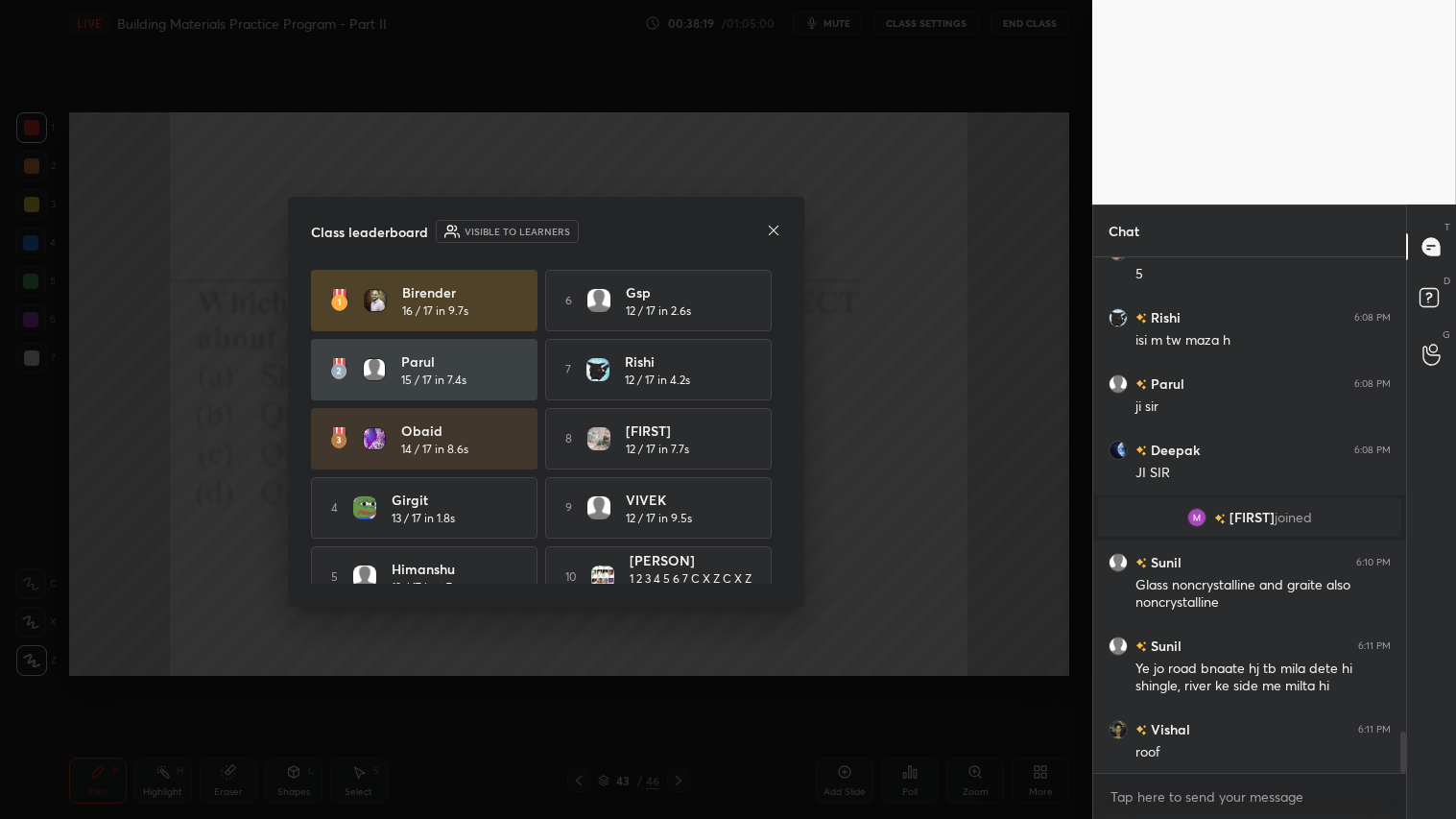 click on "Class leaderboard Visible to learners Birender 16 / 17 in 9.7s 6 gsp 12 / 17 in 2.6s Parul 15 / 17 in 7.4s 7 Rishi 12 / 17 in 4.2s obaid 14 / 17 in 8.6s 8 IQBAL 12 / 17 in 7.7s 4 Girgit 13 / 17 in 1.8s 9 VIVEK 12 / 17 in 9.5s 5 Himanshu 13 / 17 in 6.7s 10 Peter 11 / 17 in 1.2s" at bounding box center [546, 401] 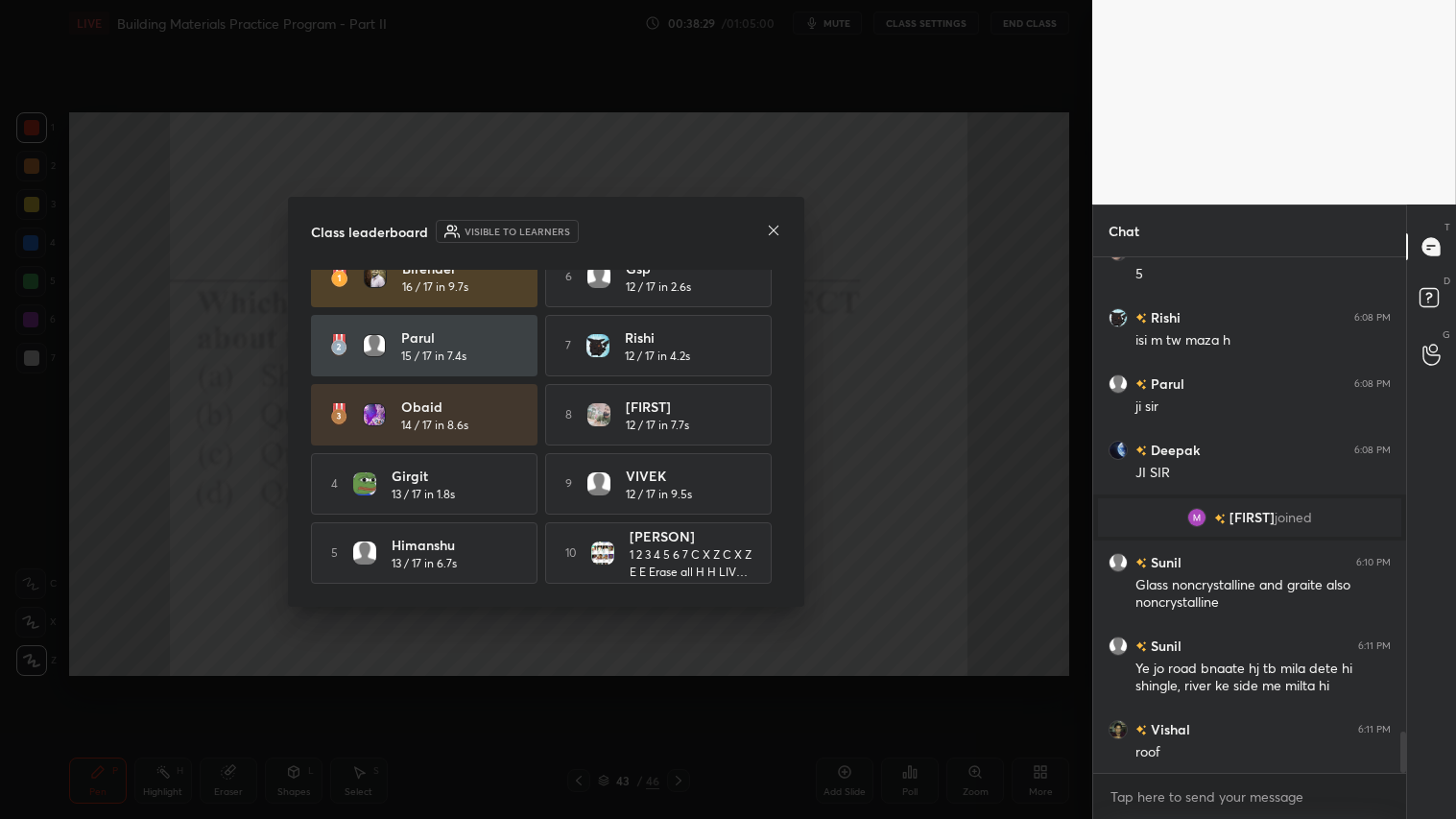 scroll, scrollTop: 30, scrollLeft: 0, axis: vertical 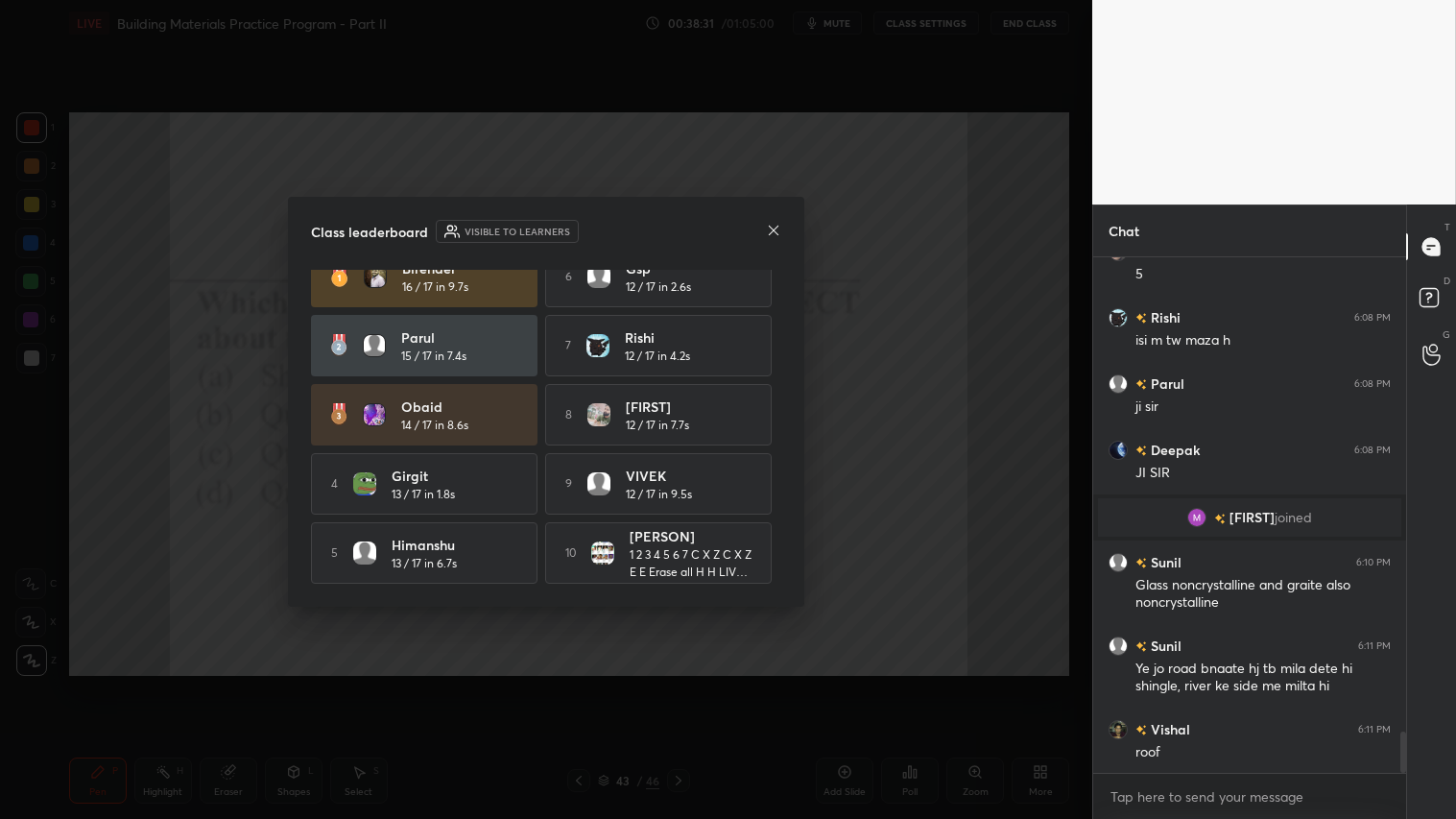 click 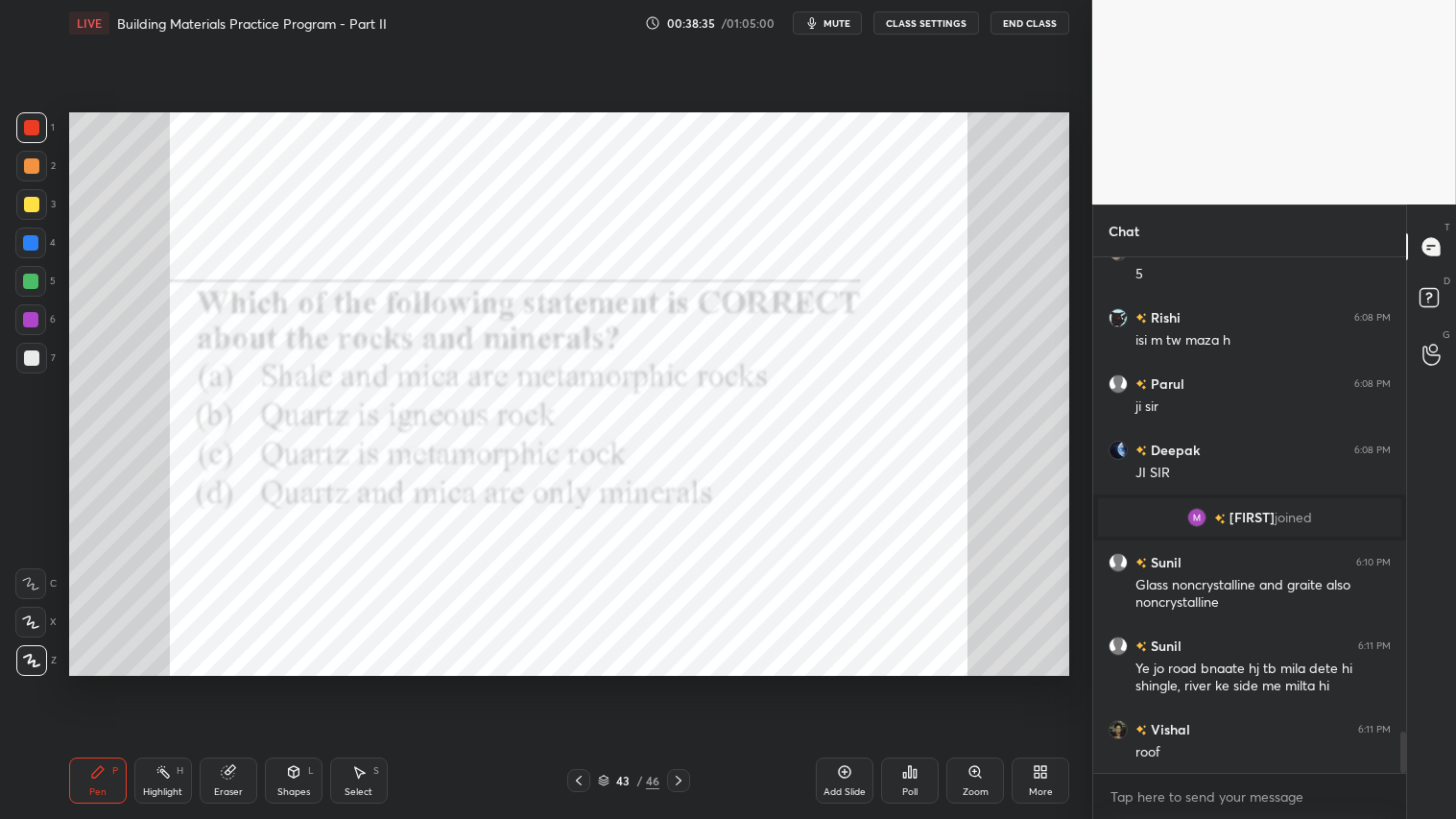 click 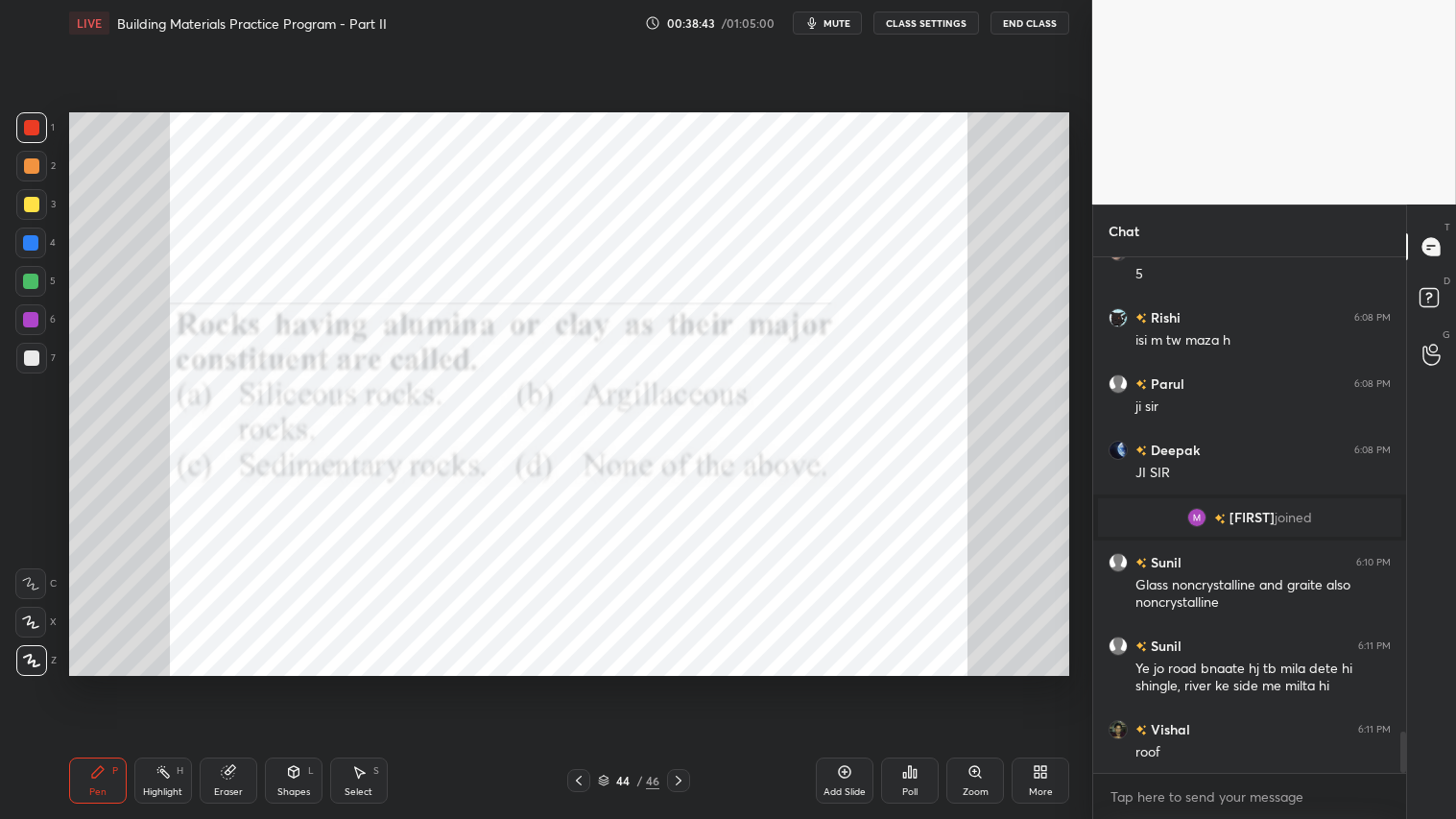 click on "Poll" at bounding box center [910, 781] 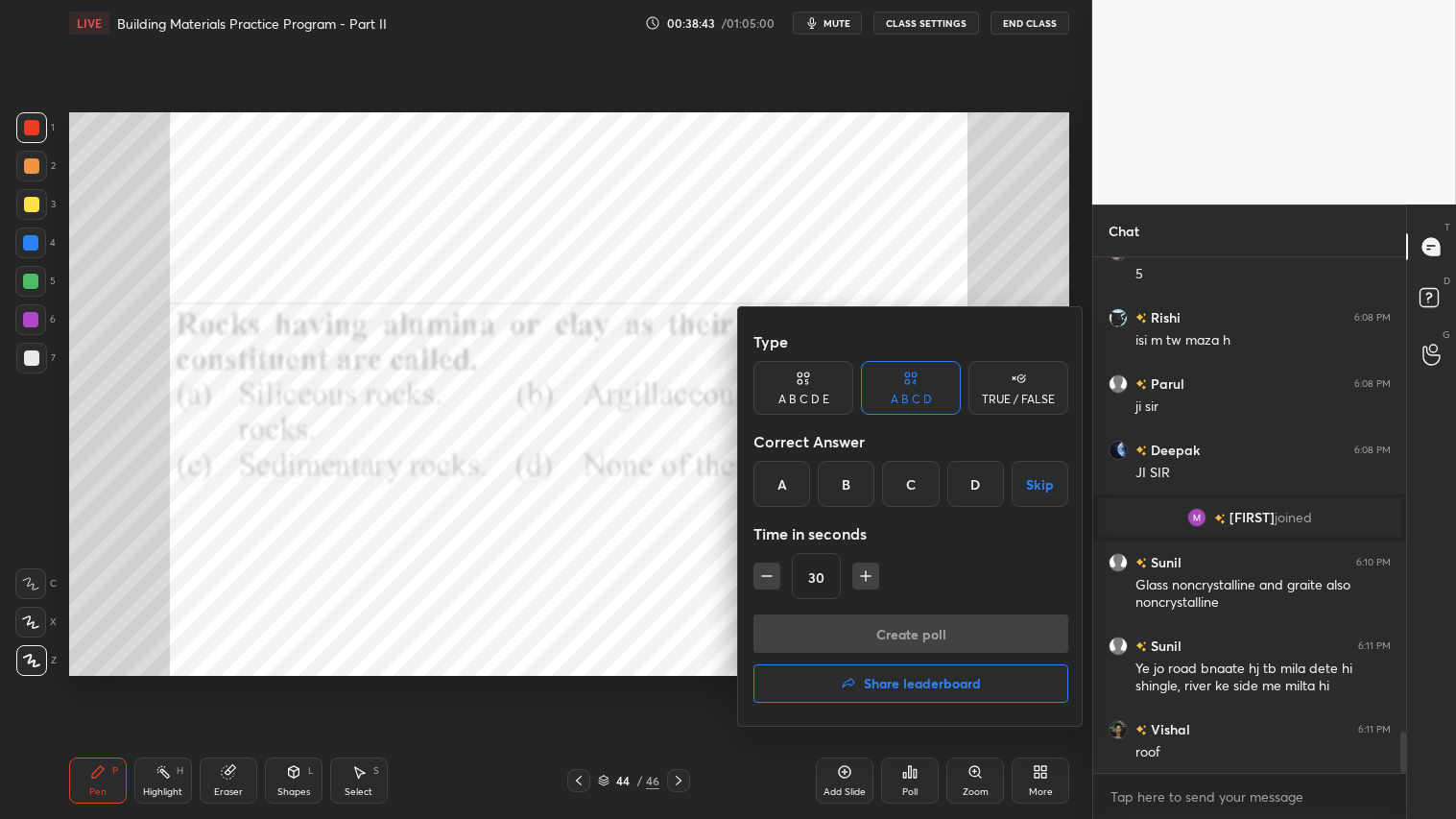 drag, startPoint x: 852, startPoint y: 500, endPoint x: 858, endPoint y: 569, distance: 69.260378 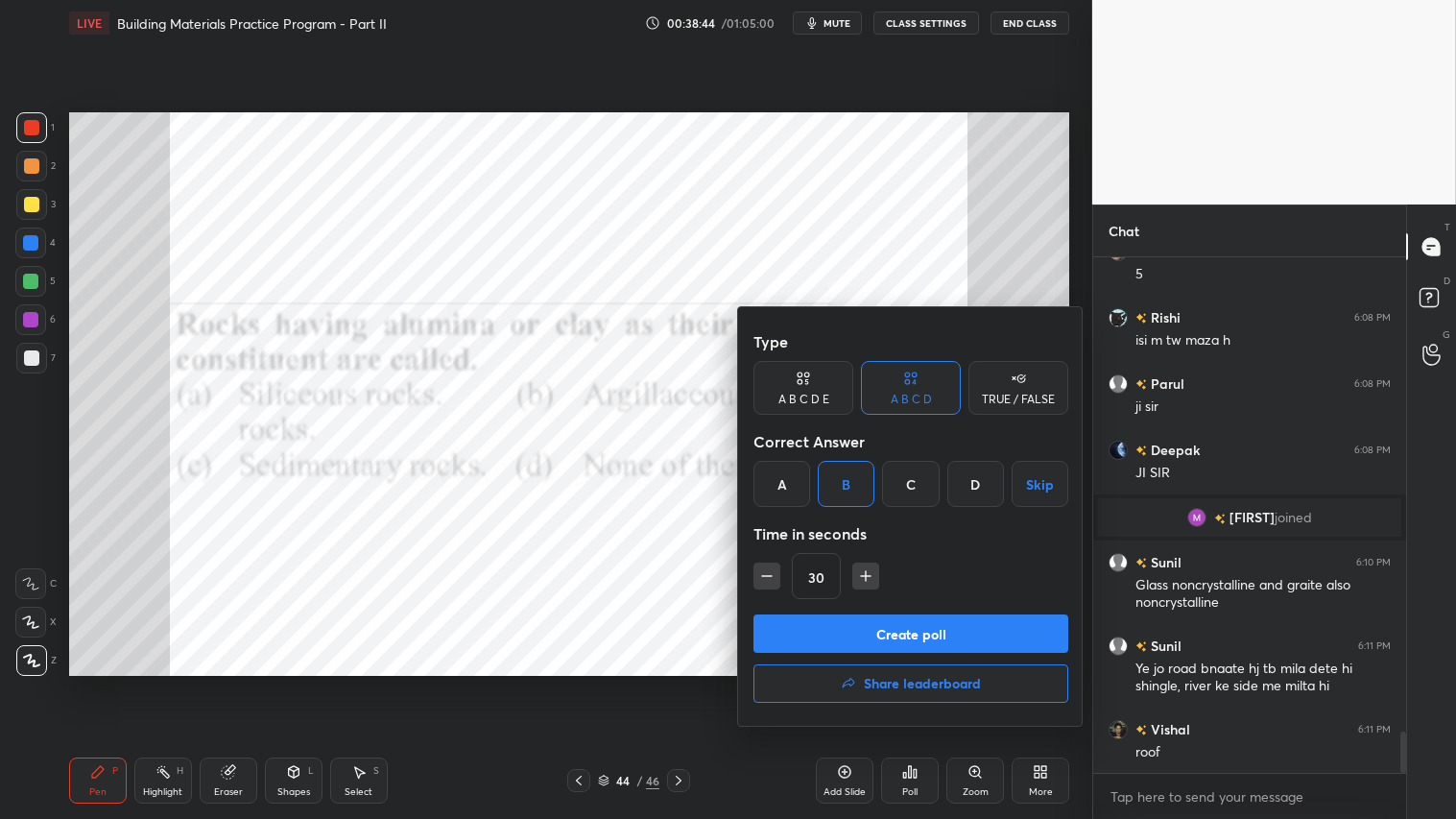 click on "Create poll" at bounding box center [911, 634] 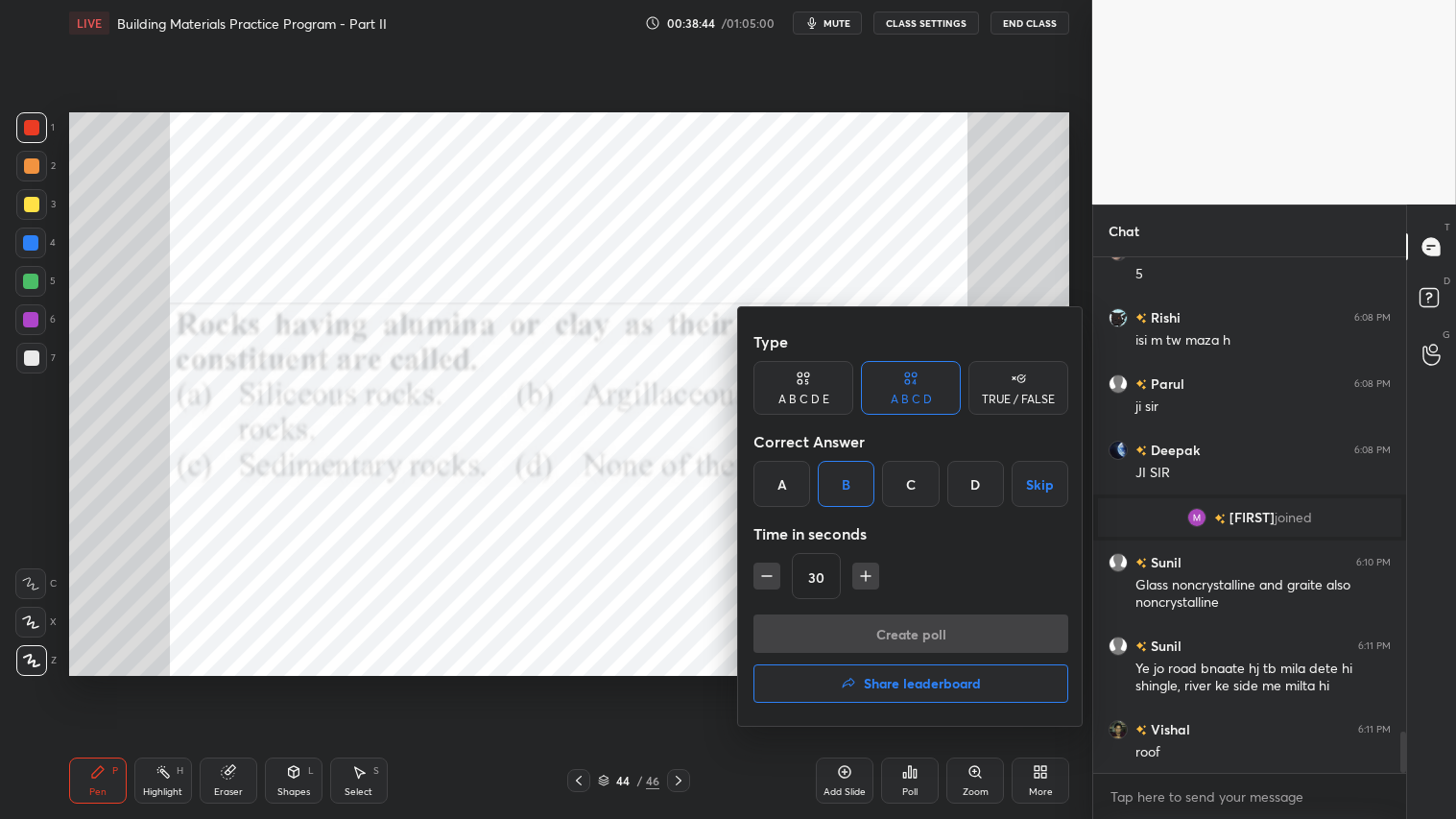 scroll, scrollTop: 477, scrollLeft: 307, axis: both 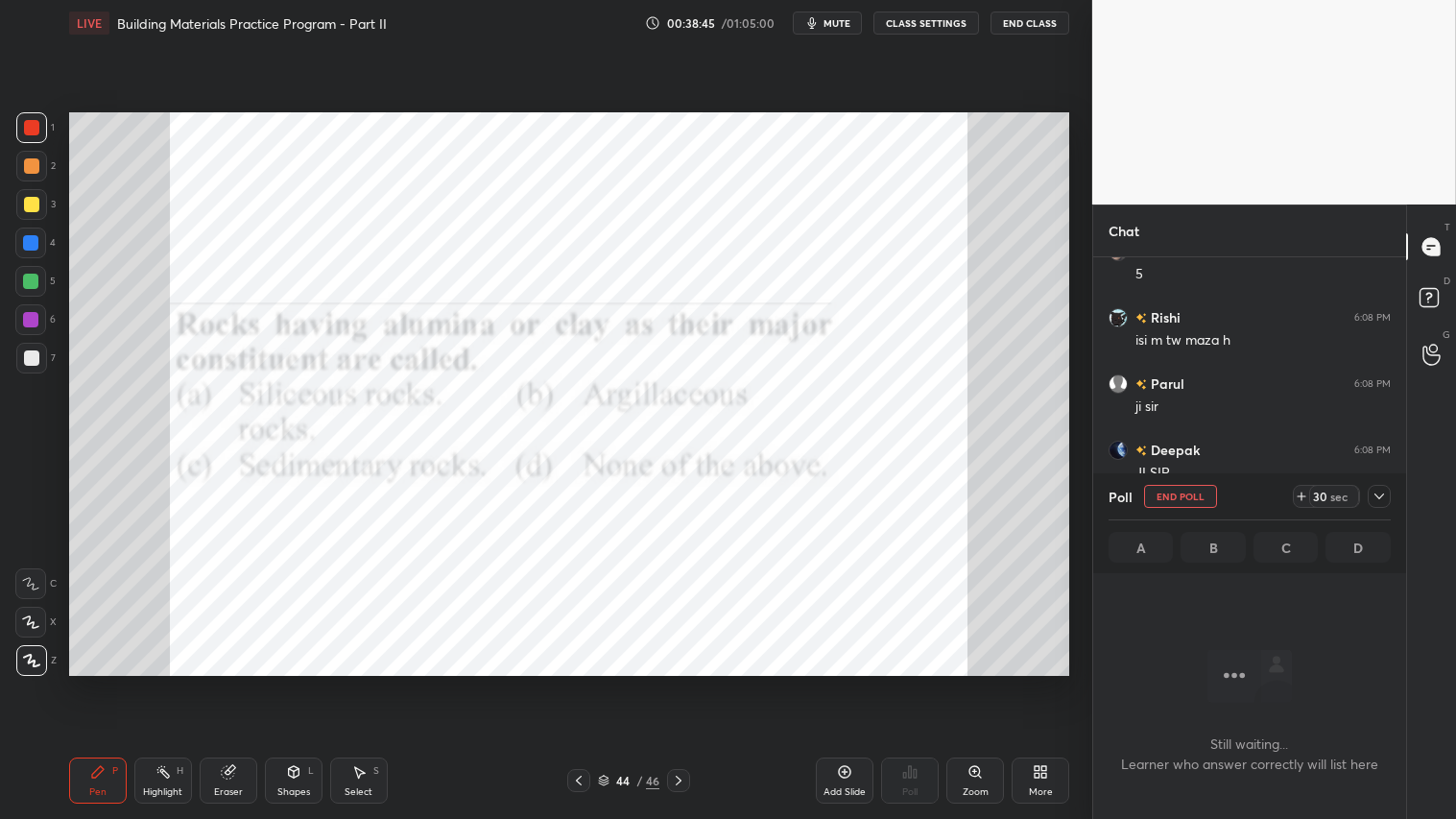 click on "mute" at bounding box center [837, 23] 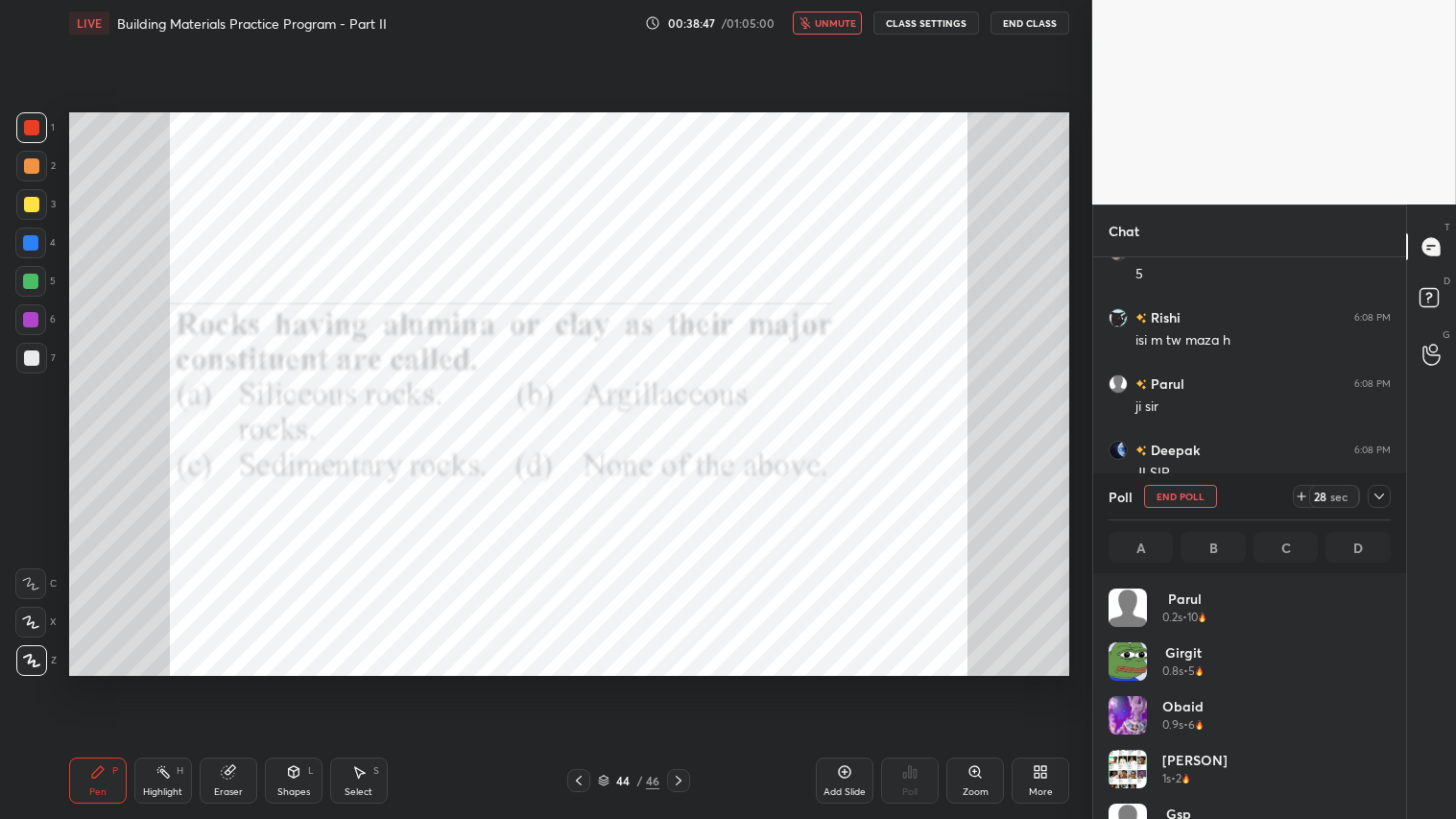 scroll, scrollTop: 6, scrollLeft: 6, axis: both 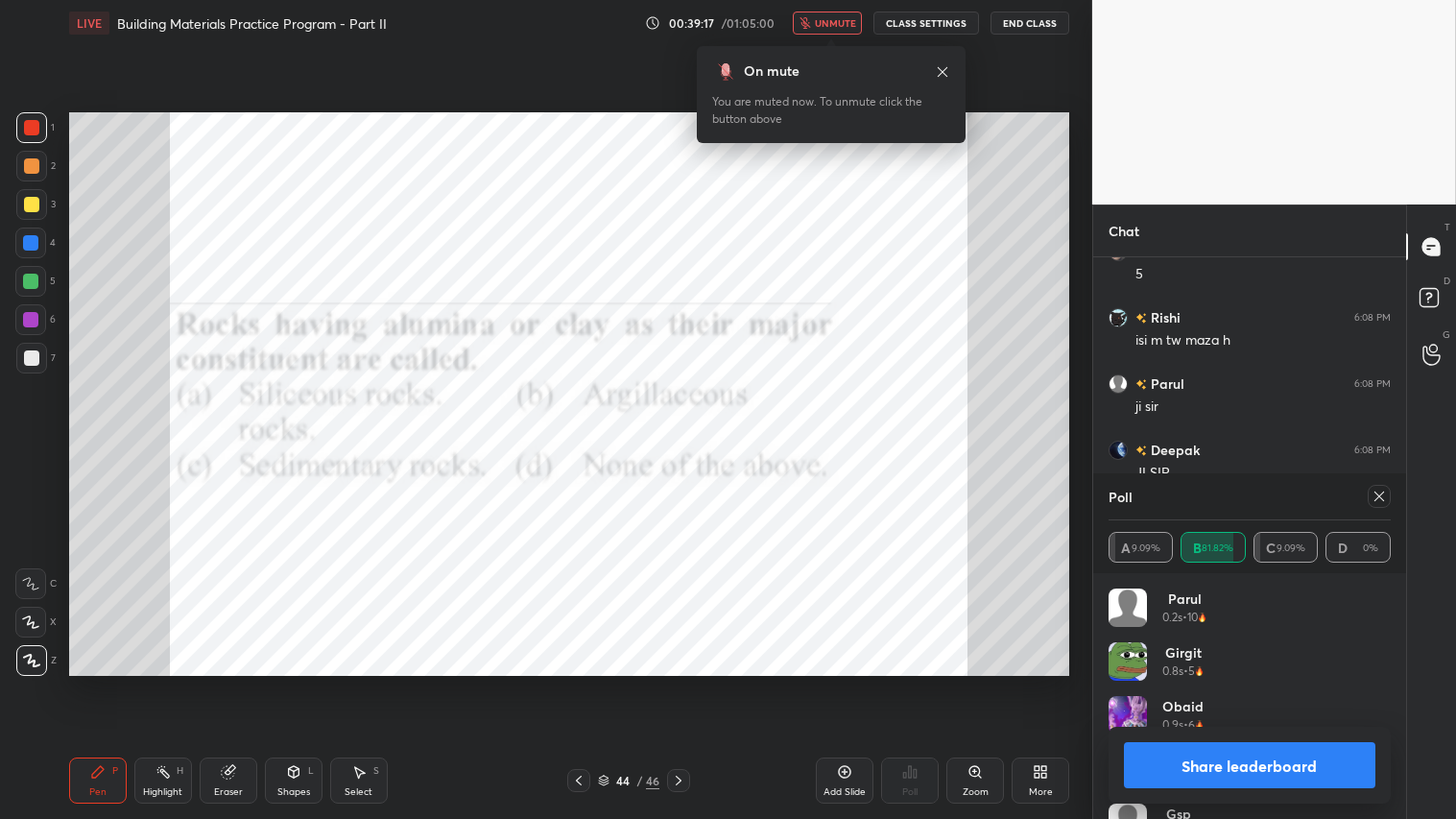 click on "Share leaderboard" at bounding box center (1250, 765) 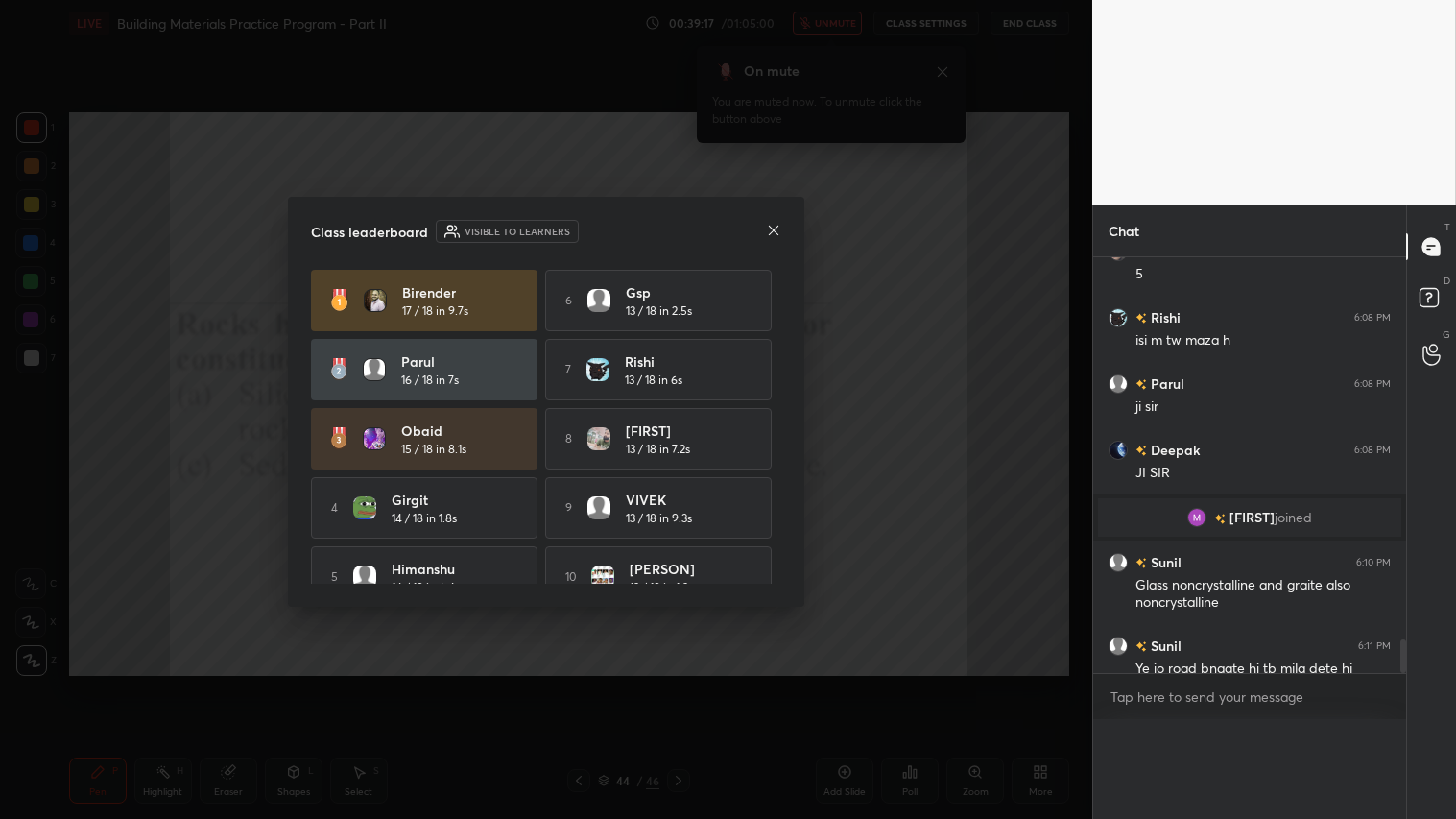scroll, scrollTop: 0, scrollLeft: 0, axis: both 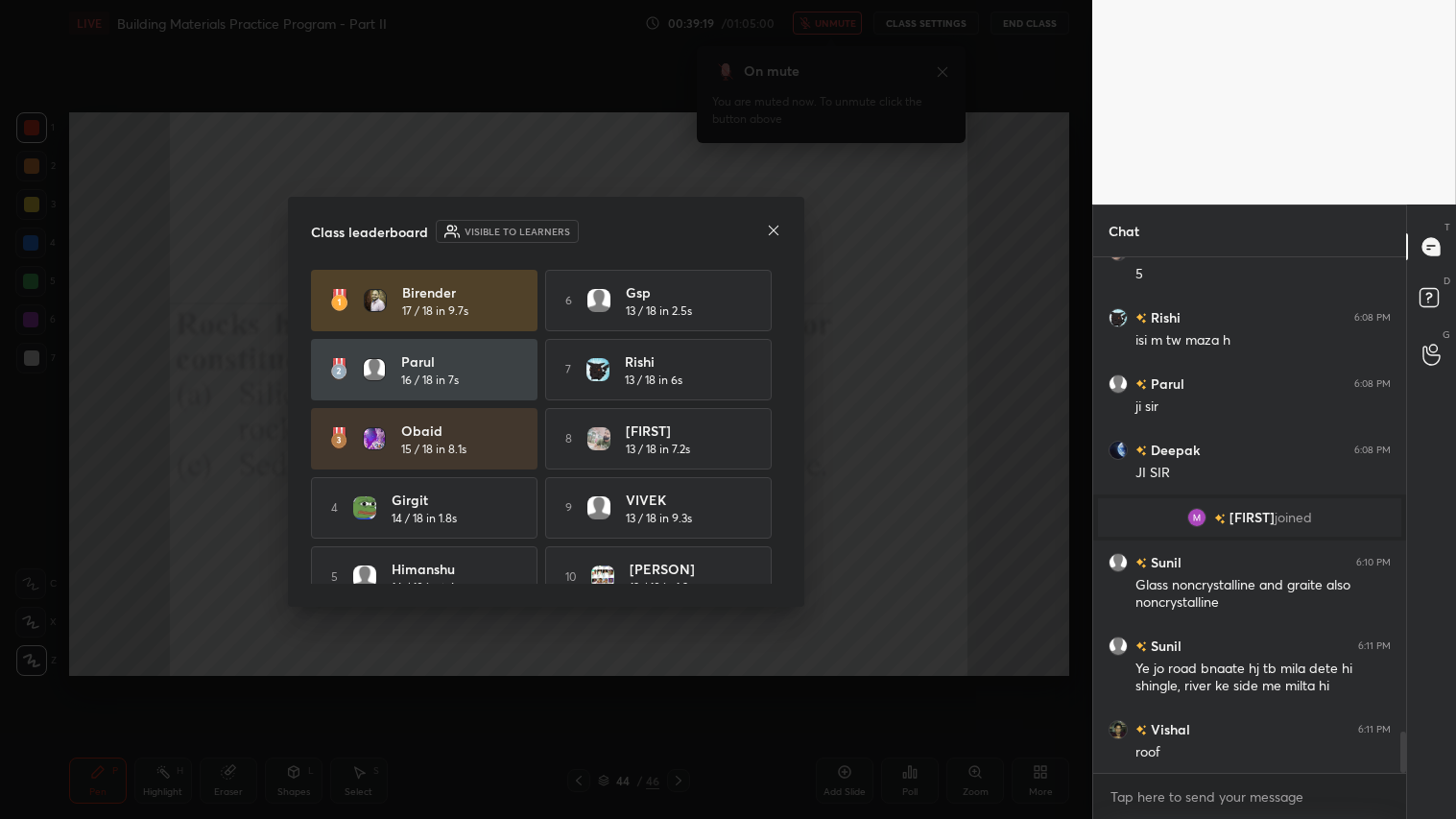 click 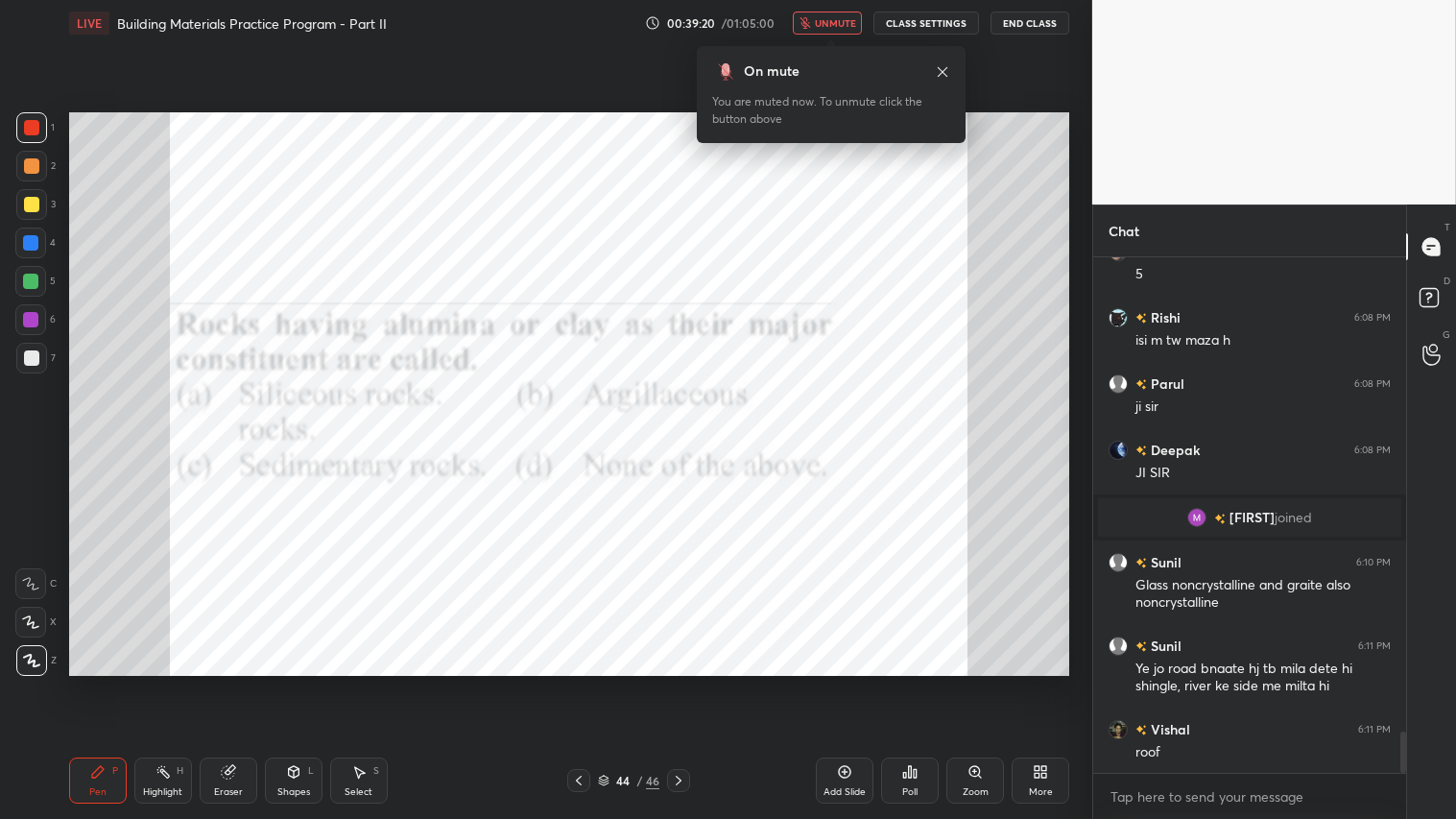 click on "unmute" at bounding box center [835, 23] 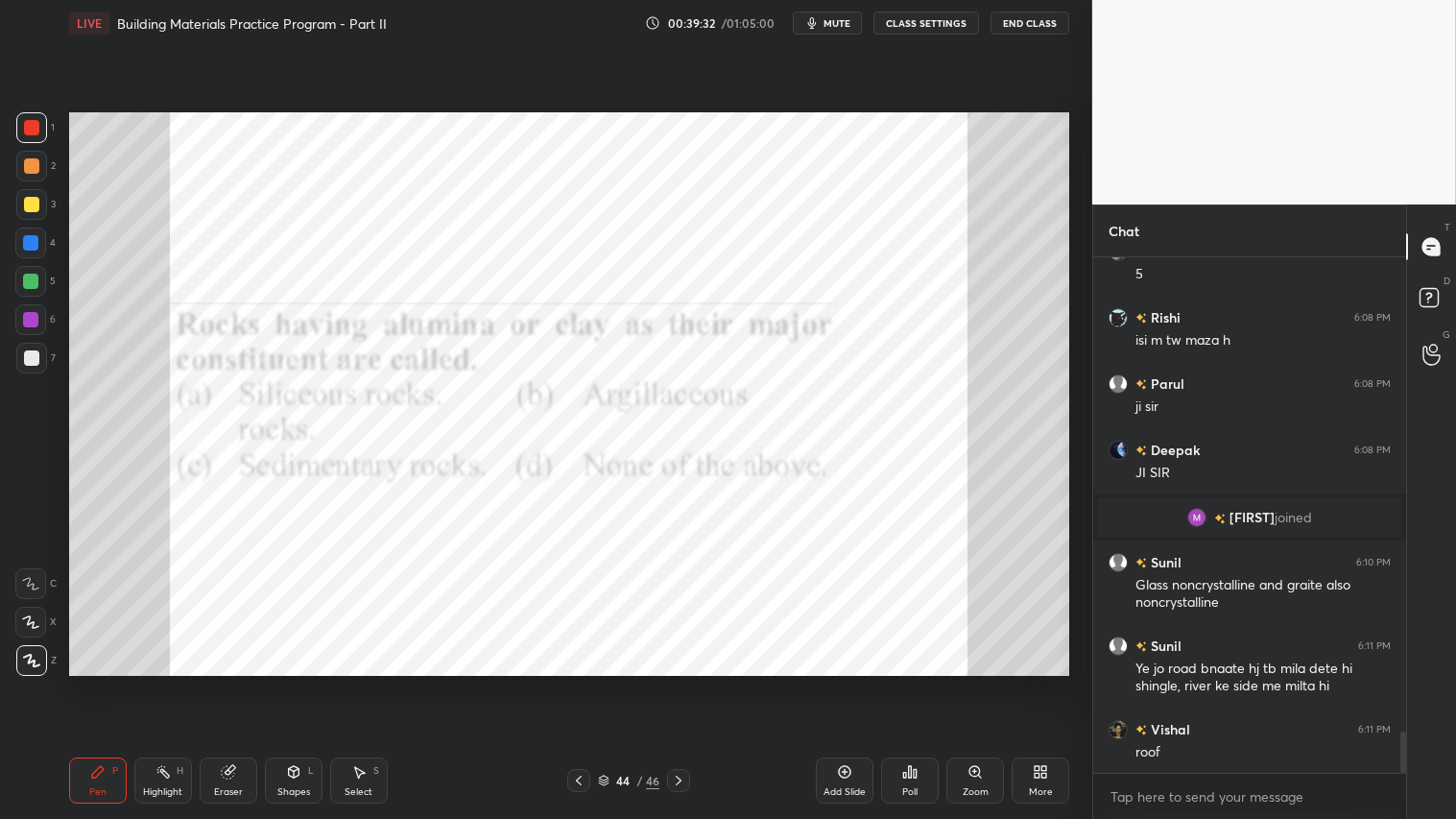 scroll, scrollTop: 6015, scrollLeft: 0, axis: vertical 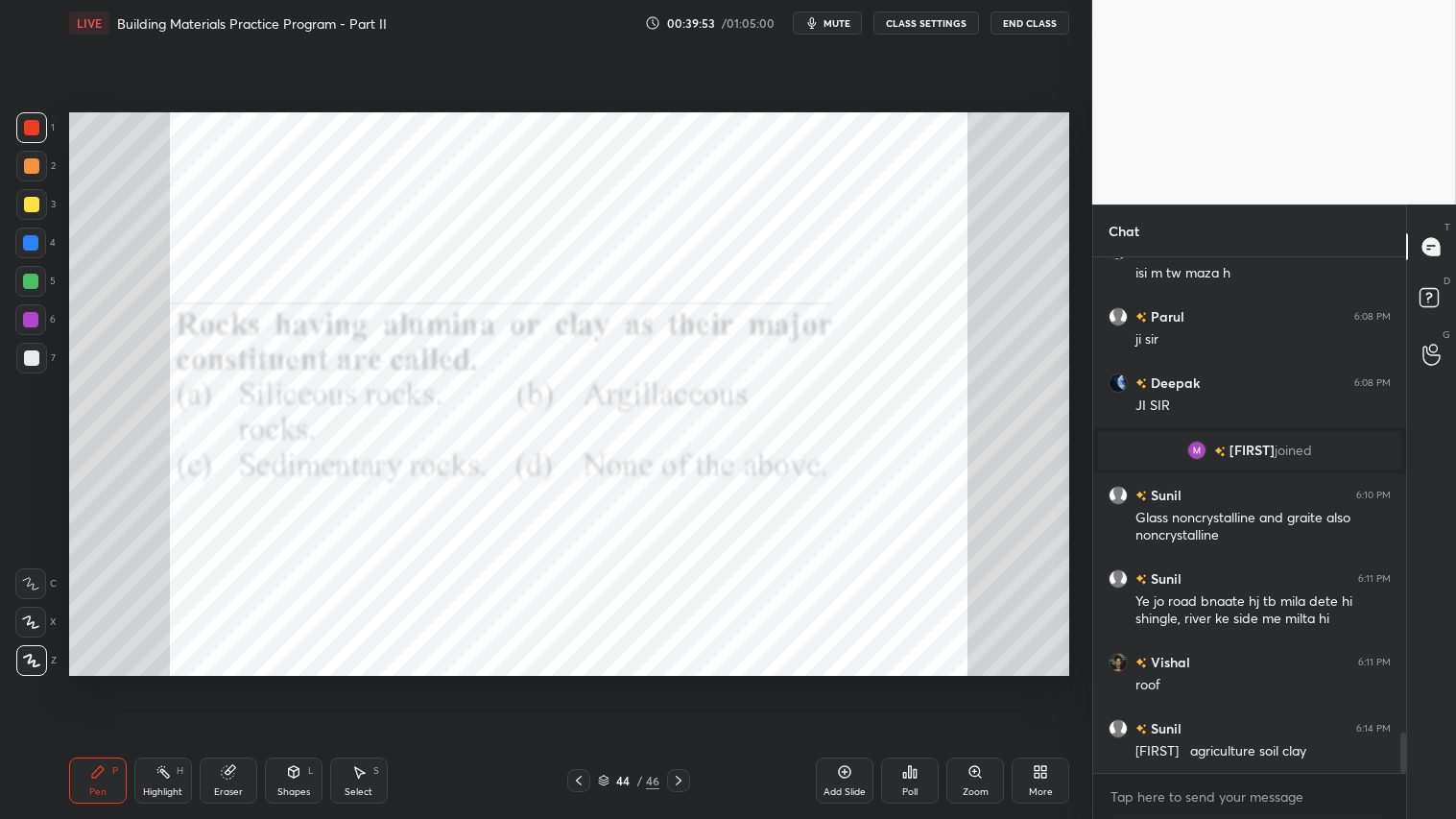 drag, startPoint x: 34, startPoint y: 116, endPoint x: 50, endPoint y: 235, distance: 120.0708 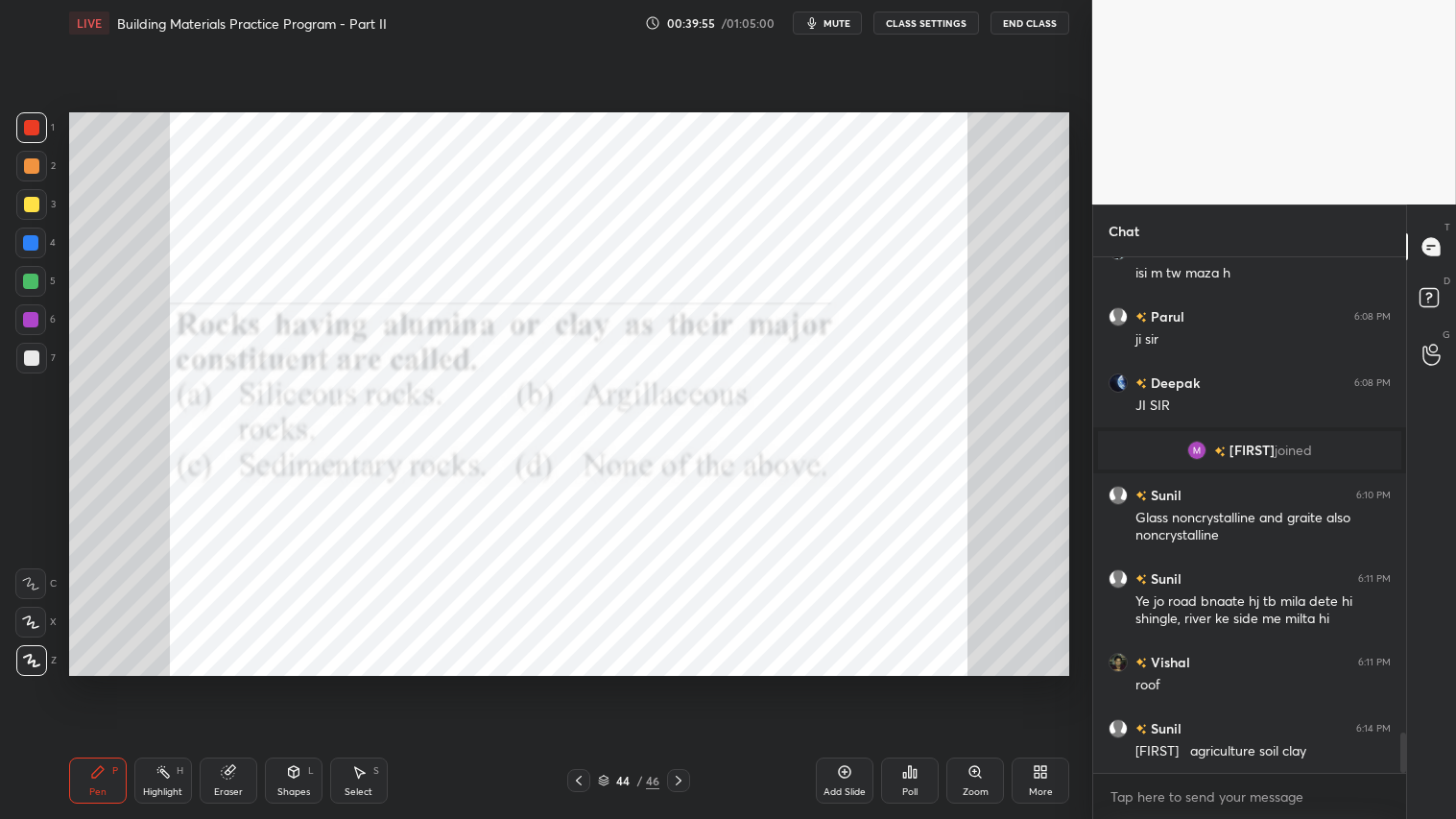 click 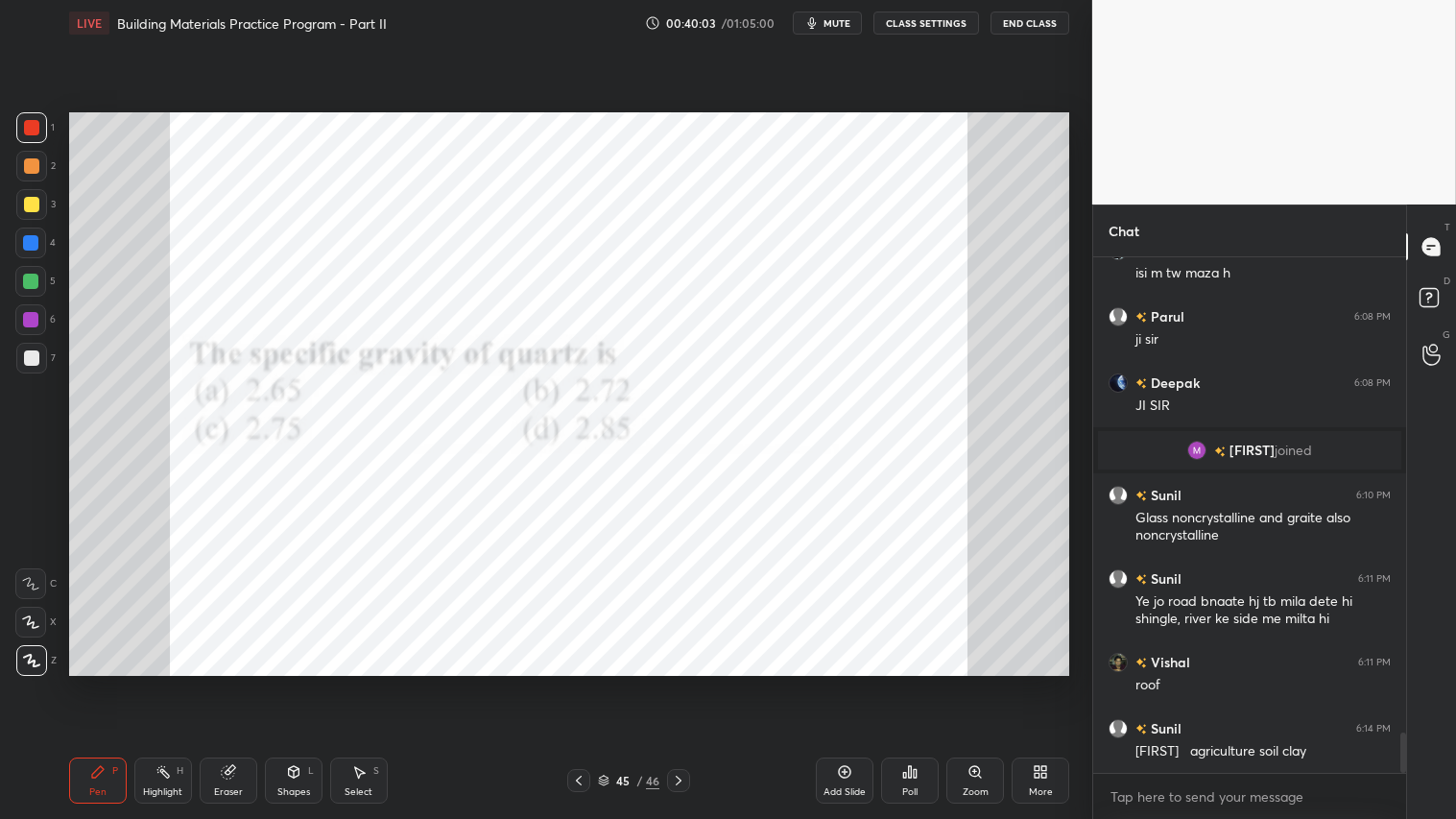click 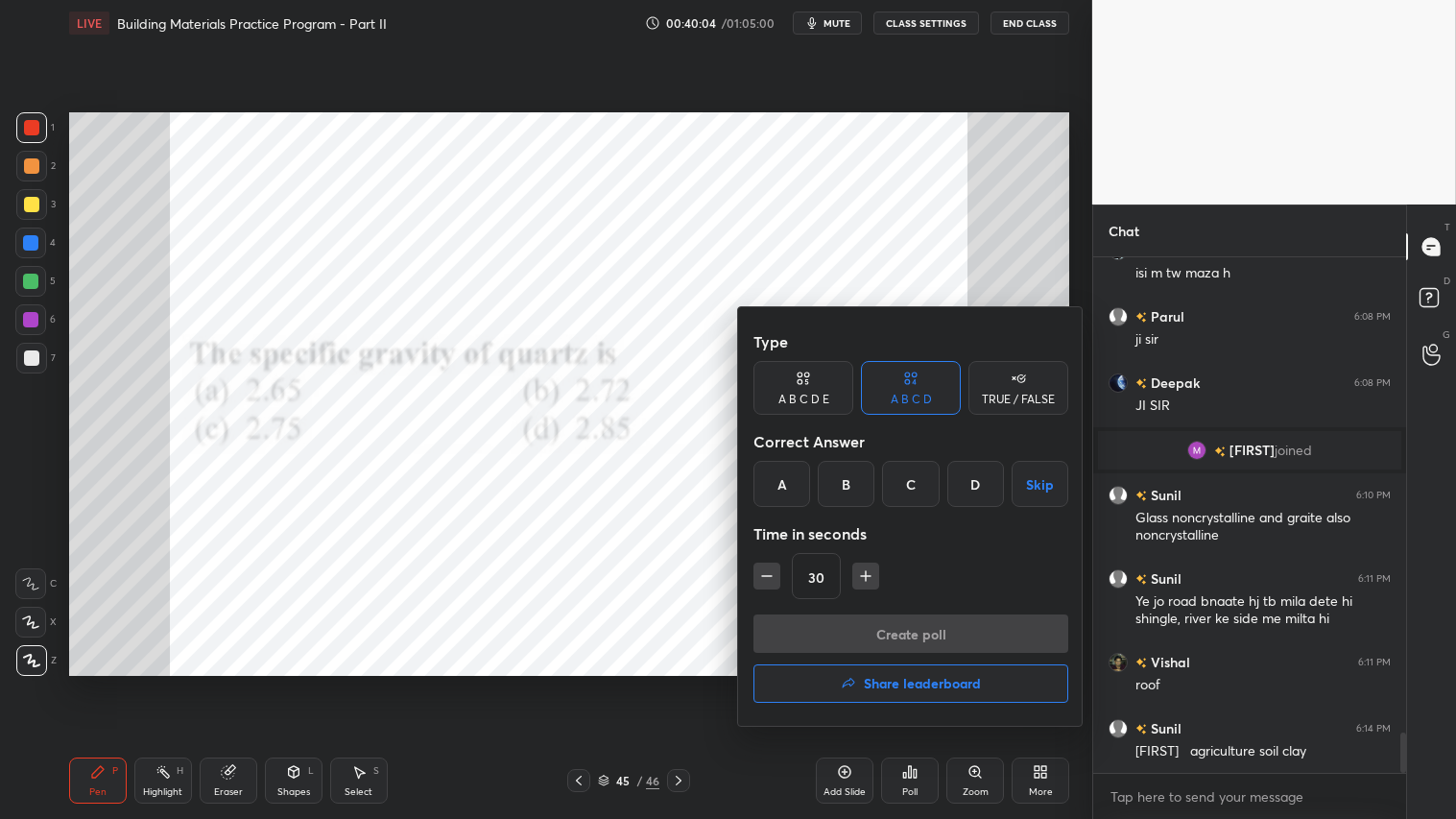 click on "A" at bounding box center [781, 484] 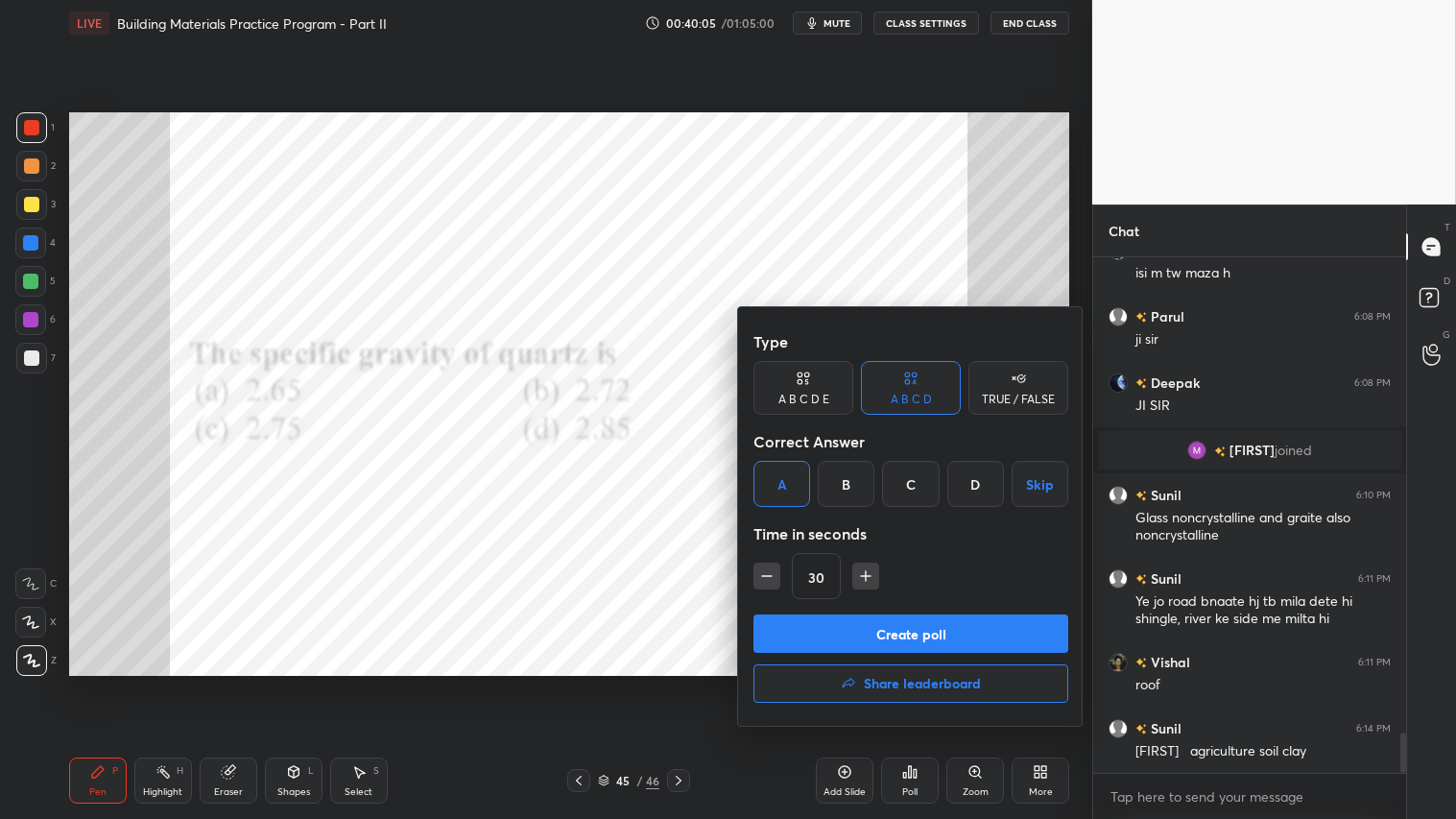 click on "Create poll" at bounding box center (911, 634) 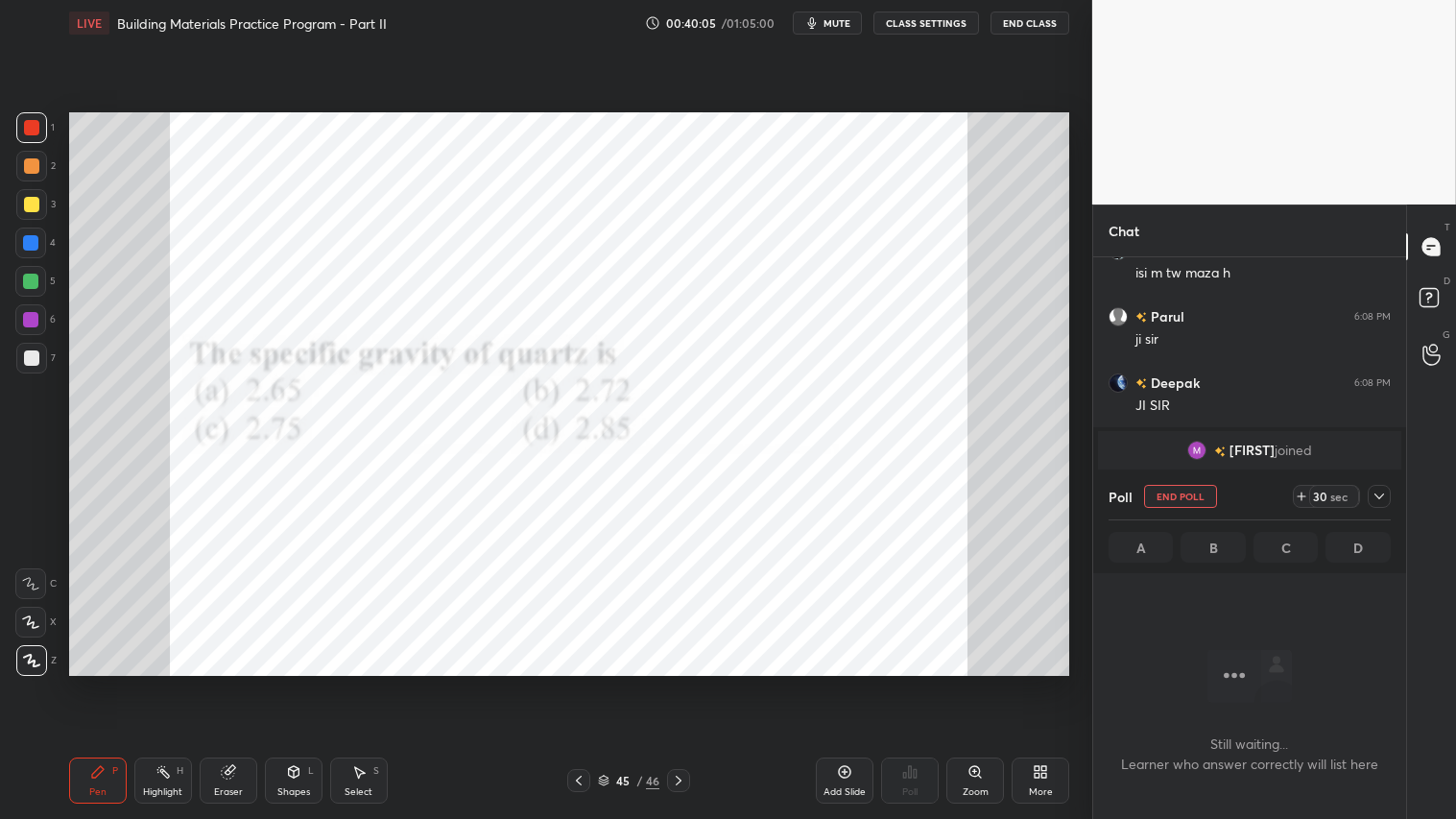 scroll, scrollTop: 469, scrollLeft: 307, axis: both 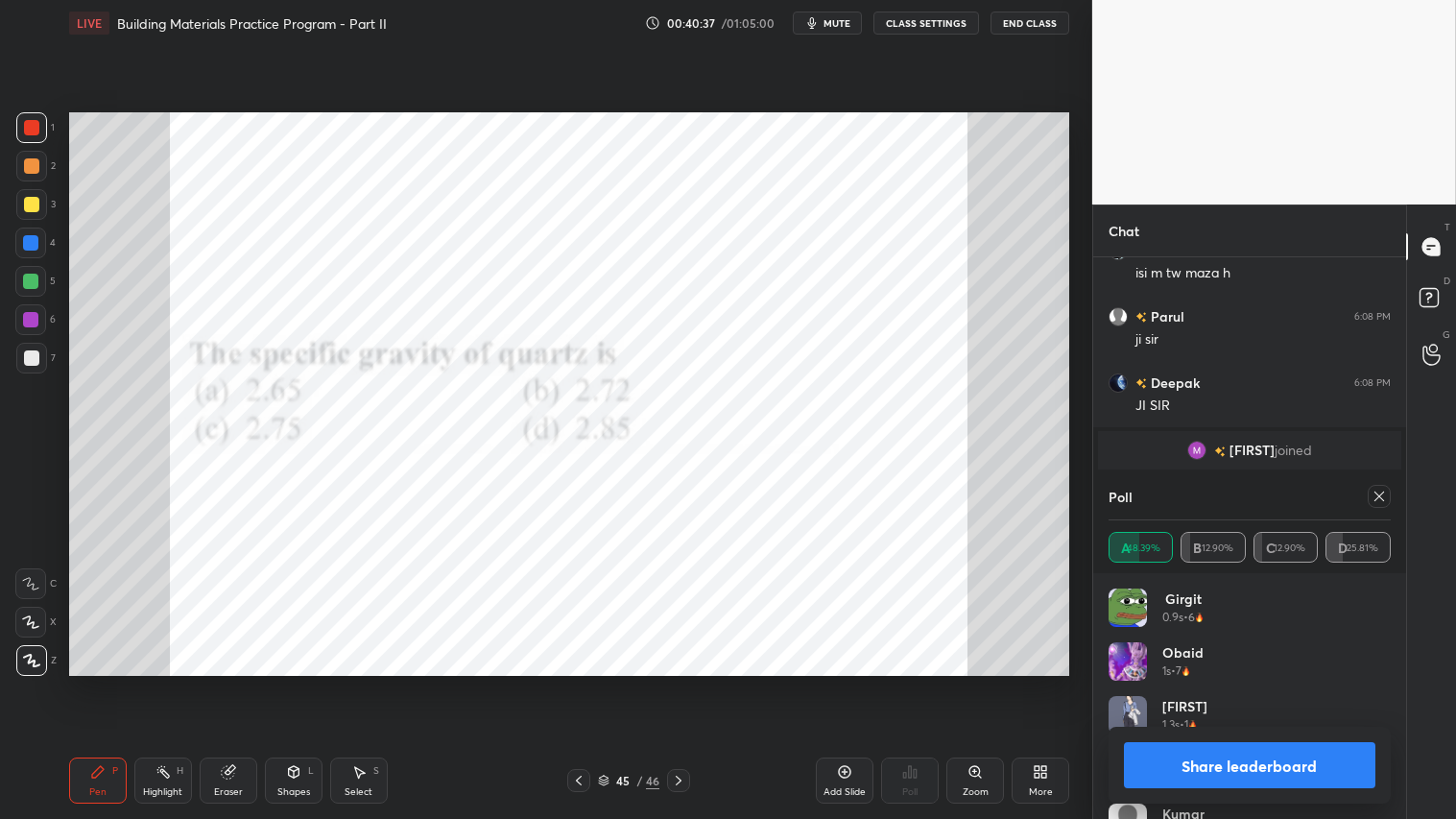 click on "Share leaderboard" at bounding box center (1250, 765) 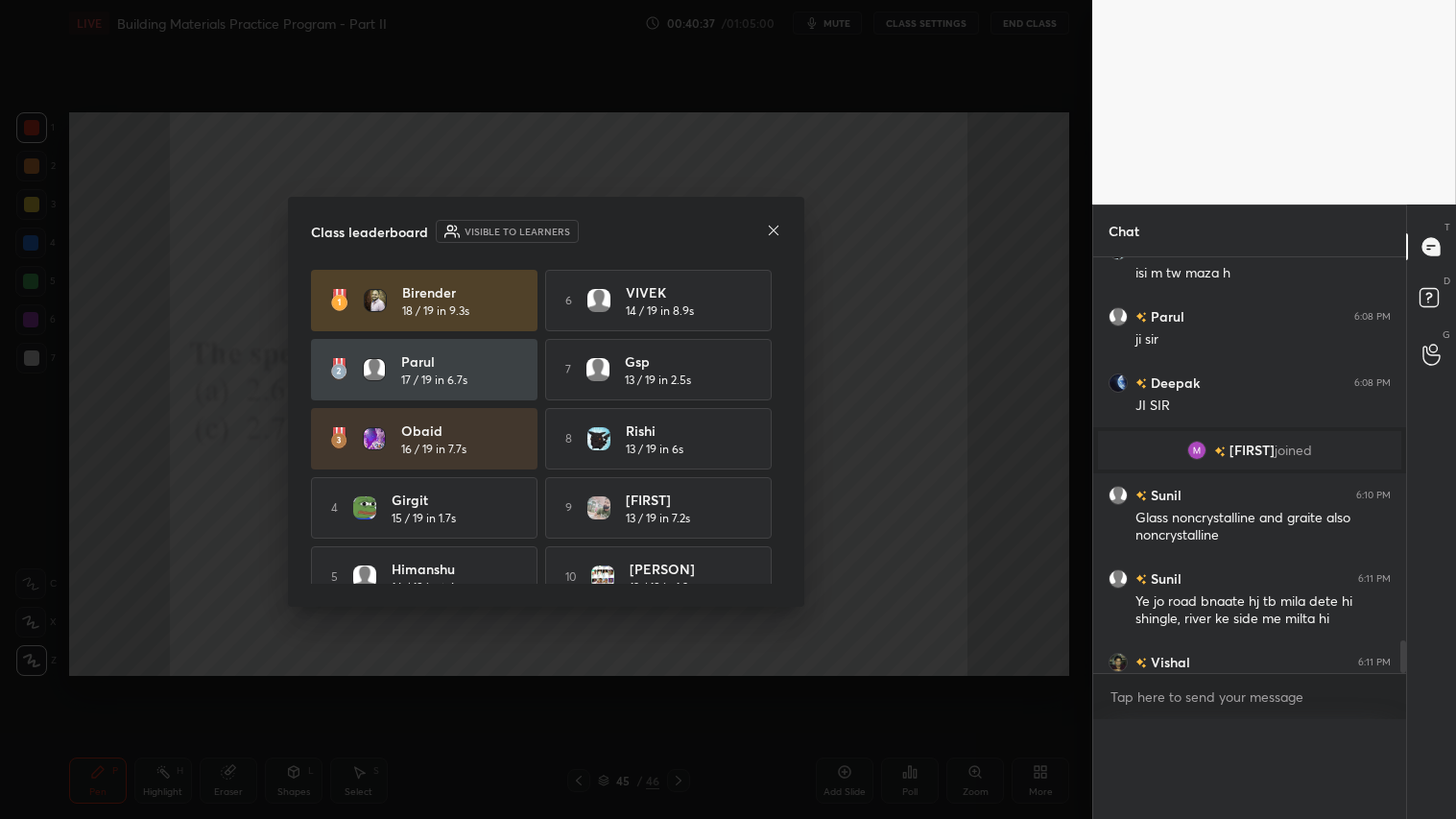 scroll, scrollTop: 1, scrollLeft: 6, axis: both 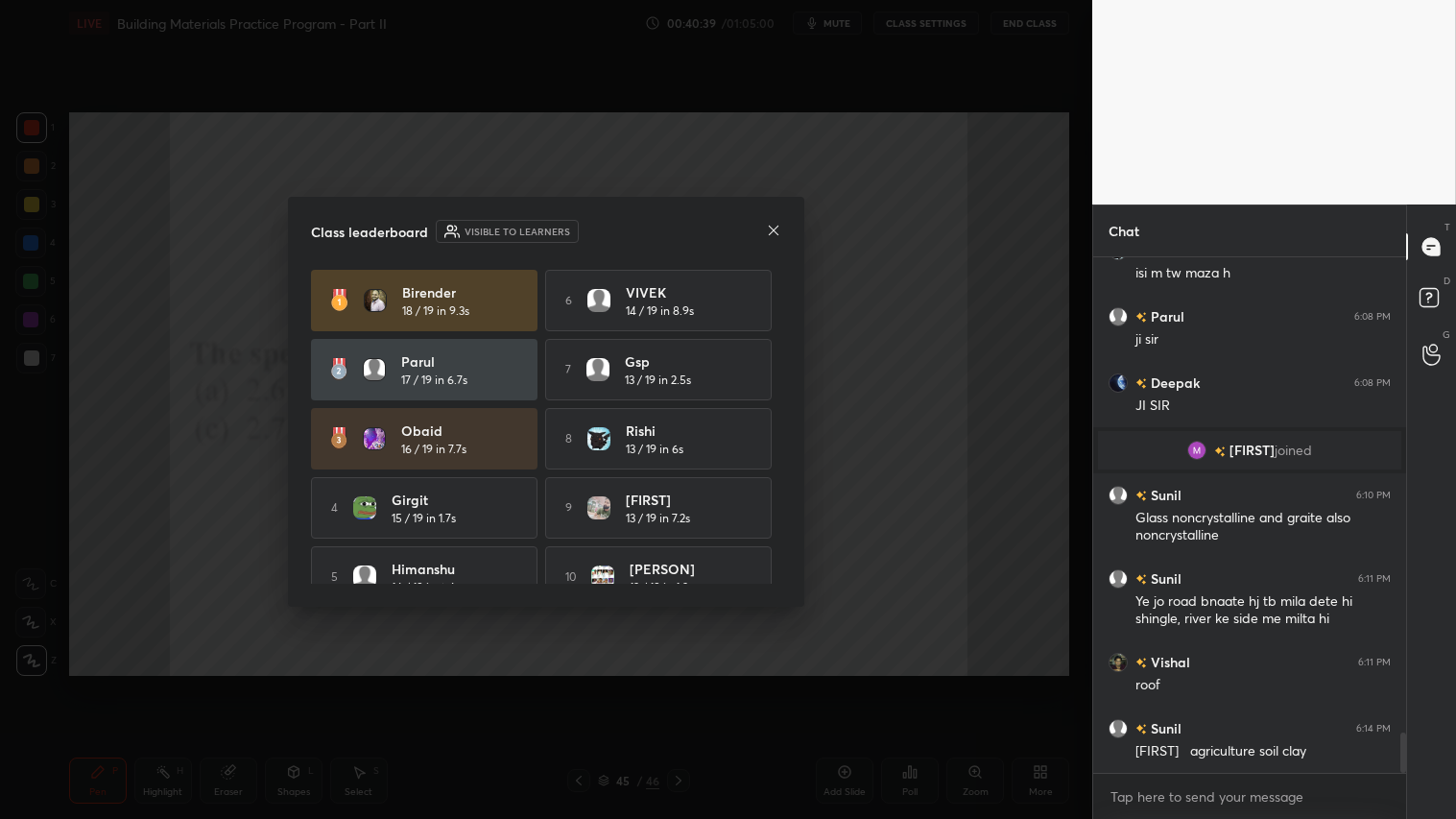 click 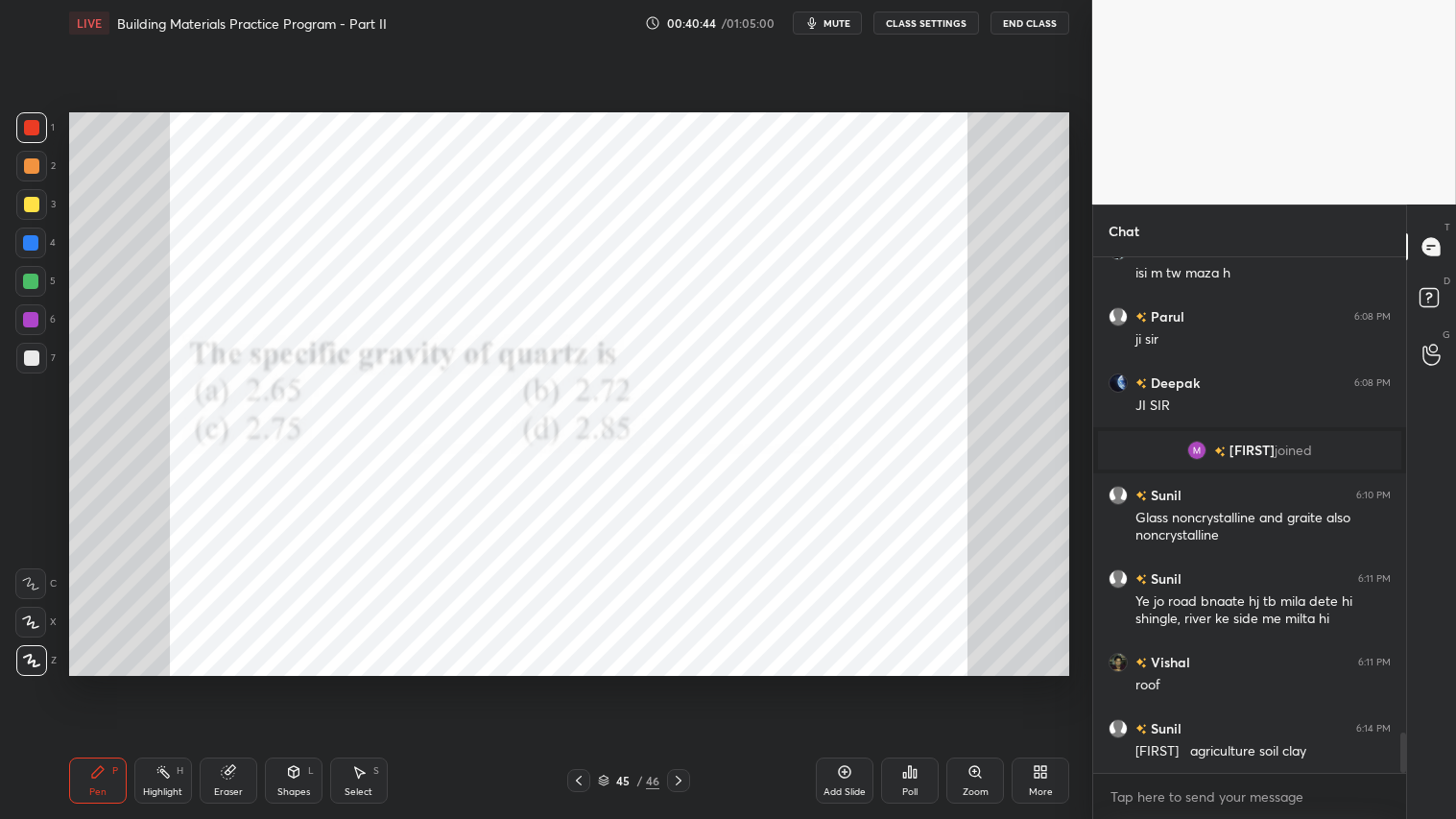 scroll, scrollTop: 6061, scrollLeft: 0, axis: vertical 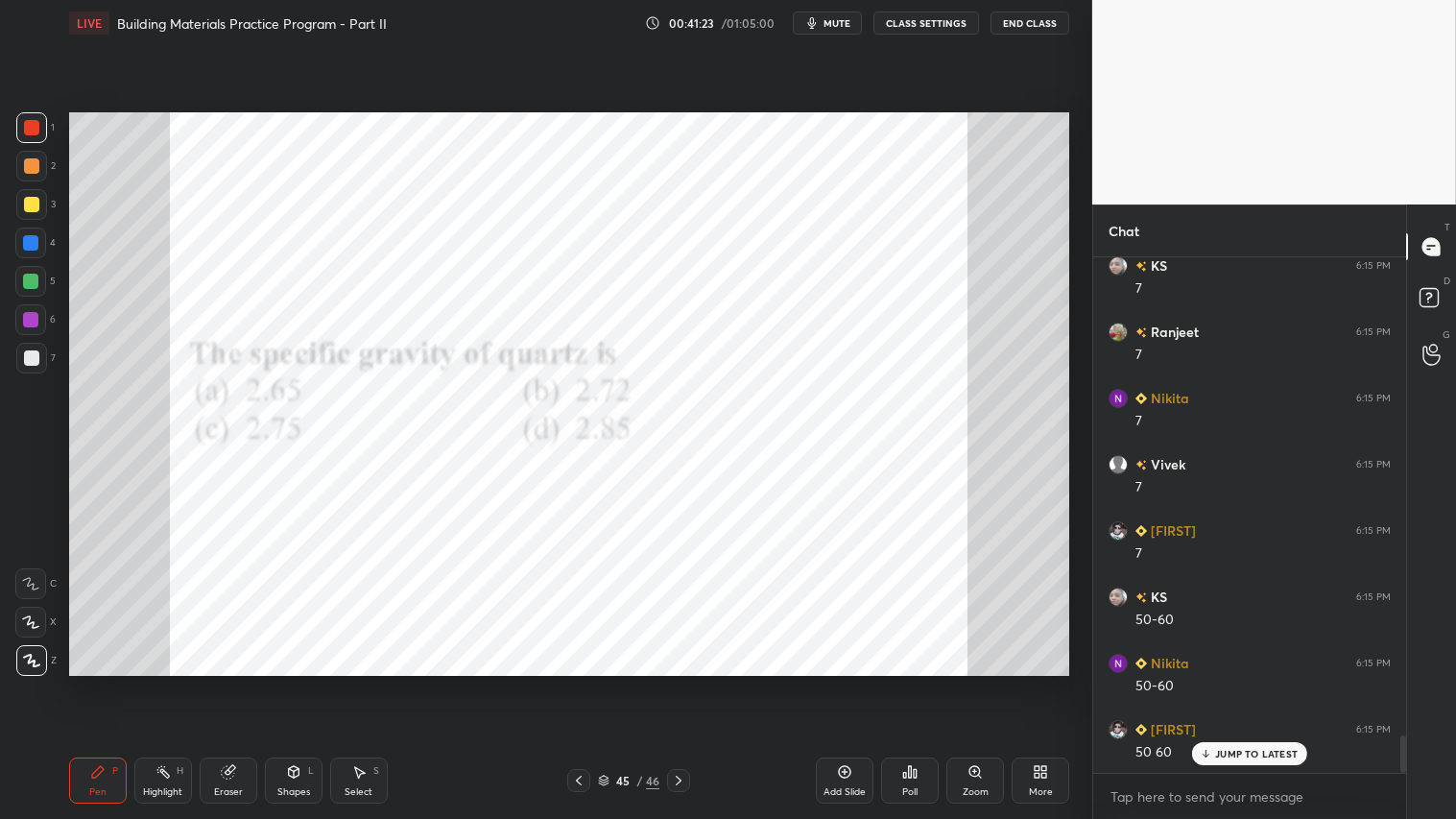 click at bounding box center [32, 128] 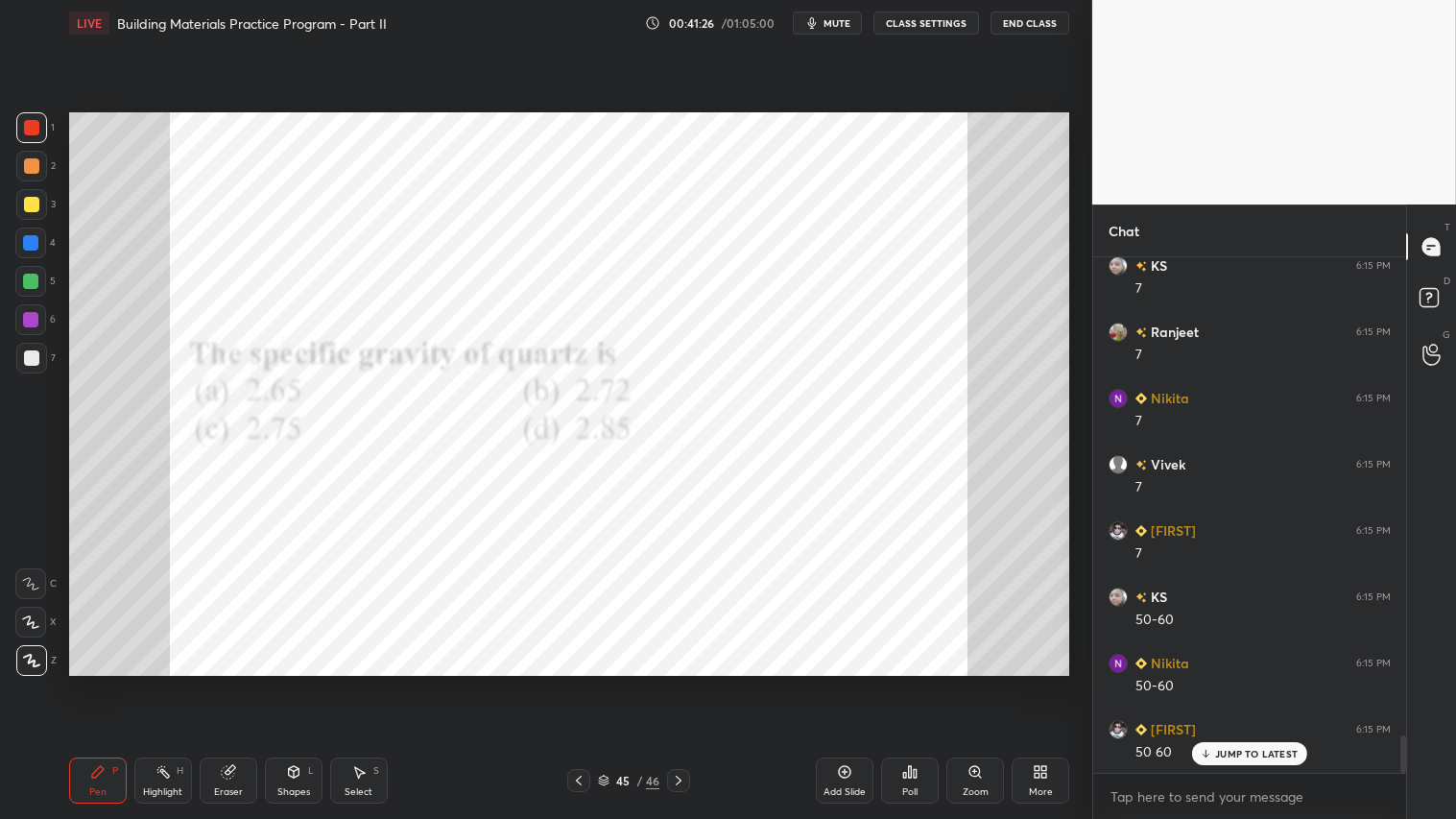 click 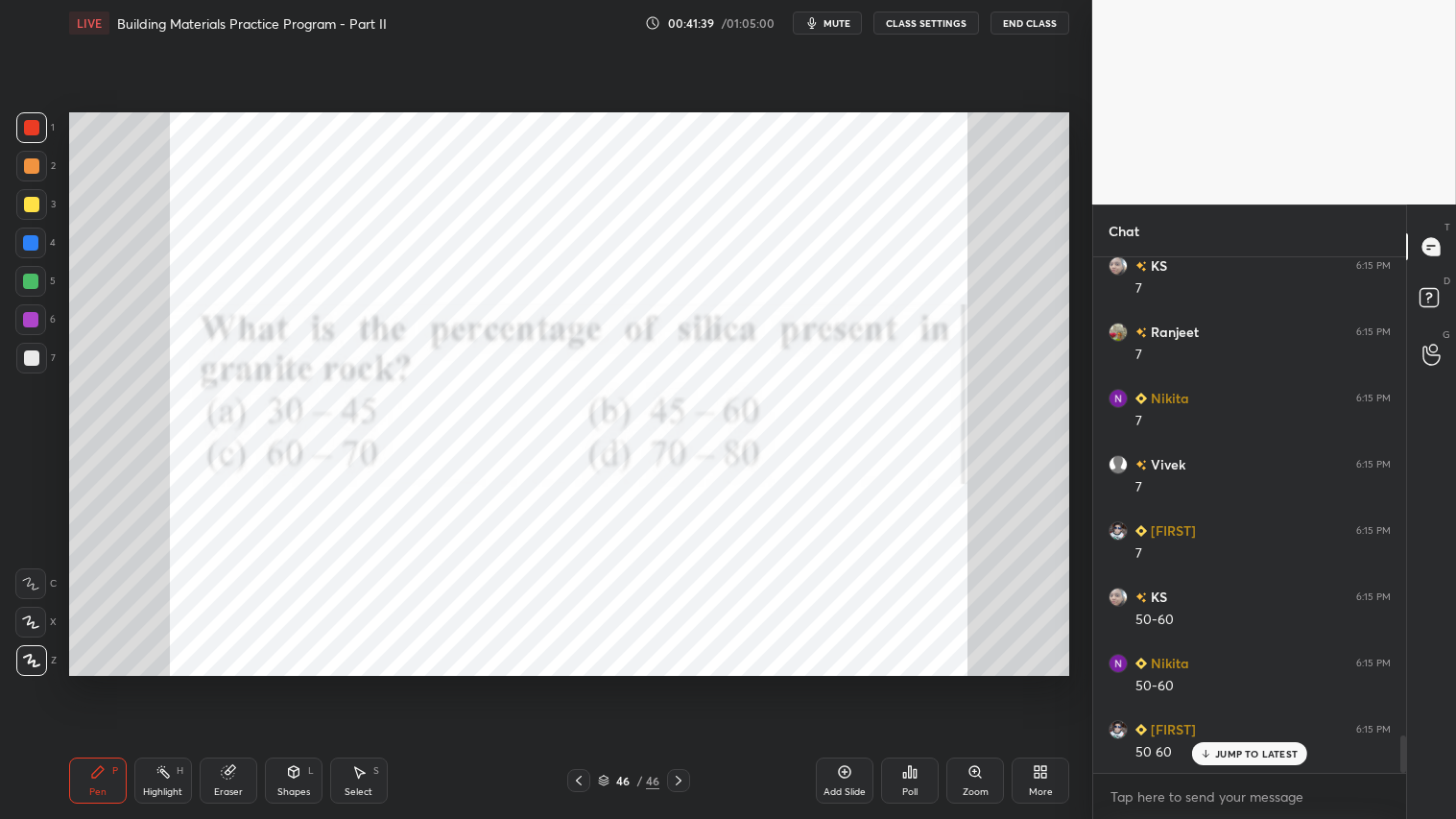 click on "Poll" at bounding box center (910, 781) 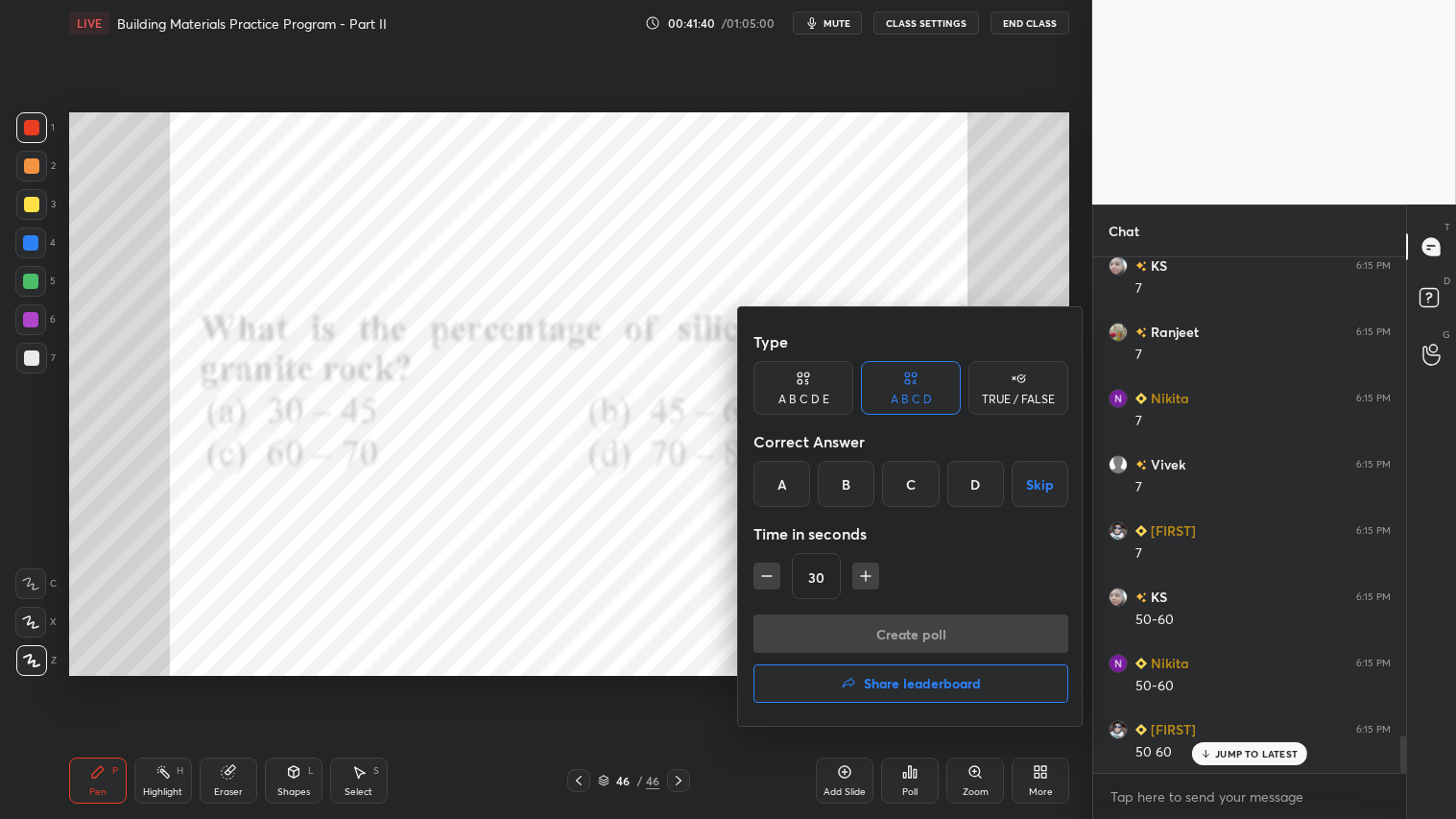 click on "D" at bounding box center (975, 484) 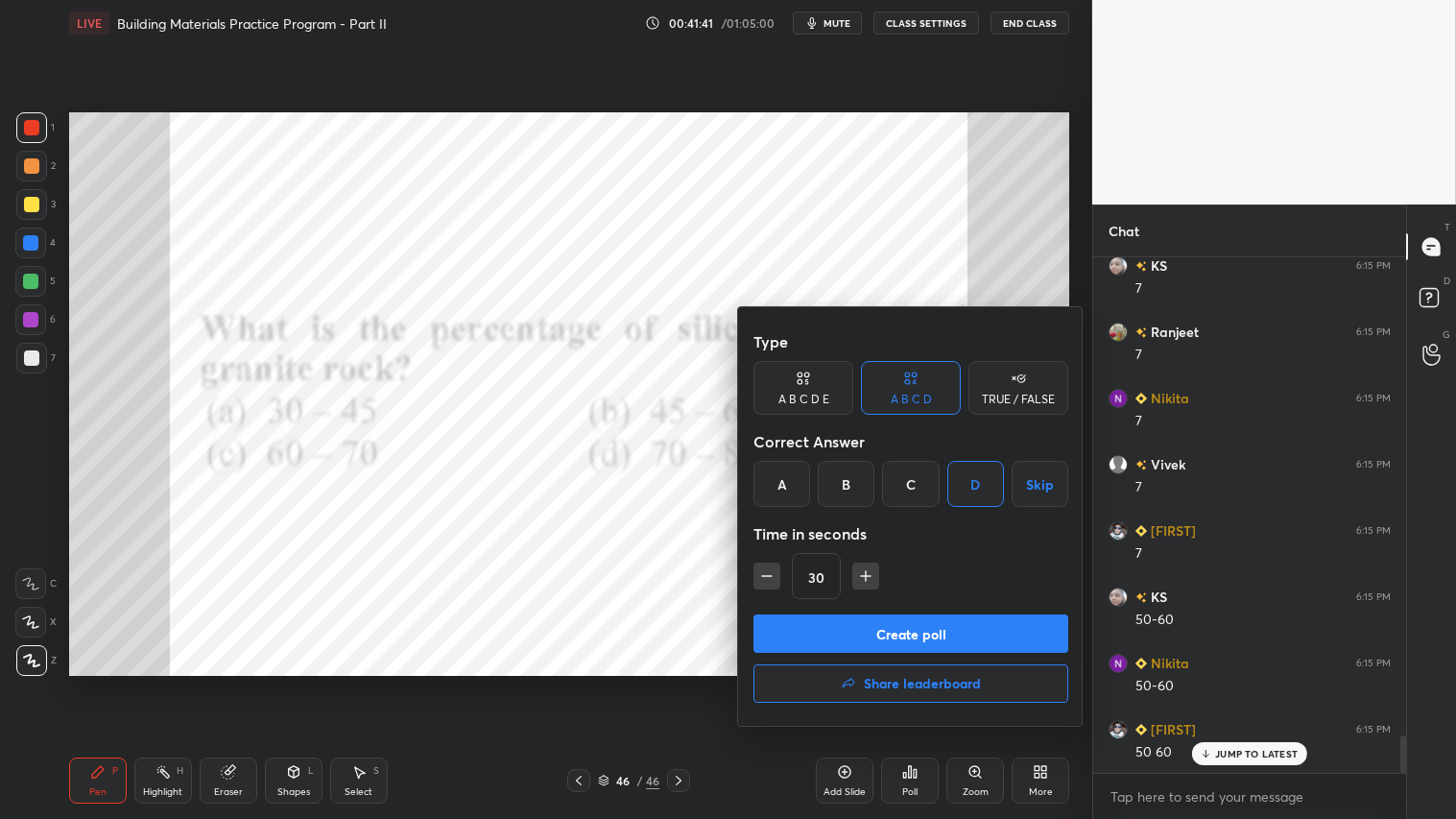 click on "Create poll" at bounding box center (911, 634) 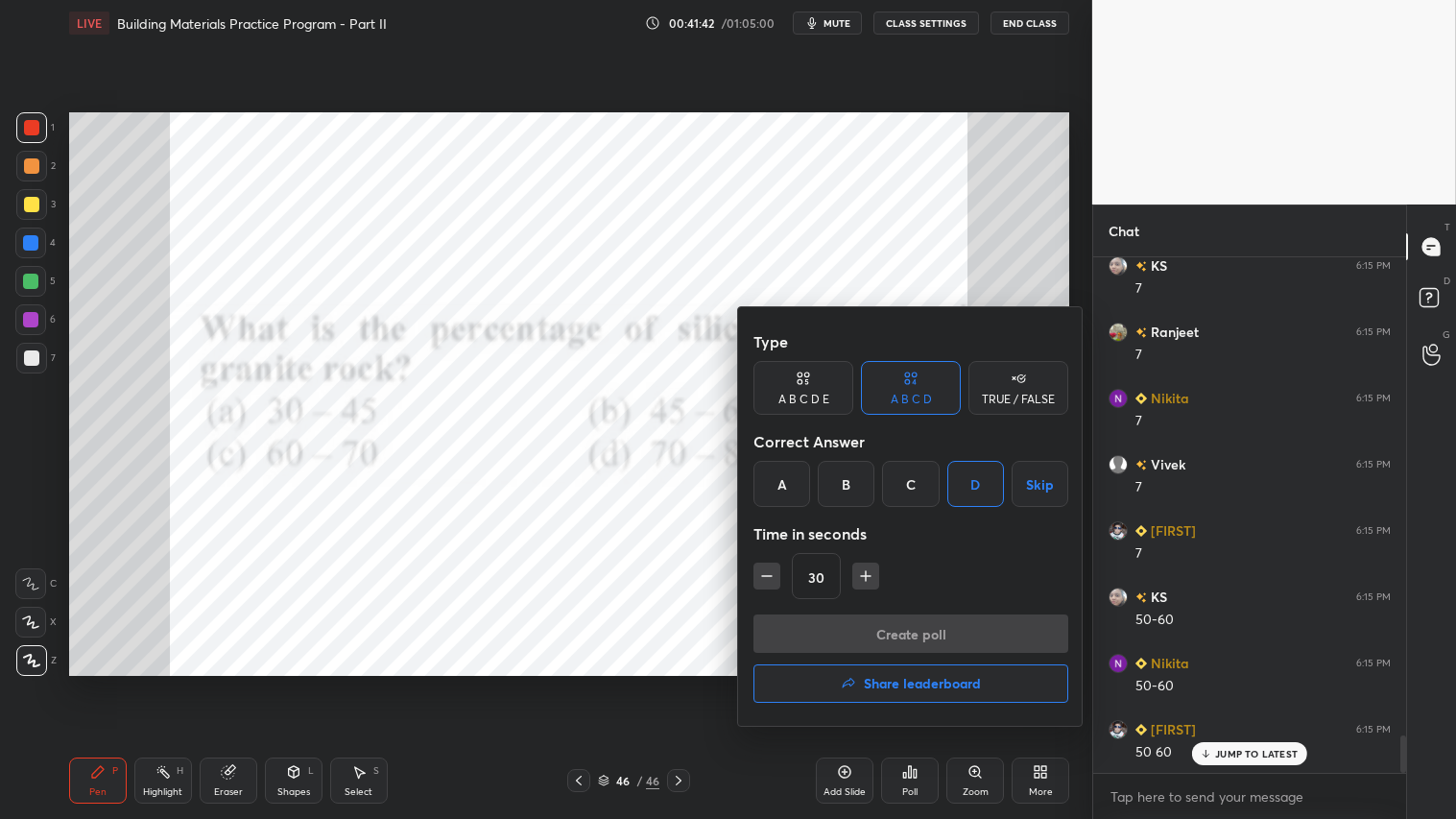 scroll, scrollTop: 461, scrollLeft: 307, axis: both 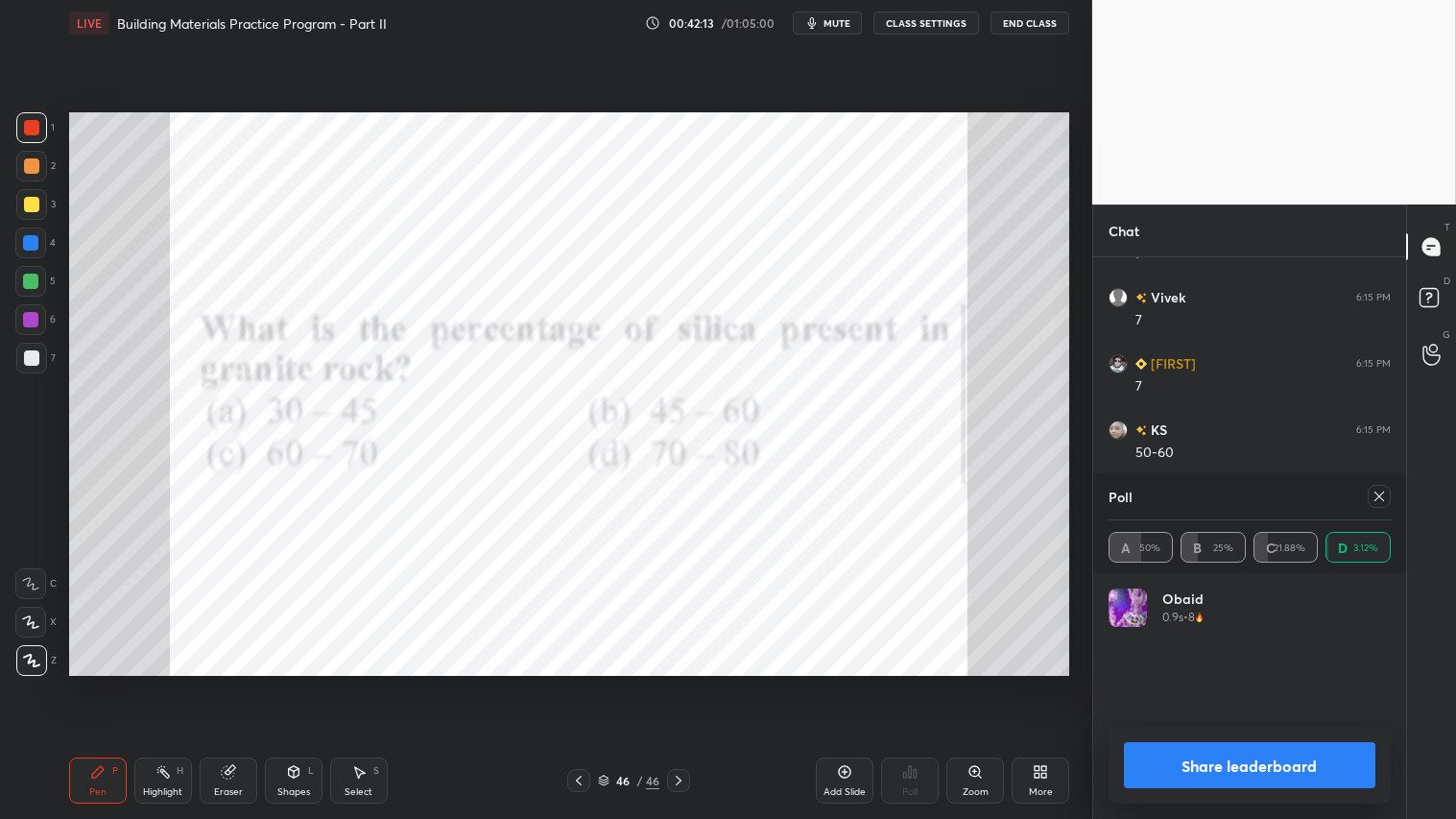 click on "Share leaderboard" at bounding box center [1250, 765] 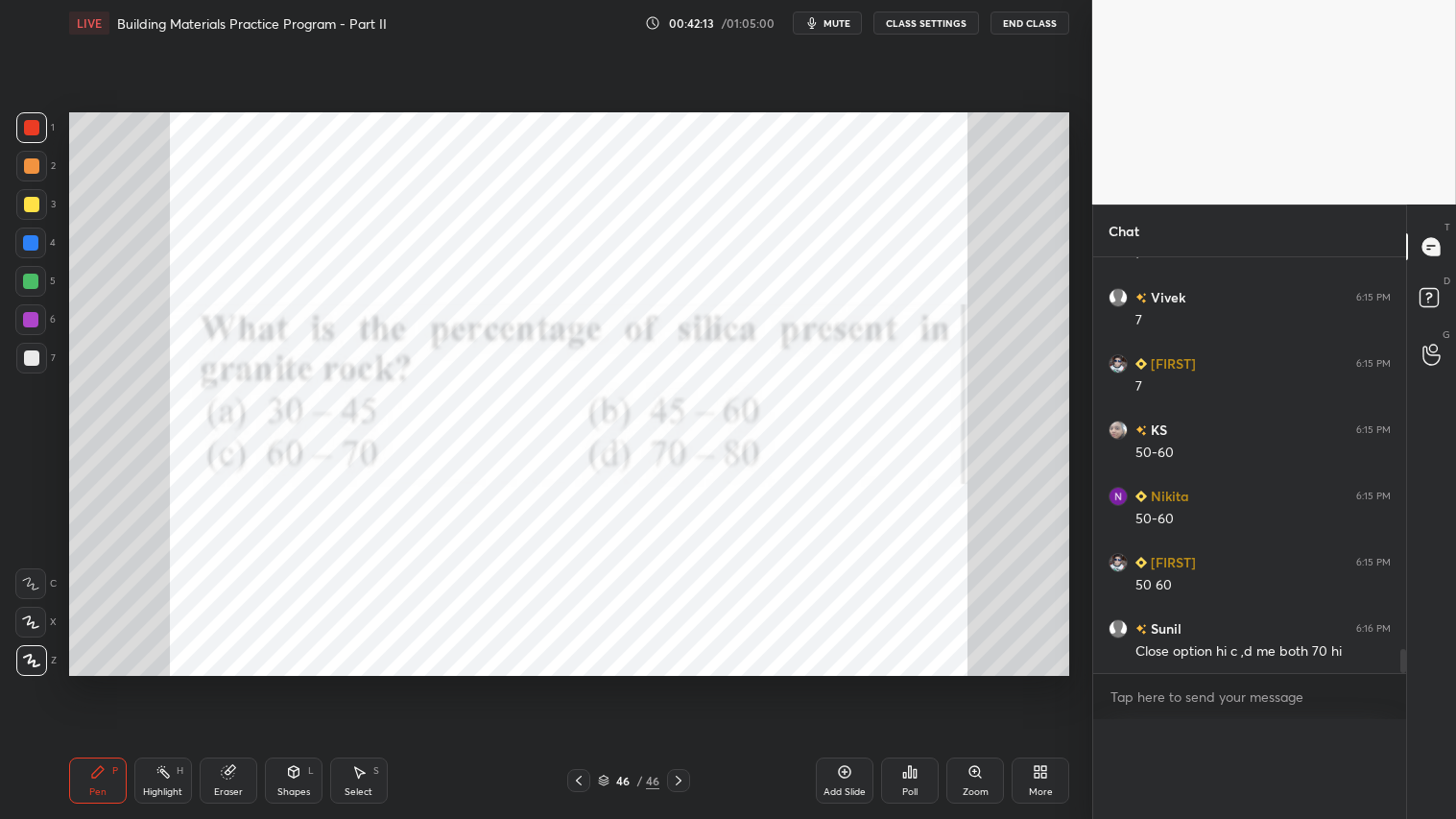 scroll, scrollTop: 0, scrollLeft: 0, axis: both 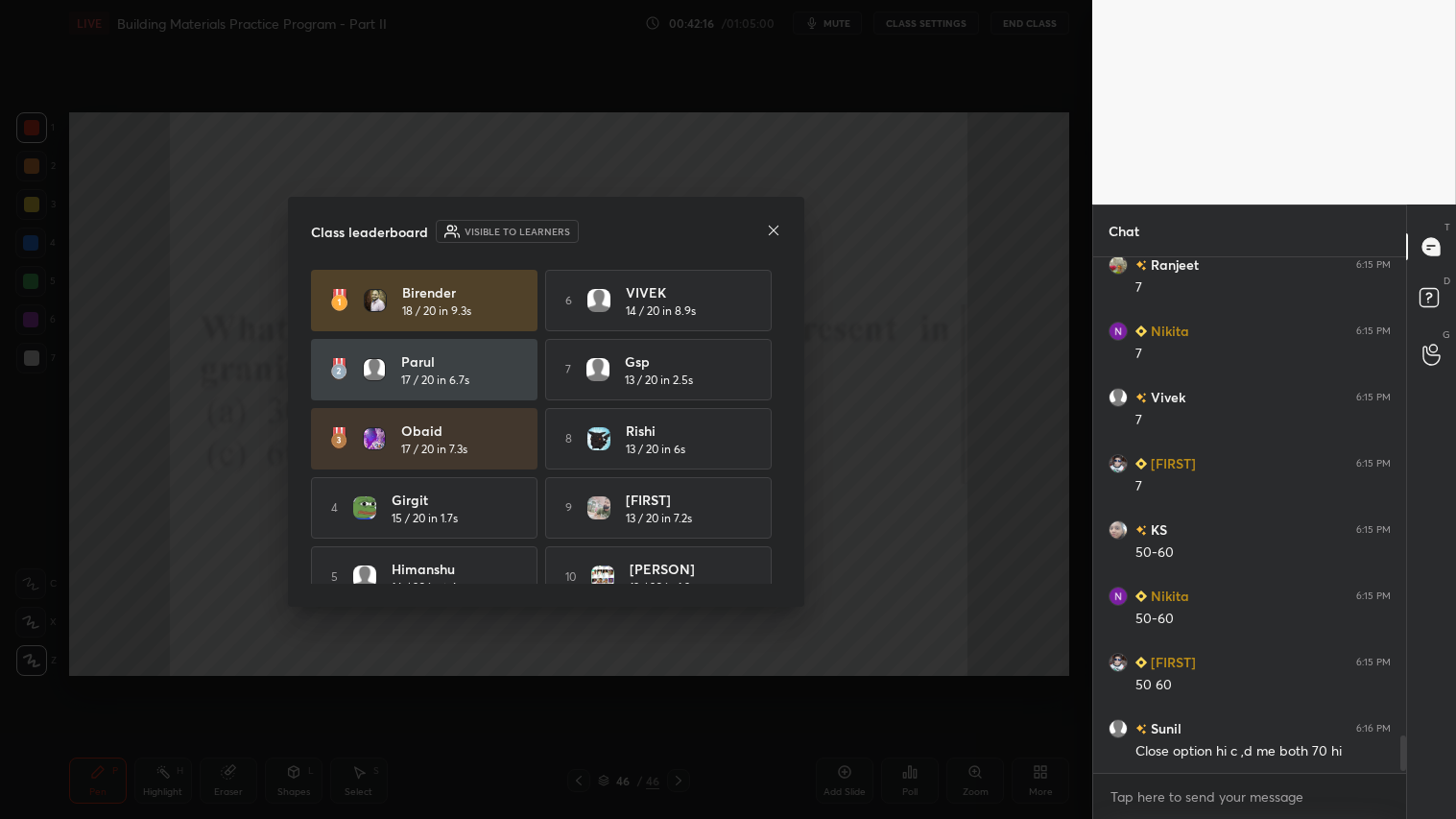 click 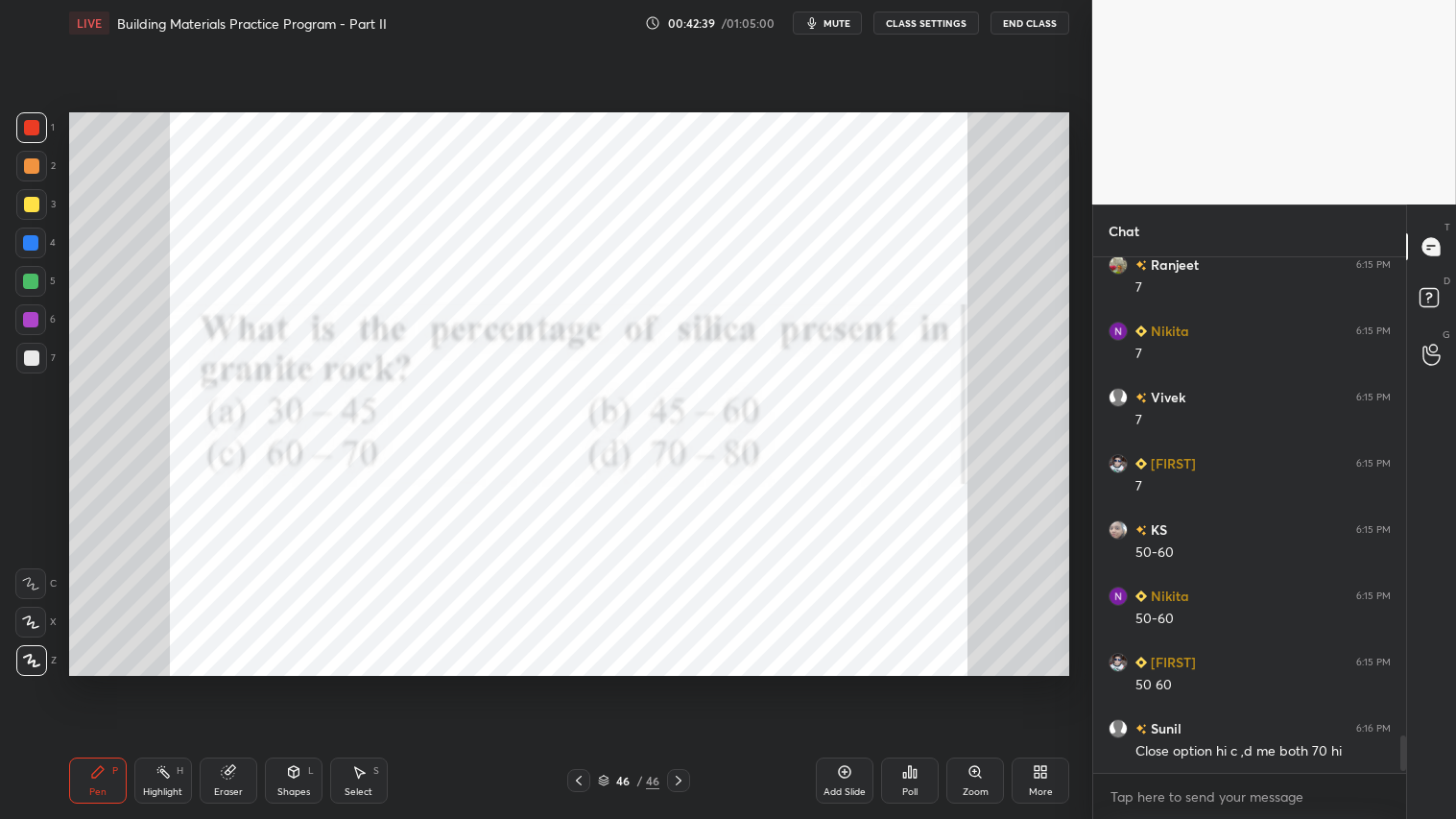 drag, startPoint x: 233, startPoint y: 776, endPoint x: 234, endPoint y: 759, distance: 17.029386 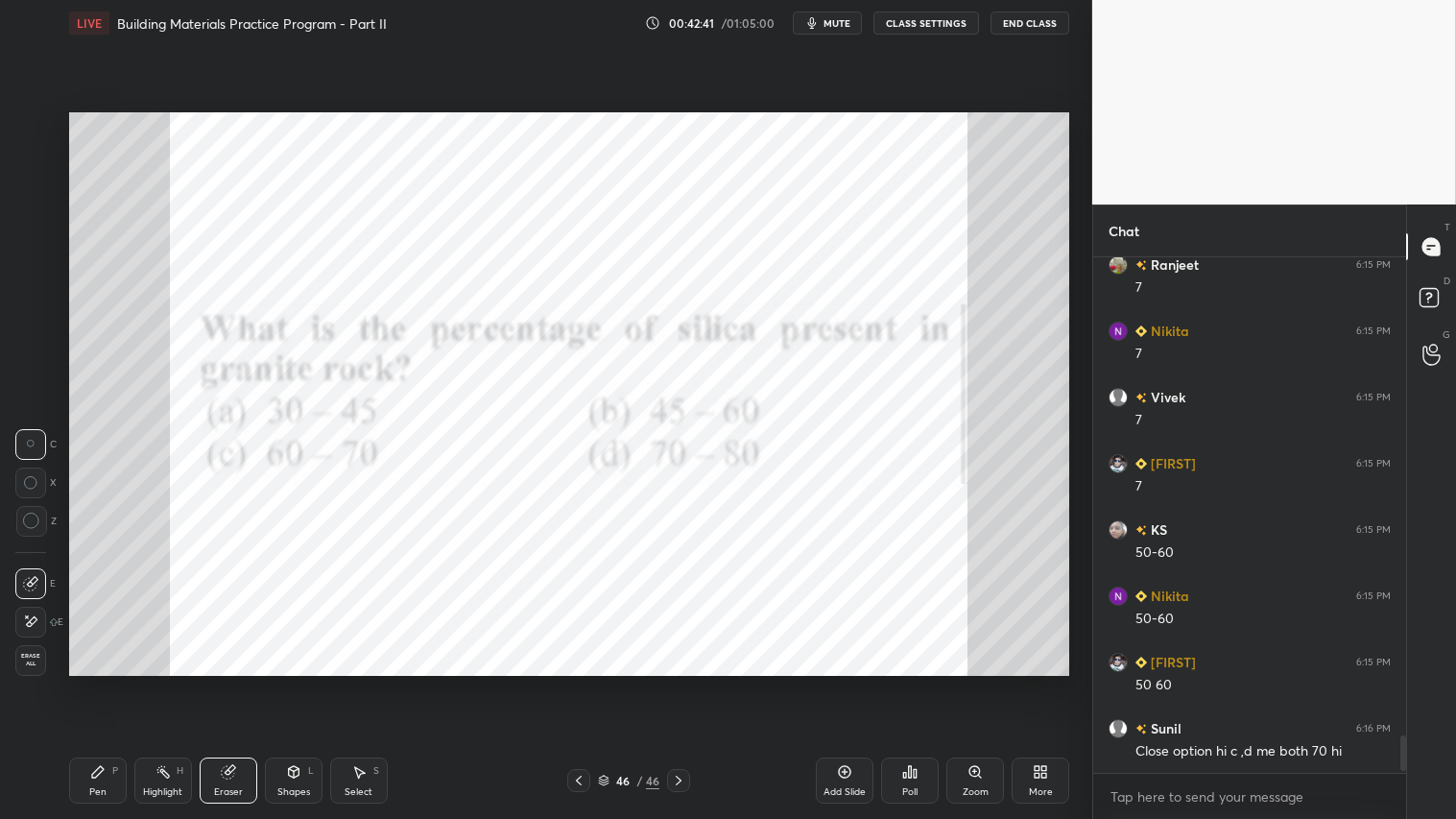 click on "Erase all" at bounding box center [31, 661] 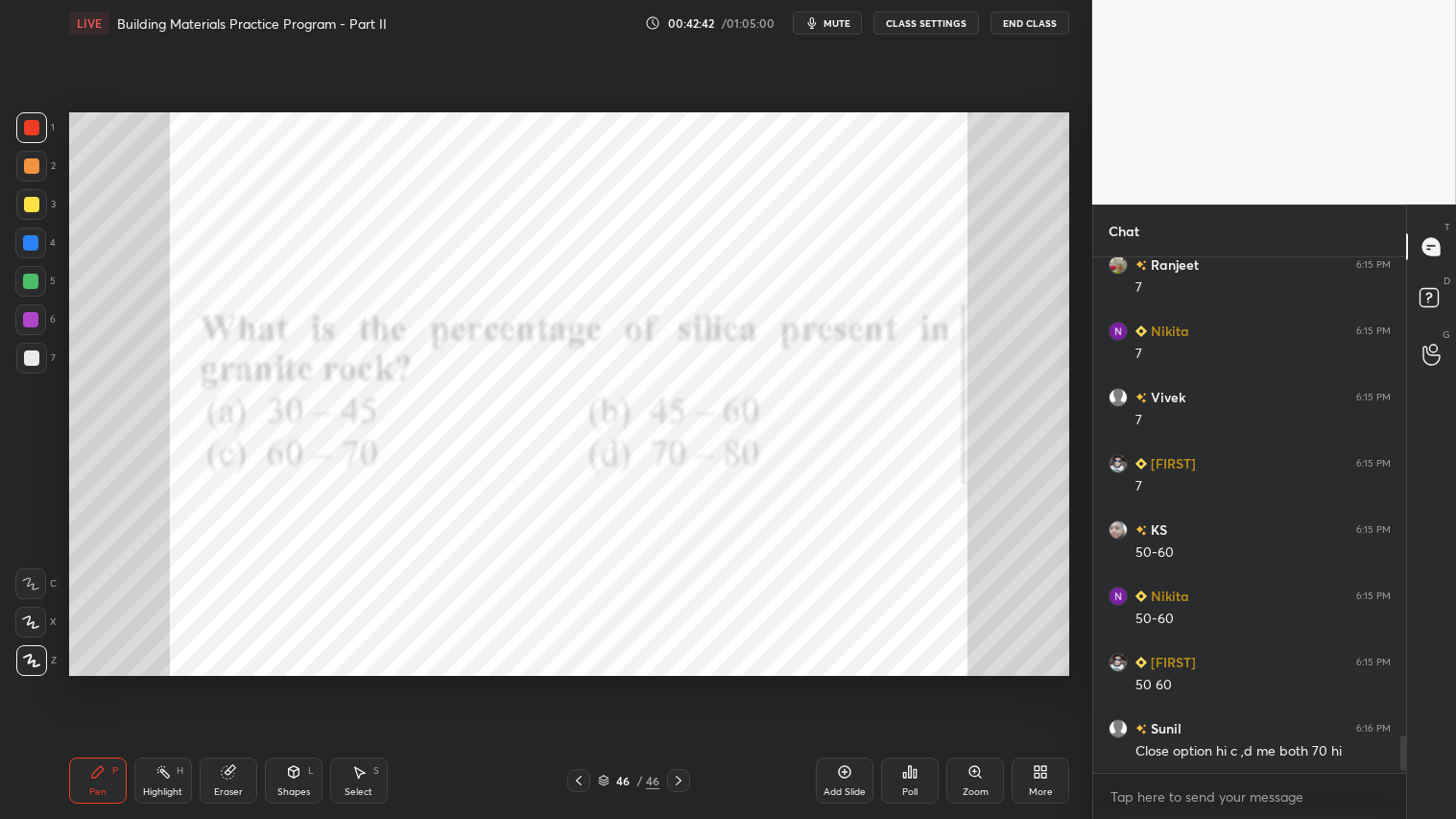click on "Add Slide" at bounding box center (845, 781) 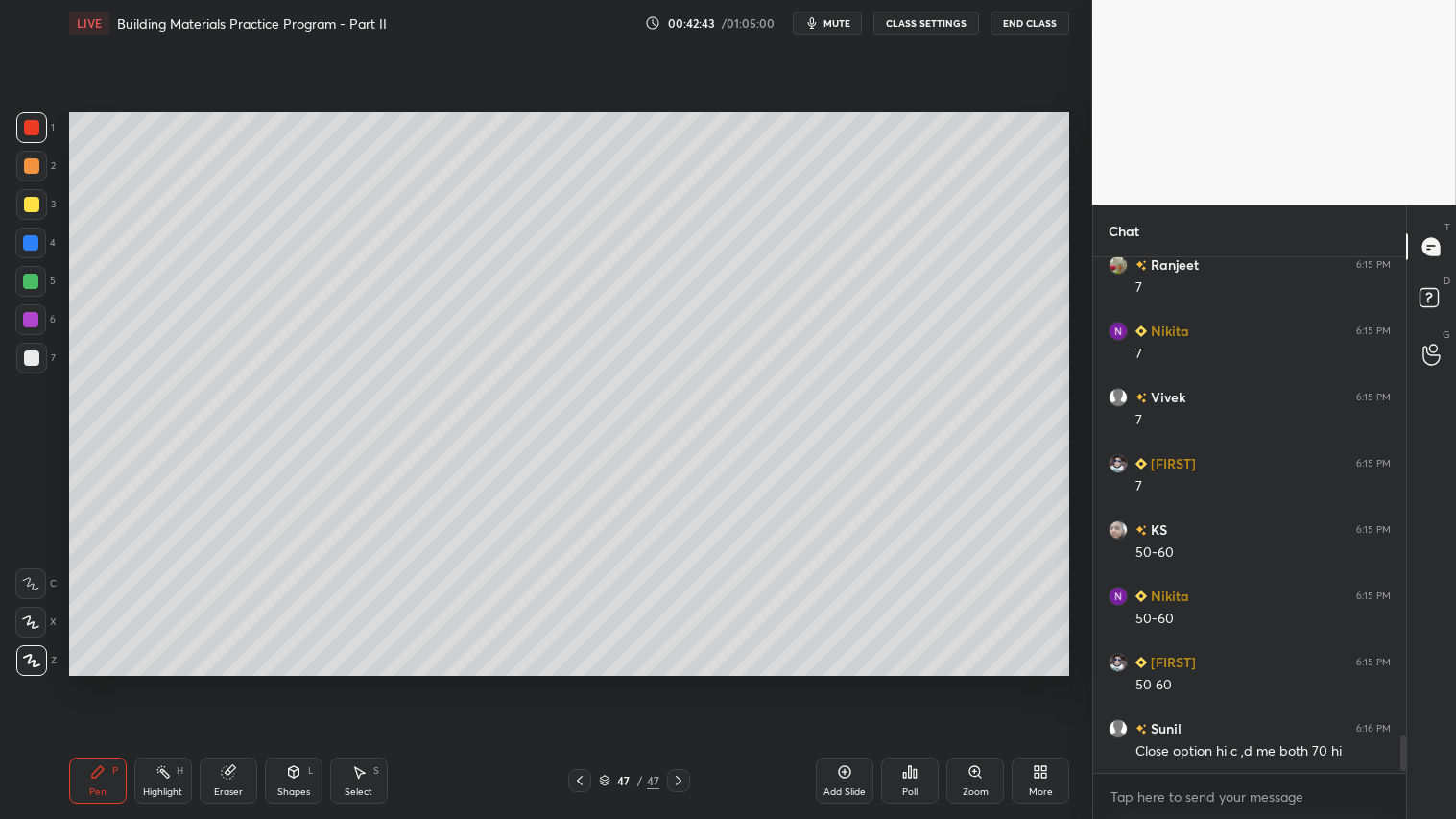 drag, startPoint x: 30, startPoint y: 160, endPoint x: 53, endPoint y: 174, distance: 26.925824 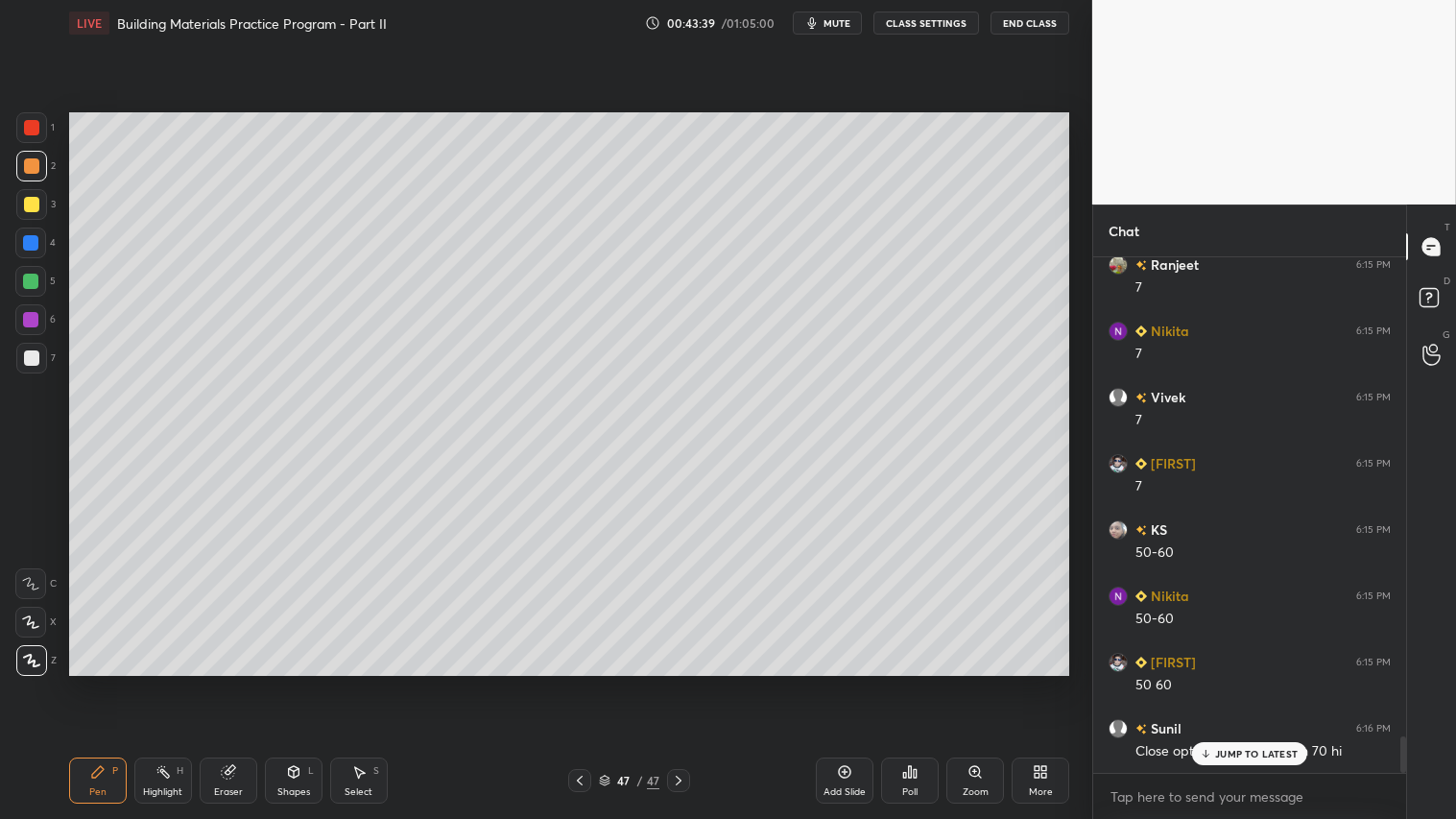 scroll, scrollTop: 6716, scrollLeft: 0, axis: vertical 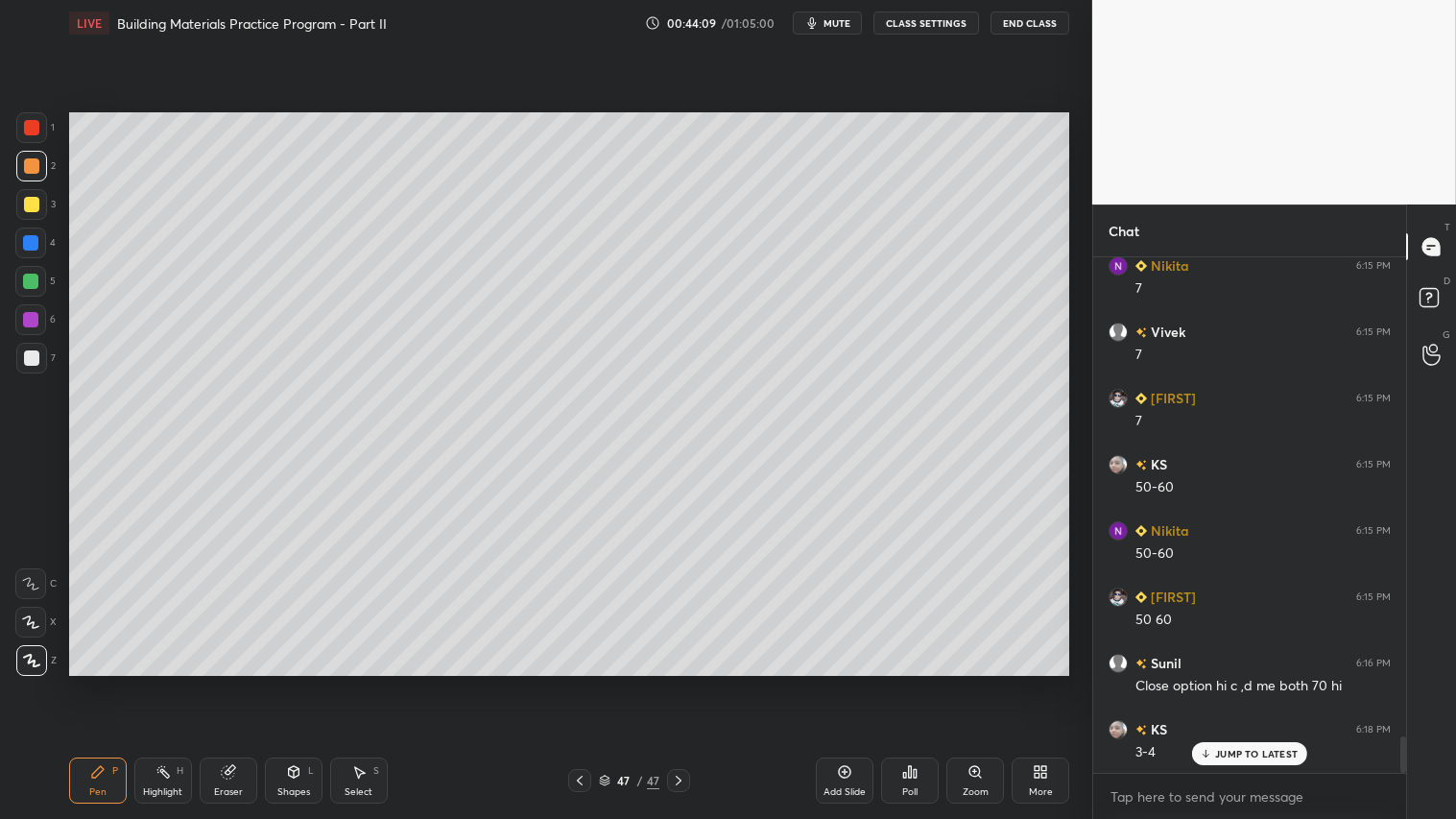 drag, startPoint x: 33, startPoint y: 355, endPoint x: 65, endPoint y: 323, distance: 45.25483 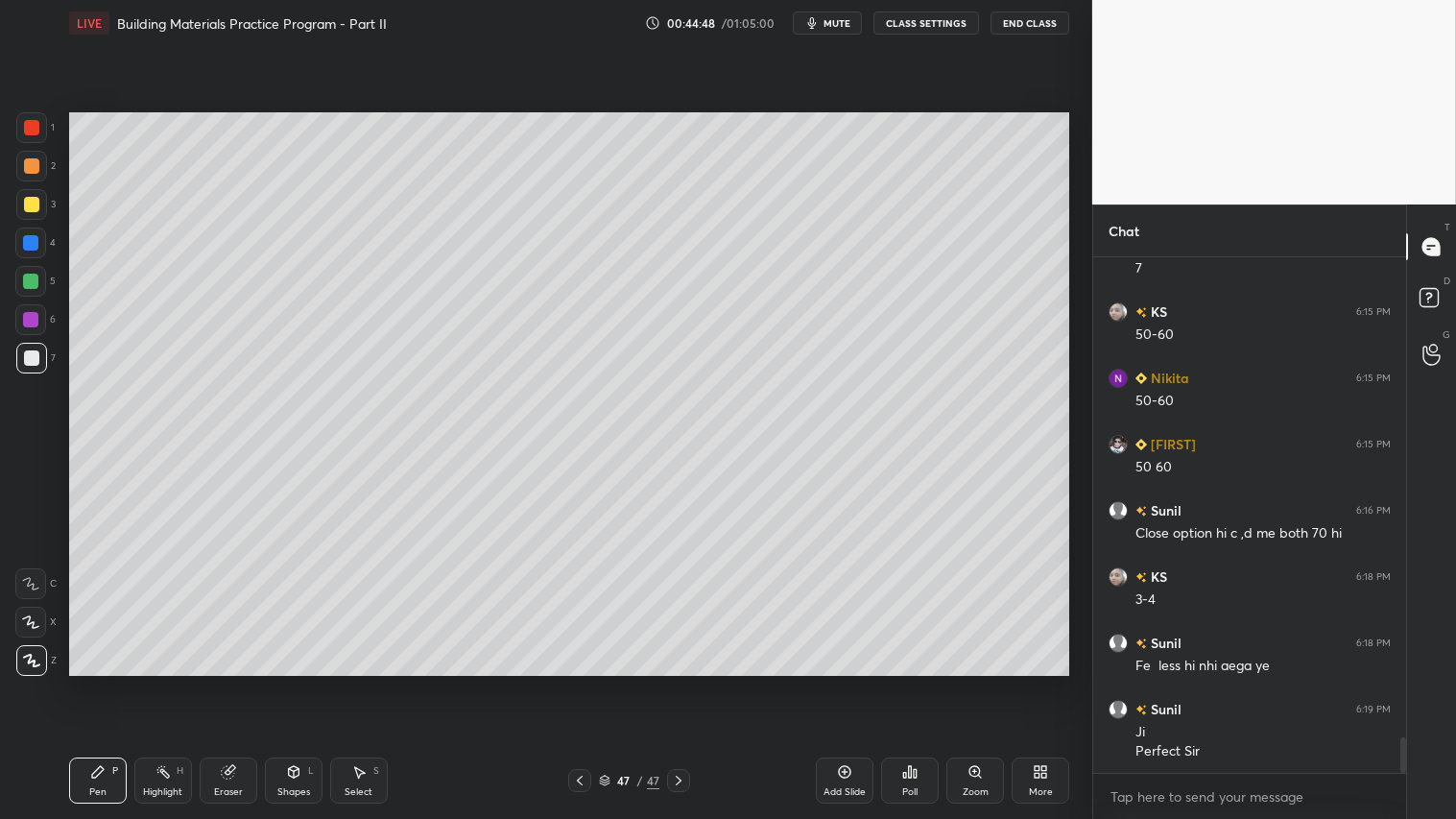 scroll, scrollTop: 6935, scrollLeft: 0, axis: vertical 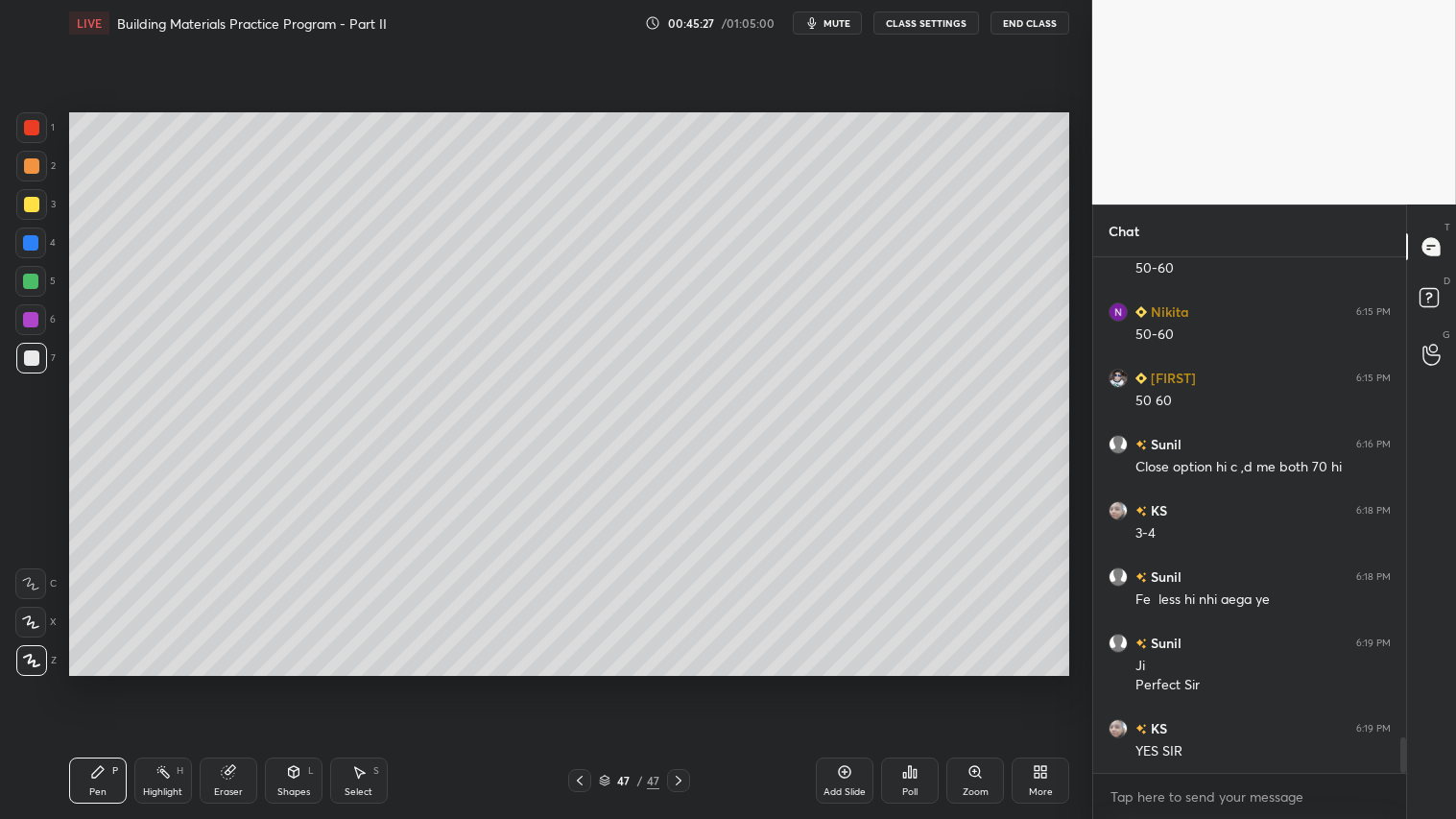 click 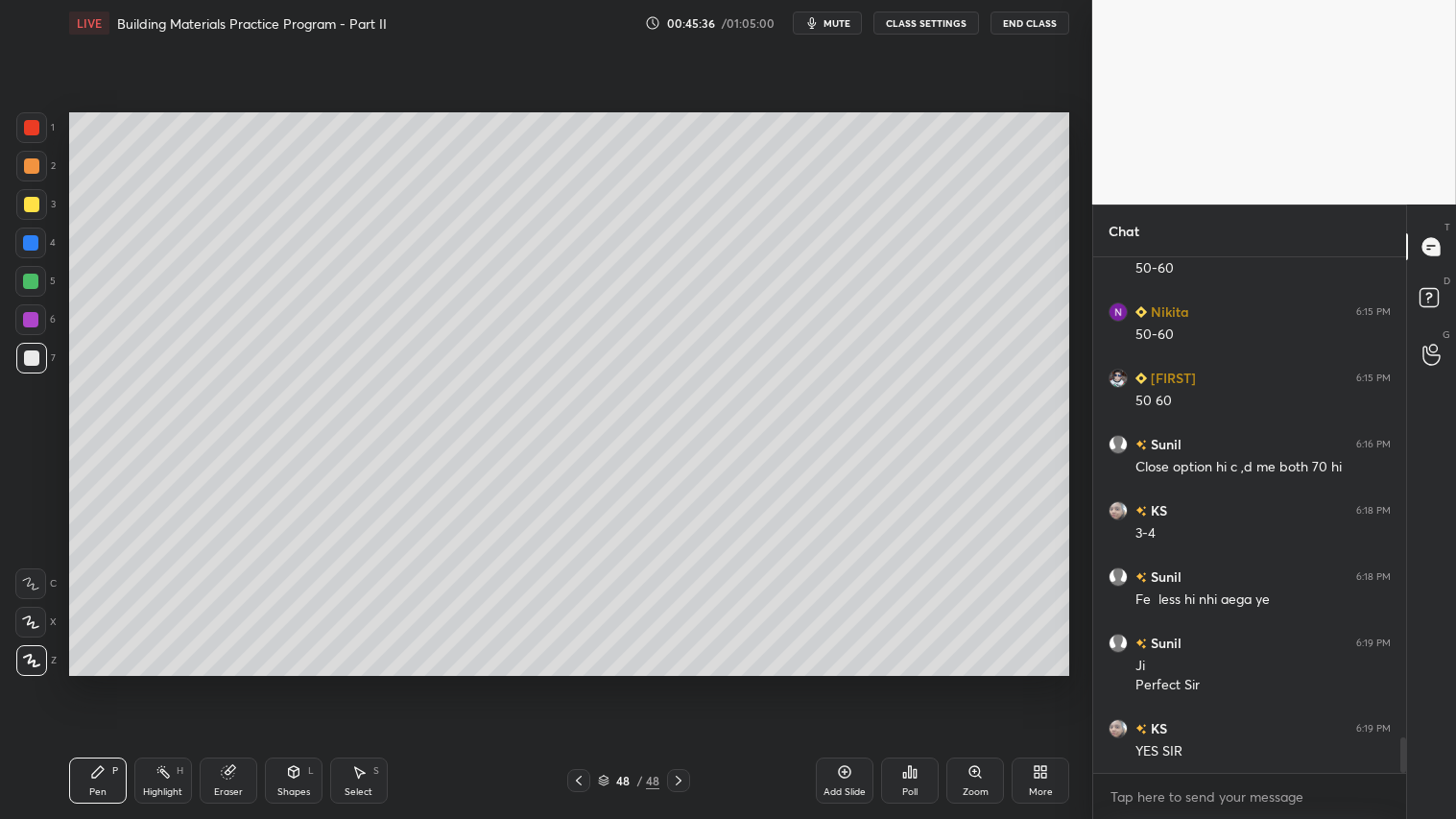 scroll, scrollTop: 7001, scrollLeft: 0, axis: vertical 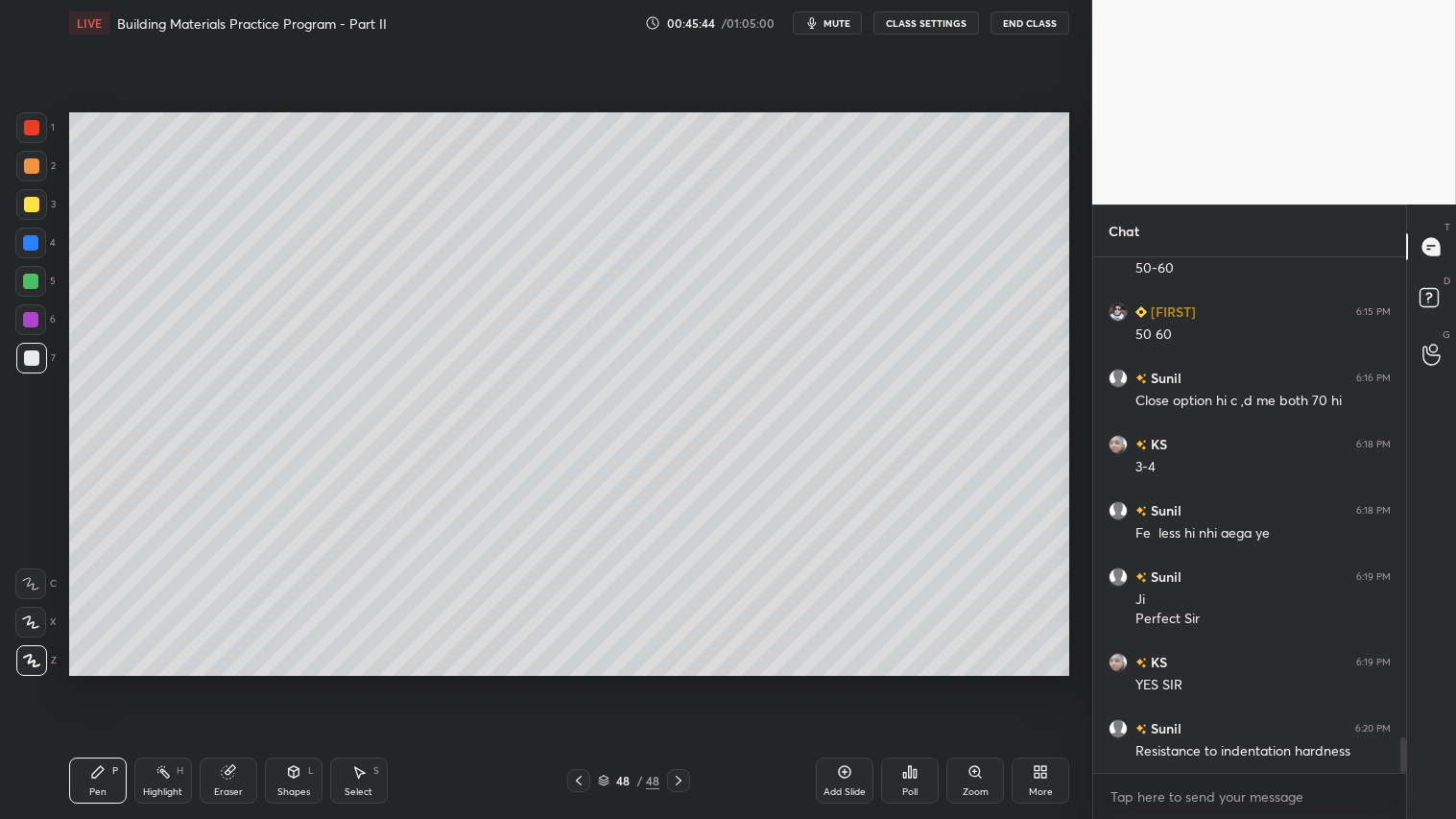drag, startPoint x: 43, startPoint y: 351, endPoint x: 53, endPoint y: 348, distance: 10.440307 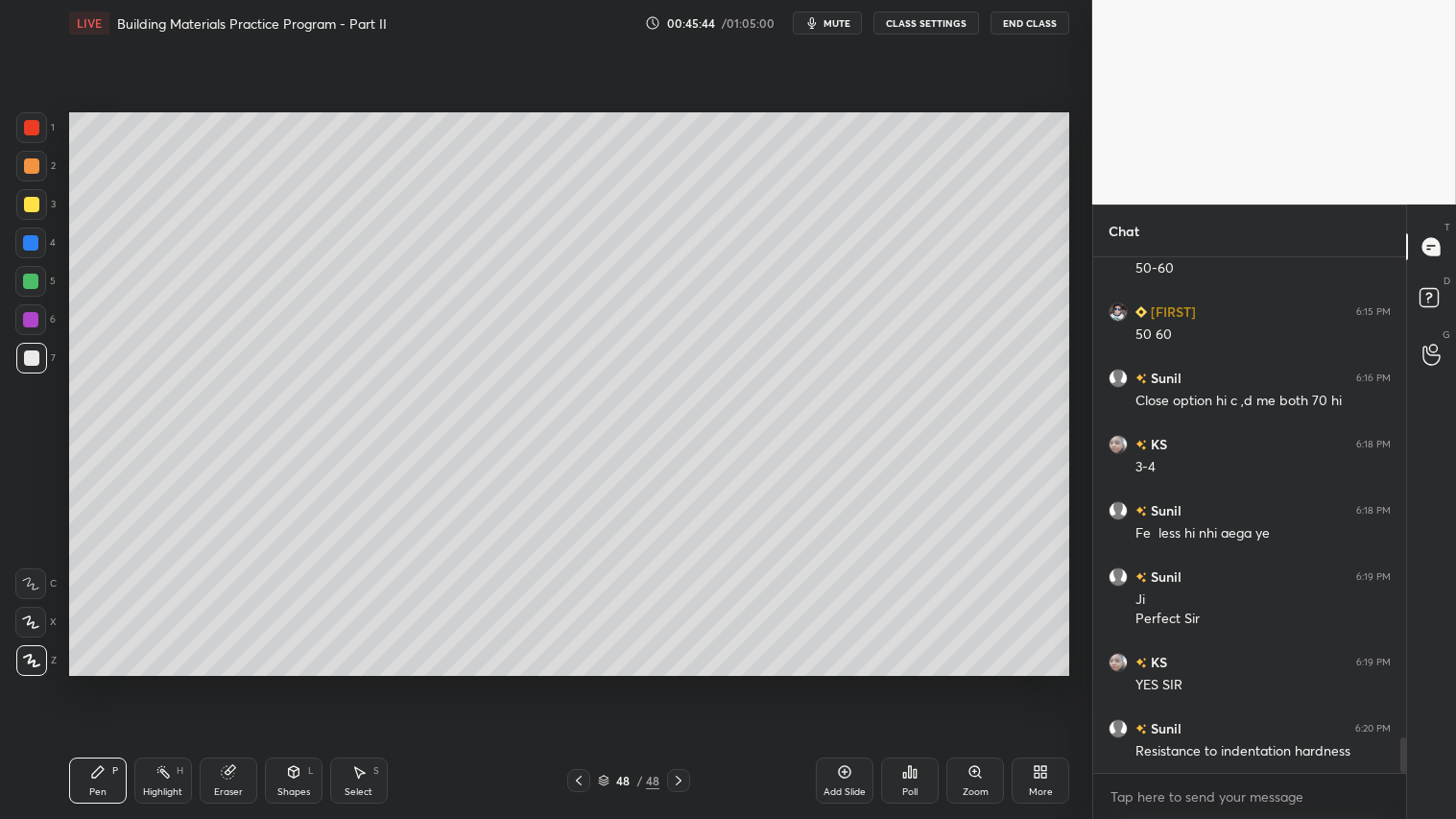 click on "7" at bounding box center [36, 358] 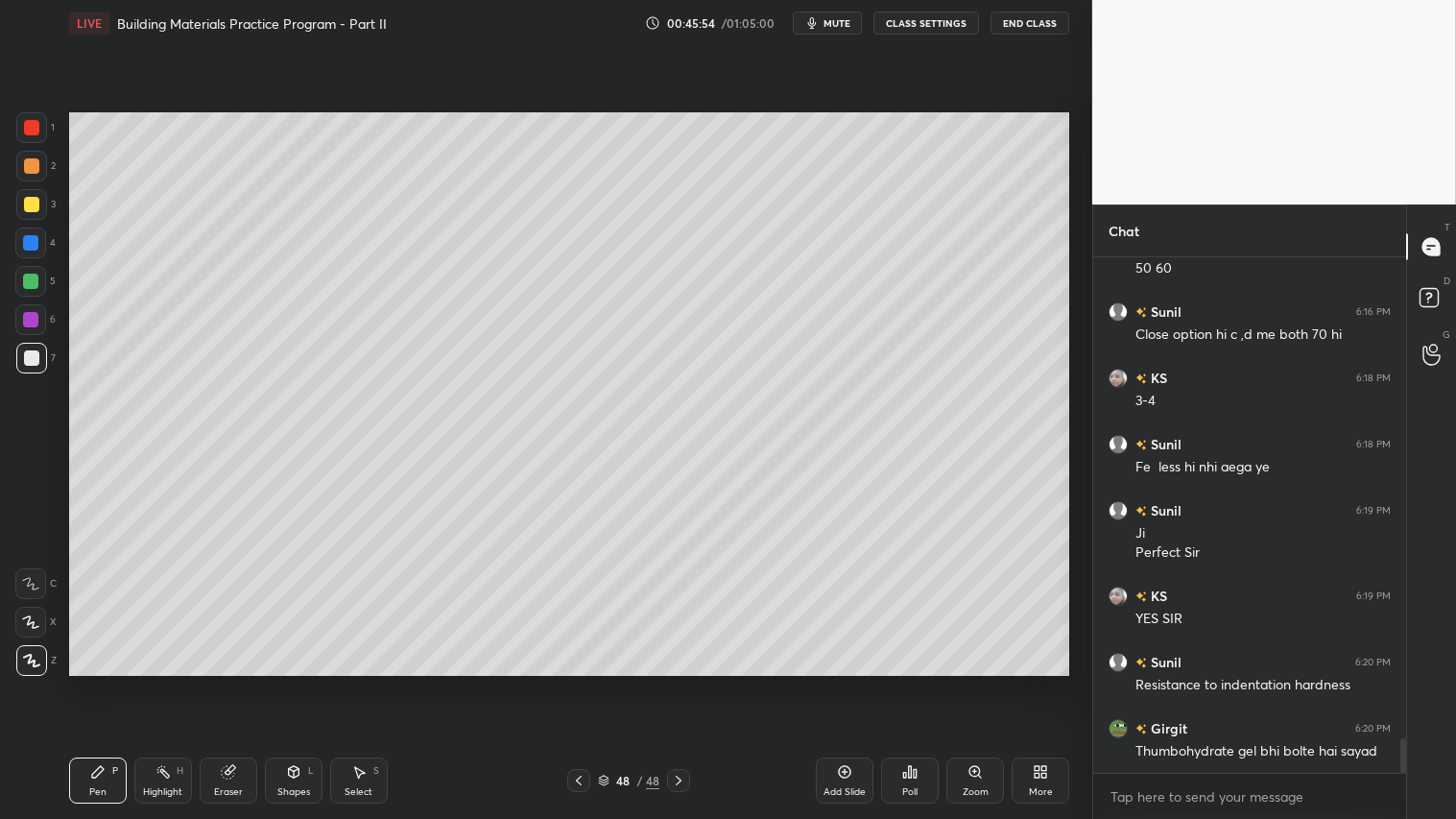 scroll, scrollTop: 7087, scrollLeft: 0, axis: vertical 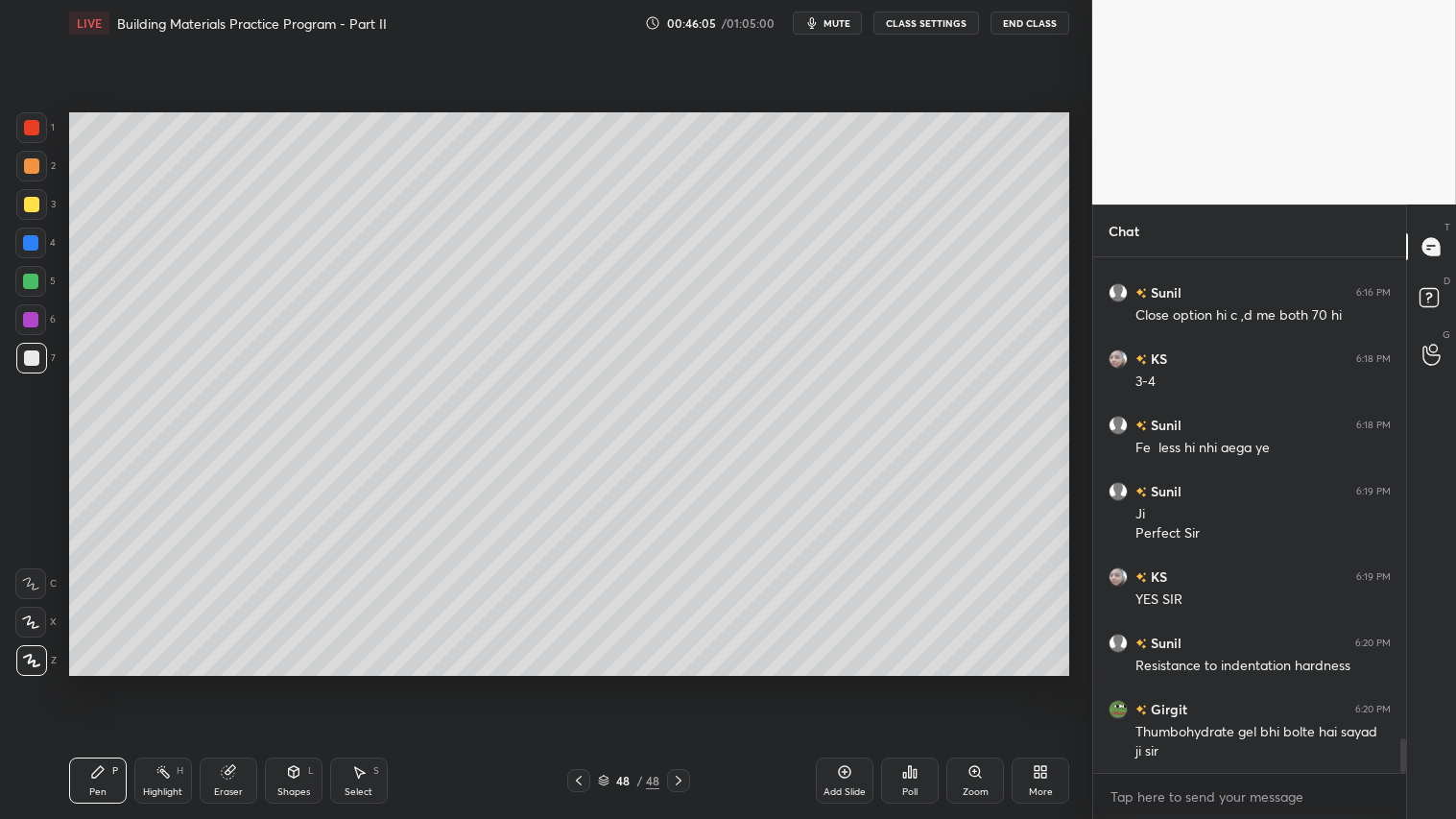 click on "Setting up your live class Poll for   secs No correct answer Start poll" at bounding box center [569, 394] 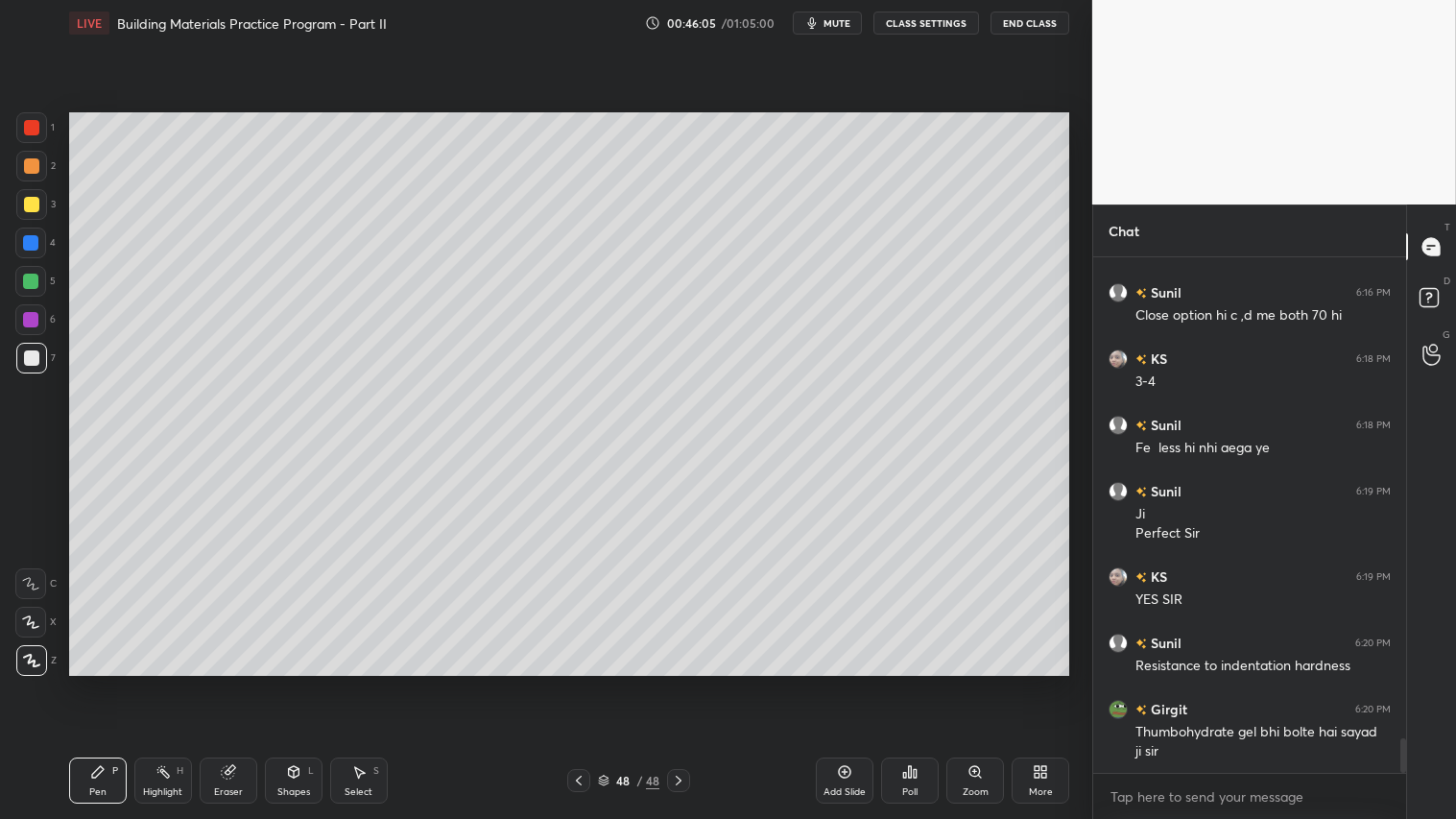 scroll, scrollTop: 7153, scrollLeft: 0, axis: vertical 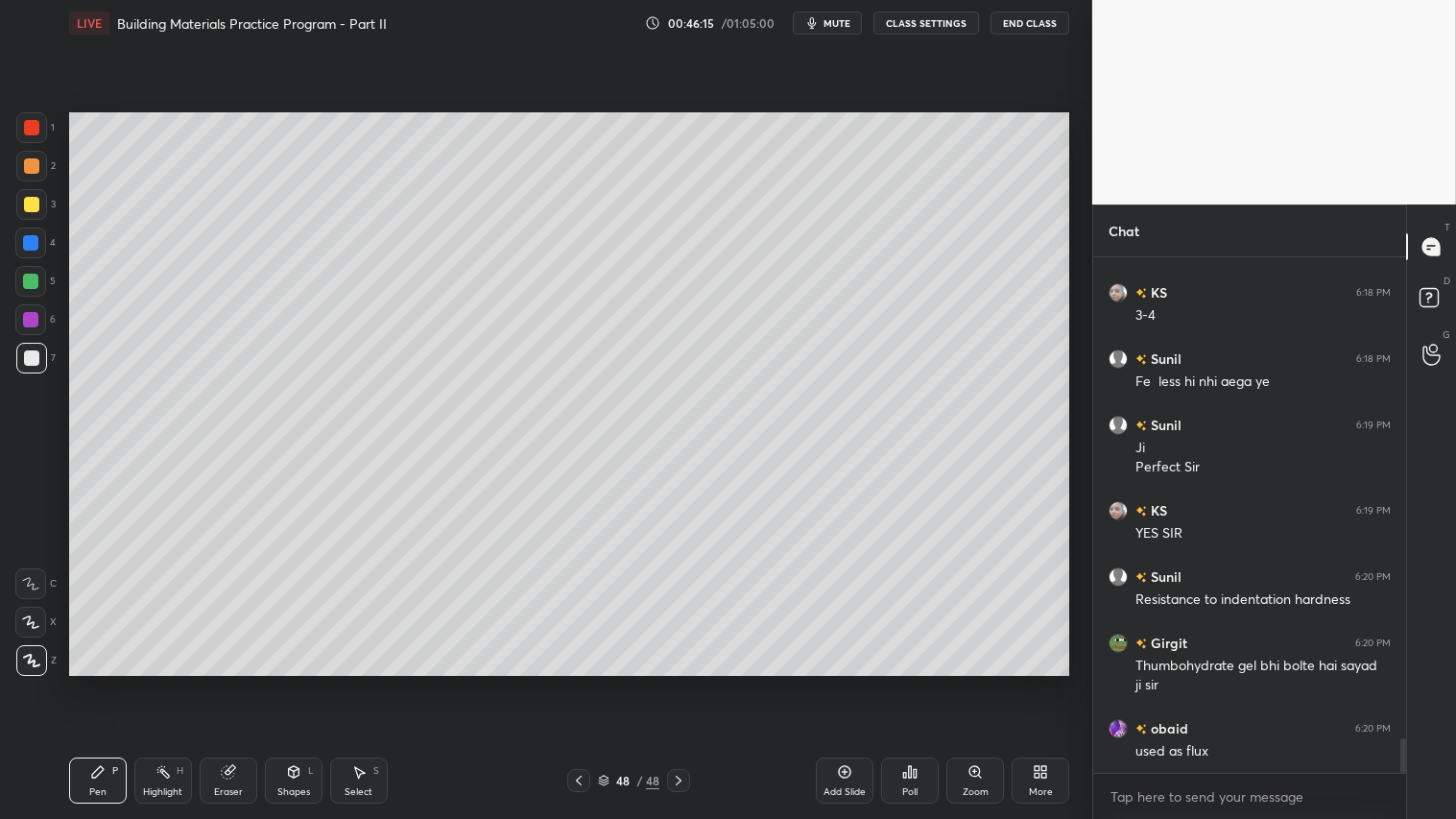 click at bounding box center [32, 128] 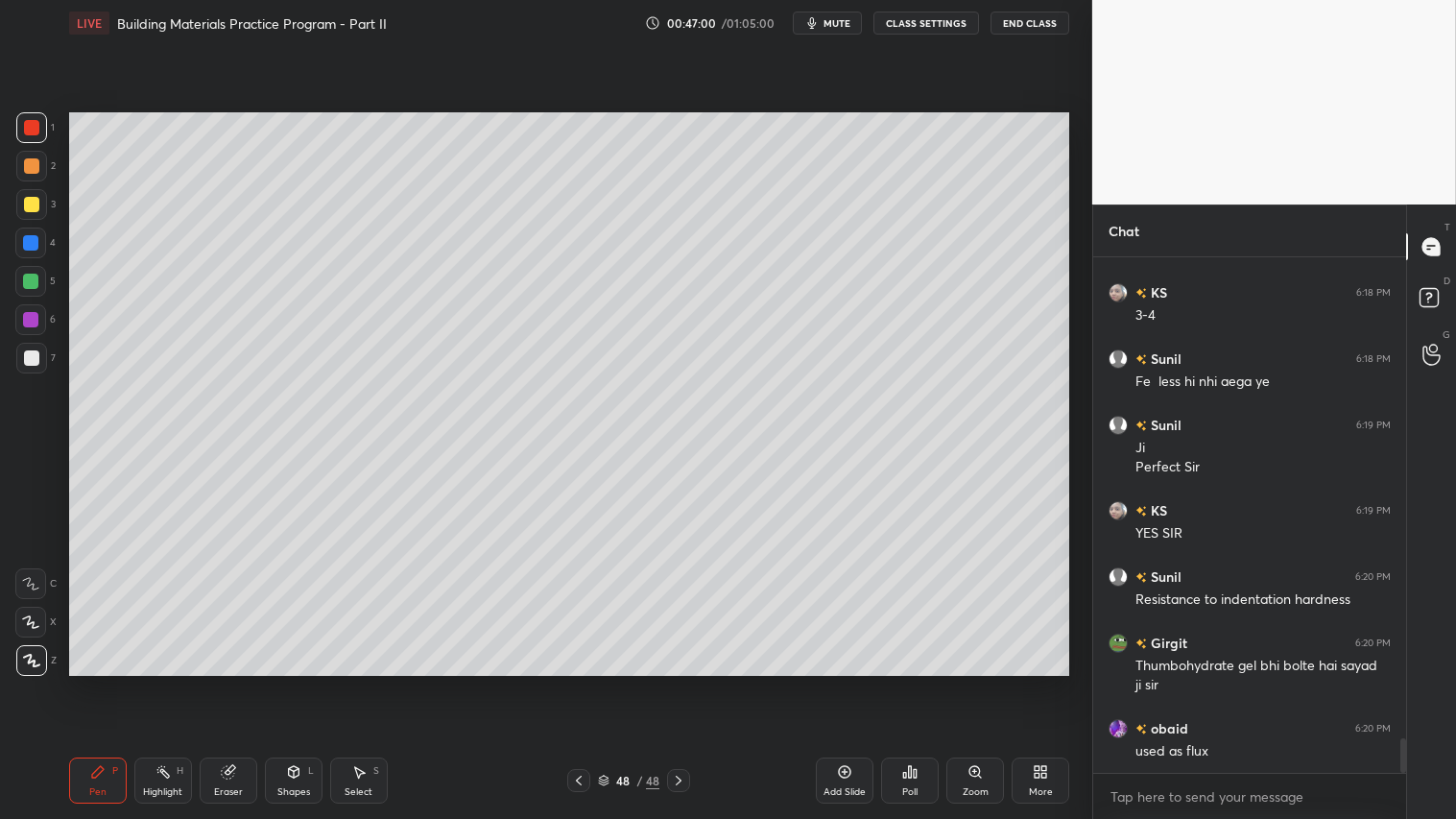 scroll, scrollTop: 7218, scrollLeft: 0, axis: vertical 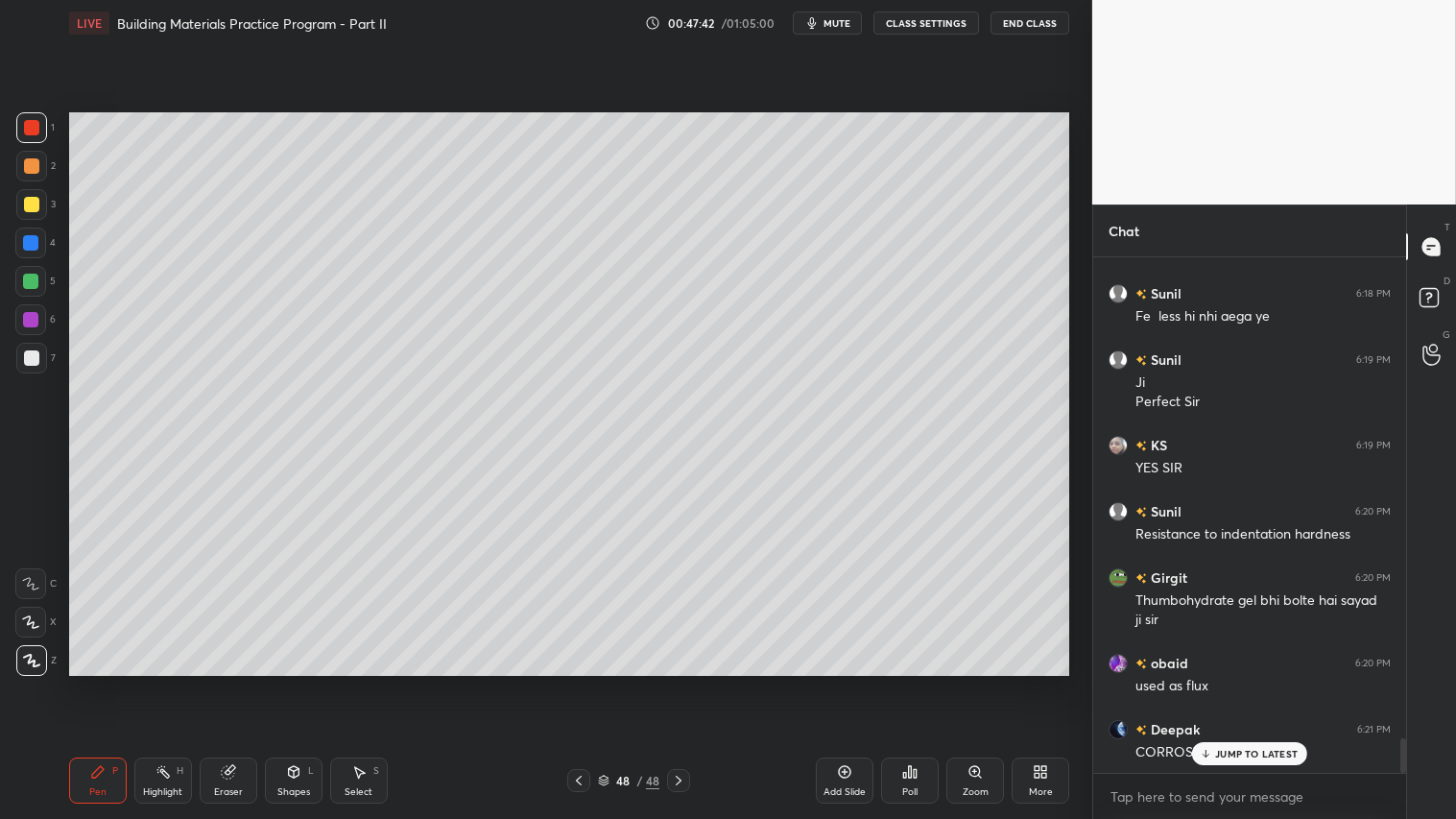 drag, startPoint x: 16, startPoint y: 360, endPoint x: 40, endPoint y: 358, distance: 24.083189 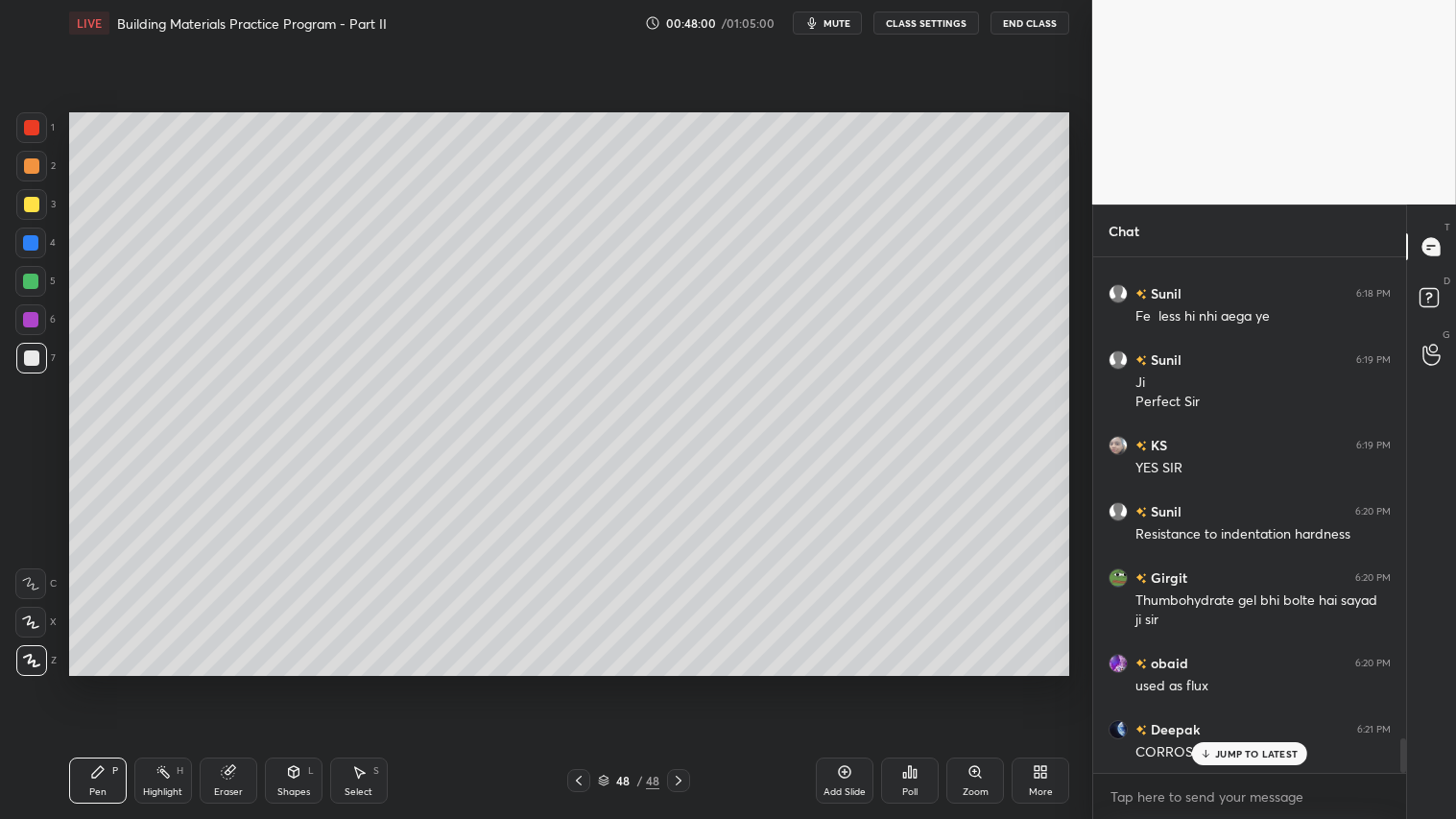 scroll, scrollTop: 7285, scrollLeft: 0, axis: vertical 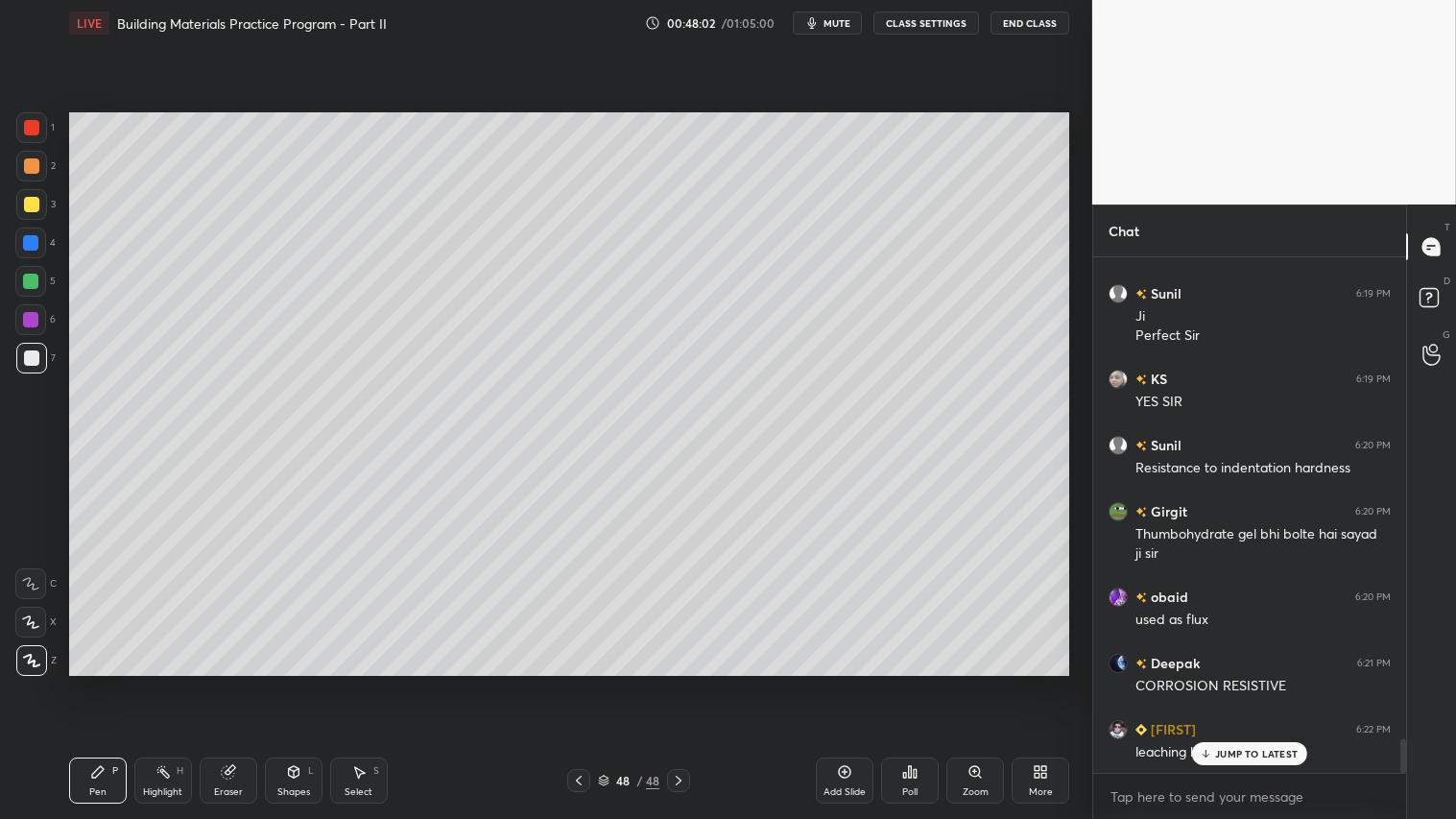 click on "[NAME] 6:20 PM used as flux" at bounding box center [1250, 608] 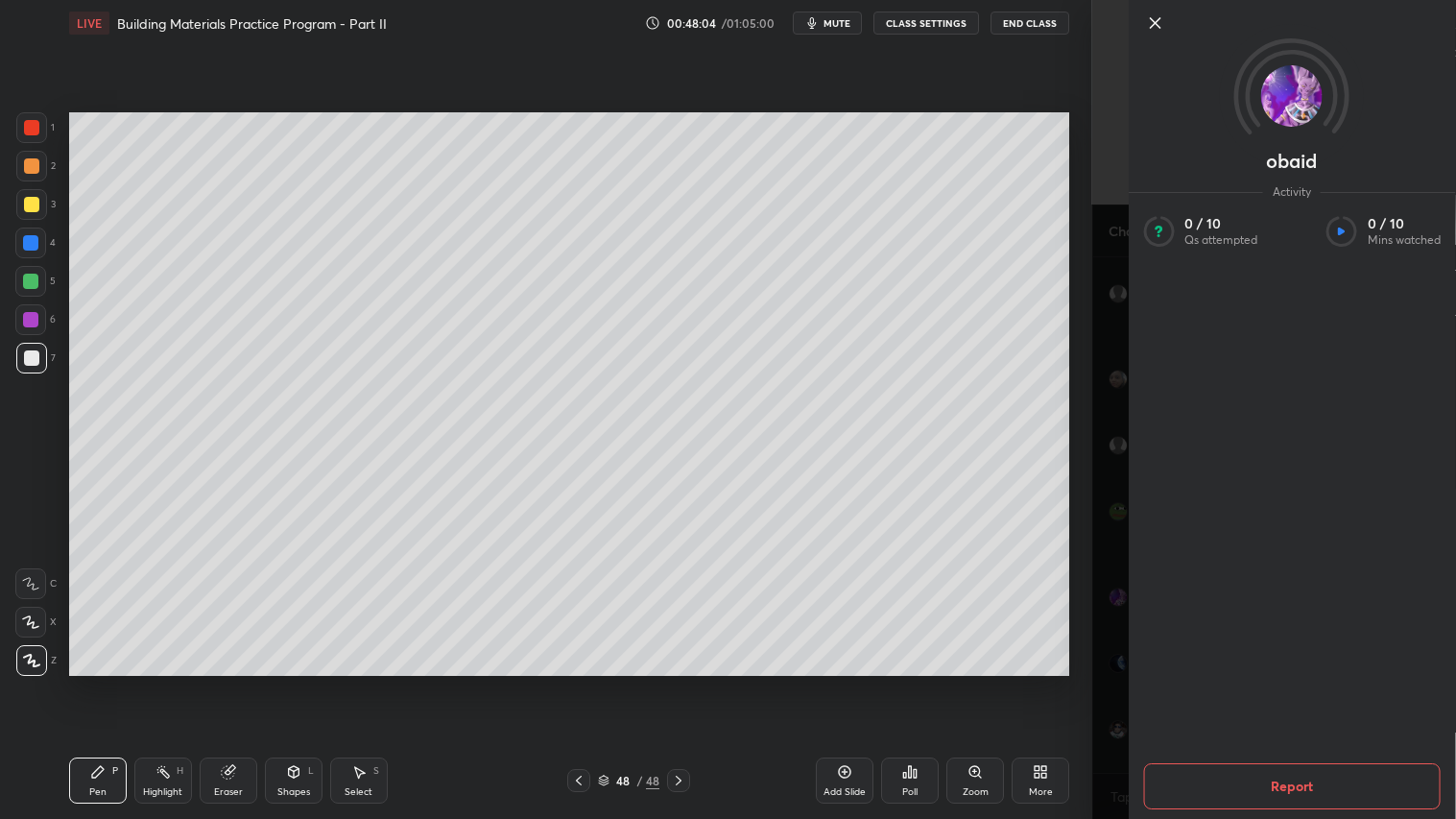 click 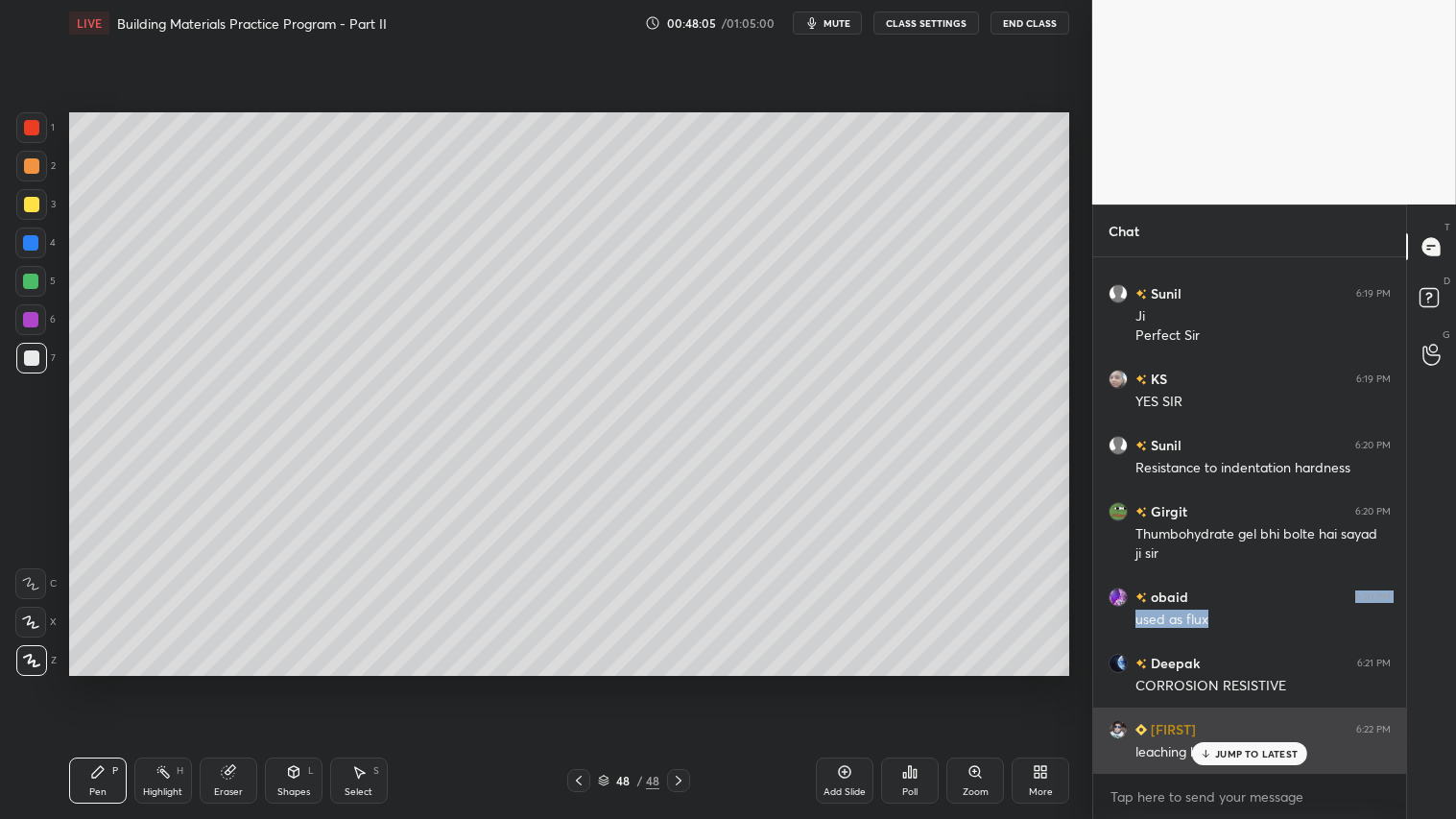 click on "JUMP TO LATEST" at bounding box center (1256, 754) 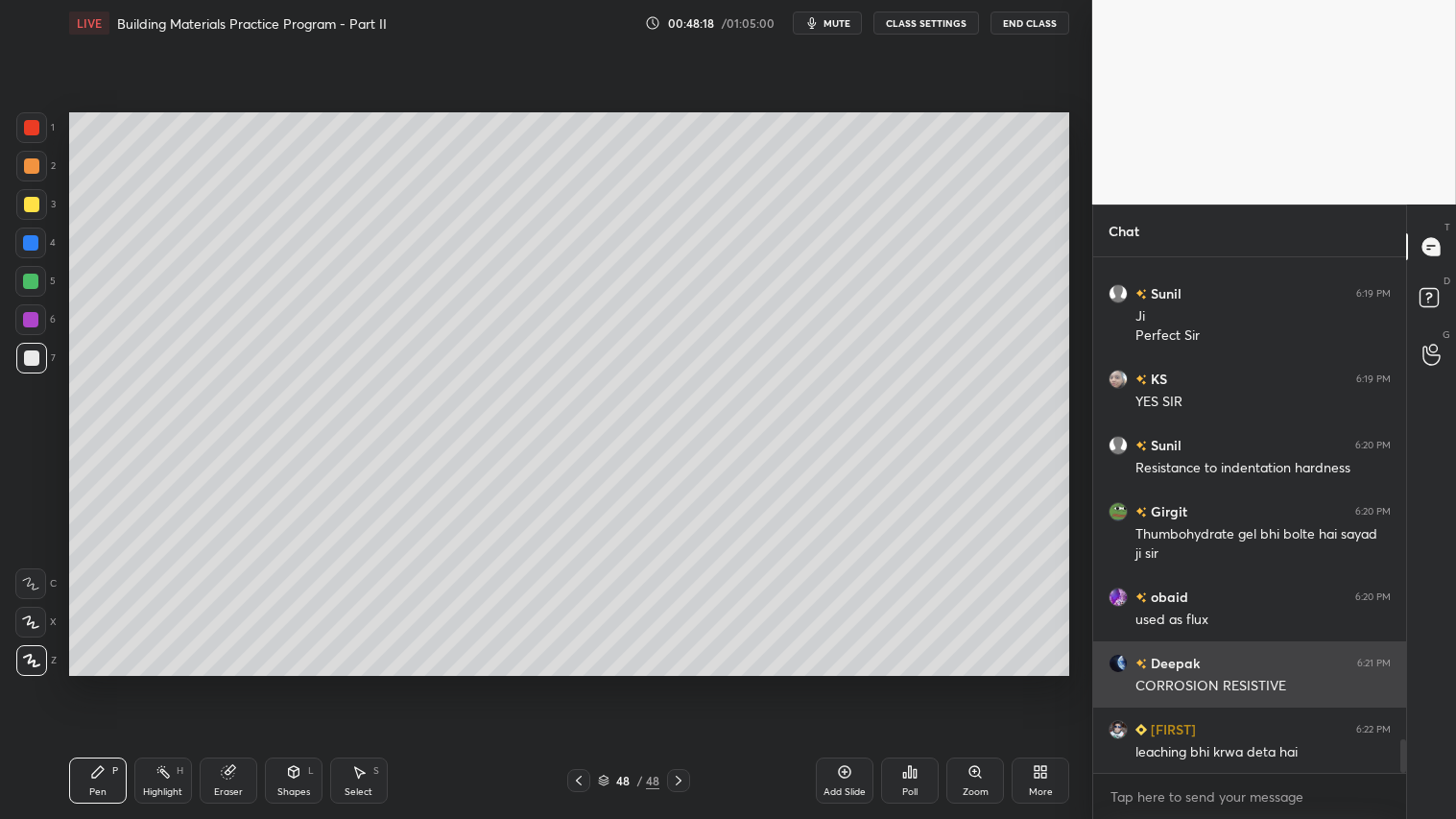 scroll, scrollTop: 7304, scrollLeft: 0, axis: vertical 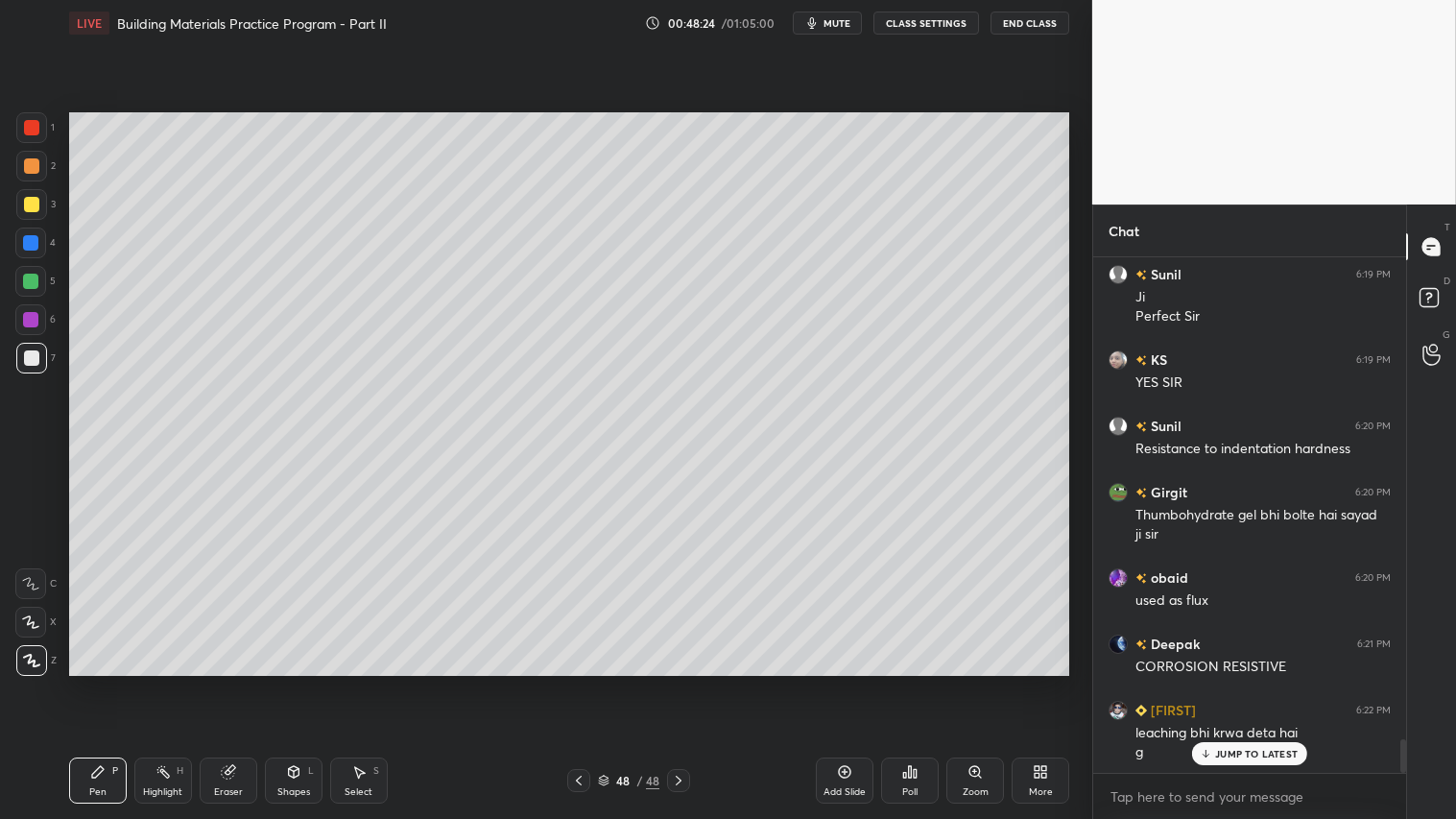 click at bounding box center [32, 166] 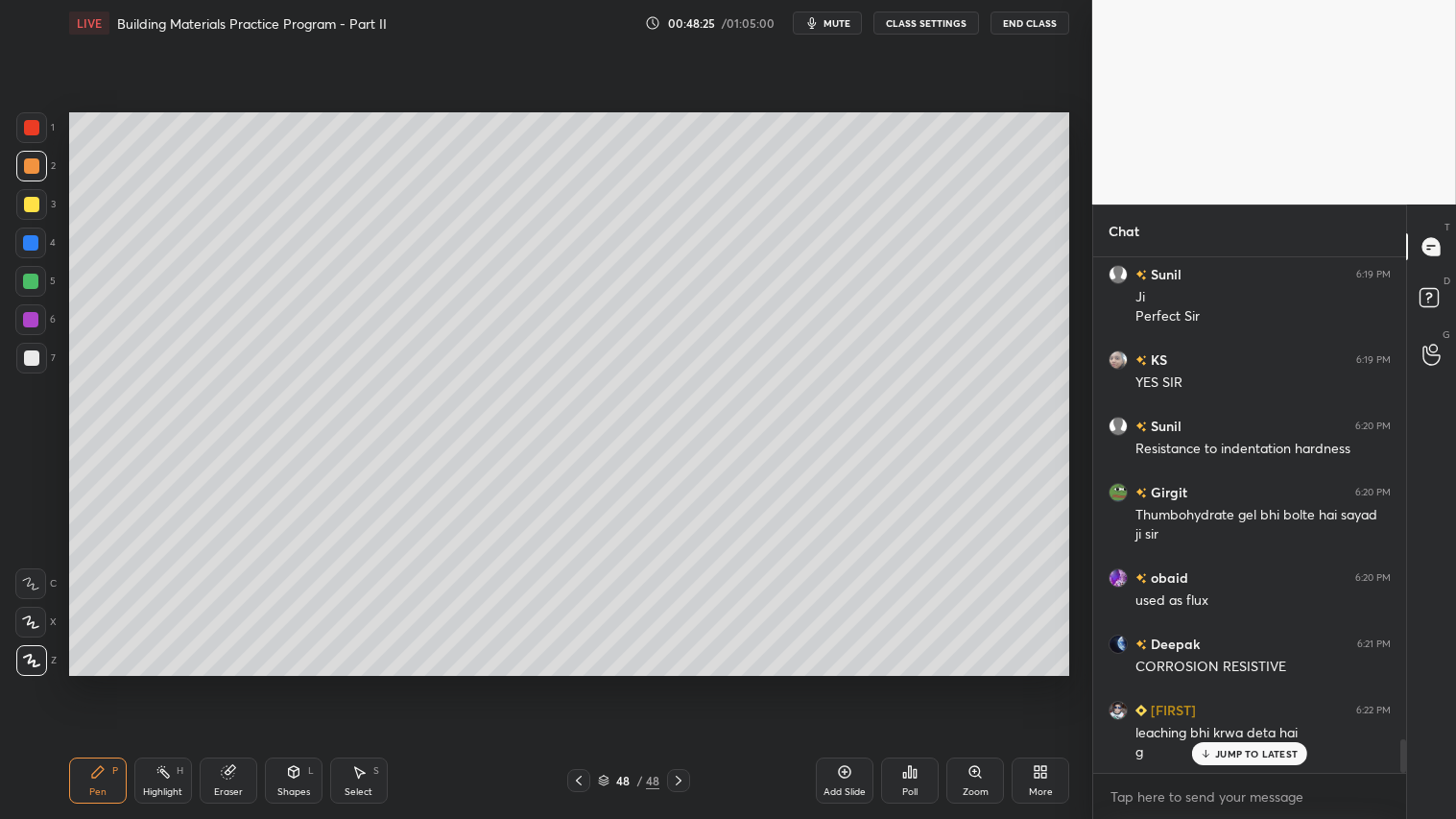 click 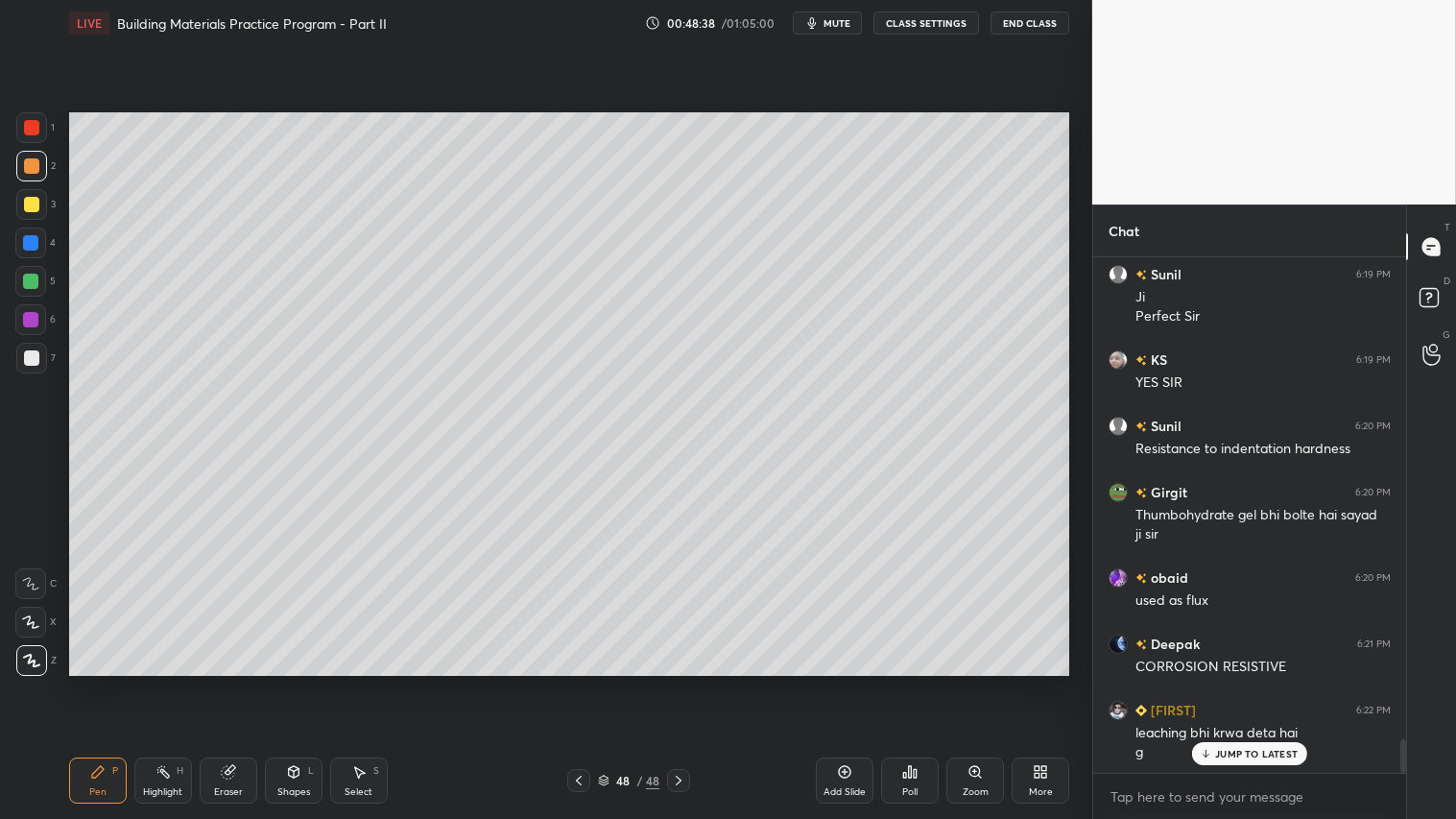 click at bounding box center (32, 166) 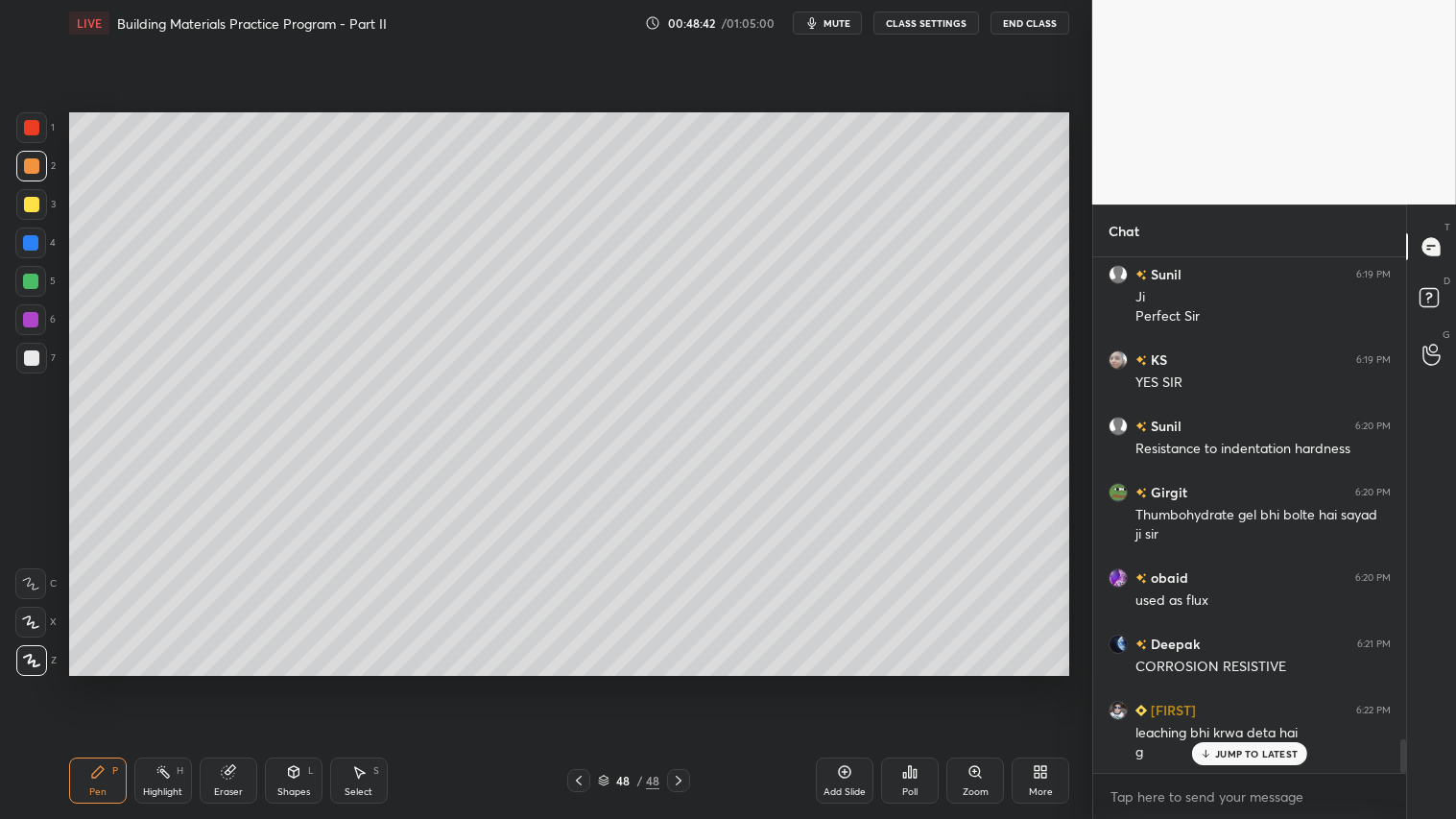 click at bounding box center (32, 166) 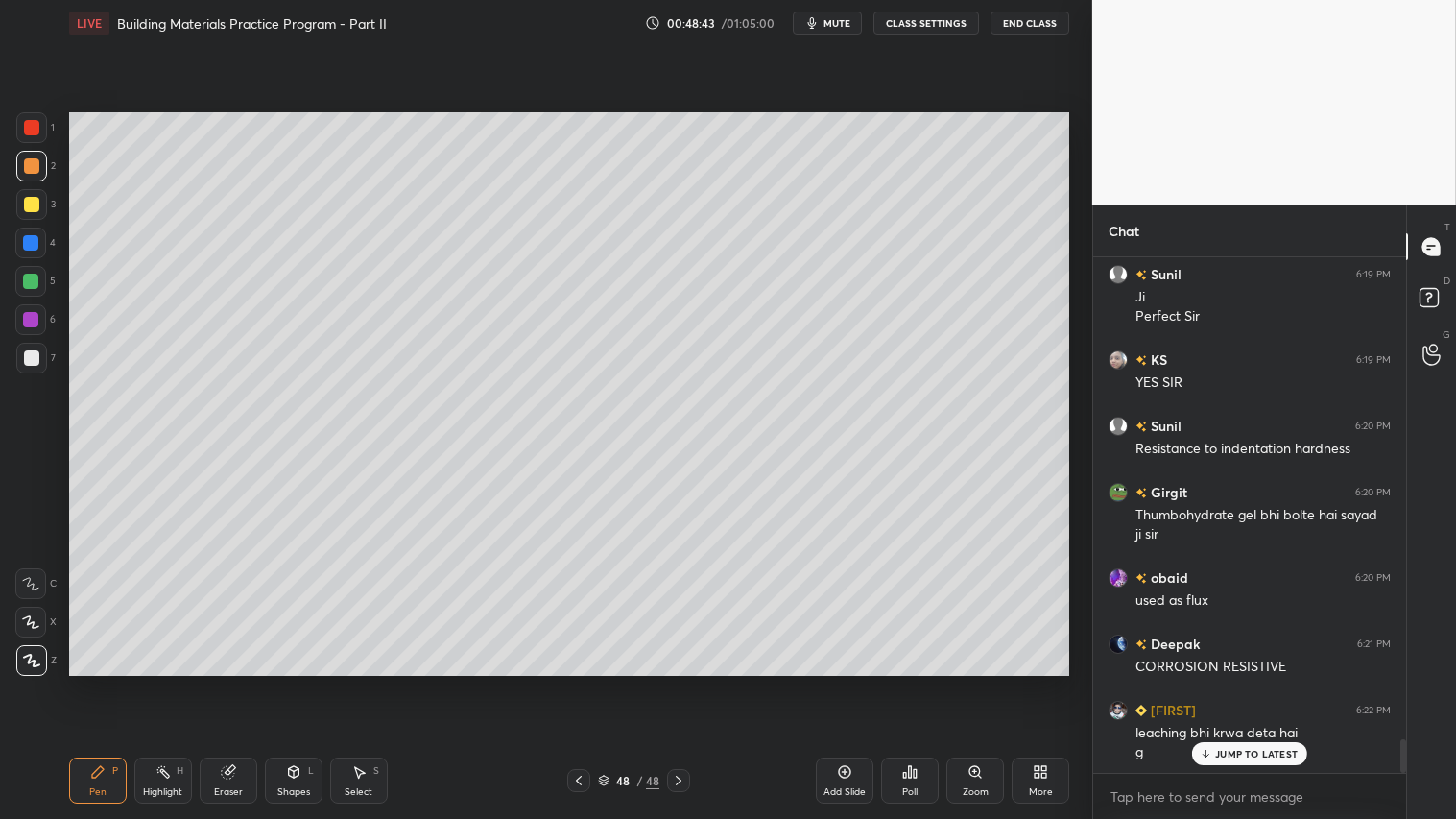 click on "Pen" at bounding box center (98, 792) 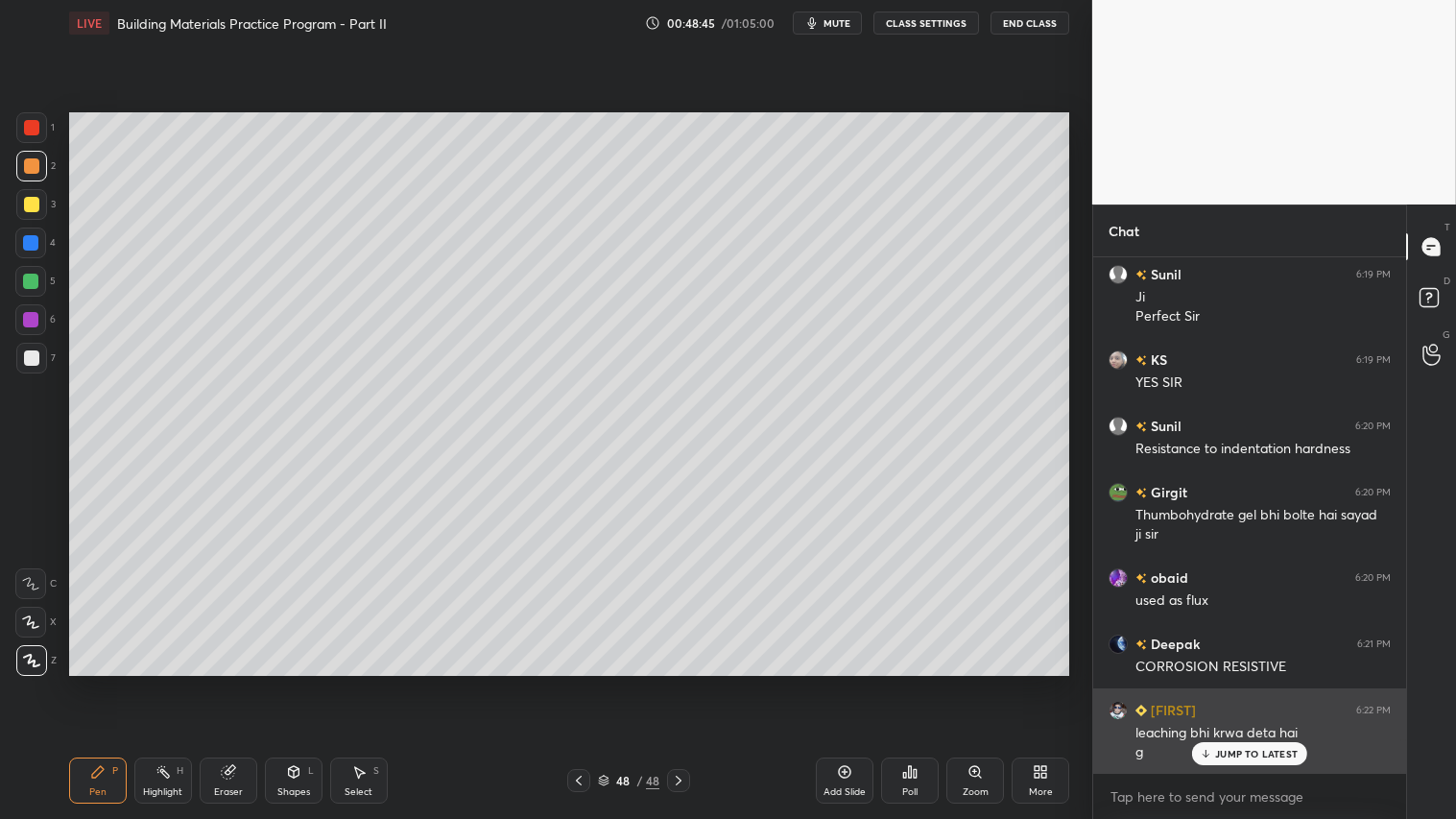 click on "JUMP TO LATEST" at bounding box center [1256, 754] 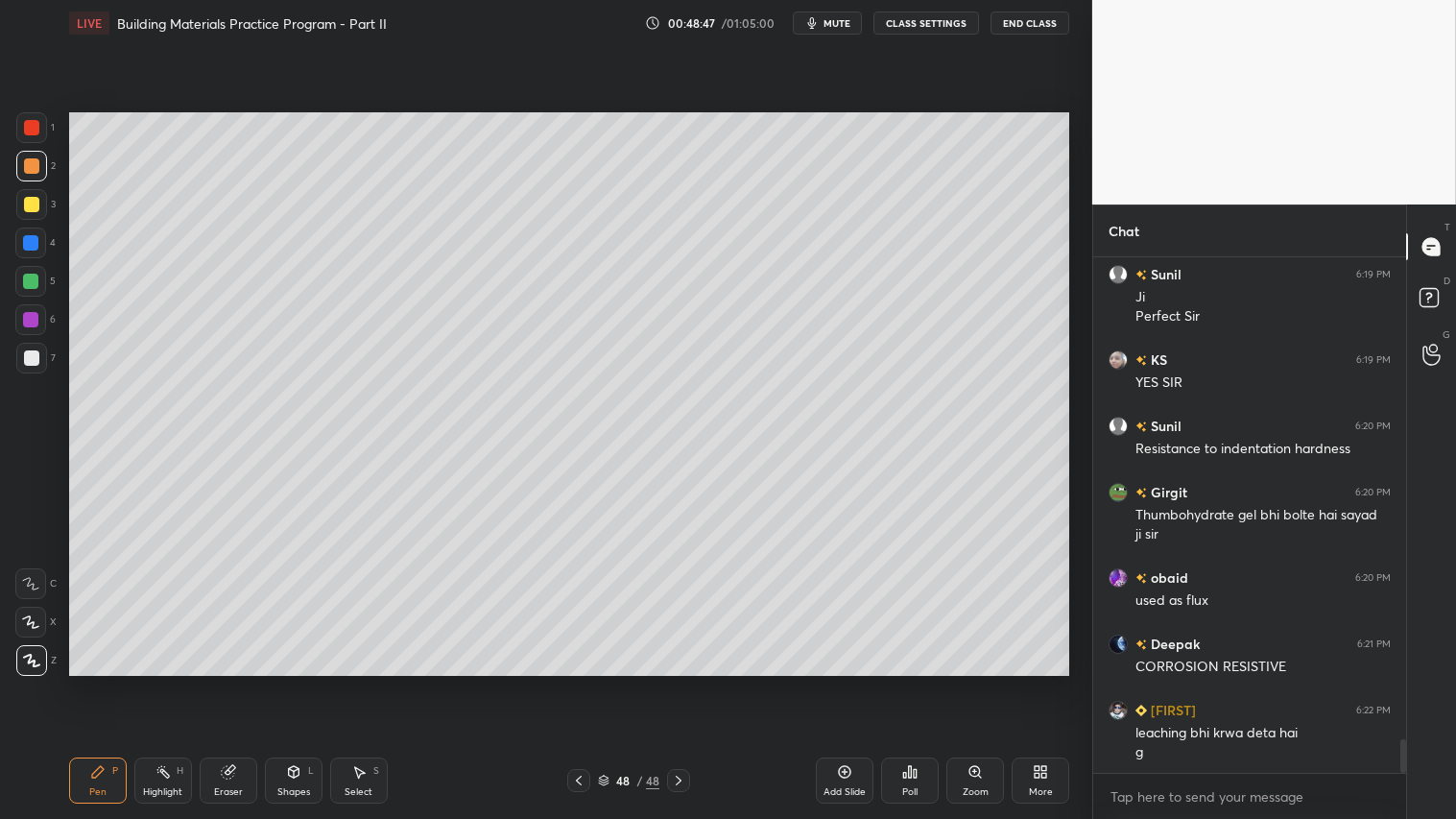click at bounding box center (32, 166) 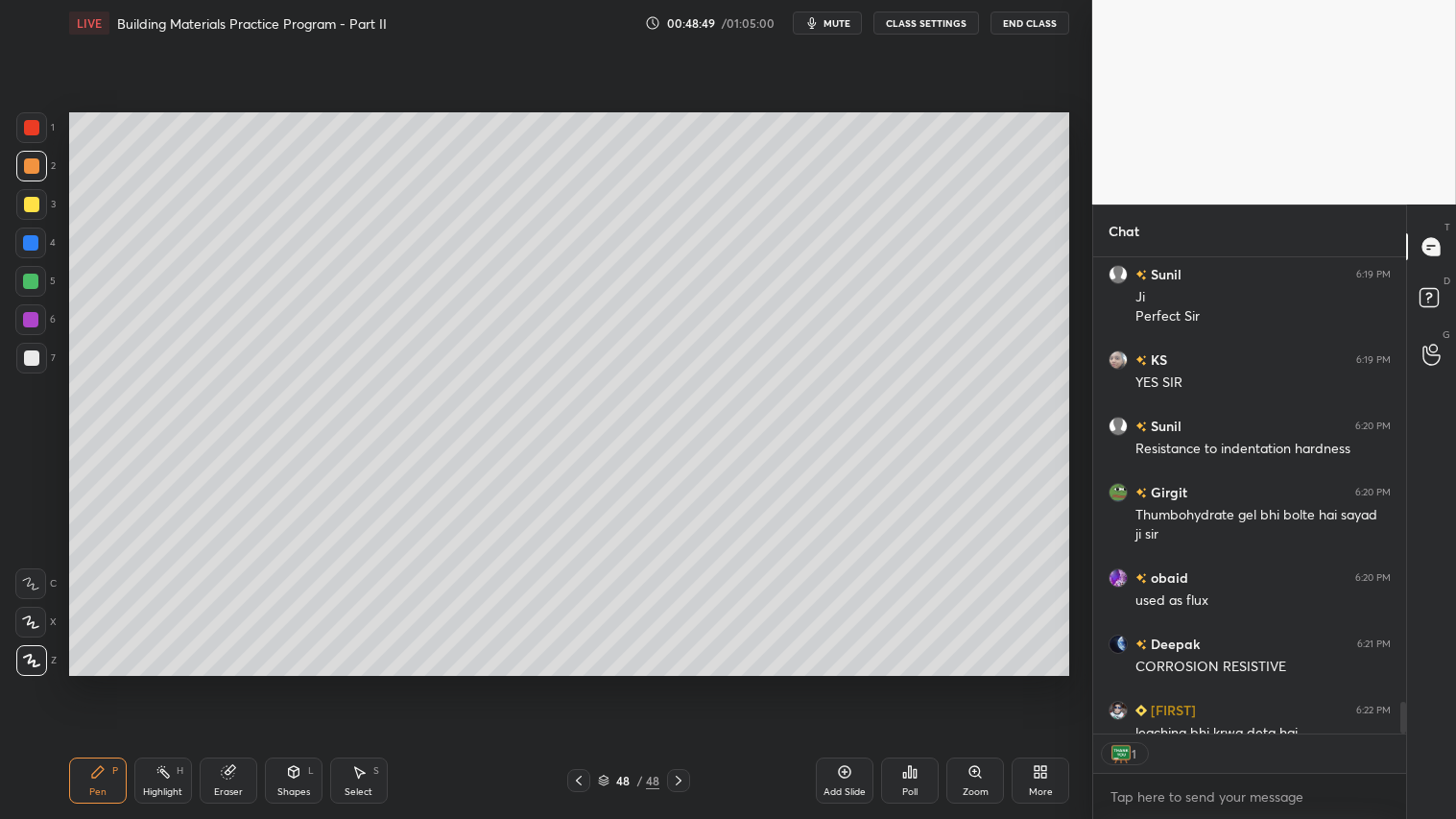 scroll, scrollTop: 471, scrollLeft: 307, axis: both 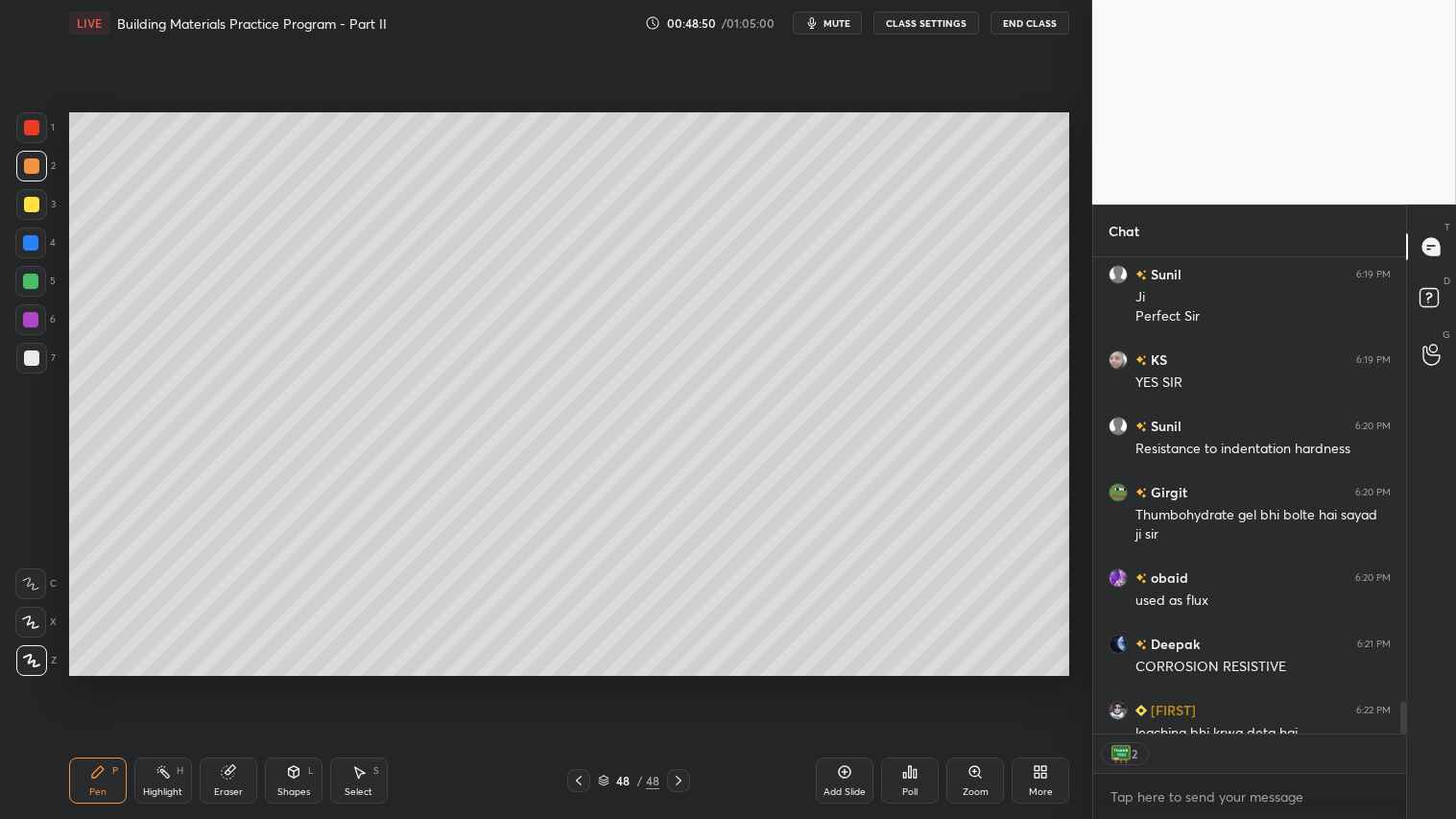 drag, startPoint x: 576, startPoint y: 781, endPoint x: 611, endPoint y: 783, distance: 35.057096 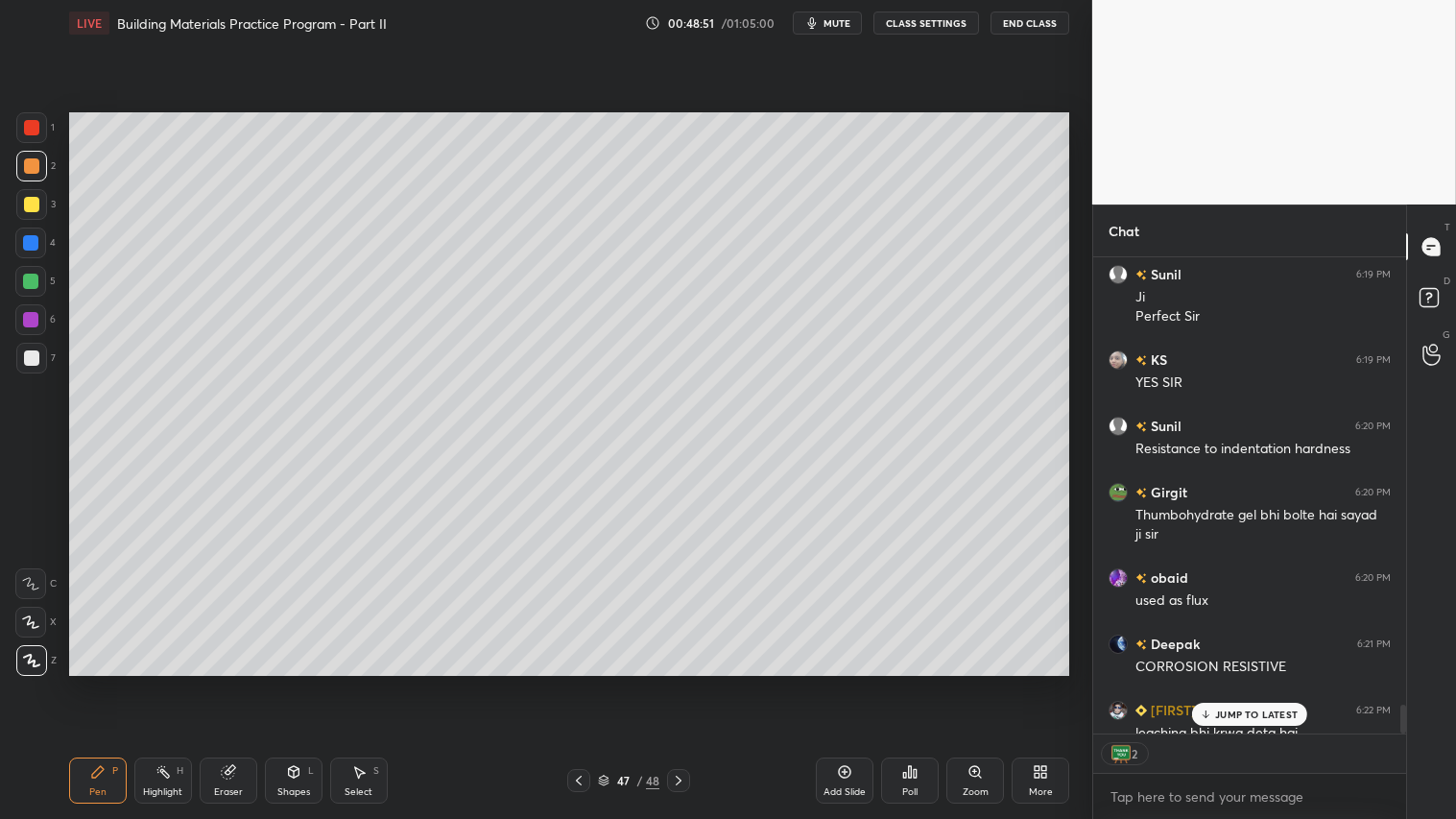 scroll, scrollTop: 7409, scrollLeft: 0, axis: vertical 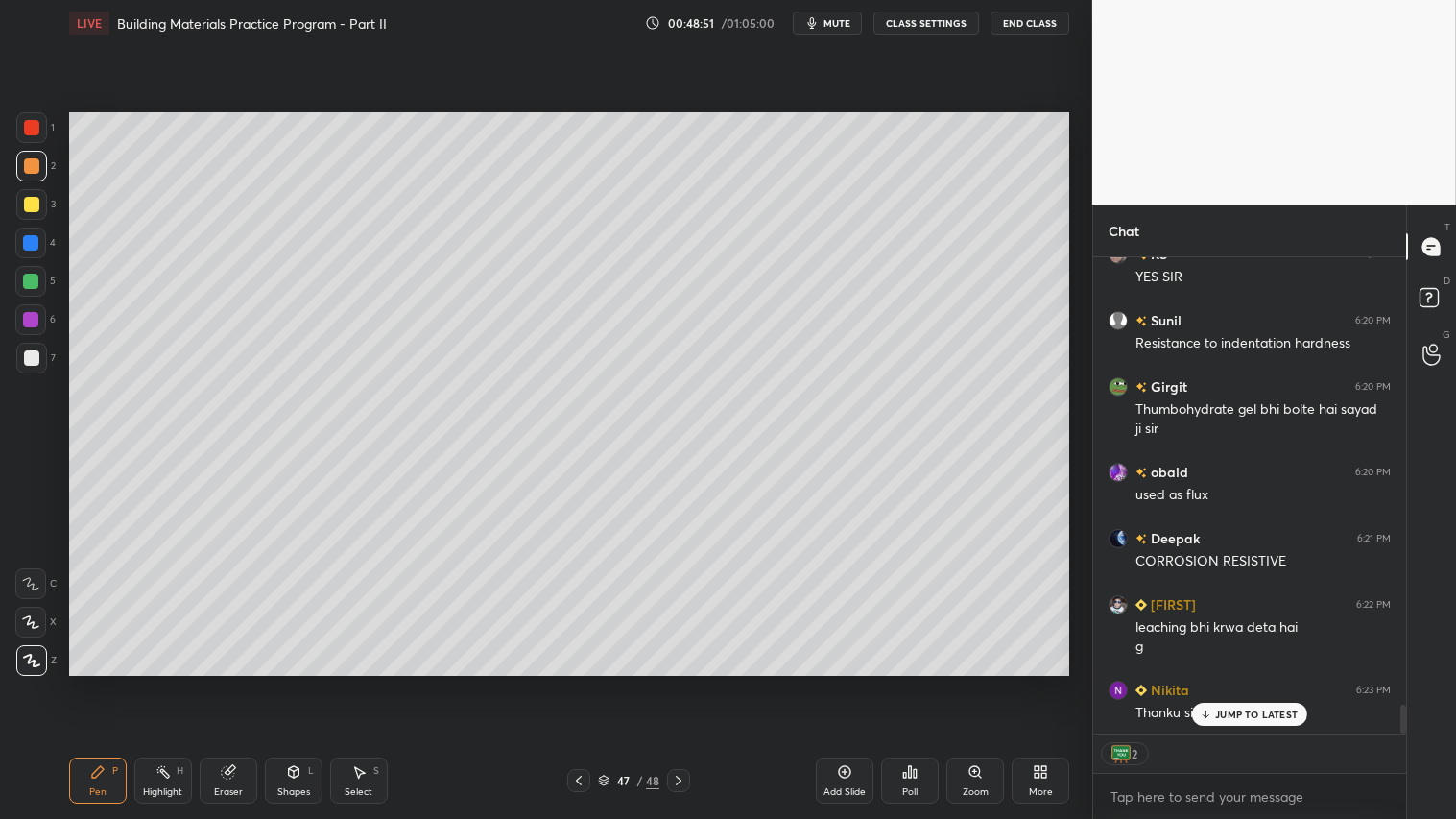 click 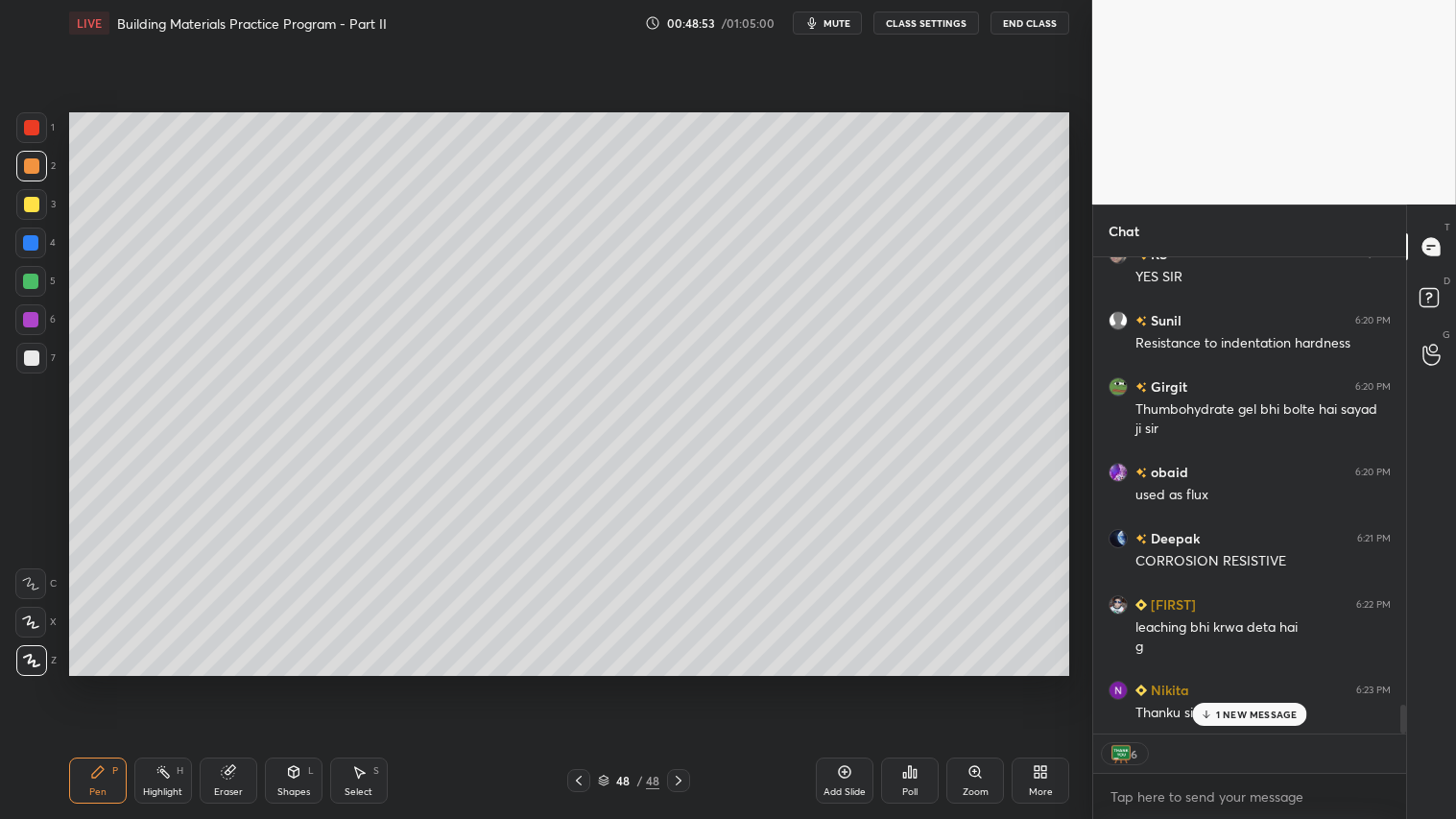 scroll, scrollTop: 7476, scrollLeft: 0, axis: vertical 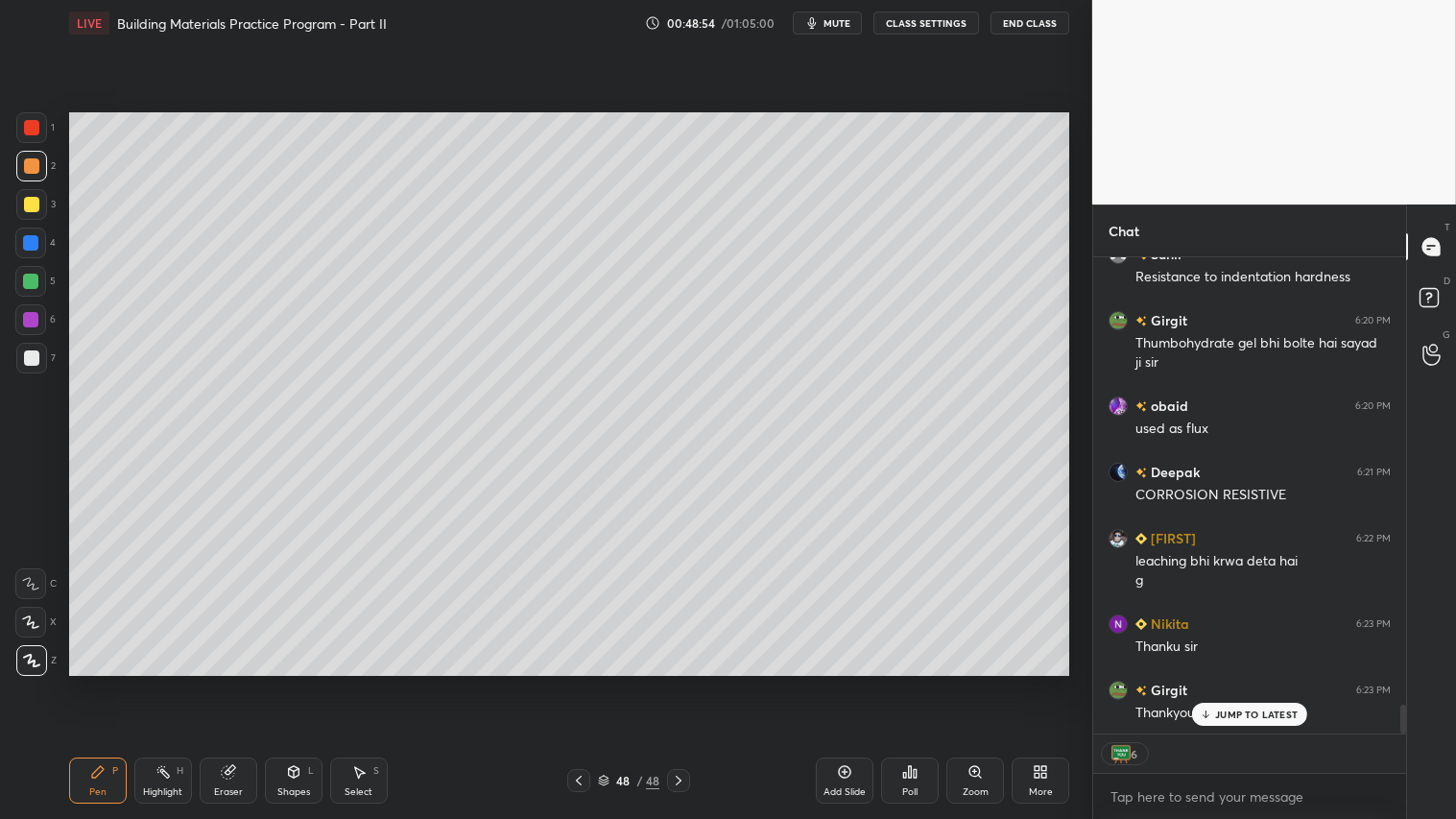 click at bounding box center [32, 128] 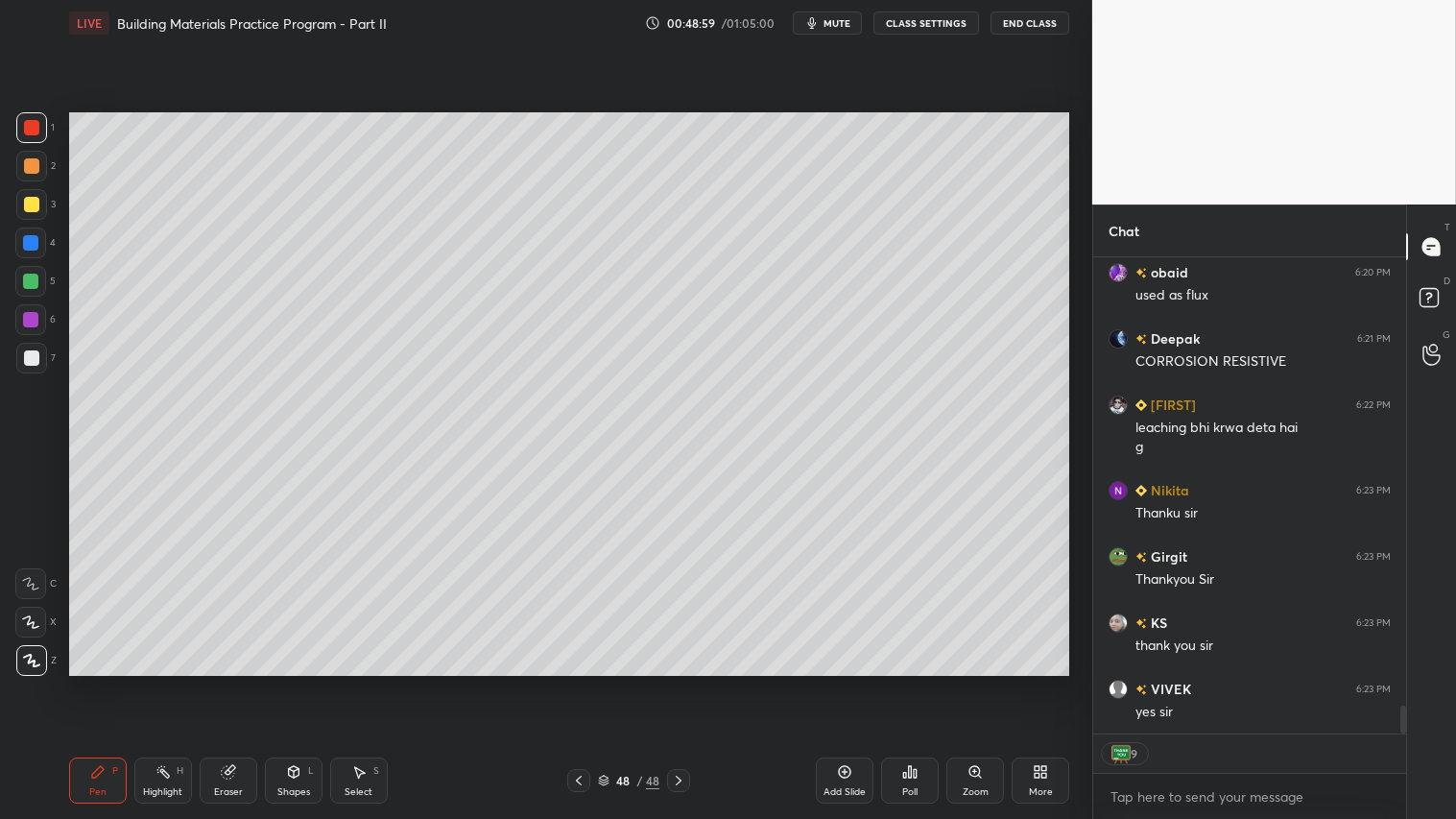 scroll, scrollTop: 7675, scrollLeft: 0, axis: vertical 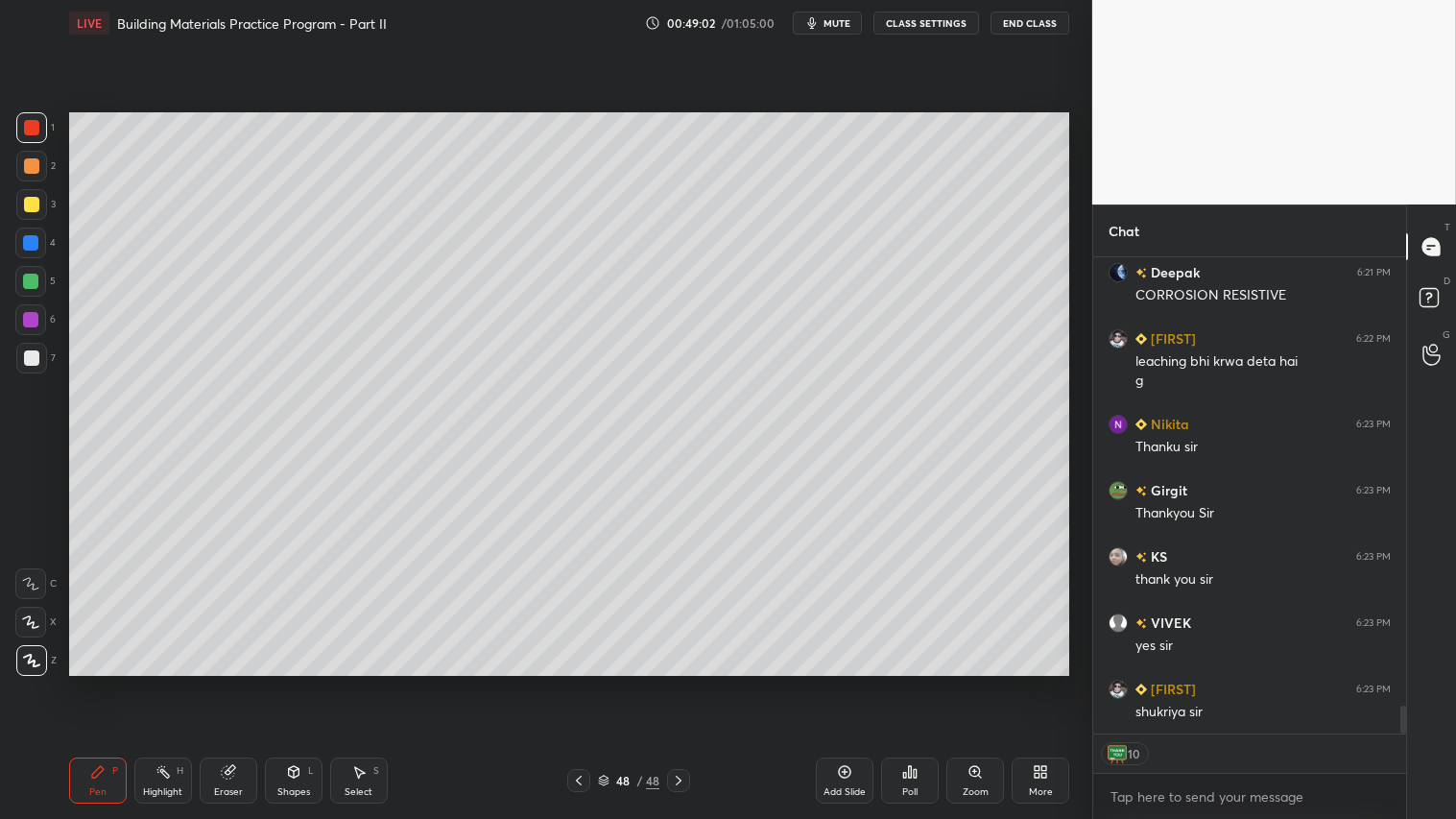 click at bounding box center (32, 128) 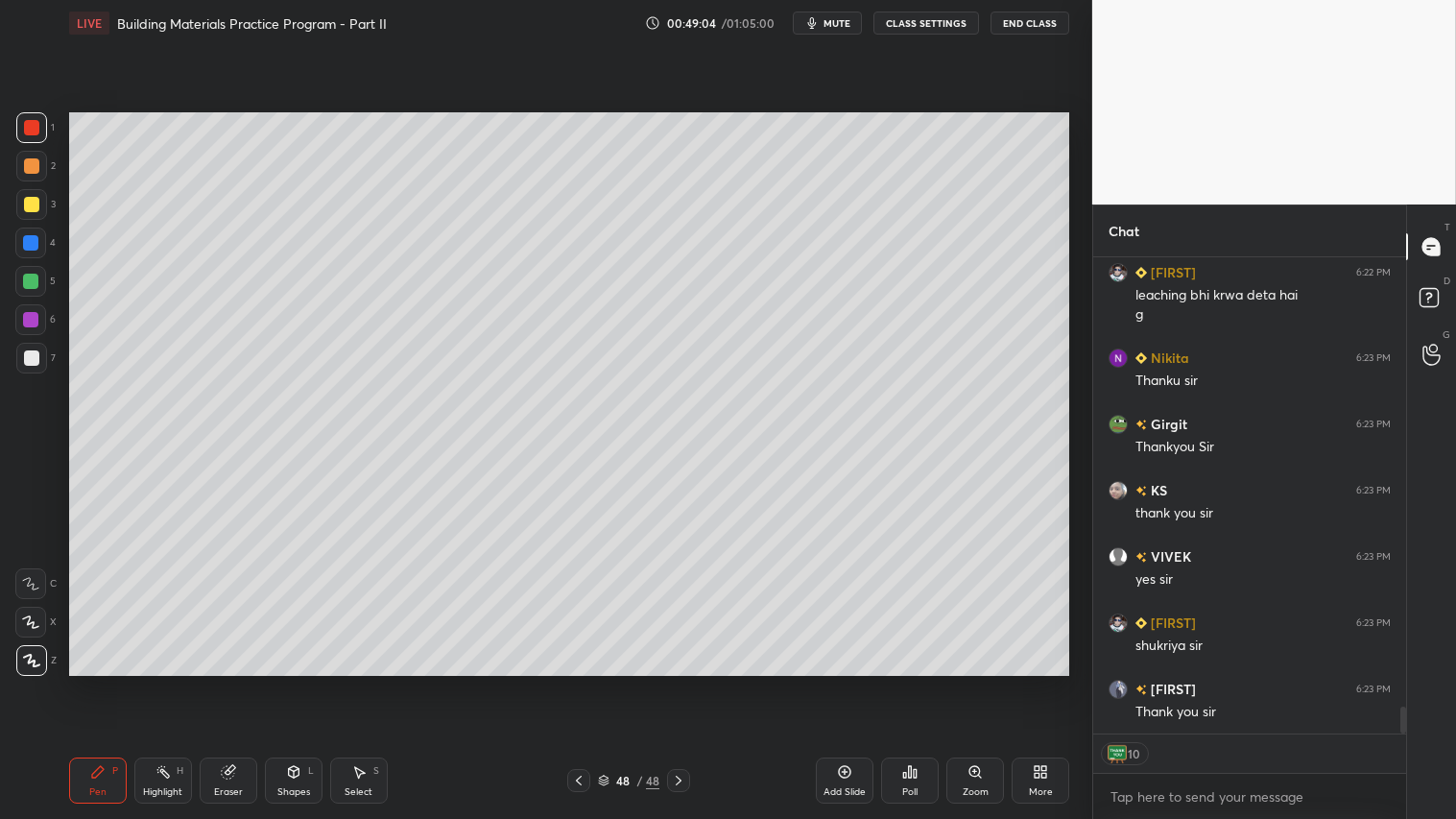click on "mute" at bounding box center (837, 23) 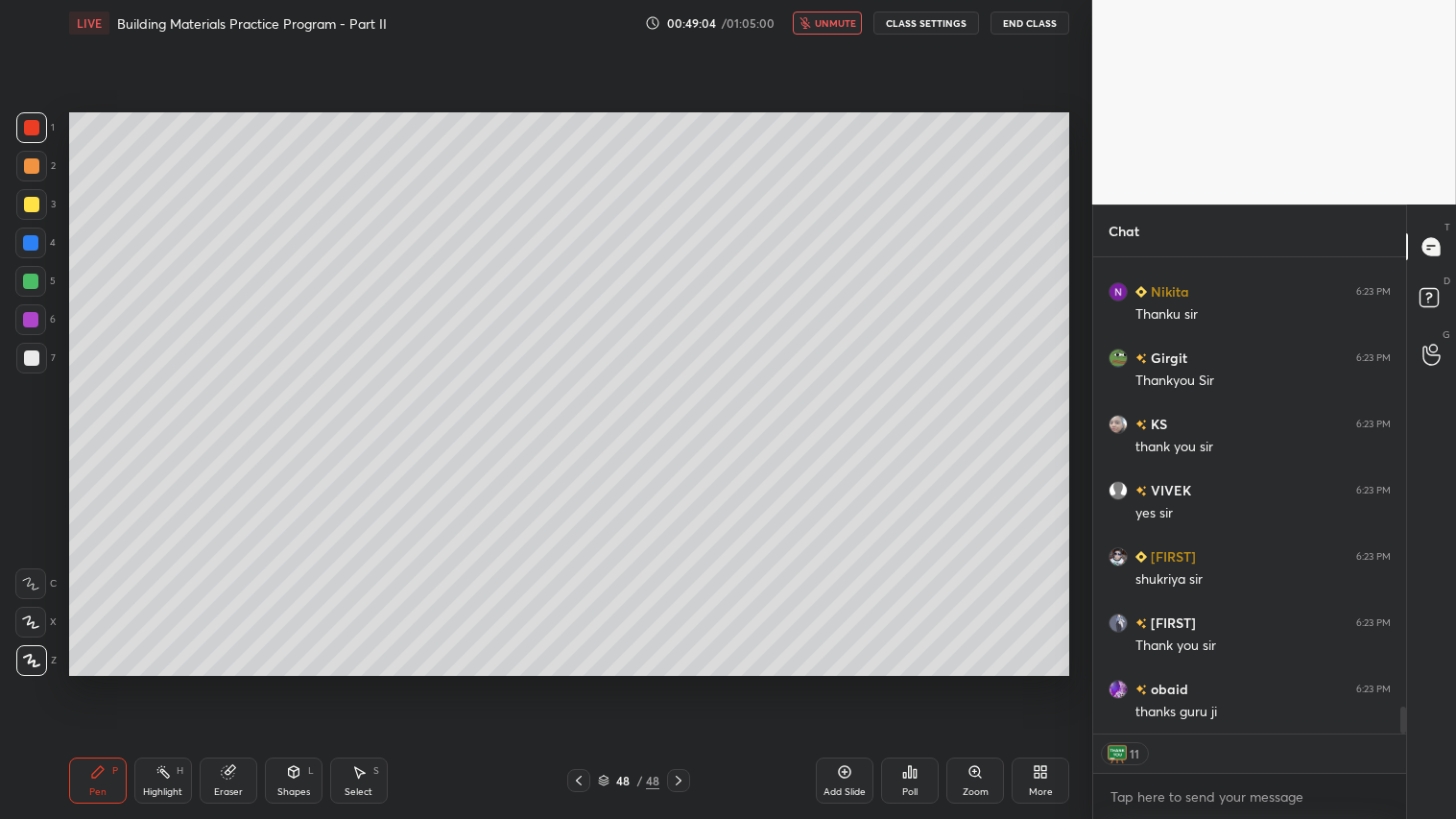 type on "x" 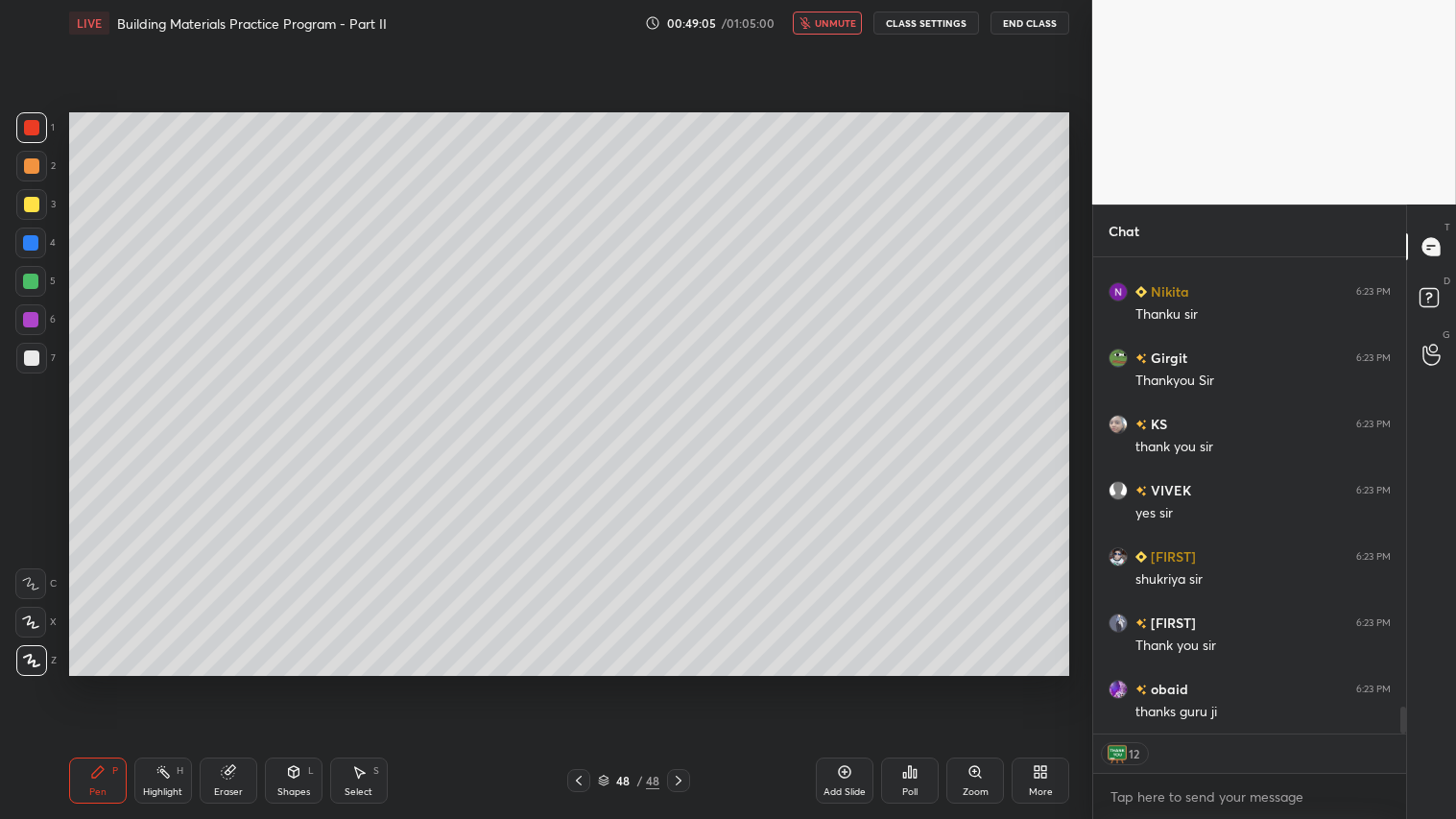 click on "CLASS SETTINGS" at bounding box center (926, 23) 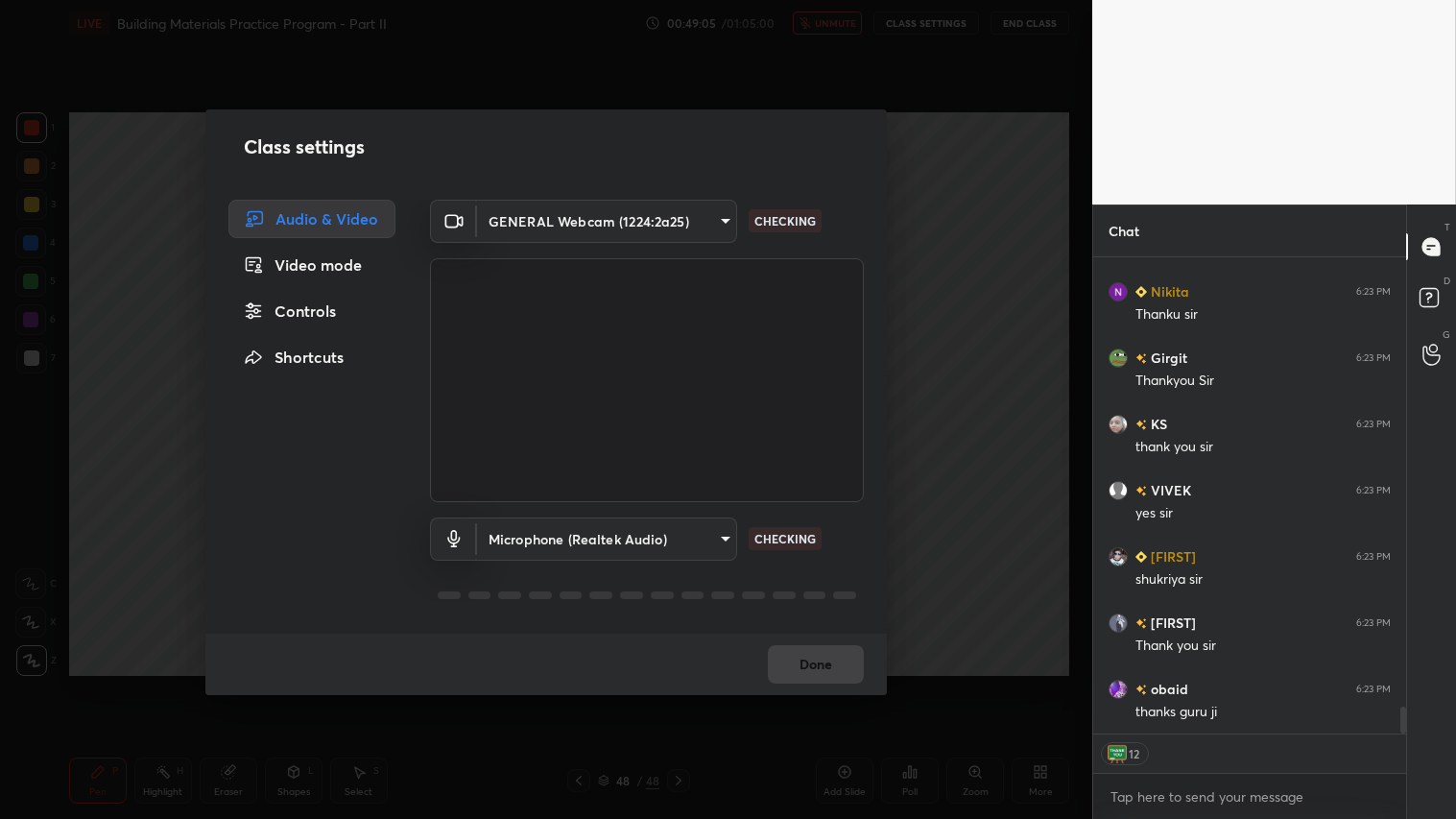 scroll, scrollTop: 7874, scrollLeft: 0, axis: vertical 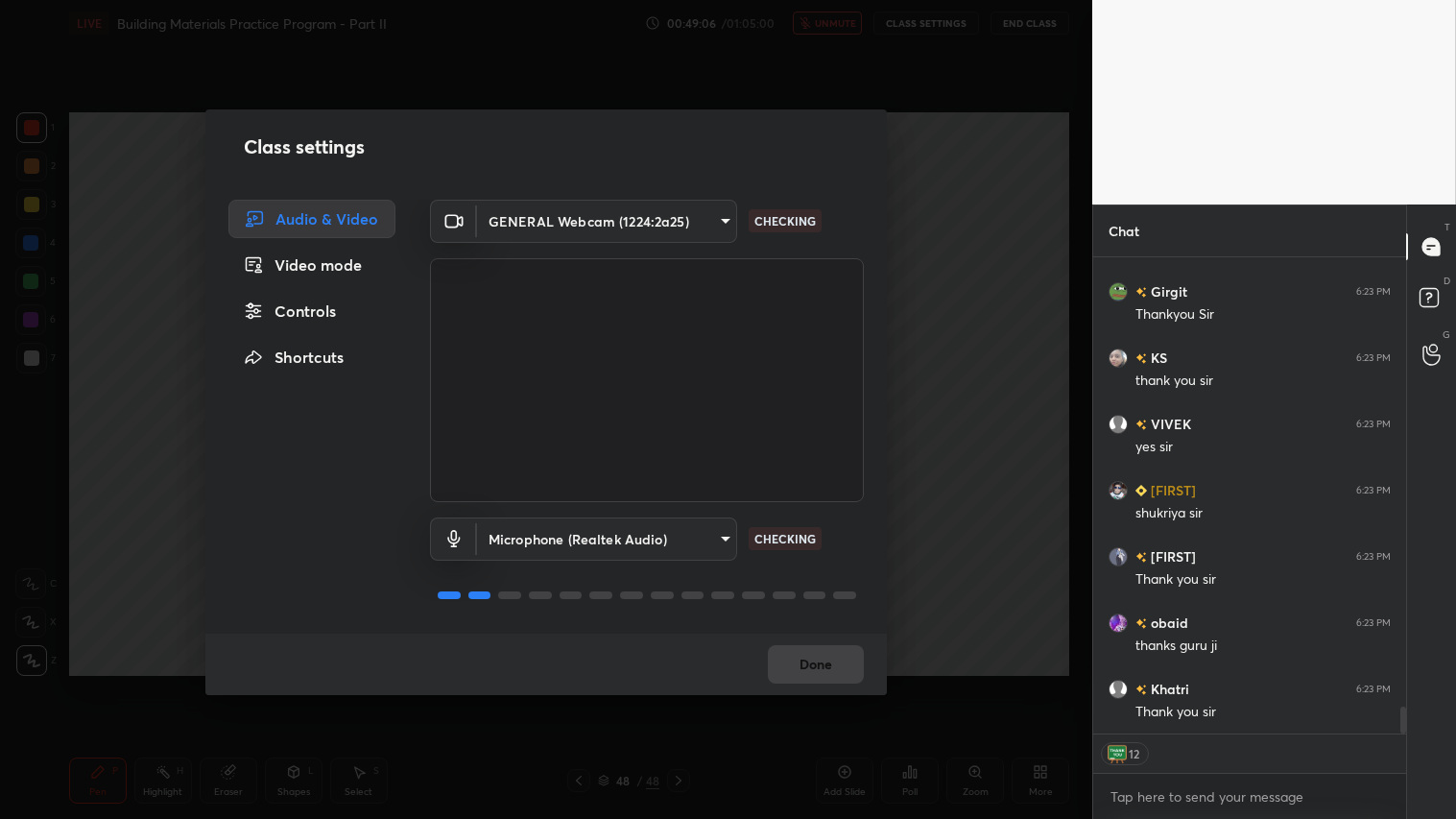 click on "1 2 3 4 5 6 7 C X Z C X Z E E Erase all   H H LIVE Building Materials Practice Program - Part II 00:49:06 /  01:05:00 unmute CLASS SETTINGS End Class Setting up your live class Poll for   secs No correct answer Start poll Back Building Materials Practice Program - Part II • L2 of Building Materials Practice Program [FIRST] [LAST] Pen P Highlight H Eraser Shapes L Select S 48 / 48 Add Slide Poll Zoom More Chat [FIRST] 6:22 PM leaching bhi krwa deta hai g [FIRST] 6:23 PM Thanku sir [FIRST] 6:23 PM Thankyou Sir [FIRST] 6:23 PM thank you sir [FIRST] 6:23 PM yes sir [FIRST] 6:23 PM shukriya sir [FIRST] 6:23 PM Thank you sir [FIRST] 6:23 PM thanks guru ji [FIRST] 6:23 PM Thank you sir JUMP TO LATEST 12 Enable hand raising Enable raise hand to speak to learners. Once enabled, chat will be turned off temporarily. Enable x   introducing Raise a hand with a doubt Now learners can raise their hand along with a doubt  How it works? Doubts asked by learners will show up here NEW DOUBTS ASKED No one has raised a hand yet Got it T" at bounding box center [728, 409] 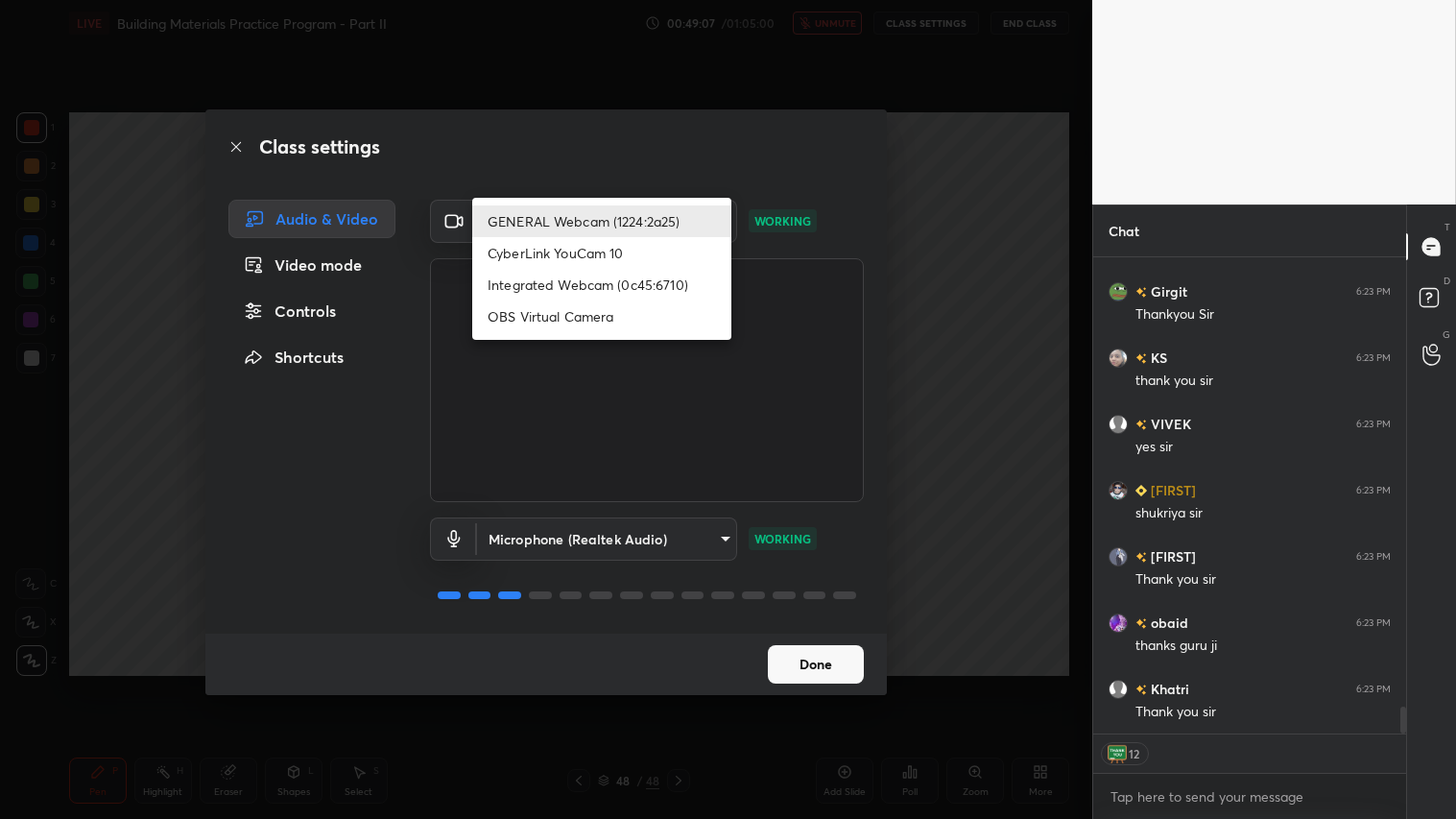 click on "Integrated Webcam (0c45:6710)" at bounding box center [602, 284] 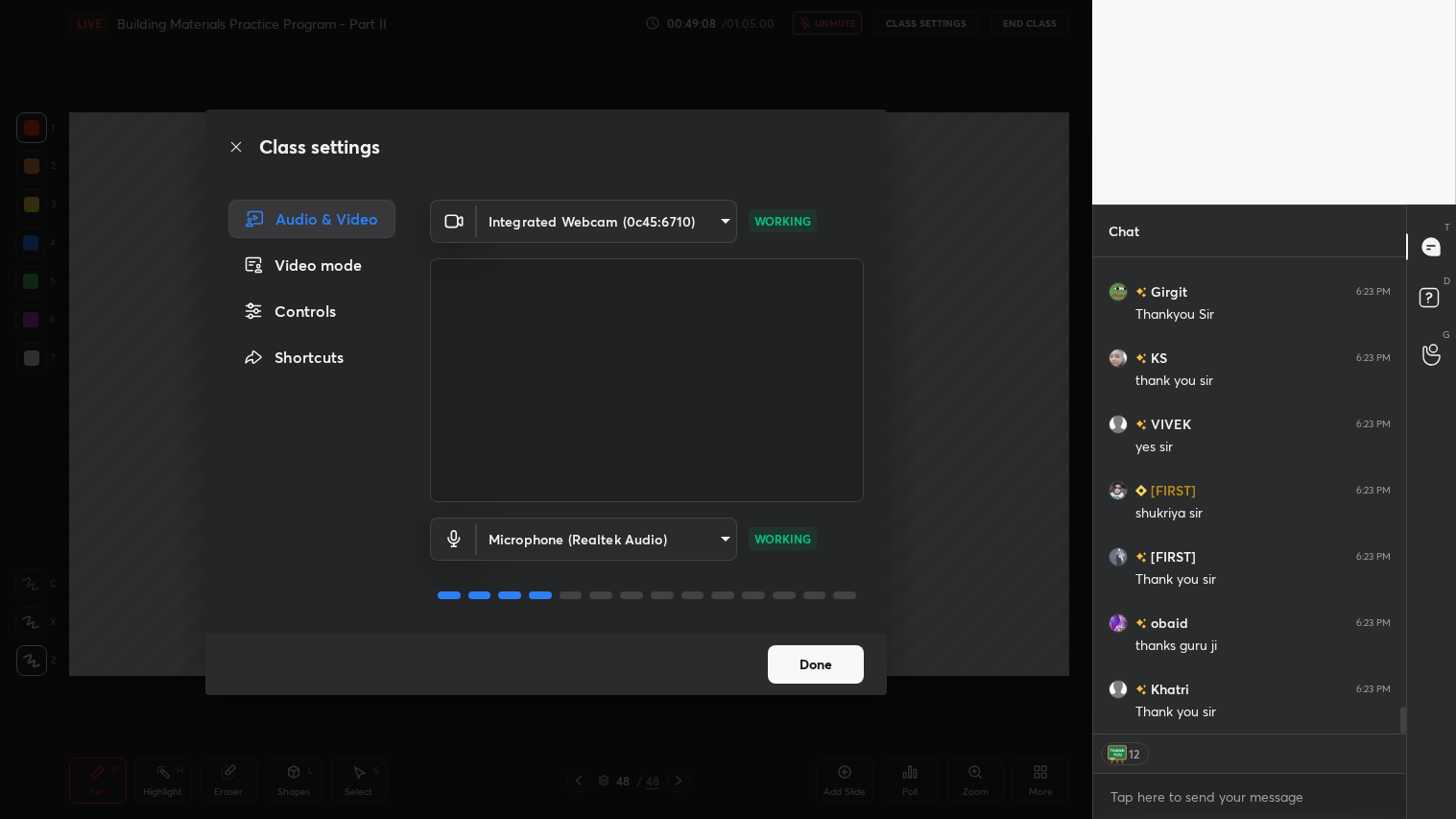 click on "Done" at bounding box center [816, 664] 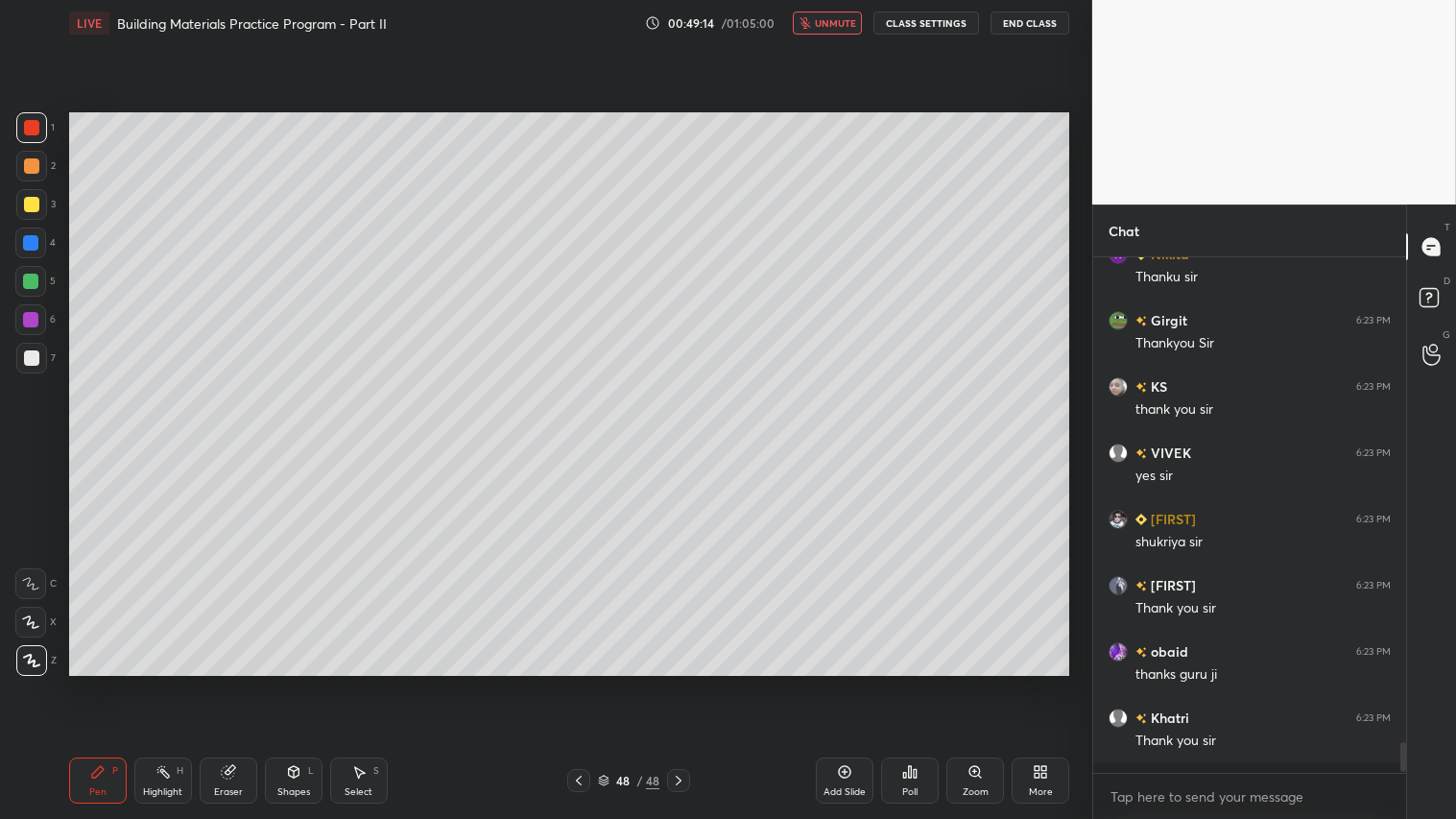 scroll, scrollTop: 6, scrollLeft: 5, axis: both 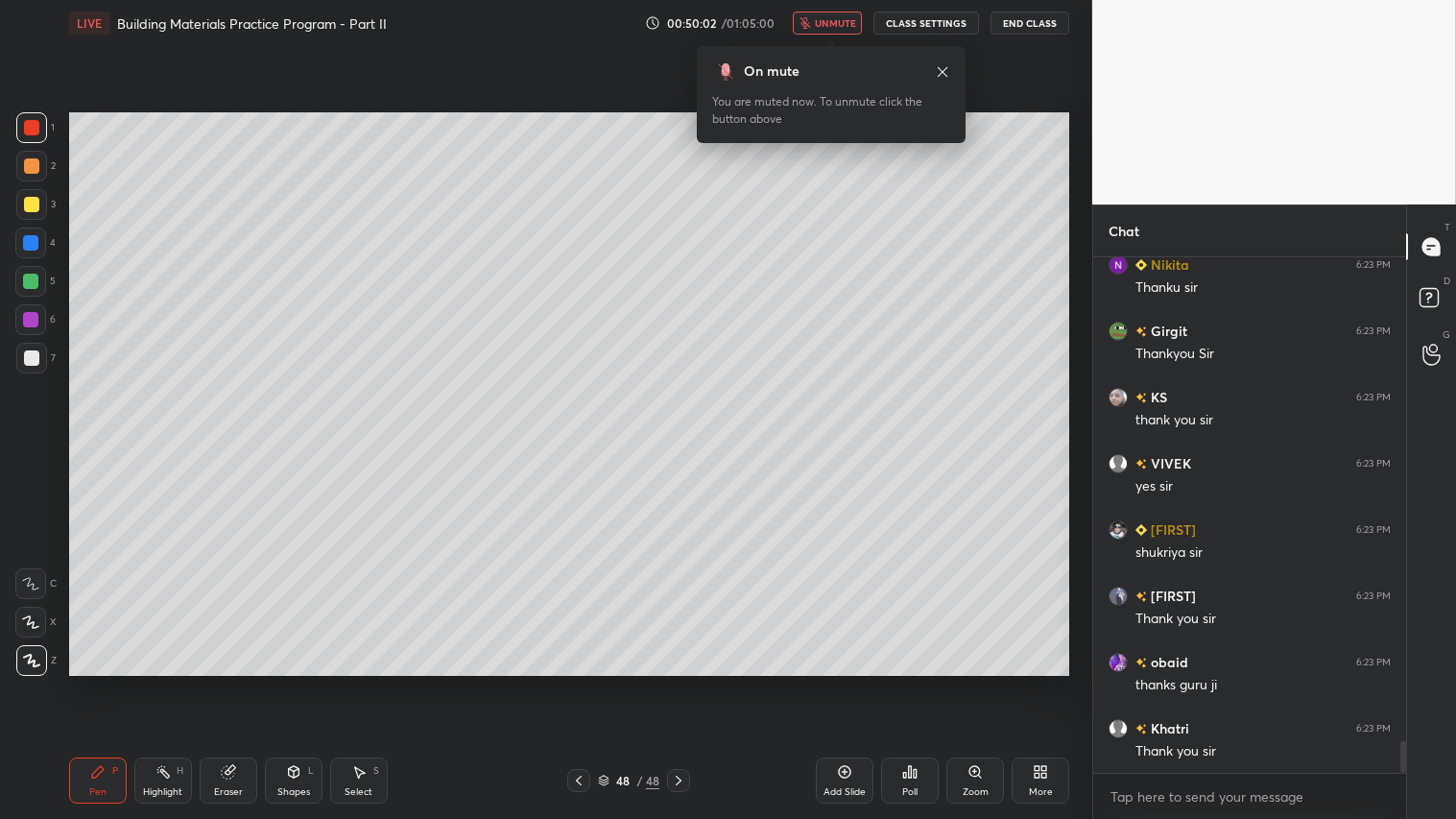 click on "End Class" at bounding box center (1030, 23) 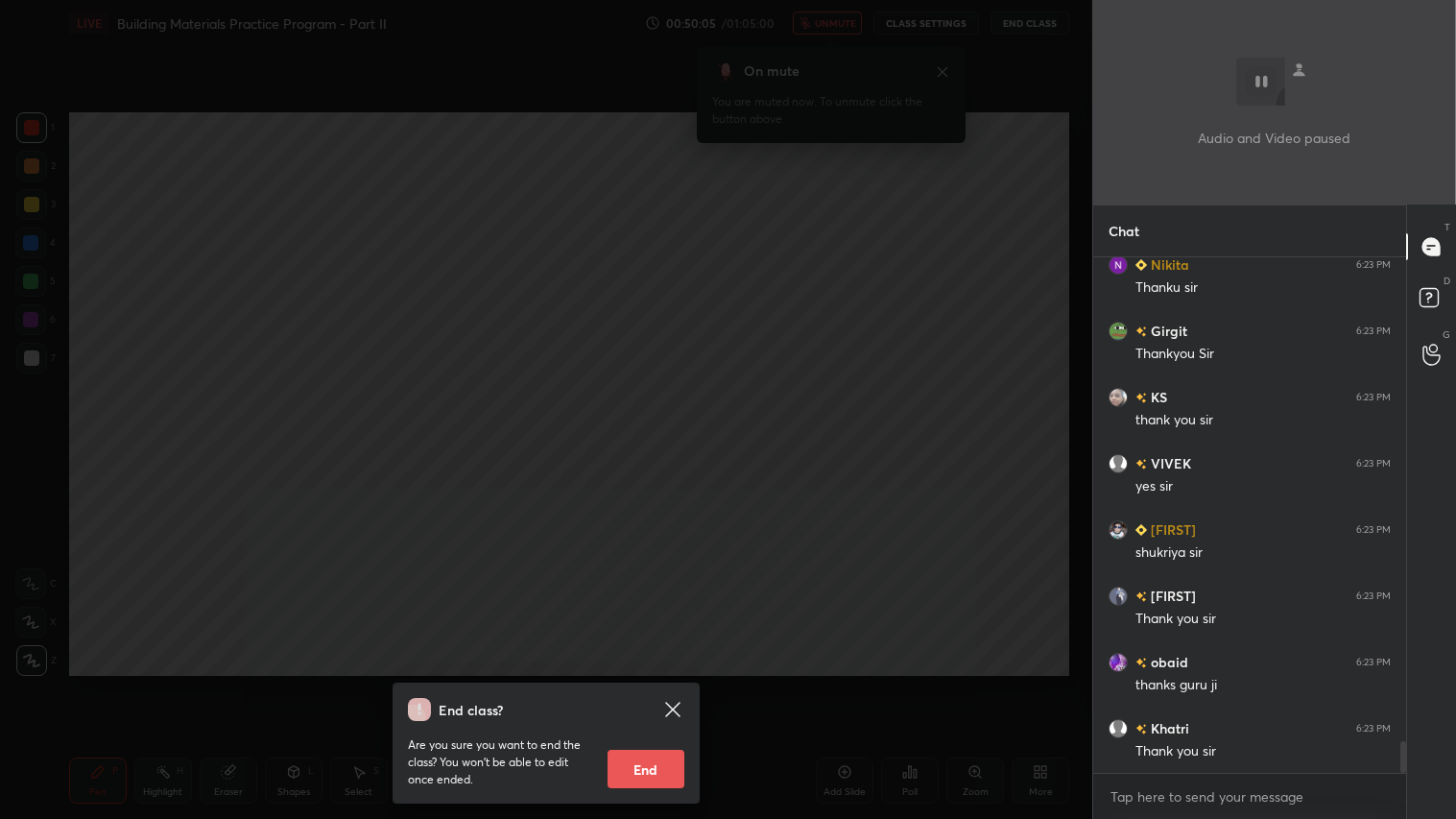 drag, startPoint x: 663, startPoint y: 771, endPoint x: 669, endPoint y: 787, distance: 17.088007 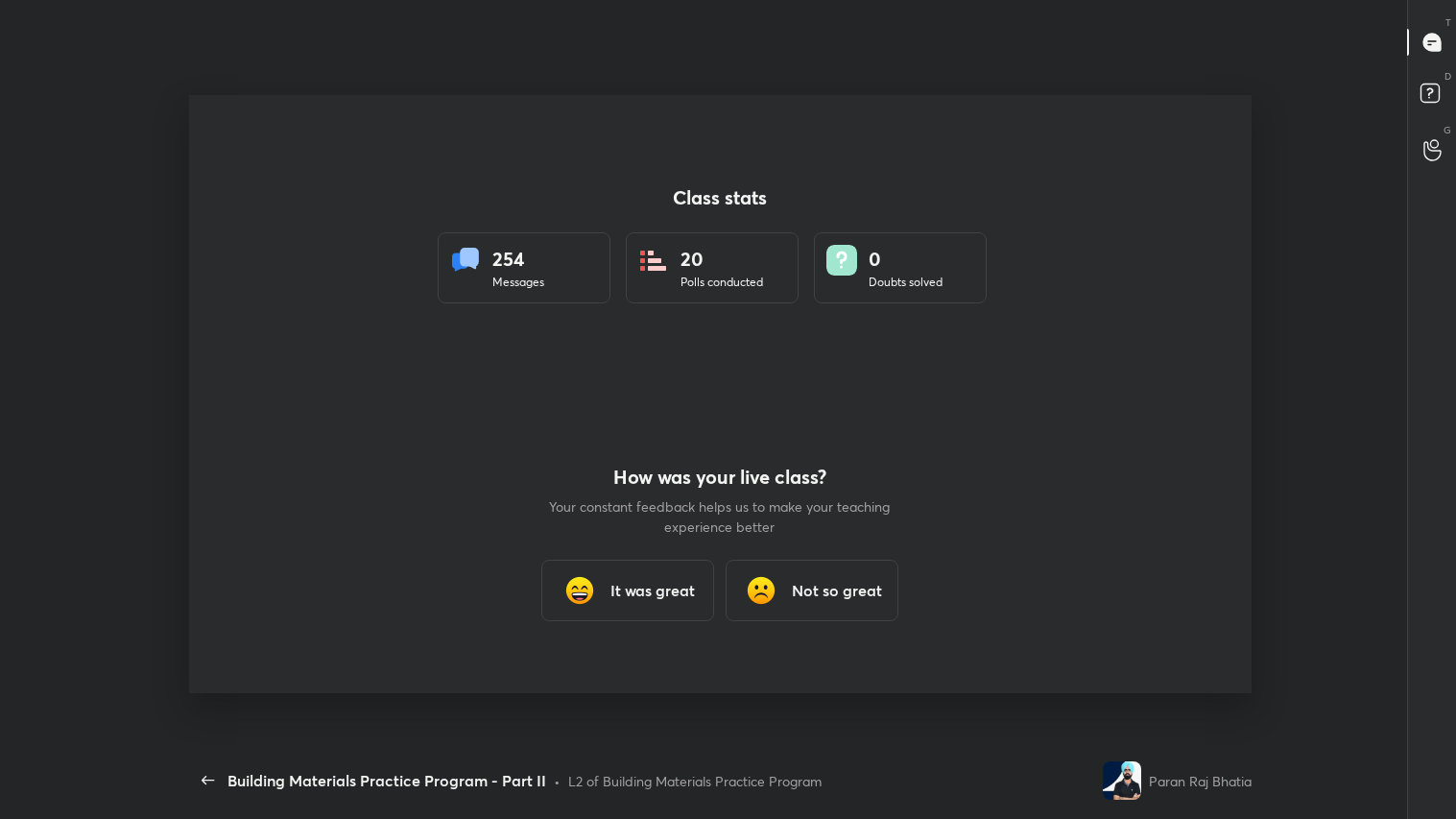 scroll, scrollTop: 95317, scrollLeft: 94677, axis: both 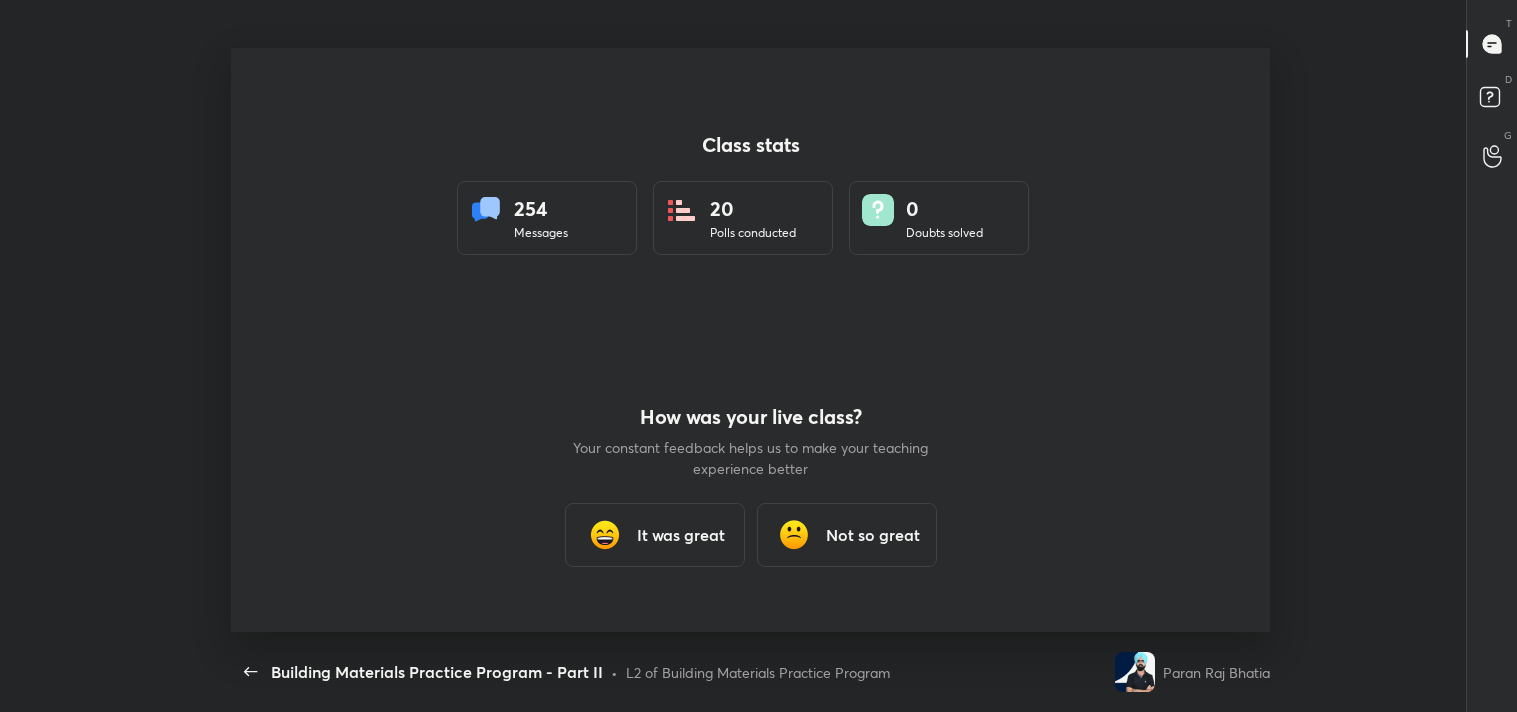 type on "x" 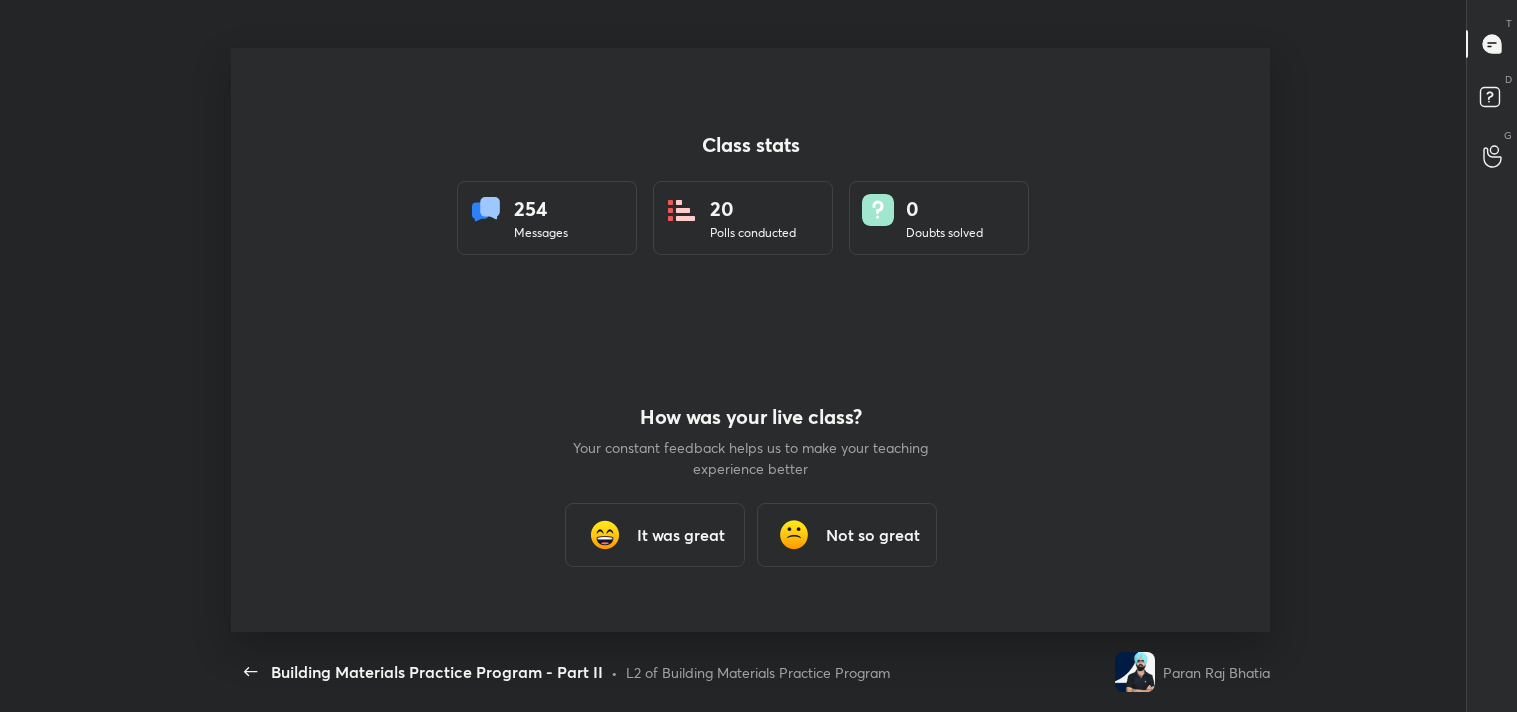 scroll, scrollTop: 584, scrollLeft: 1501, axis: both 